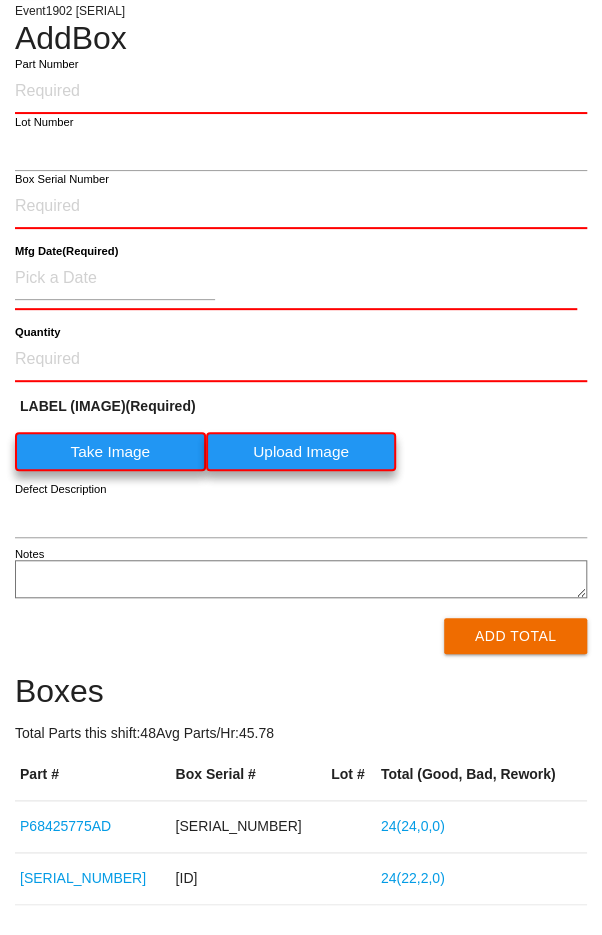 scroll, scrollTop: 0, scrollLeft: 0, axis: both 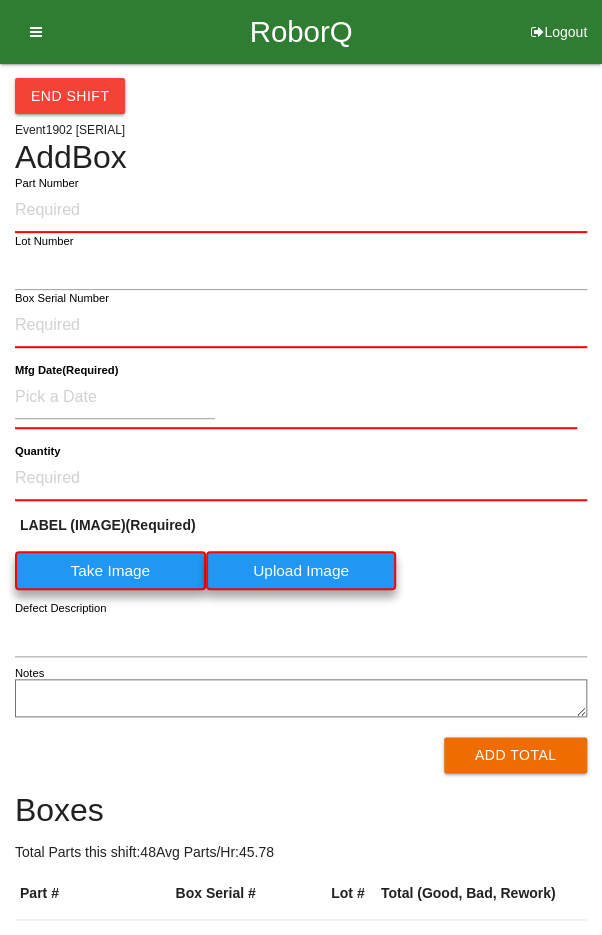 click at bounding box center [29, 32] 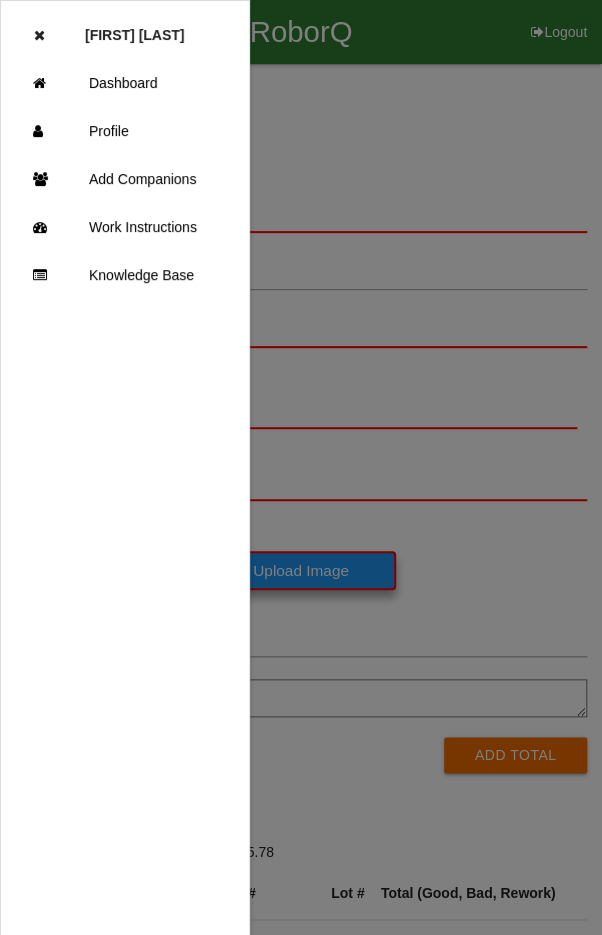 click on "Dashboard" at bounding box center (125, 83) 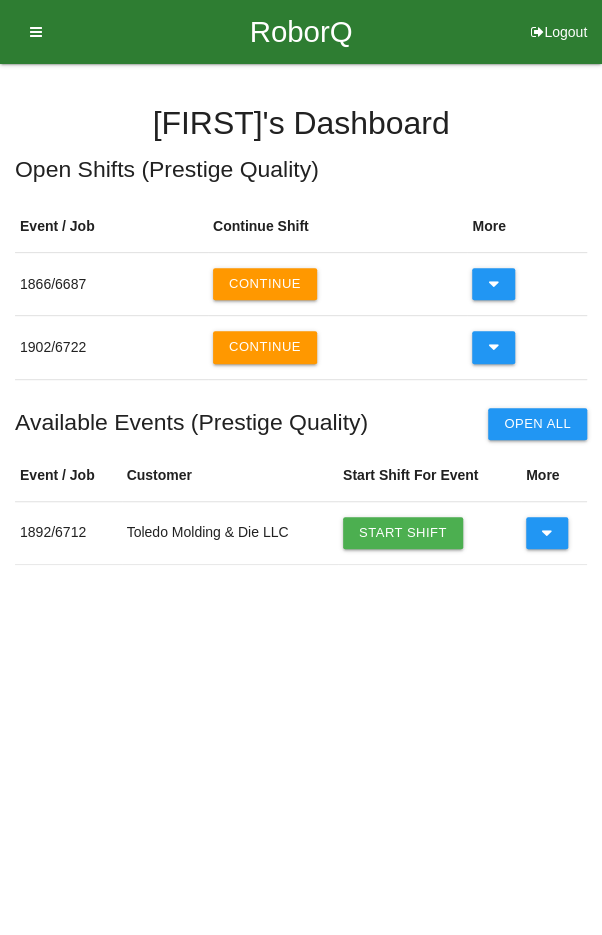 click on "Continue" at bounding box center (265, 347) 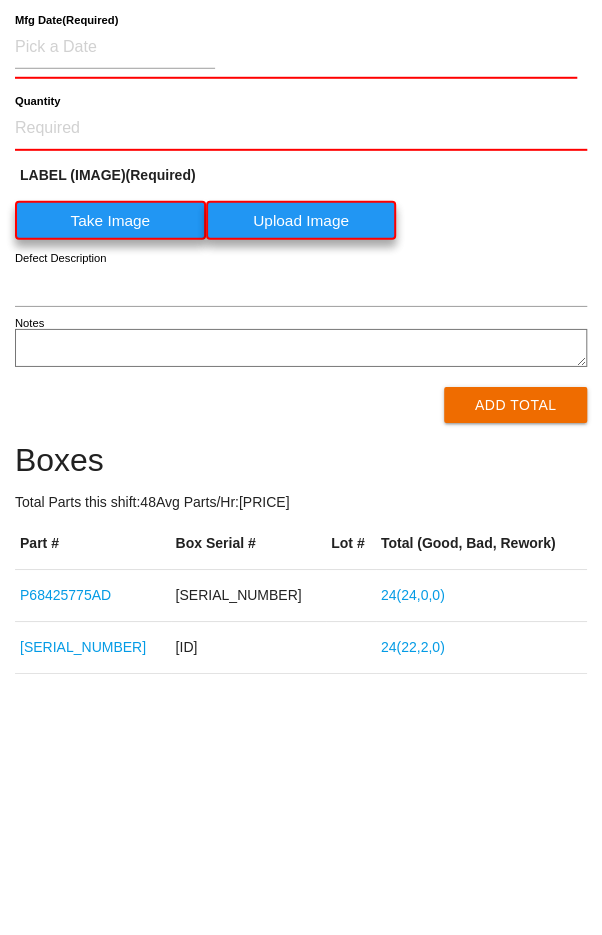 scroll, scrollTop: 0, scrollLeft: 0, axis: both 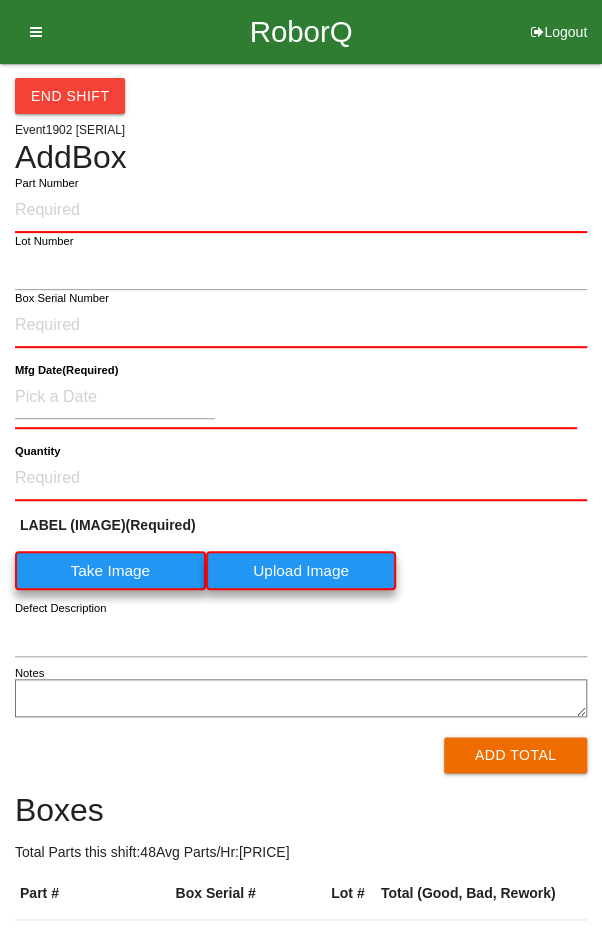 click at bounding box center (29, 32) 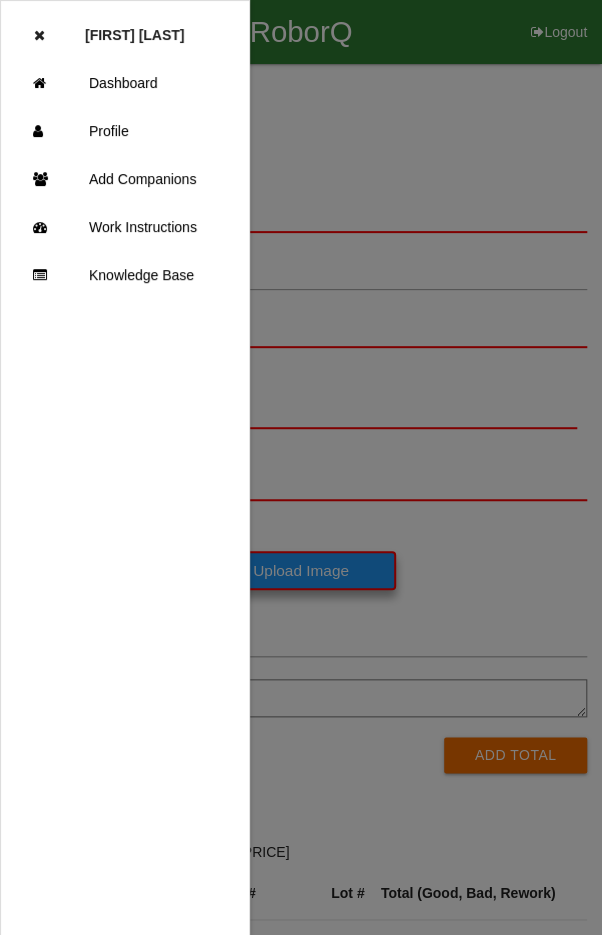 click on "Dashboard" at bounding box center (125, 83) 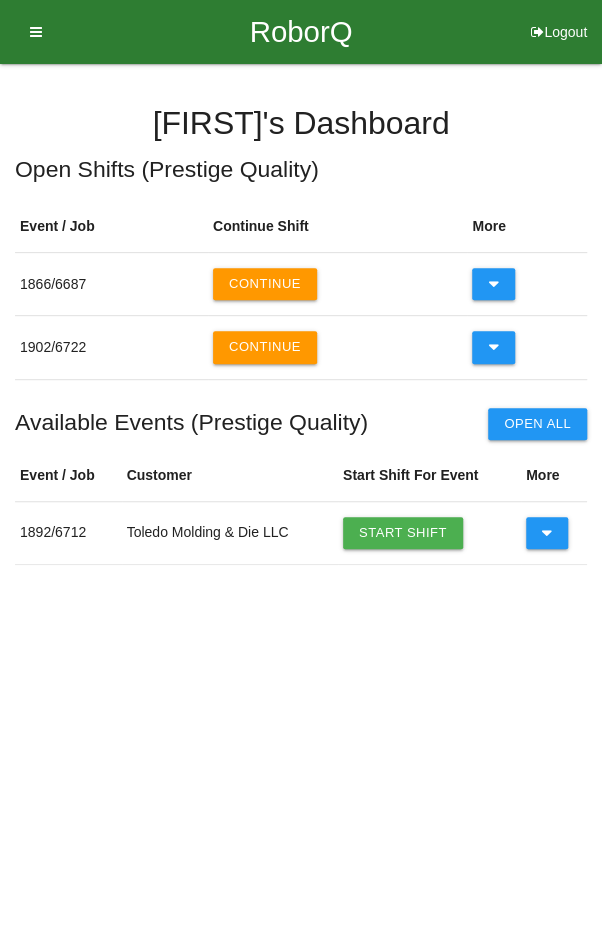 click on "Continue" at bounding box center [265, 284] 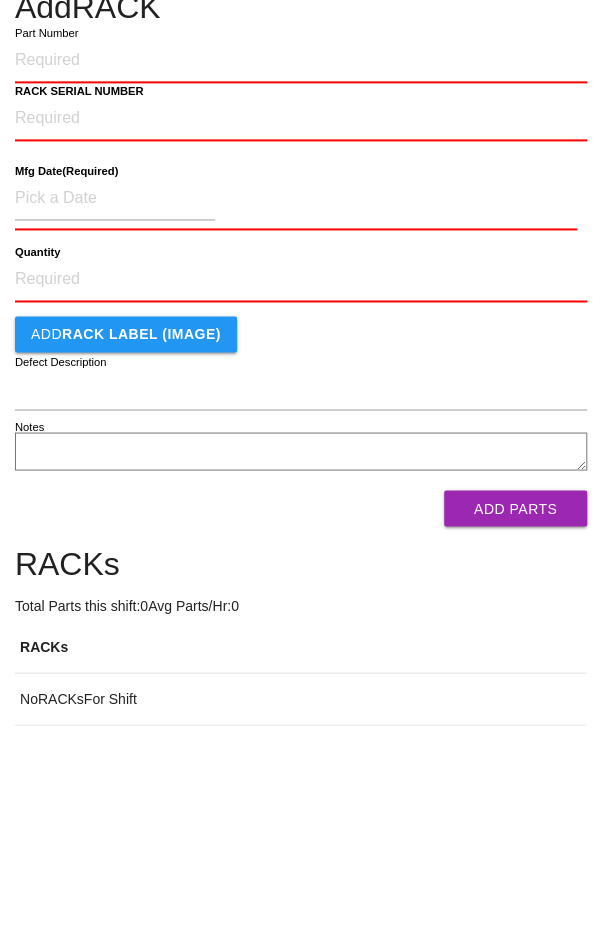 scroll, scrollTop: 0, scrollLeft: 0, axis: both 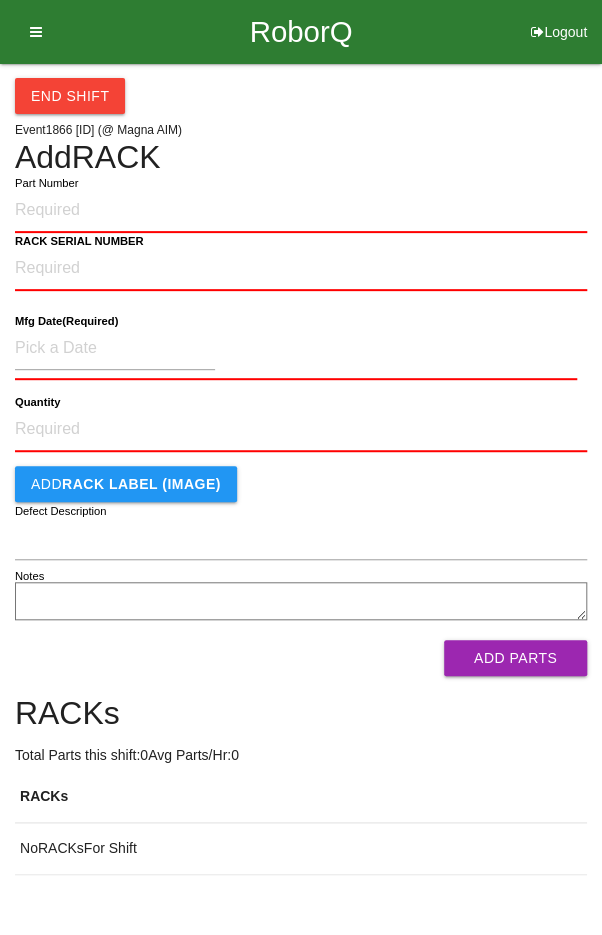 click on "Part Number" at bounding box center (301, 211) 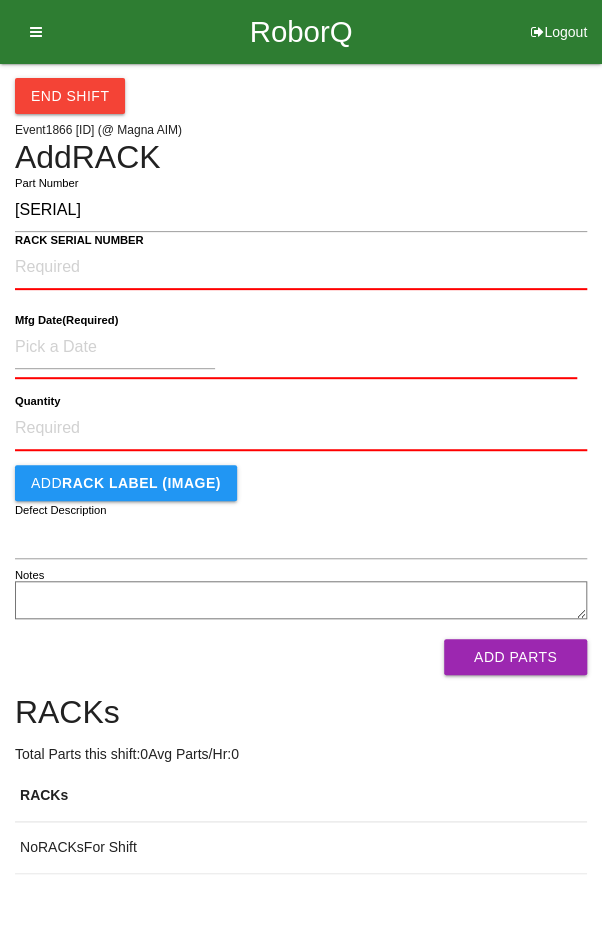 type on "[SERIAL]" 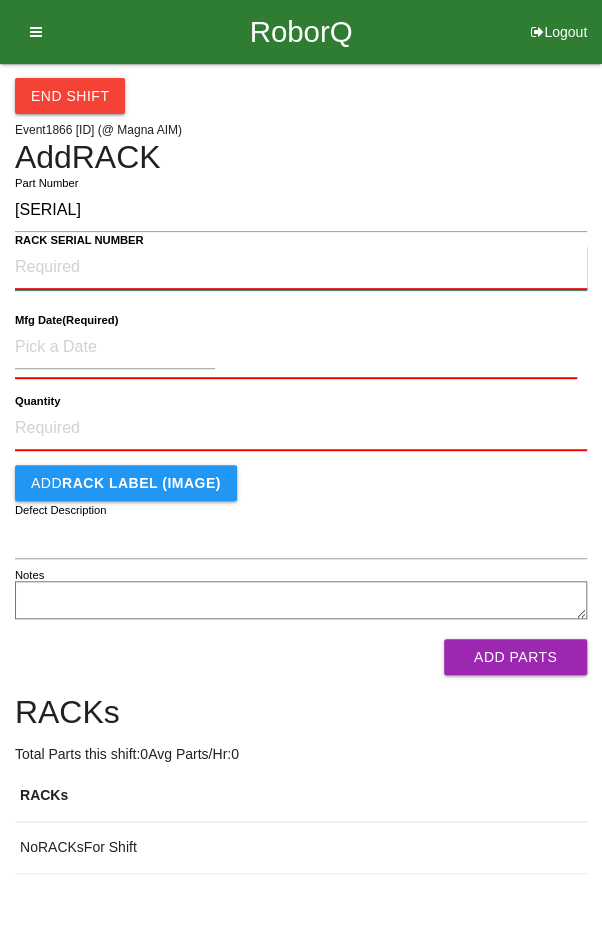 click on "RACK SERIAL NUMBER" at bounding box center [301, 268] 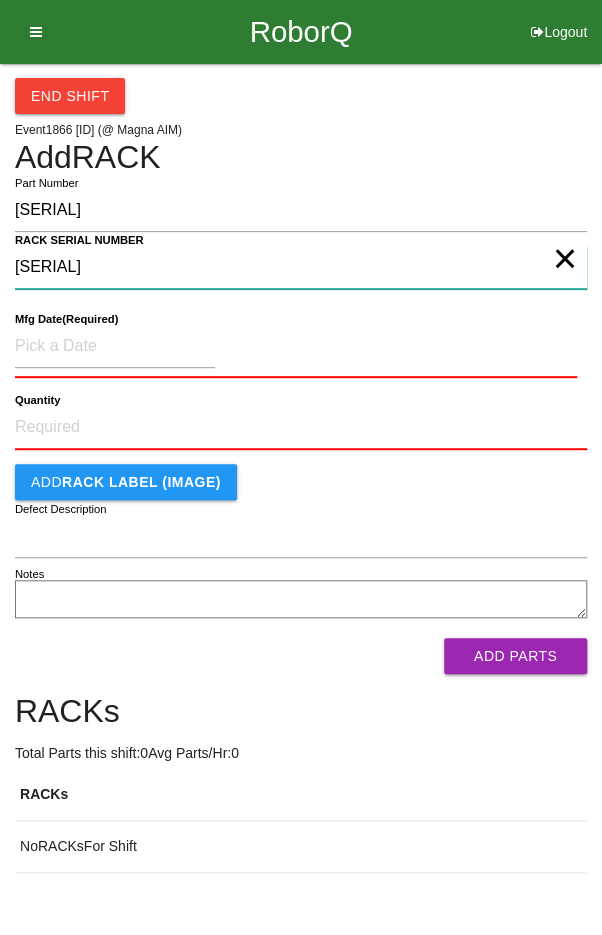 type on "[SERIAL]" 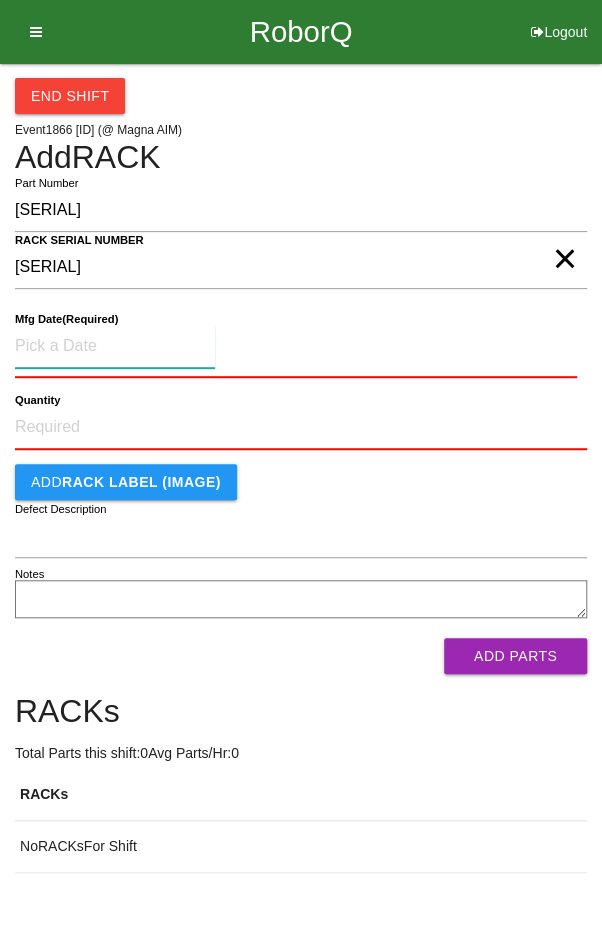click at bounding box center [115, 346] 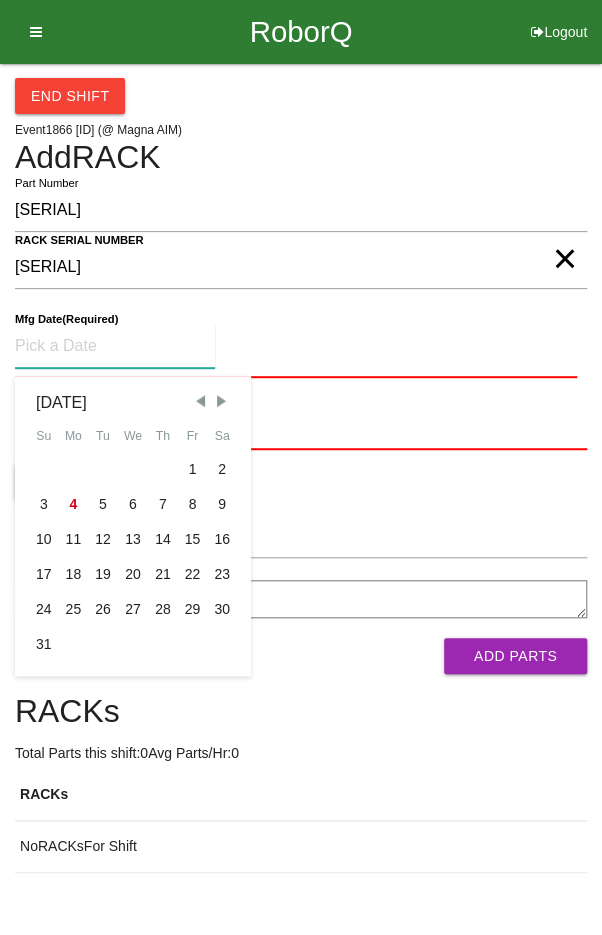 click on "7" at bounding box center [163, 504] 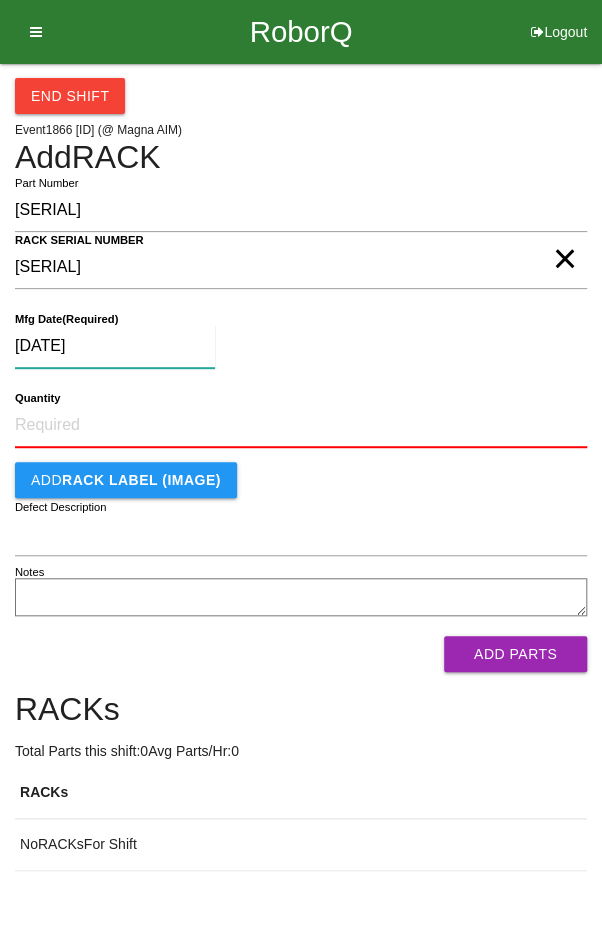click on "[DATE]" at bounding box center (115, 346) 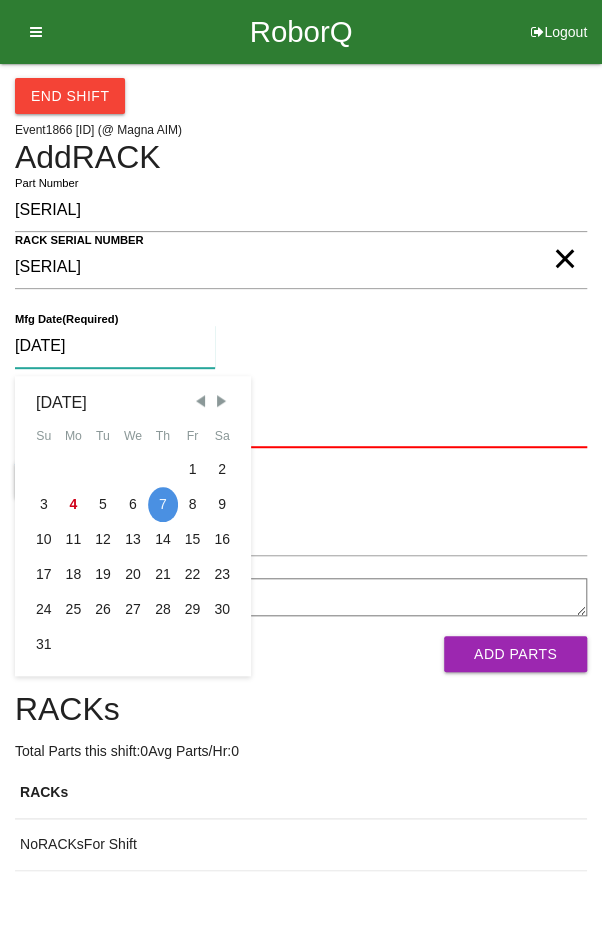 click at bounding box center (200, 401) 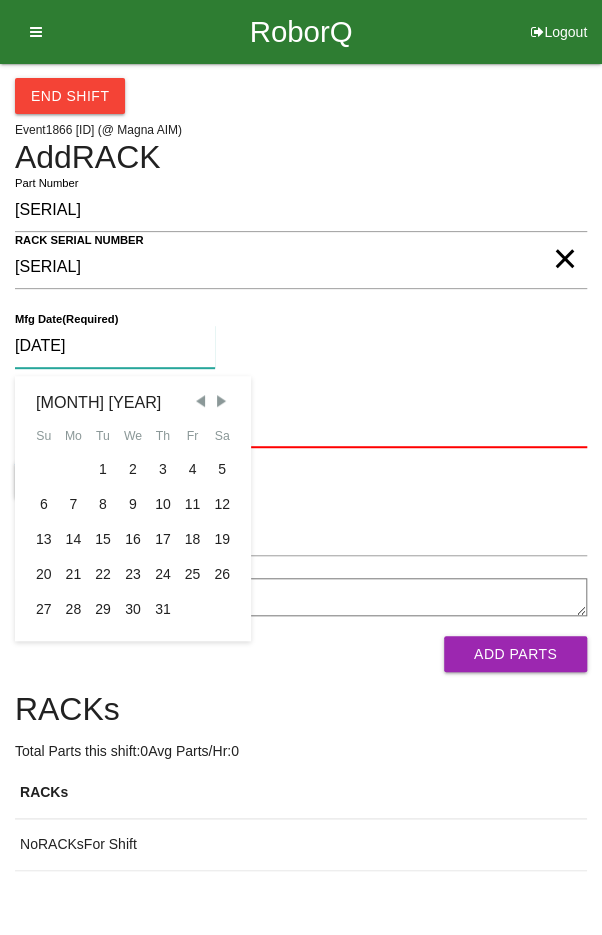 click on "7" at bounding box center [74, 504] 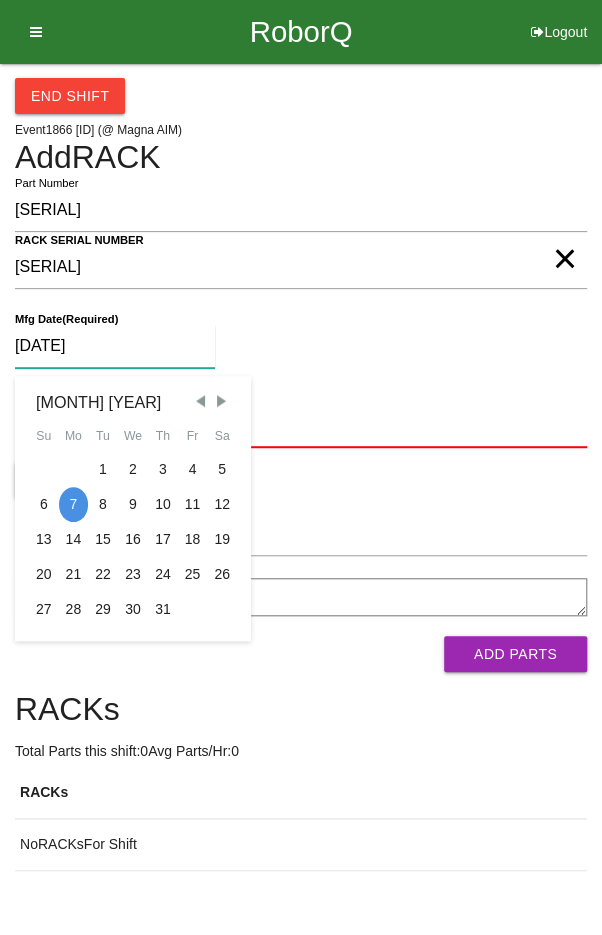type on "[DATE]" 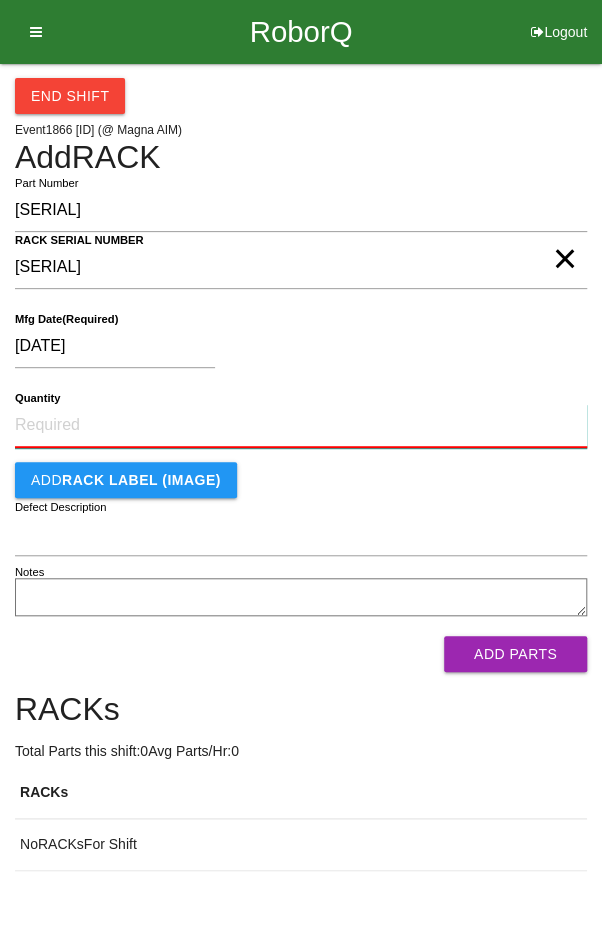 click on "Quantity" at bounding box center (301, 426) 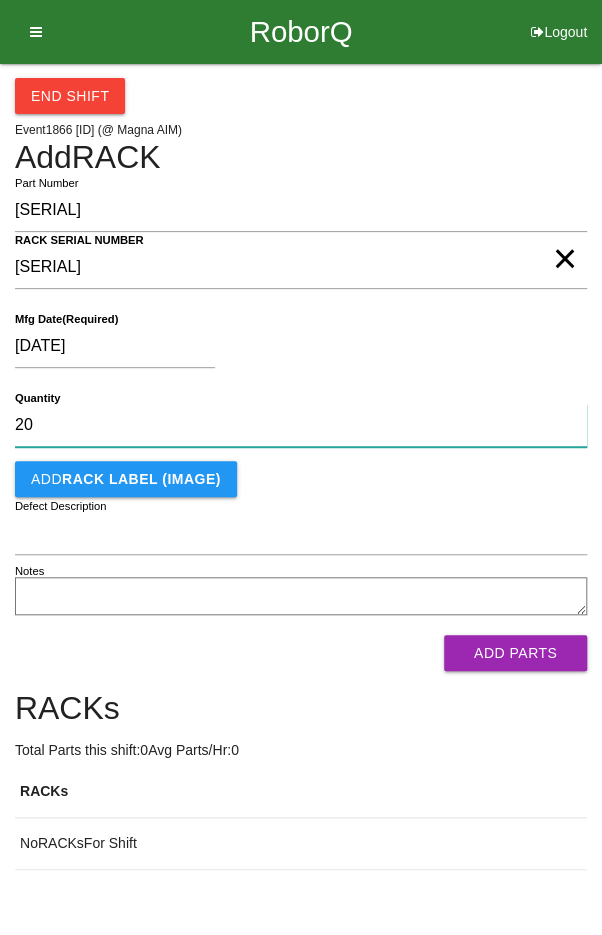 type on "20" 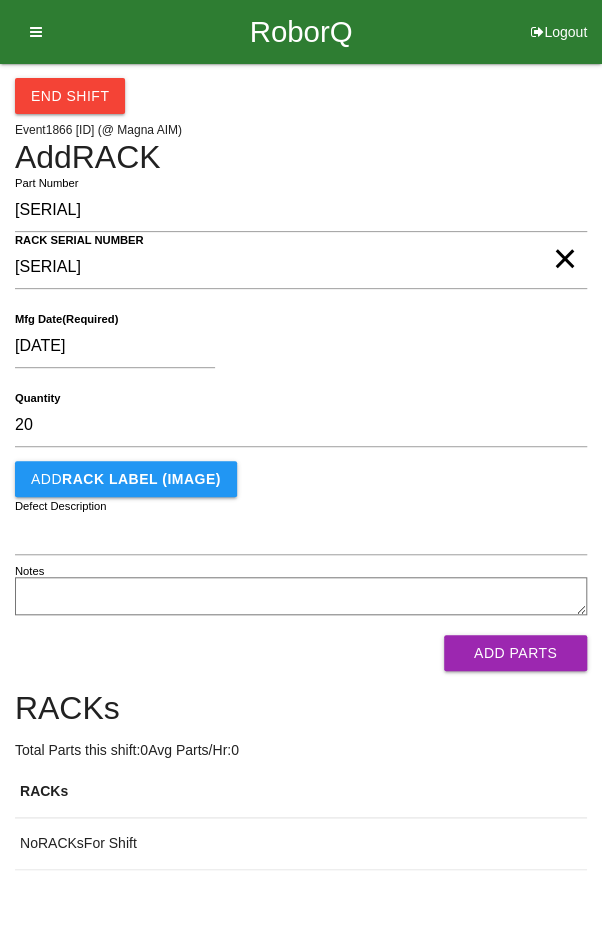 click on "[DATE]" at bounding box center (296, 350) 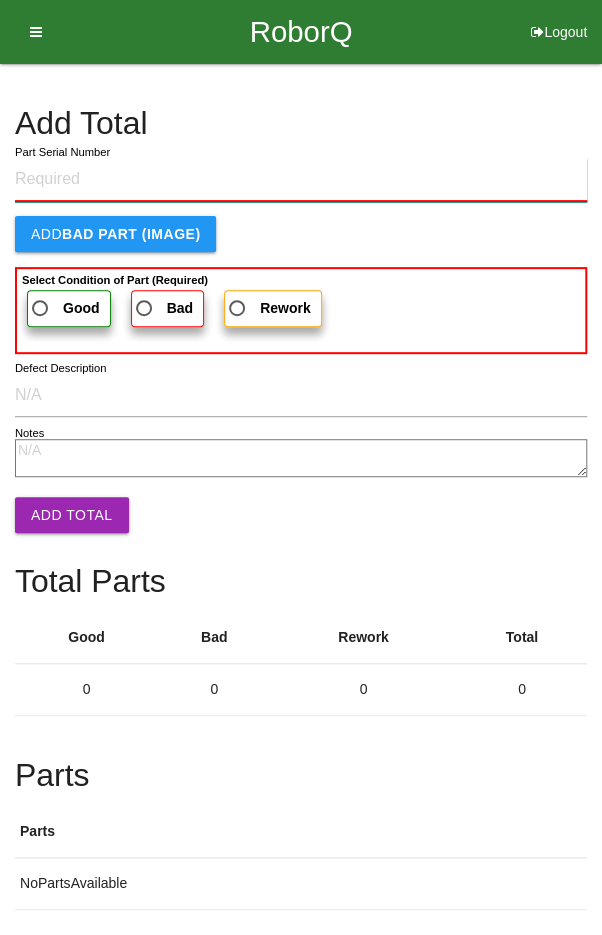click on "Part Serial Number" at bounding box center [301, 180] 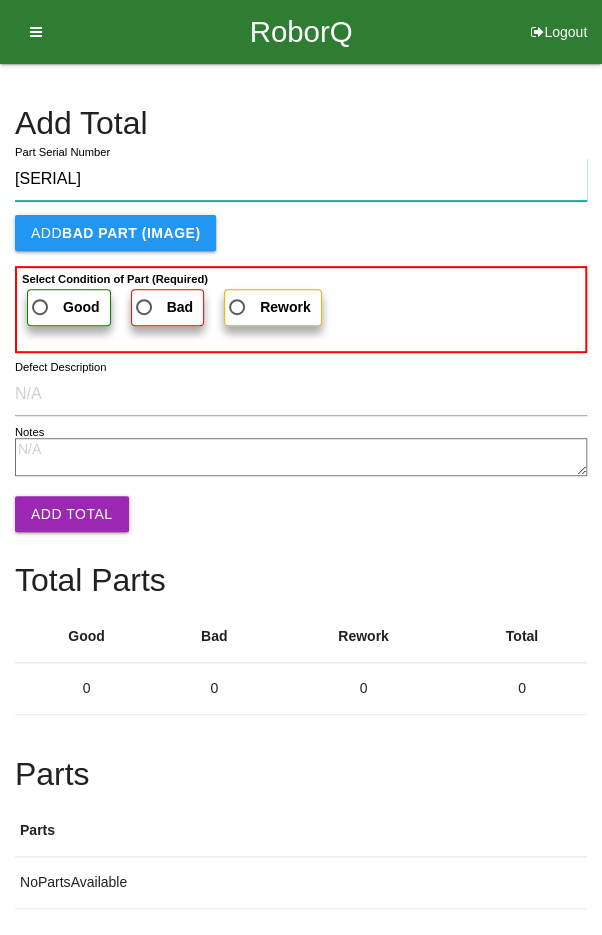 type on "[SERIAL]" 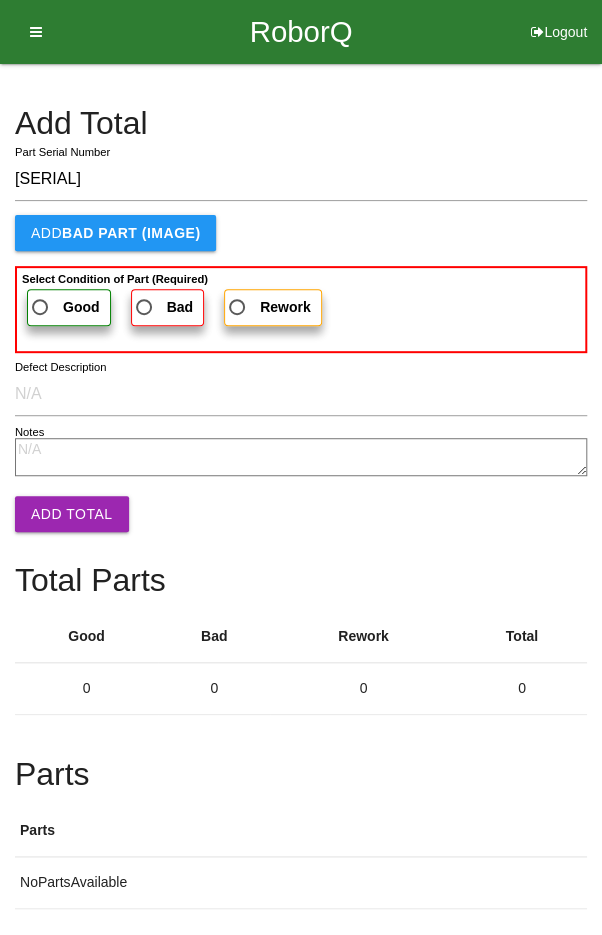 click on "Good" at bounding box center [64, 307] 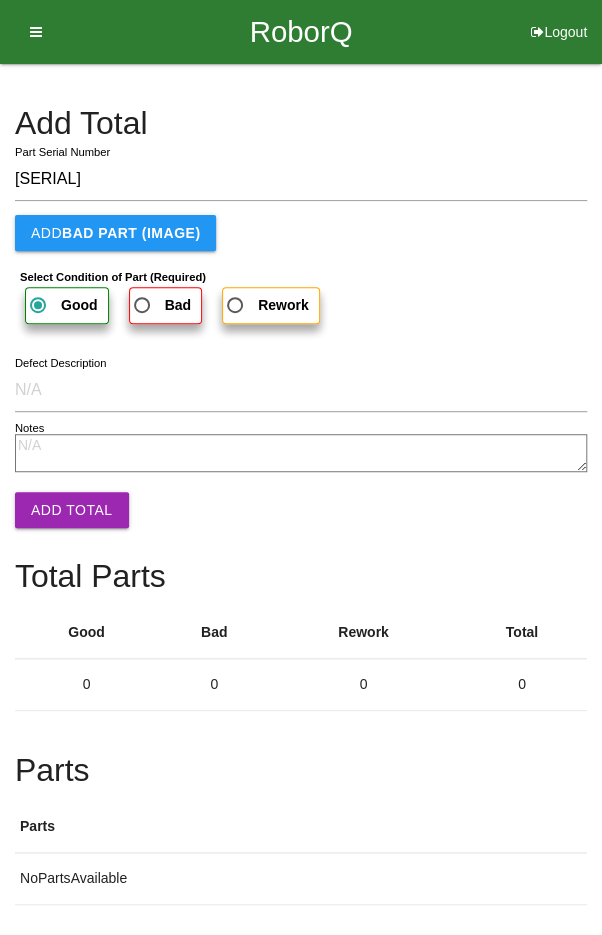 click on "Add Total" at bounding box center (72, 510) 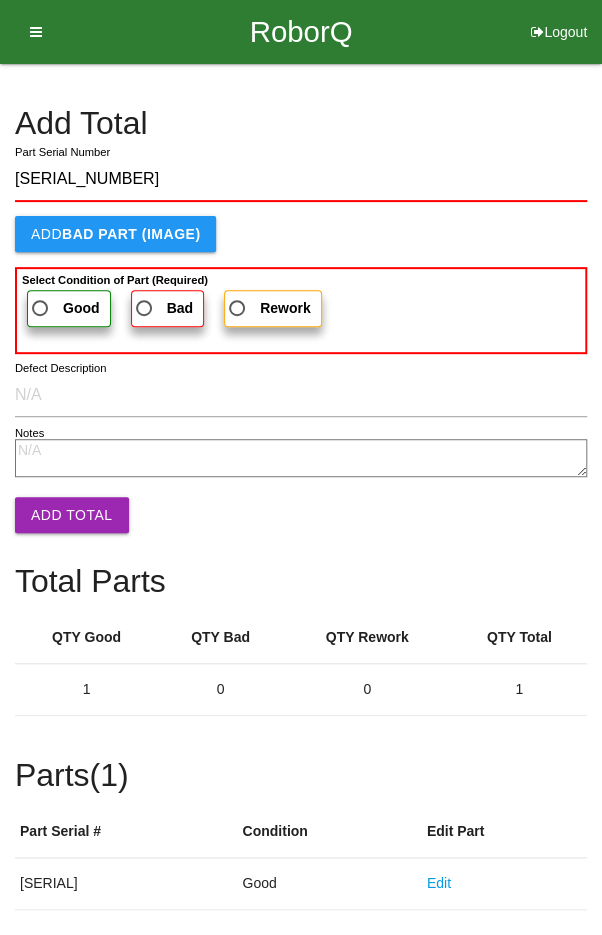 type on "[SERIAL_NUMBER]" 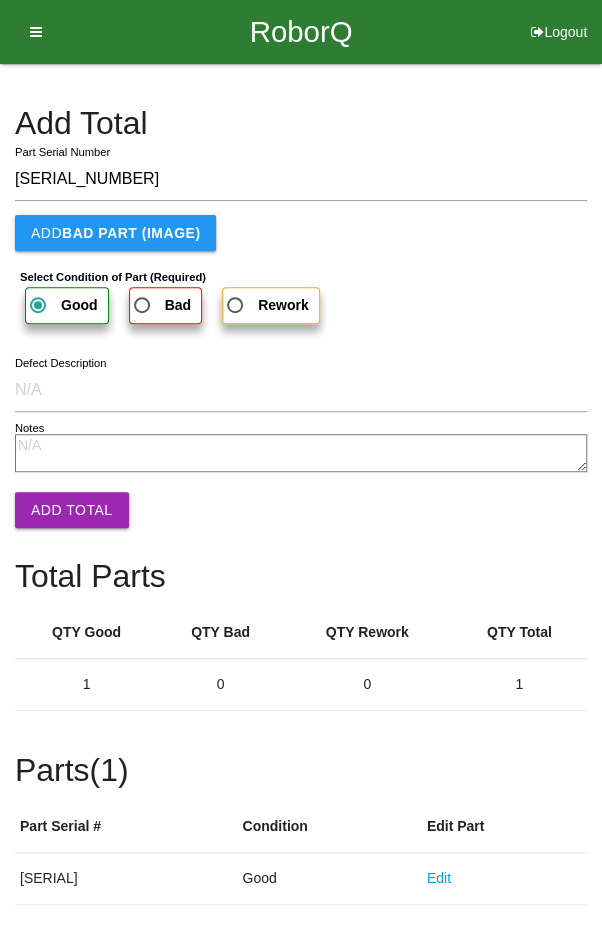 click on "Add Total" at bounding box center (72, 510) 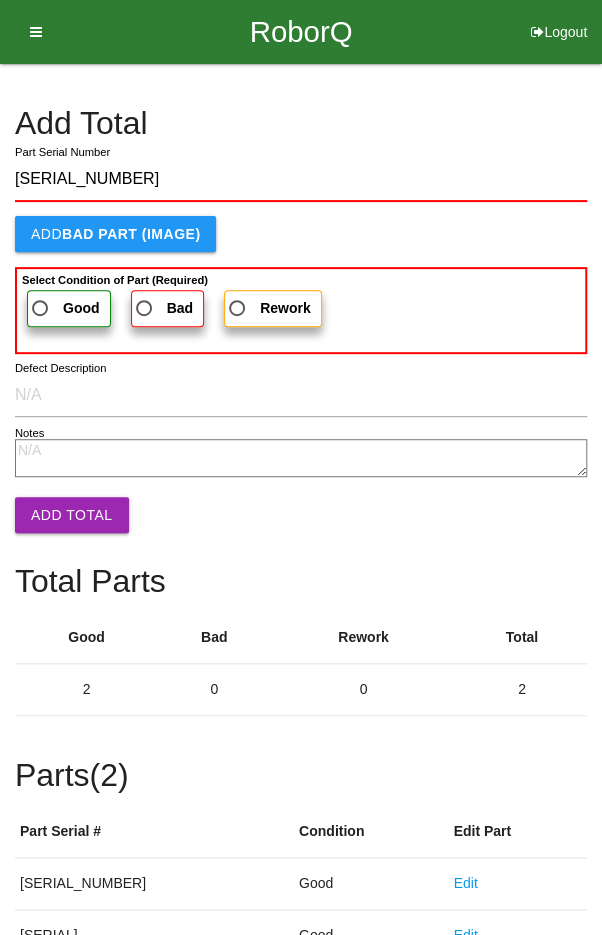 type on "[SERIAL_NUMBER]" 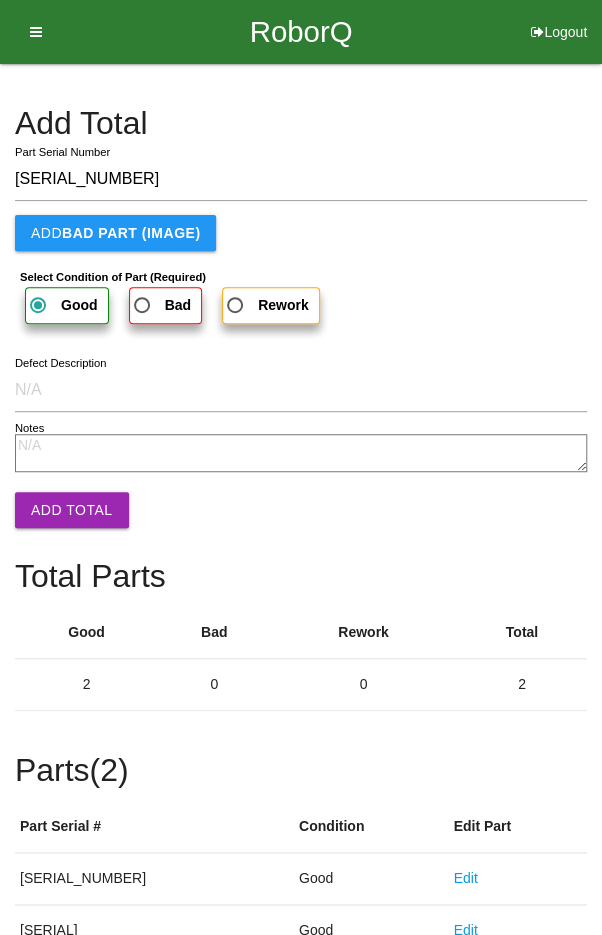 click on "Add Total" at bounding box center [72, 510] 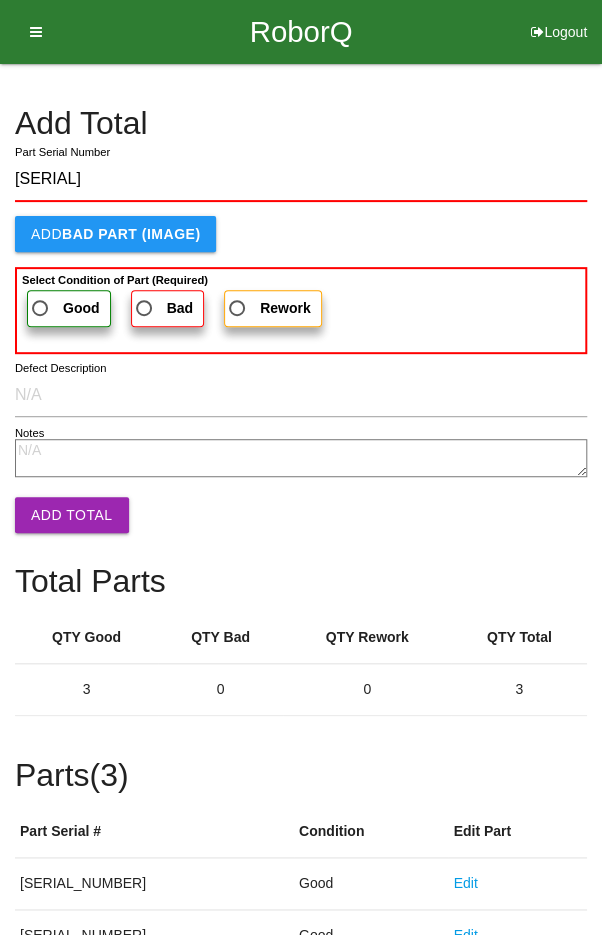 type on "[SERIAL]" 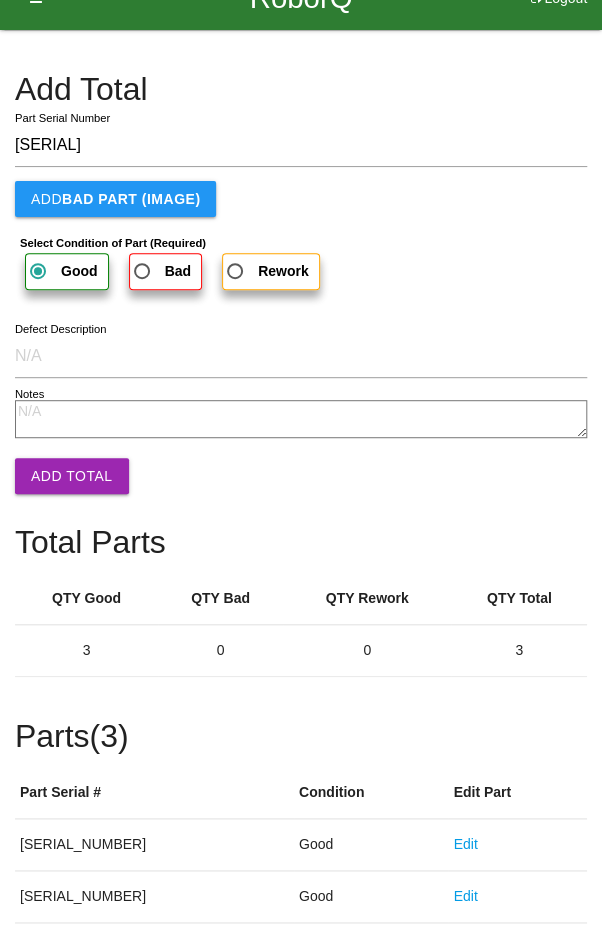 scroll, scrollTop: 44, scrollLeft: 0, axis: vertical 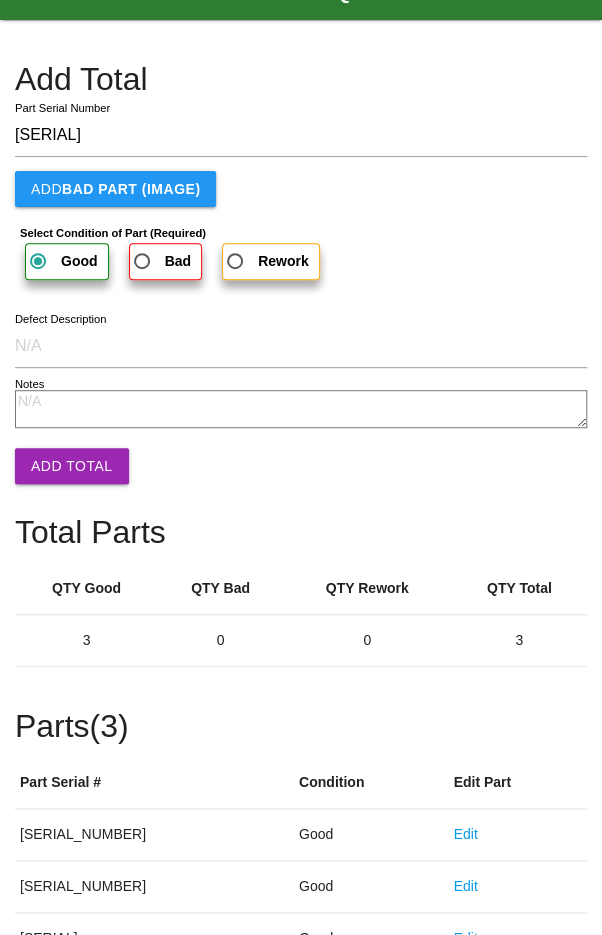 click on "Add Total" at bounding box center [72, 466] 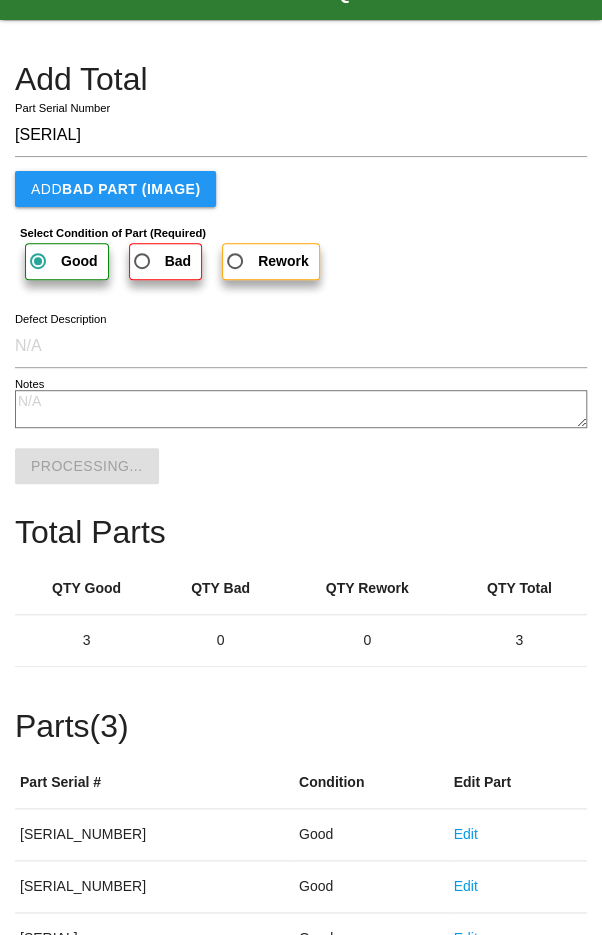 scroll, scrollTop: 0, scrollLeft: 0, axis: both 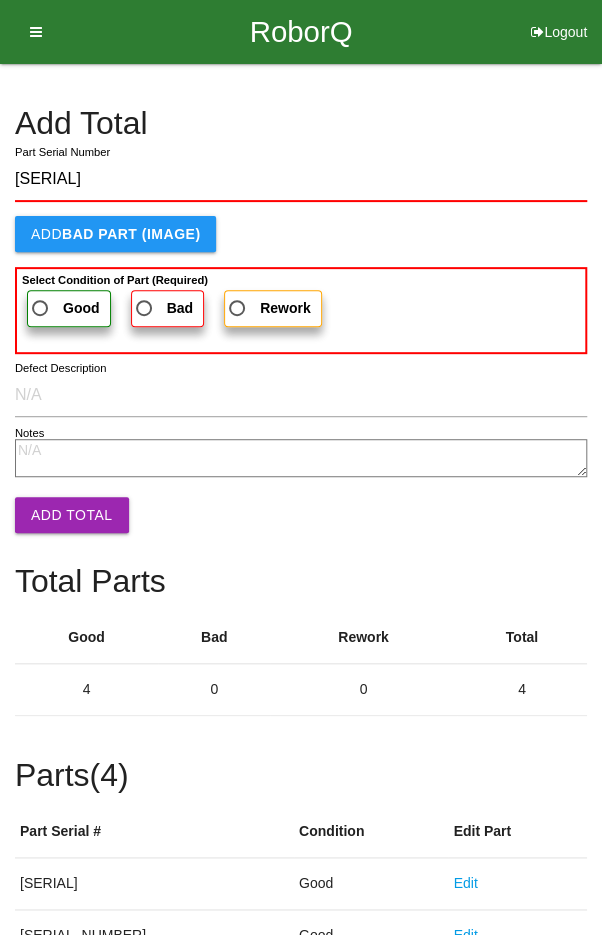 type on "[SERIAL]" 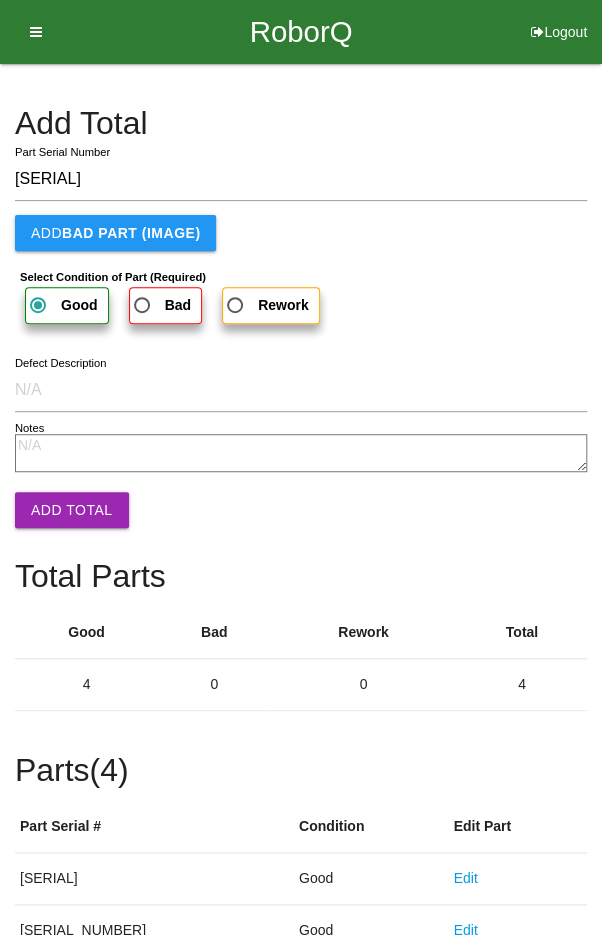 click on "Add Total" at bounding box center [72, 510] 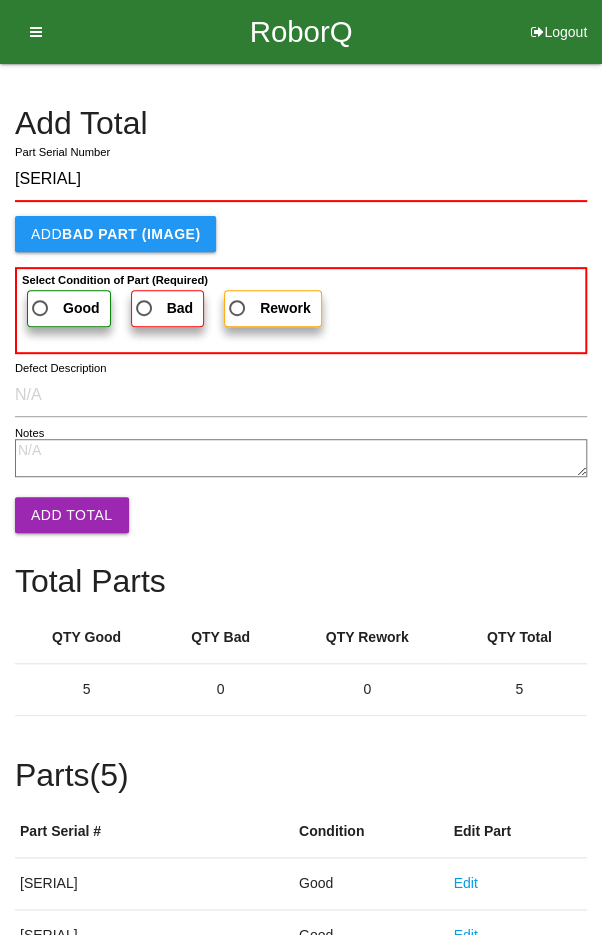 type on "[SERIAL]" 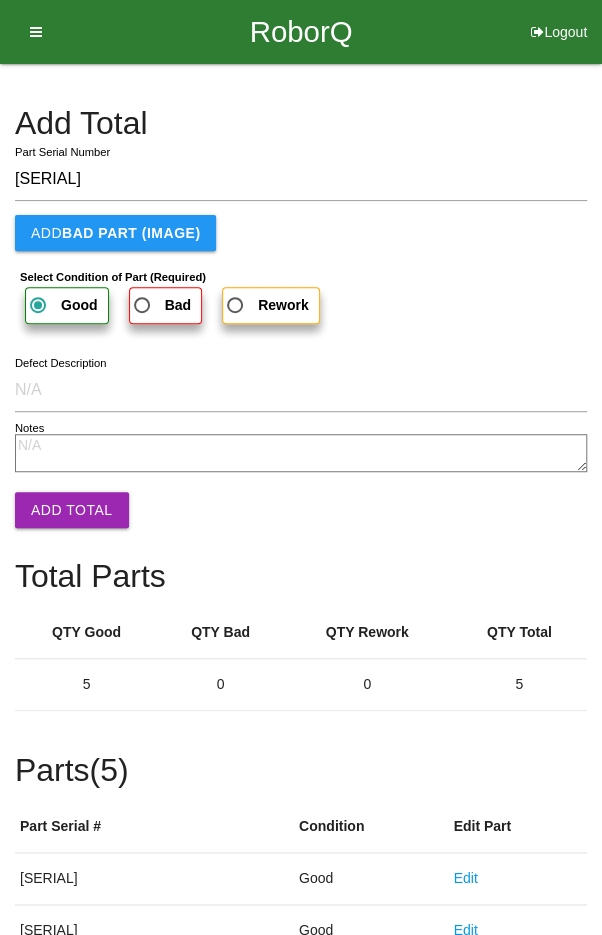 click on "Add Total" at bounding box center [72, 510] 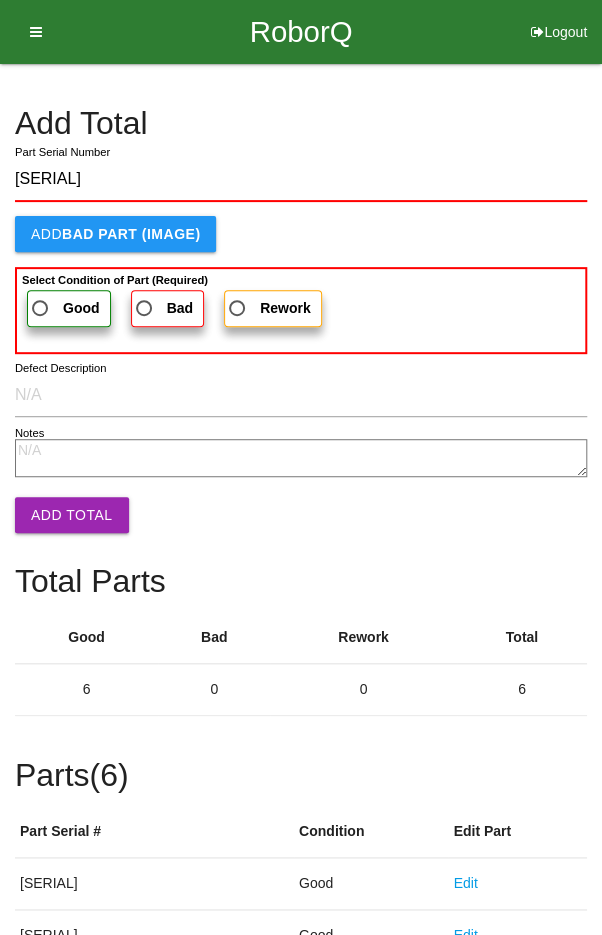 type on "[SERIAL]" 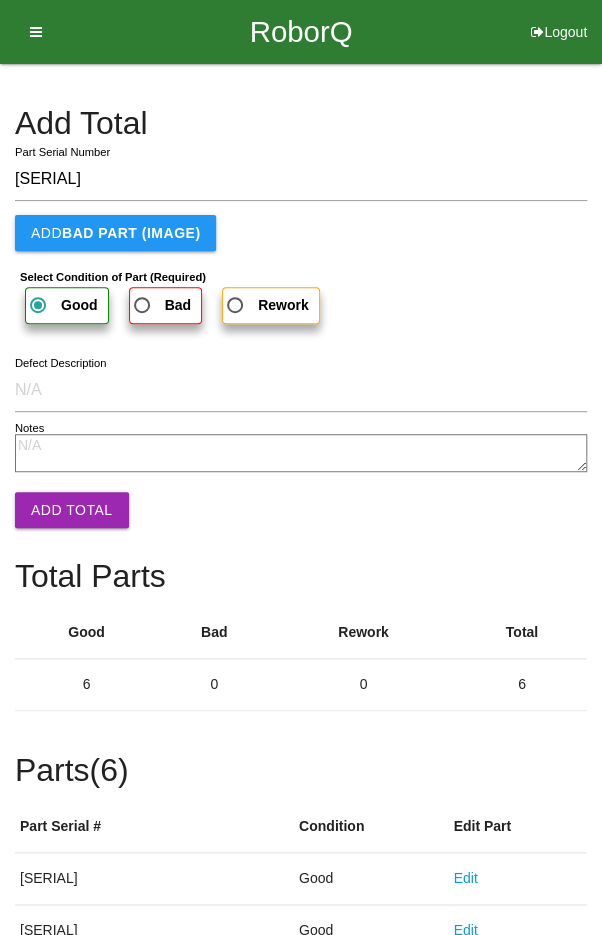 click on "Add Total" at bounding box center (72, 510) 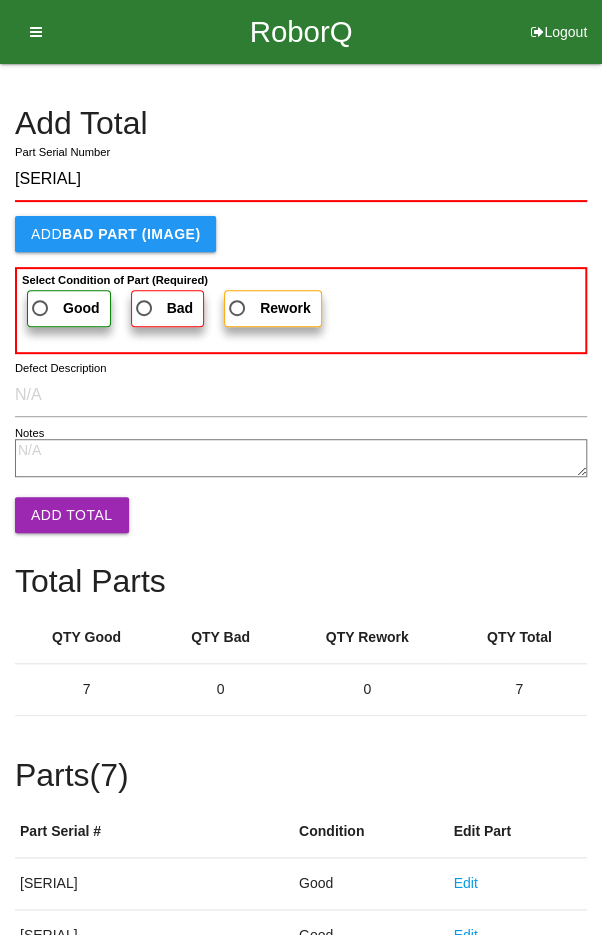 type on "[SERIAL]" 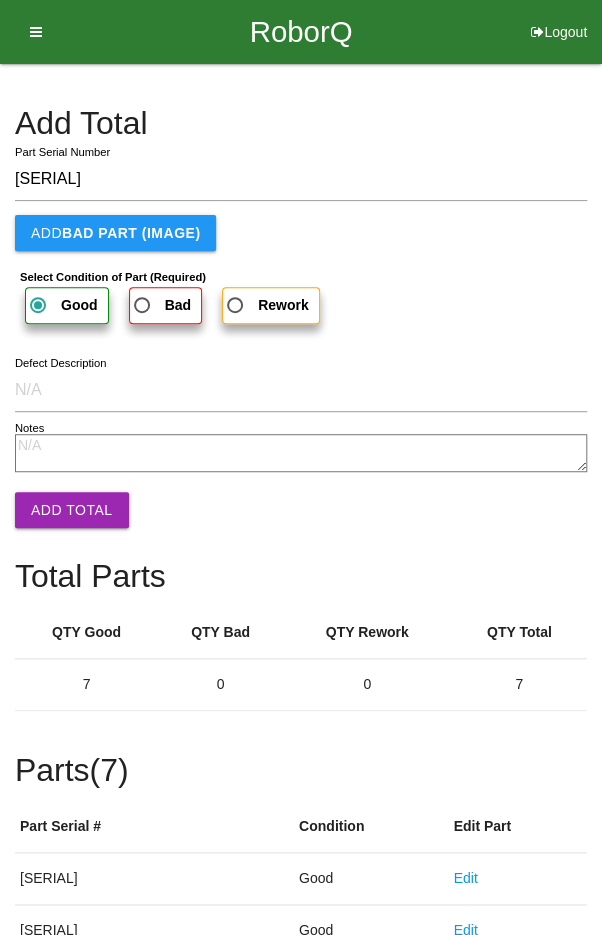 click on "Add Total" at bounding box center [72, 510] 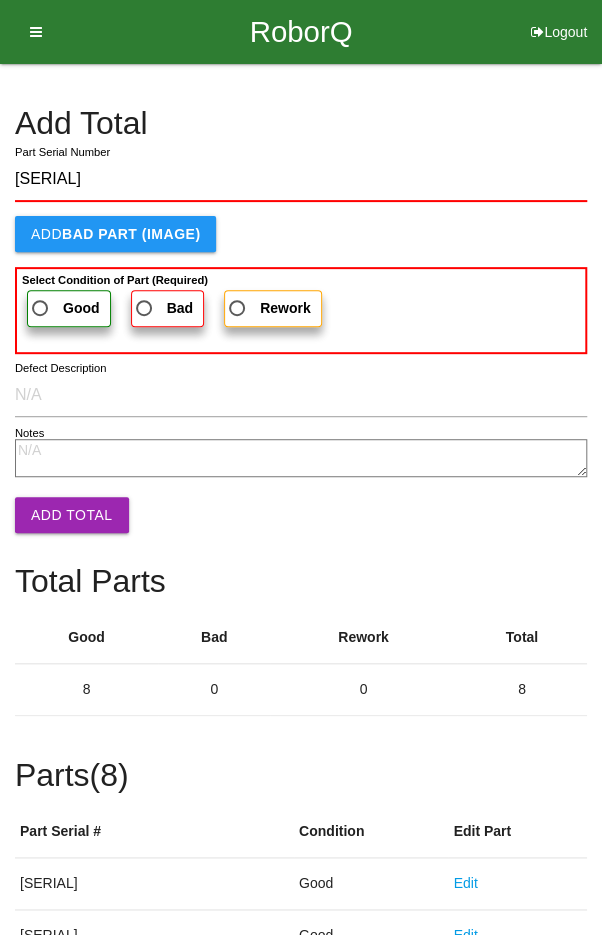 type on "[SERIAL]" 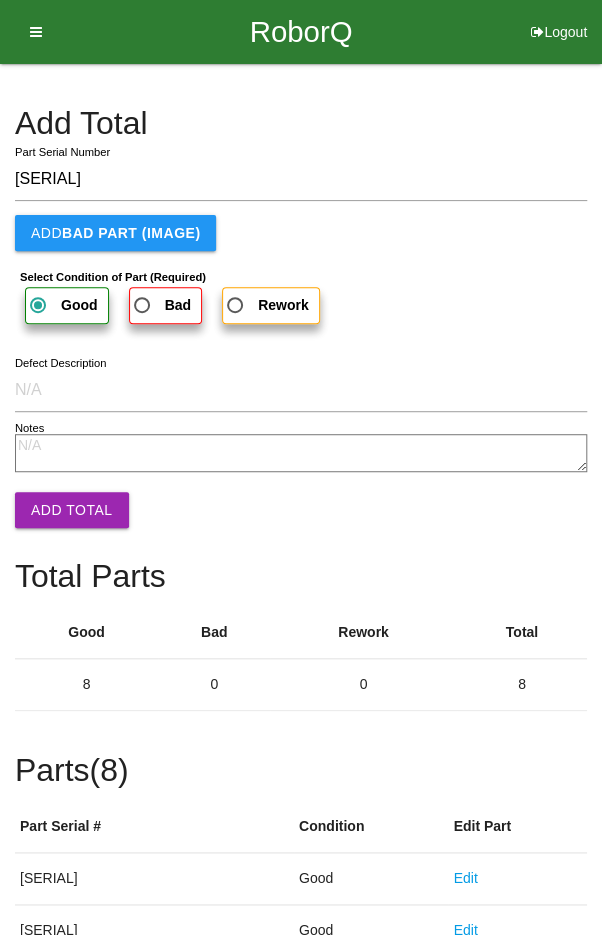 click on "Add Total" at bounding box center (72, 510) 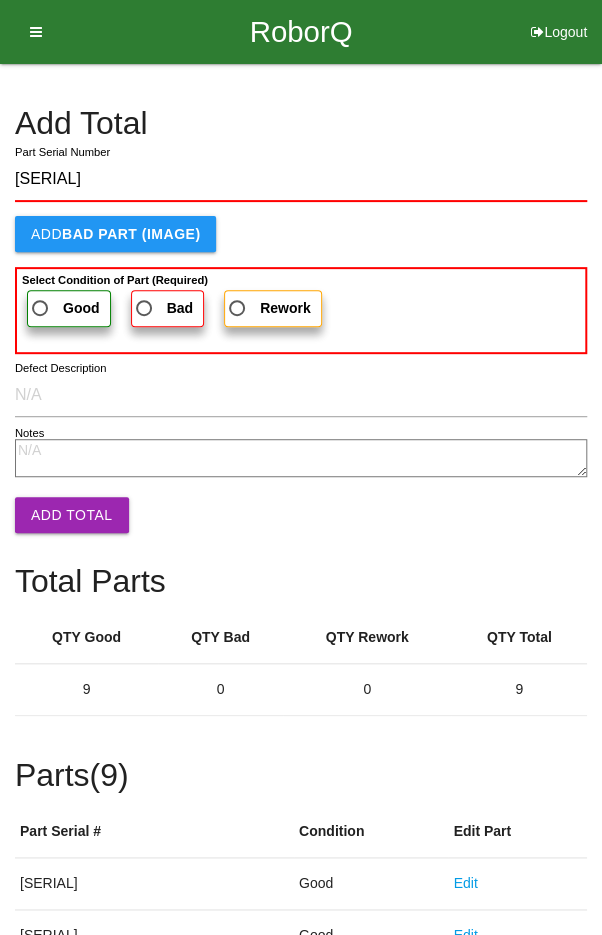 type on "[SERIAL]" 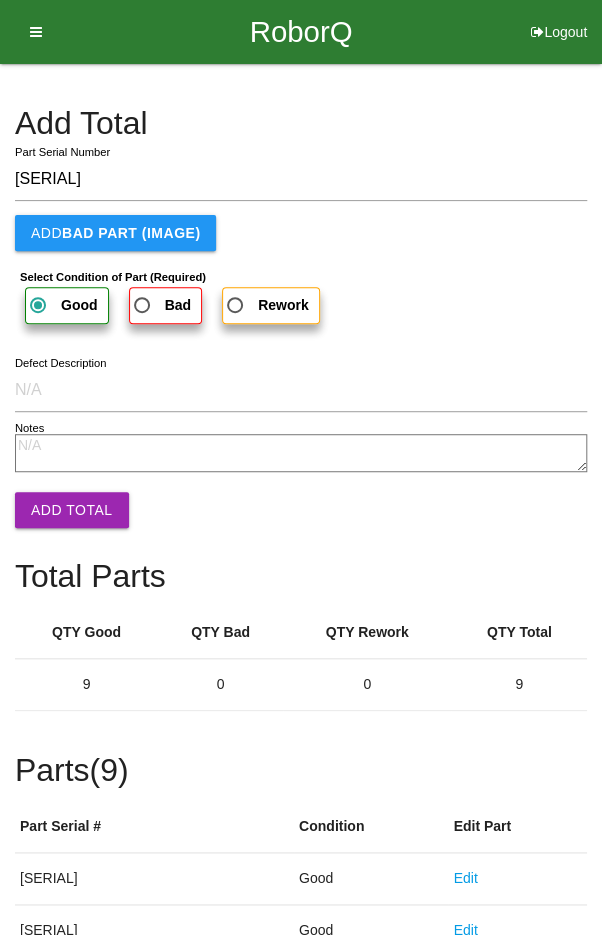 click on "Add Total" at bounding box center (72, 510) 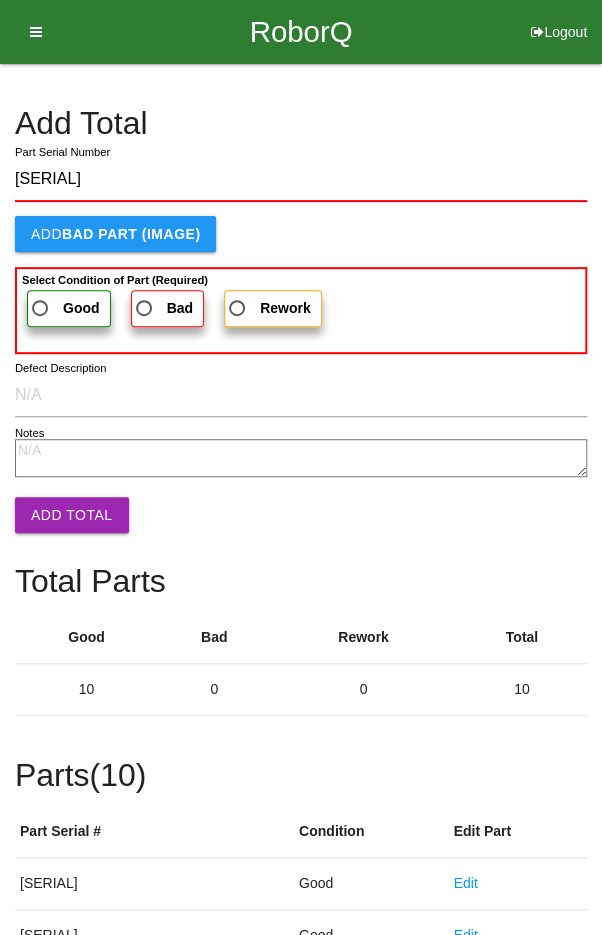 type on "[SERIAL]" 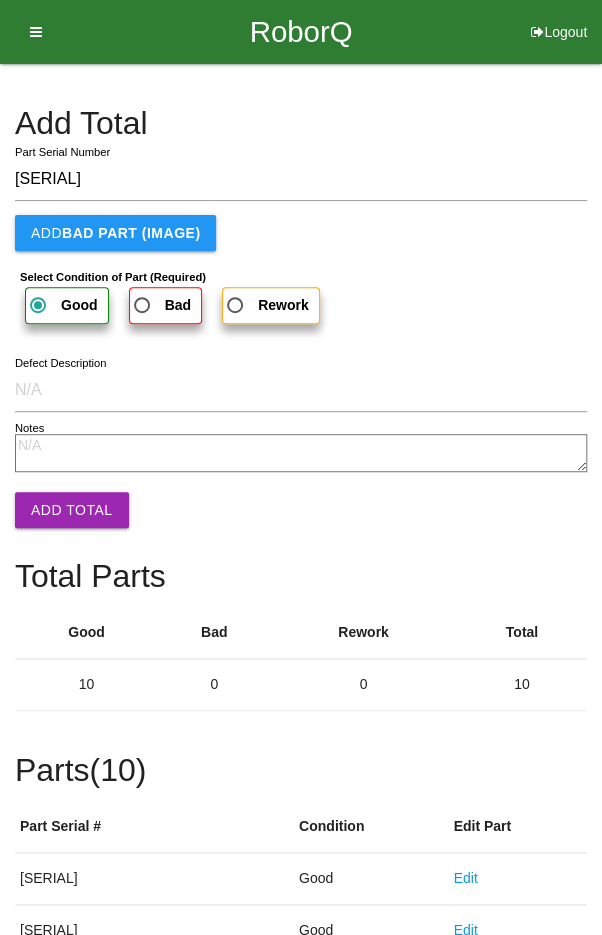 click on "Add Total" at bounding box center [72, 510] 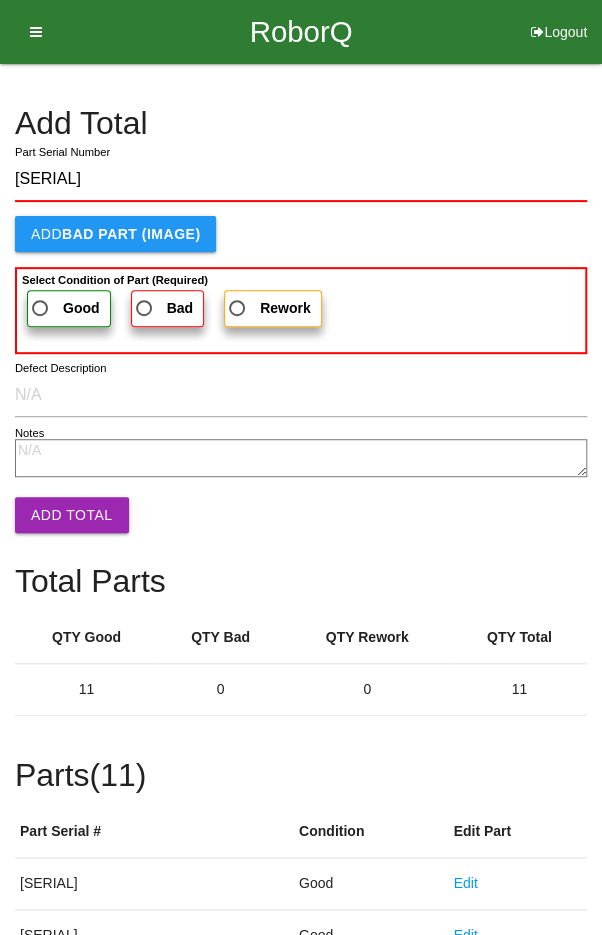 type on "[SERIAL]" 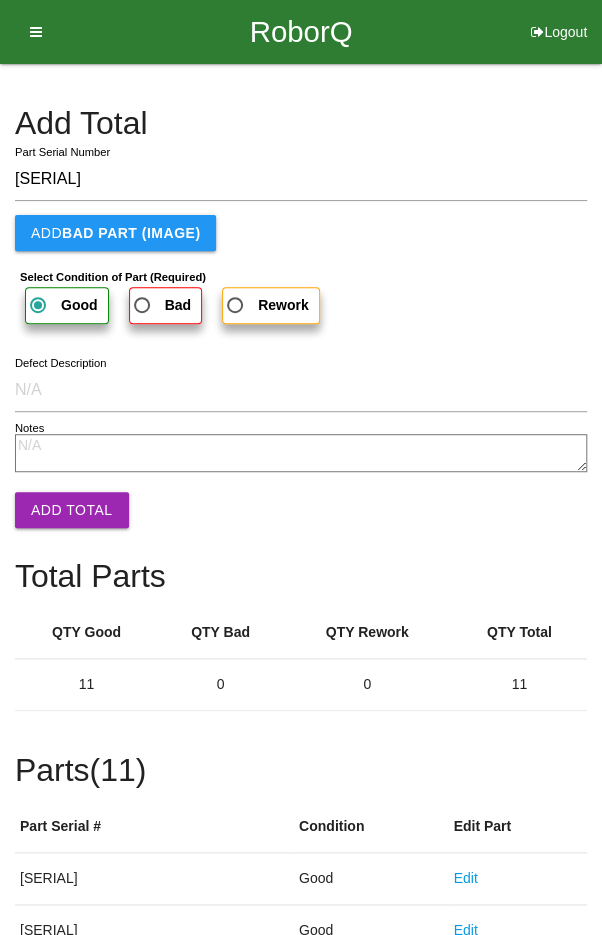 click on "Add Total" at bounding box center [72, 510] 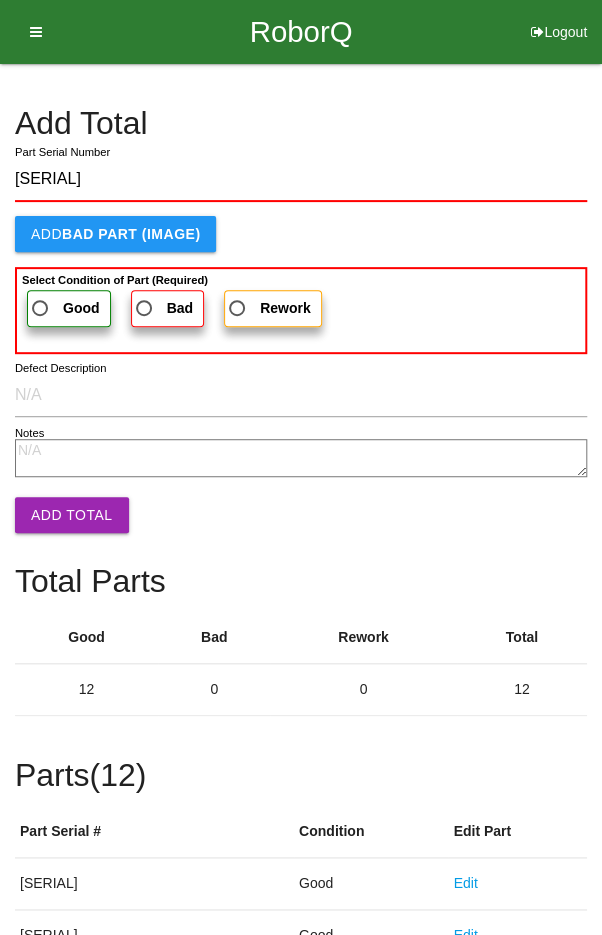 type on "[SERIAL]" 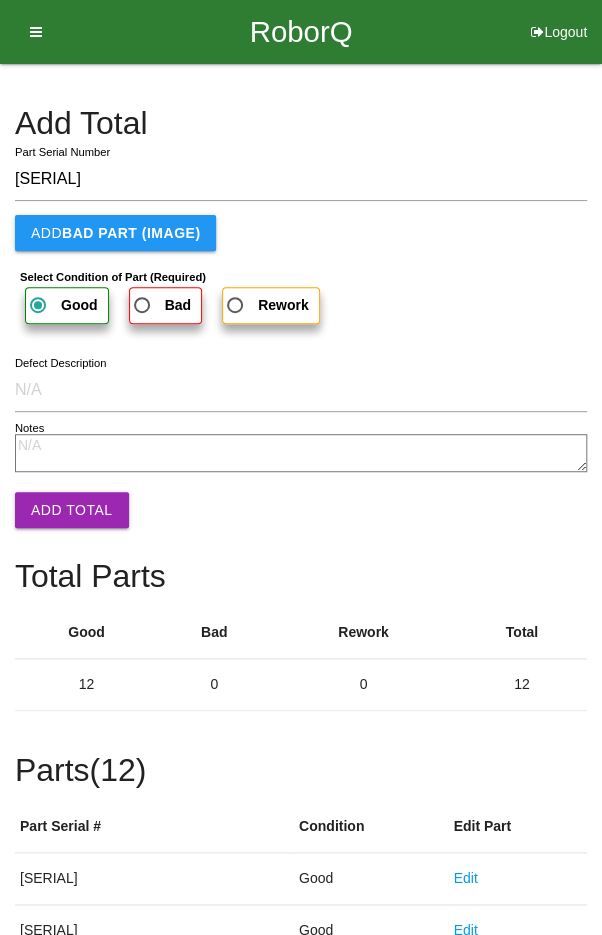 click on "Add Total" at bounding box center [72, 510] 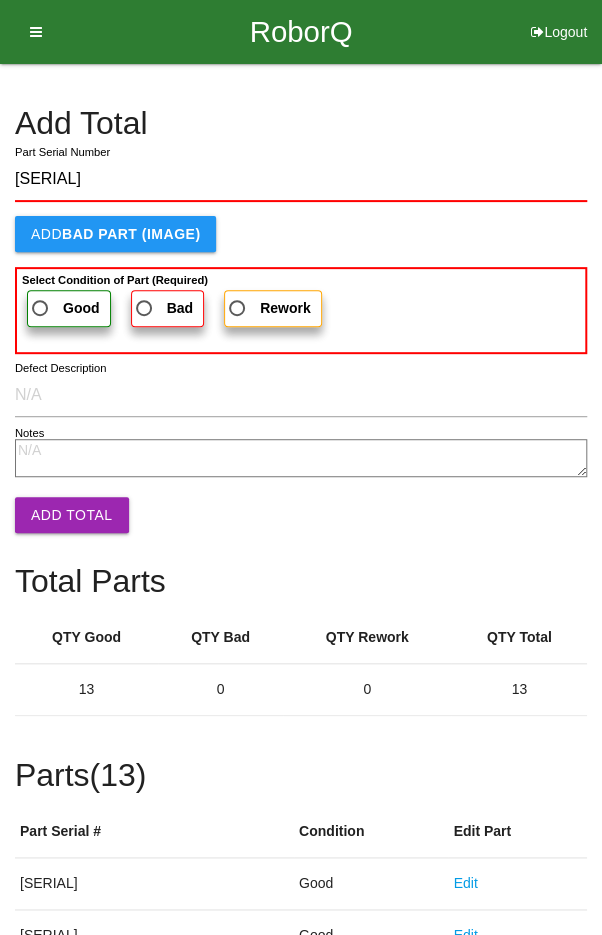 type on "[SERIAL]" 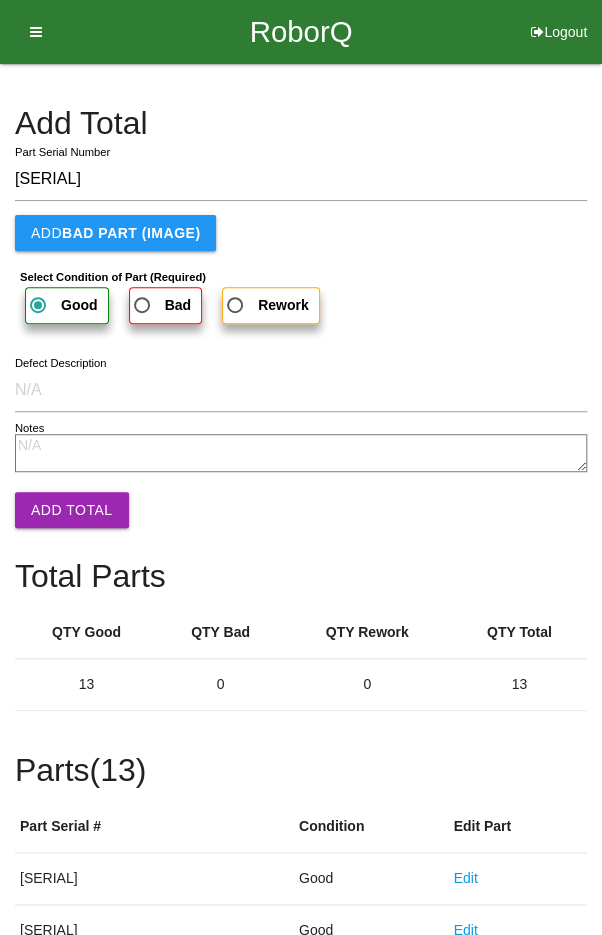 click on "Add Total" at bounding box center (72, 510) 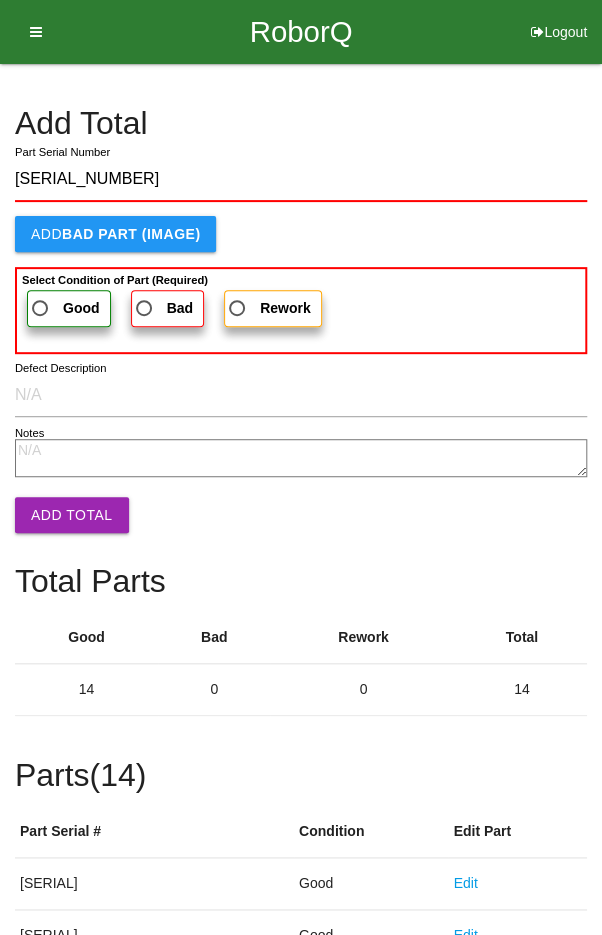 type on "[SERIAL_NUMBER]" 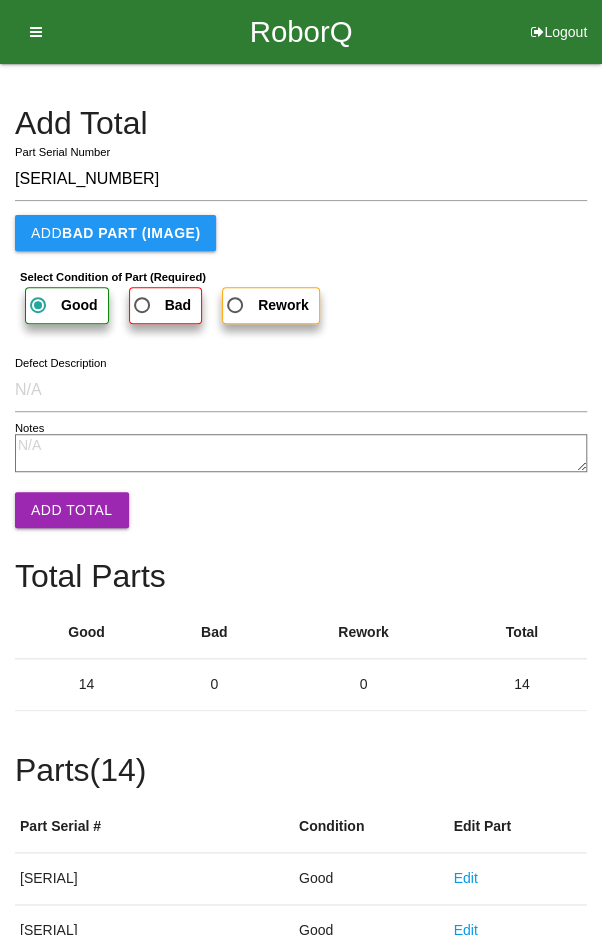 click on "Add Total" at bounding box center (72, 510) 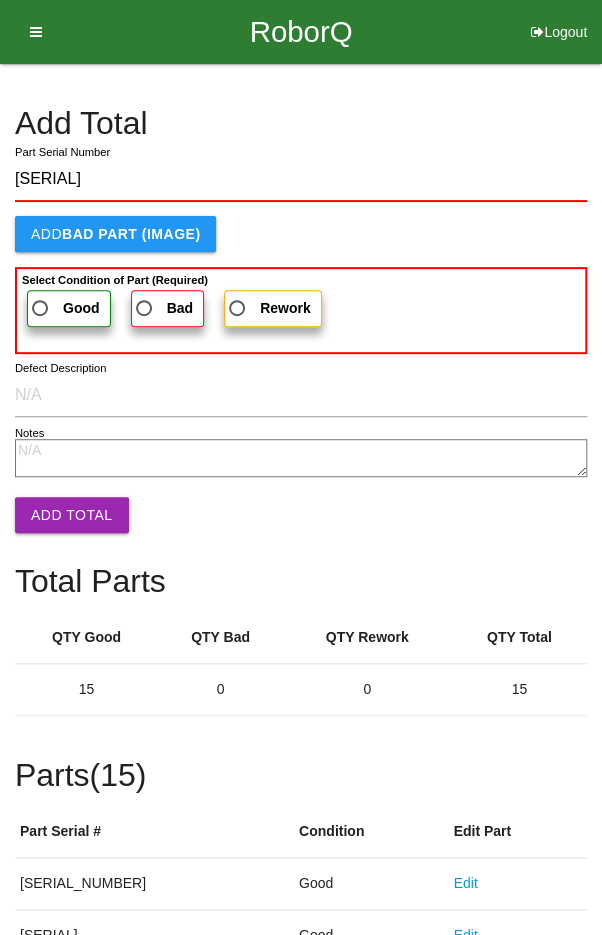 type on "[SERIAL]" 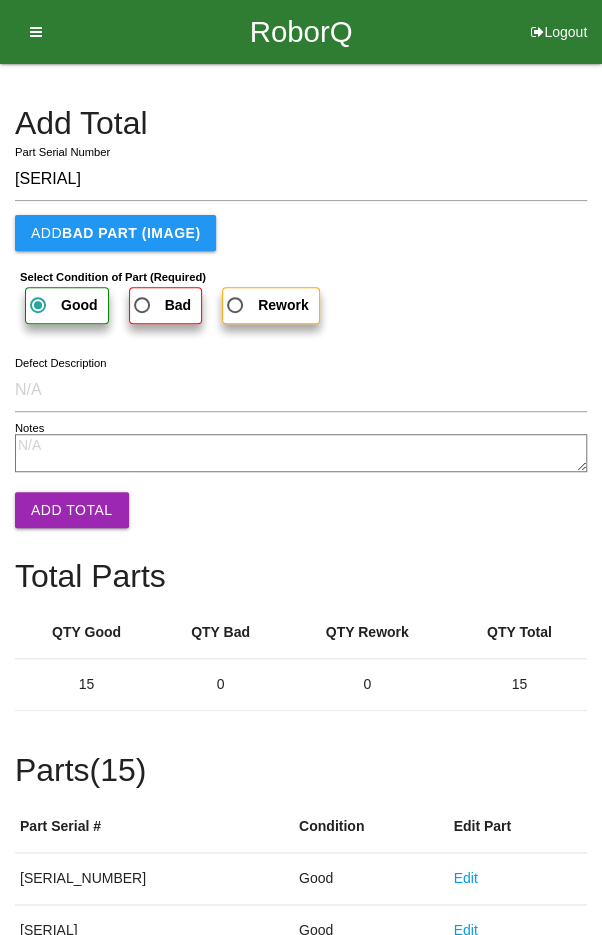 click on "Add Total" at bounding box center (72, 510) 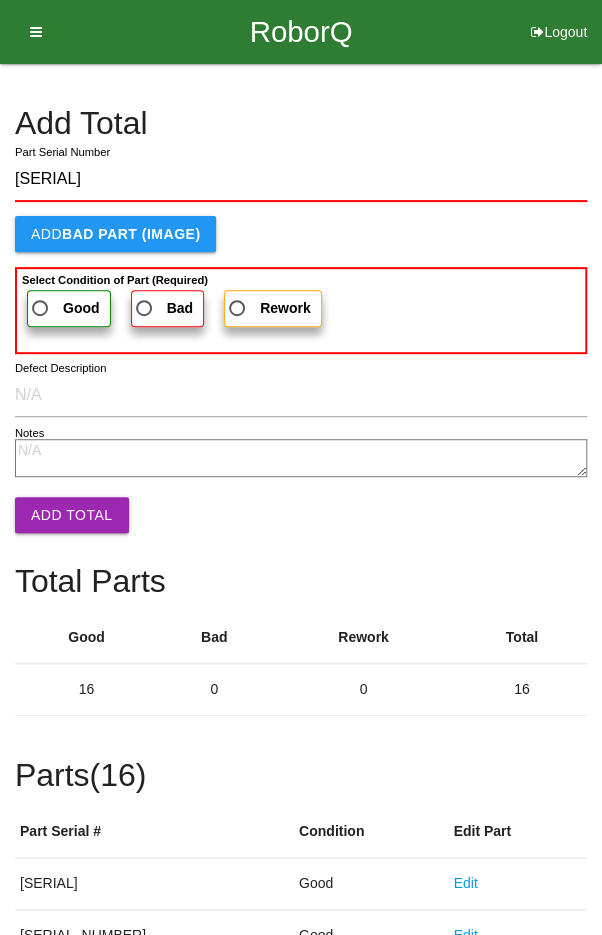 type on "[SERIAL]" 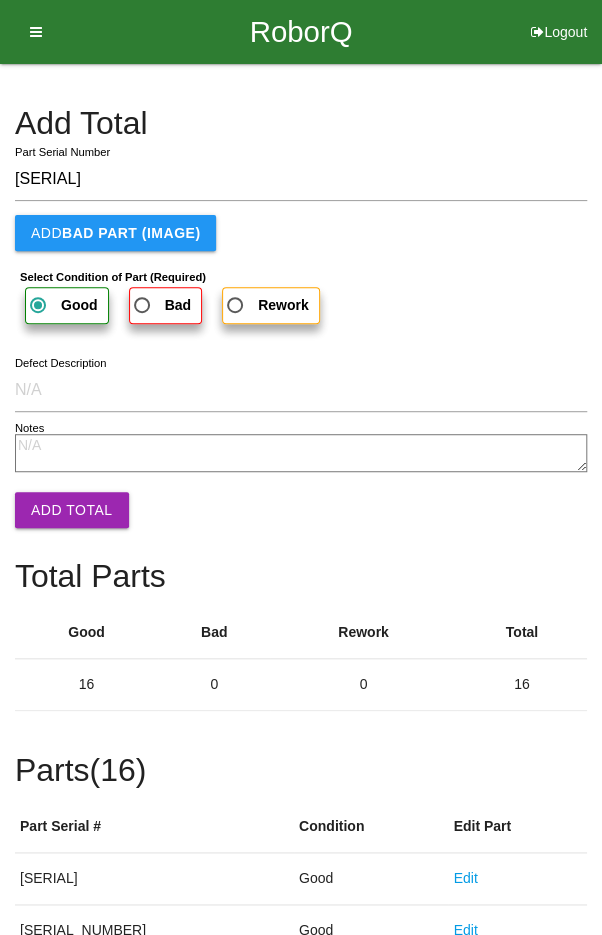 click on "Add Total" at bounding box center [72, 510] 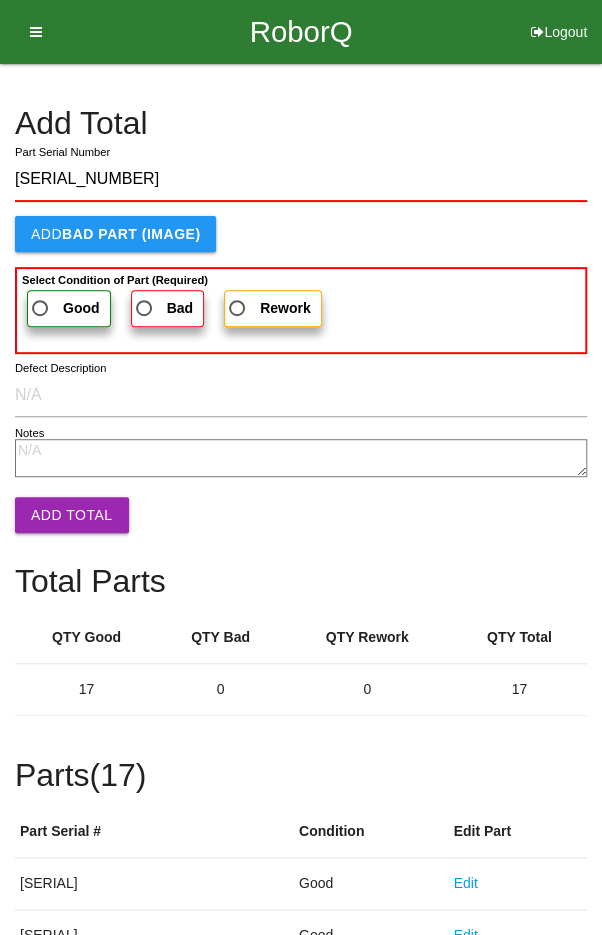 type on "[SERIAL_NUMBER]" 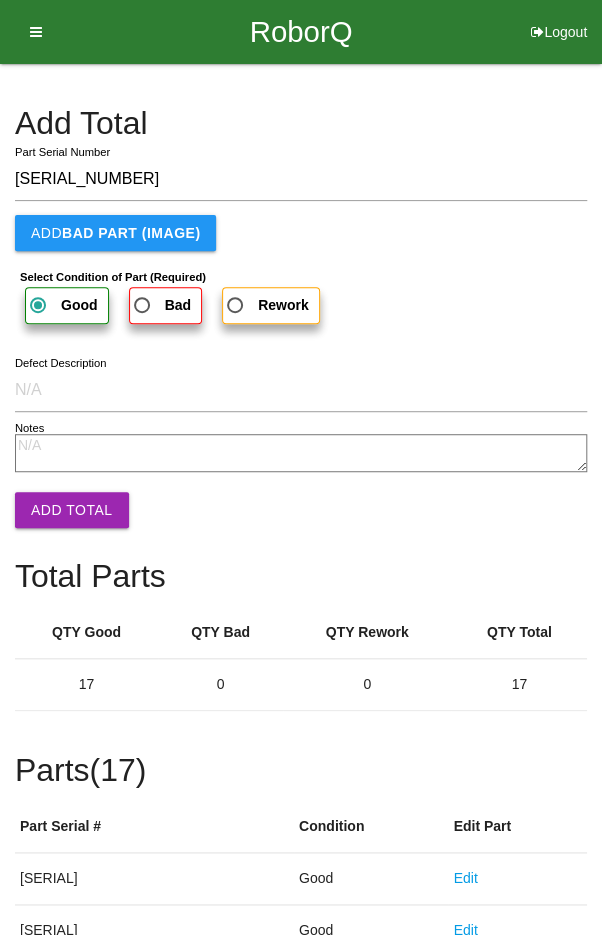 click on "Add Total" at bounding box center [72, 510] 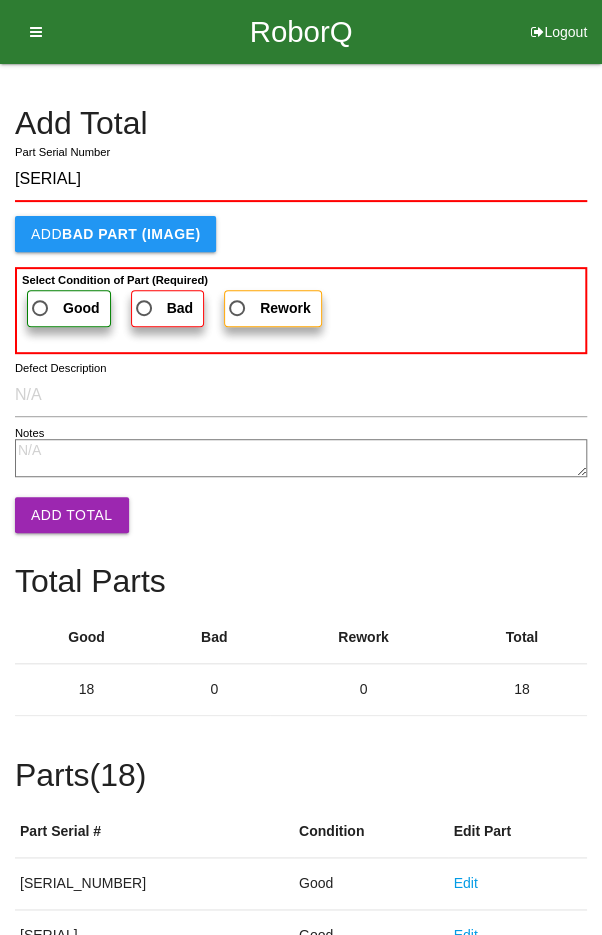 type on "[SERIAL]" 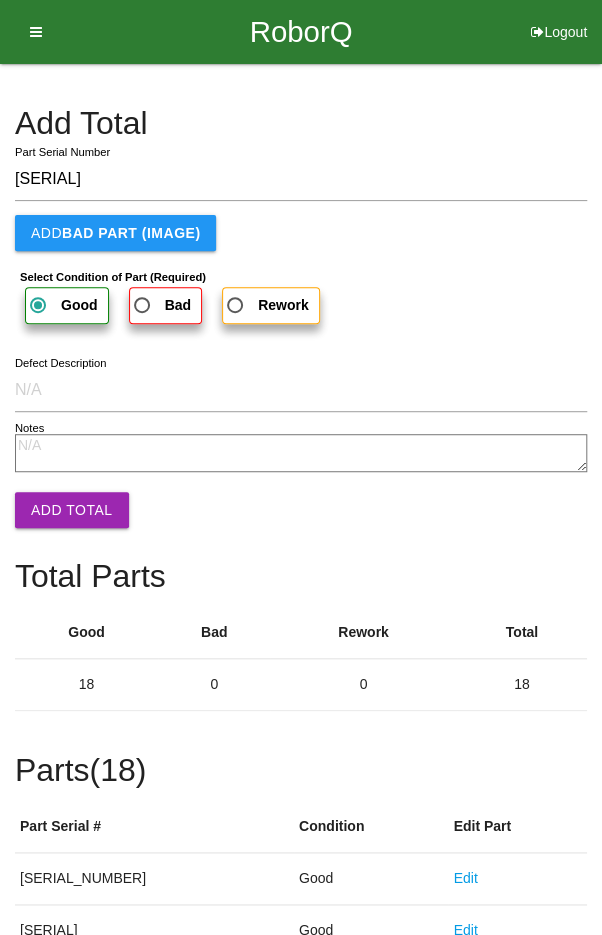 click on "Add Total" at bounding box center [72, 510] 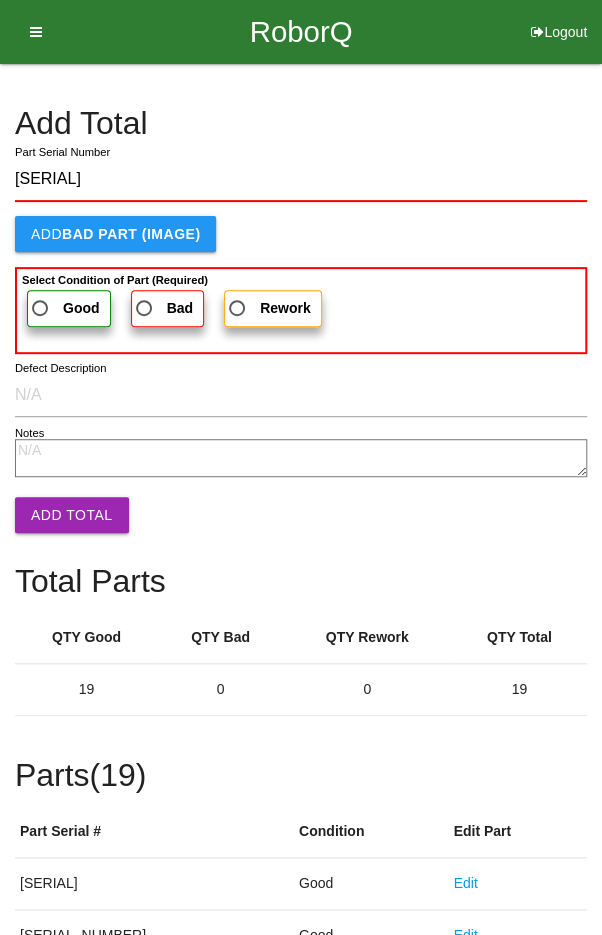 type on "[SERIAL]" 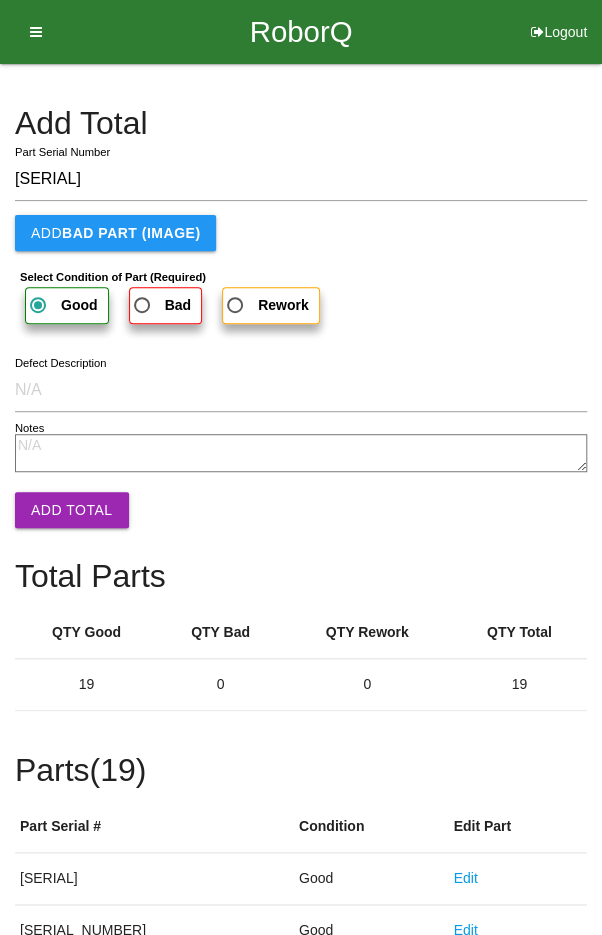 click on "Add Total" at bounding box center (72, 510) 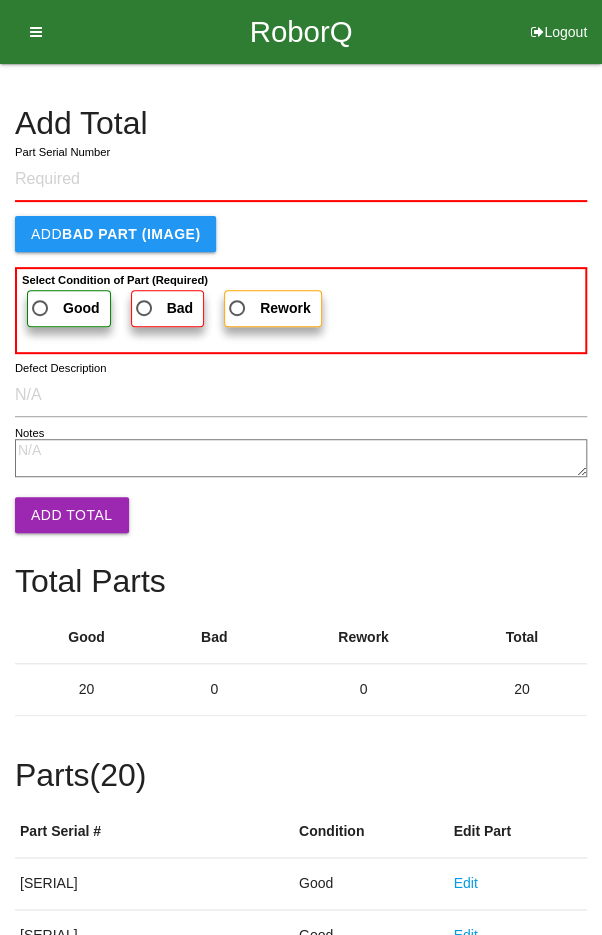 click on "Add Total" at bounding box center [301, 123] 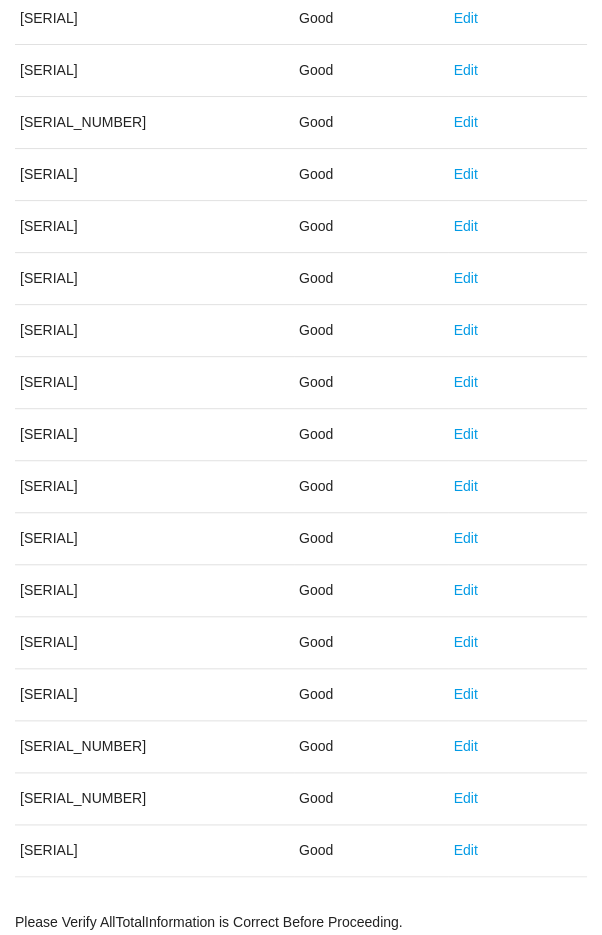 scroll, scrollTop: 1111, scrollLeft: 0, axis: vertical 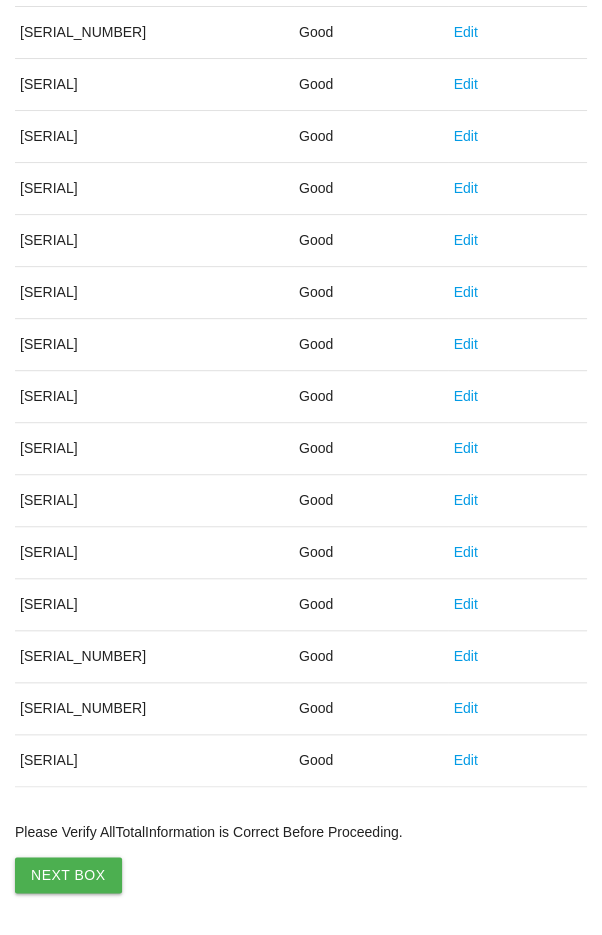 click on "Next Box" at bounding box center [68, 875] 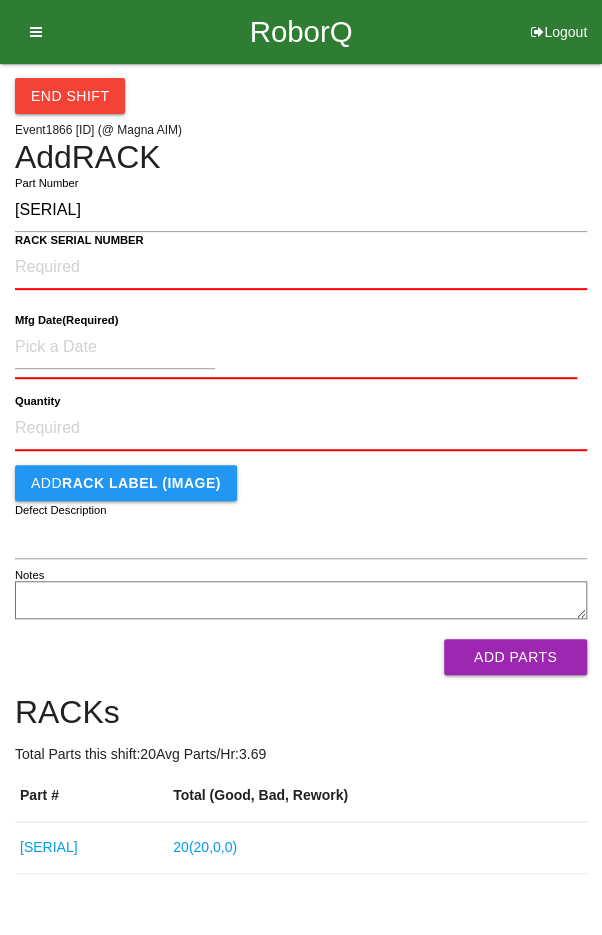 click on "[SERIAL]" at bounding box center (301, 210) 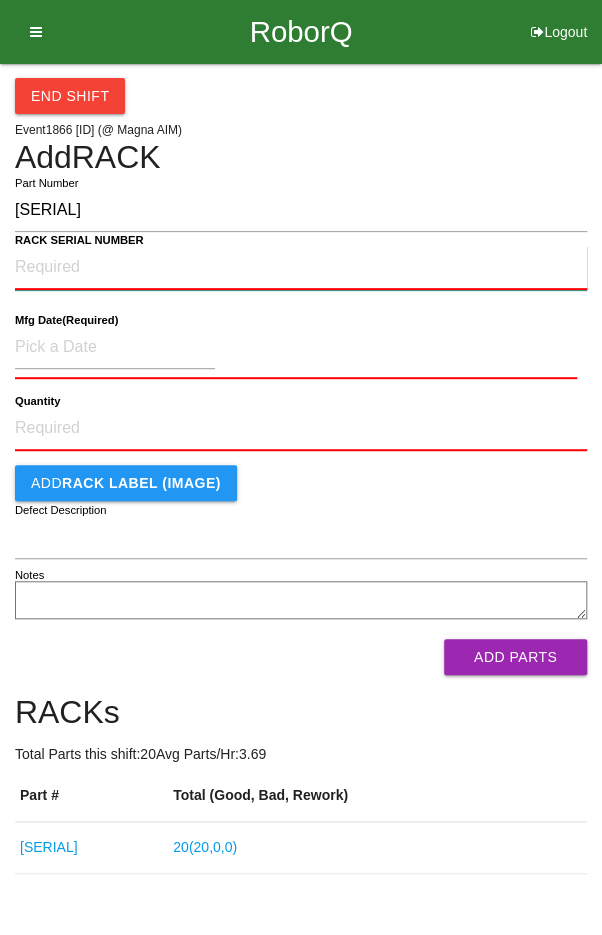 click on "RACK SERIAL NUMBER" at bounding box center [301, 268] 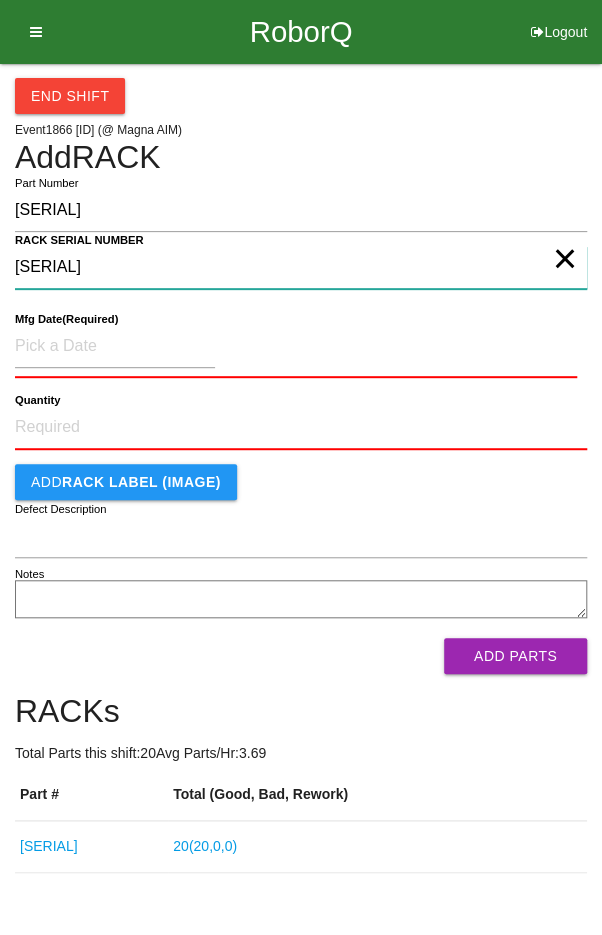 type on "[SERIAL]" 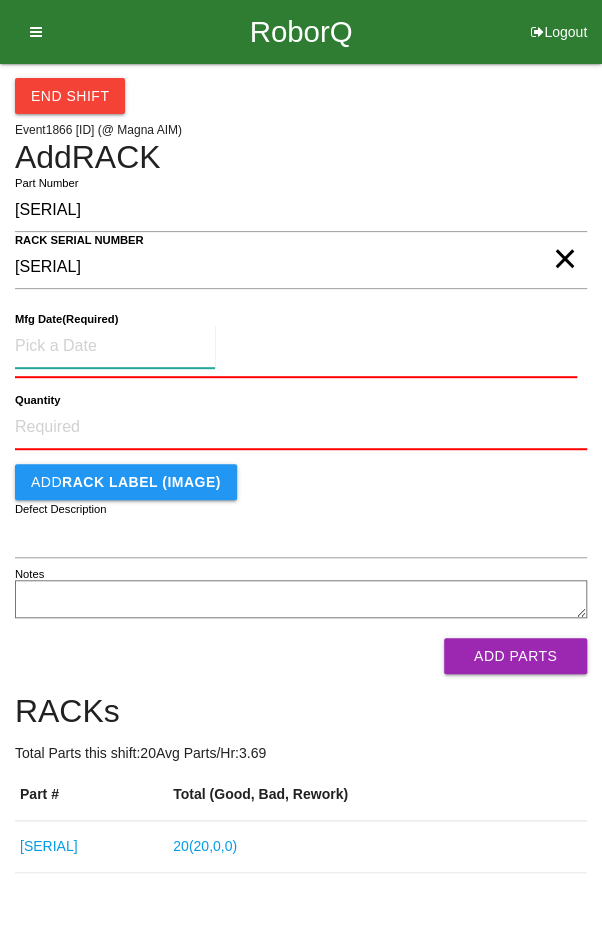 click at bounding box center [115, 346] 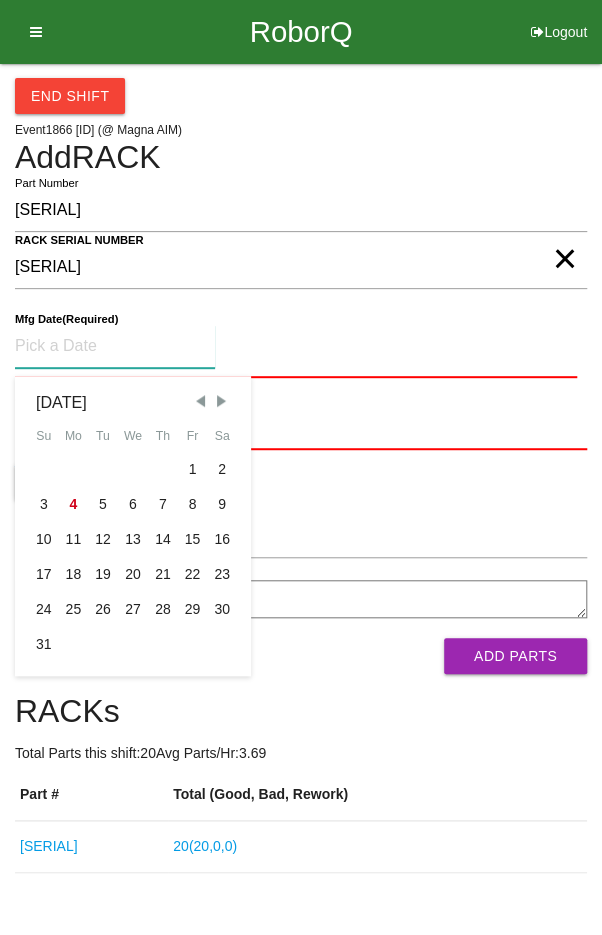 click at bounding box center (200, 401) 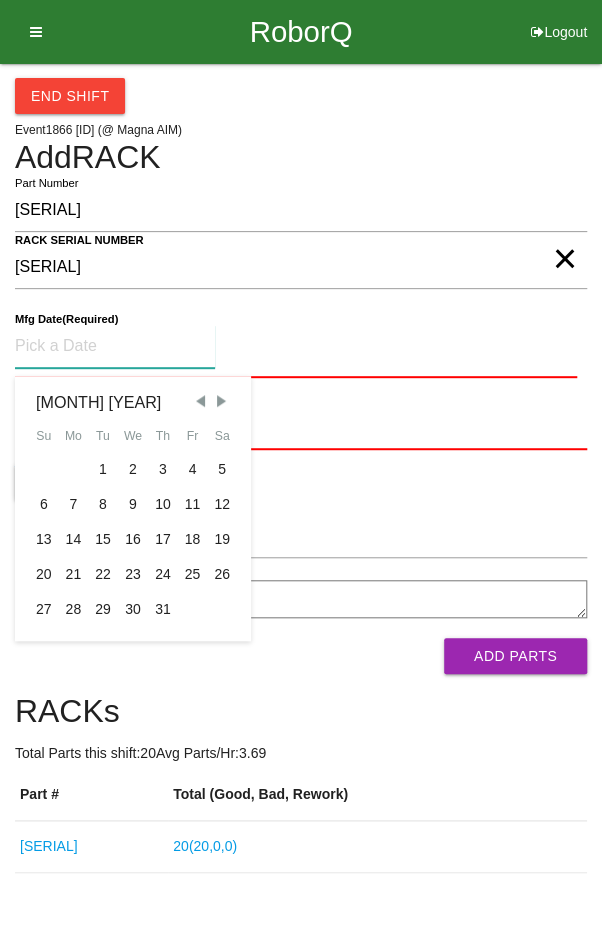 click on "7" at bounding box center (74, 504) 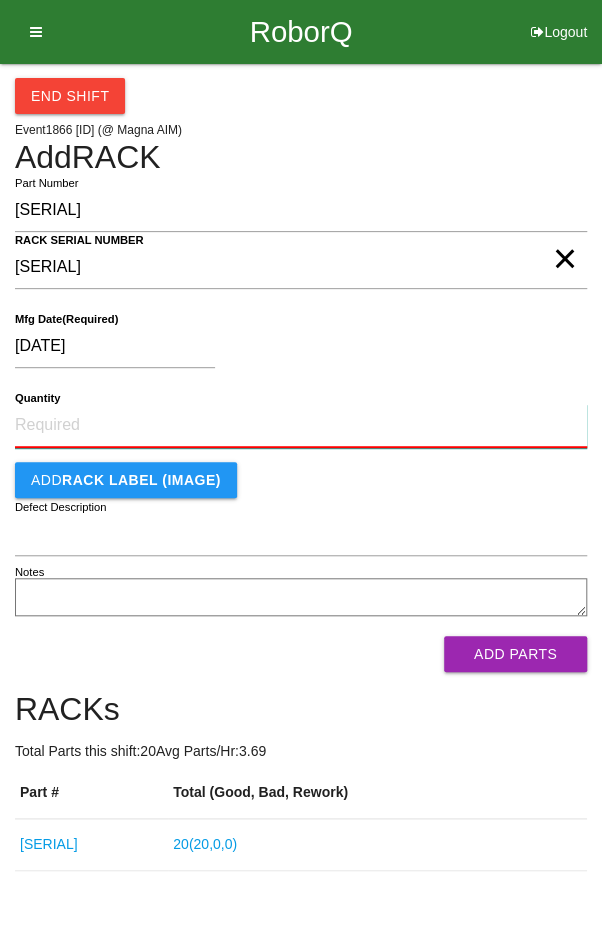 click on "Quantity" at bounding box center (301, 426) 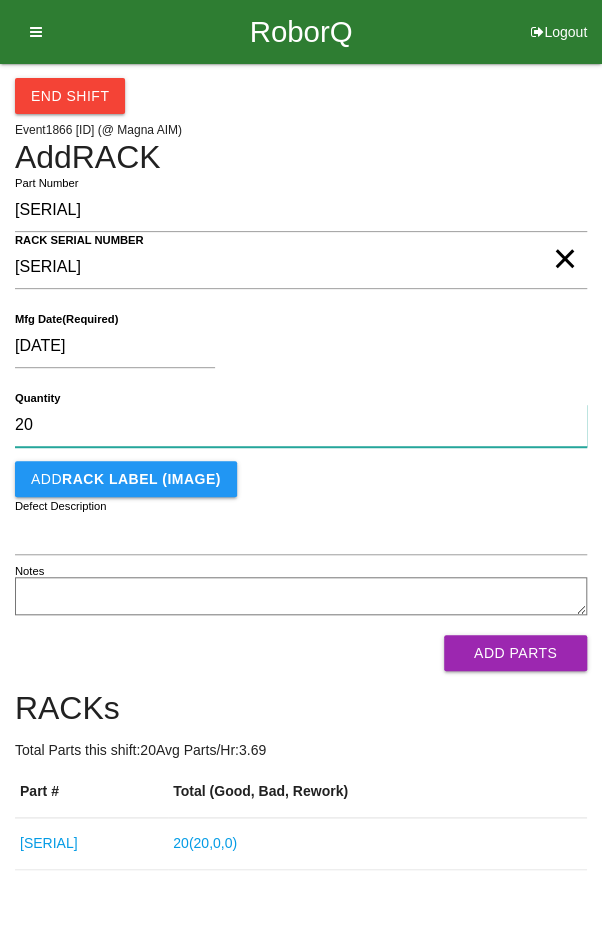 type on "20" 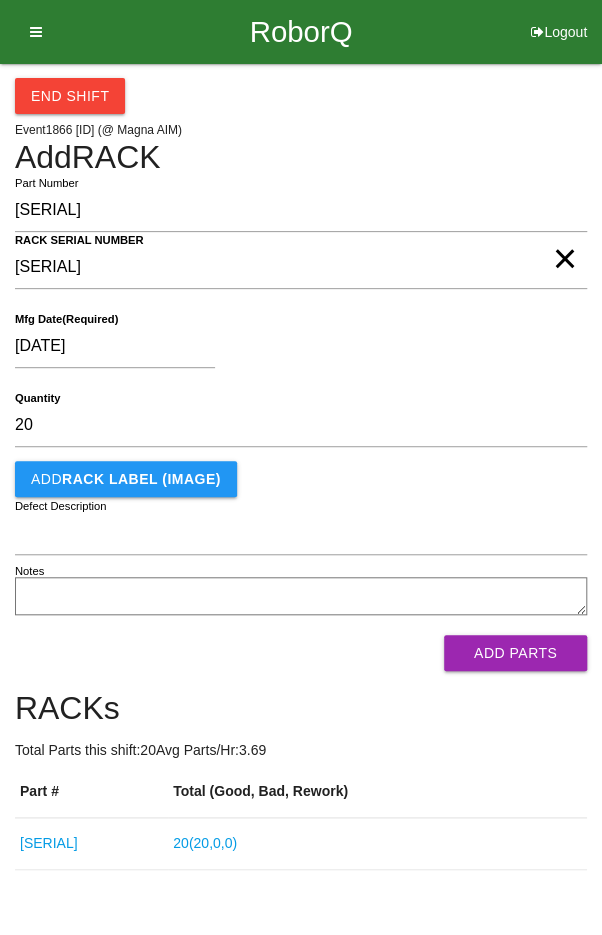 click on "[DATE]" at bounding box center (296, 350) 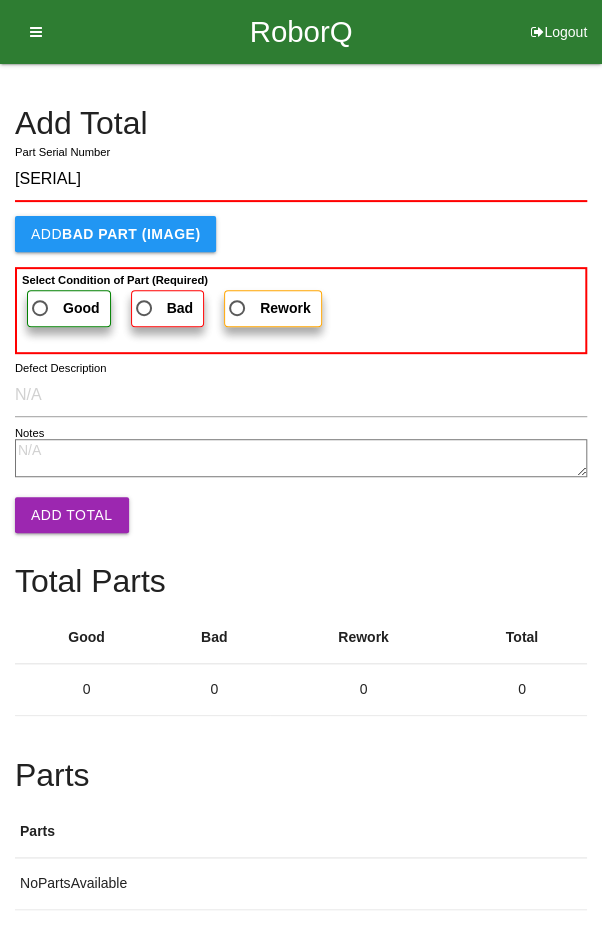 type on "[SERIAL]" 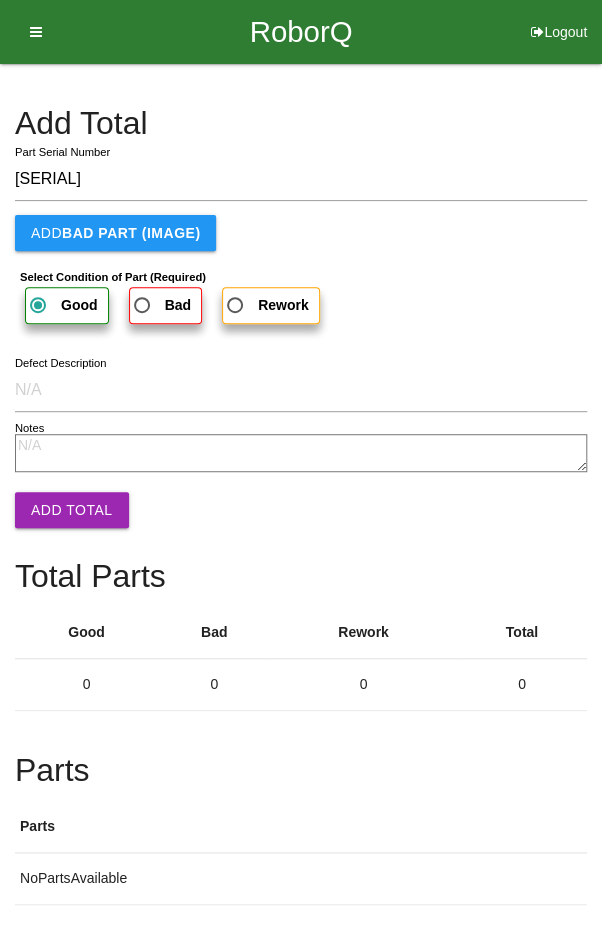 click on "Add Total" at bounding box center (72, 510) 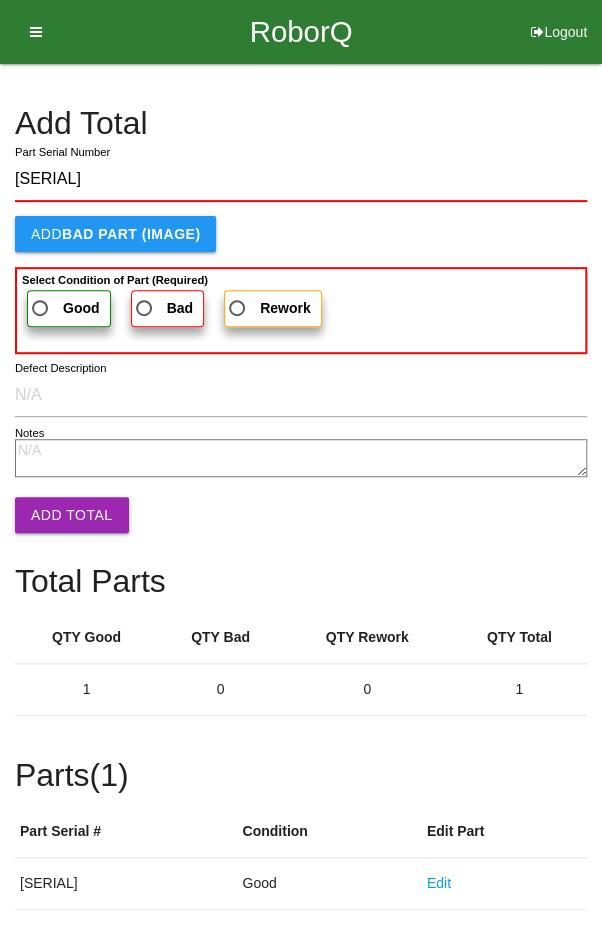type on "[SERIAL]" 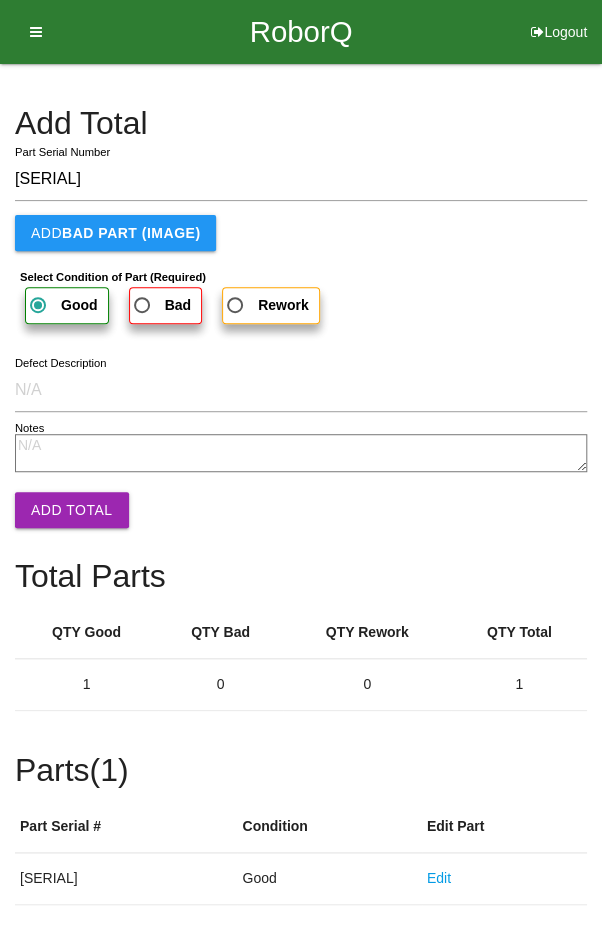 click on "Add Total" at bounding box center [72, 510] 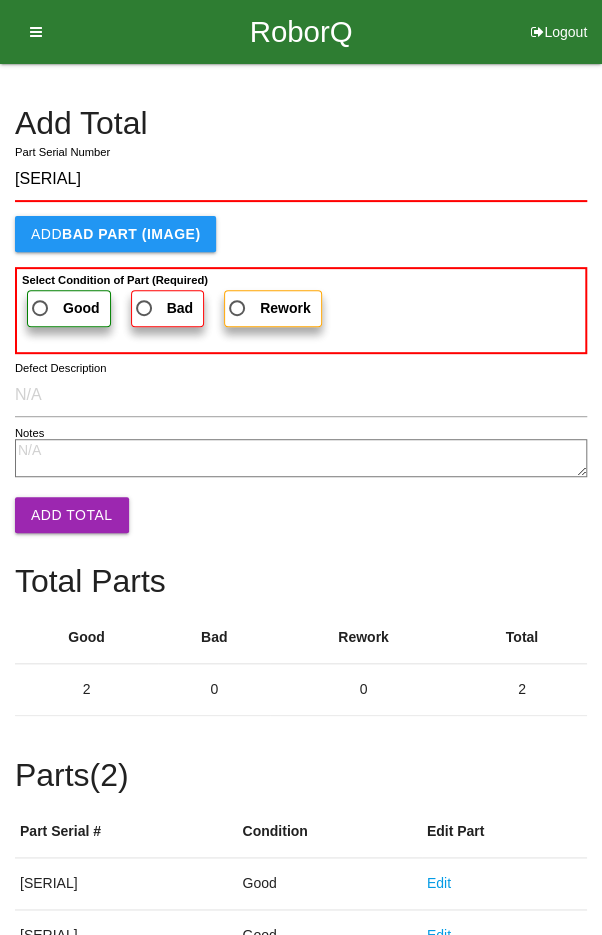type on "[SERIAL]" 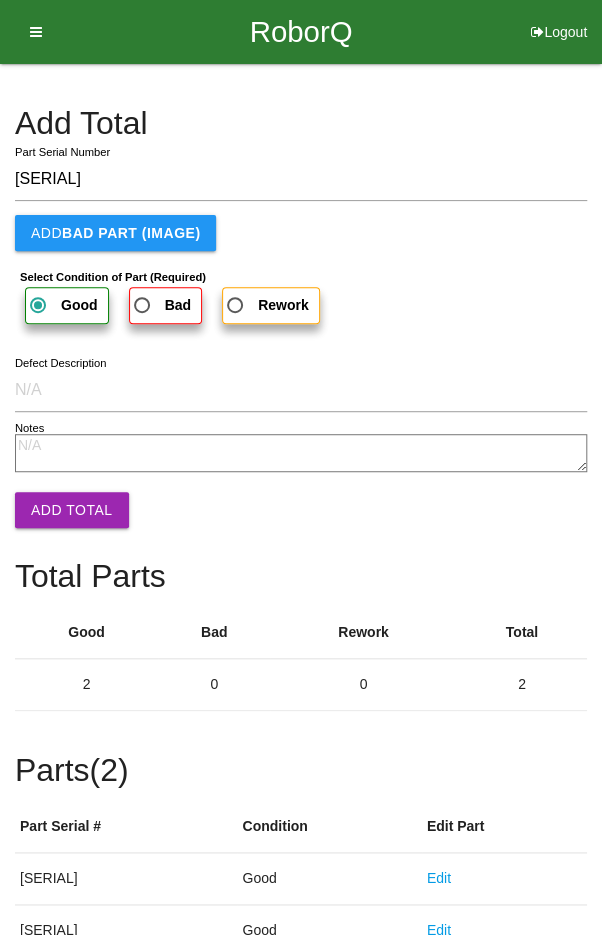click on "Add Total" at bounding box center [72, 510] 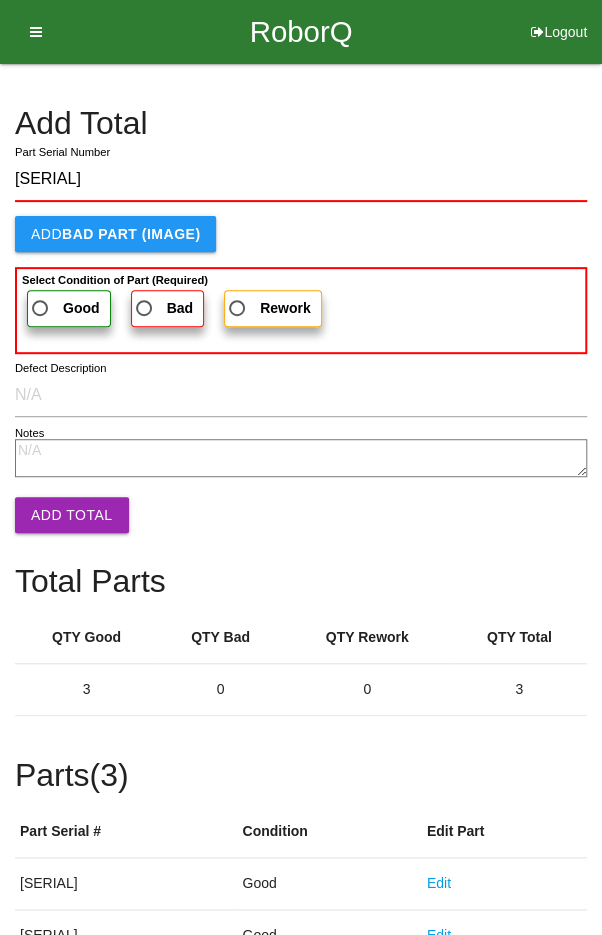 type on "[SERIAL]" 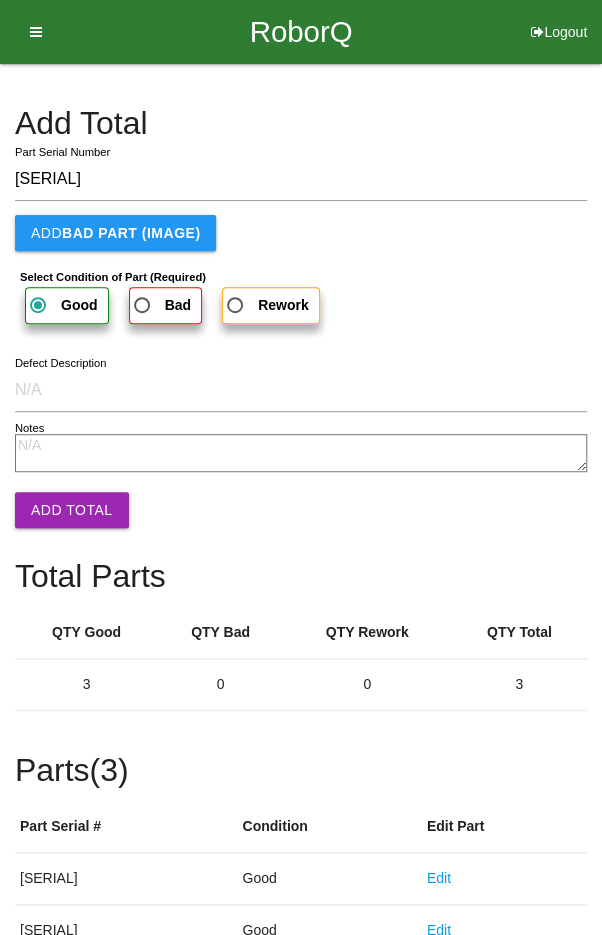 click on "Add Total" at bounding box center [72, 510] 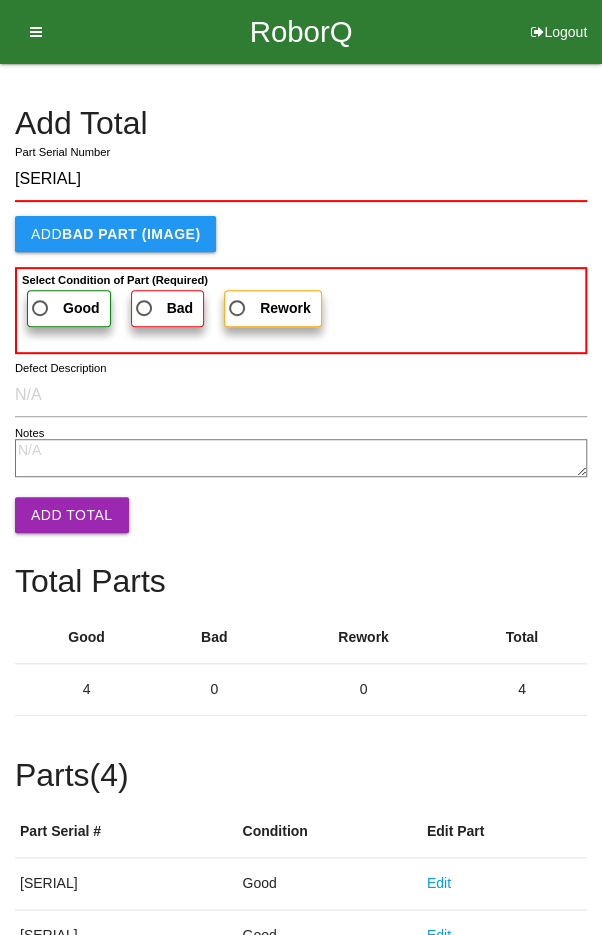 type on "[SERIAL]" 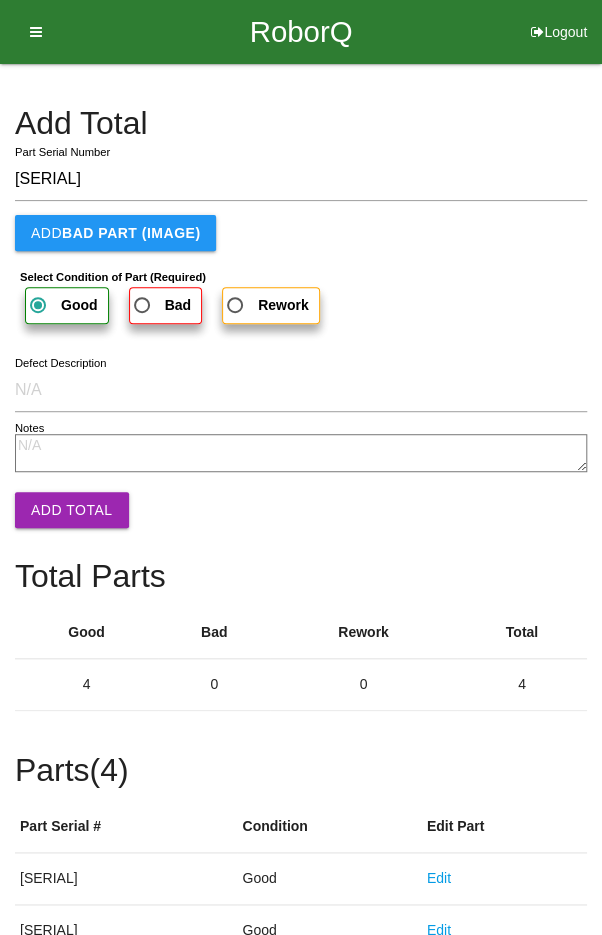 click on "Add Total" at bounding box center [72, 510] 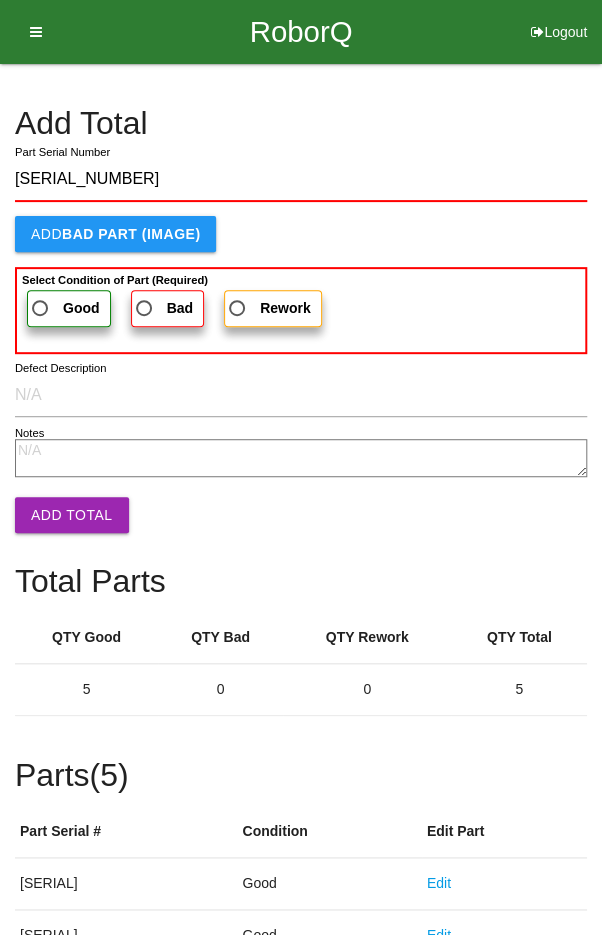 type on "[SERIAL_NUMBER]" 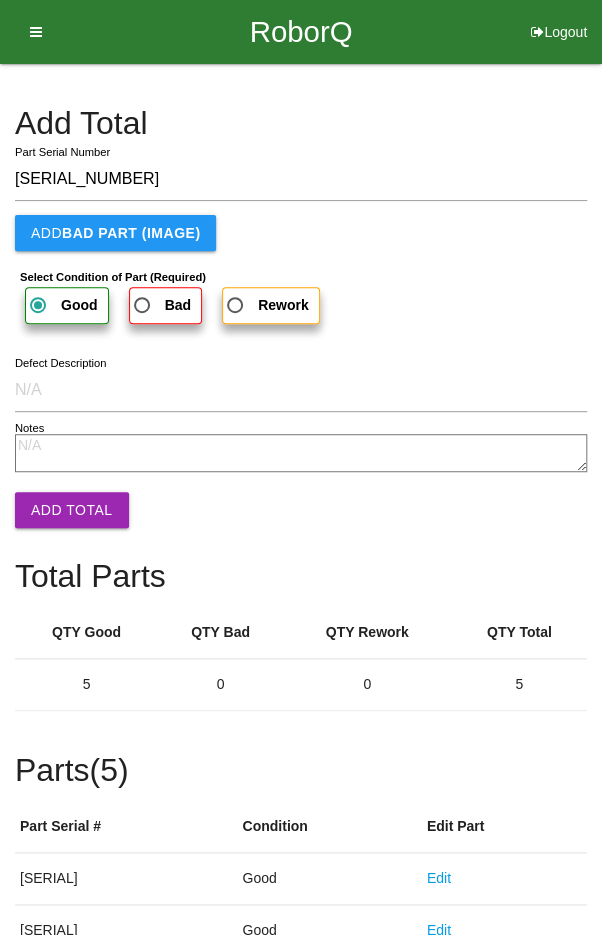 click on "Add Total" at bounding box center [72, 510] 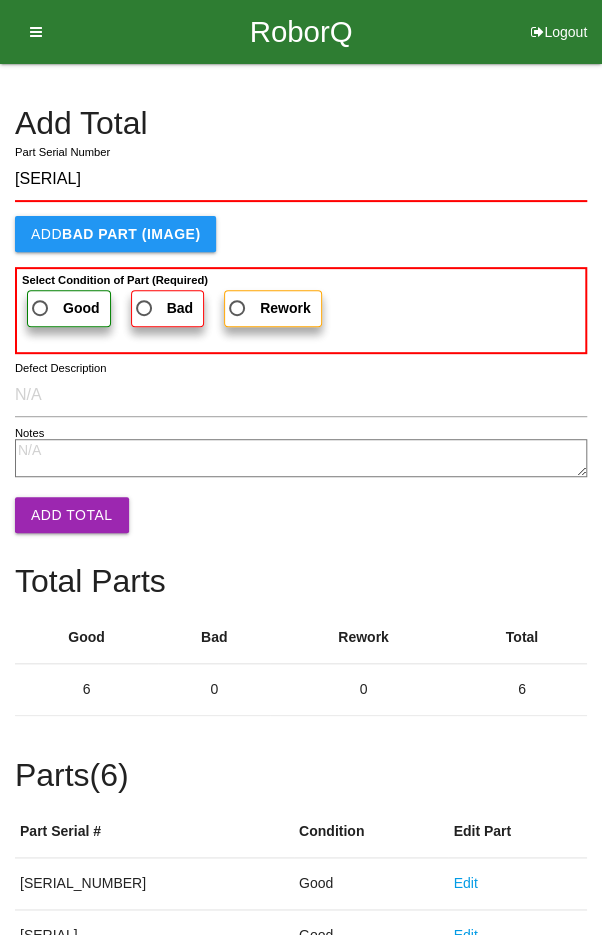 type on "[SERIAL]" 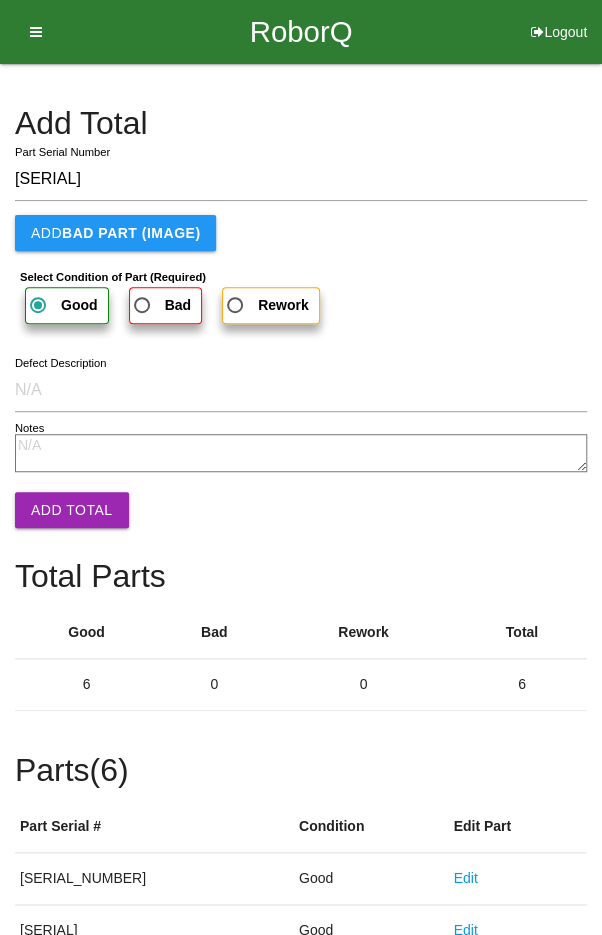 click on "Add Total" at bounding box center [72, 510] 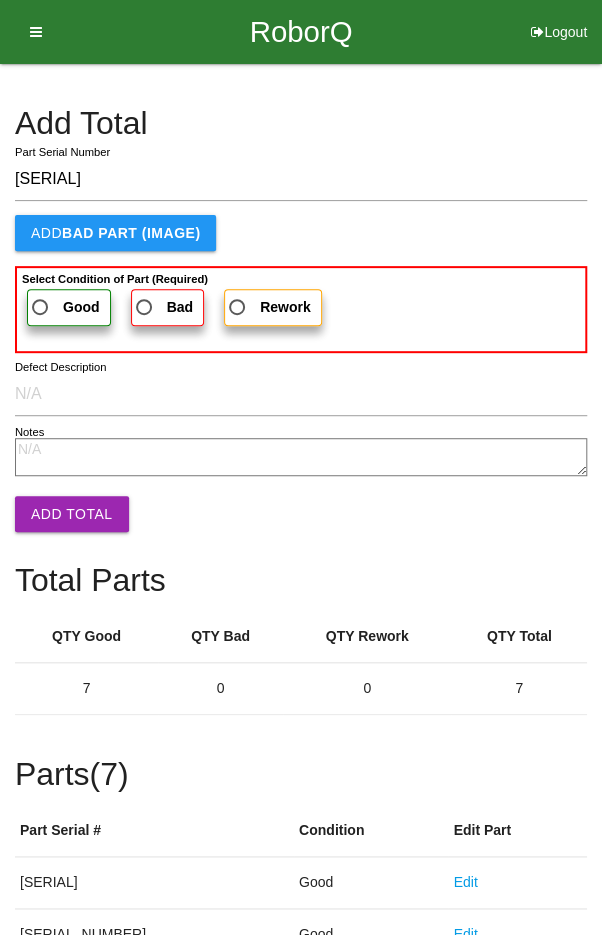 type on "[SERIAL]" 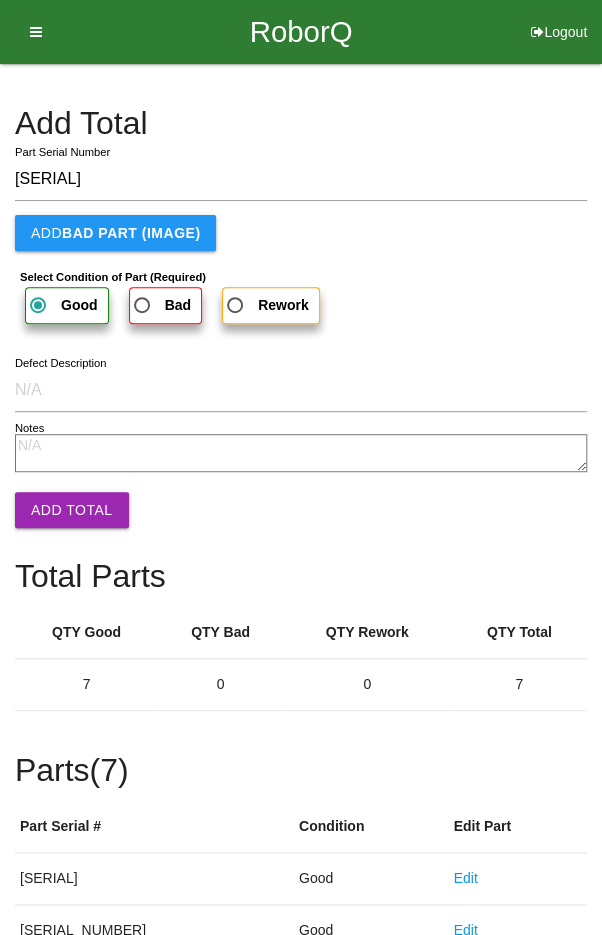 click on "Add Total" at bounding box center [72, 510] 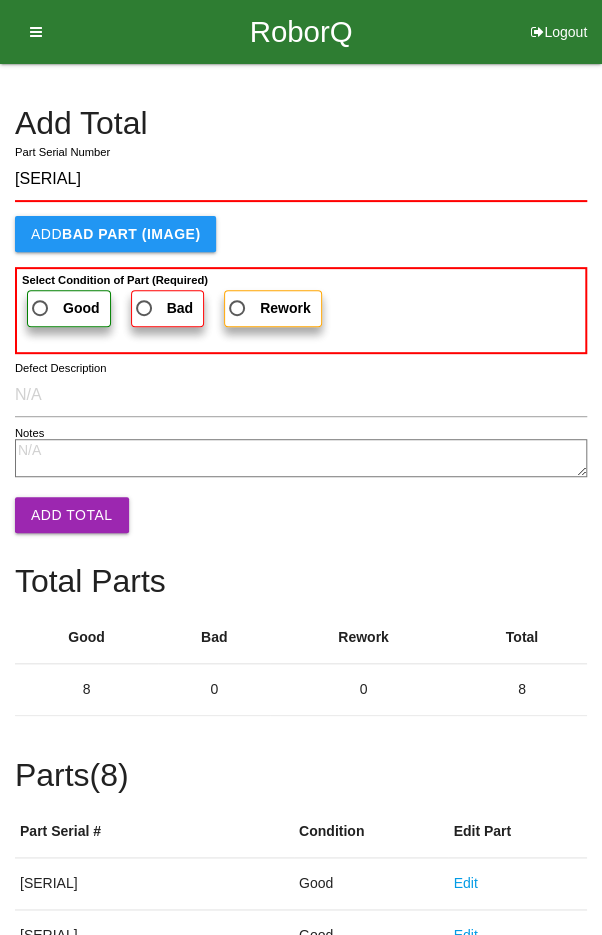 type on "[SERIAL]" 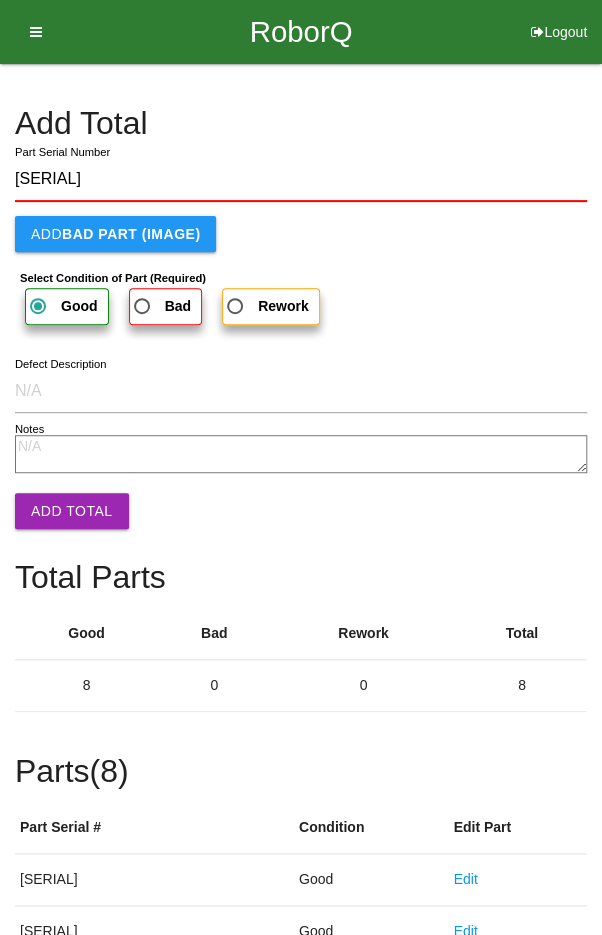click on "Add Total" at bounding box center (72, 511) 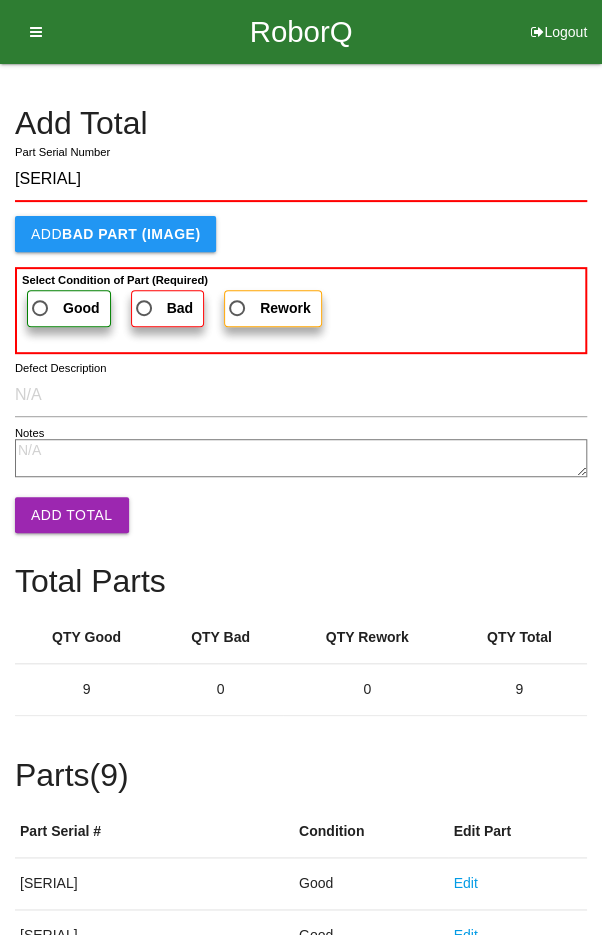 type on "[SERIAL]" 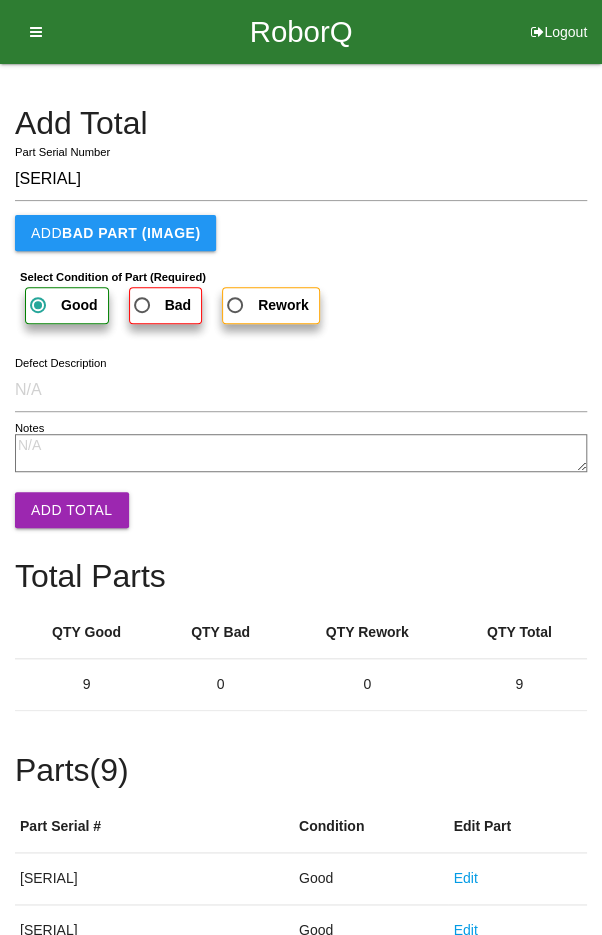 click on "Add Total" at bounding box center [72, 510] 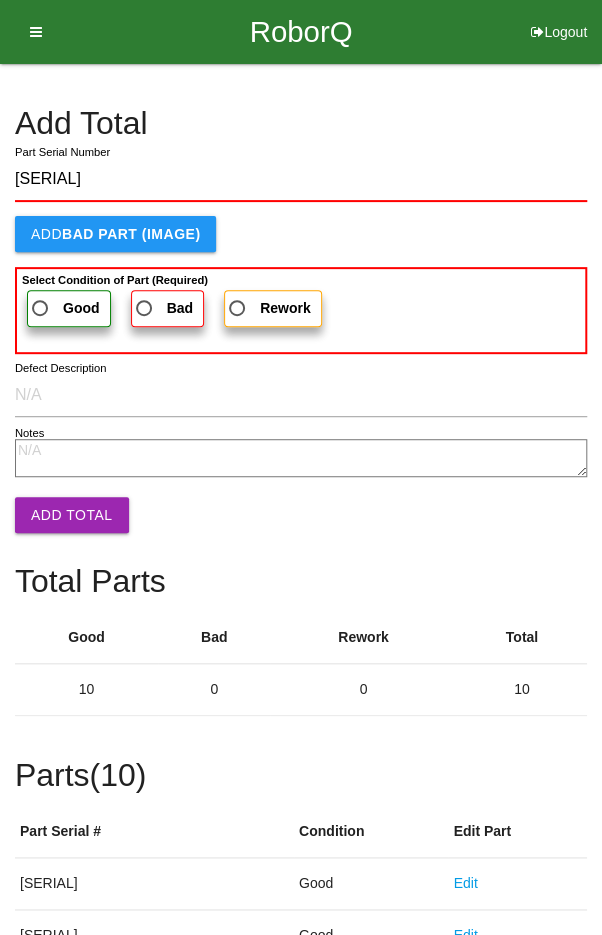 type on "[SERIAL]" 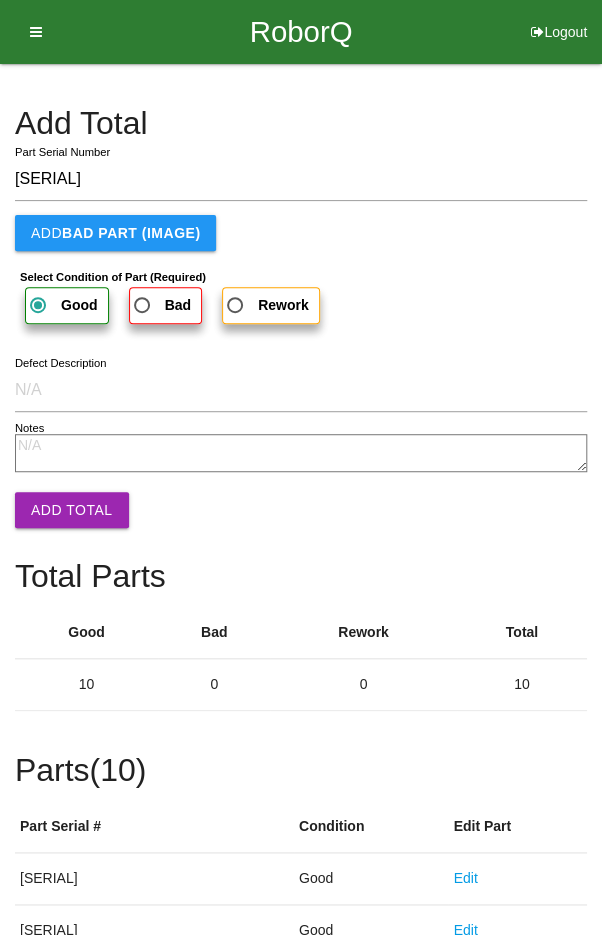 click on "Add Total" at bounding box center [72, 510] 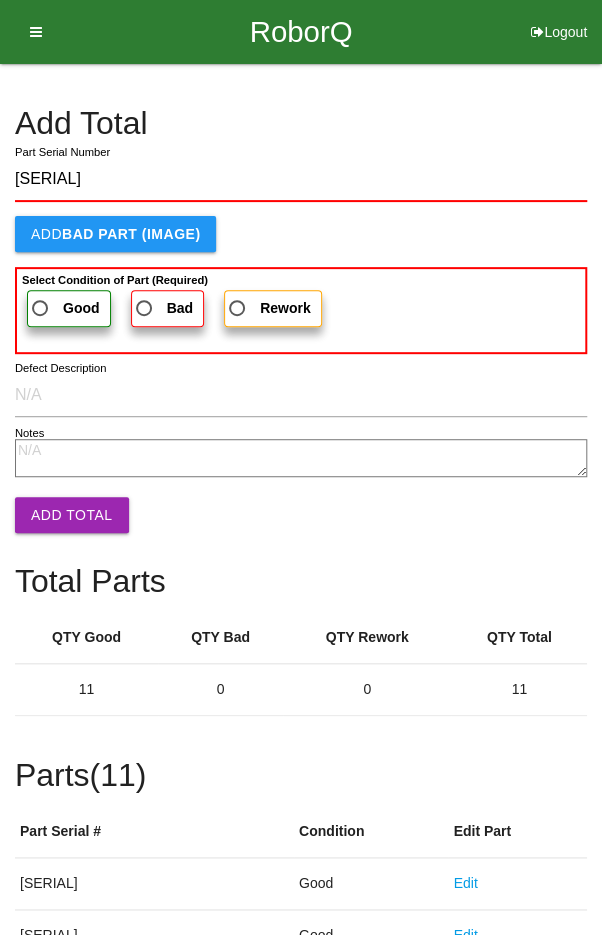 type on "[SERIAL]" 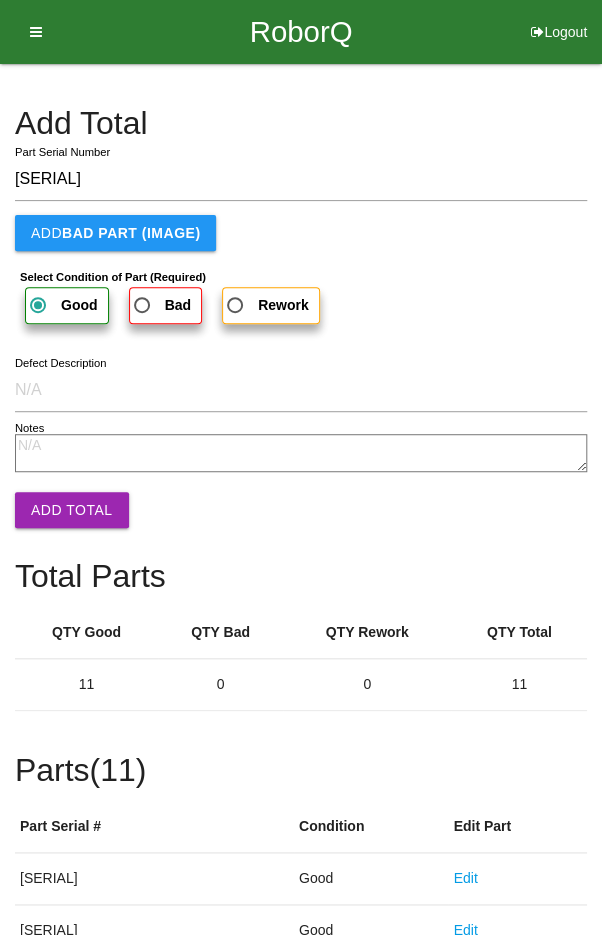 click on "Add Total" at bounding box center [72, 510] 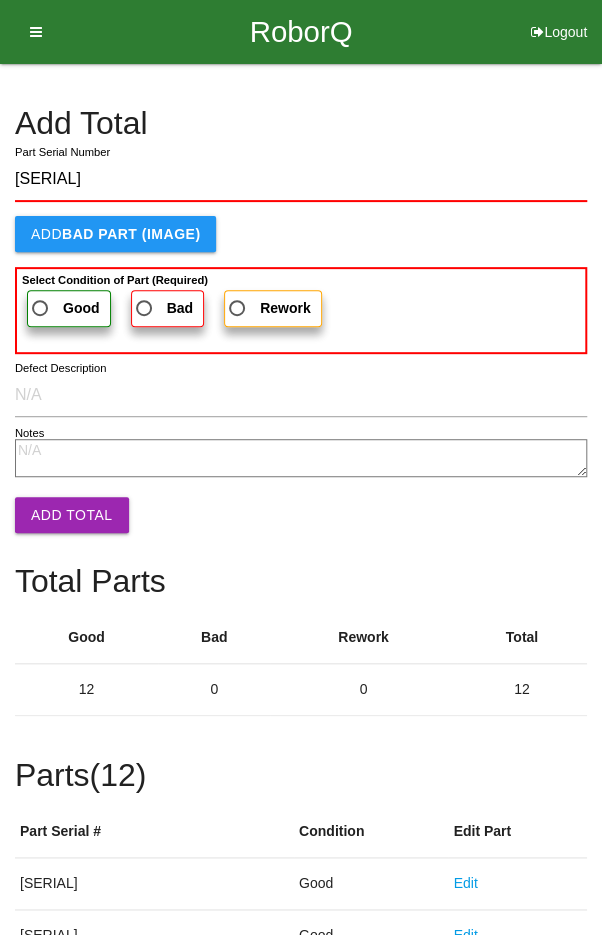 type on "[SERIAL]" 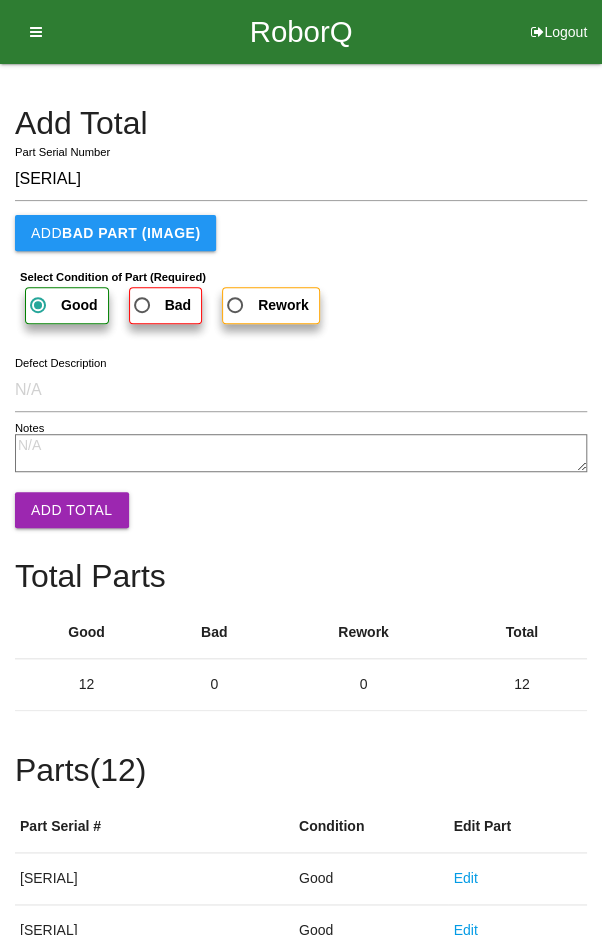 click on "Add Total" at bounding box center (72, 510) 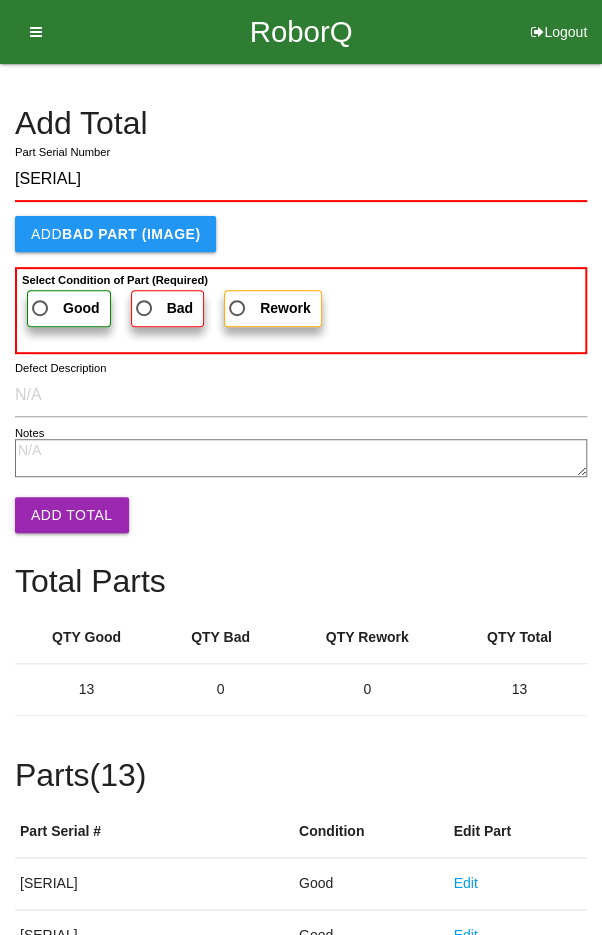 type on "[SERIAL]" 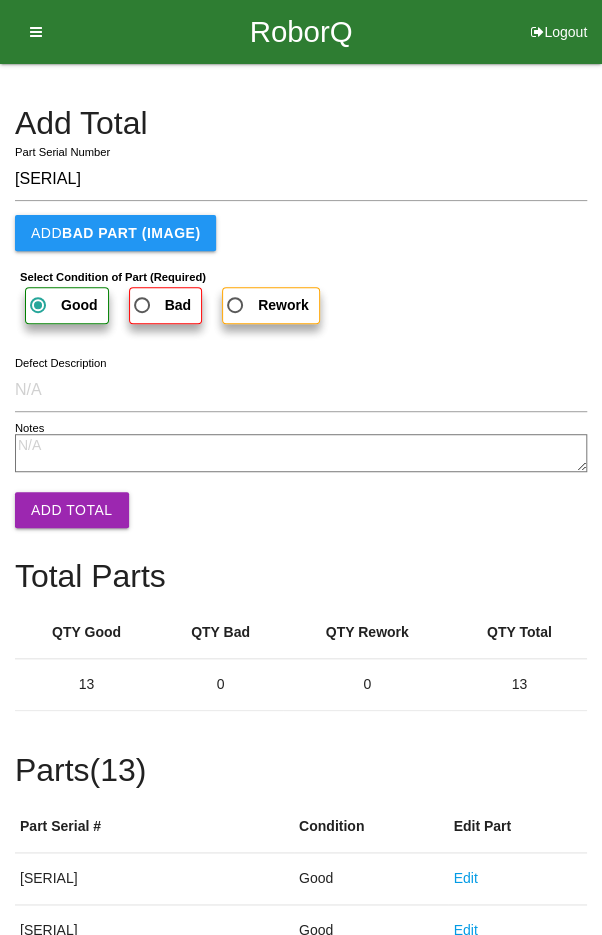 click on "Add Total" at bounding box center [72, 510] 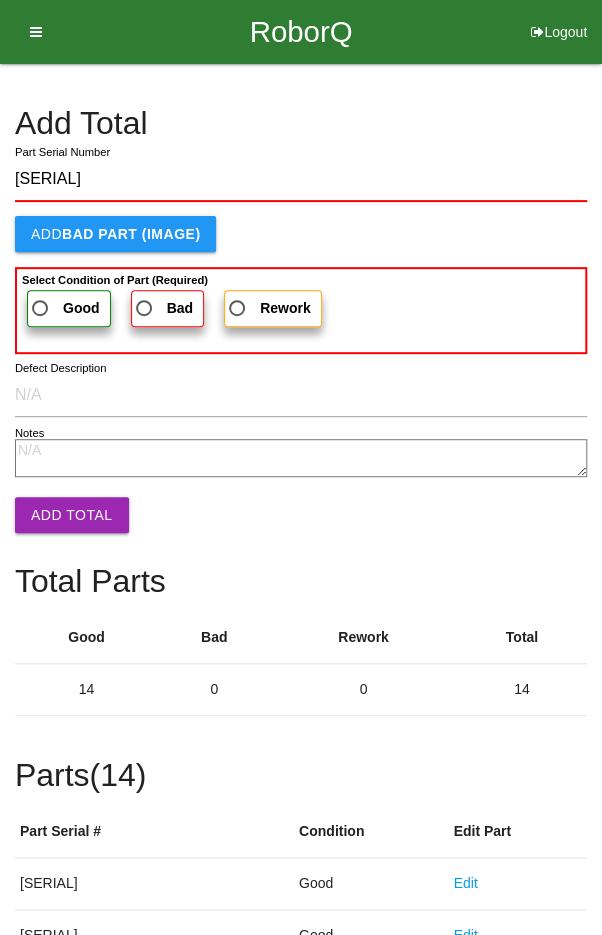 type on "[SERIAL]" 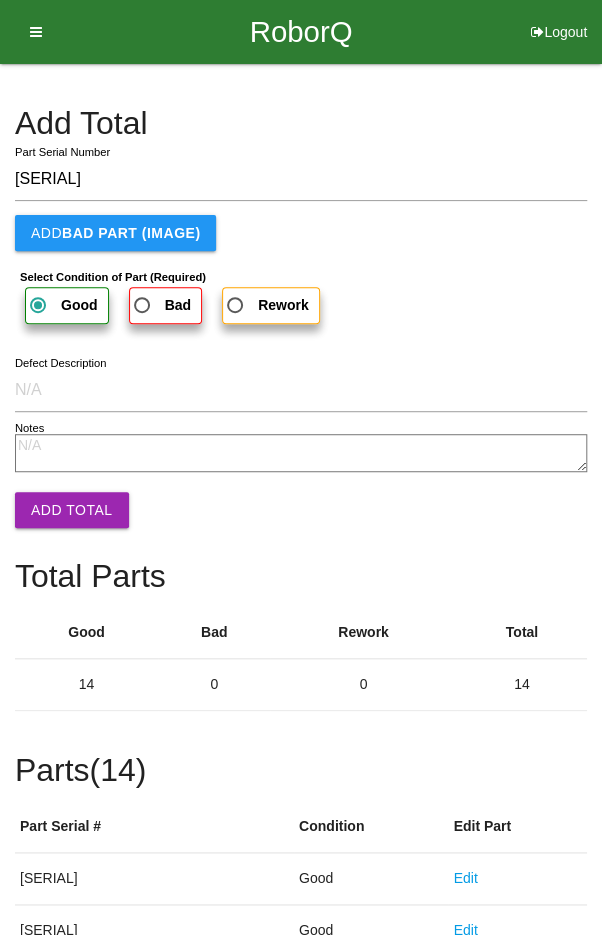 click on "Add Total" at bounding box center (72, 510) 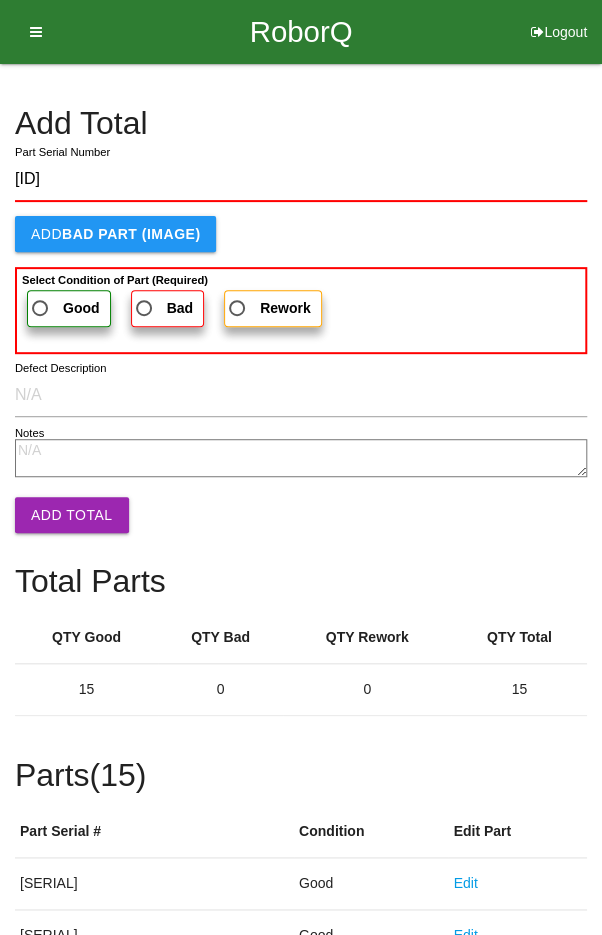 type on "[ID]" 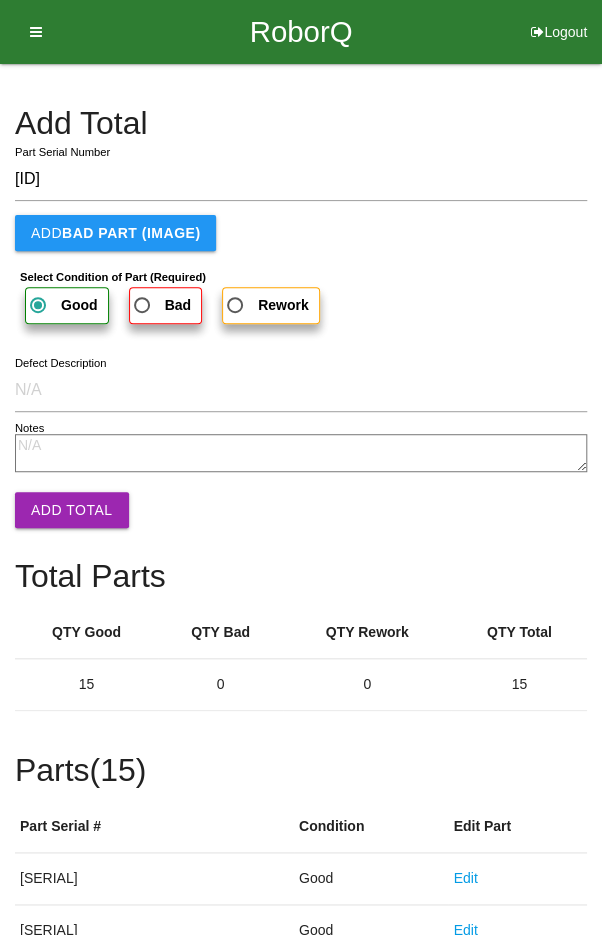 click on "Add Total" at bounding box center [72, 510] 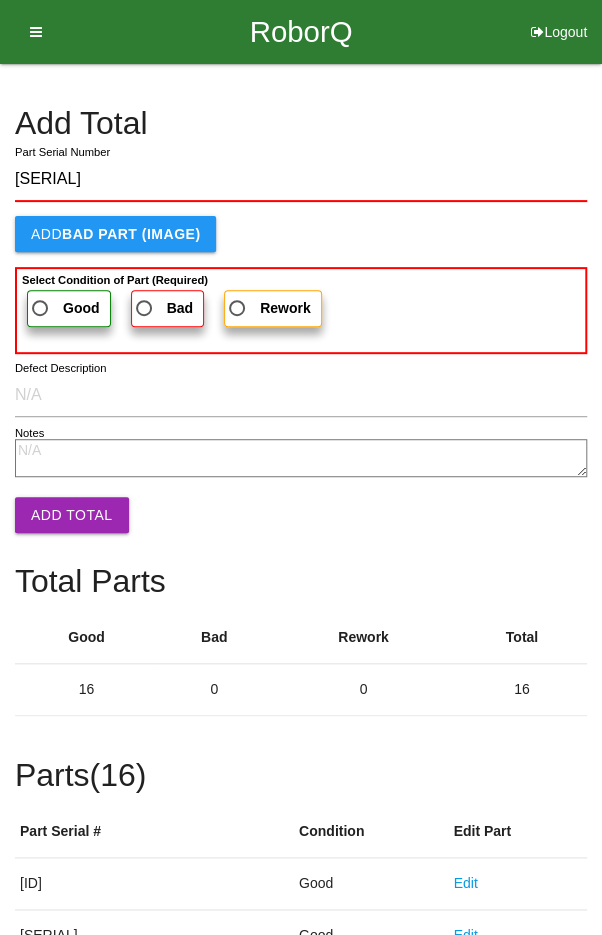 type on "[SERIAL]" 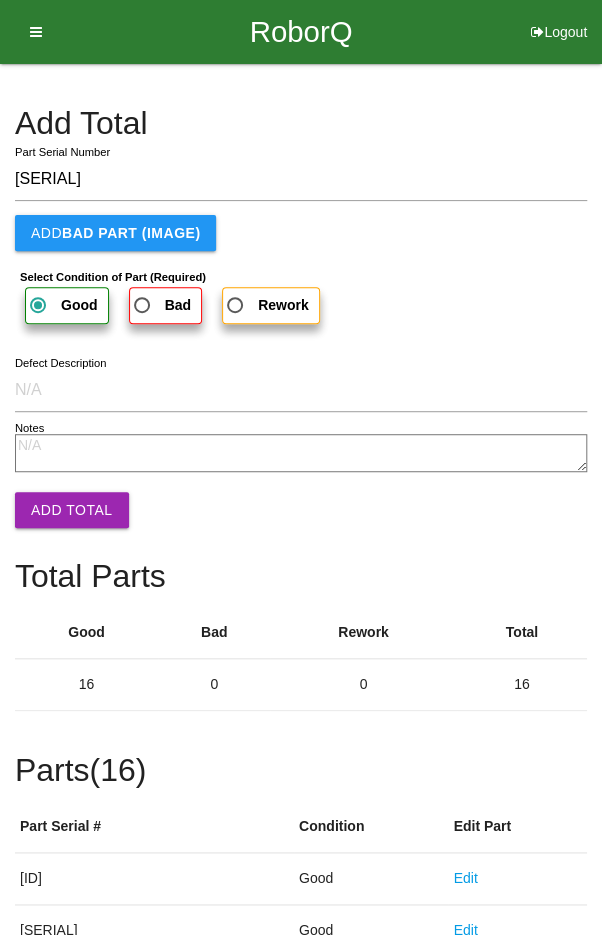 click on "Add Total" at bounding box center (72, 510) 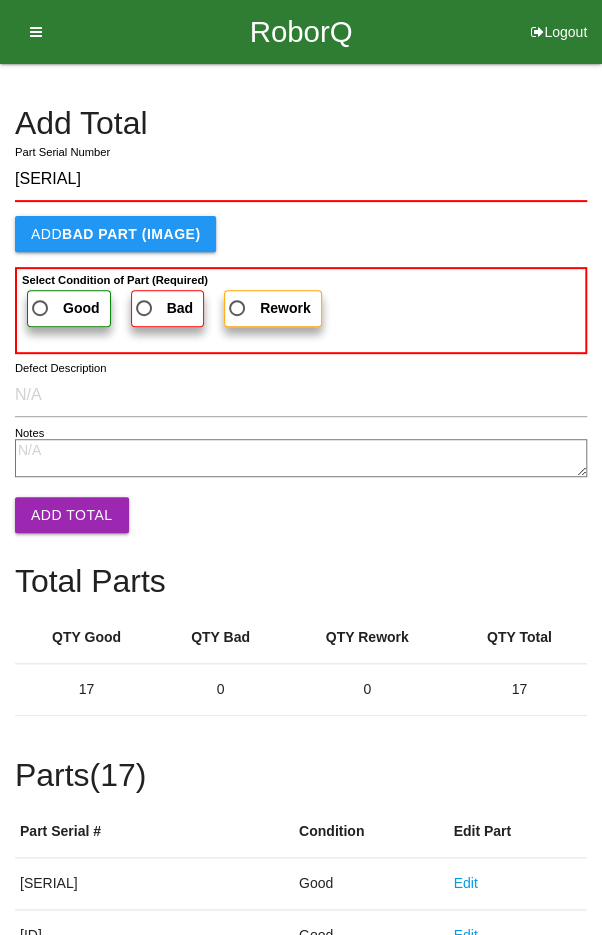 type on "[SERIAL]" 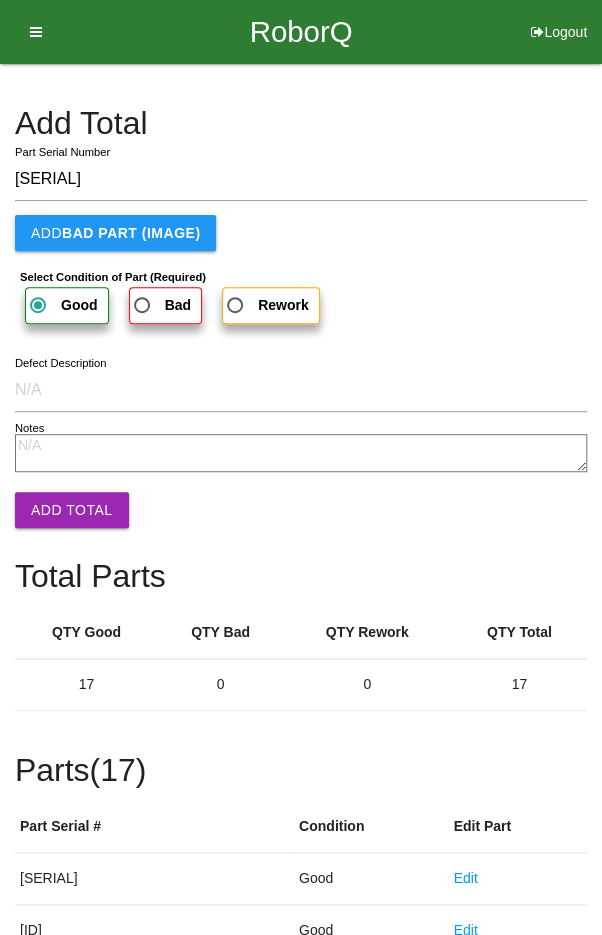 click on "Add Total" at bounding box center [72, 510] 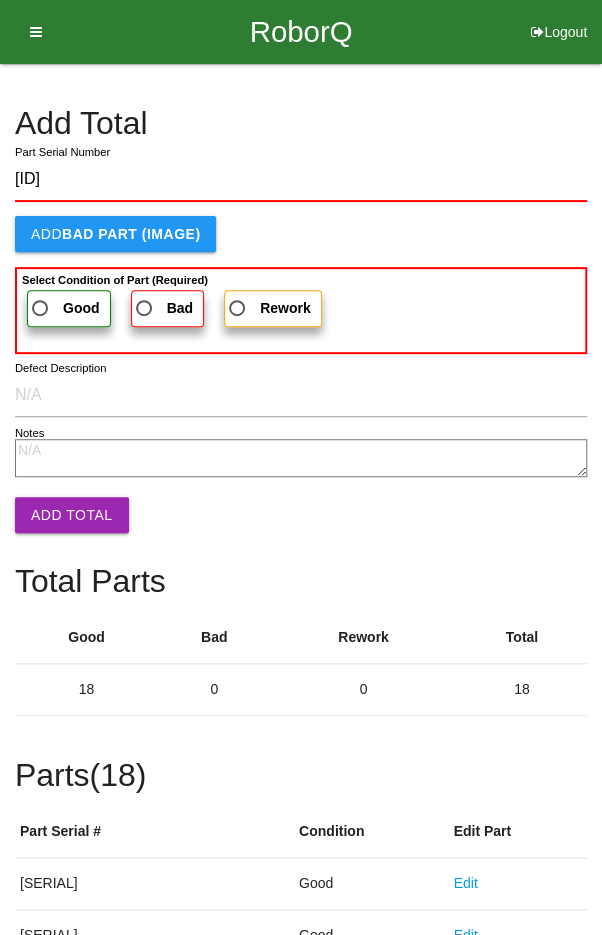 type on "[ID]" 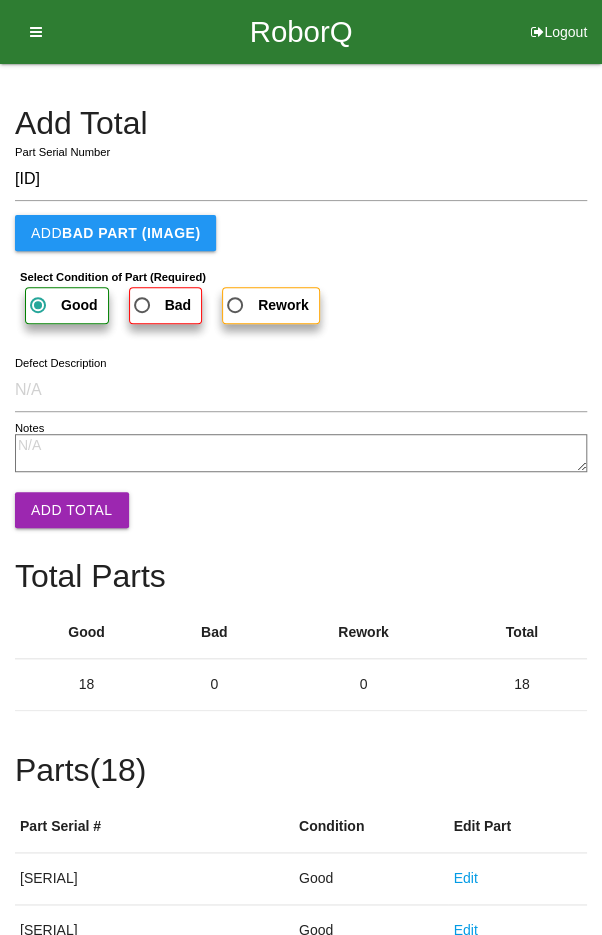 click on "Add Total" at bounding box center (72, 510) 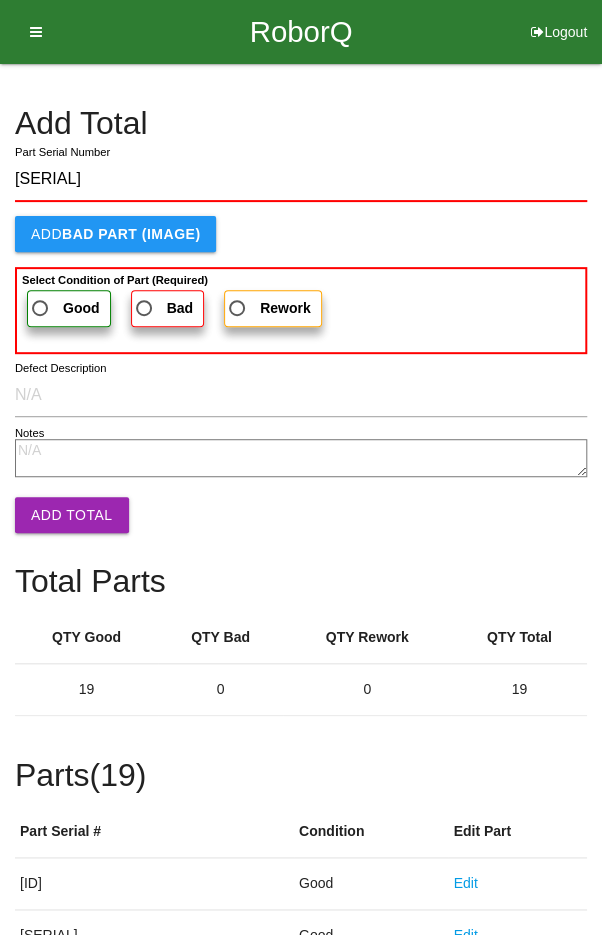 type on "[SERIAL]" 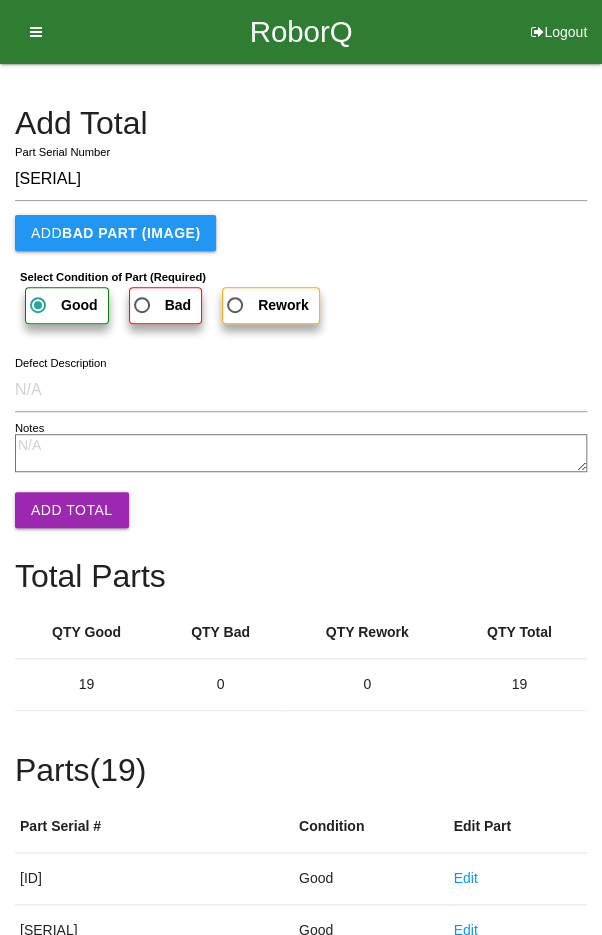 click on "Add Total" at bounding box center [72, 510] 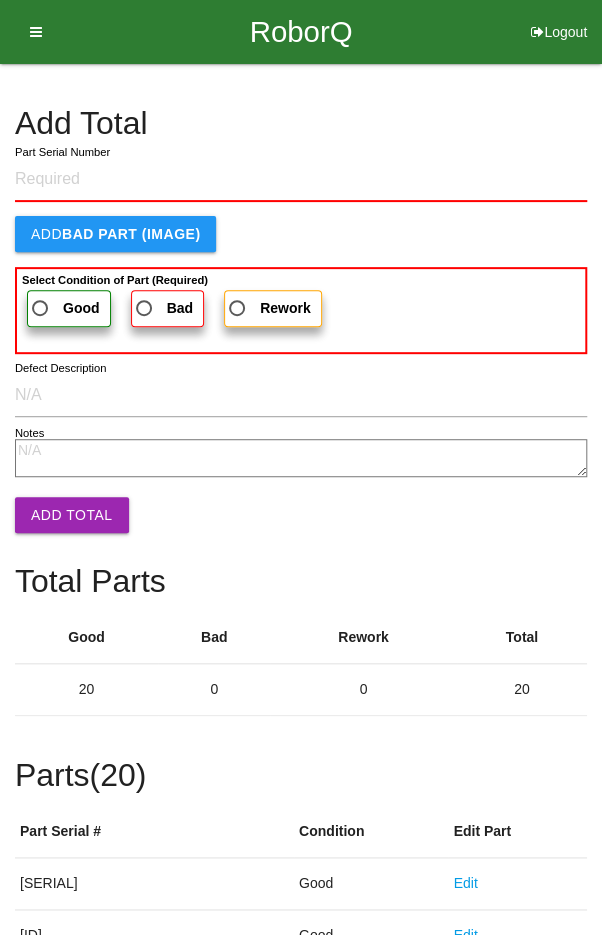 click on "Add Total Part Serial Number     Add  BAD PART (IMAGE) Select Condition of Part (Required) Good Bad Rework Defect Description Notes Add Total Total Parts Good Bad Rework Total 20 0 0 20 Parts ( 20 ) Part Serial # Condition Edit Part [SERIAL_NUMBER] Good Edit [SERIAL_NUMBER] Good Edit [SERIAL_NUMBER] Good Edit [SERIAL_NUMBER] Good Edit [SERIAL_NUMBER] Good Edit [SERIAL_NUMBER] Good Edit [SERIAL_NUMBER] Good Edit [SERIAL_NUMBER] Good Edit [SERIAL_NUMBER] Good Edit [SERIAL_NUMBER] Good Edit [SERIAL_NUMBER] Good Edit [SERIAL_NUMBER] Good Edit [SERIAL_NUMBER] Good Edit [SERIAL_NUMBER] Good Edit [SERIAL_NUMBER] Good Edit [SERIAL_NUMBER] Good Edit [SERIAL_NUMBER] Good Edit [SERIAL_NUMBER] Good Edit [SERIAL_NUMBER] Good Edit Please Verify All  Total Next Box" at bounding box center [301, 1009] 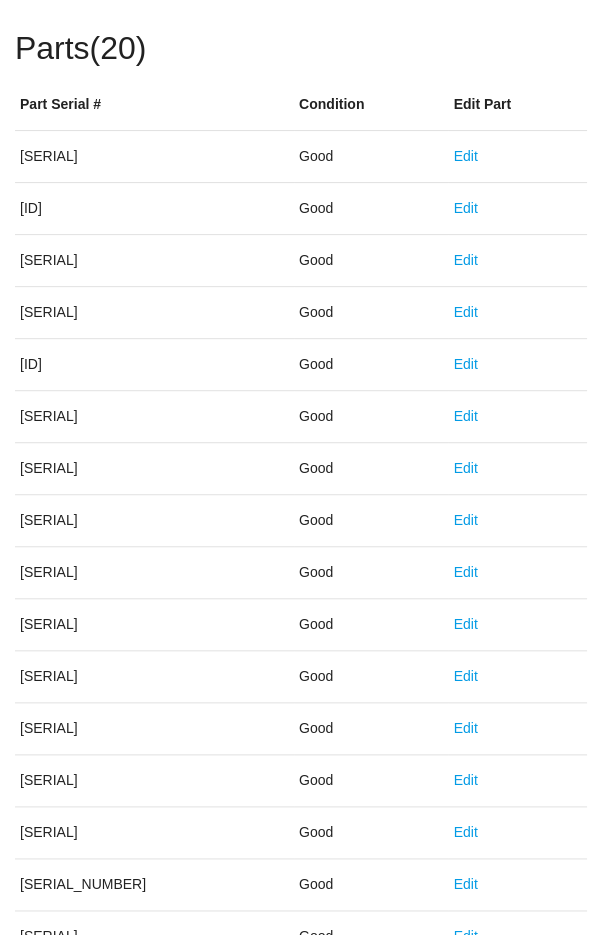 scroll, scrollTop: 1111, scrollLeft: 0, axis: vertical 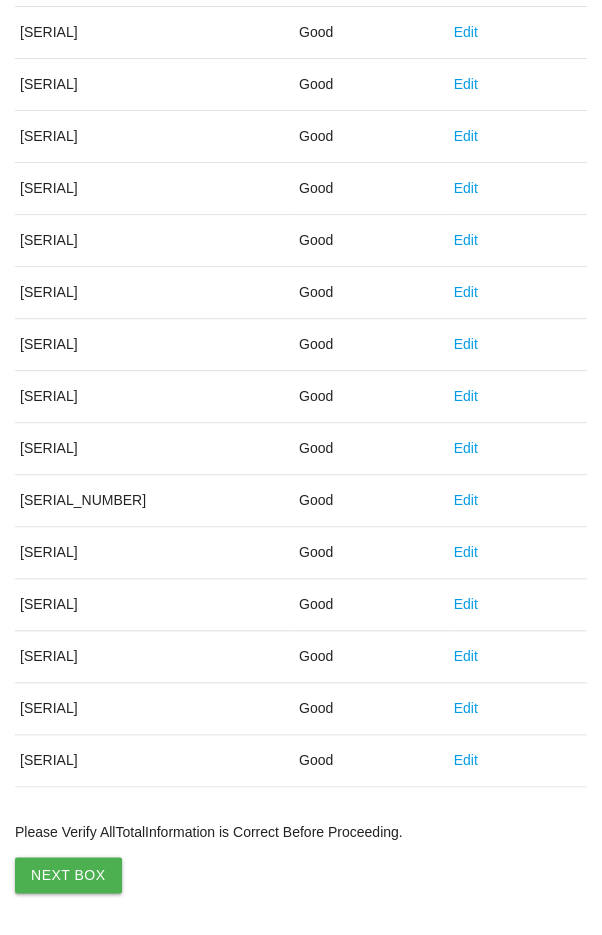 click on "Next Box" at bounding box center (68, 875) 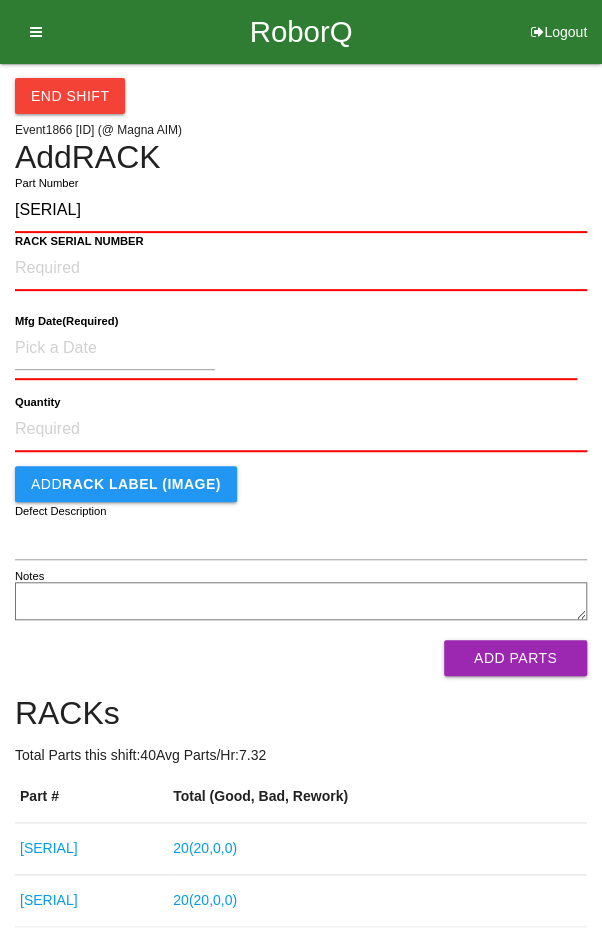 type on "[SERIAL]" 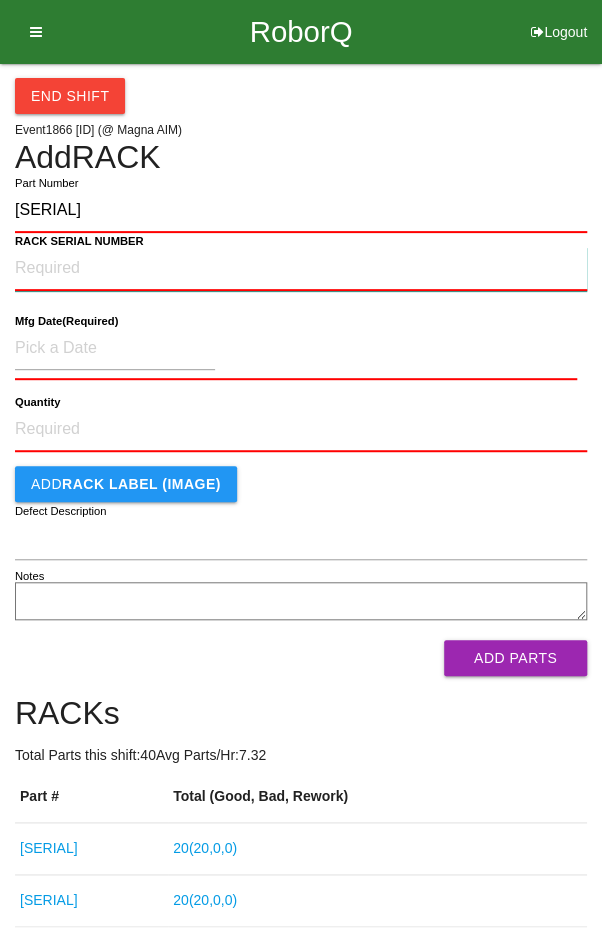 click on "RACK SERIAL NUMBER" at bounding box center (301, 269) 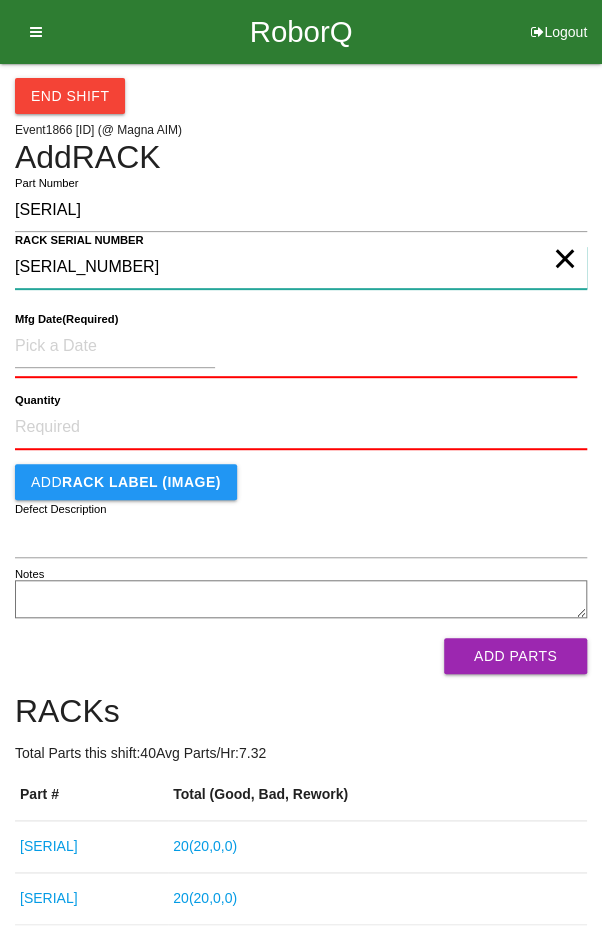 type on "[SERIAL_NUMBER]" 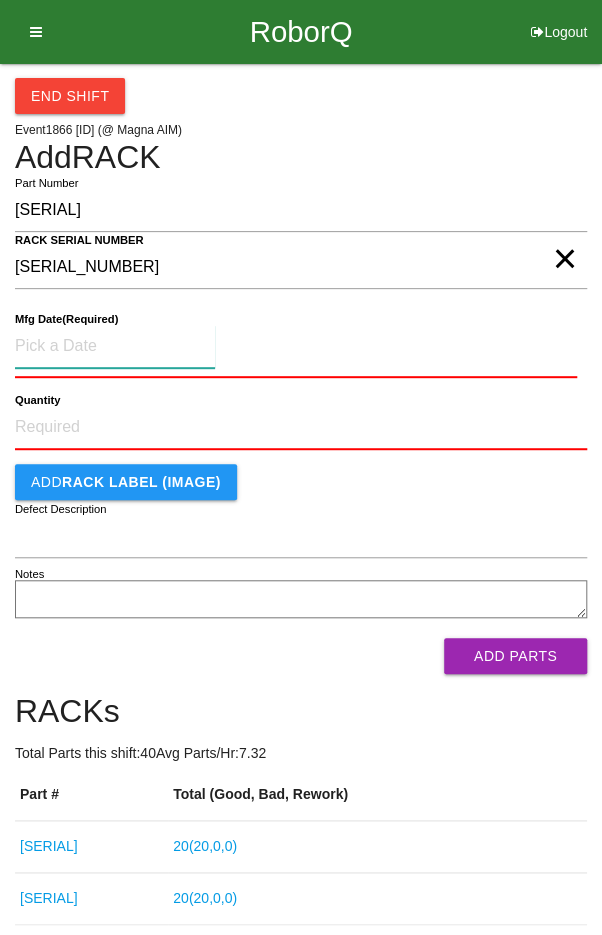 click at bounding box center (115, 346) 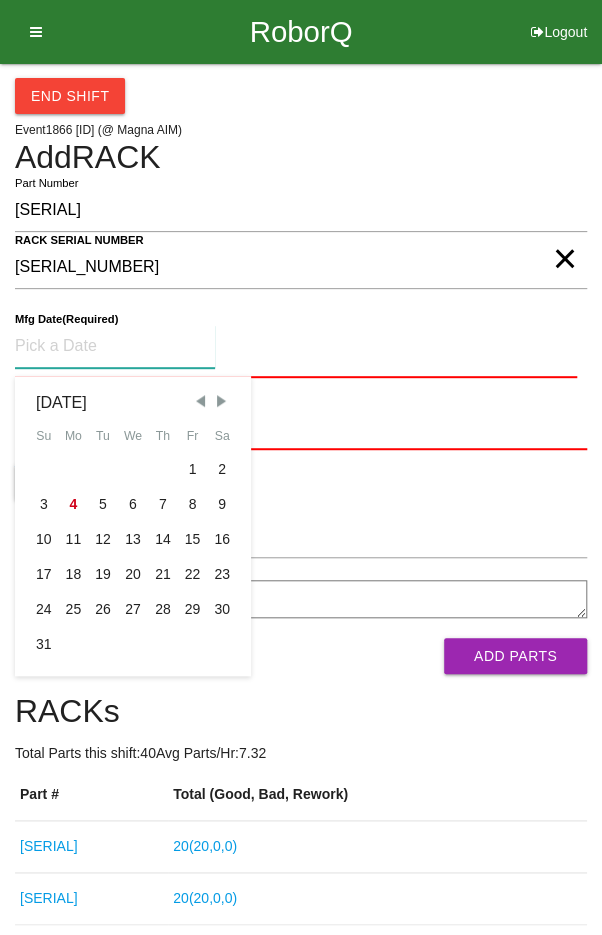 click at bounding box center (200, 401) 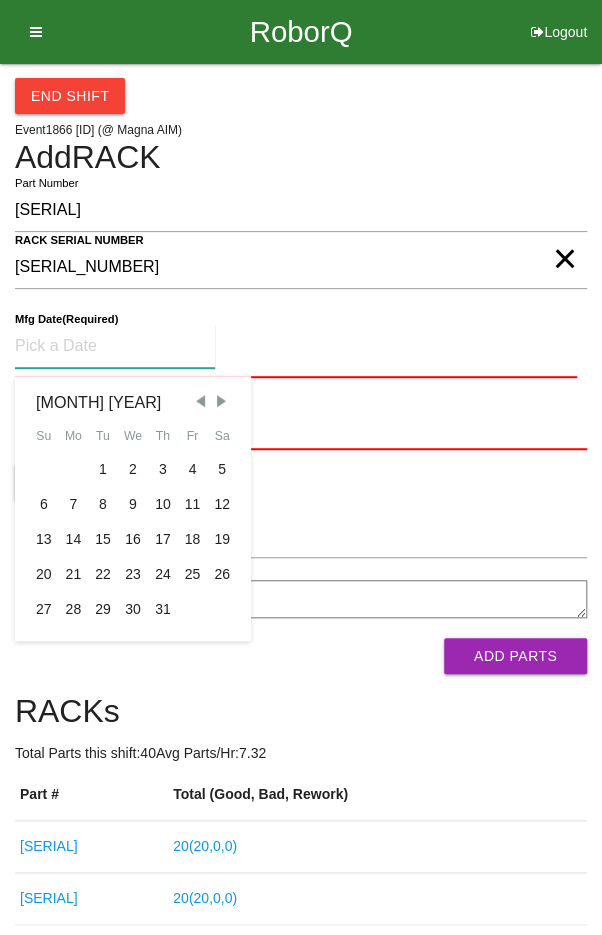 click on "7" at bounding box center [74, 504] 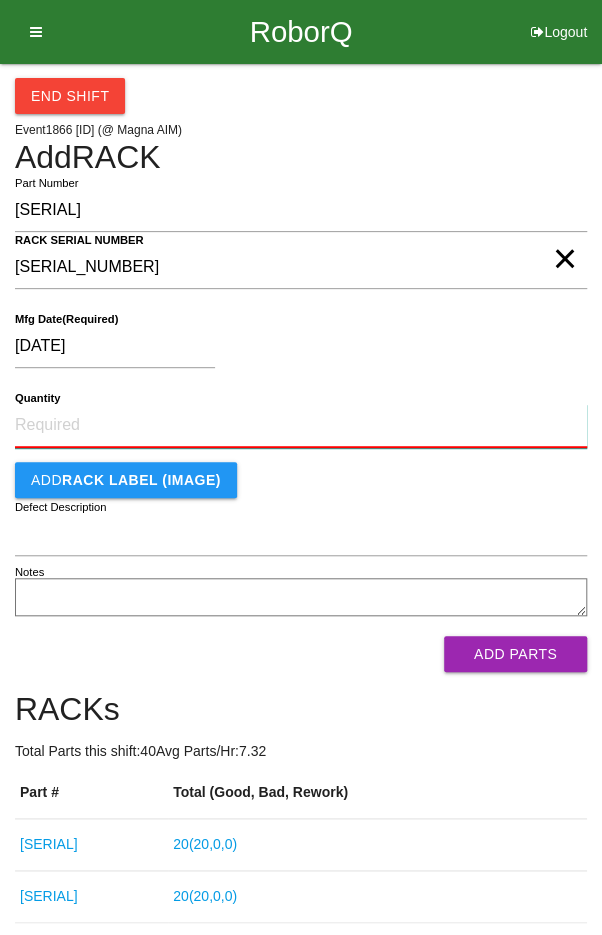 click on "Quantity" at bounding box center (301, 426) 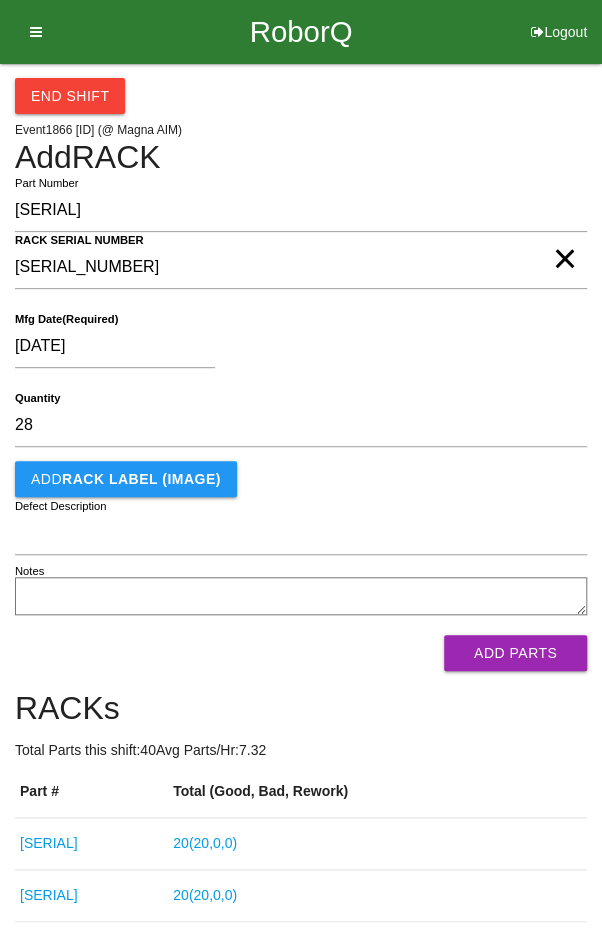 click on "07/07/2025 Mfg Date  (Required)" at bounding box center [301, 350] 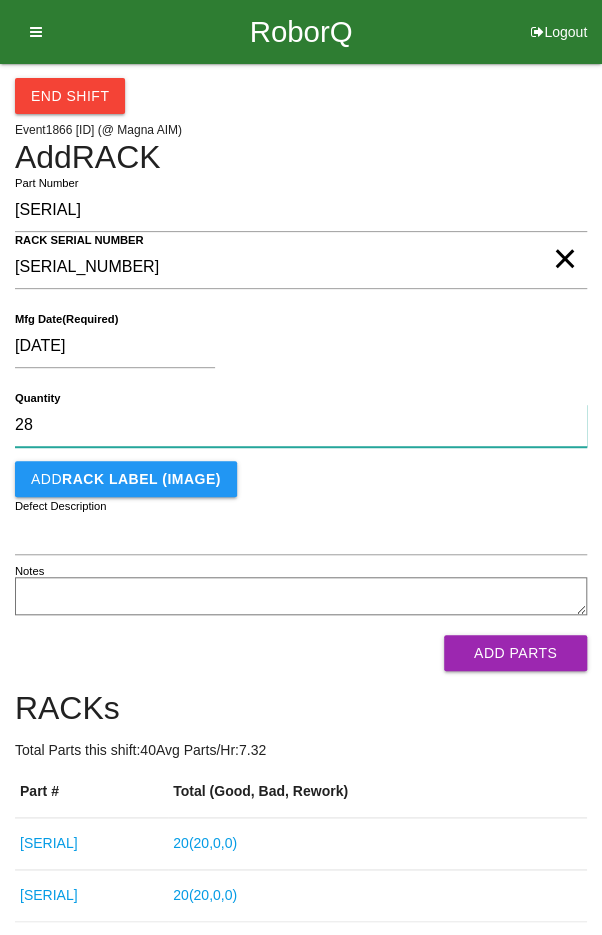 click on "28" at bounding box center [301, 425] 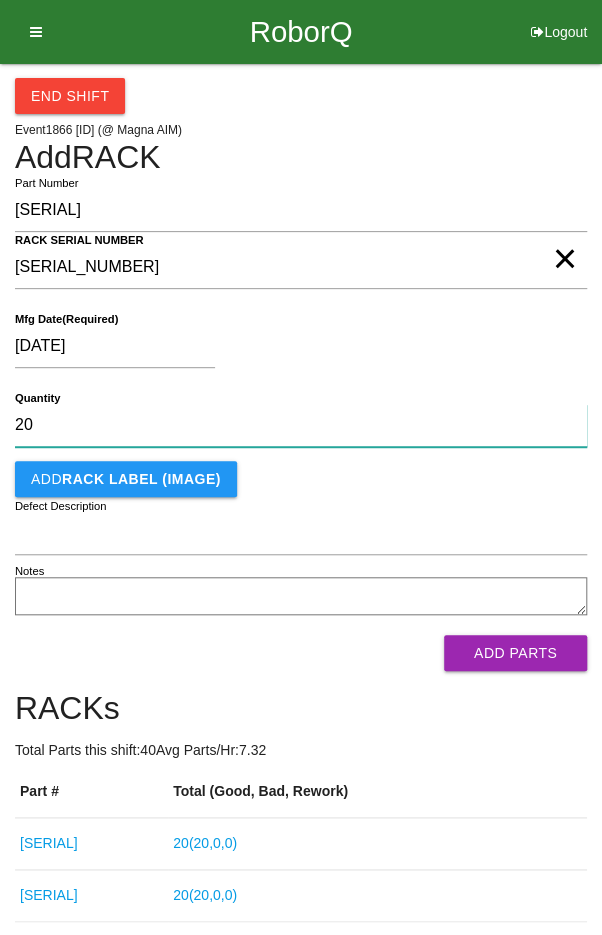 type on "20" 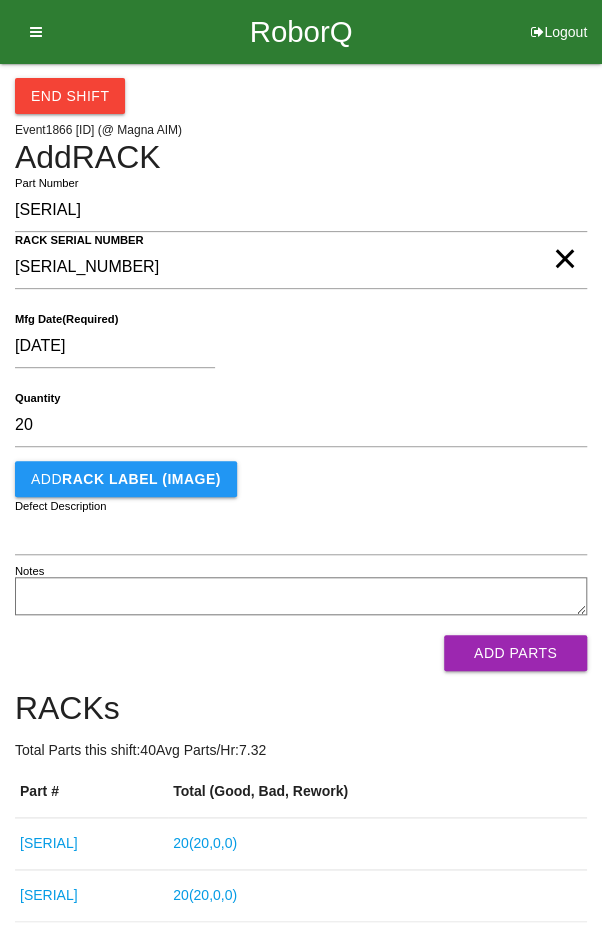 click on "[DATE]" at bounding box center (296, 350) 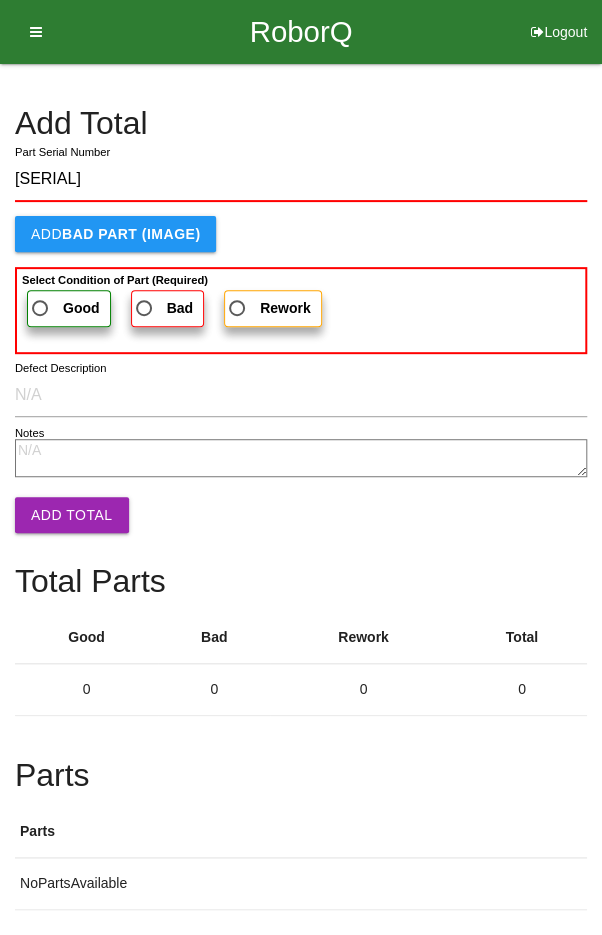 type on "[SERIAL]" 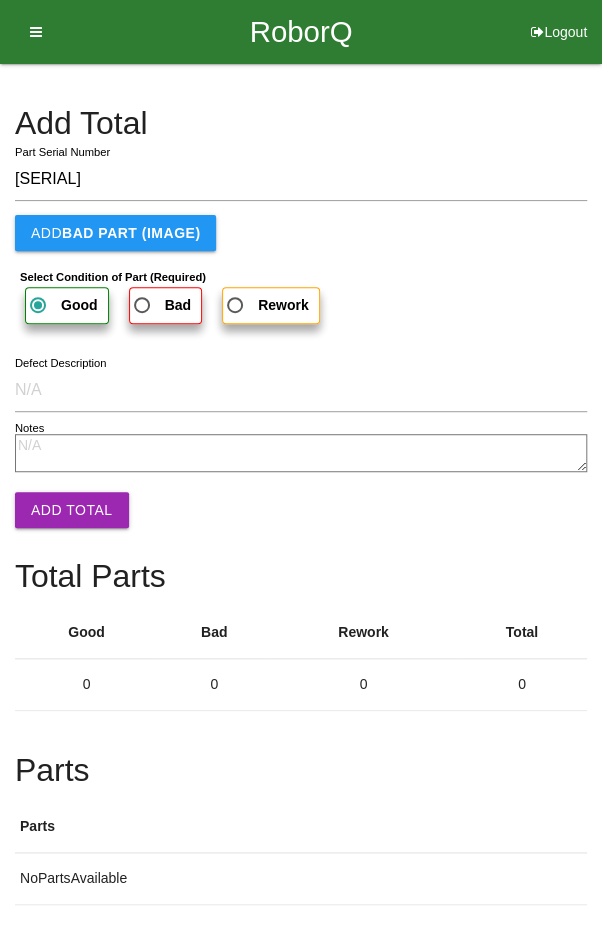 click on "Add Total" at bounding box center [72, 510] 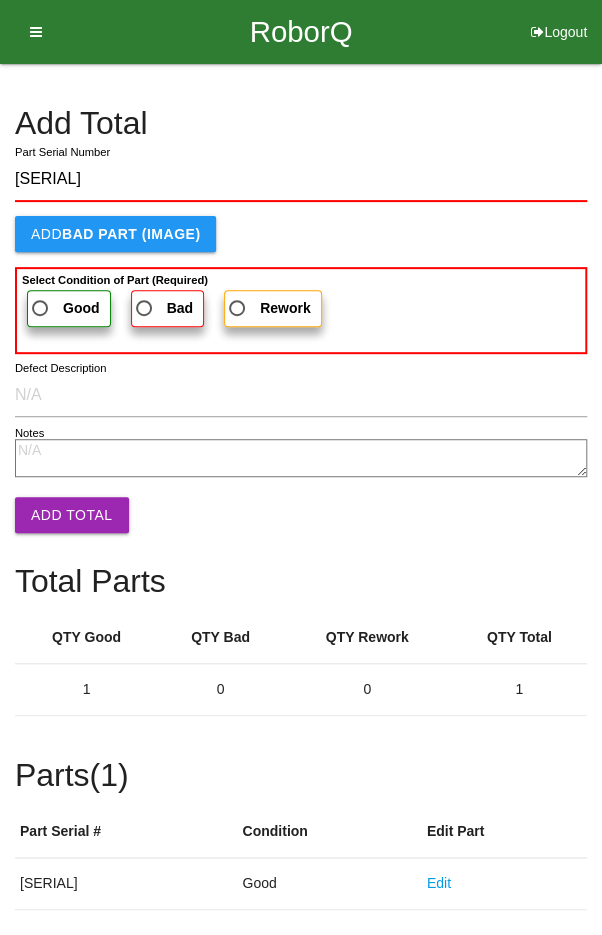 type on "[SERIAL]" 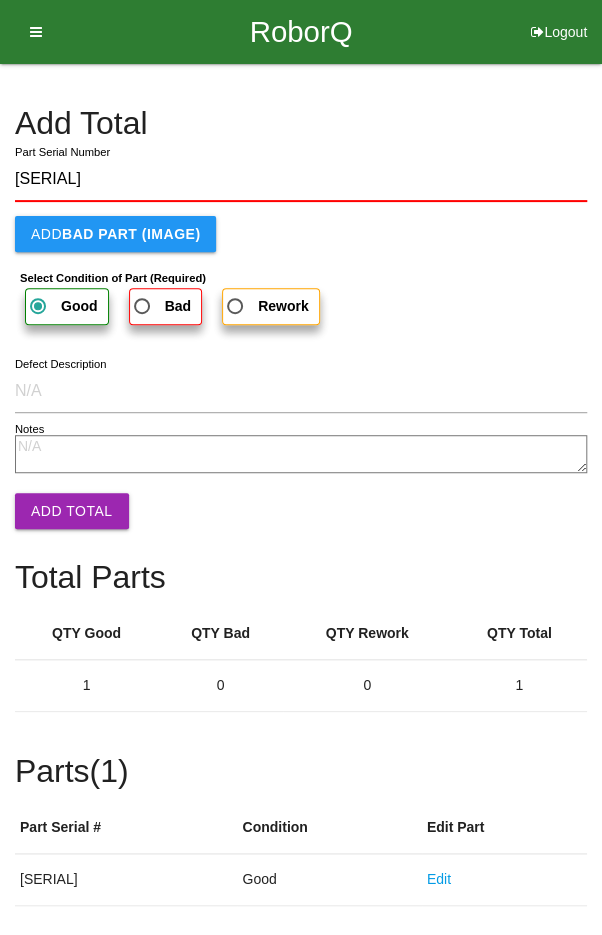 click on "Add Total" at bounding box center (72, 511) 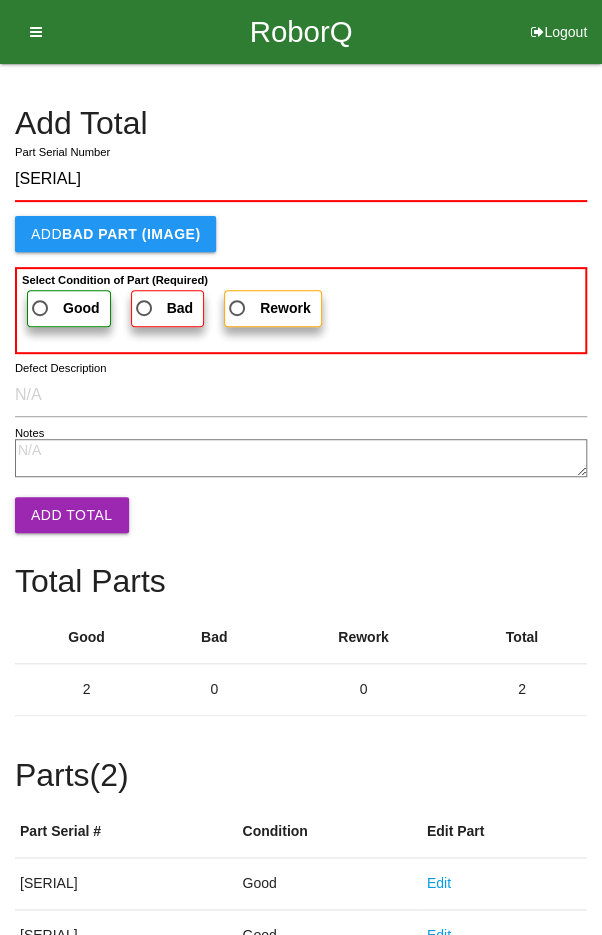 type on "[SERIAL]" 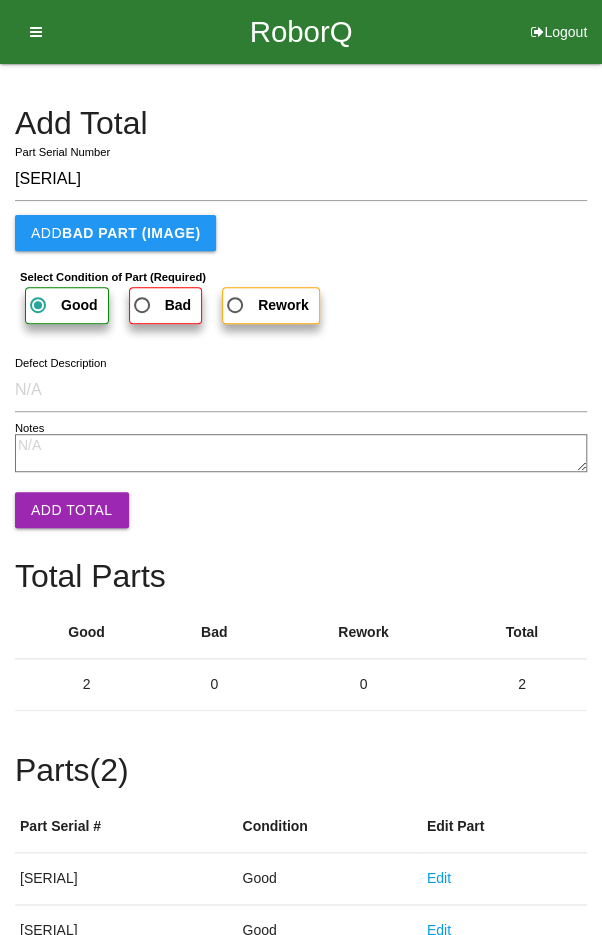 click on "Add Total" at bounding box center [72, 510] 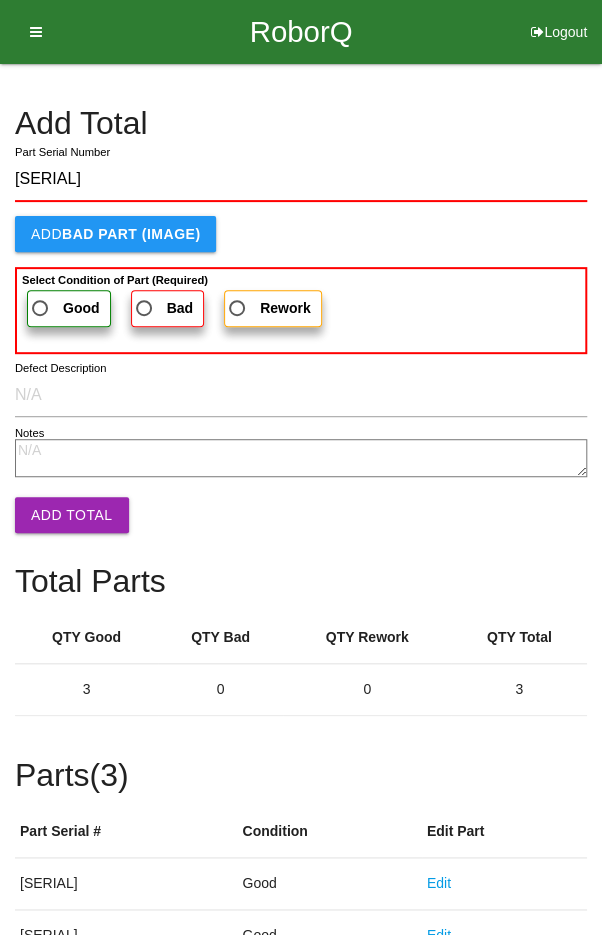 type on "[SERIAL]" 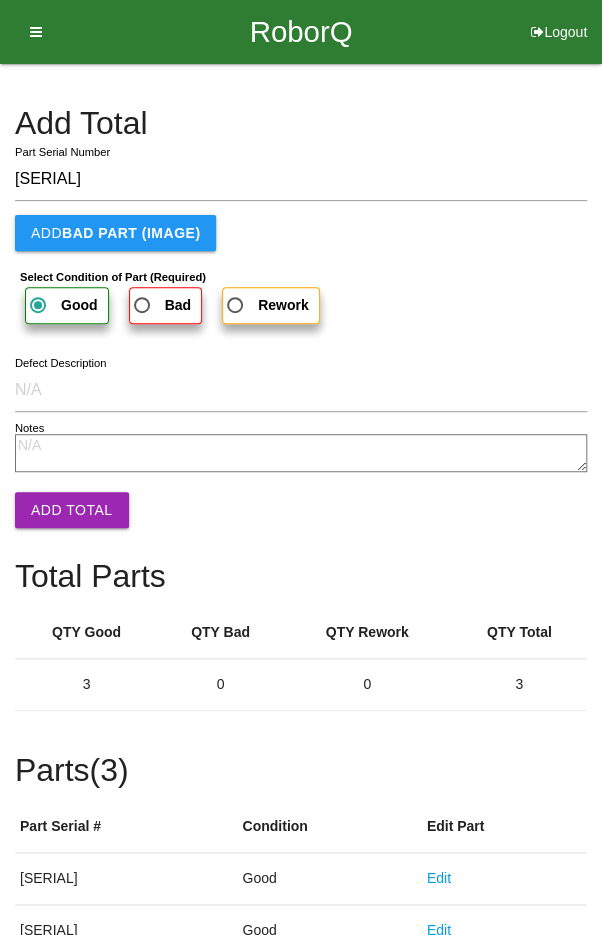 click on "Add Total" at bounding box center (72, 510) 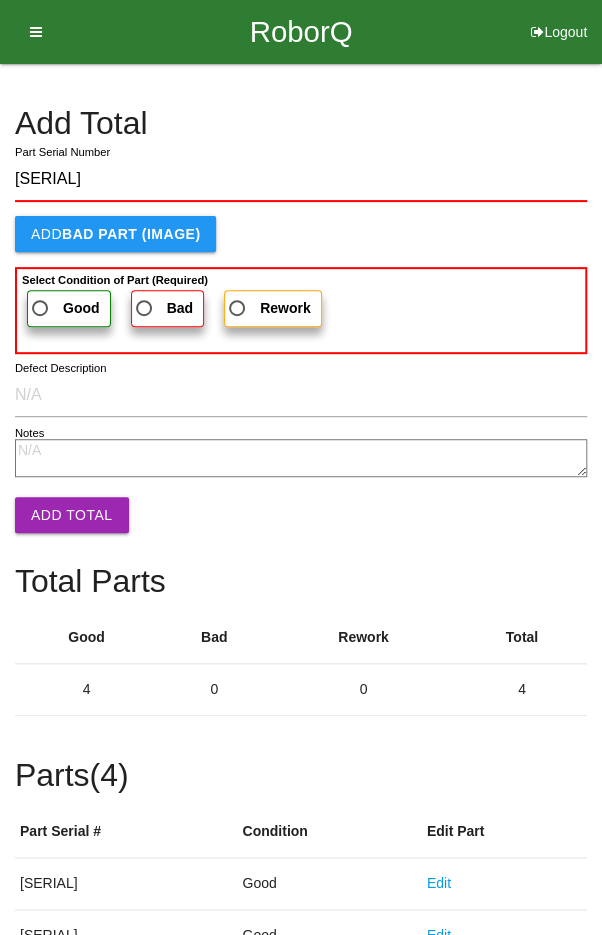 type on "[SERIAL]" 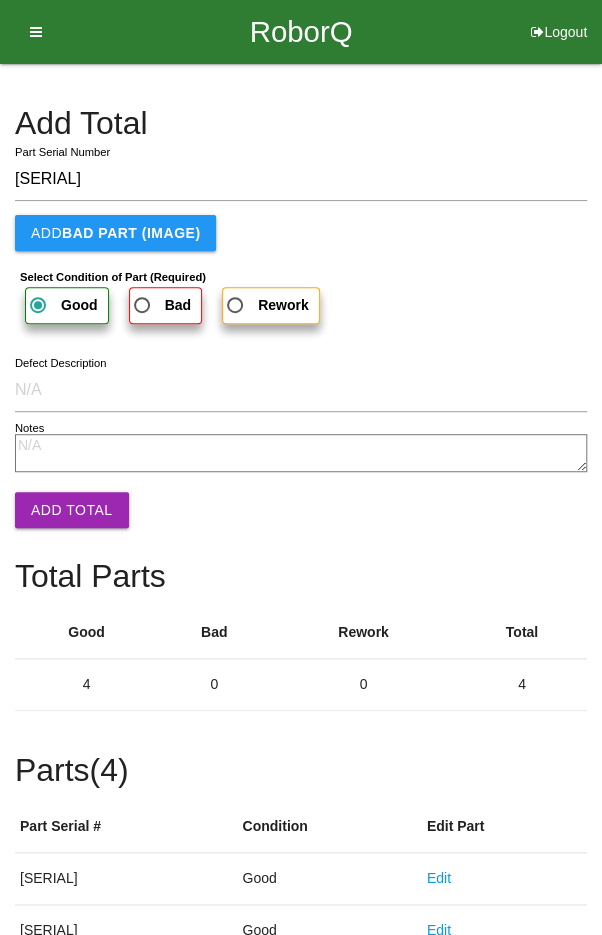 click on "Add Total" at bounding box center (72, 510) 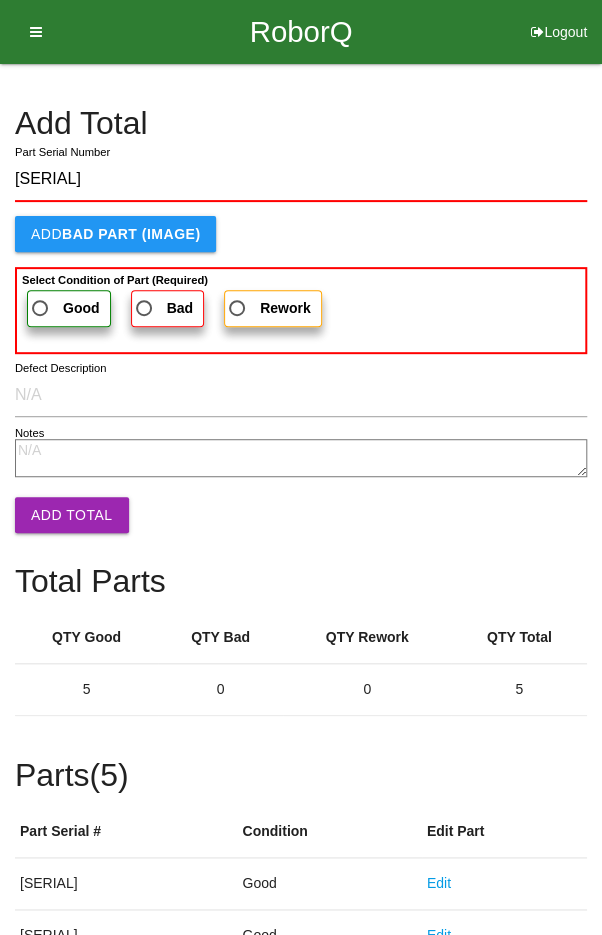 type on "[SERIAL]" 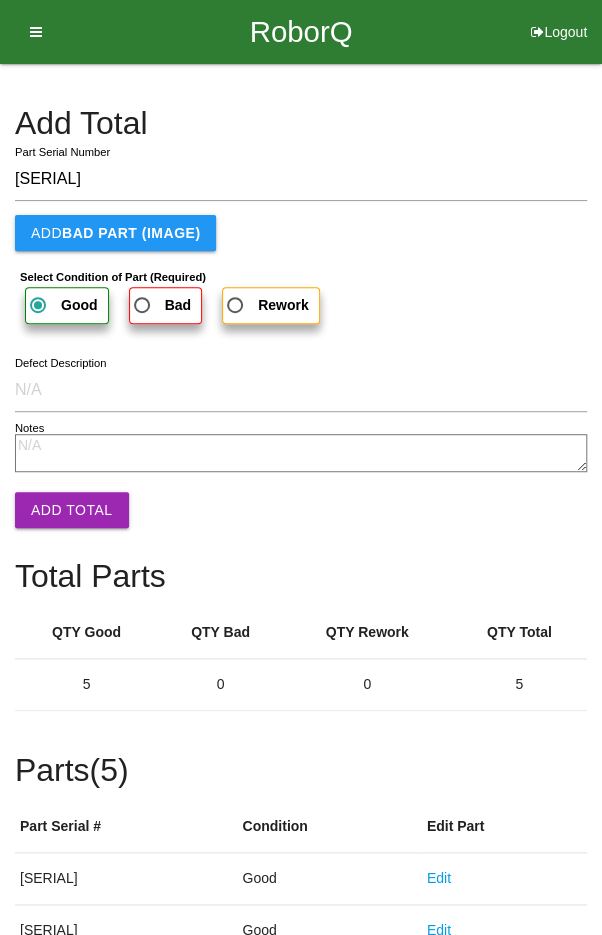 click on "Add Total" at bounding box center [72, 510] 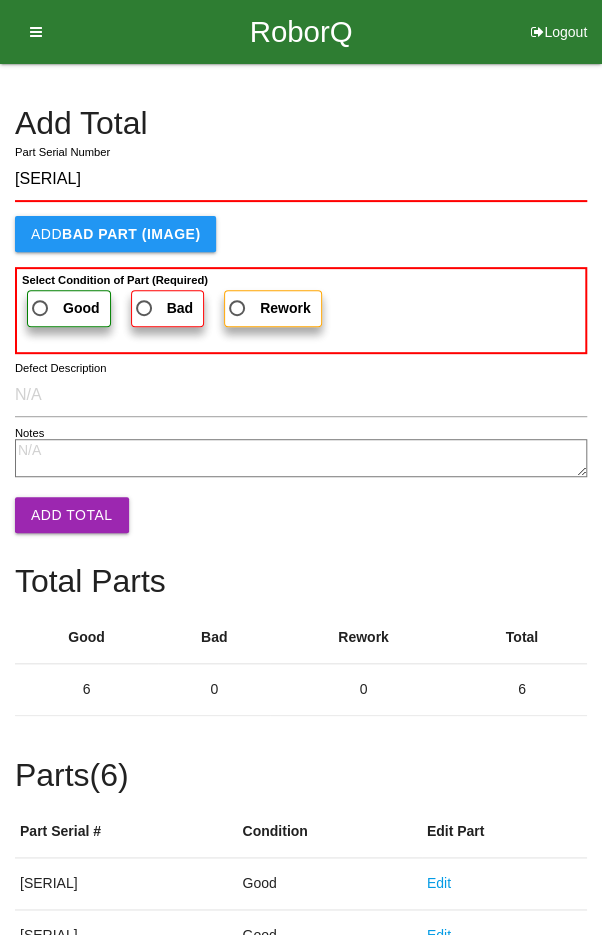type on "[SERIAL]" 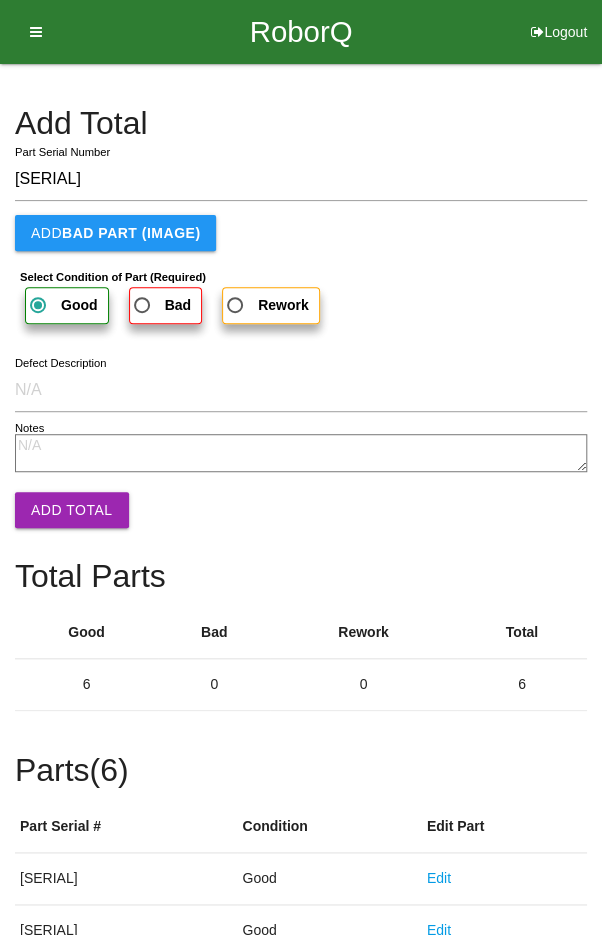 click on "Add Total" at bounding box center (72, 510) 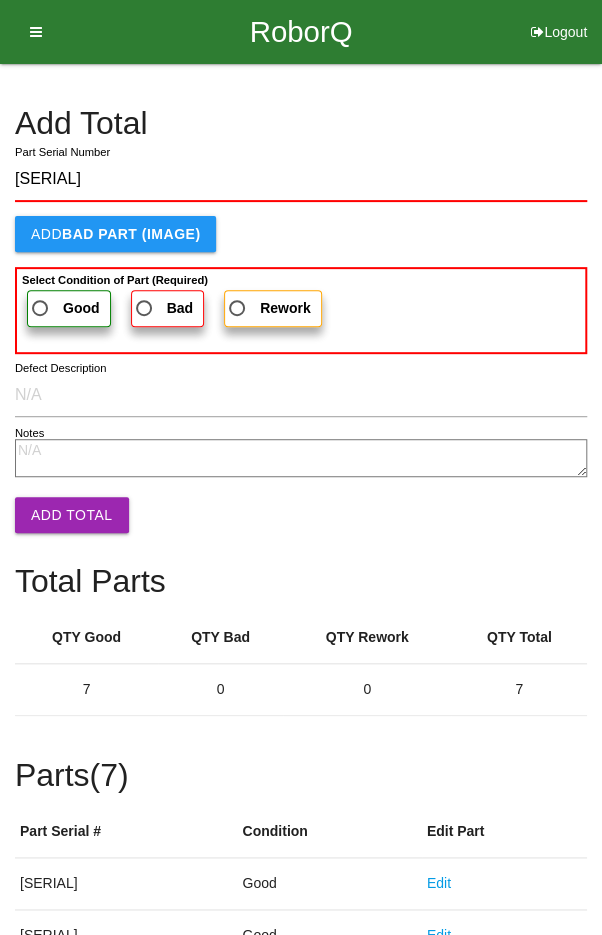 type on "[SERIAL]" 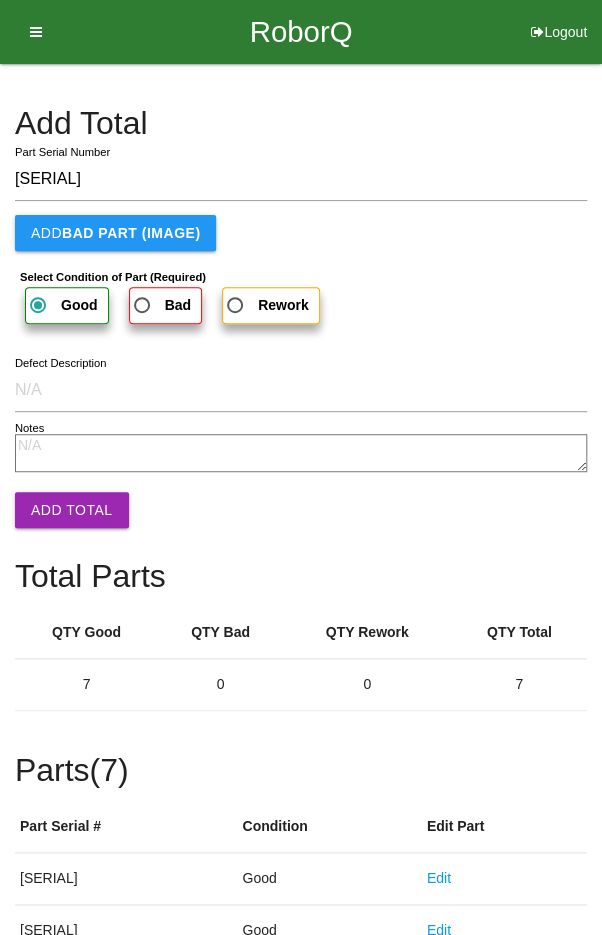 click on "Add Total" at bounding box center (72, 510) 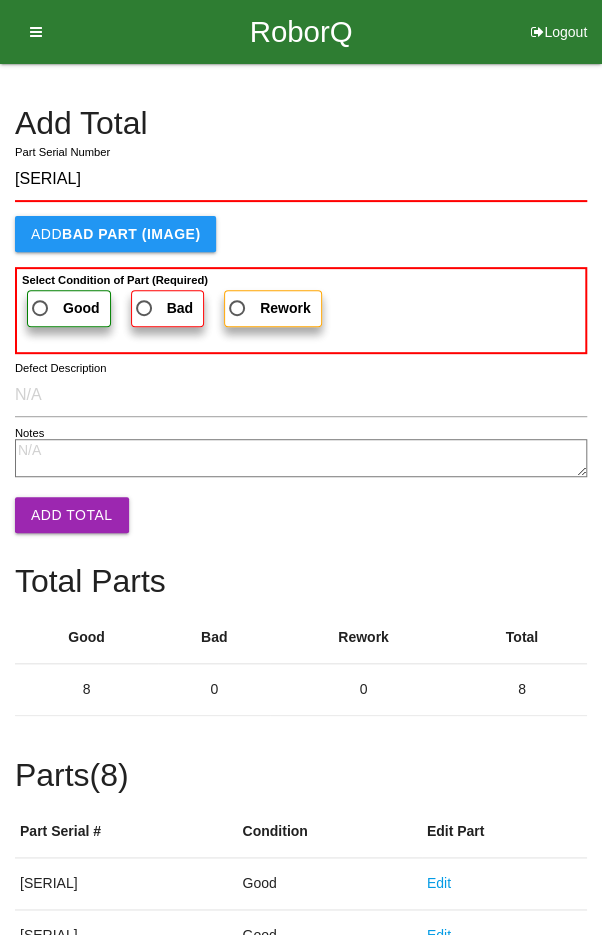 type on "[SERIAL]" 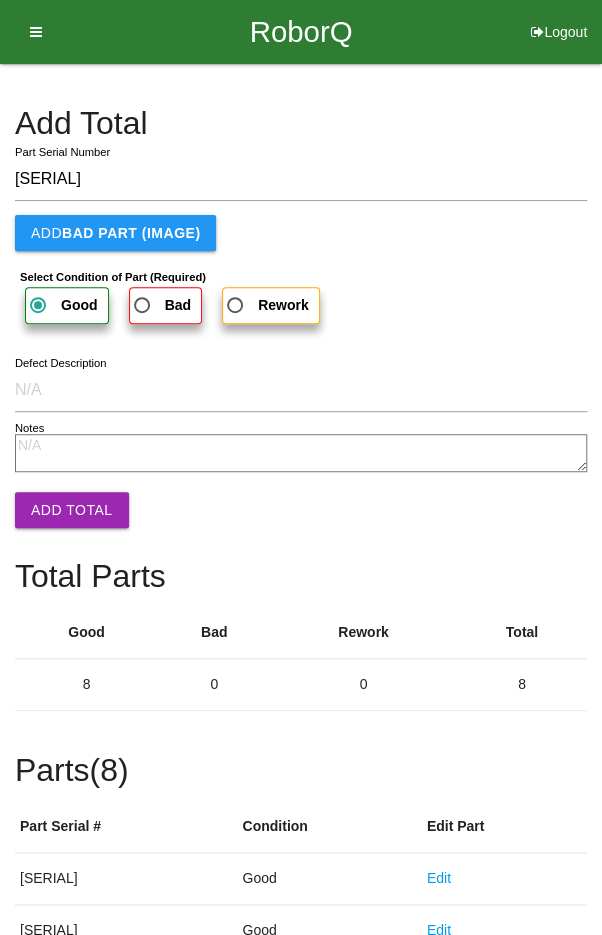 click on "Add Total" at bounding box center [72, 510] 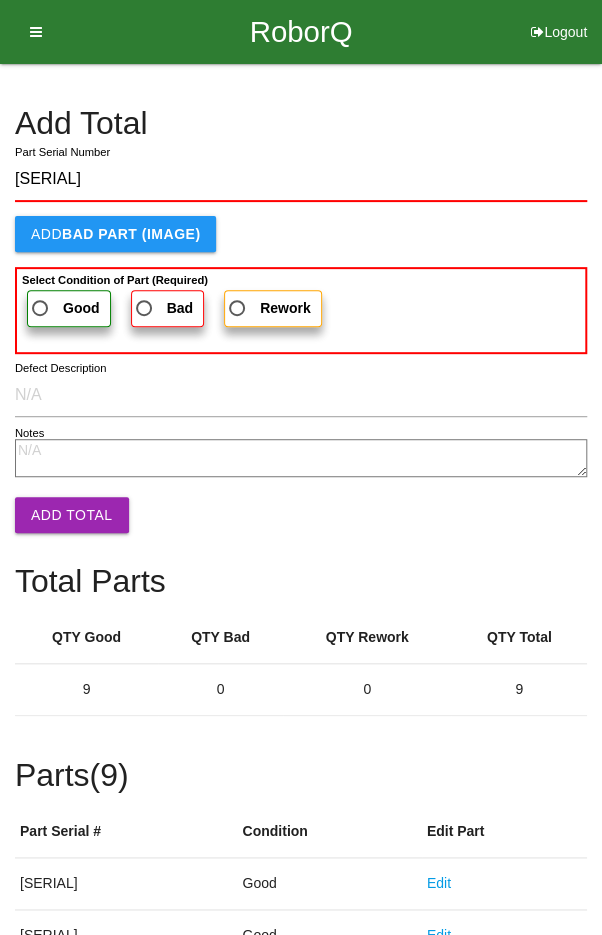 type on "[SERIAL]" 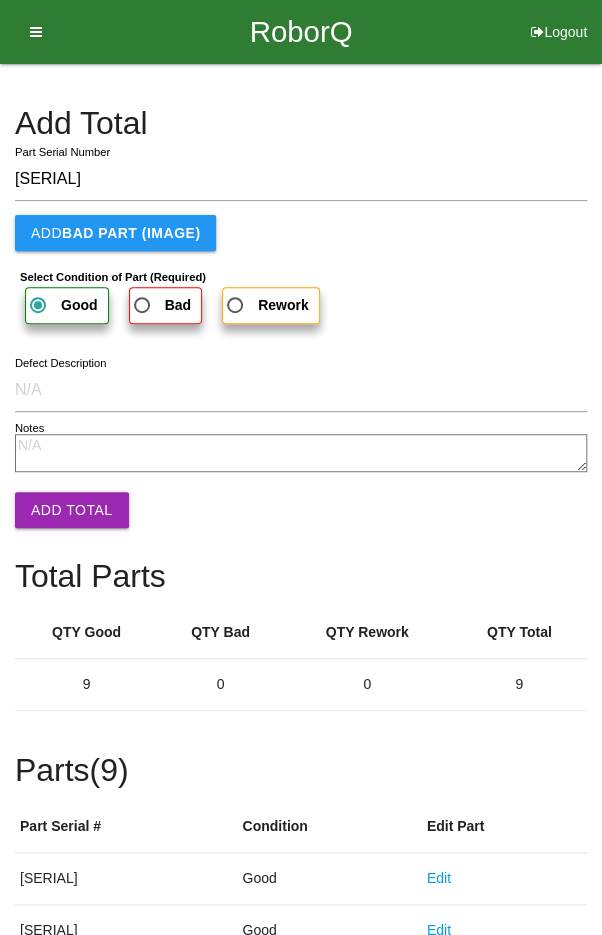 click on "Add Total" at bounding box center [72, 510] 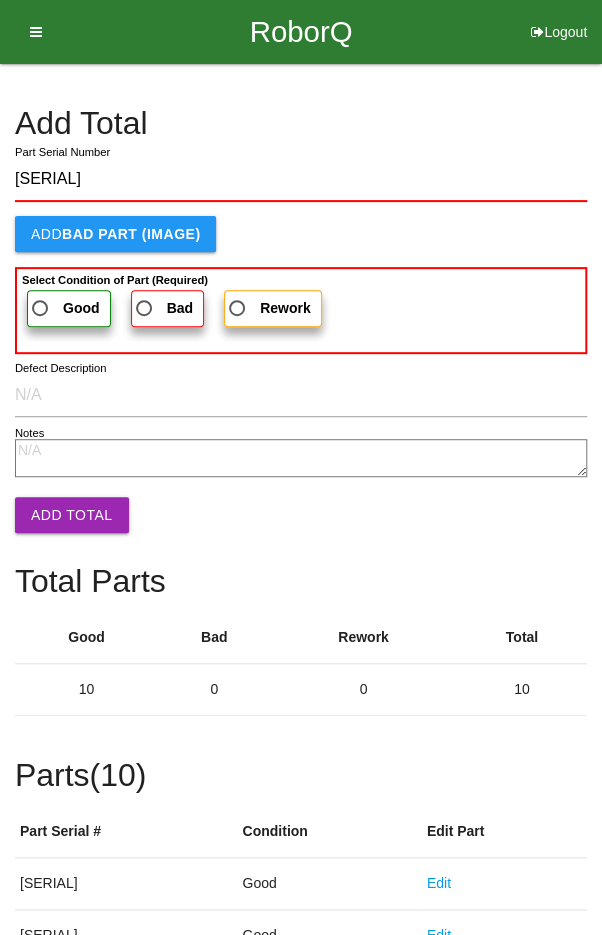 type on "[SERIAL]" 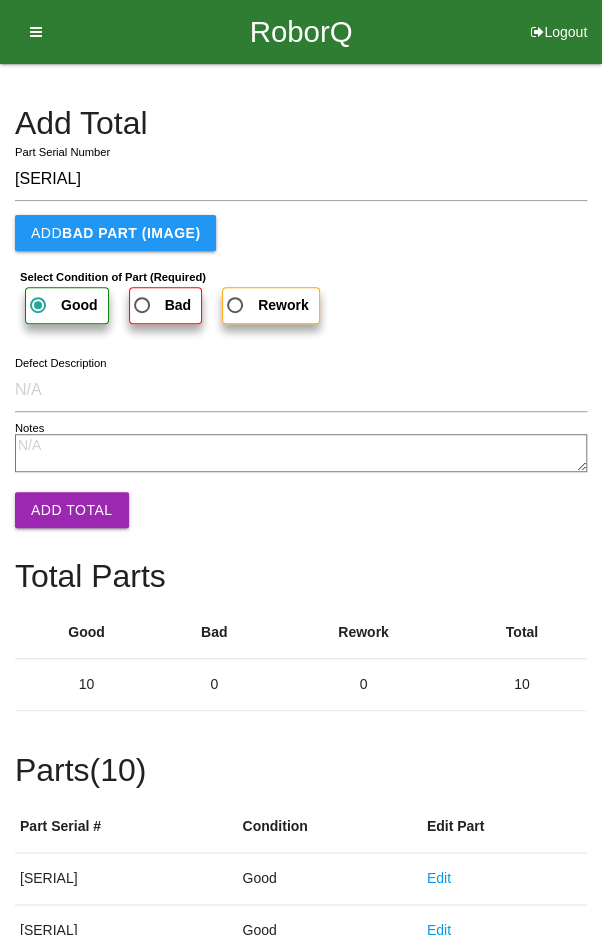click on "Add Total" at bounding box center (72, 510) 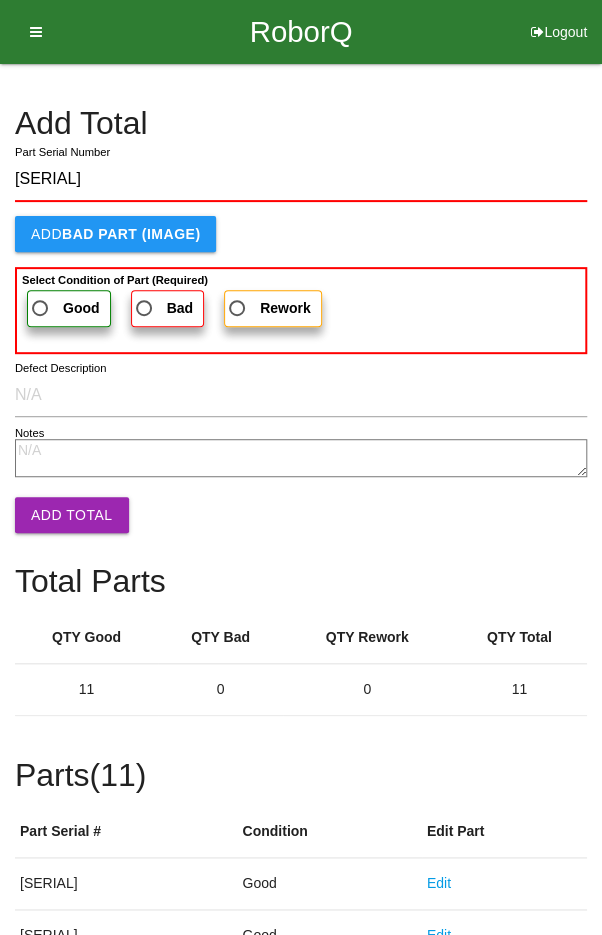 type on "[SERIAL]" 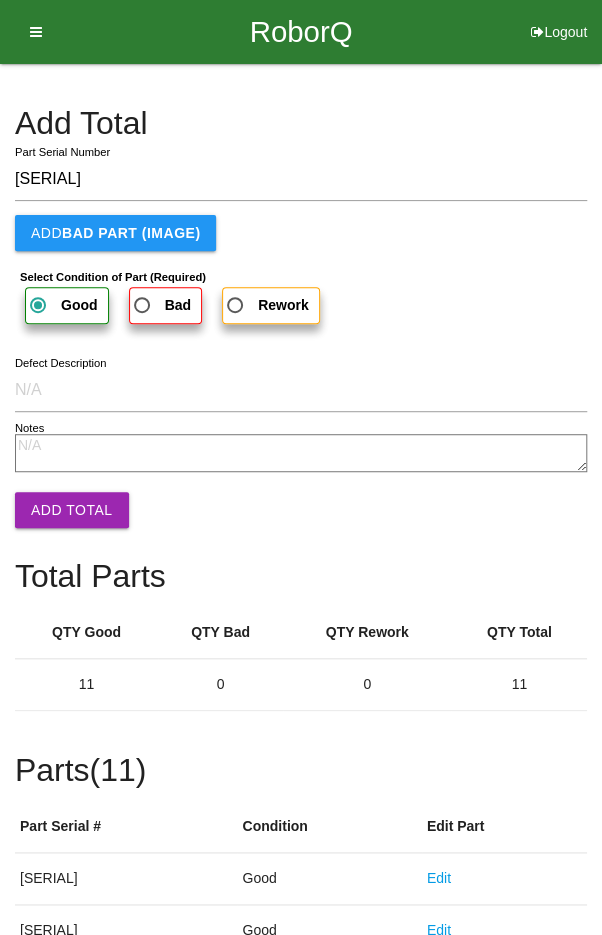 click on "Add Total" at bounding box center (72, 510) 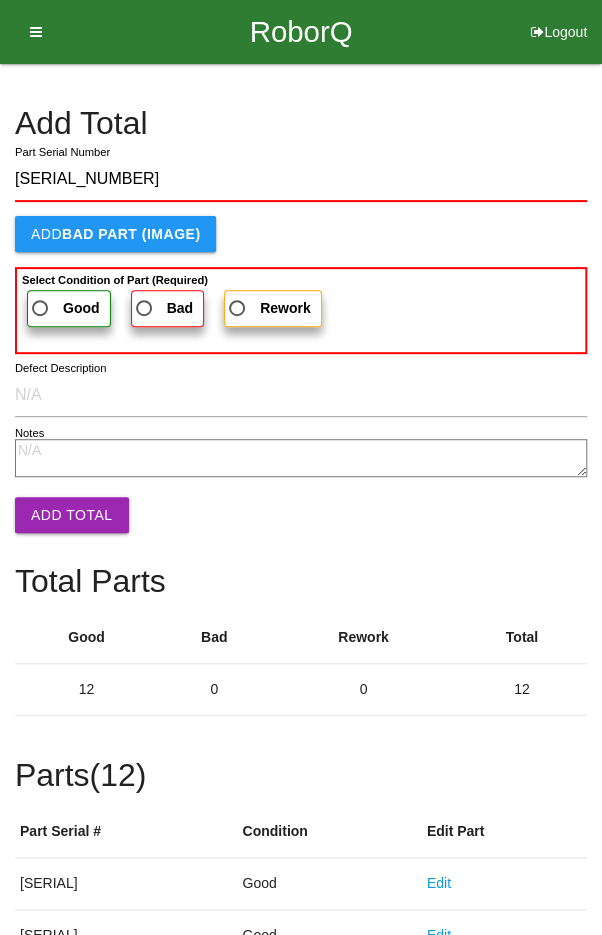 type on "[SERIAL_NUMBER]" 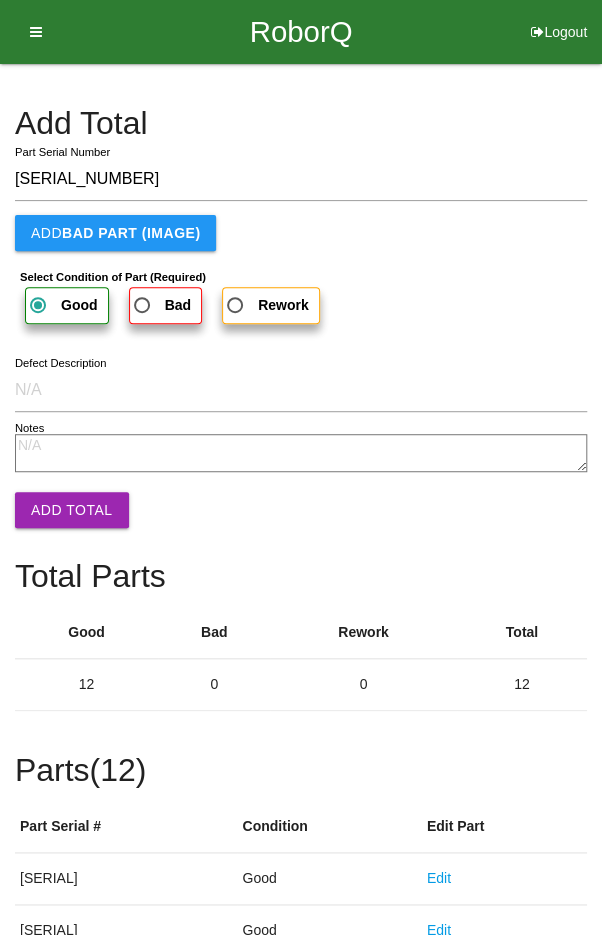 click on "Add Total" at bounding box center (72, 510) 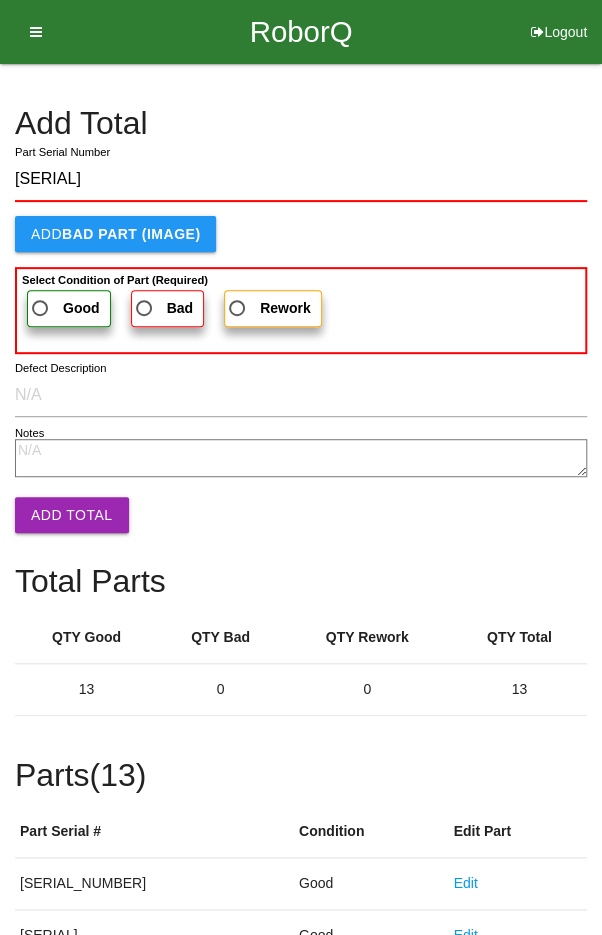 type on "[SERIAL]" 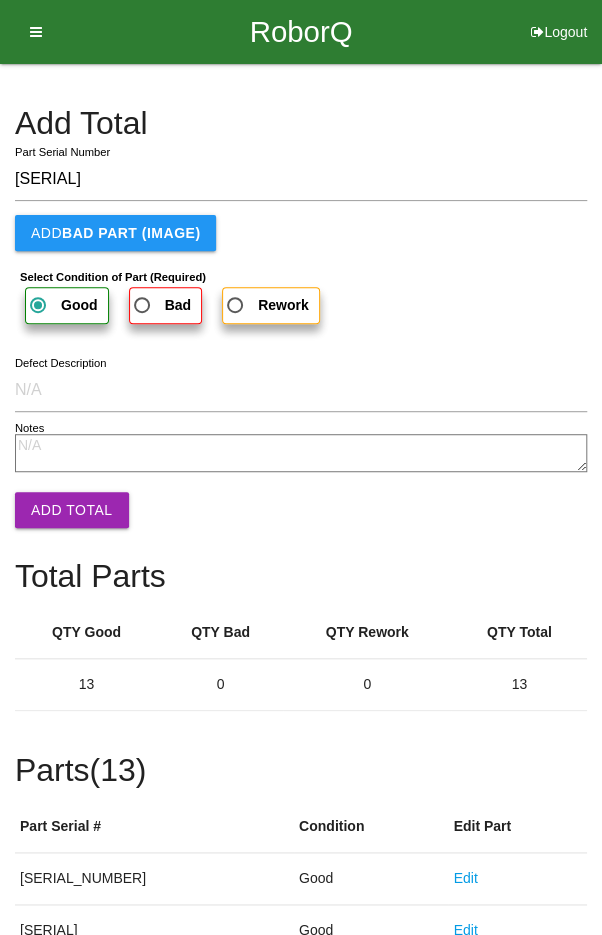 click on "Add Total" at bounding box center [72, 510] 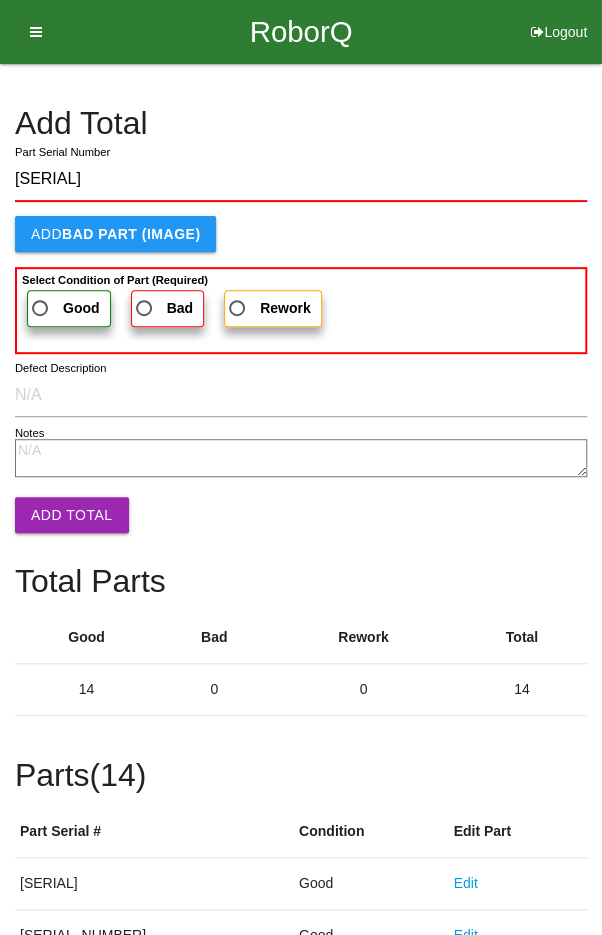 type on "[SERIAL]" 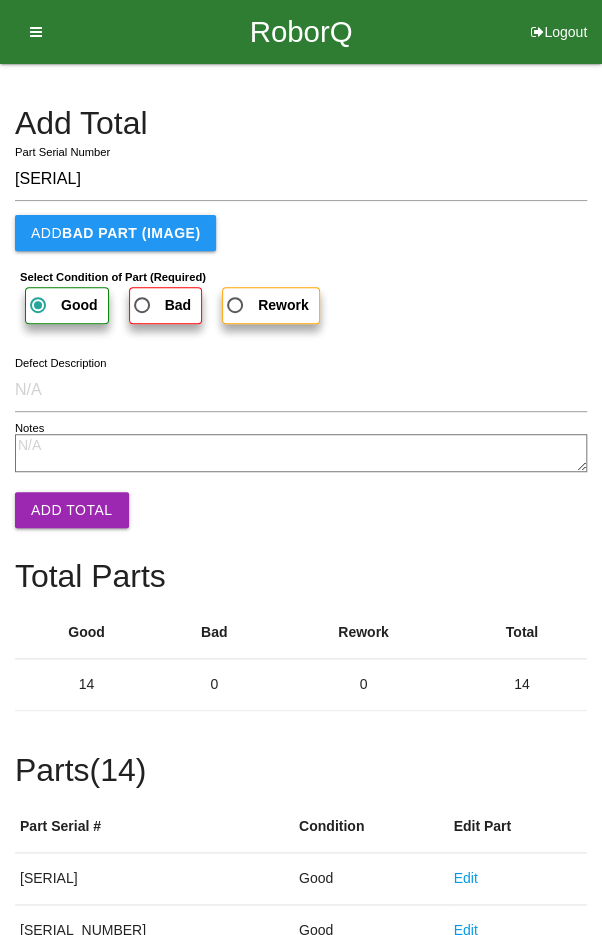 click on "Add Total" at bounding box center [72, 510] 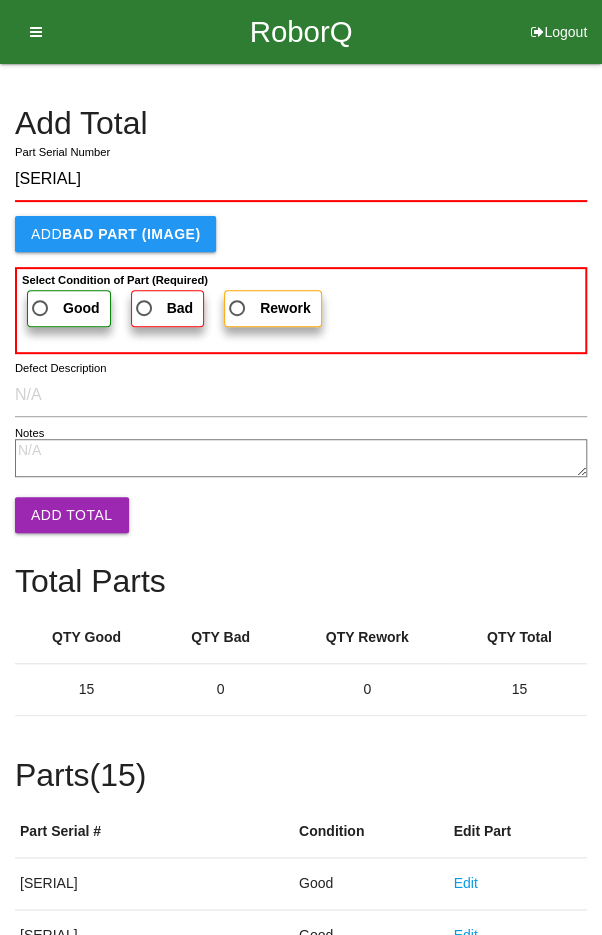 type on "[SERIAL]" 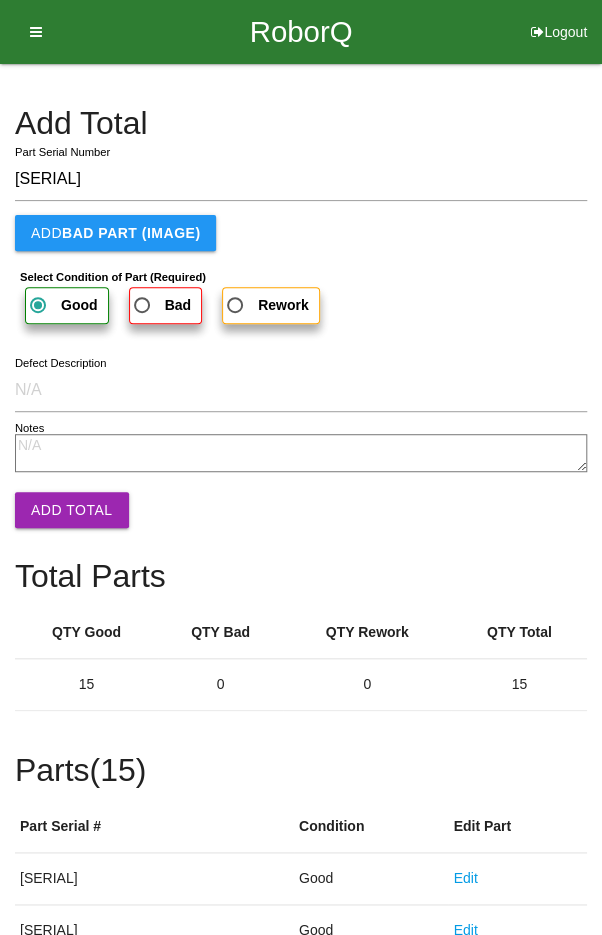 click on "Add Total" at bounding box center [72, 510] 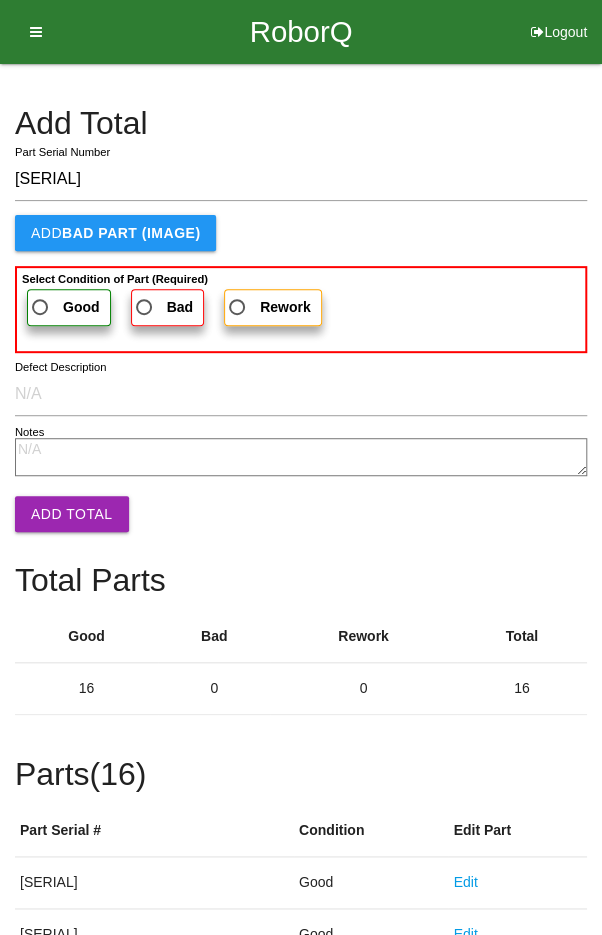 type on "[SERIAL]" 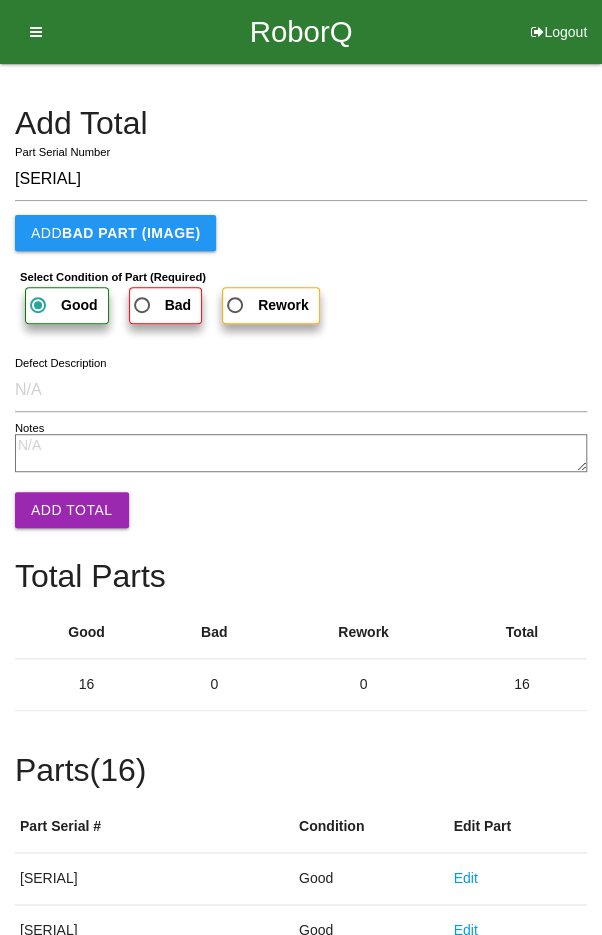 click on "Add Total" at bounding box center [72, 510] 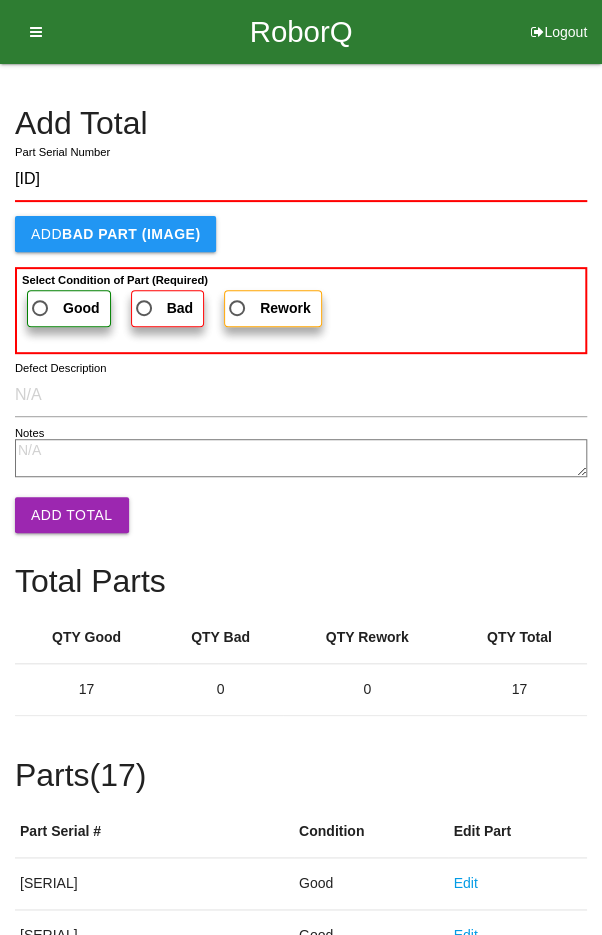 type on "[ID]" 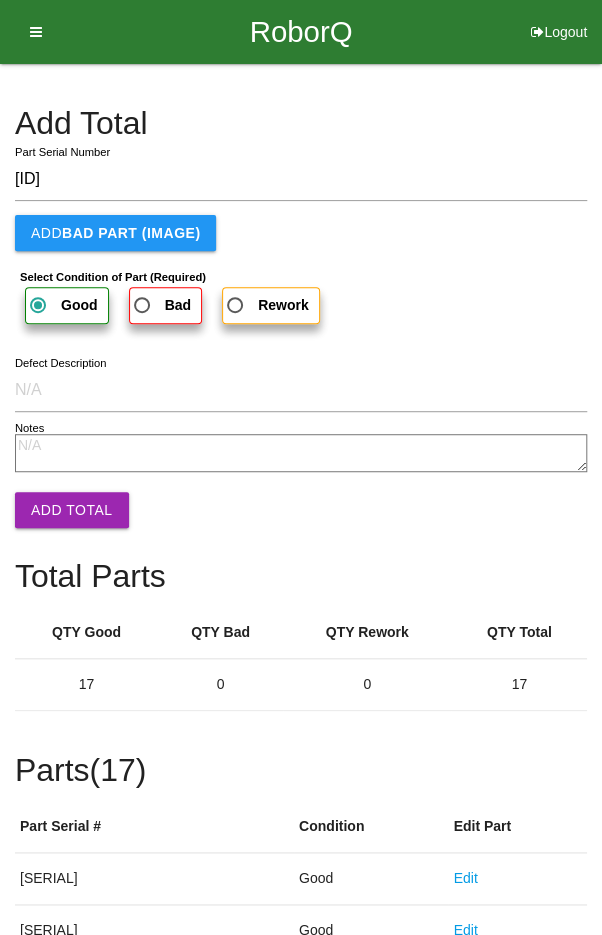 click on "Add Total" at bounding box center [72, 510] 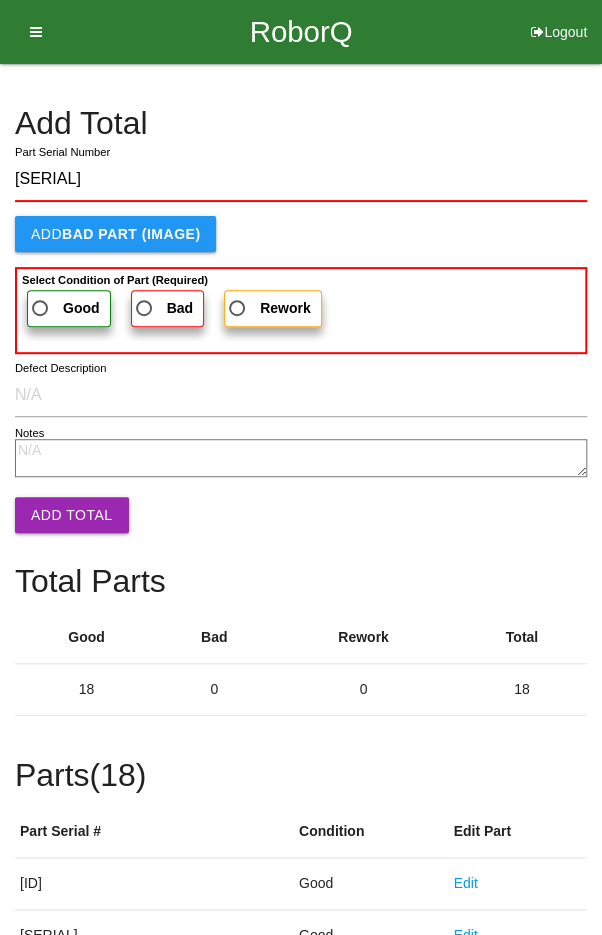 type on "[SERIAL]" 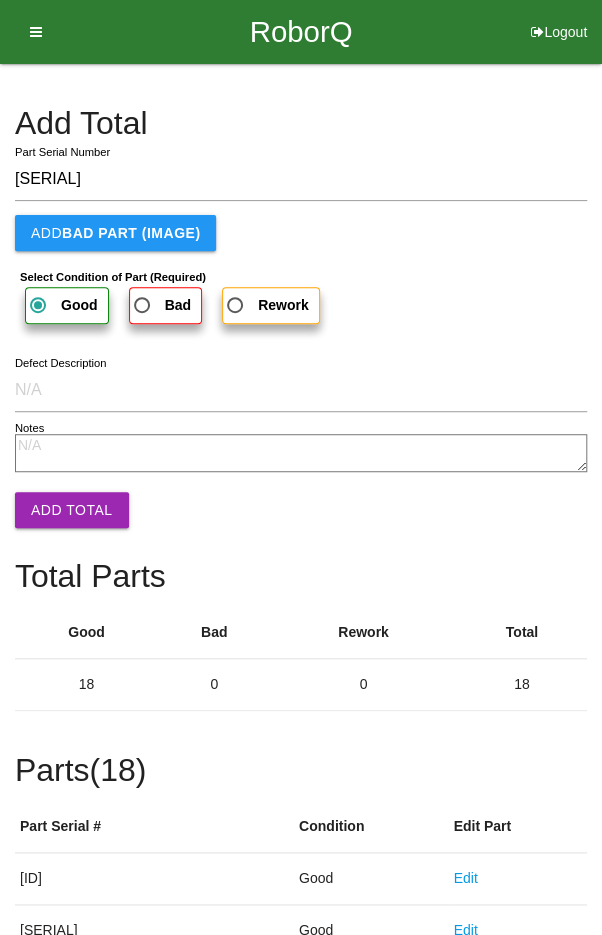 click on "Add Total" at bounding box center (72, 510) 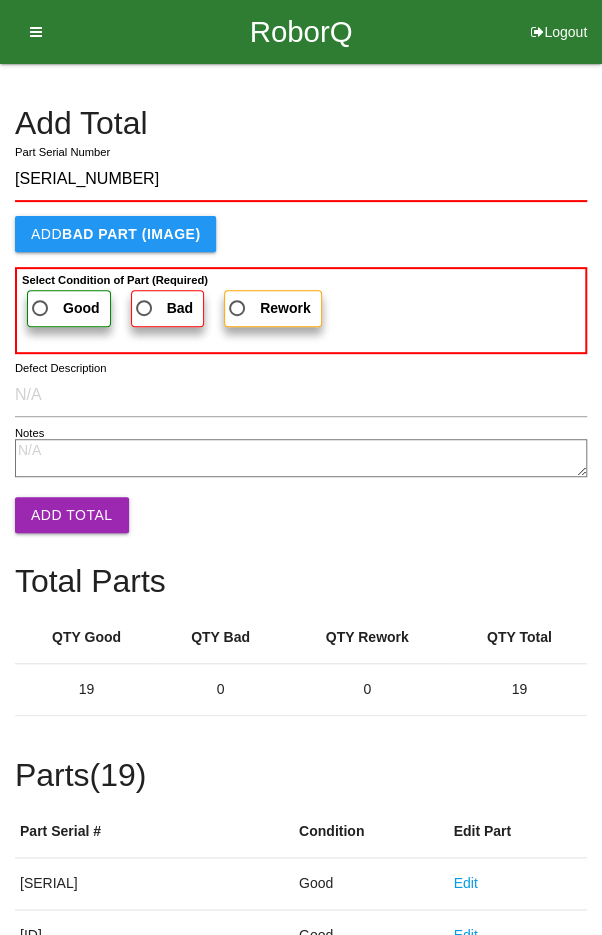 type on "[SERIAL_NUMBER]" 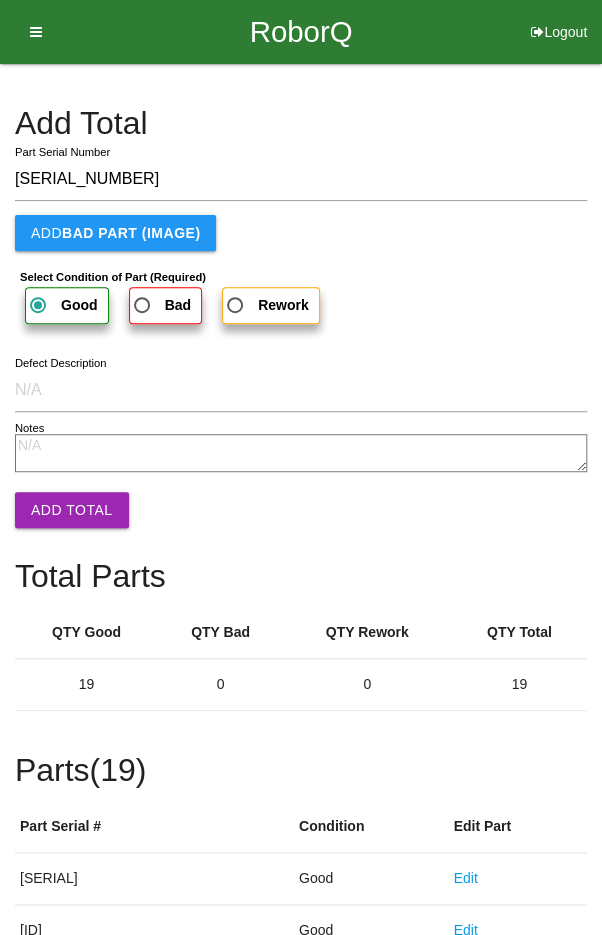 click on "Add Total" at bounding box center (72, 510) 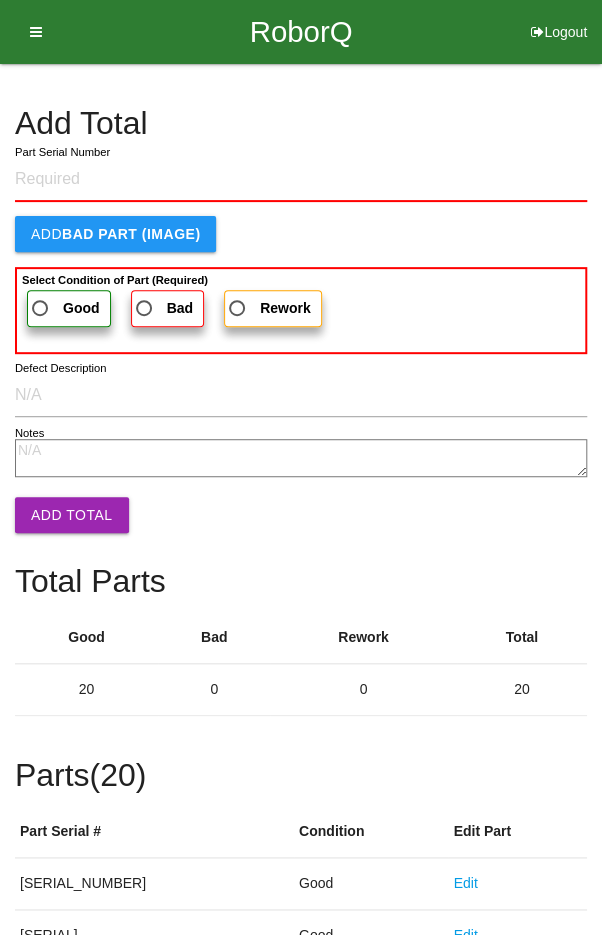 click on "Add Total Part Serial Number     Add  BAD PART (IMAGE) Select Condition of Part (Required) Good Bad Rework Defect Description Notes Add Total Total Parts Good Bad Rework Total 20 0 0 20 Parts ( 20 ) Part Serial # Condition Edit Part [SERIAL] Good Edit [SERIAL] Good Edit [SERIAL] Good Edit [SERIAL] Good Edit [SERIAL] Good Edit [SERIAL] Good Edit [SERIAL] Good Edit [SERIAL] Good Edit [SERIAL] Good Edit [SERIAL] Good Edit [SERIAL] Good Edit [SERIAL] Good Edit [SERIAL] Good Edit [SERIAL] Good Edit [SERIAL] Good Edit [SERIAL] Good Edit [SERIAL] Good Edit [SERIAL] Good Edit [SERIAL] Good Edit Please Verify All  Total Next Box" at bounding box center [301, 1009] 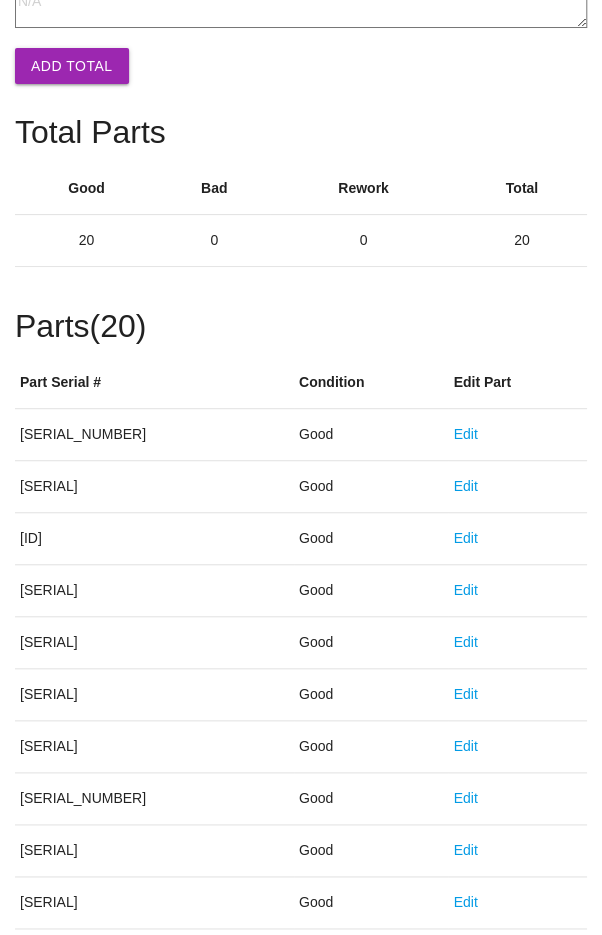 scroll, scrollTop: 1111, scrollLeft: 0, axis: vertical 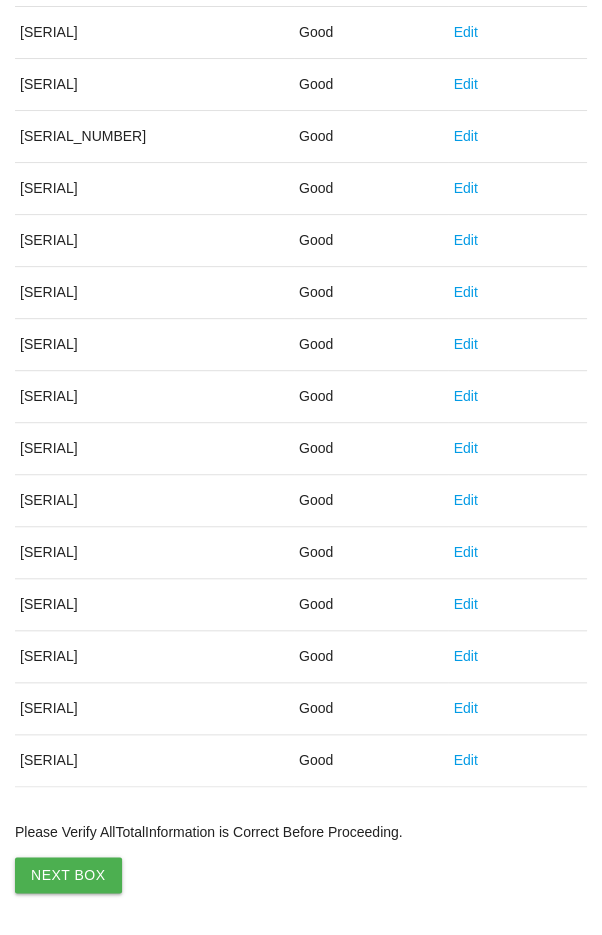 click on "Next Box" at bounding box center (68, 875) 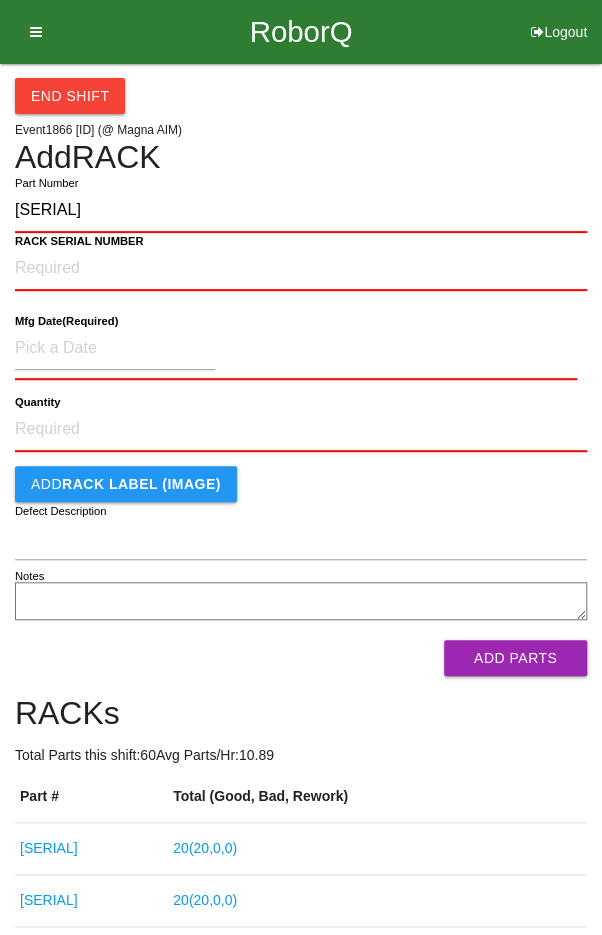 type on "[SERIAL]" 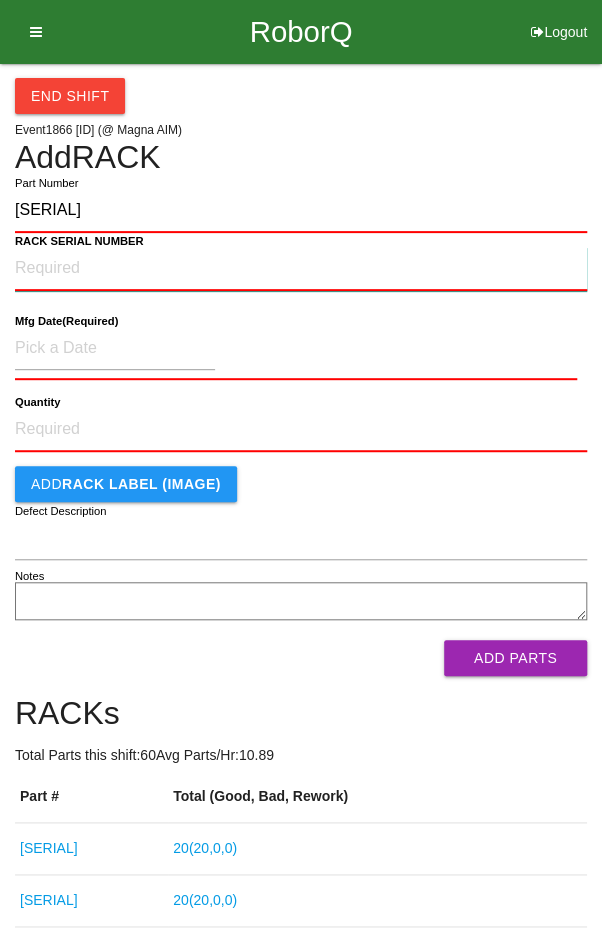 click on "RACK SERIAL NUMBER" at bounding box center (301, 269) 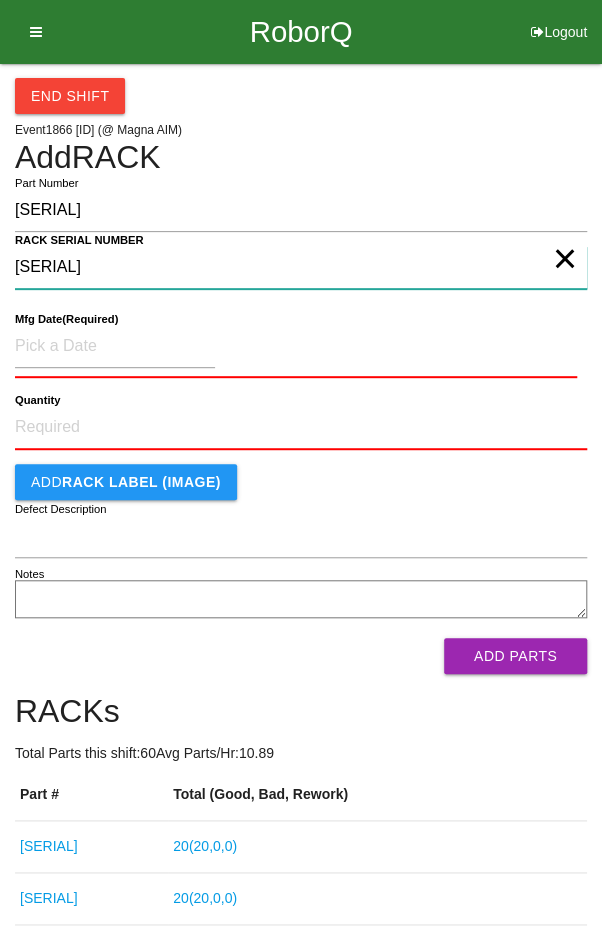 type on "[SERIAL]" 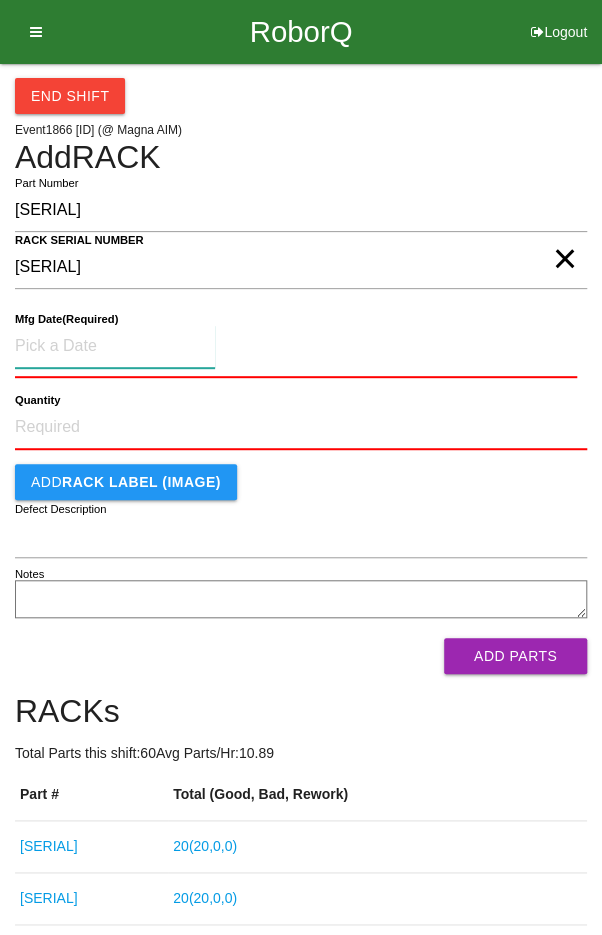 click at bounding box center (115, 346) 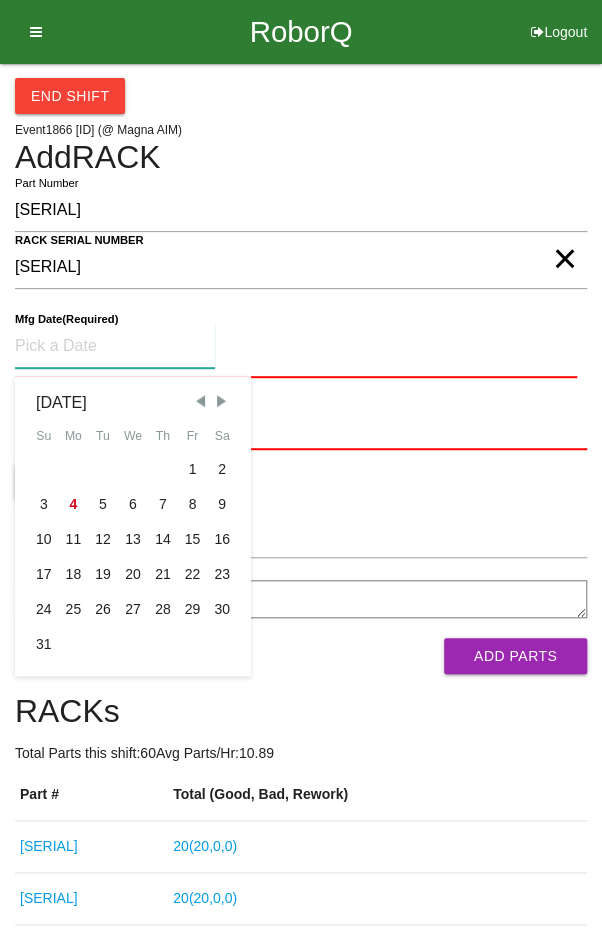 click at bounding box center [200, 401] 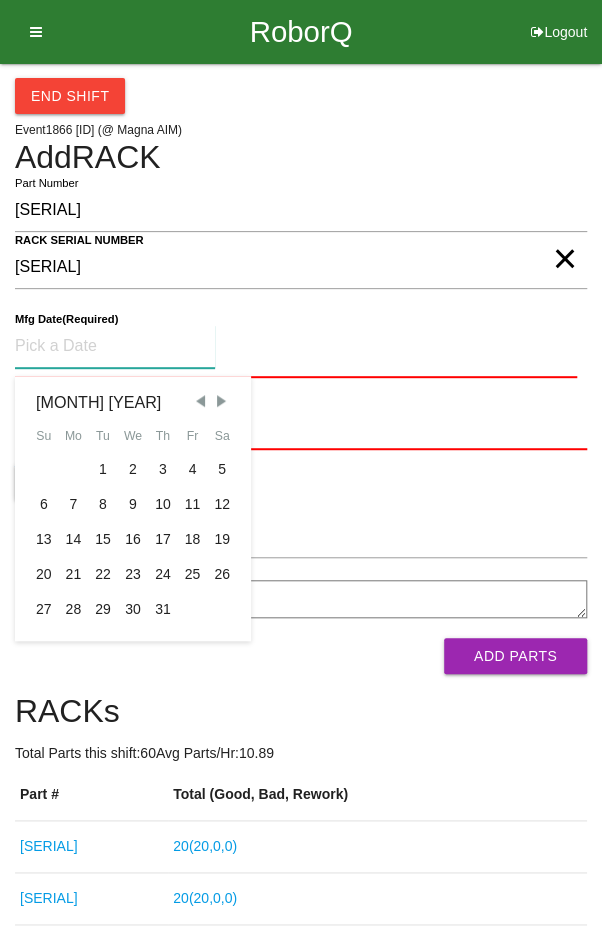 click on "7" at bounding box center [74, 504] 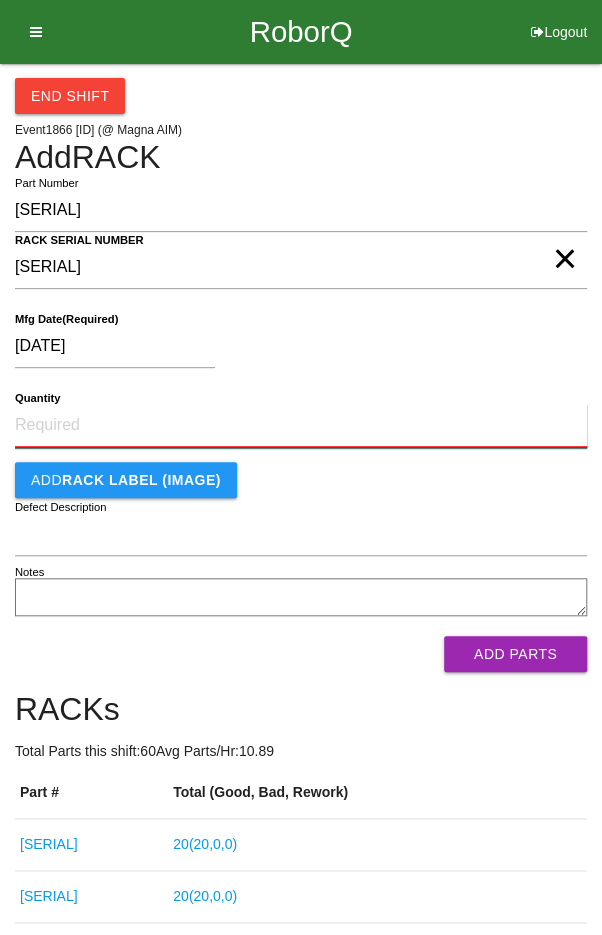 click on "Quantity" at bounding box center (301, 426) 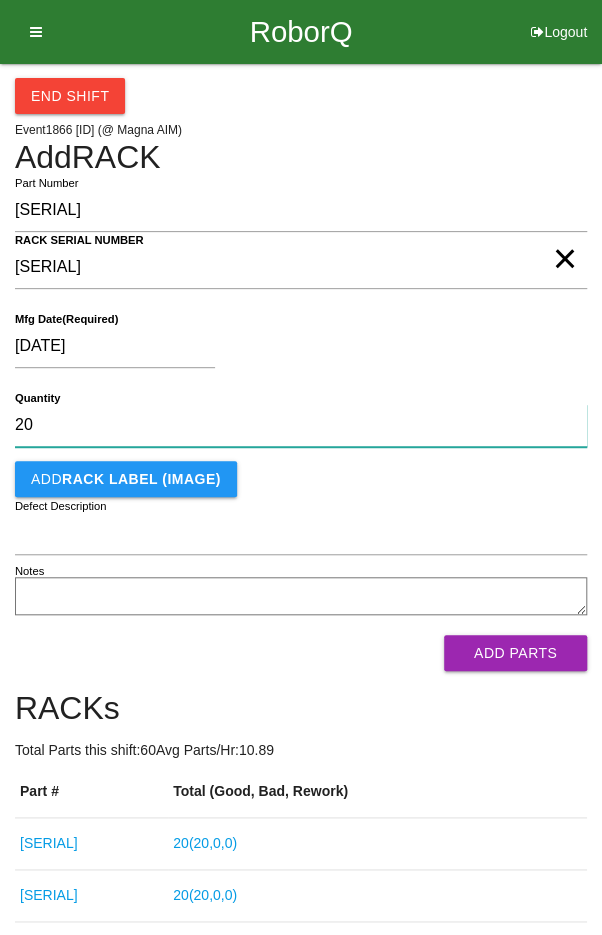 type on "20" 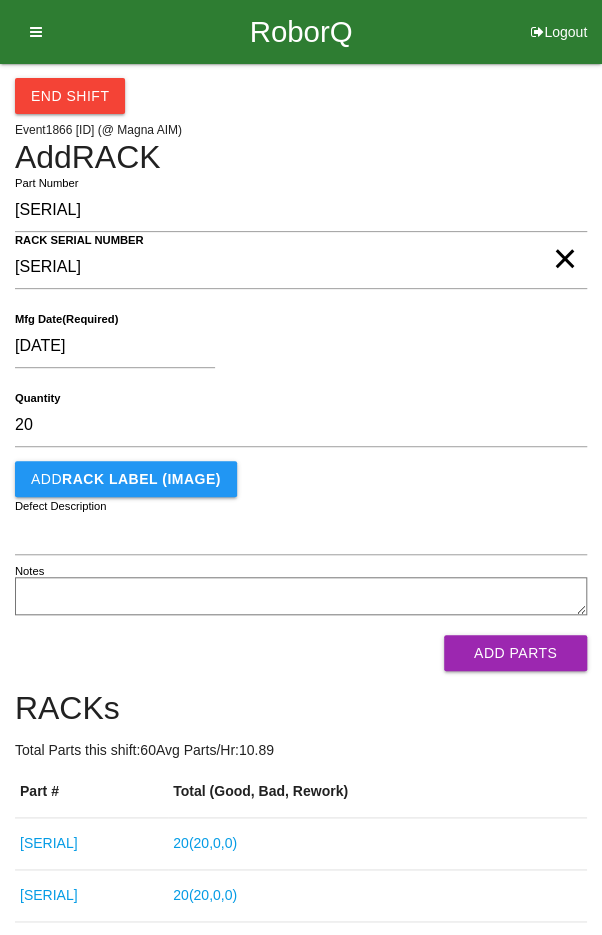 click on "[DATE]" at bounding box center (296, 350) 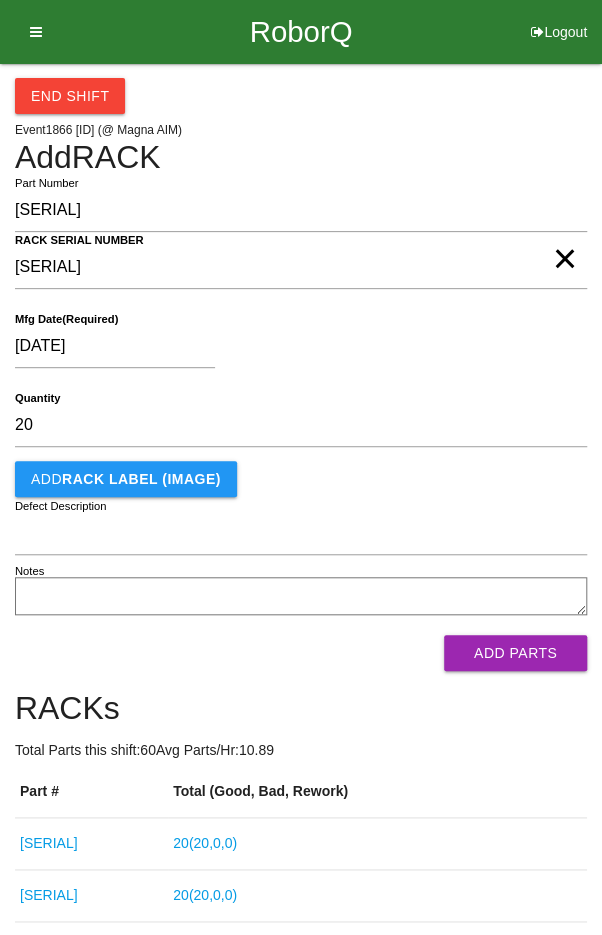 click on "Add Parts" at bounding box center (515, 653) 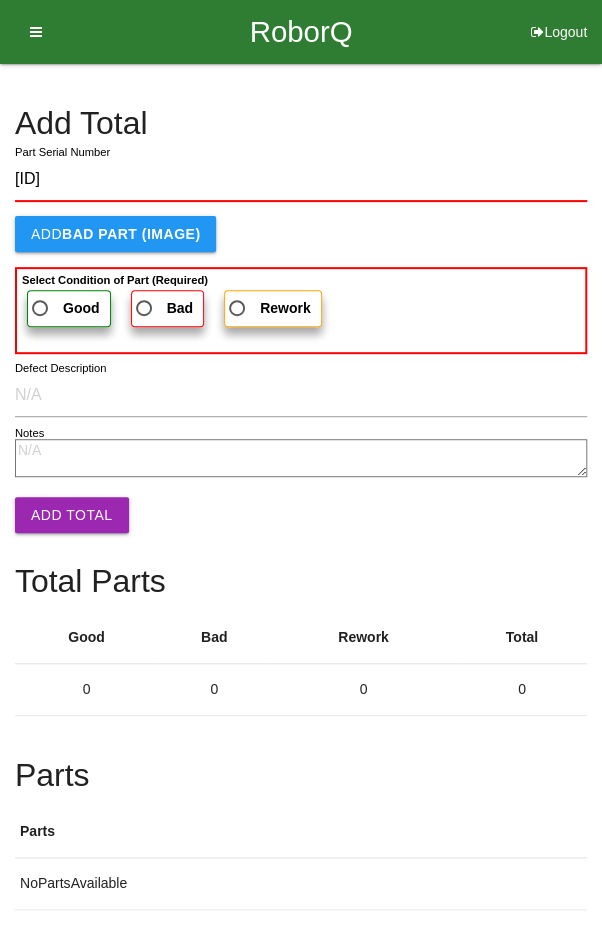 type on "[ID]" 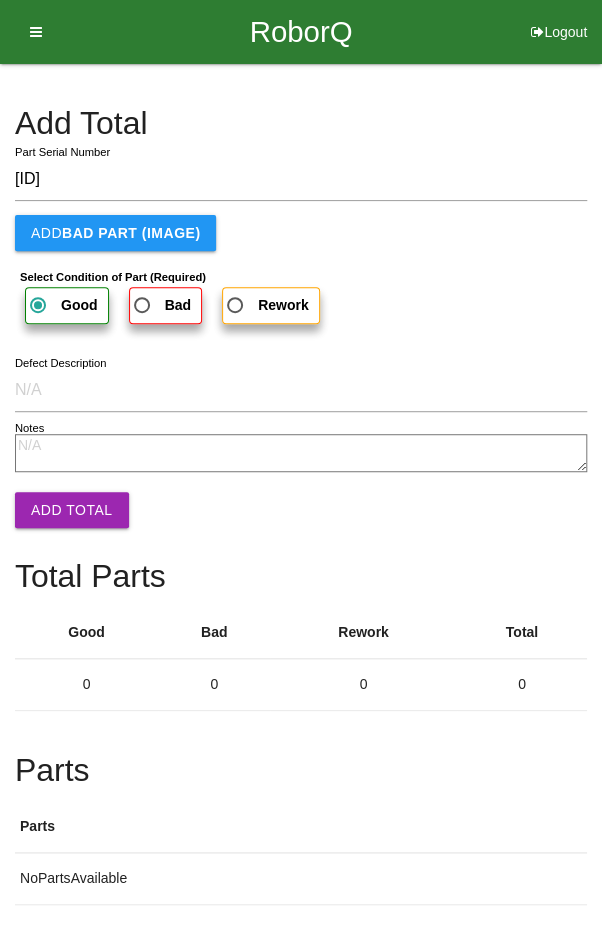 click on "Add Total" at bounding box center [72, 510] 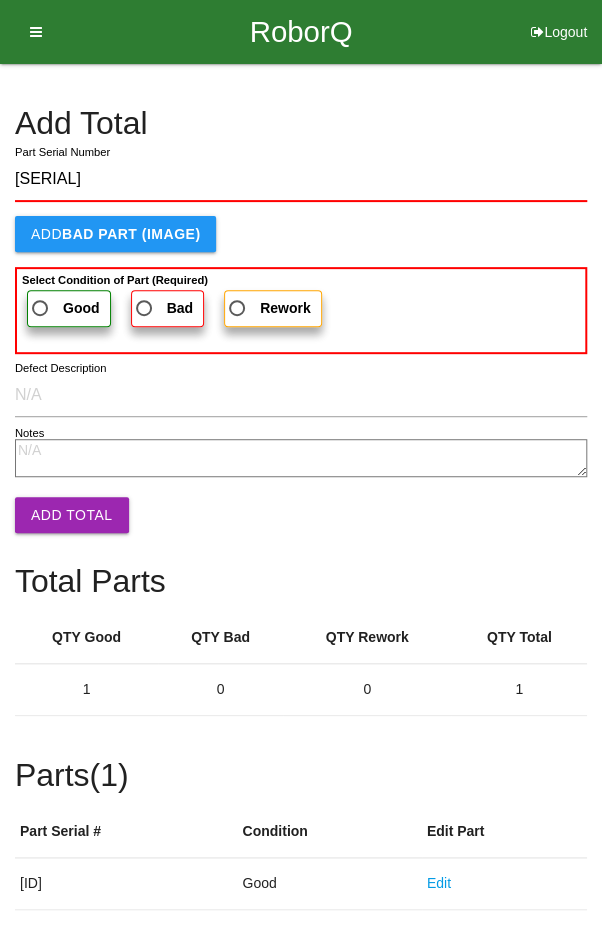 type on "[SERIAL]" 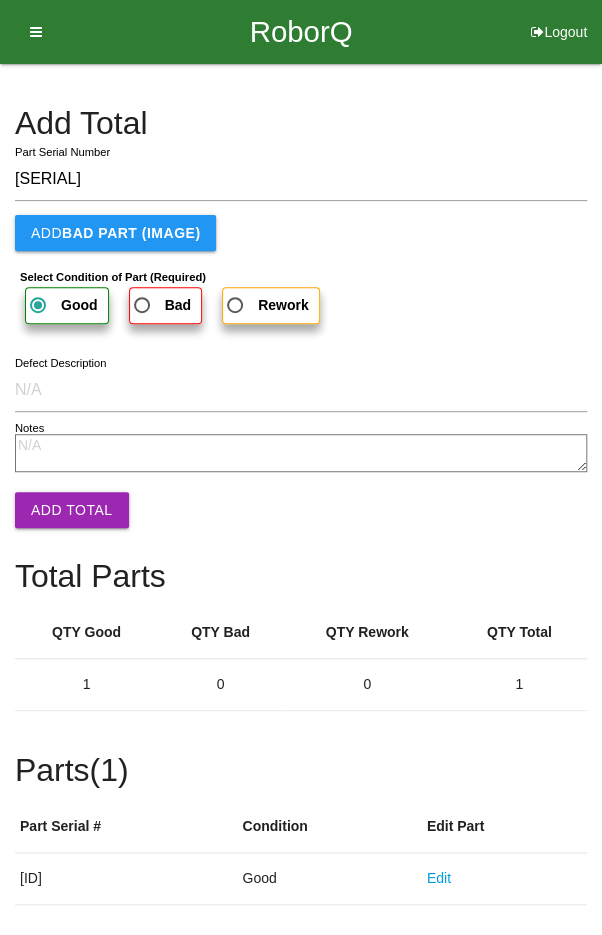 click on "Add Total" at bounding box center [72, 510] 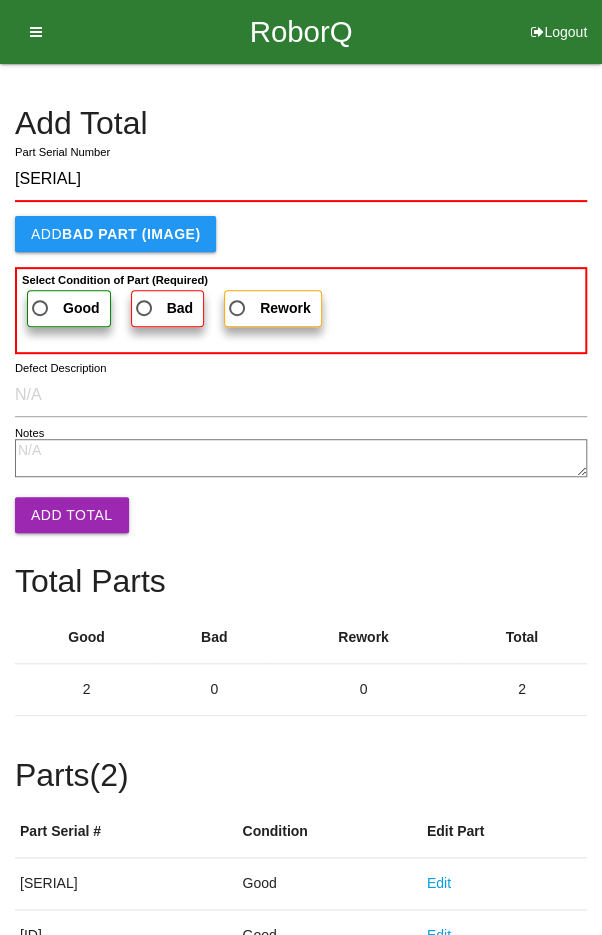 type on "[SERIAL]" 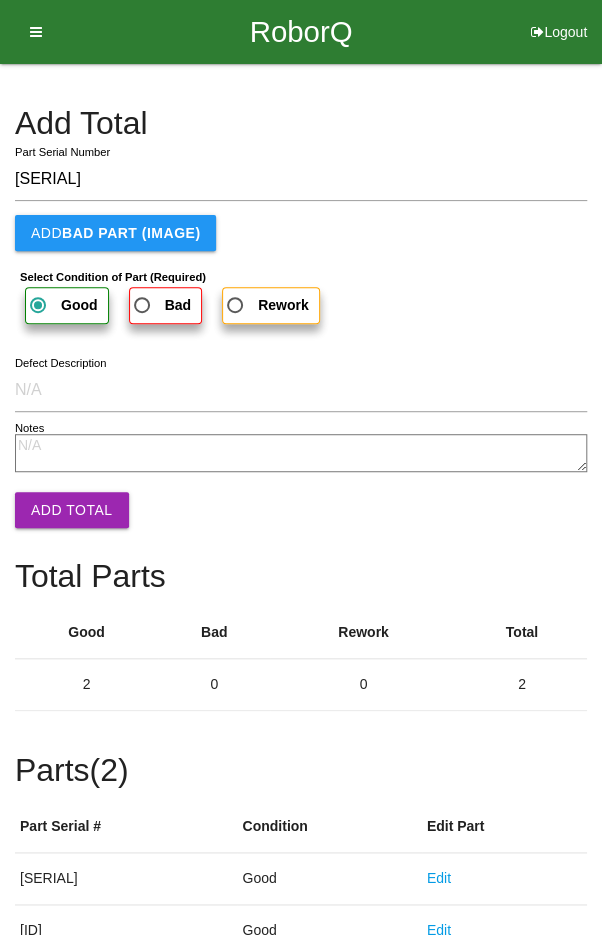 click on "Add Total" at bounding box center [72, 510] 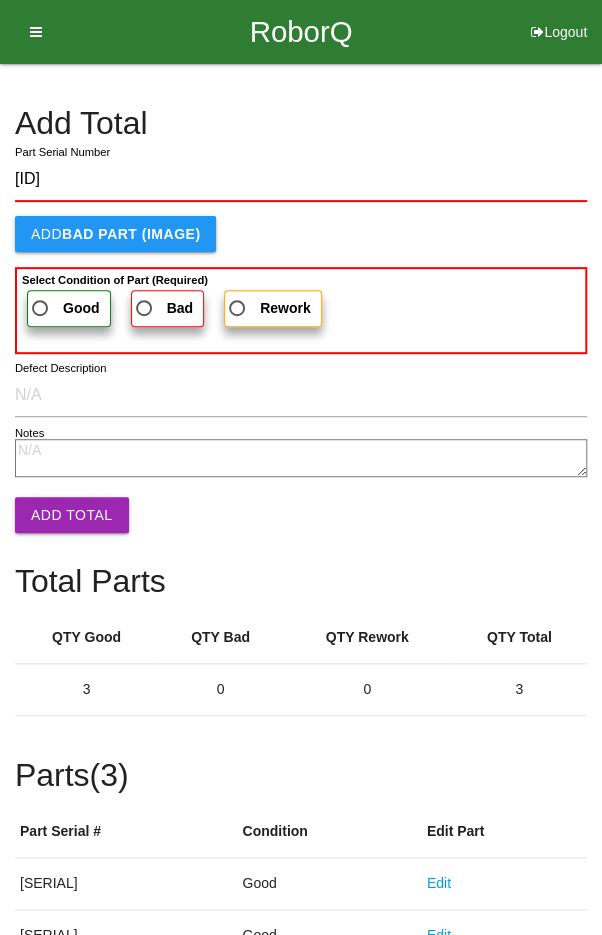 type on "[ID]" 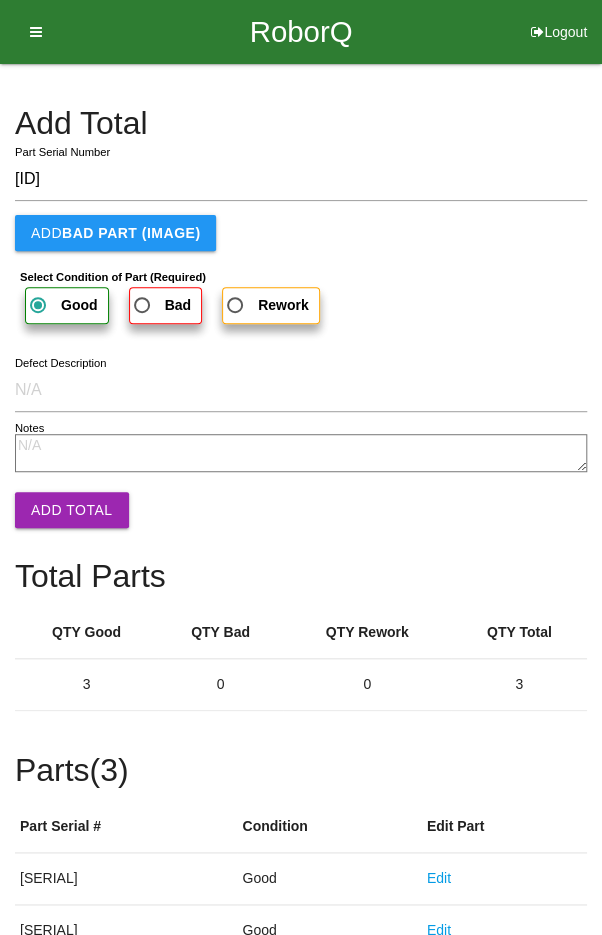 click on "Add Total" at bounding box center [72, 510] 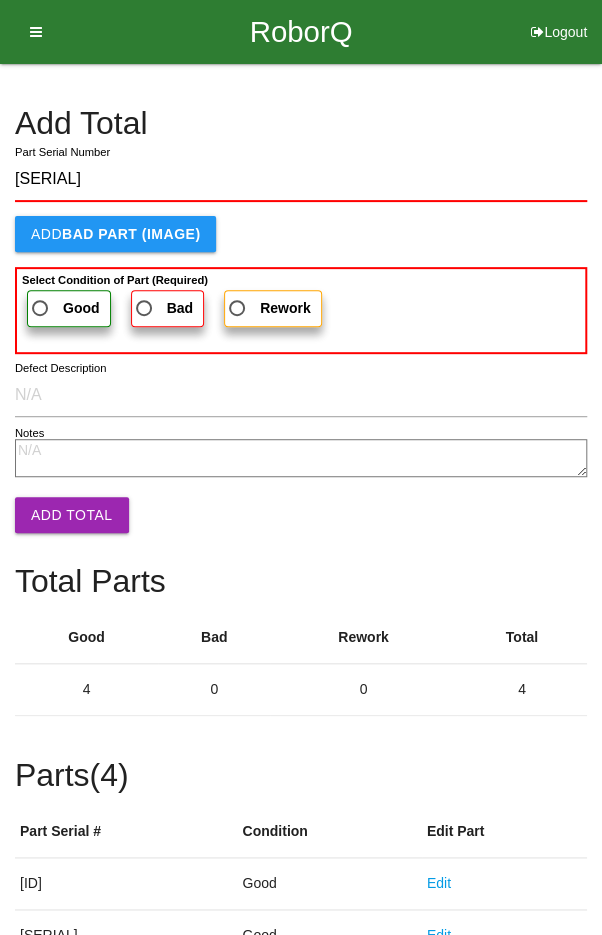 type on "[SERIAL]" 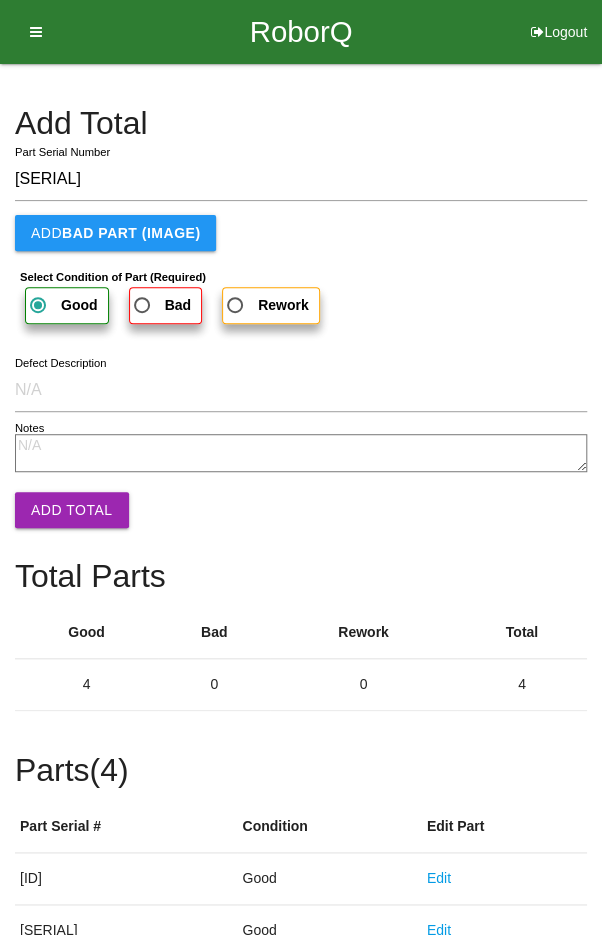 click on "Add Total" at bounding box center [72, 510] 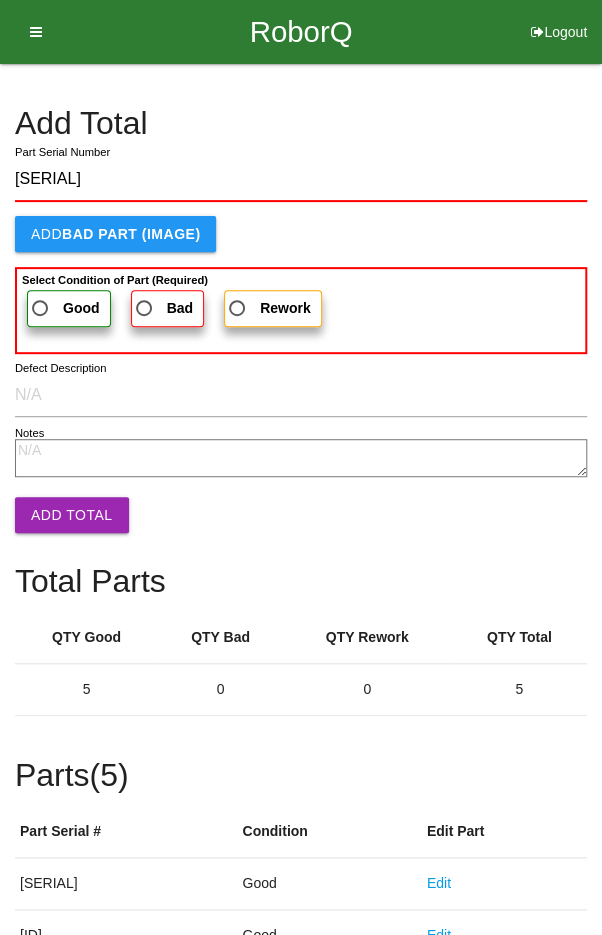 type on "[SERIAL]" 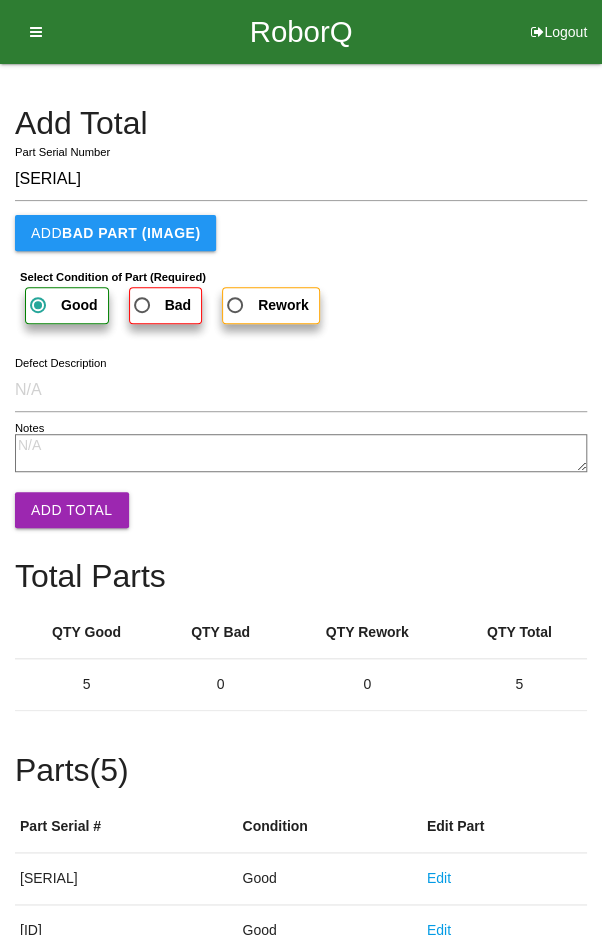 click on "Add Total" at bounding box center [72, 510] 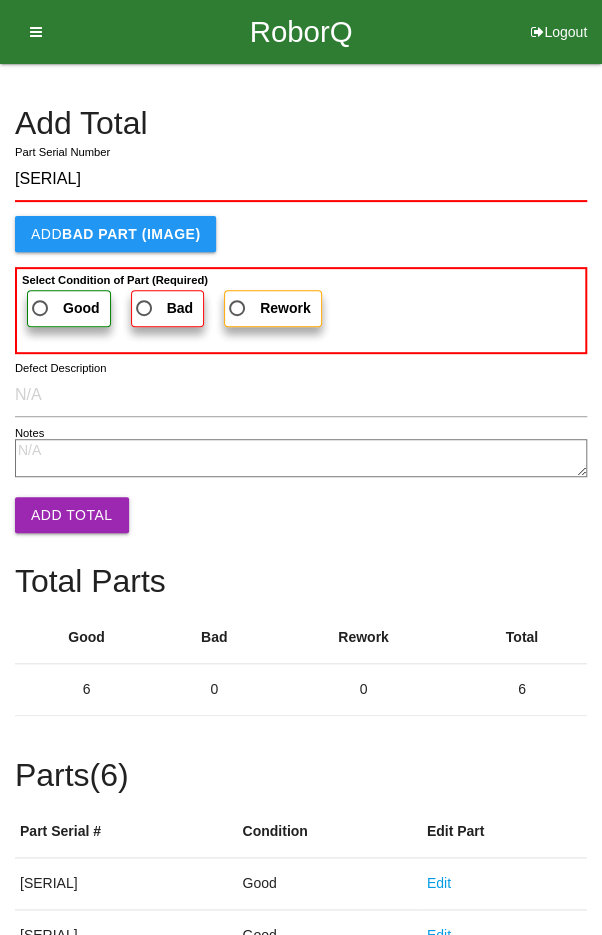 type on "[SERIAL]" 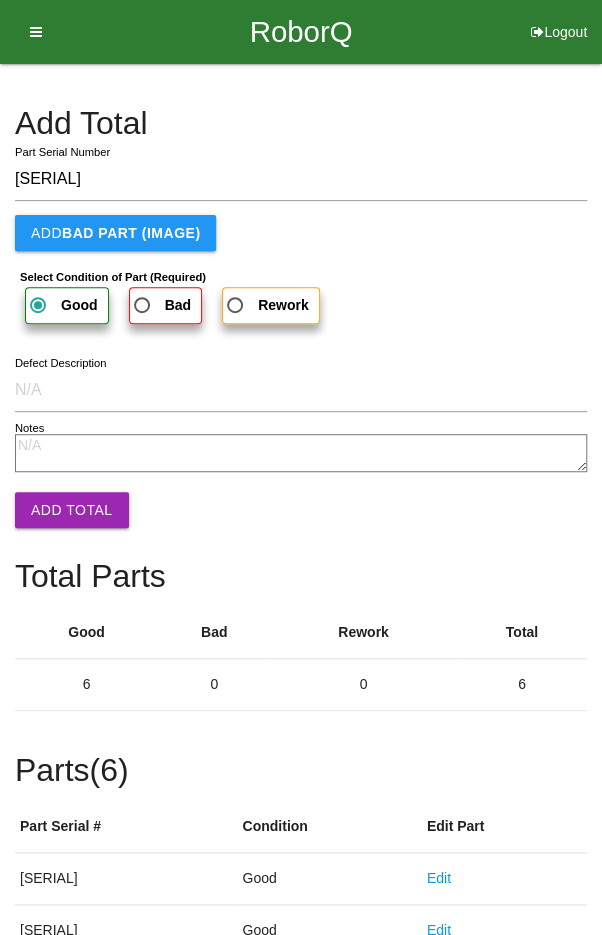 click on "Add Total" at bounding box center (72, 510) 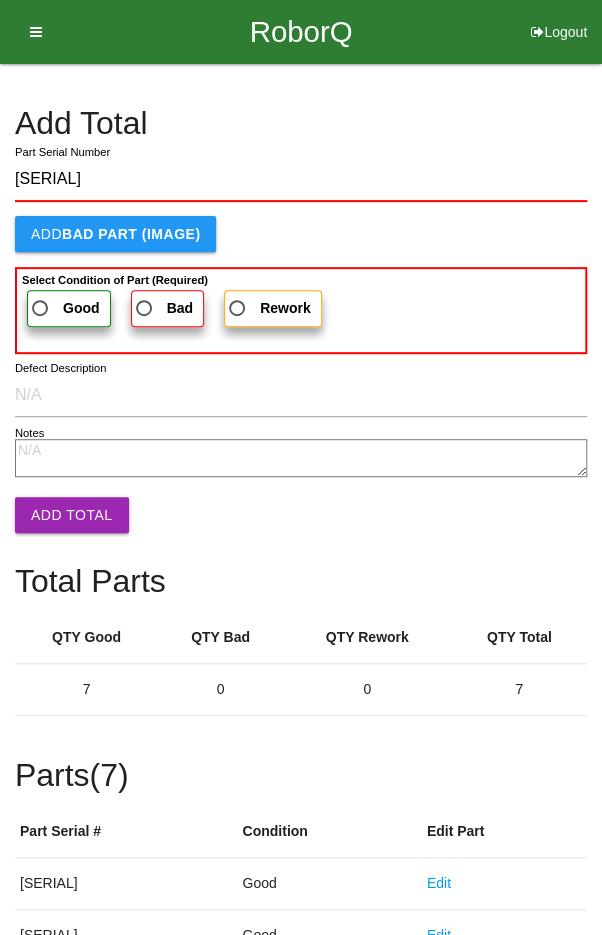 type on "[SERIAL]" 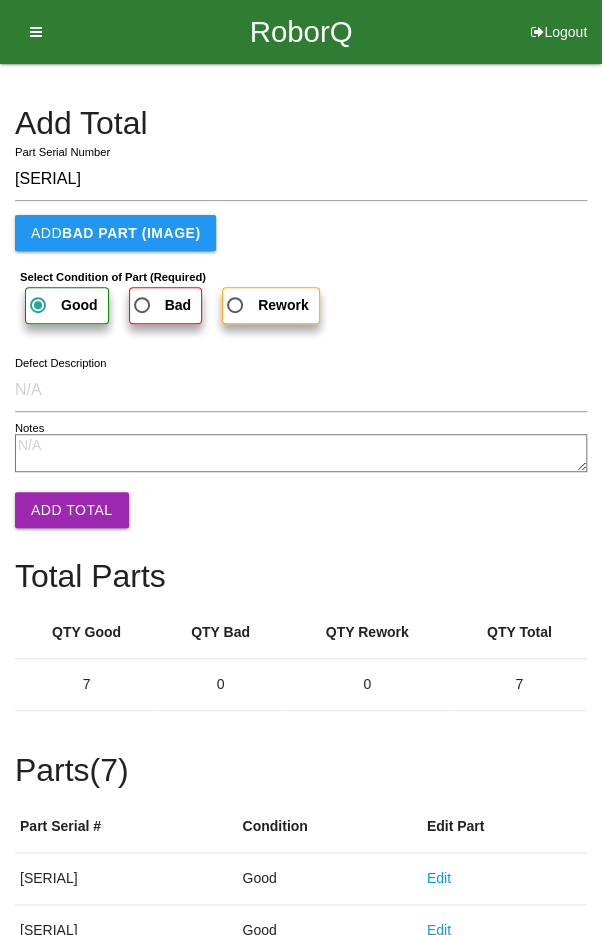 click on "Add Total" at bounding box center (72, 510) 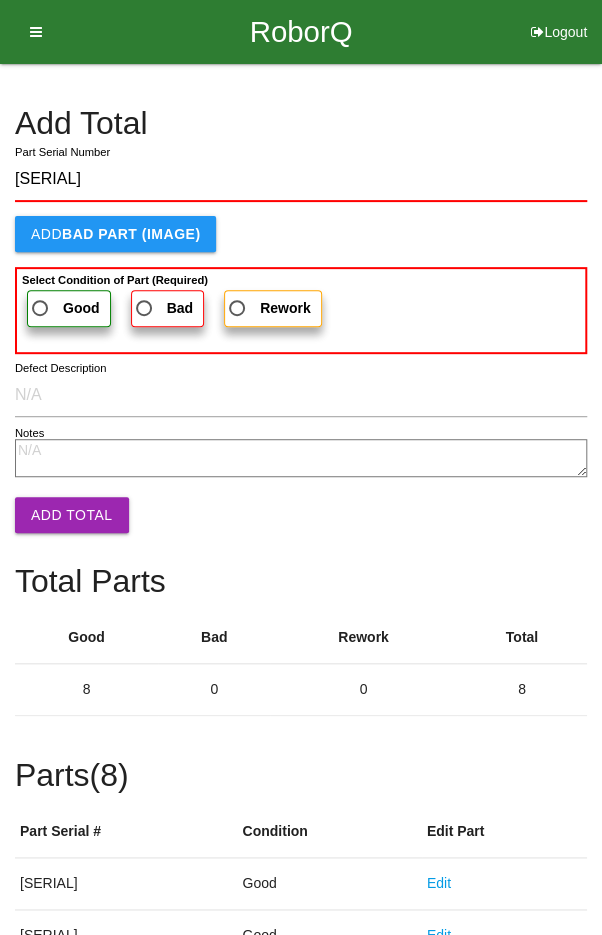 type on "[SERIAL]" 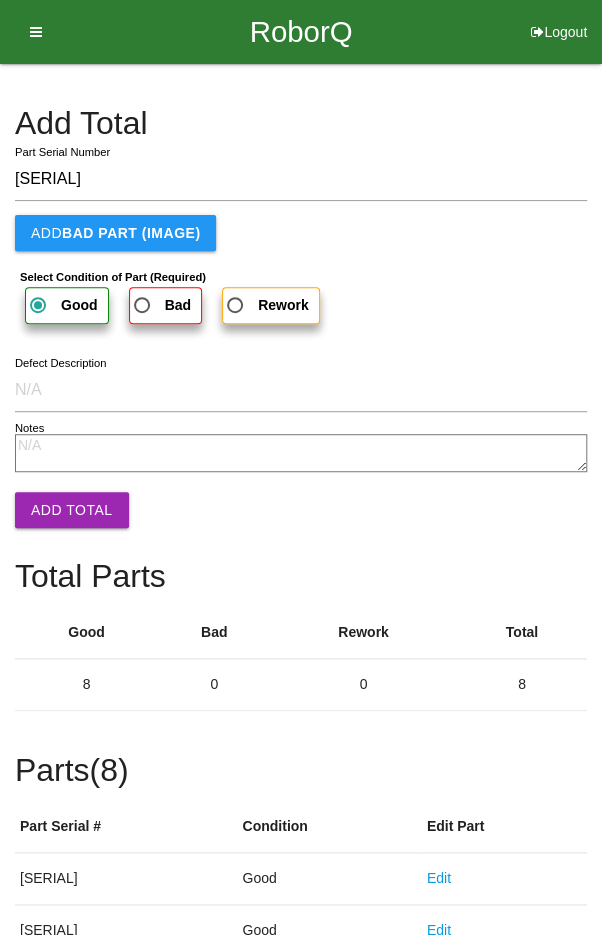 click on "Add Total" at bounding box center [72, 510] 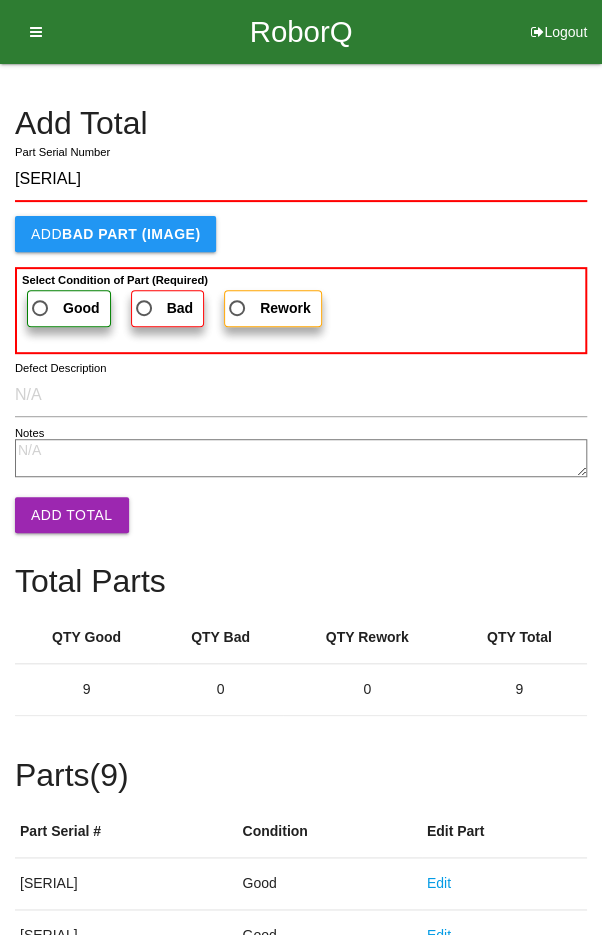 type on "[SERIAL]" 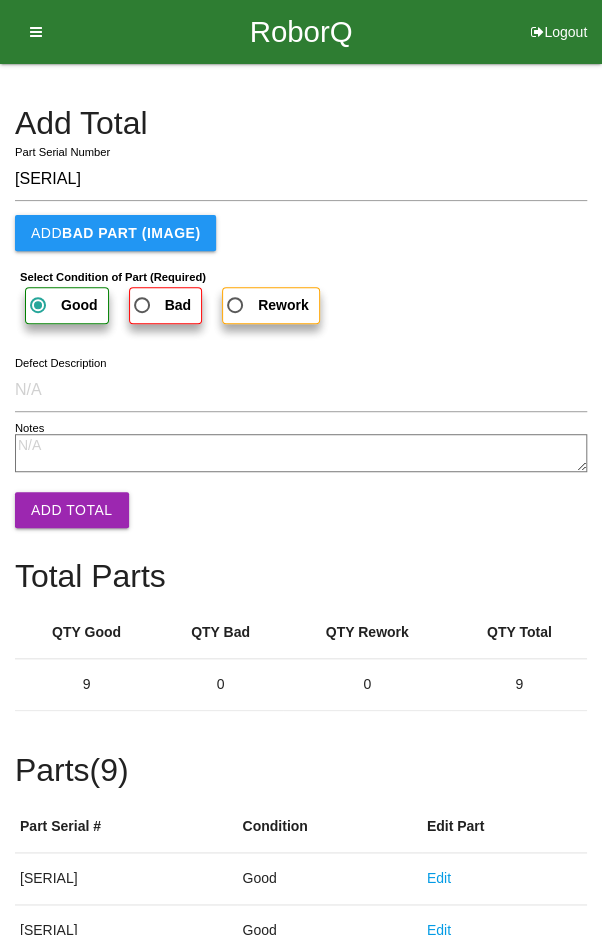 click on "Add Total" at bounding box center (72, 510) 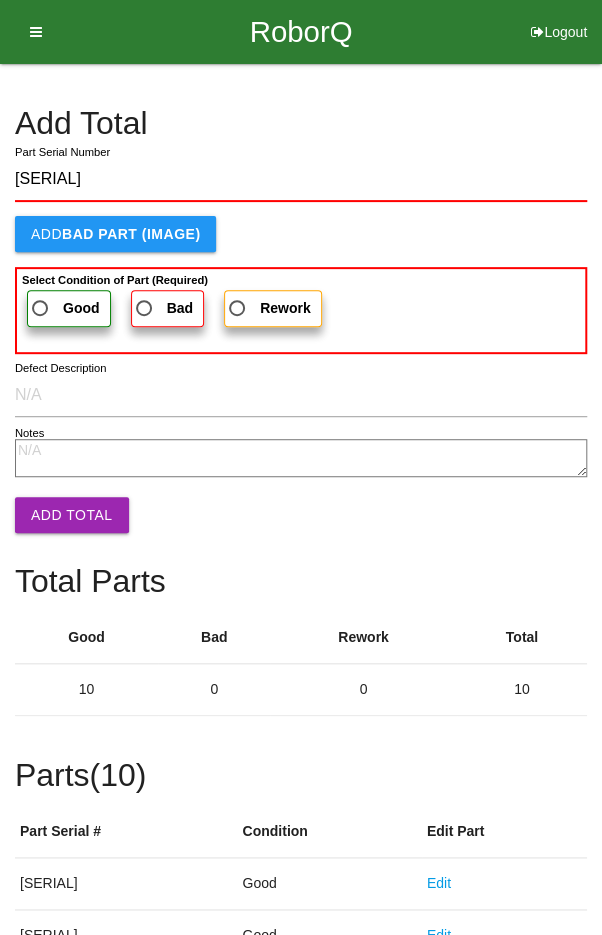 type on "[SERIAL]" 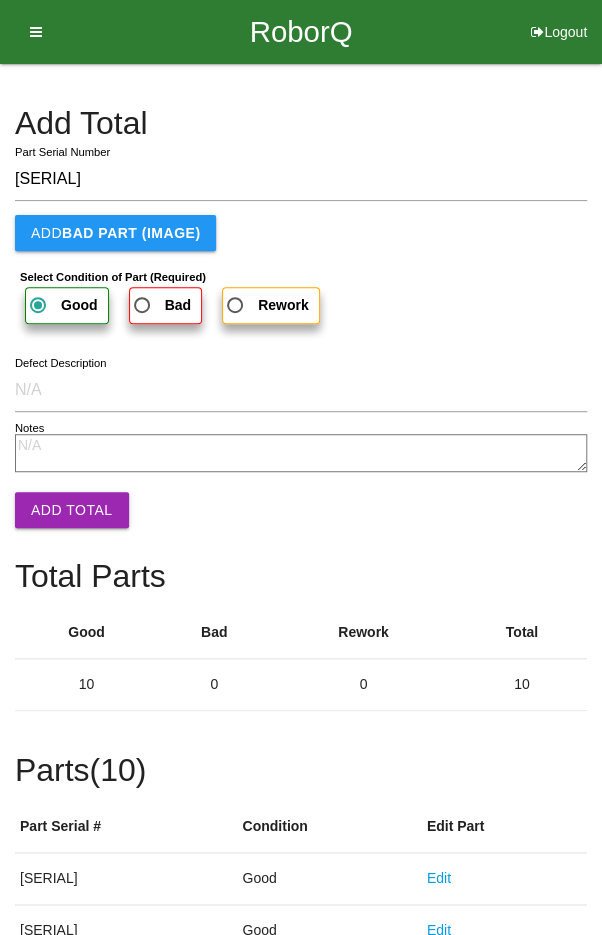 click on "Add Total" at bounding box center [72, 510] 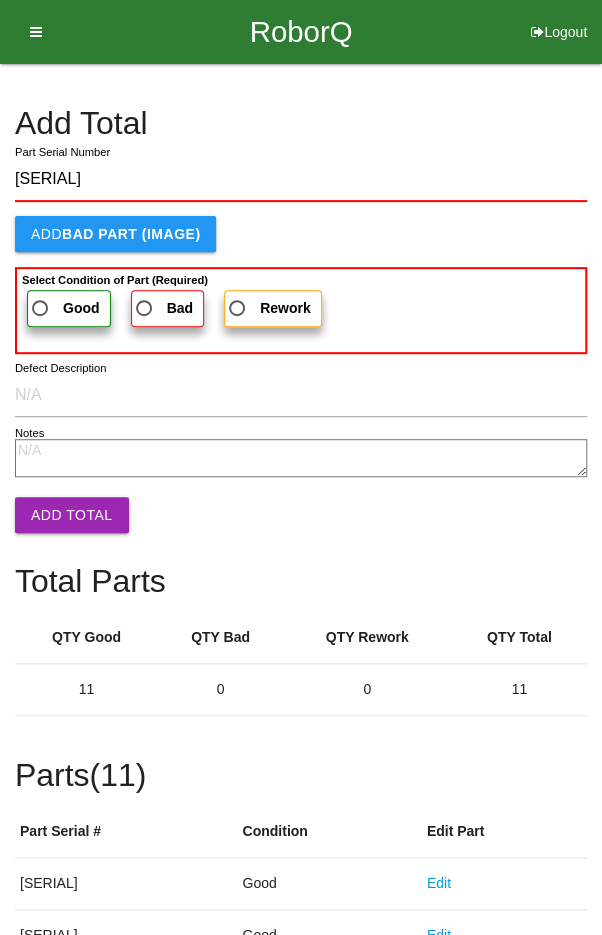 type on "[SERIAL]" 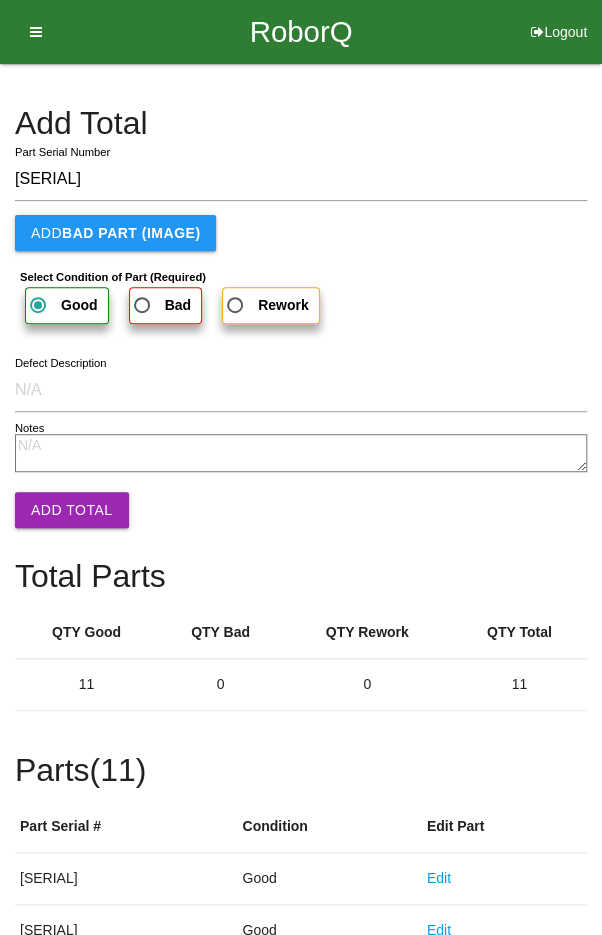 click on "[SERIAL] Part Serial Number Add BAD PART IMAGE Select Condition of Part Required Good Bad Rework Defect Description Notes Add Total" at bounding box center (301, 335) 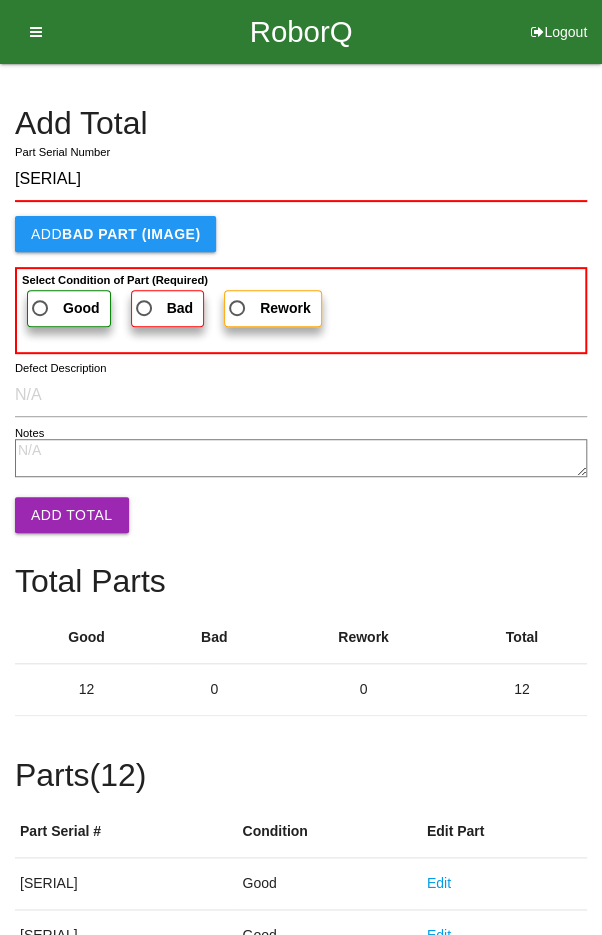 type on "[SERIAL]" 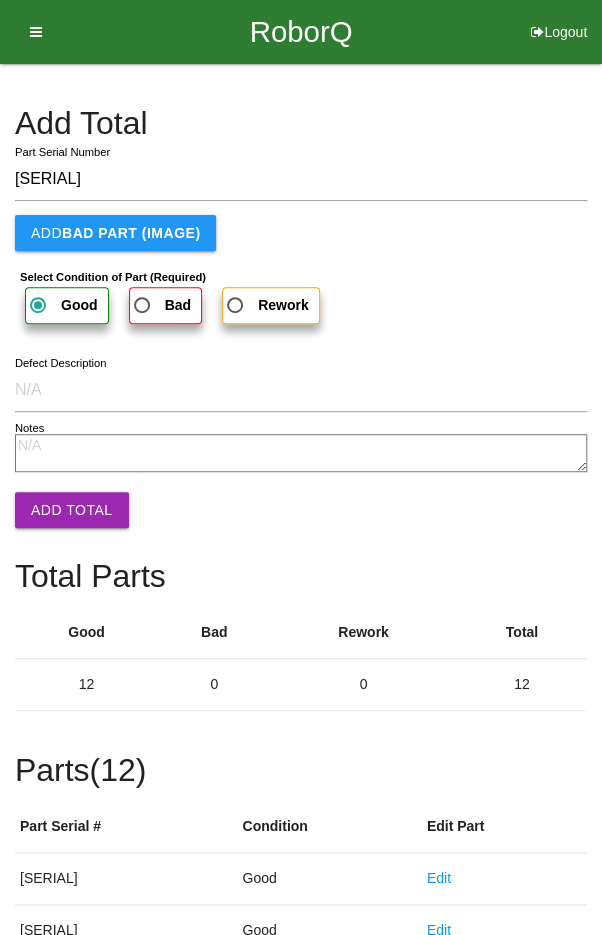 click on "Add Total" at bounding box center (72, 510) 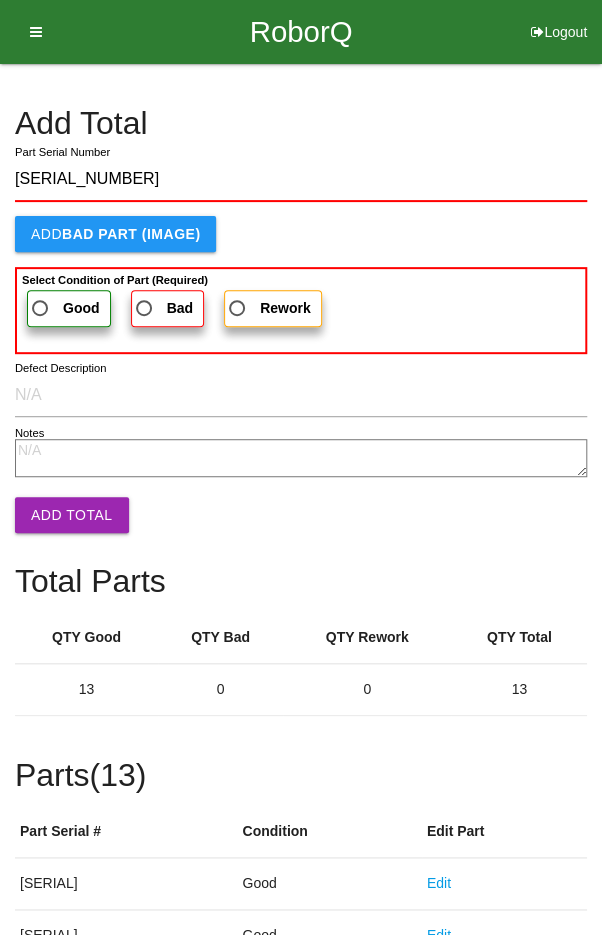 type on "[SERIAL_NUMBER]" 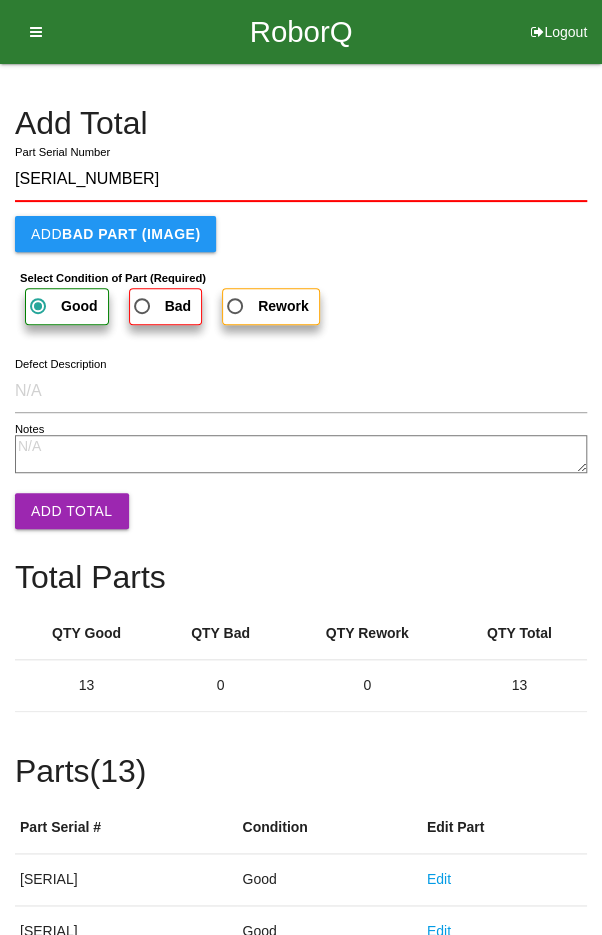 click on "Add Total" at bounding box center (72, 511) 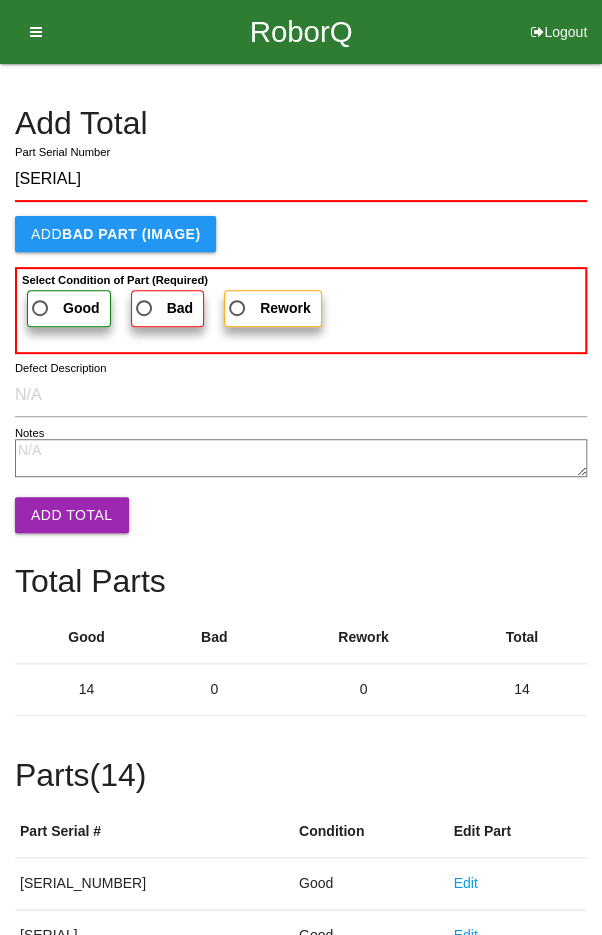 type on "[SERIAL]" 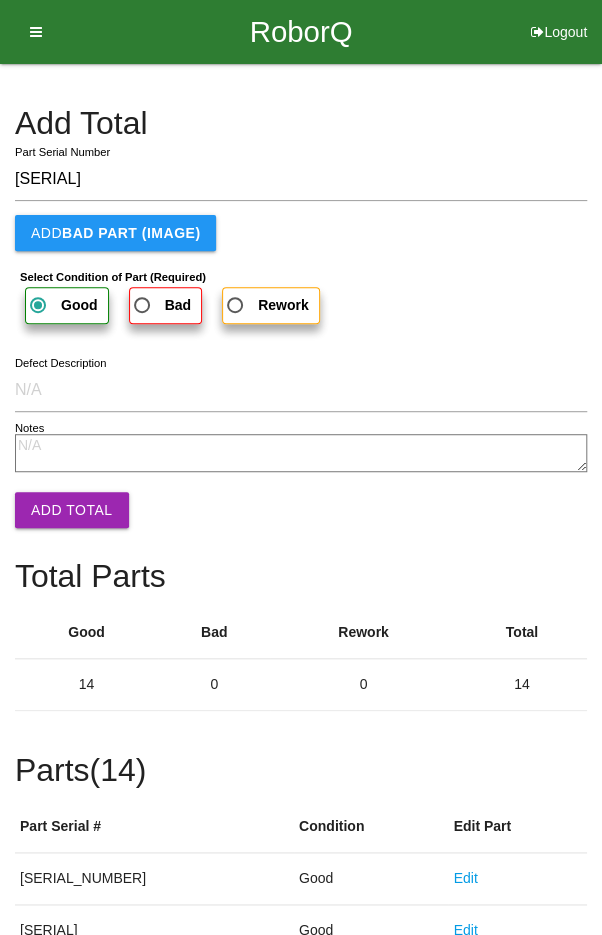 click on "Add Total" at bounding box center [72, 510] 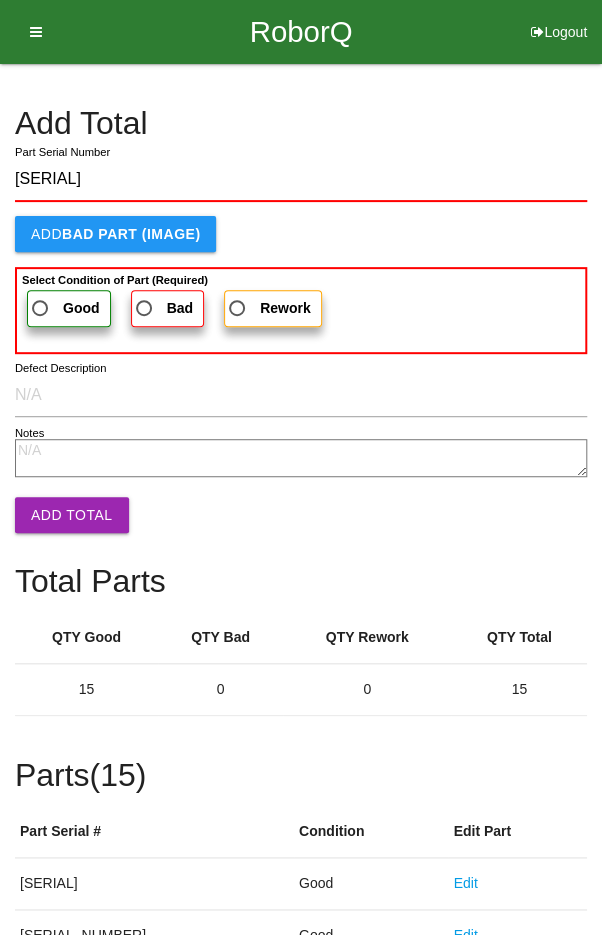 type on "[SERIAL]" 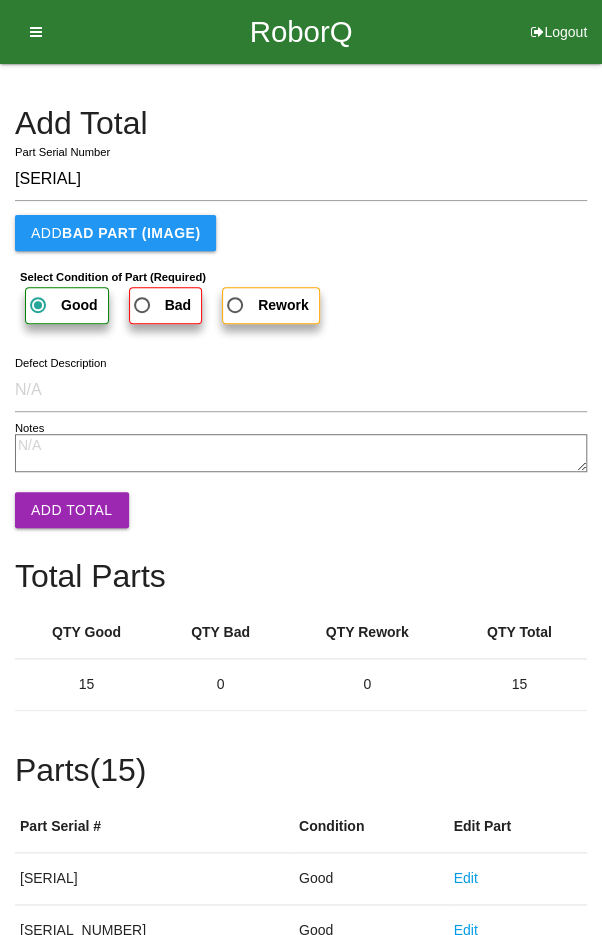 click on "Add Total" at bounding box center [72, 510] 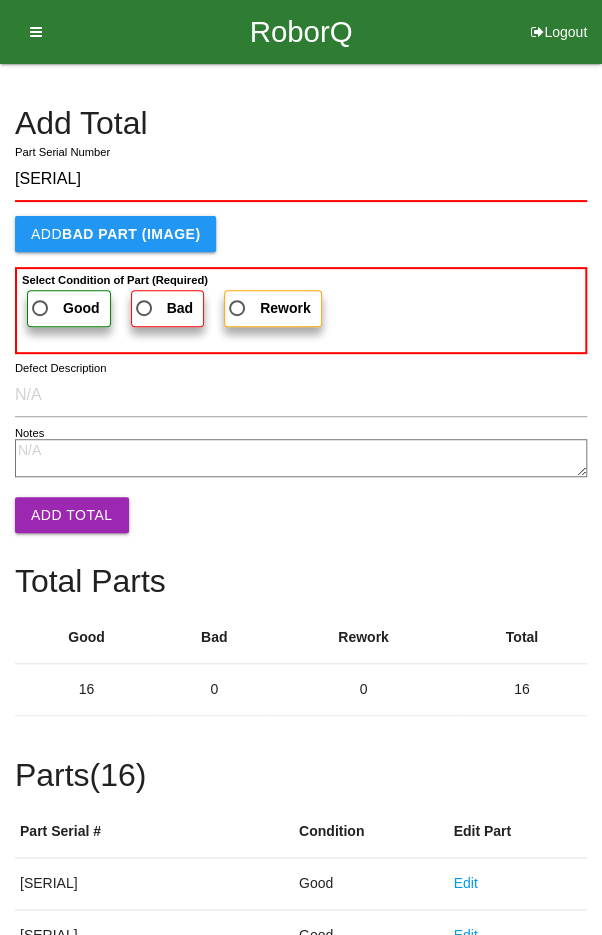 type on "[SERIAL]" 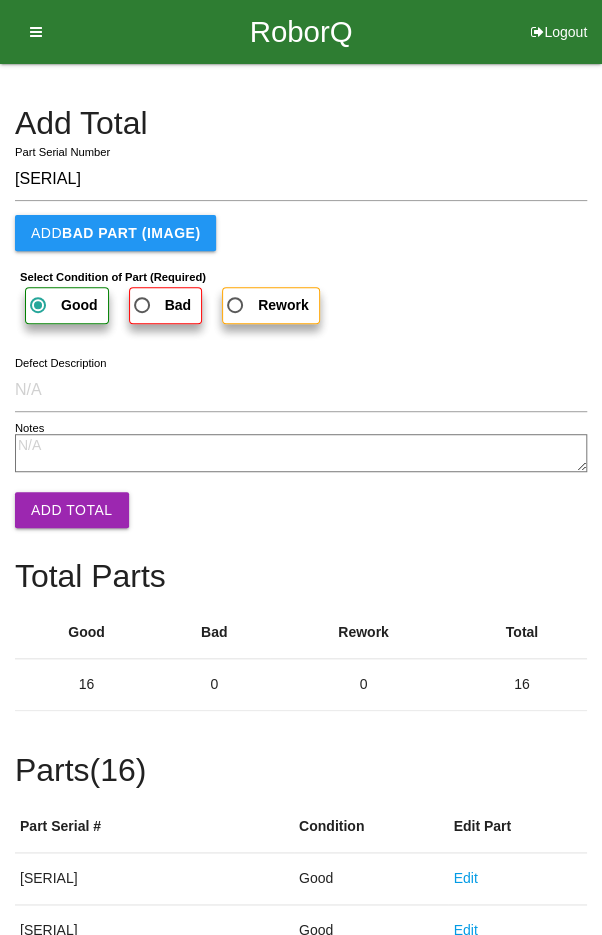 click on "Add Total" at bounding box center [72, 510] 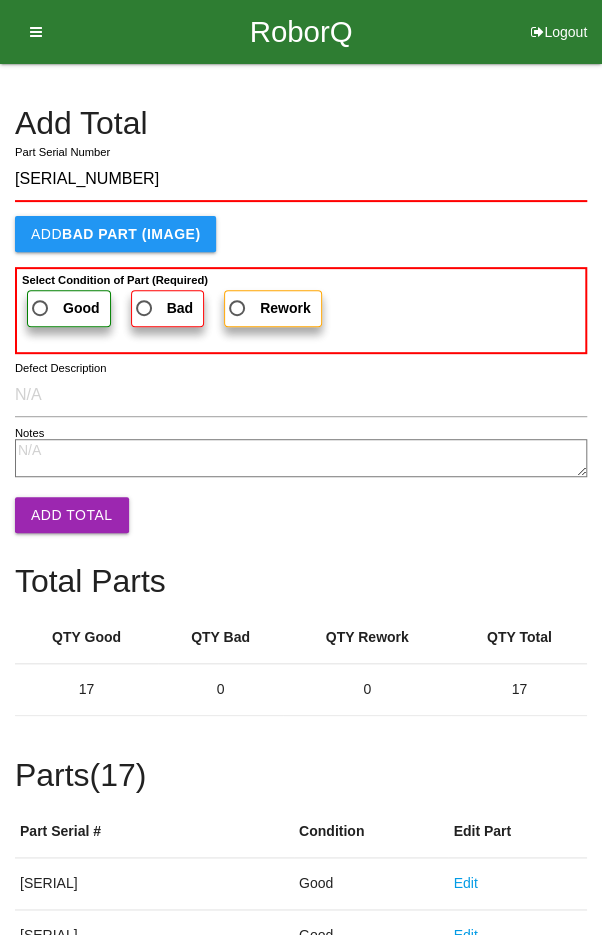 type on "[SERIAL_NUMBER]" 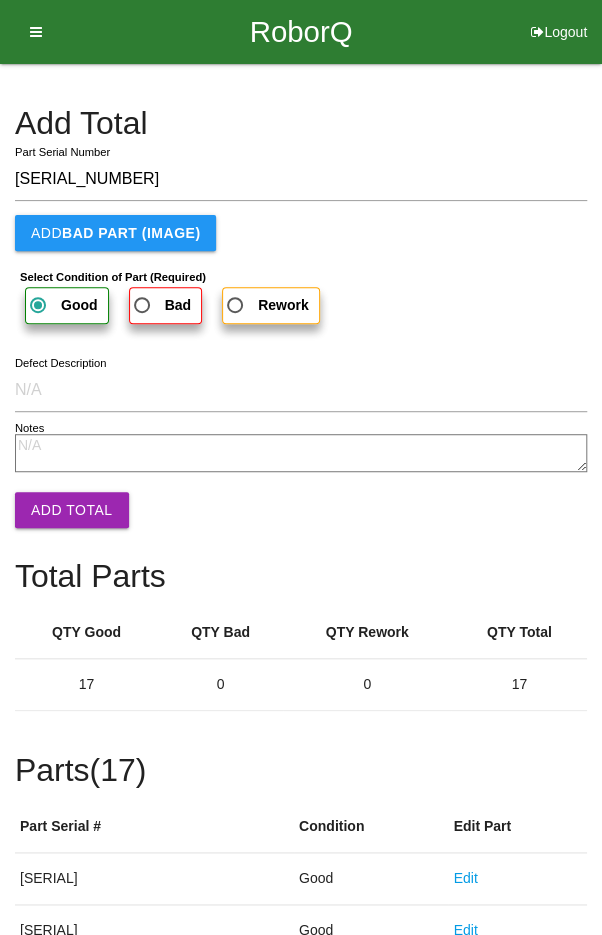 click on "Add Total" at bounding box center [72, 510] 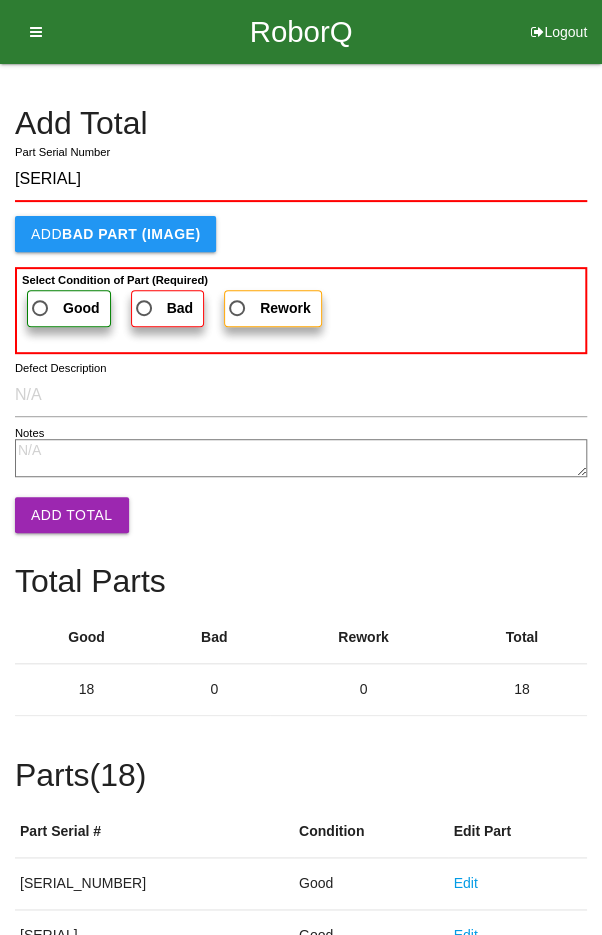 type on "[SERIAL]" 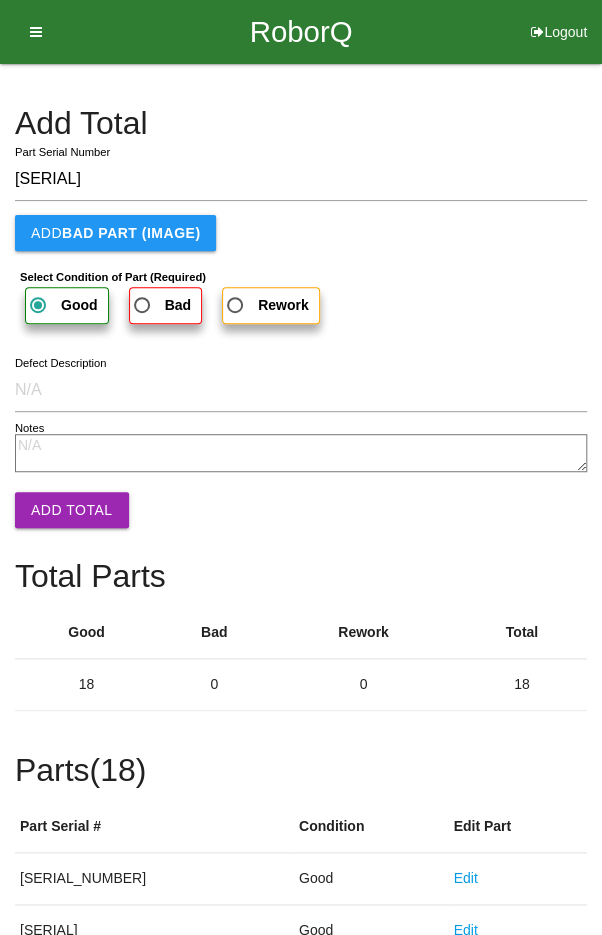 click on "Add Total" at bounding box center [72, 510] 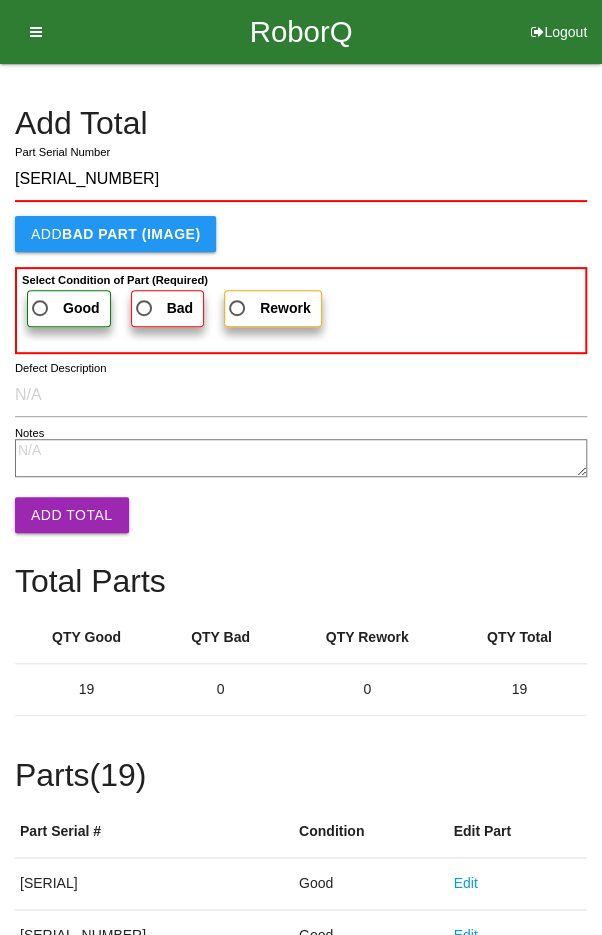 type on "[SERIAL_NUMBER]" 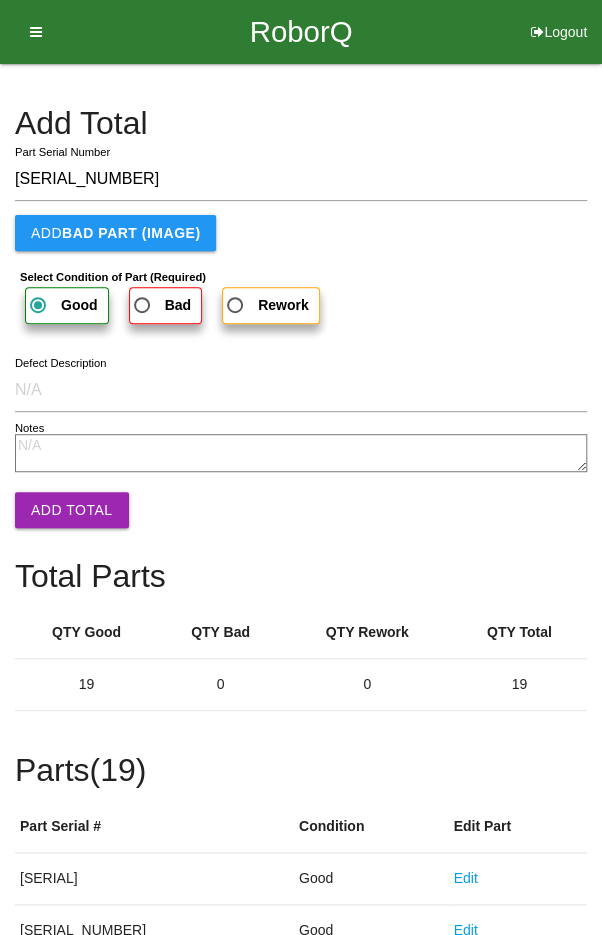click on "Add Total" at bounding box center [72, 510] 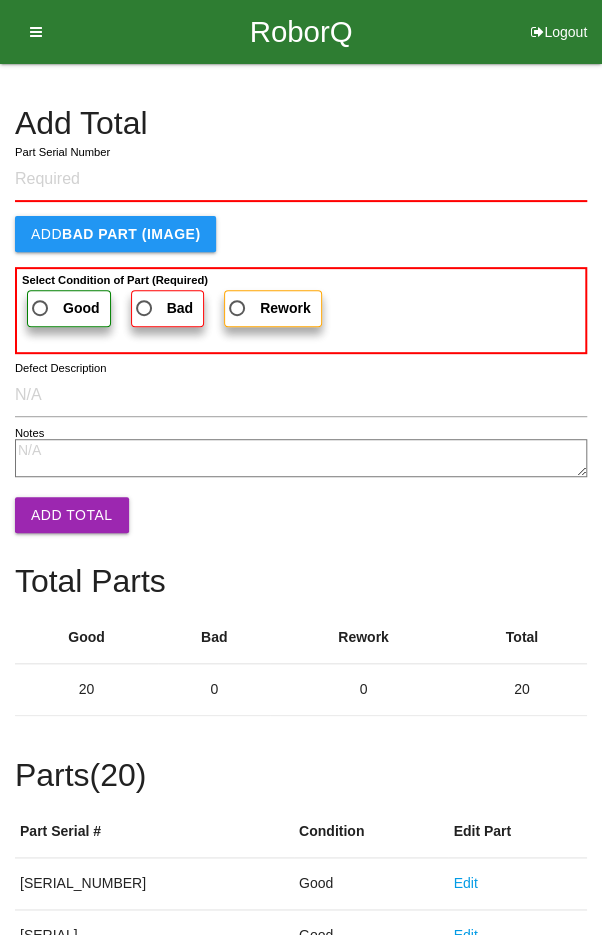click on "Add Total" at bounding box center [301, 123] 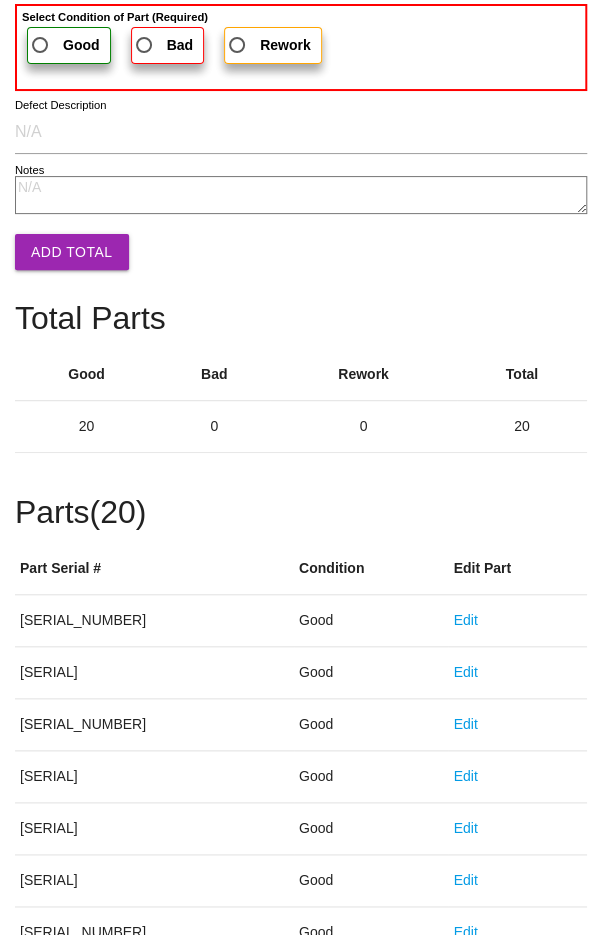 scroll, scrollTop: 1111, scrollLeft: 0, axis: vertical 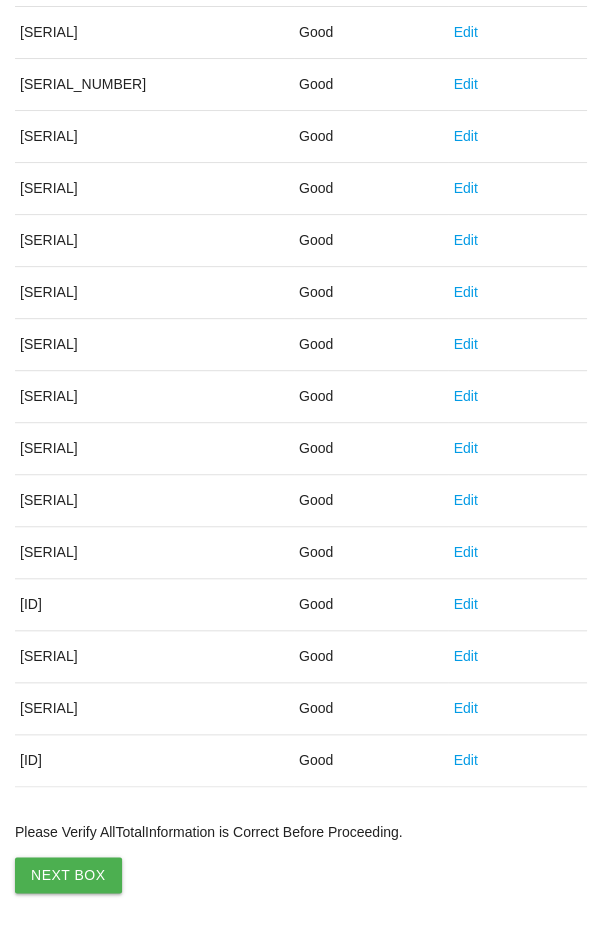 click on "Next Box" at bounding box center (68, 875) 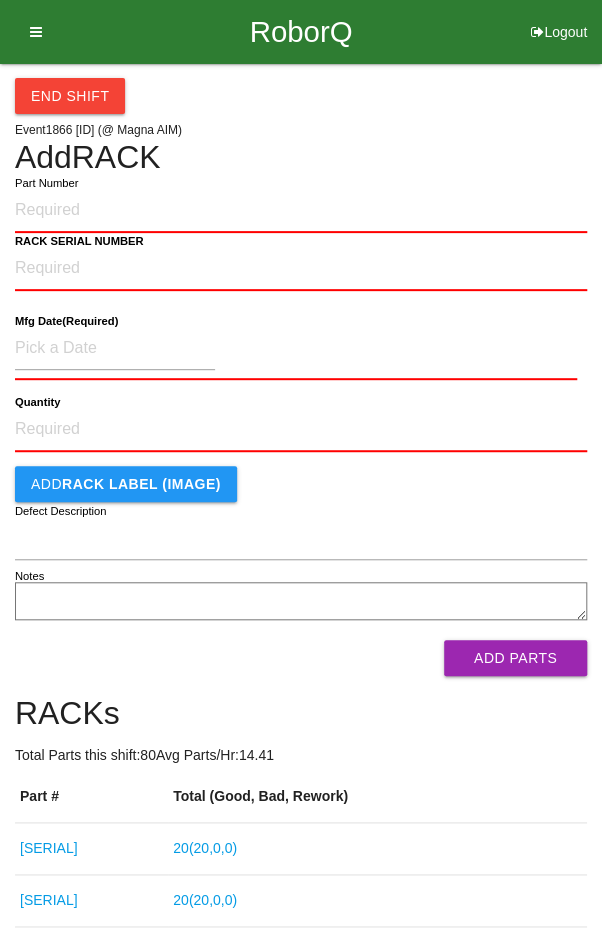 click on "Part Number" at bounding box center (301, 211) 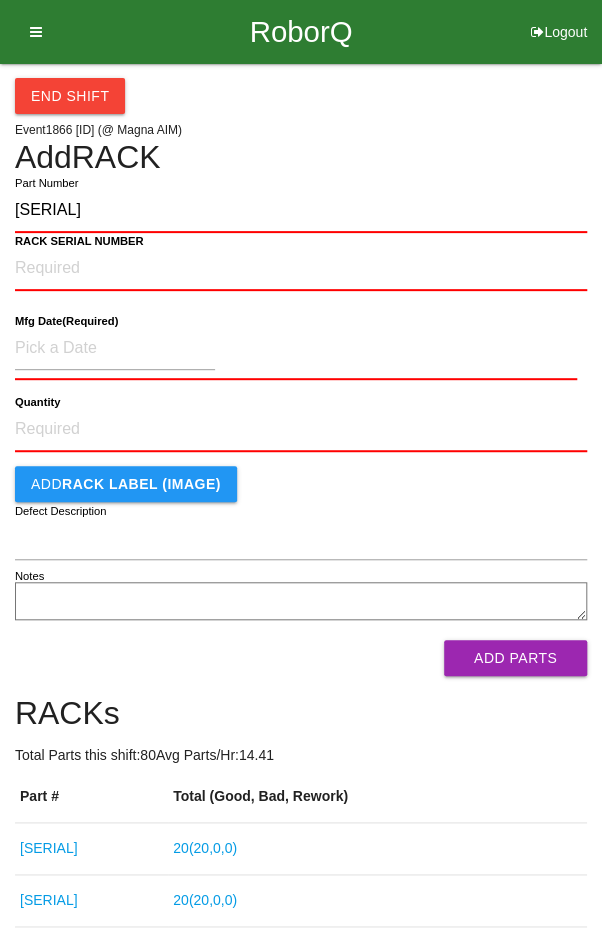 type on "[SERIAL]" 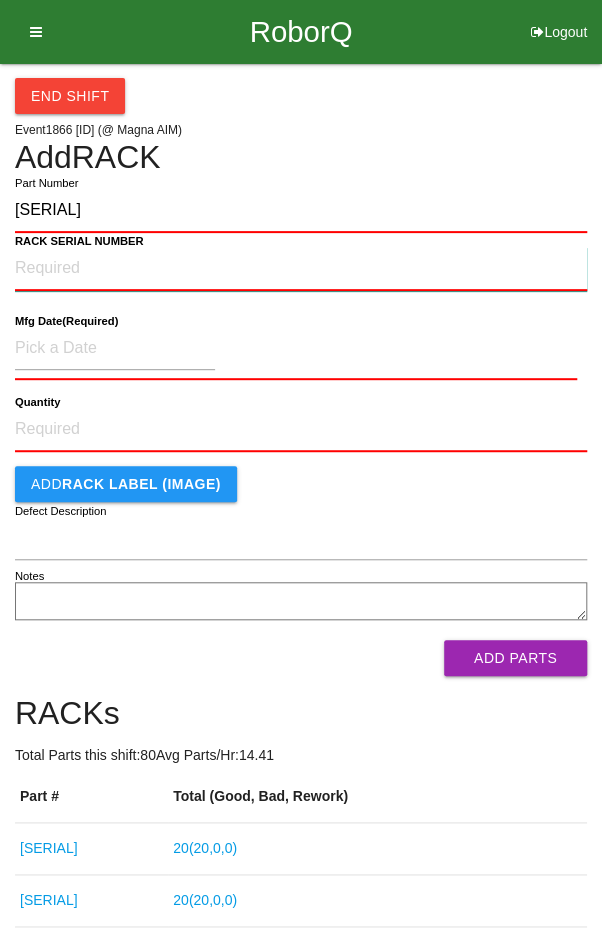 click on "RACK SERIAL NUMBER" at bounding box center (301, 269) 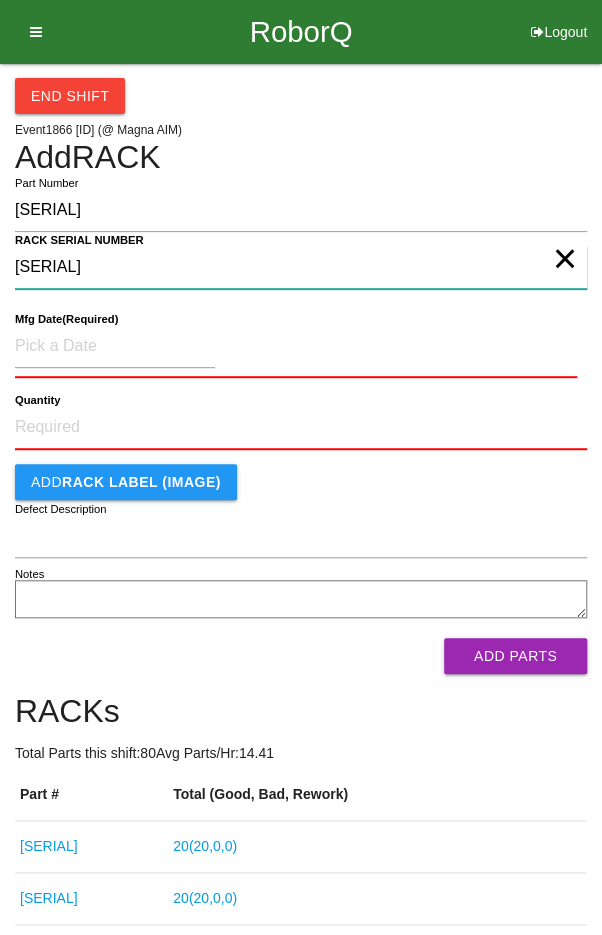 type on "[SERIAL]" 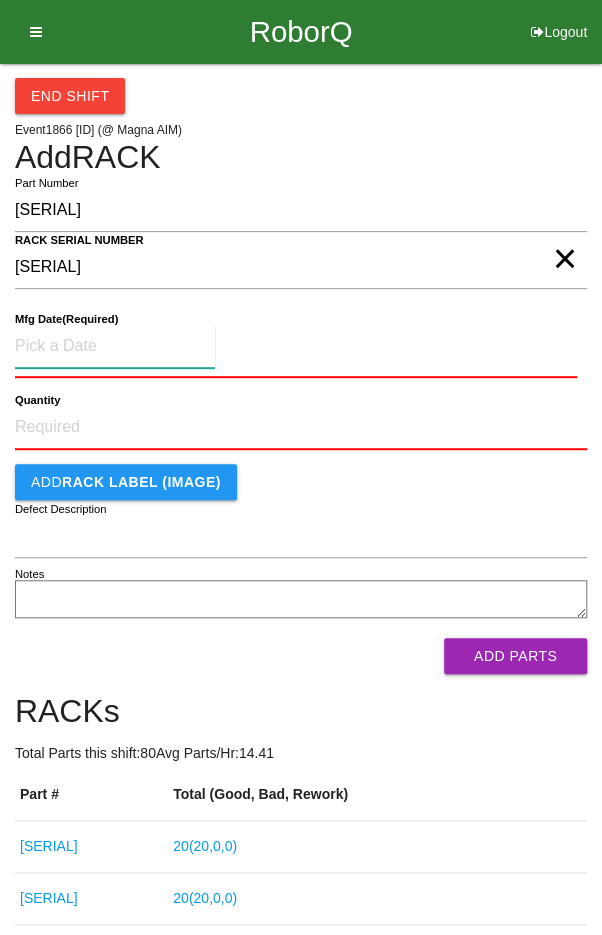 click at bounding box center (115, 346) 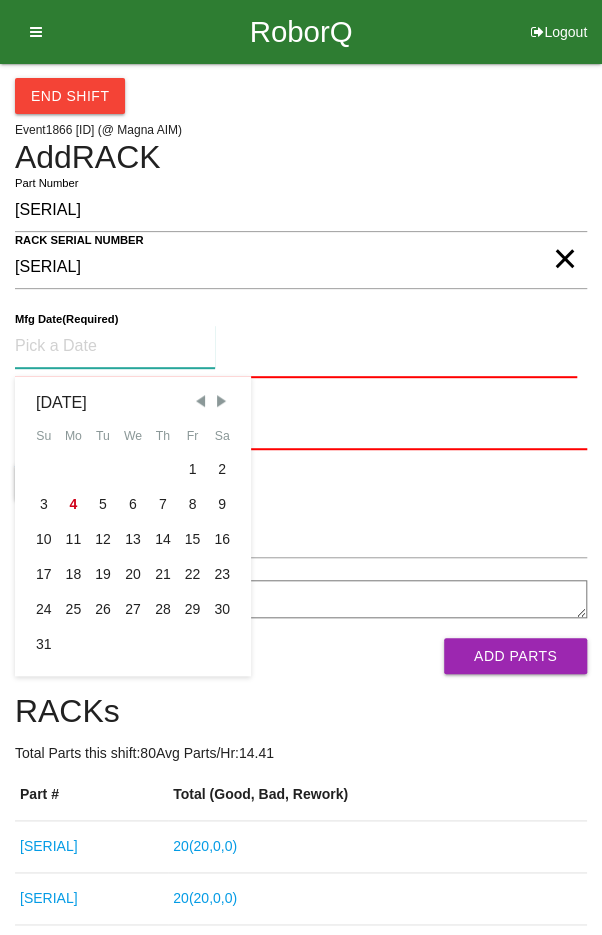 click at bounding box center (200, 401) 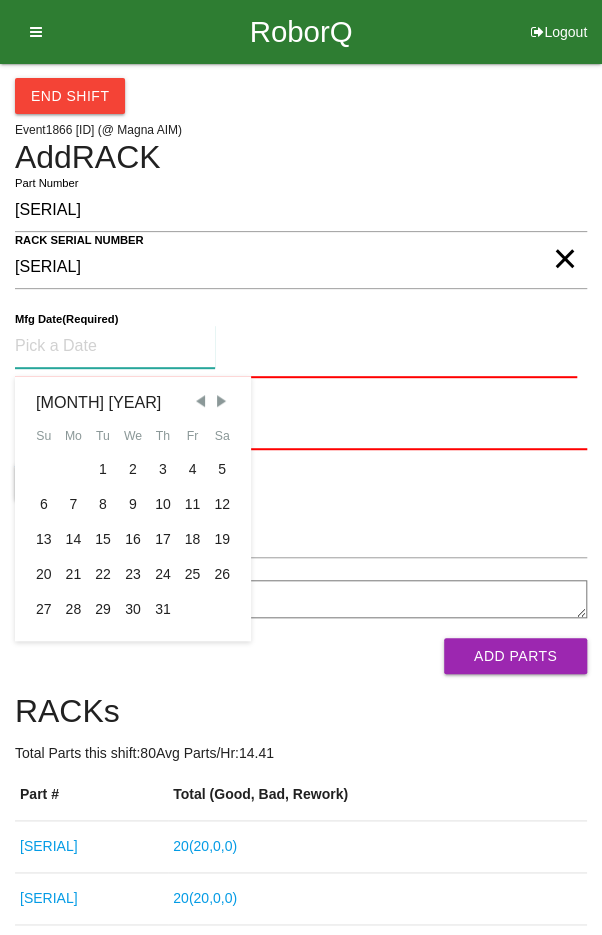 click on "7" at bounding box center (74, 504) 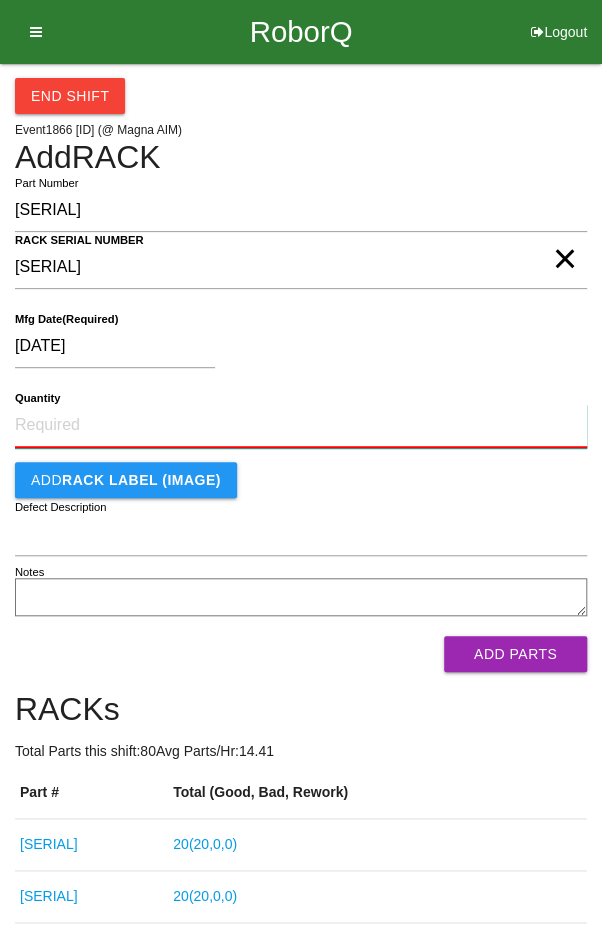 click on "Quantity" at bounding box center [301, 426] 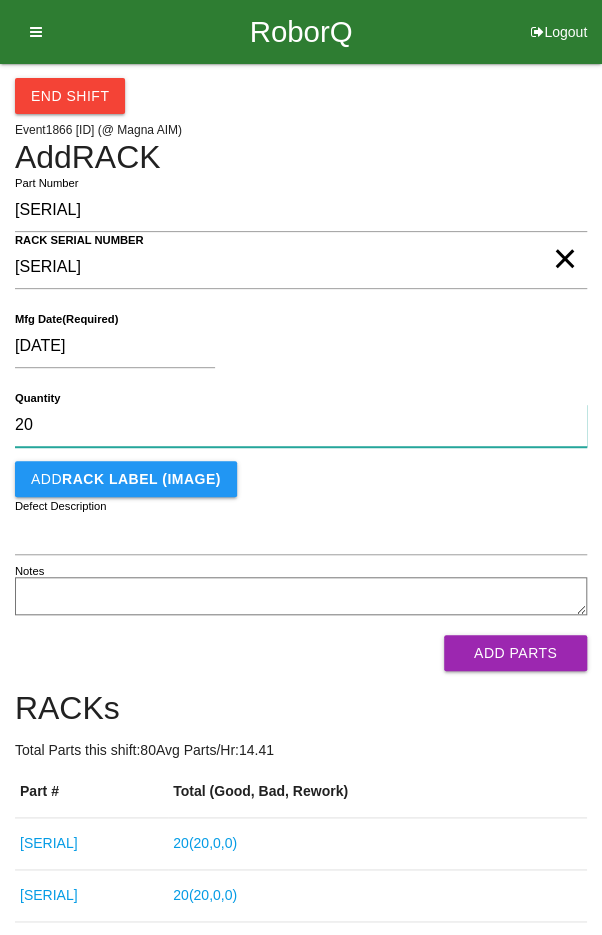 type on "20" 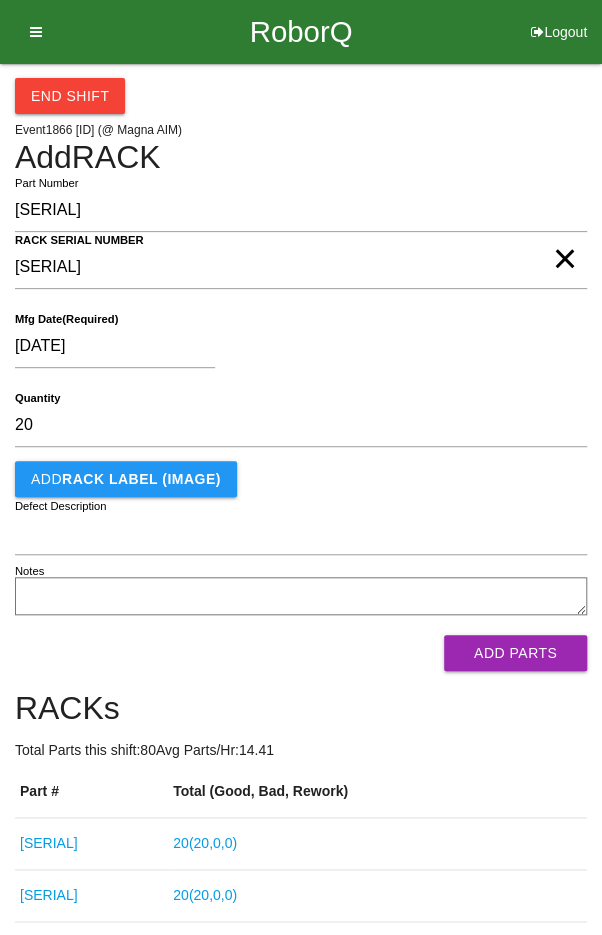 click on "[DATE]" at bounding box center [296, 350] 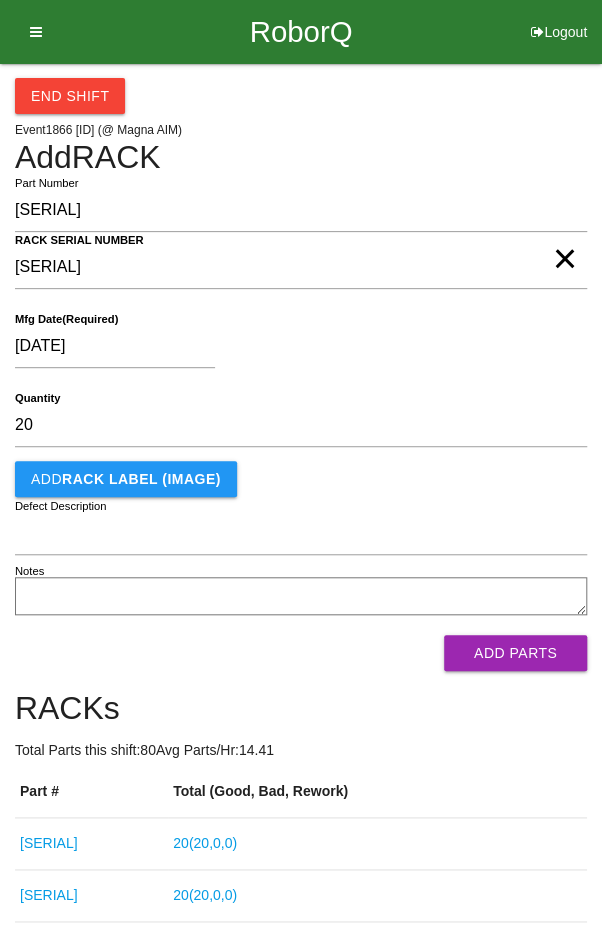 click on "Add Parts" at bounding box center (515, 653) 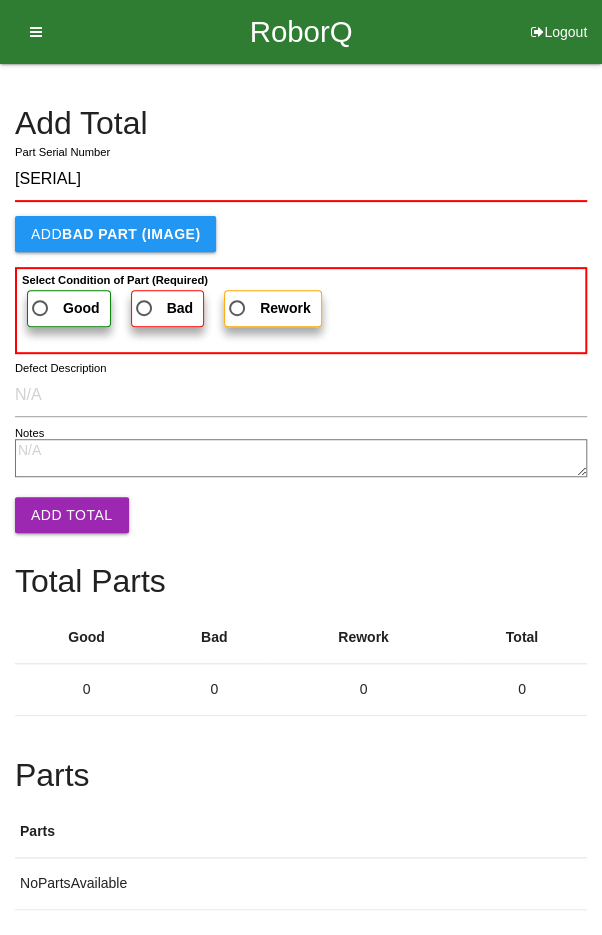 type on "[SERIAL]" 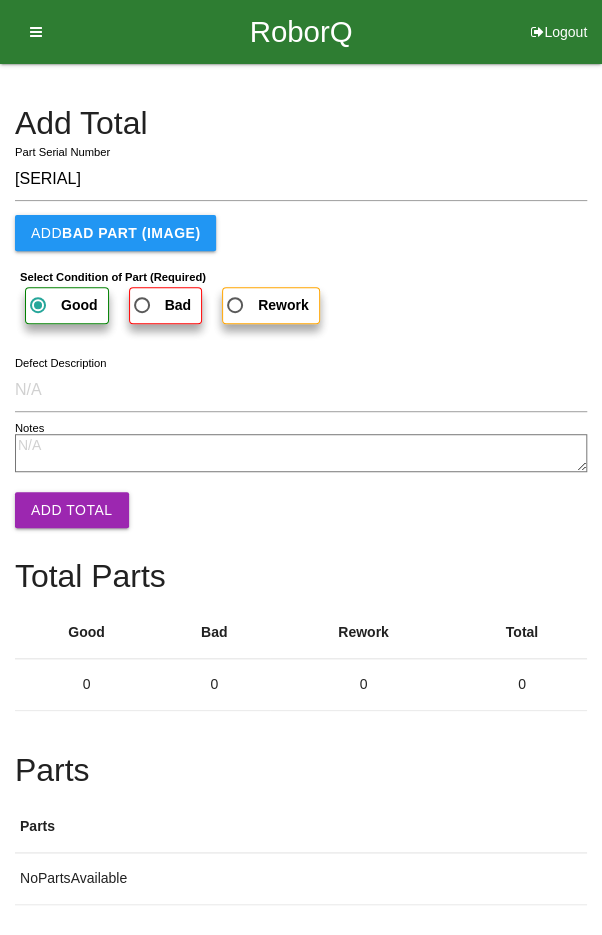 click on "Add Total" at bounding box center (72, 510) 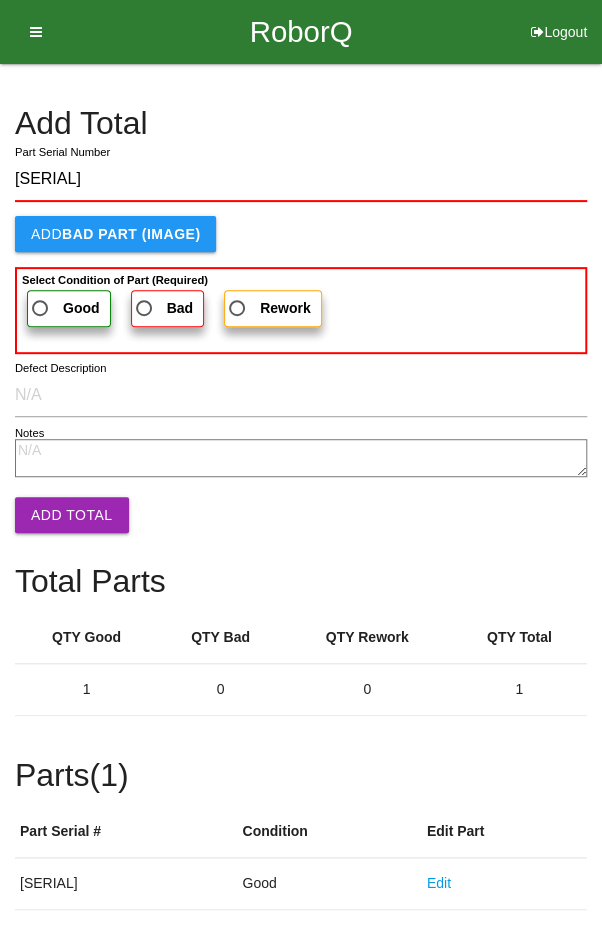 type on "[SERIAL]" 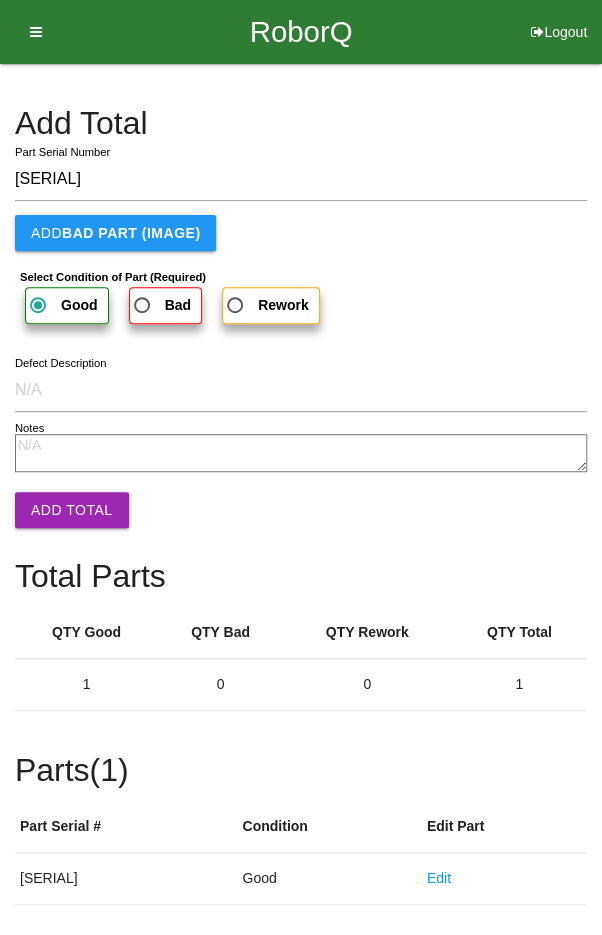 click on "Add Total" at bounding box center (72, 510) 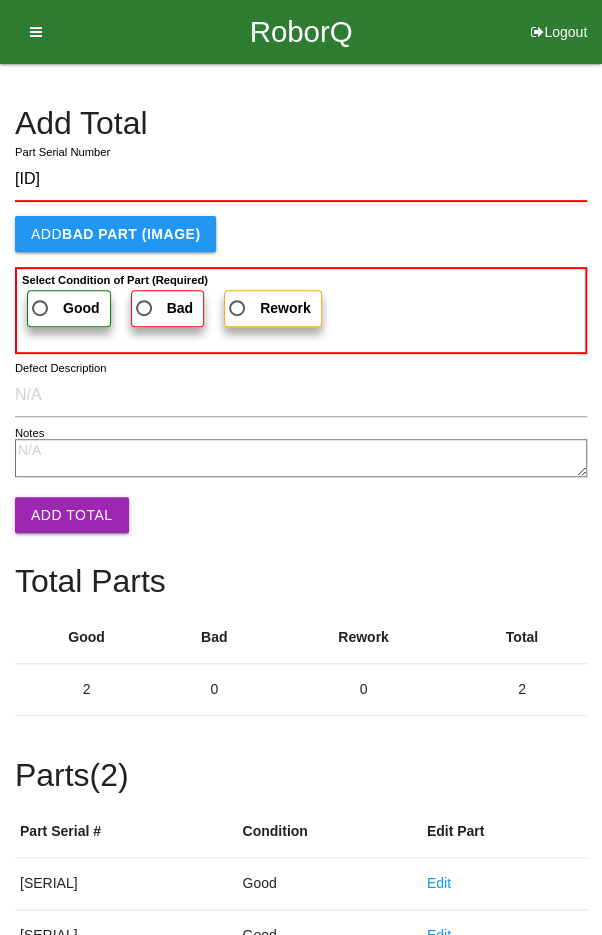 type on "[ID]" 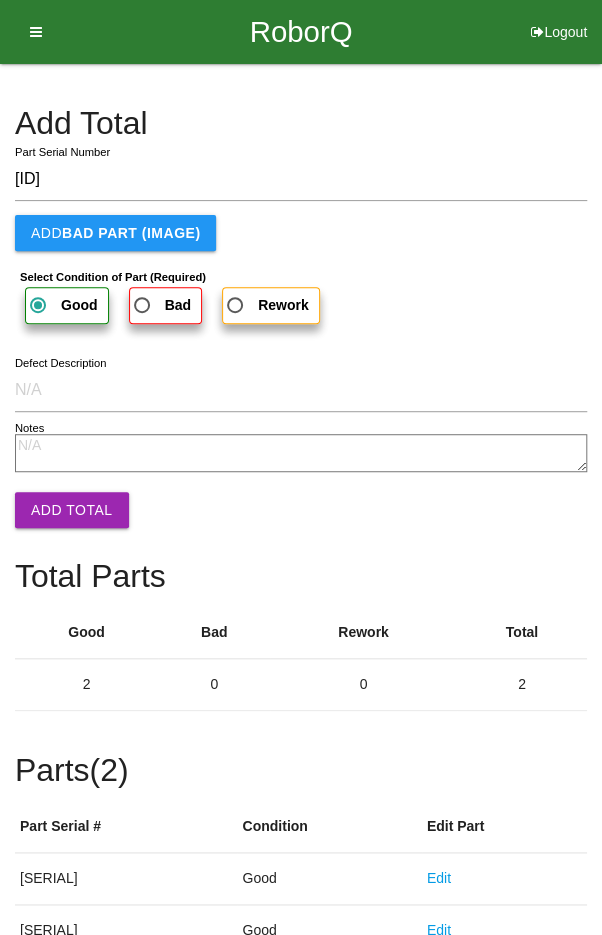 click on "Add Total" at bounding box center (72, 510) 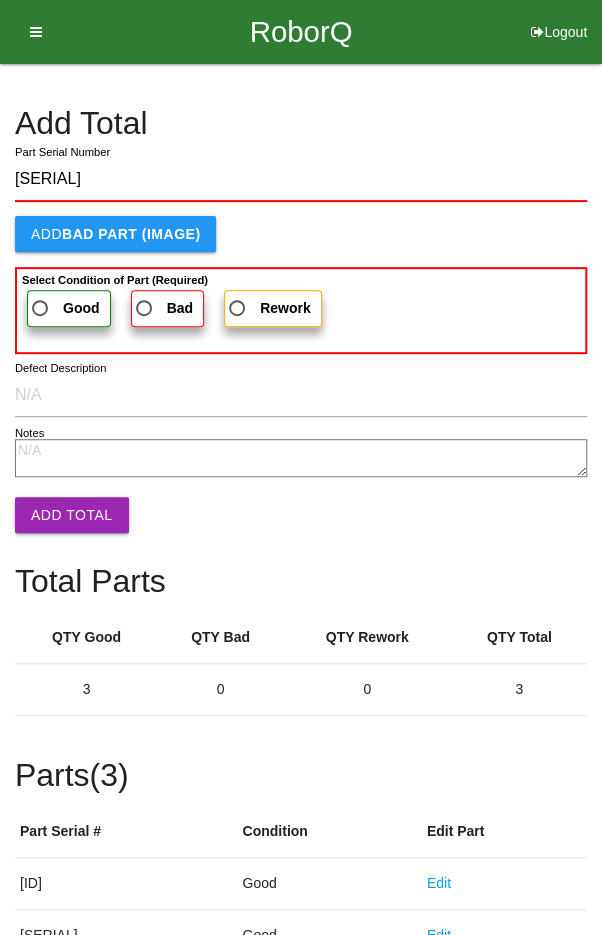 type on "[SERIAL]" 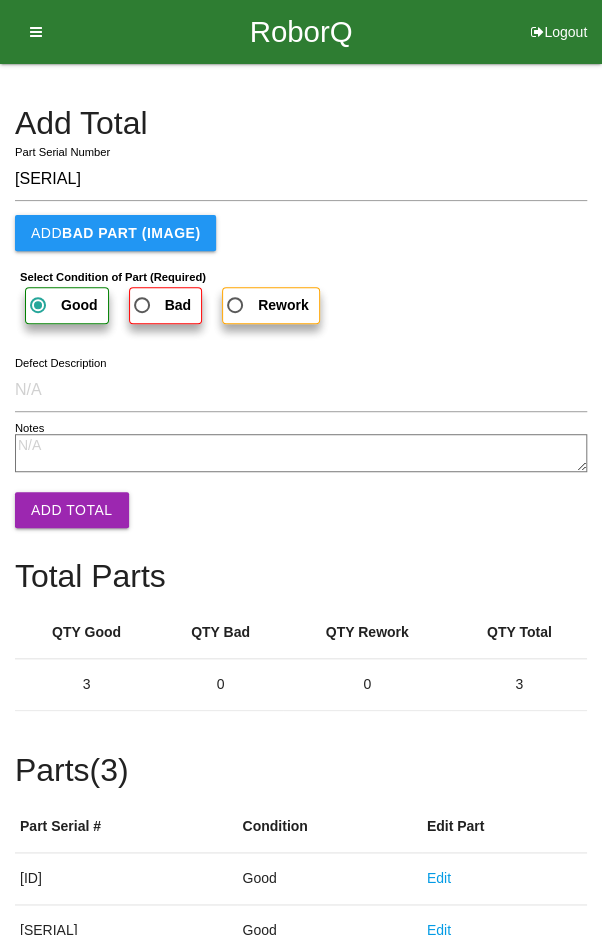 click on "Add Total" at bounding box center (72, 510) 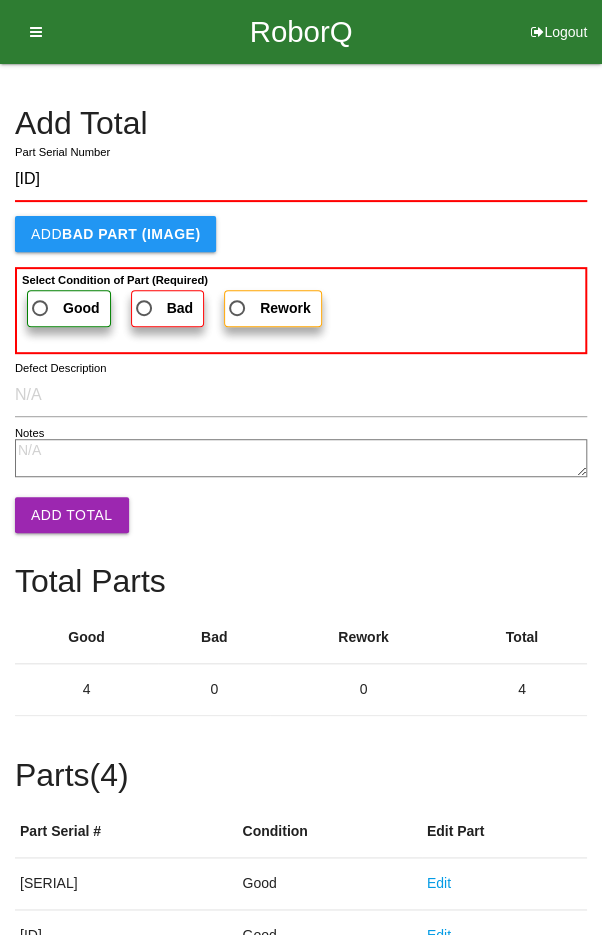 type on "[ID]" 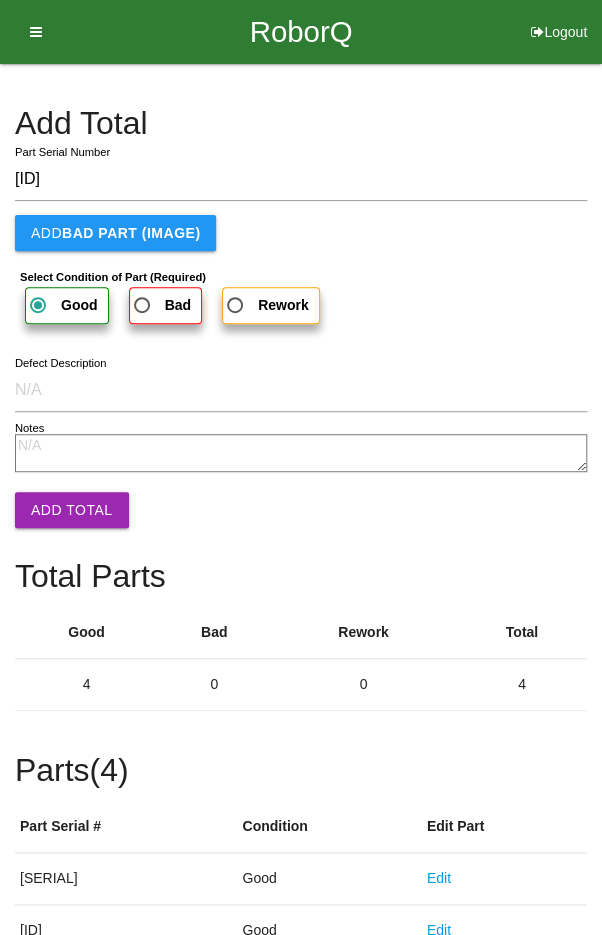 click on "Add Total" at bounding box center (72, 510) 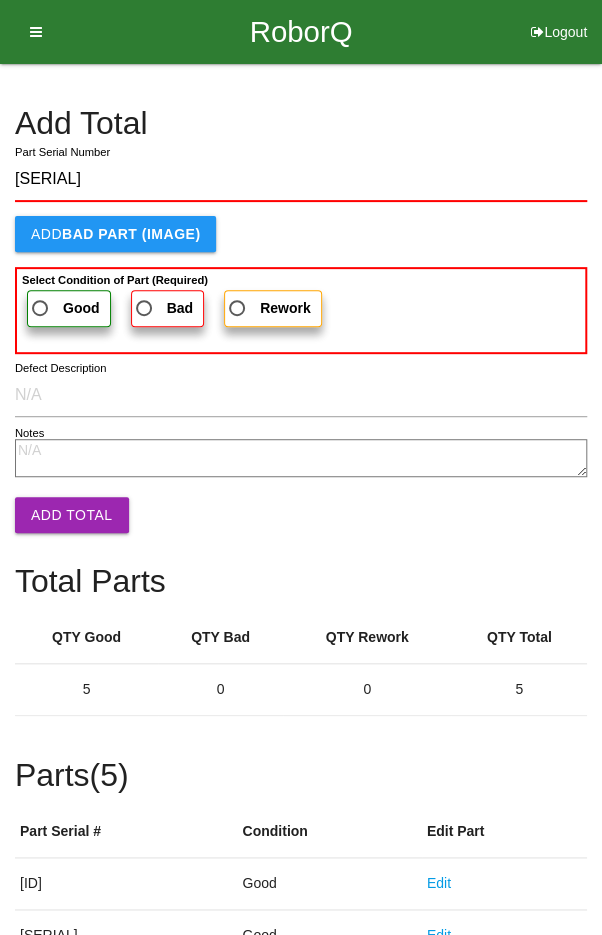 type on "[SERIAL]" 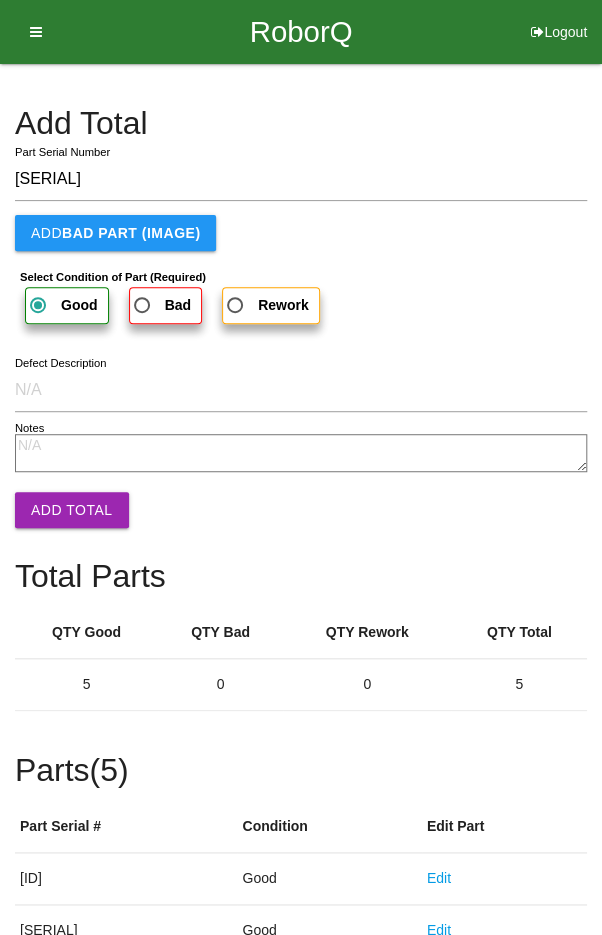 click on "Add Total" at bounding box center [72, 510] 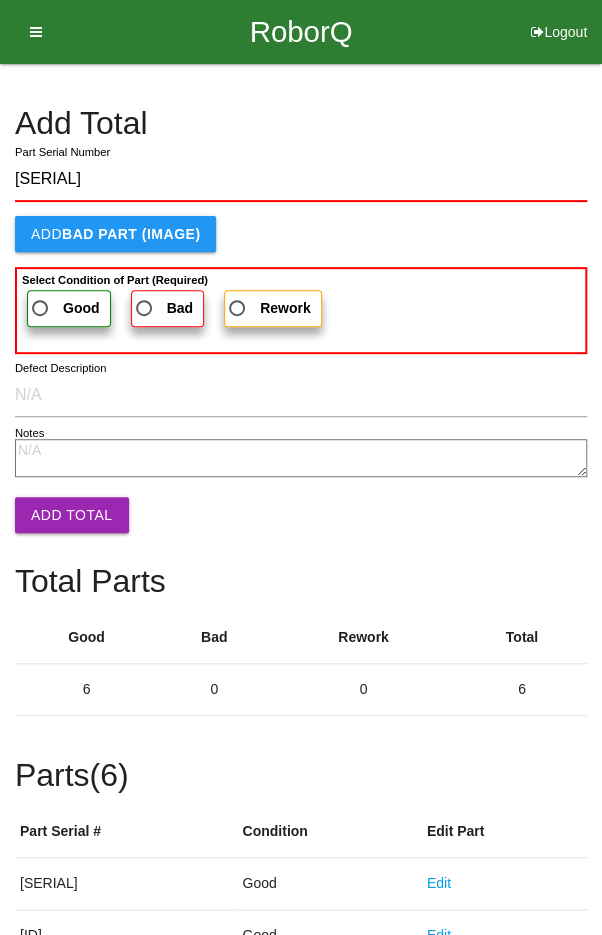 type on "[SERIAL]" 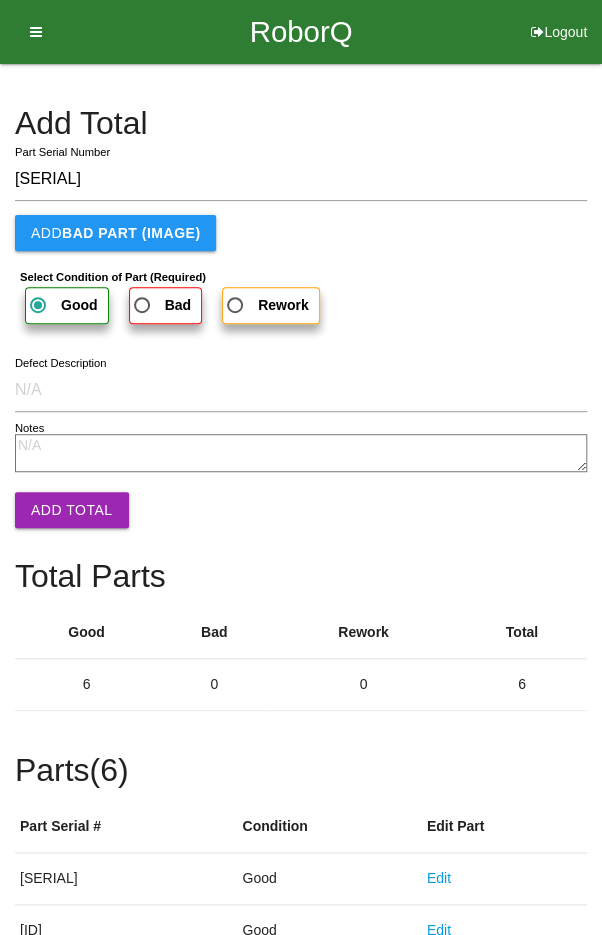 click on "Add Total" at bounding box center [72, 510] 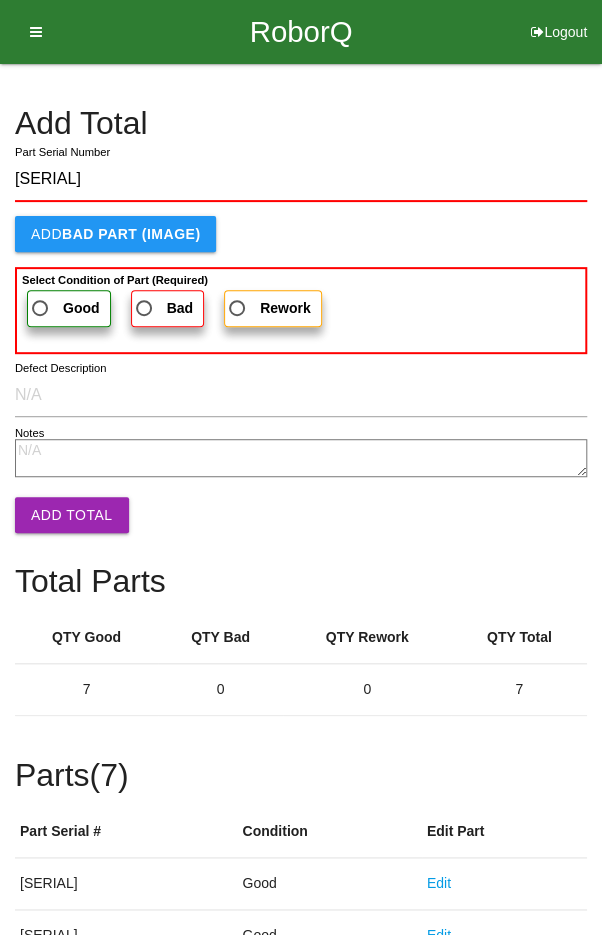 type on "[SERIAL]" 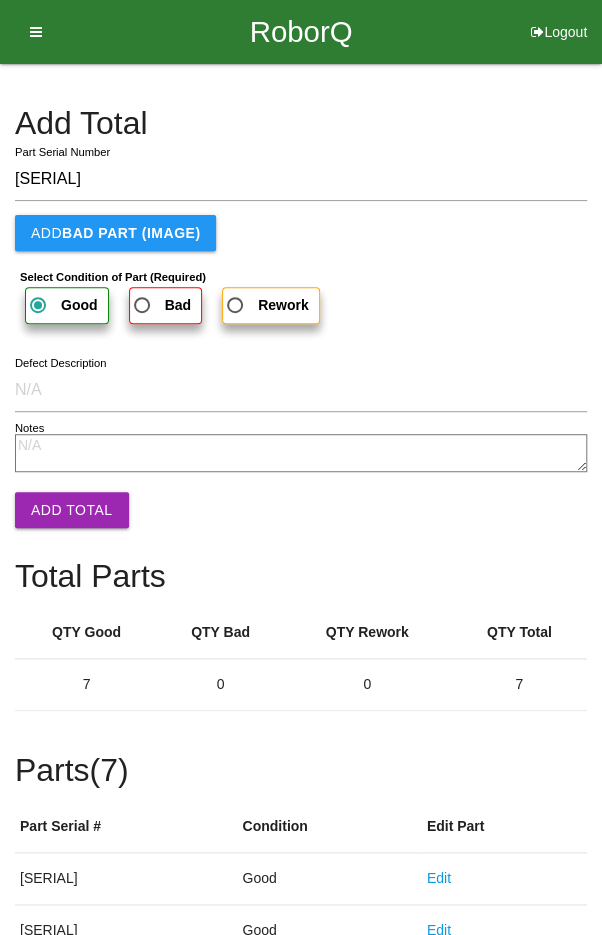 click on "Add Total" at bounding box center (72, 510) 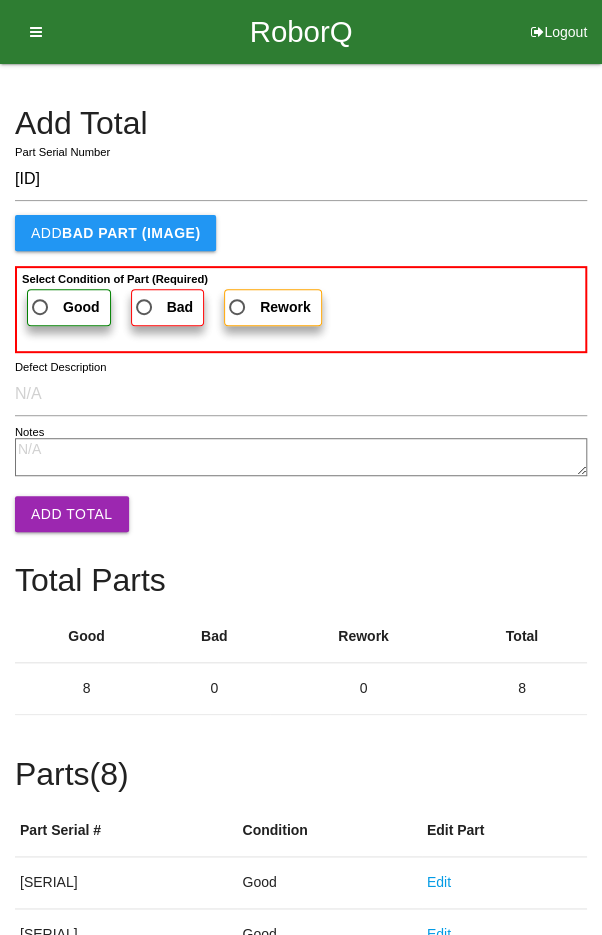 type on "[ID]" 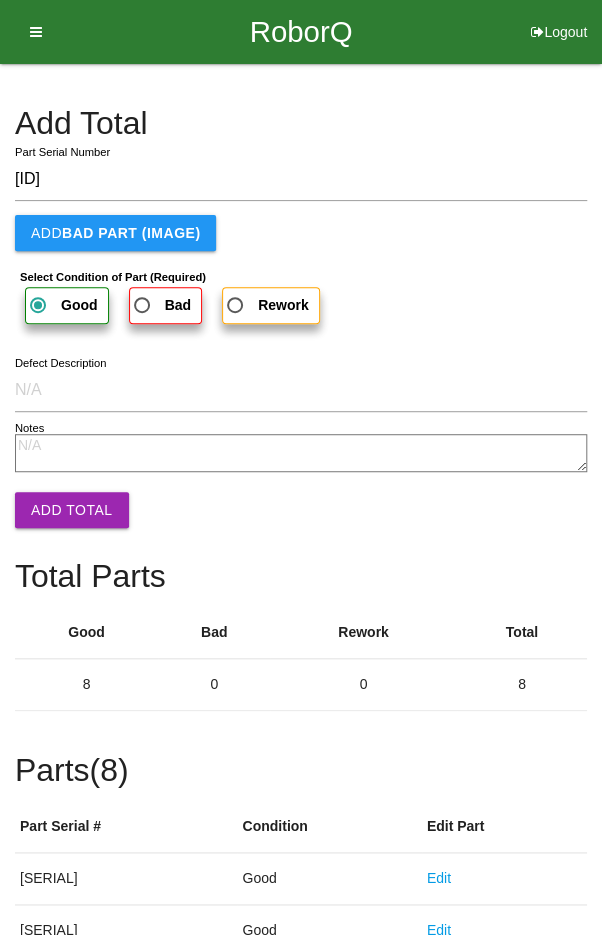 click on "Add Total" at bounding box center (72, 510) 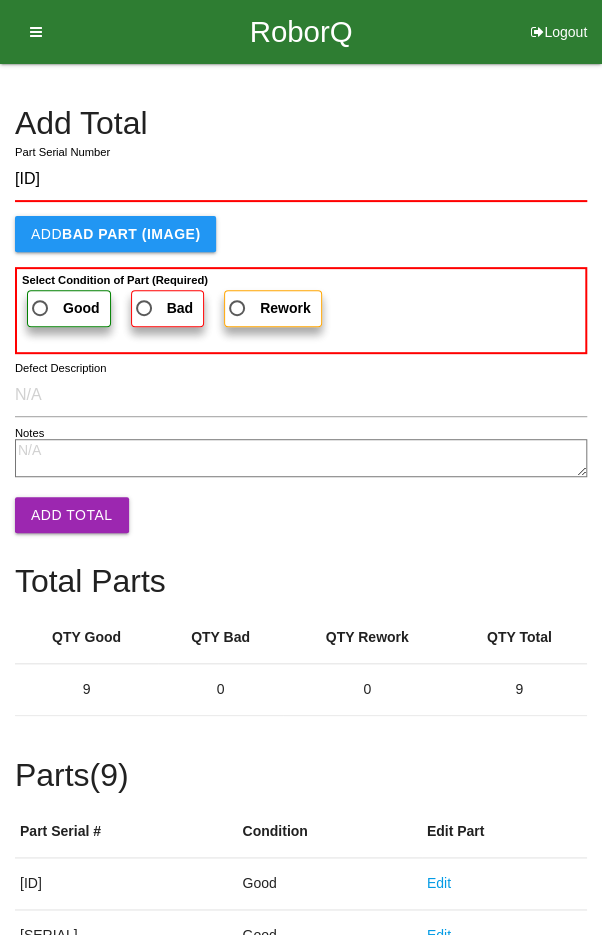 type on "[ID]" 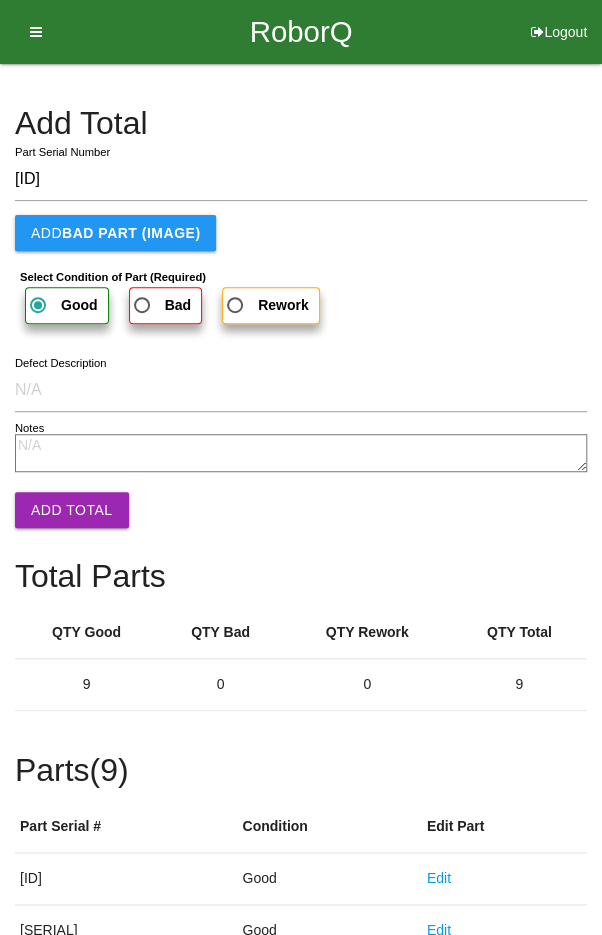 click on "Add Total" at bounding box center (72, 510) 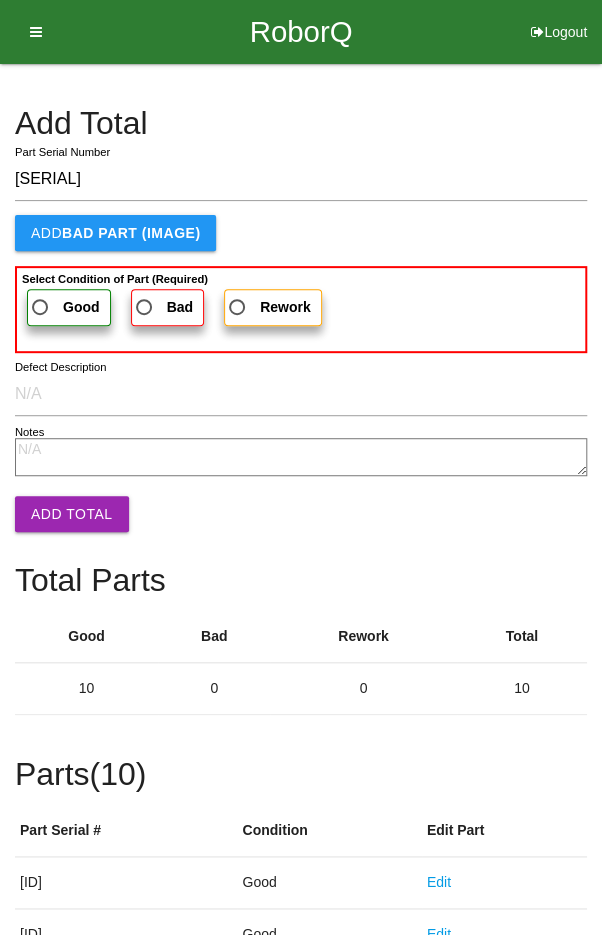 type 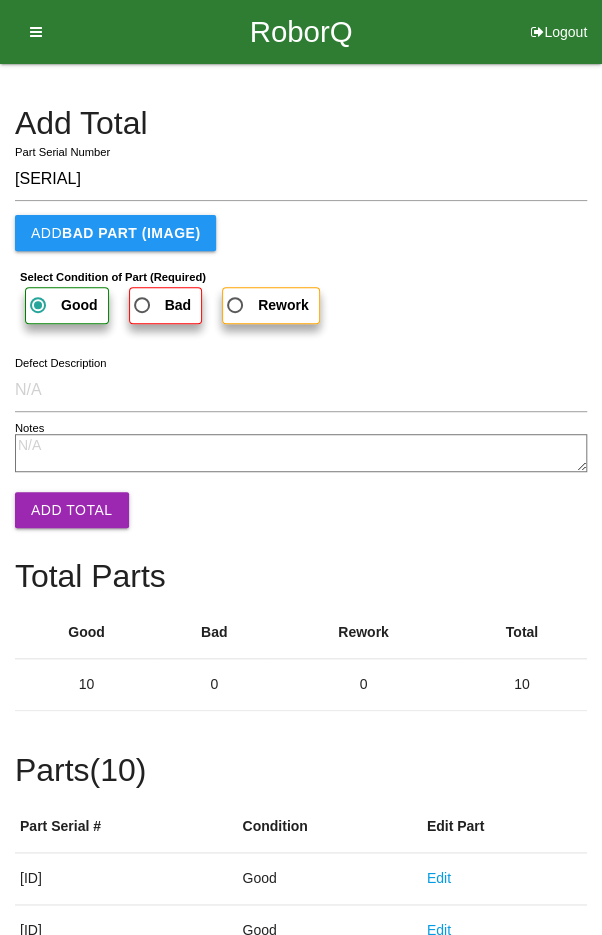click on "Add Total" at bounding box center (72, 510) 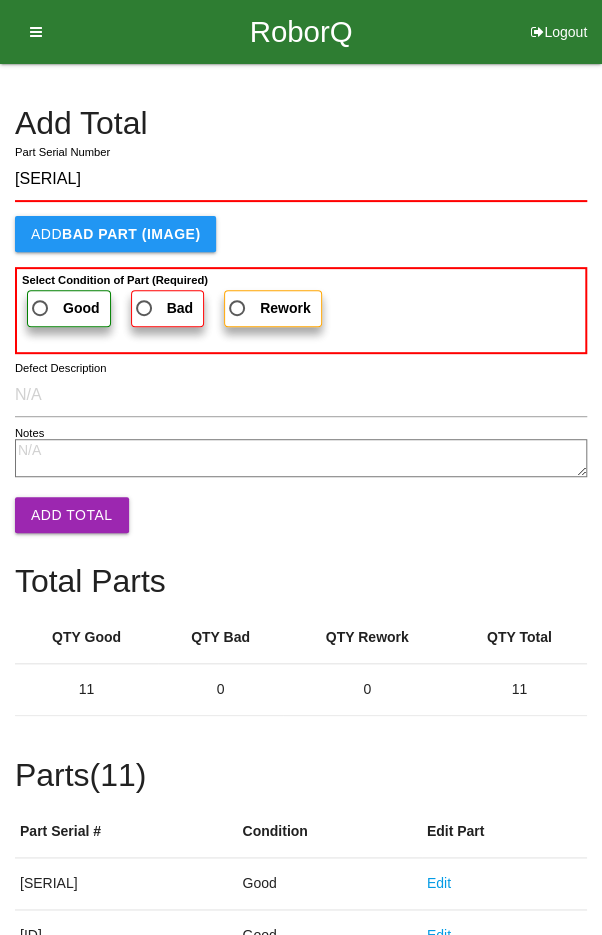 click on "Good" at bounding box center [81, 308] 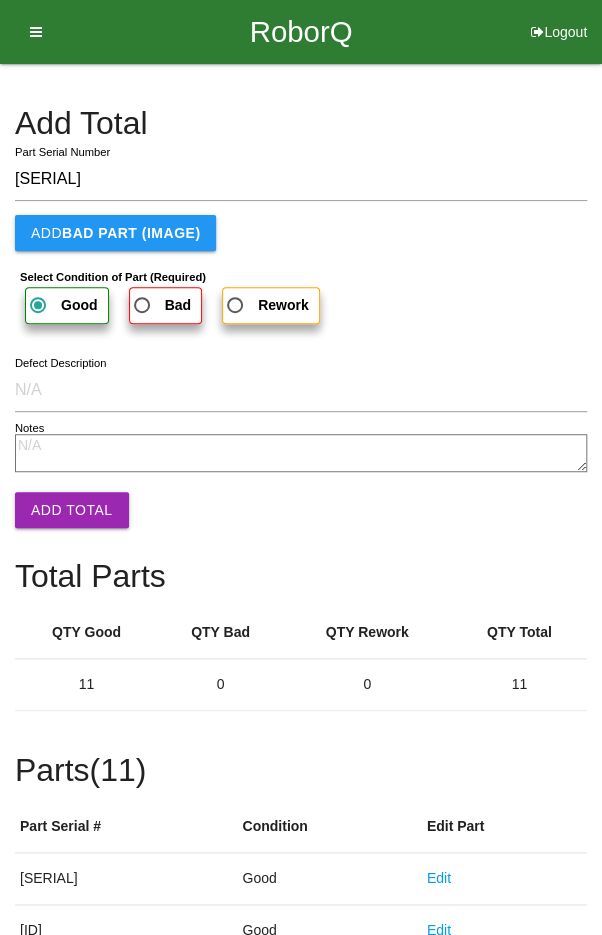 click on "Add Total" at bounding box center (72, 510) 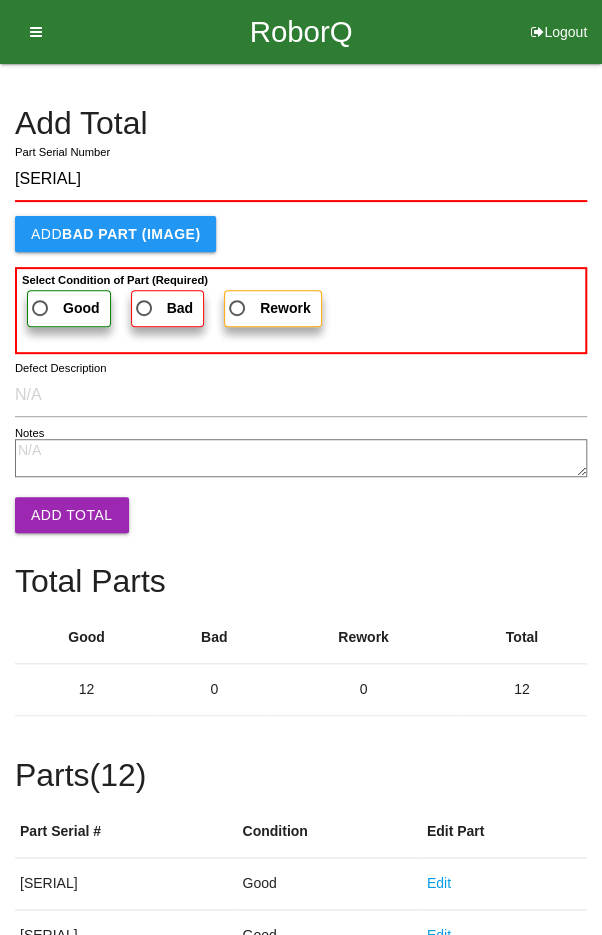 click on "Good" at bounding box center [64, 308] 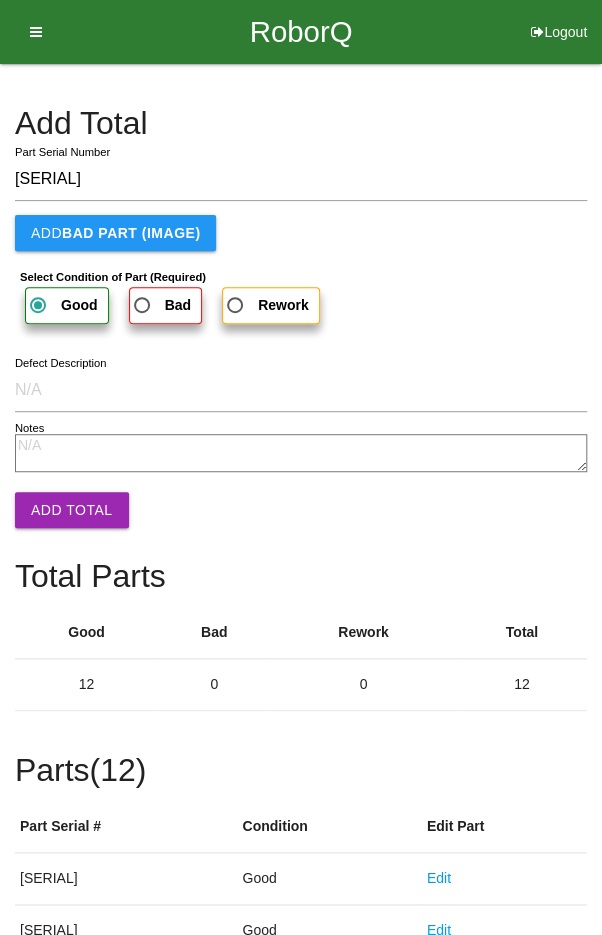 click on "Add Total" at bounding box center (72, 510) 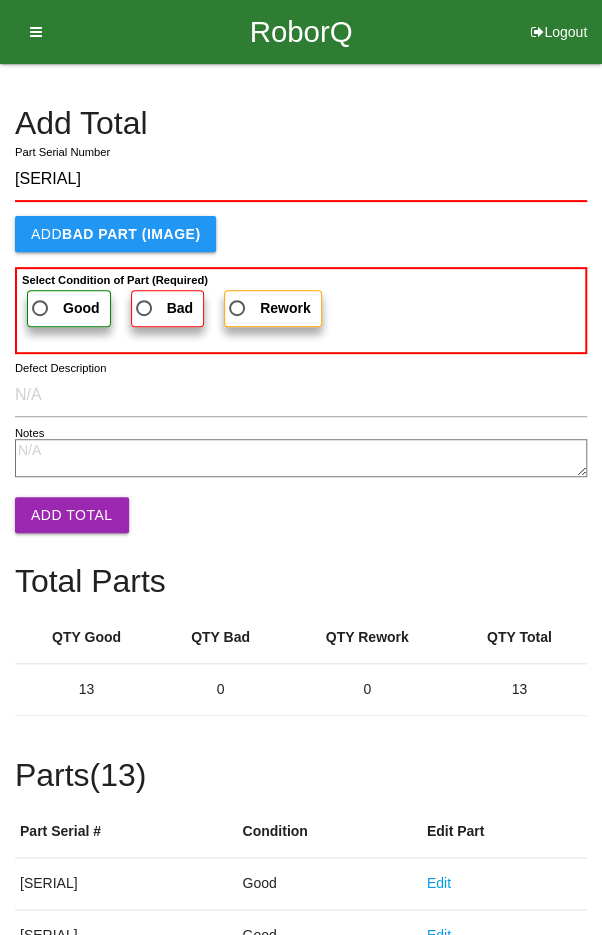 click on "Good" at bounding box center [69, 308] 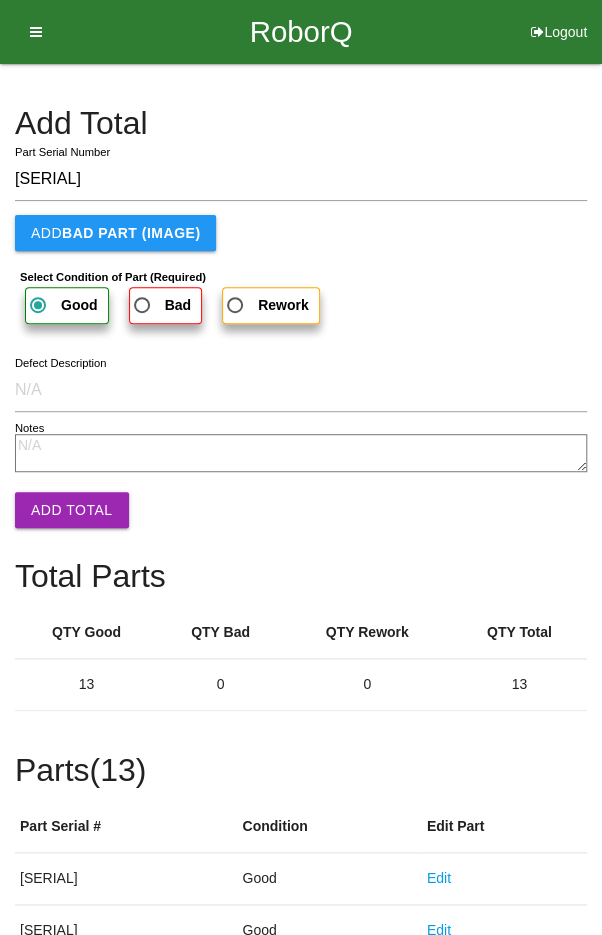 click on "Add Total" at bounding box center [72, 510] 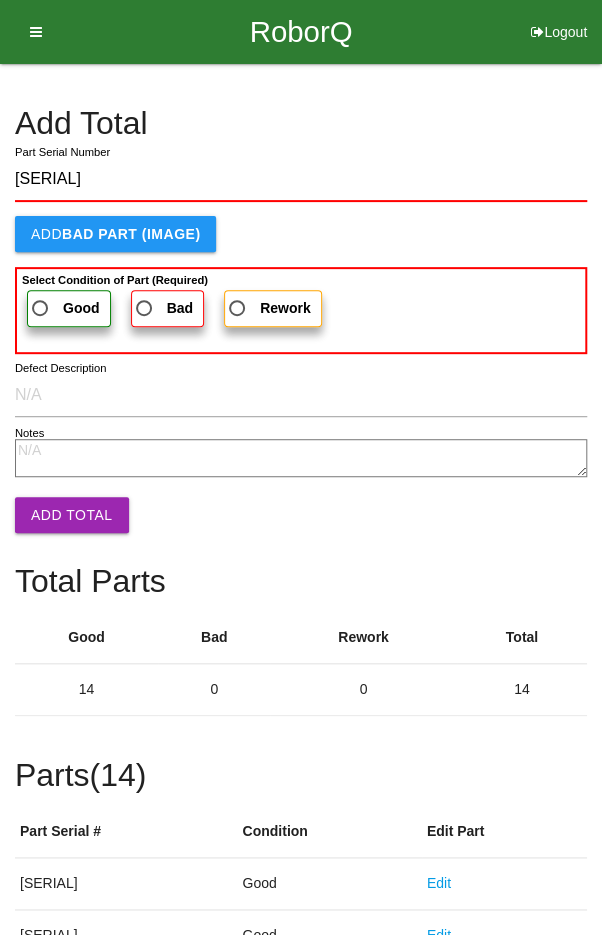 click on "Good" at bounding box center [64, 308] 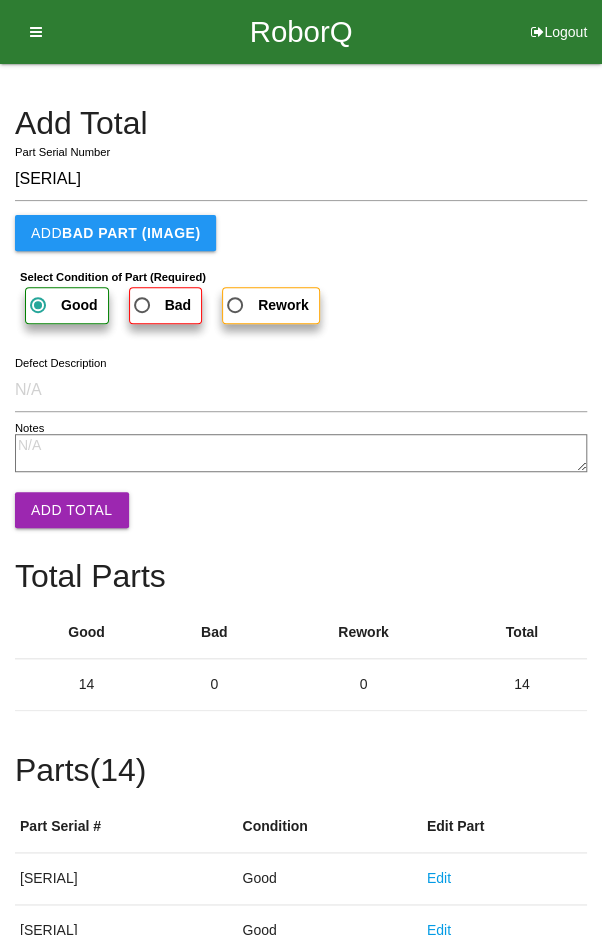 click on "Add Total" at bounding box center (72, 510) 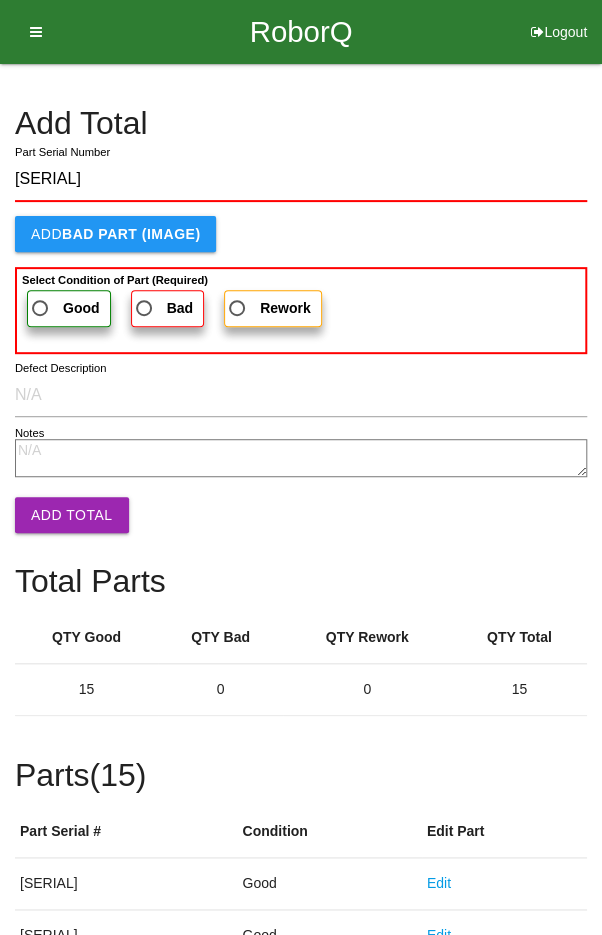 click on "Good" at bounding box center (64, 308) 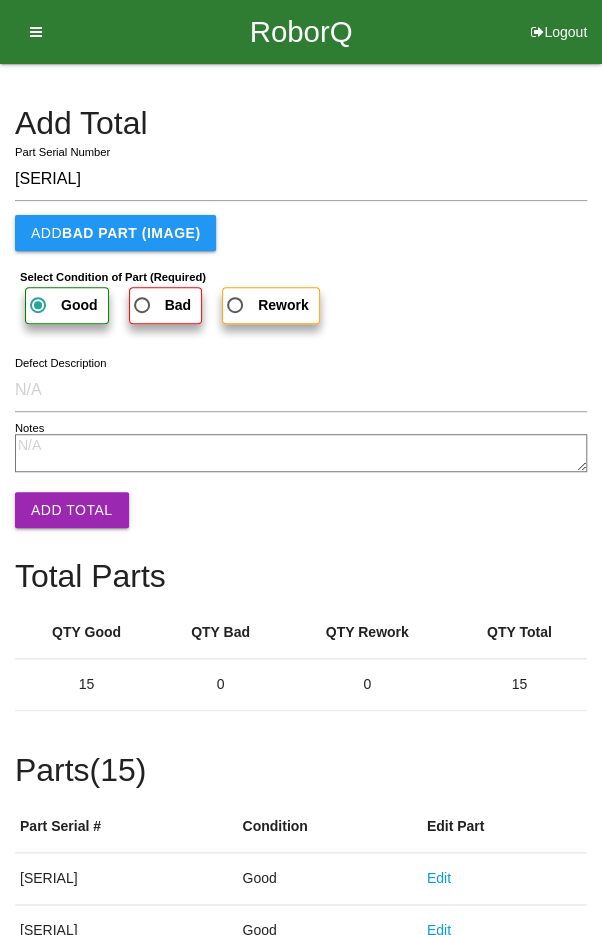 click on "Add Total" at bounding box center [72, 510] 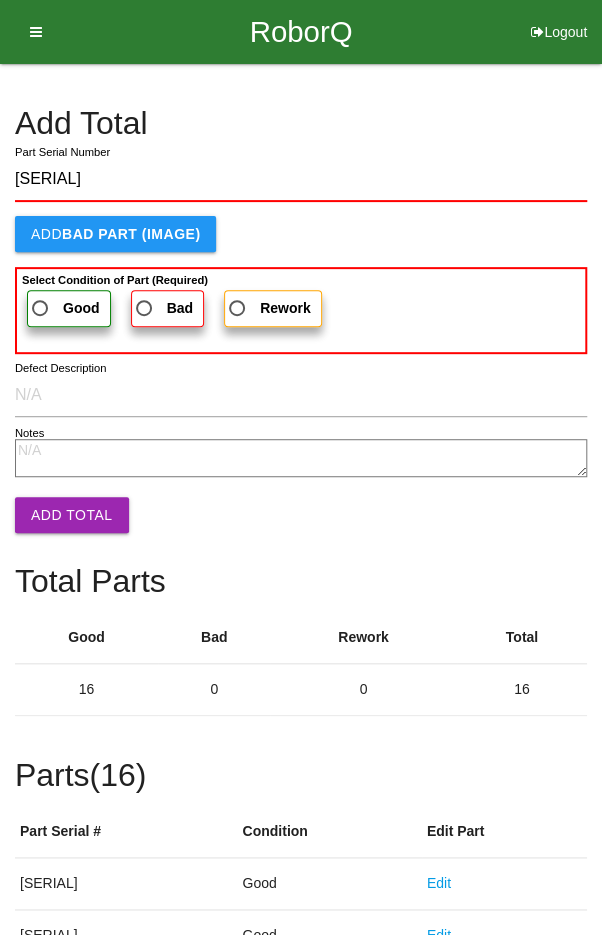 click on "Good" at bounding box center (64, 308) 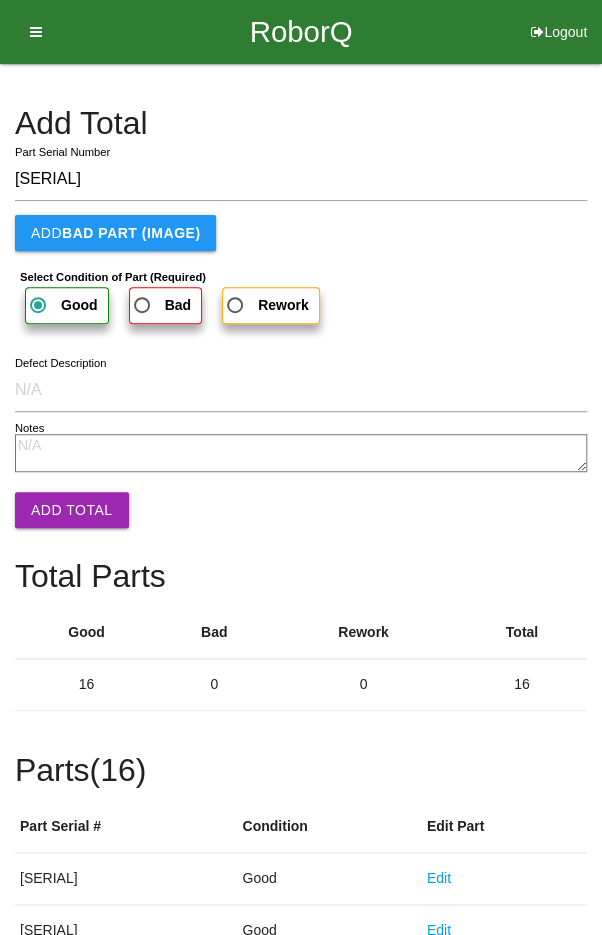 click on "Add Total" at bounding box center [72, 510] 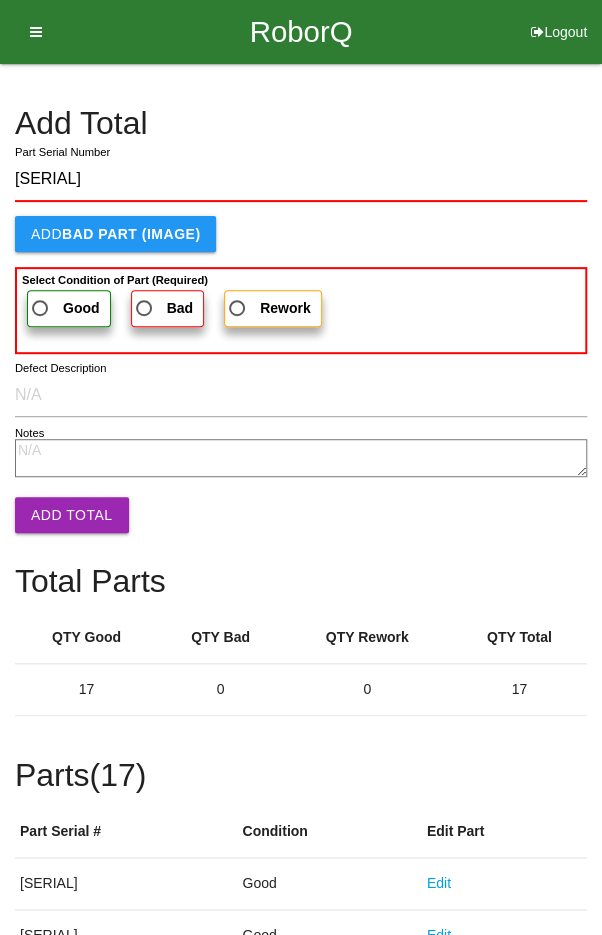 click on "Good" at bounding box center [64, 308] 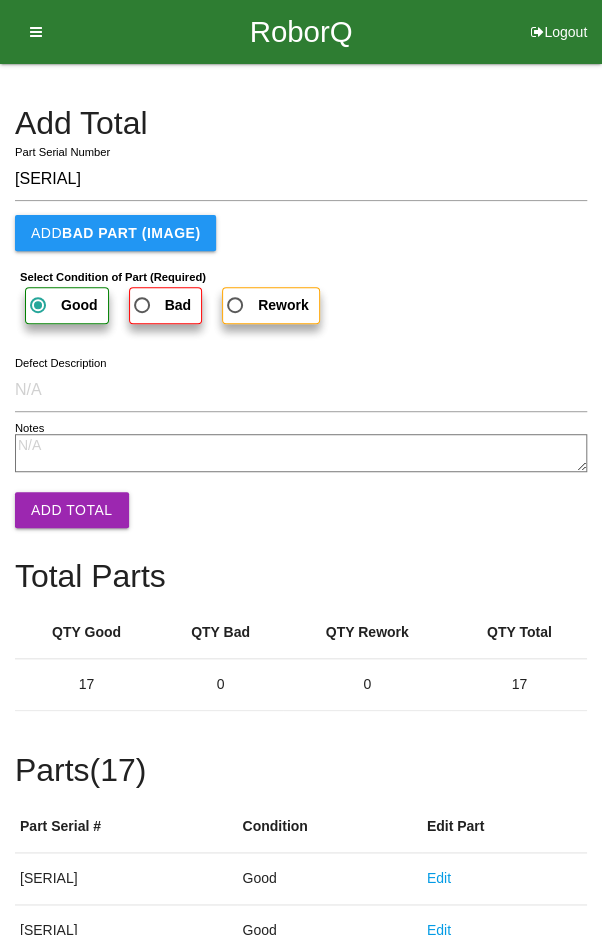 click on "Add Total" at bounding box center [72, 510] 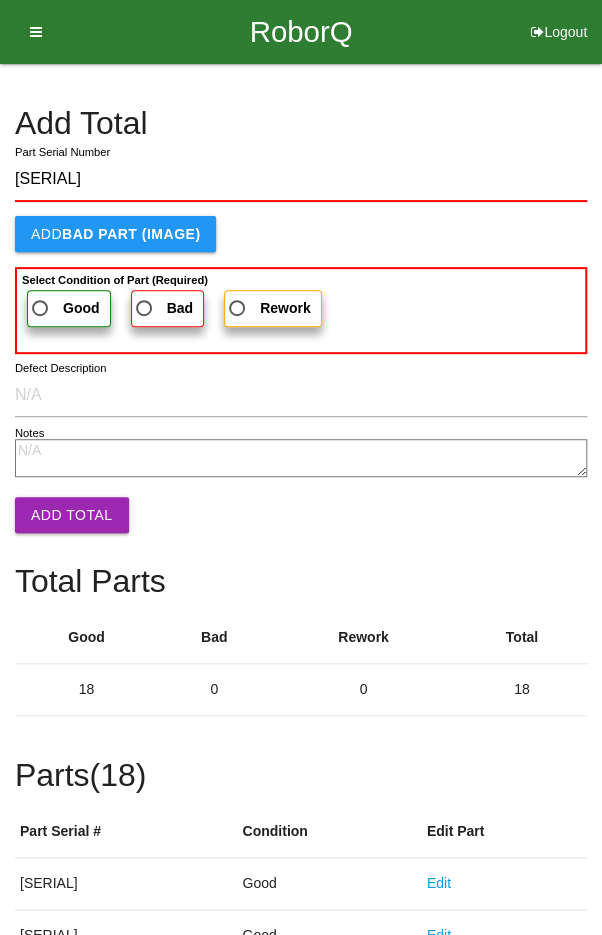 click on "Good" at bounding box center [81, 308] 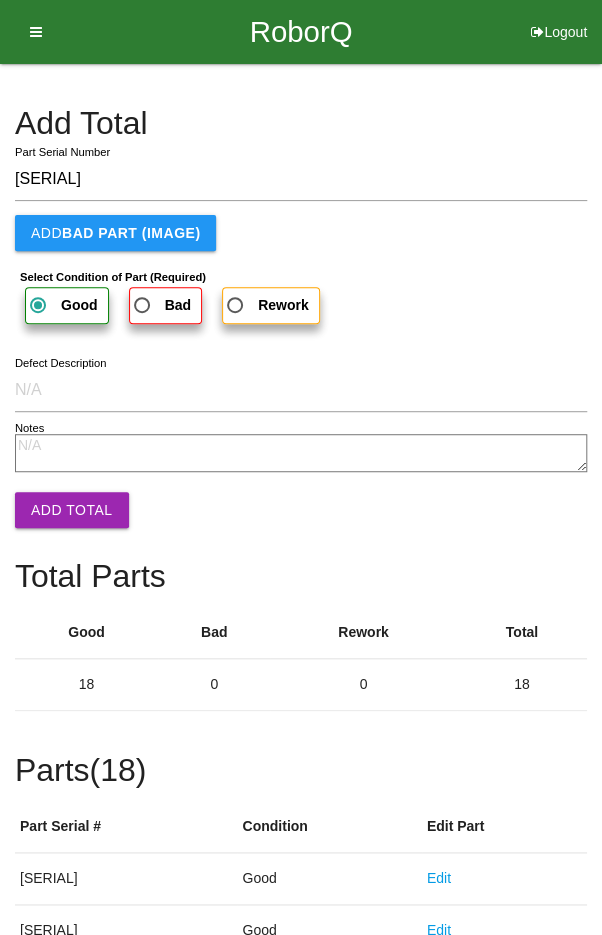 click on "Add Total" at bounding box center [72, 510] 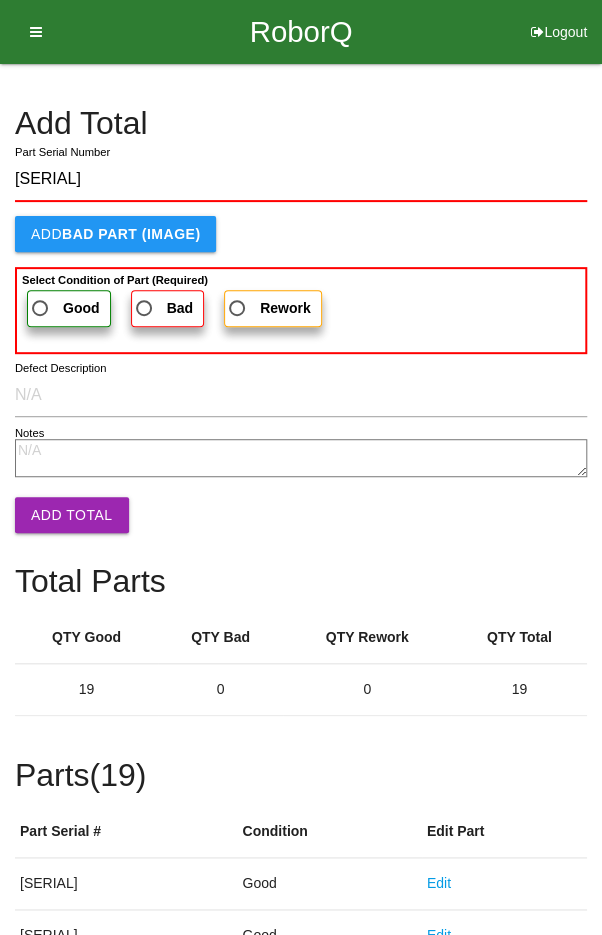 click on "Good" at bounding box center [64, 308] 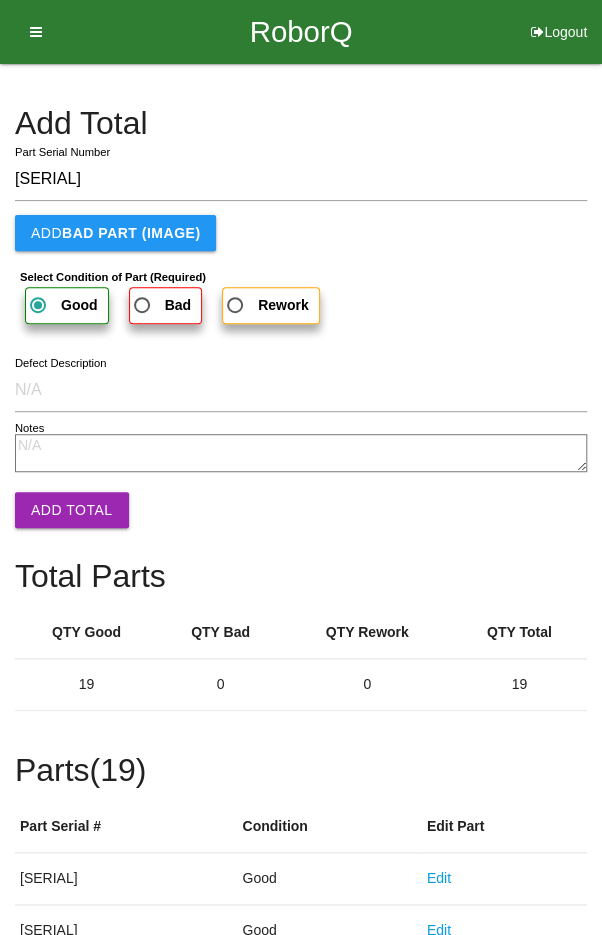 click on "Add Total" at bounding box center [72, 510] 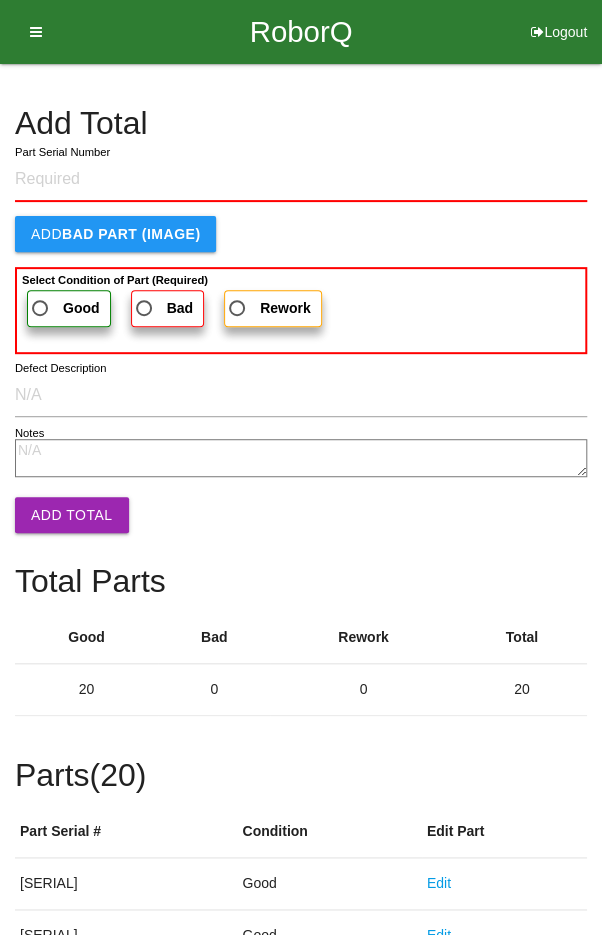 click on "Add Total" at bounding box center (301, 123) 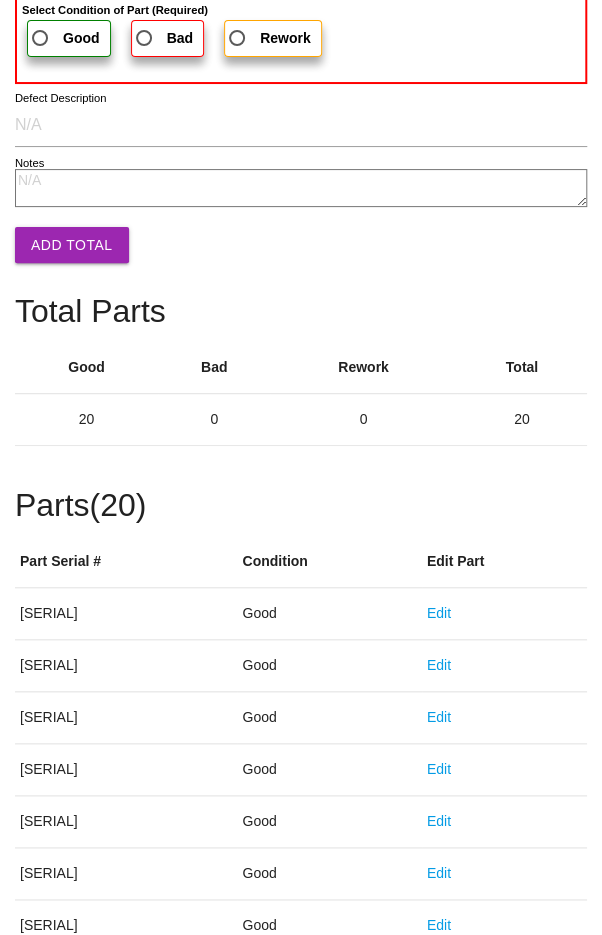 scroll, scrollTop: 1111, scrollLeft: 0, axis: vertical 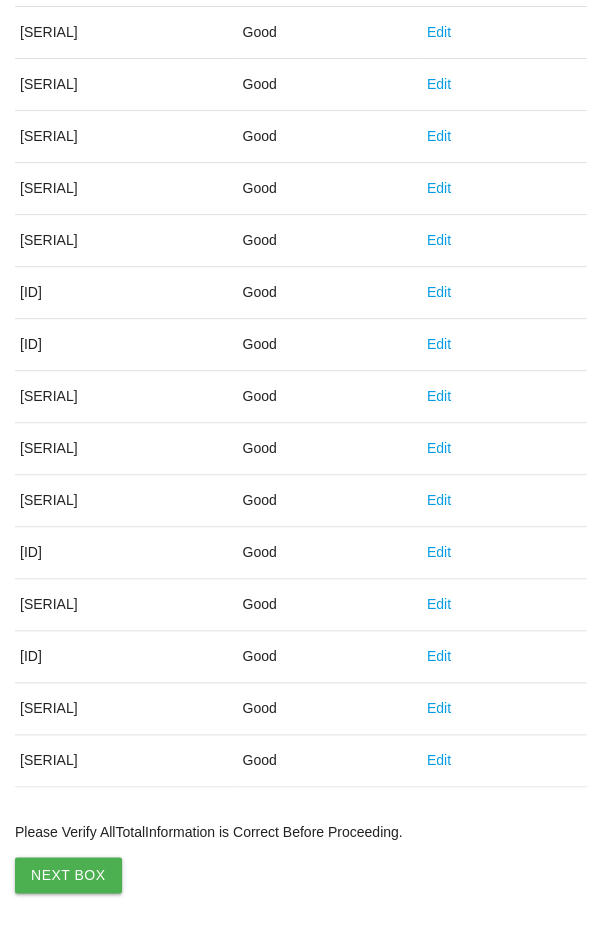 click on "Next Box" at bounding box center [68, 875] 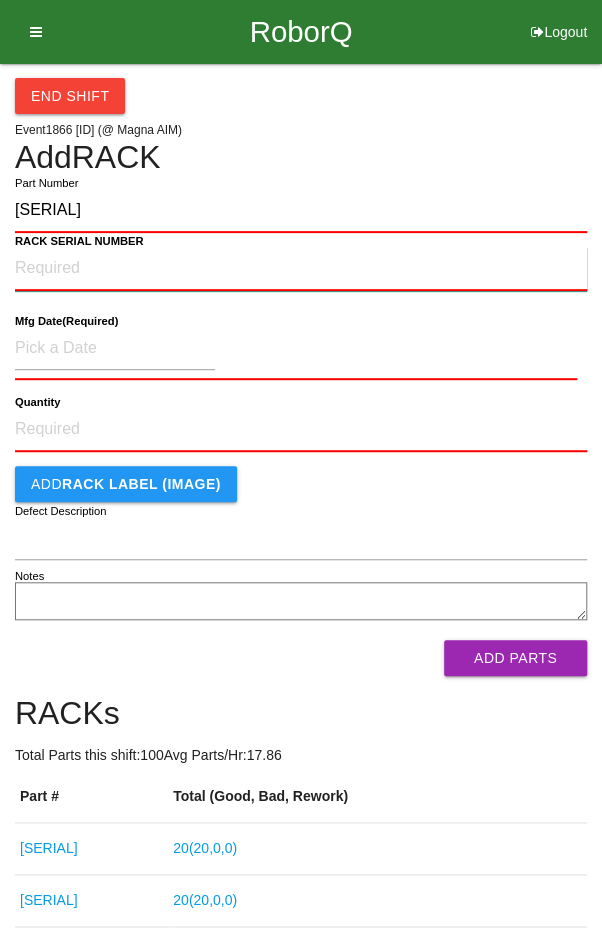 click on "RACK SERIAL NUMBER" at bounding box center (301, 269) 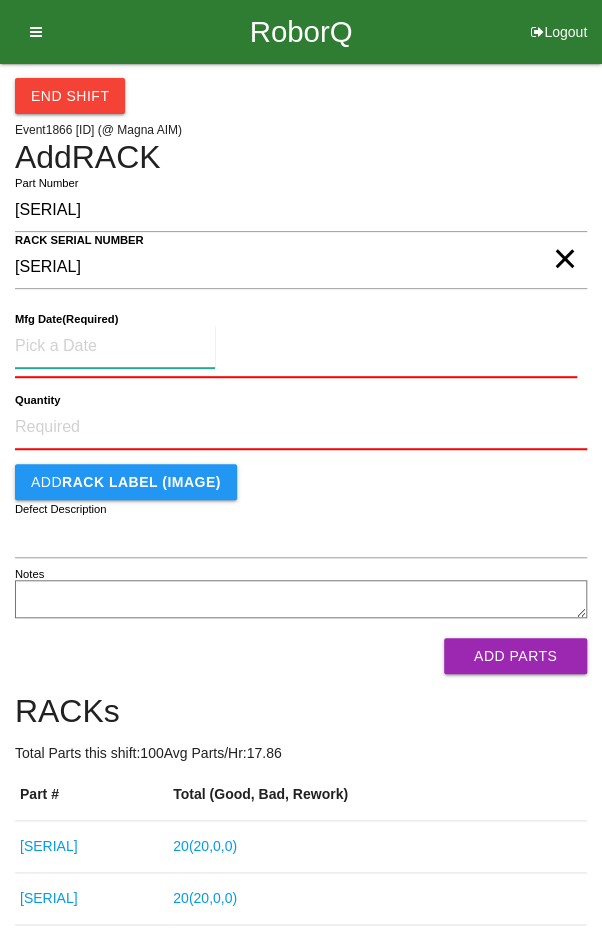 click at bounding box center (115, 346) 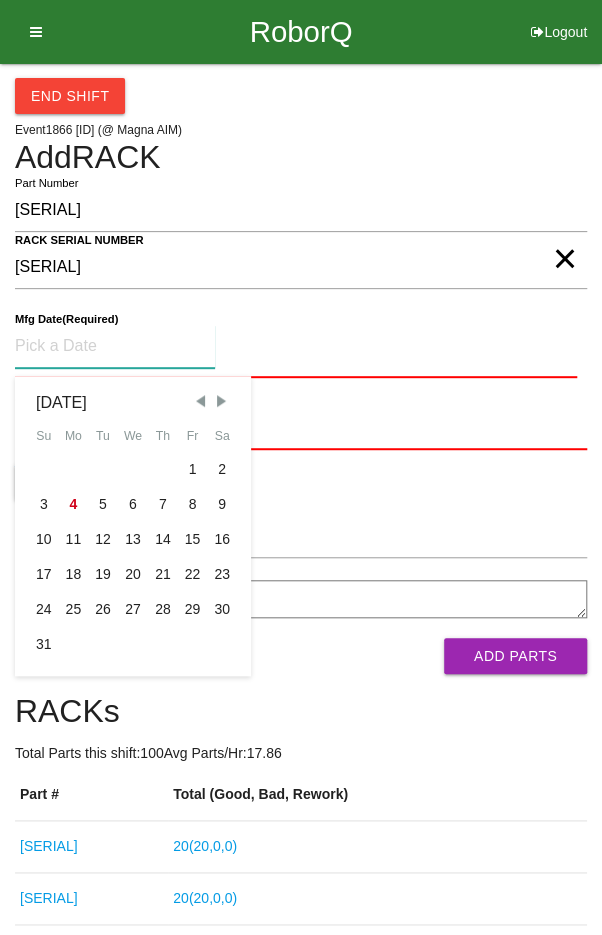 click at bounding box center (200, 401) 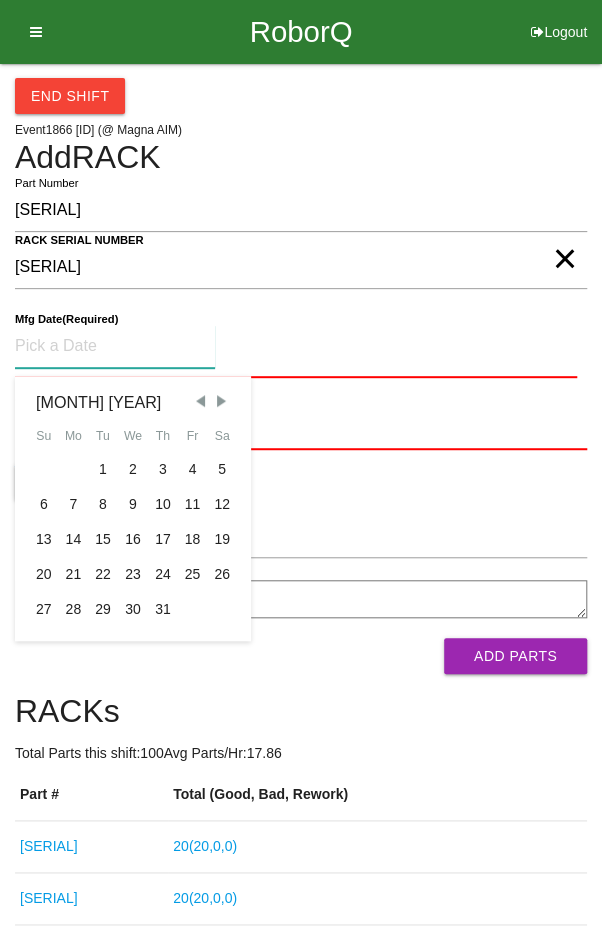 click on "7" at bounding box center (74, 504) 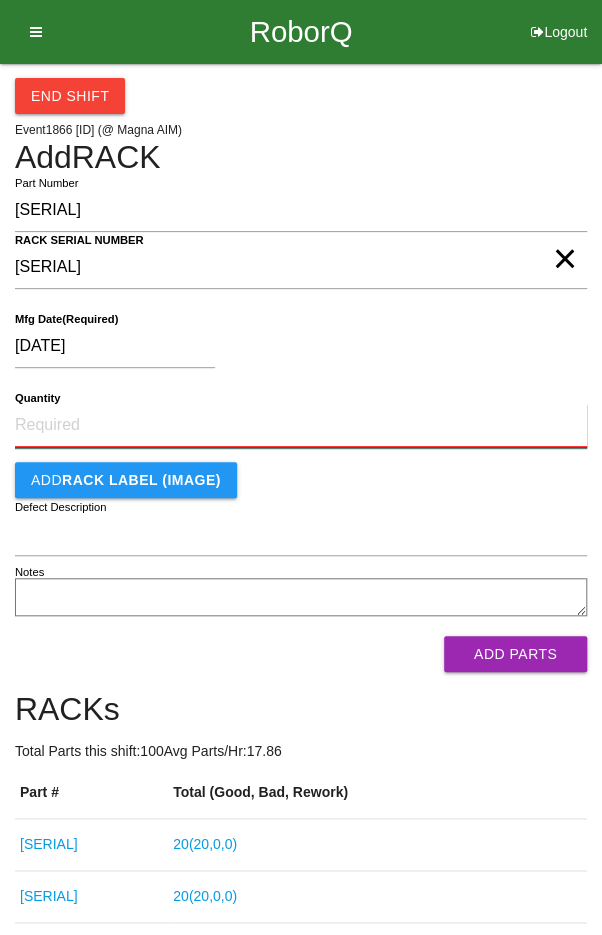 click on "Quantity" at bounding box center (301, 426) 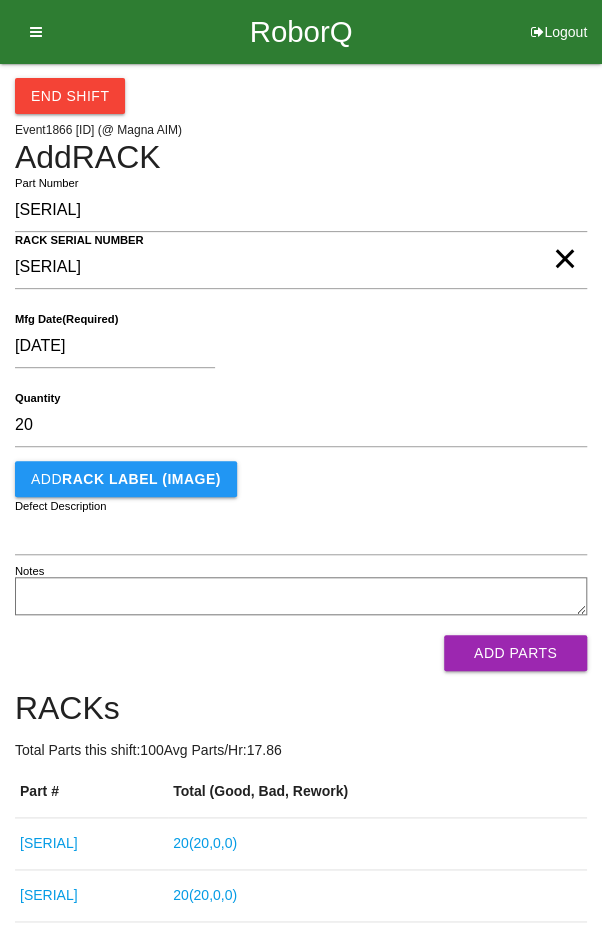 click on "[DATE]" at bounding box center (296, 350) 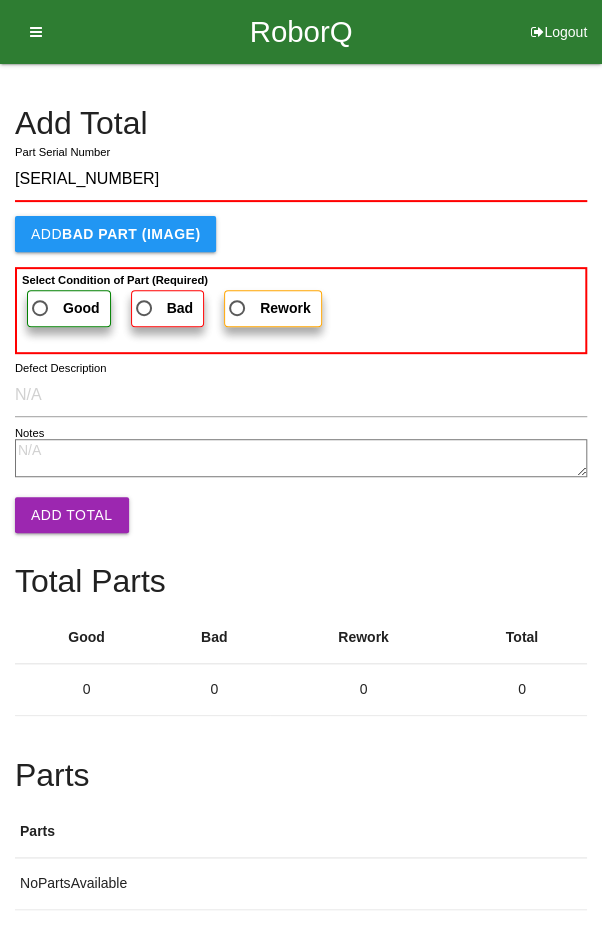 click on "Good" at bounding box center (64, 308) 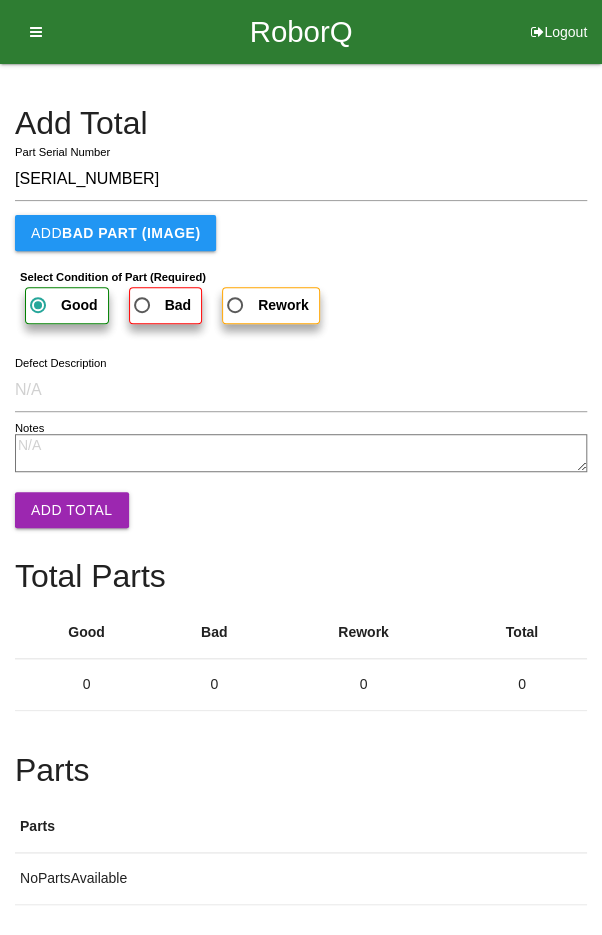 click on "Add Total" at bounding box center [72, 510] 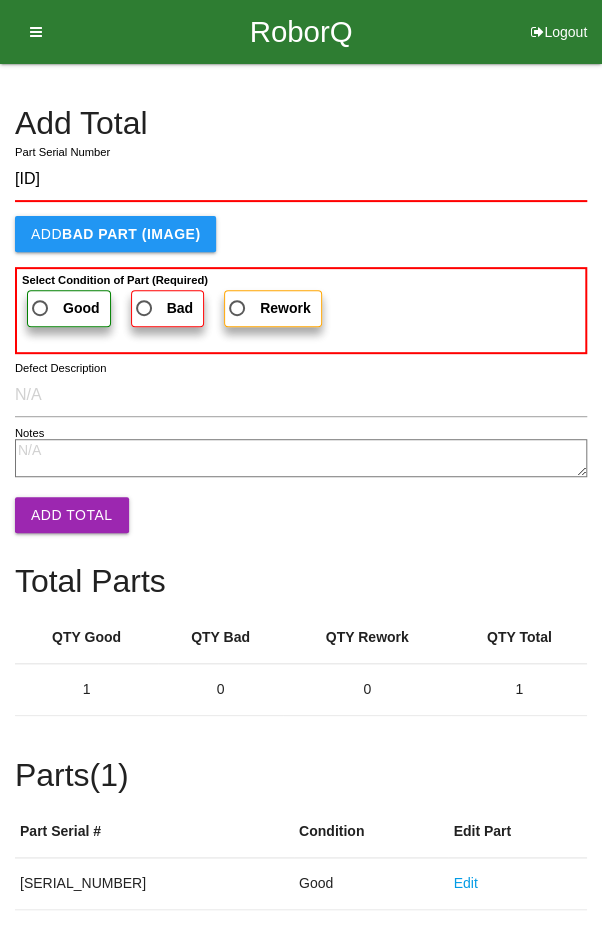 click on "Good" at bounding box center [64, 308] 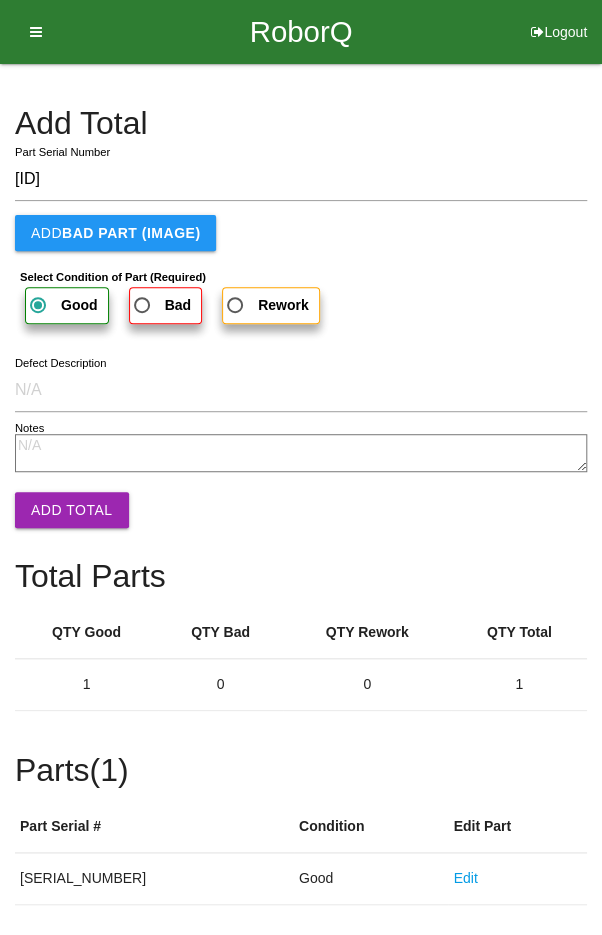 click on "Add Total" at bounding box center (72, 510) 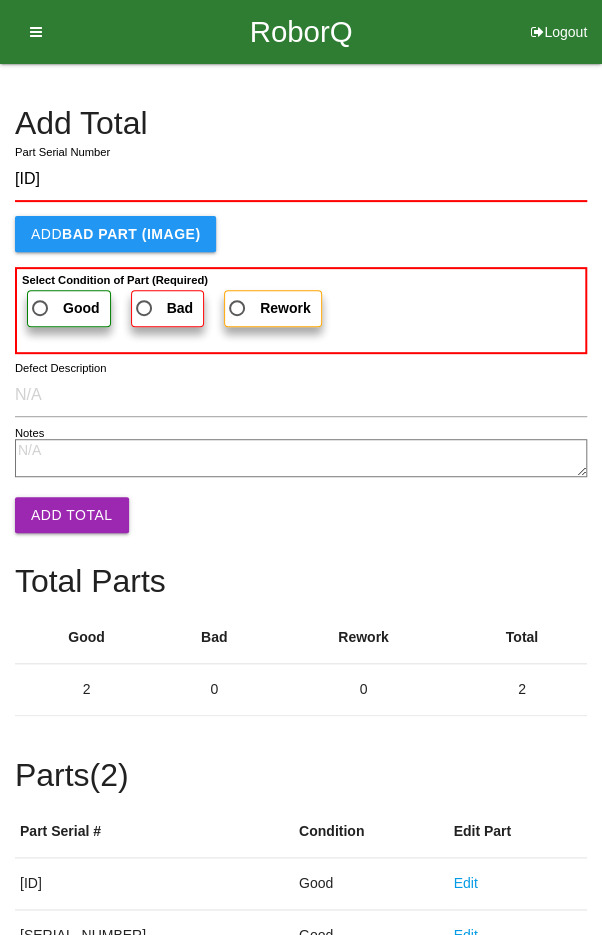 click on "Select Condition of Part (Required)" at bounding box center (115, 280) 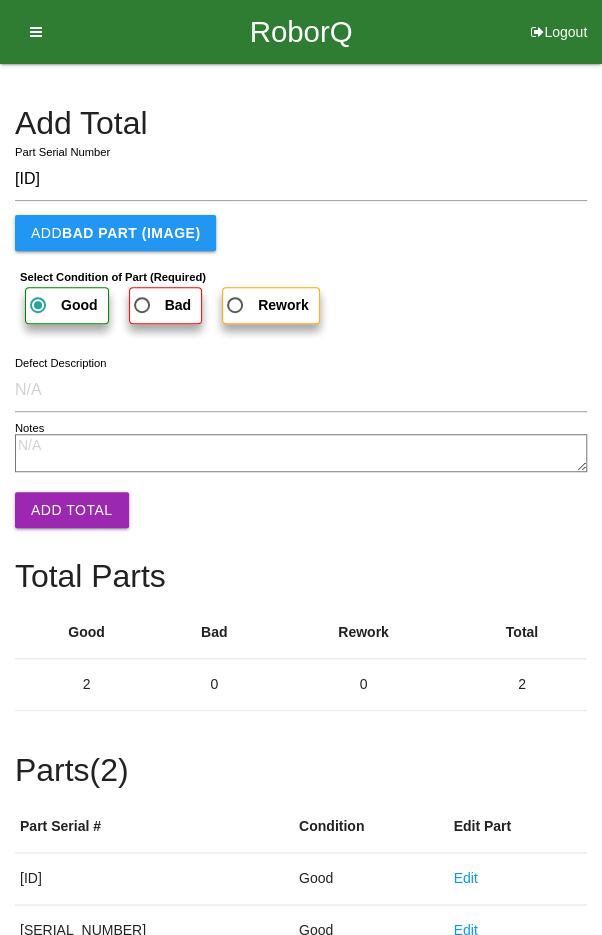 click on "Add Total" at bounding box center [72, 510] 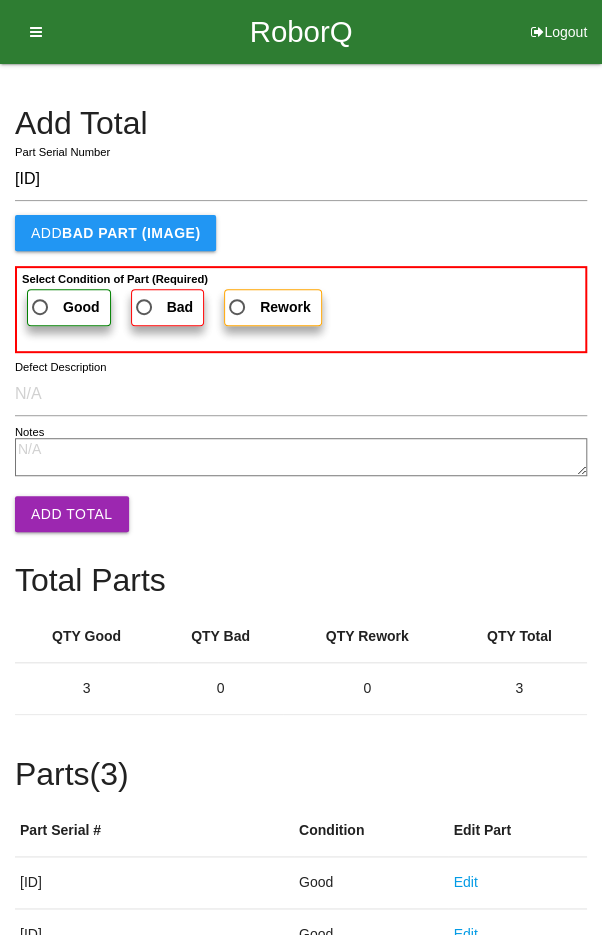 click on "Good" at bounding box center [64, 307] 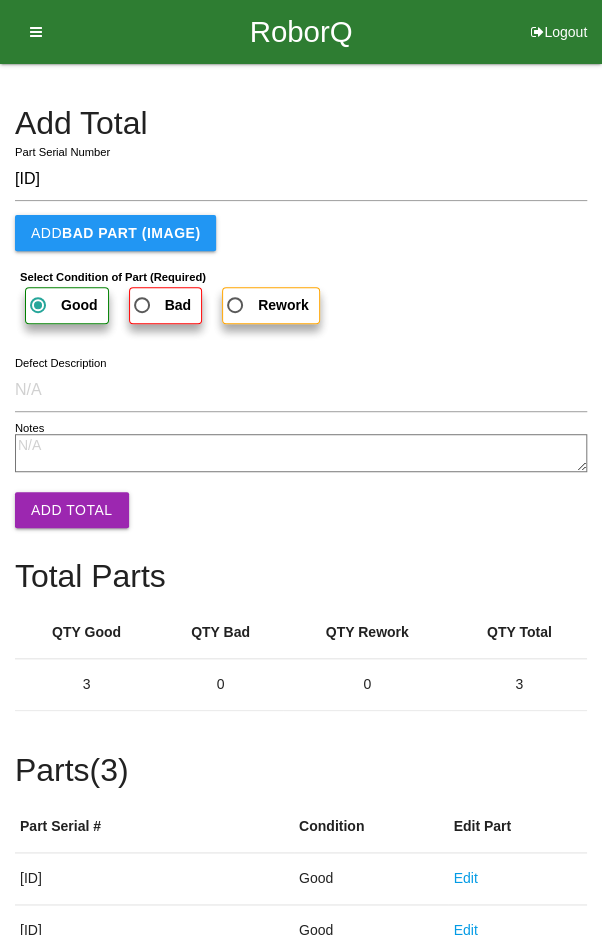 click on "Add Total" at bounding box center (72, 510) 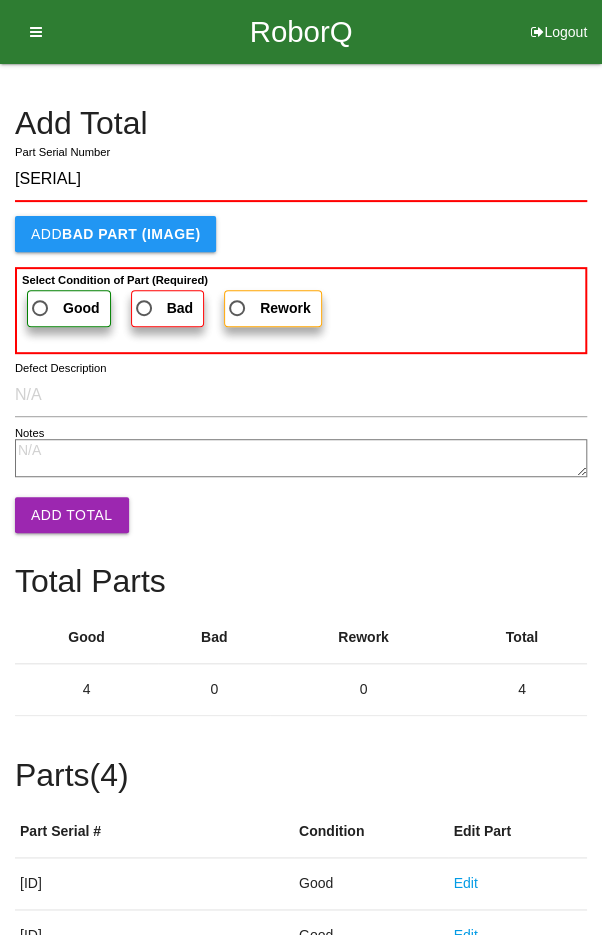 click on "Good" at bounding box center (64, 308) 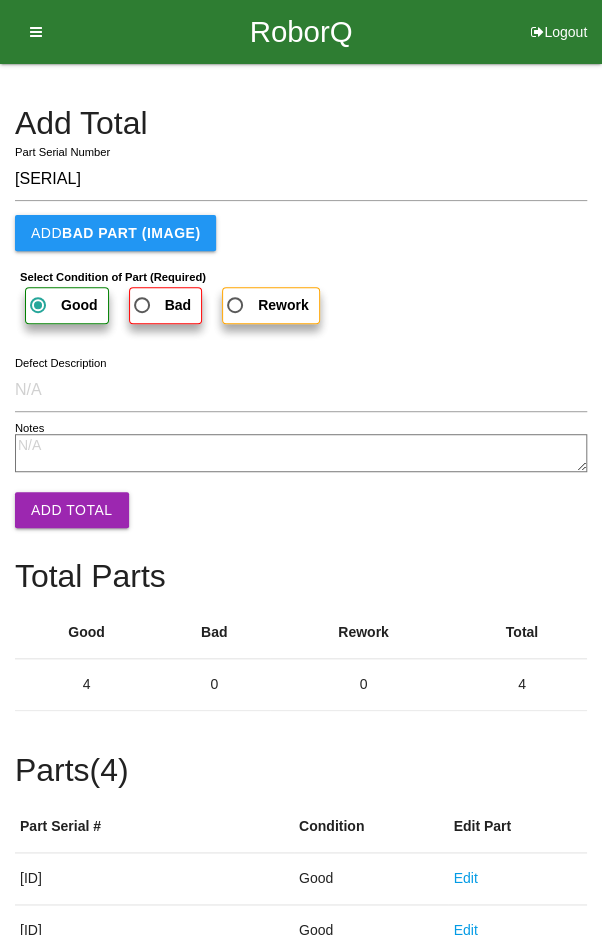 click on "Add Total" at bounding box center (72, 510) 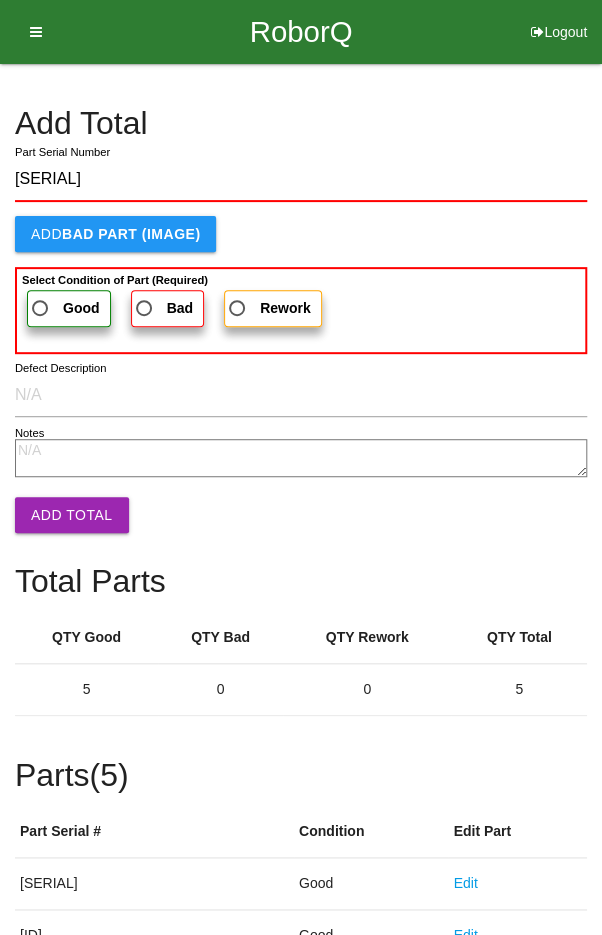 click on "Good" at bounding box center [69, 308] 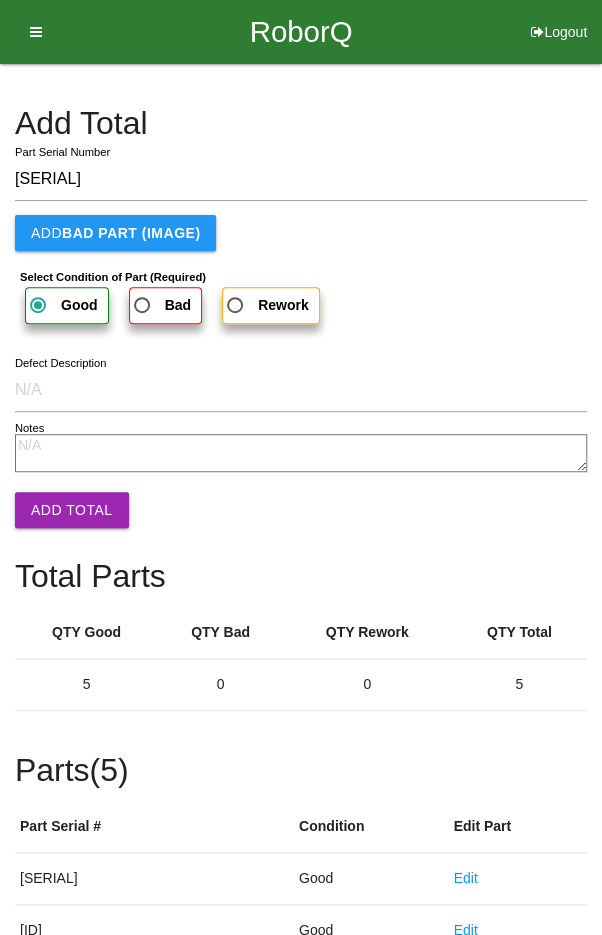 click on "Add Total" at bounding box center (72, 510) 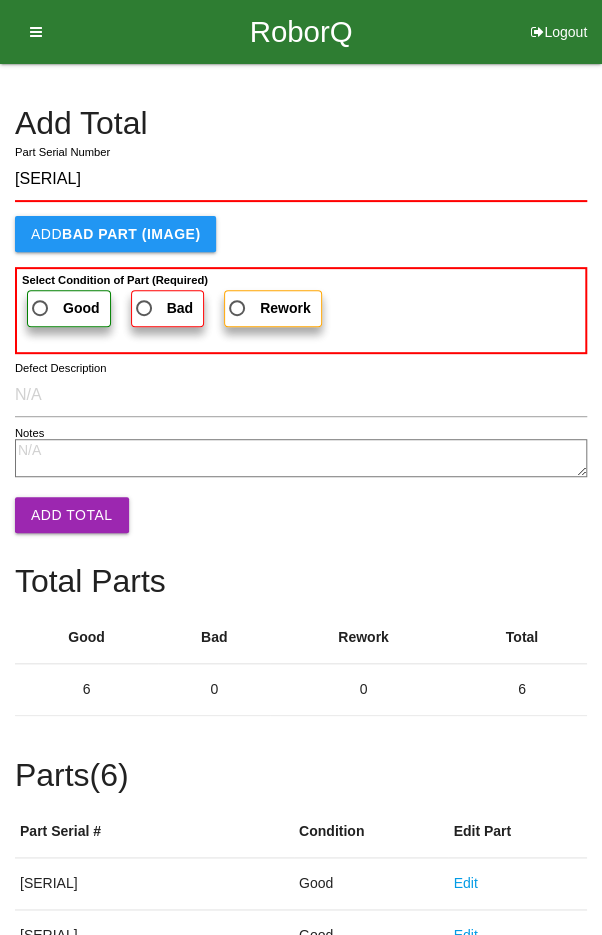 click on "Good" at bounding box center [64, 308] 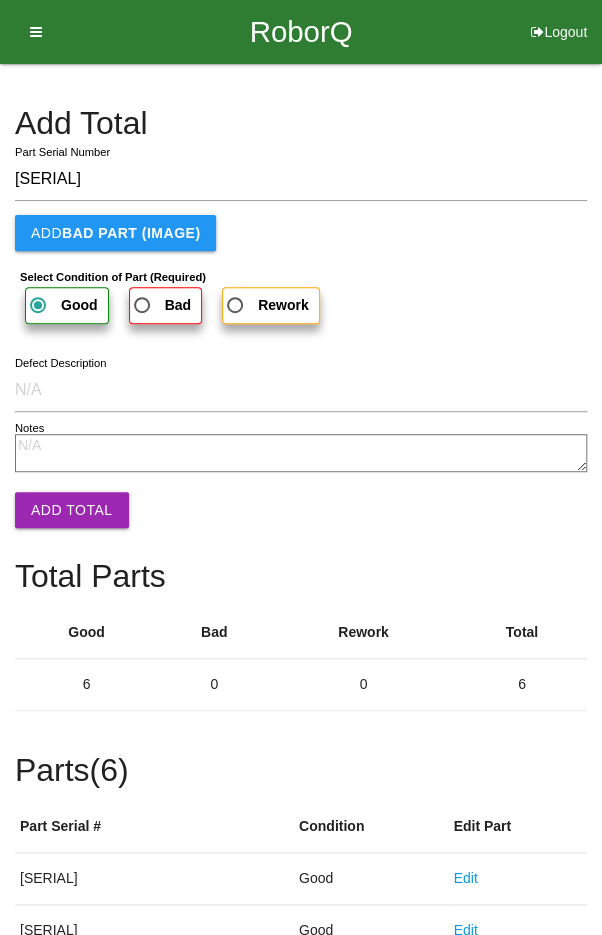 click on "Add Total" at bounding box center (72, 510) 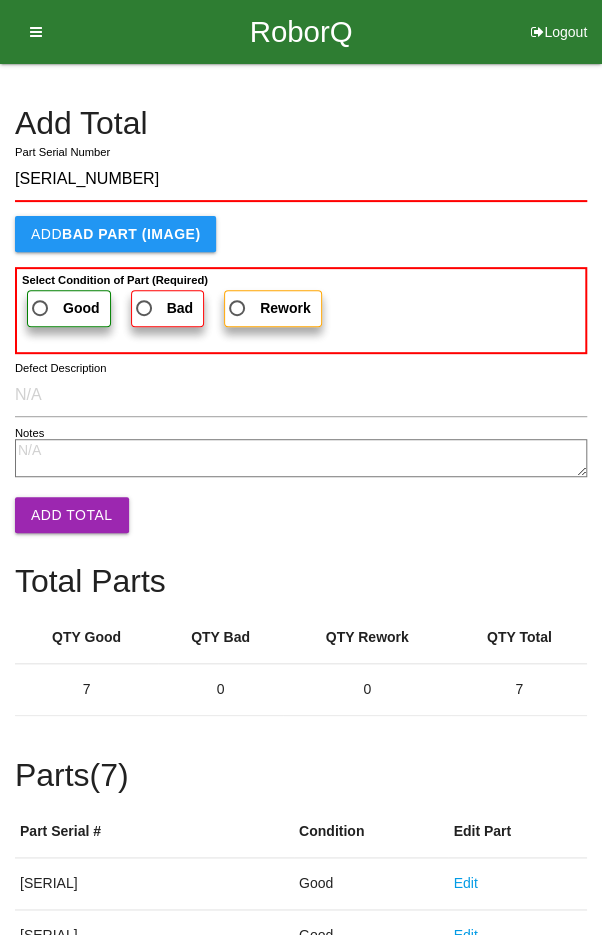 click on "Good" at bounding box center (69, 308) 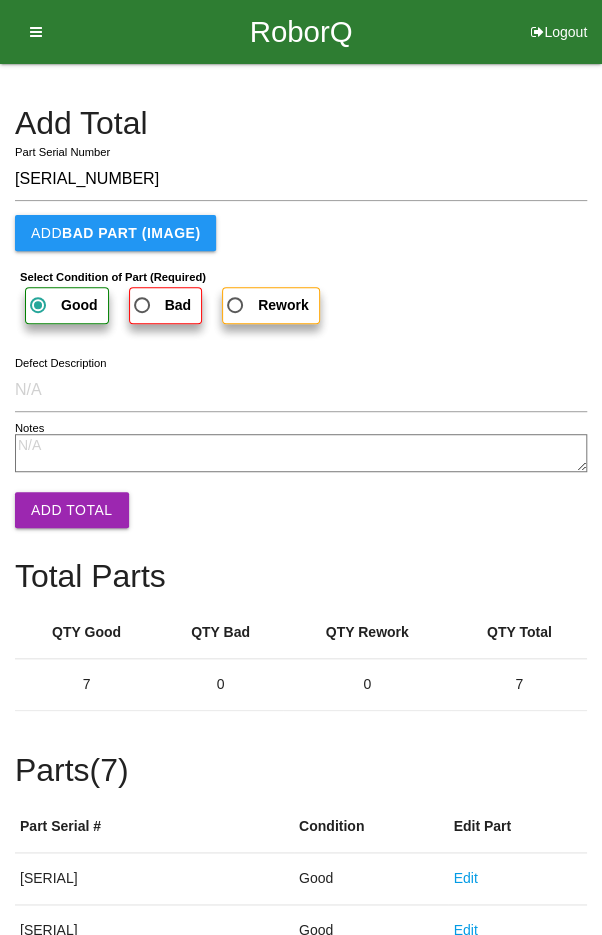click on "Add Total" at bounding box center [72, 510] 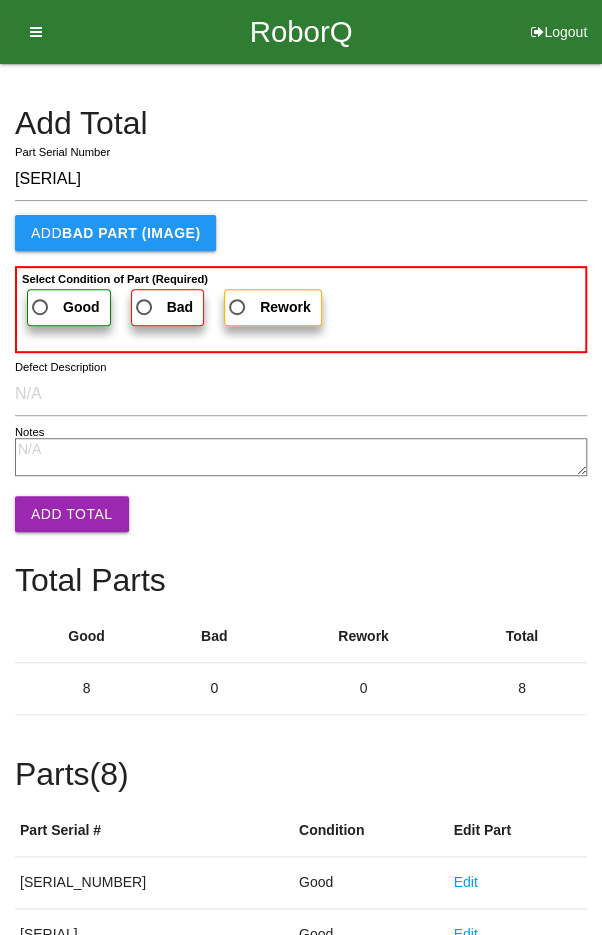 click on "Good" at bounding box center [69, 307] 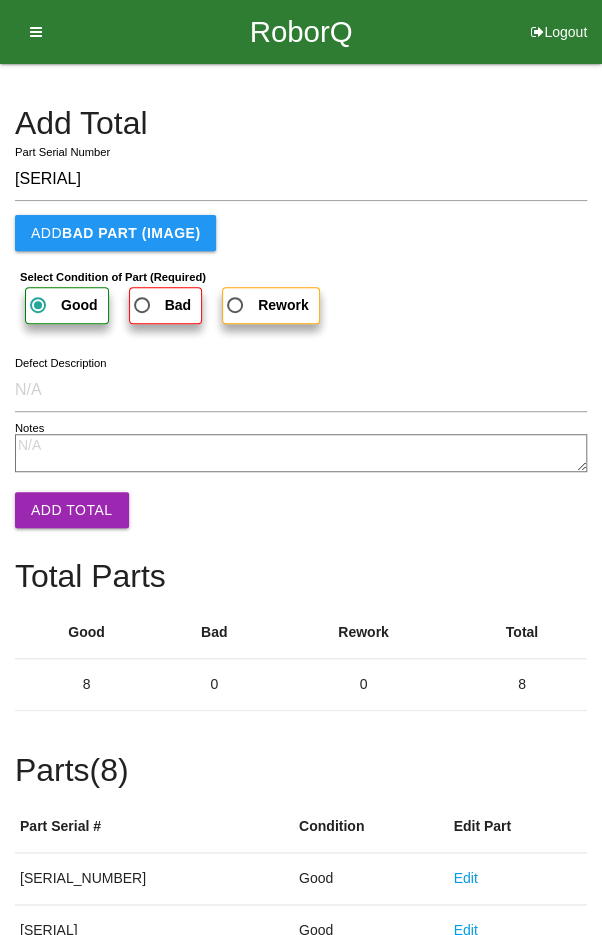 click on "Add Total" at bounding box center [72, 510] 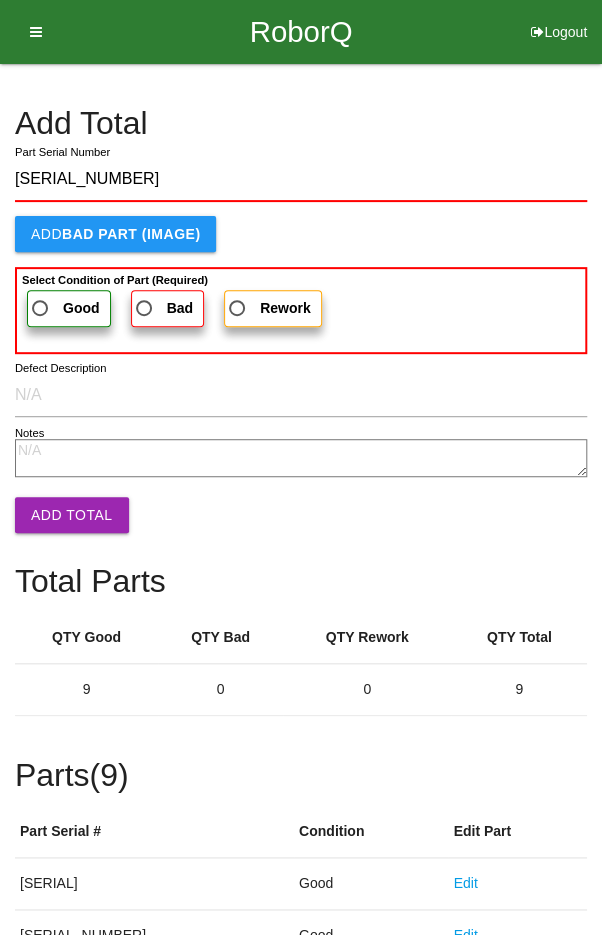 click on "Good" at bounding box center [64, 308] 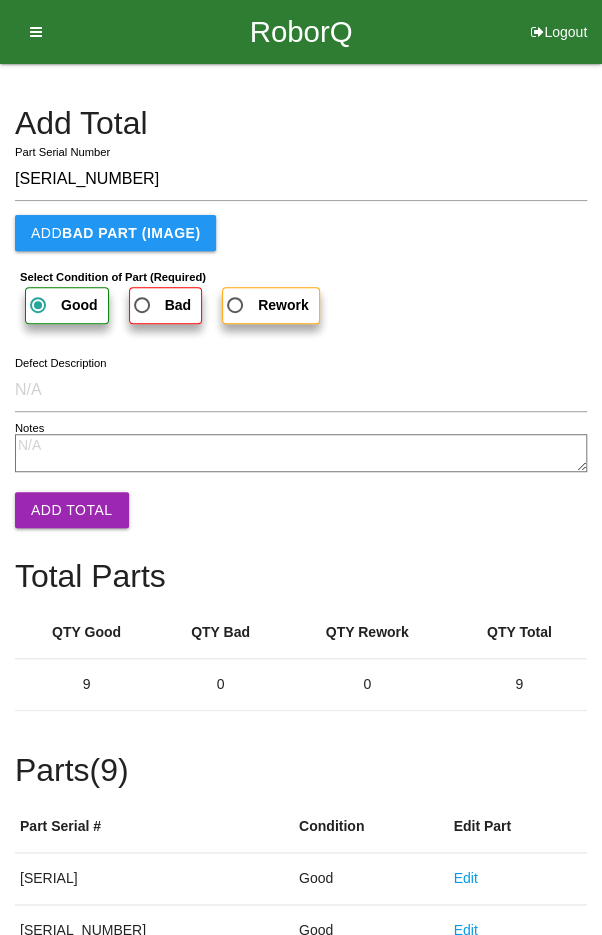 click on "Add Total" at bounding box center [72, 510] 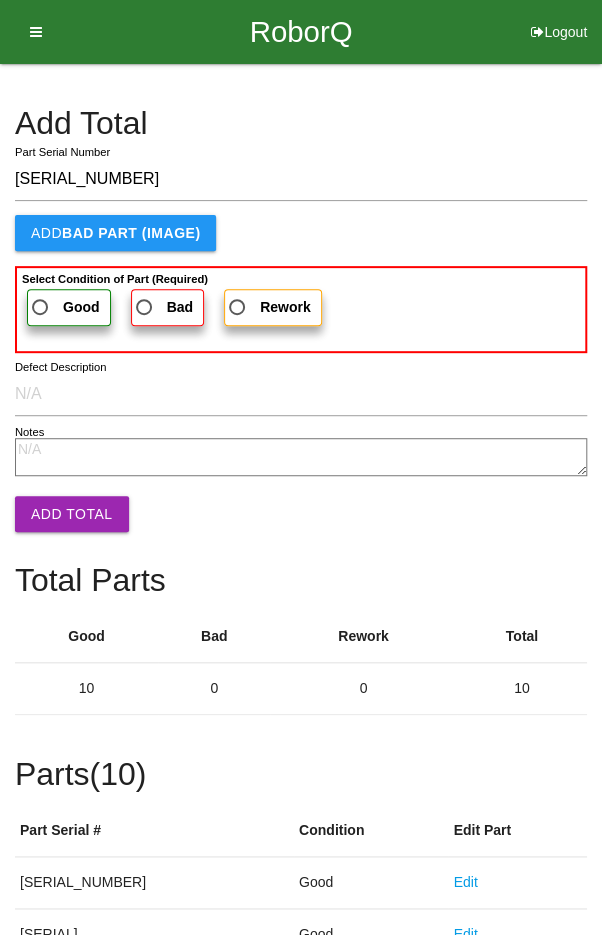click on "Good" at bounding box center (64, 307) 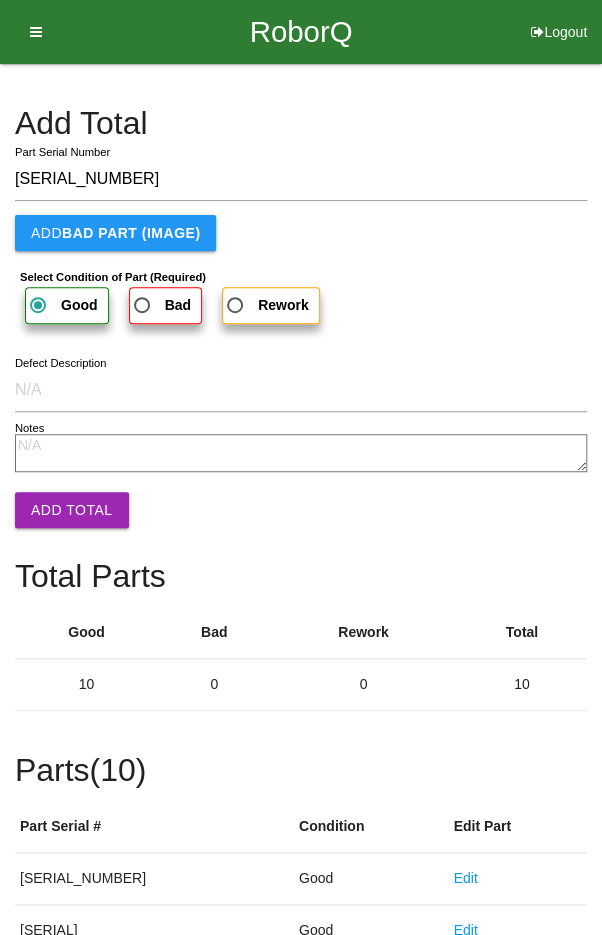 click on "Add Total" at bounding box center [72, 510] 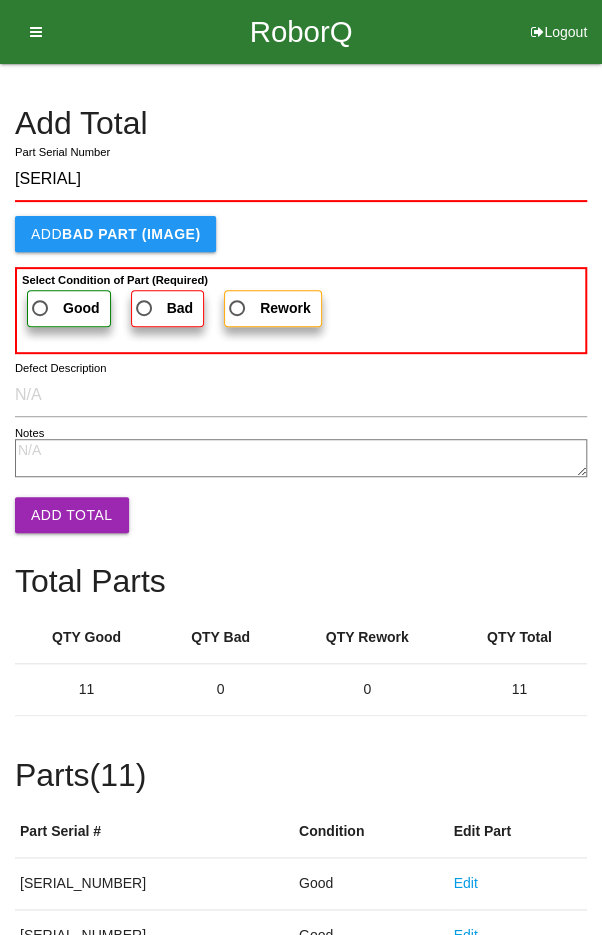 click on "Good" at bounding box center [64, 308] 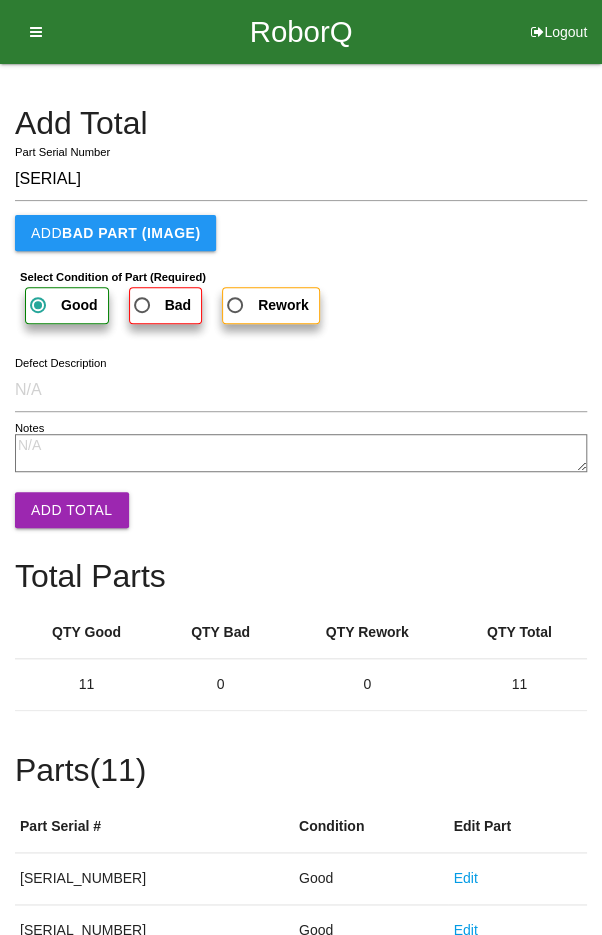 click on "Add Total" at bounding box center [72, 510] 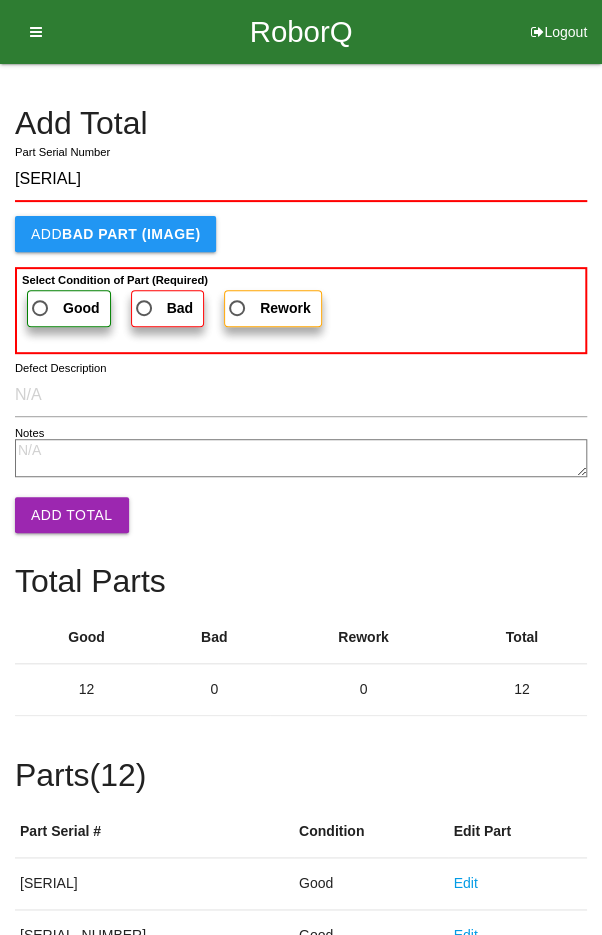 click on "Good" at bounding box center [64, 308] 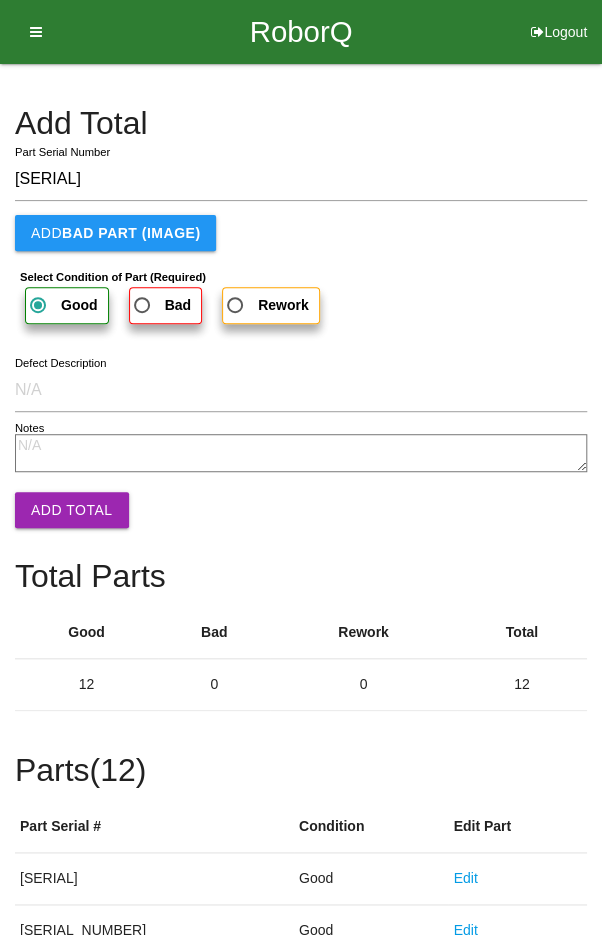 click on "Add Total" at bounding box center (72, 510) 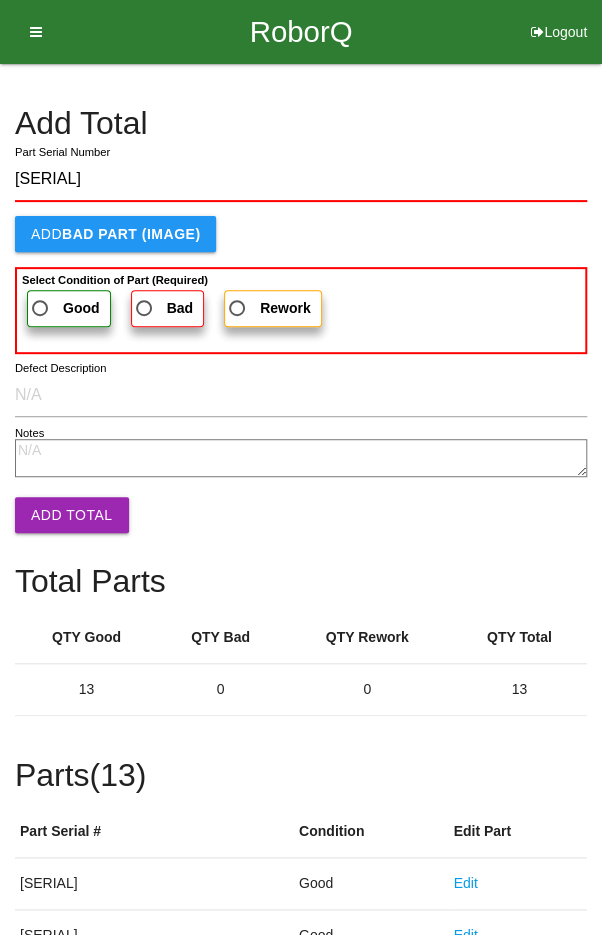 click on "Good" at bounding box center (64, 308) 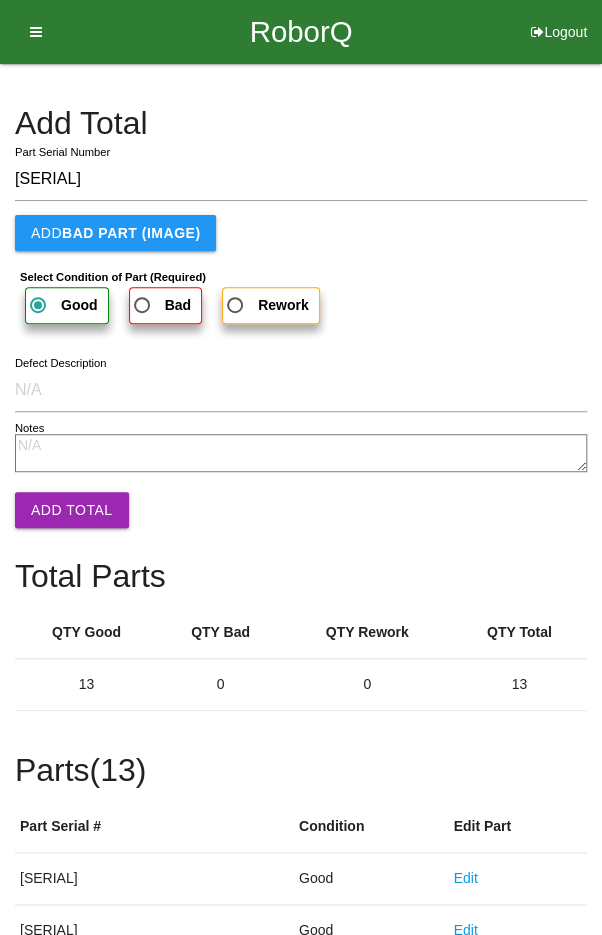 click on "Add Total" at bounding box center (72, 510) 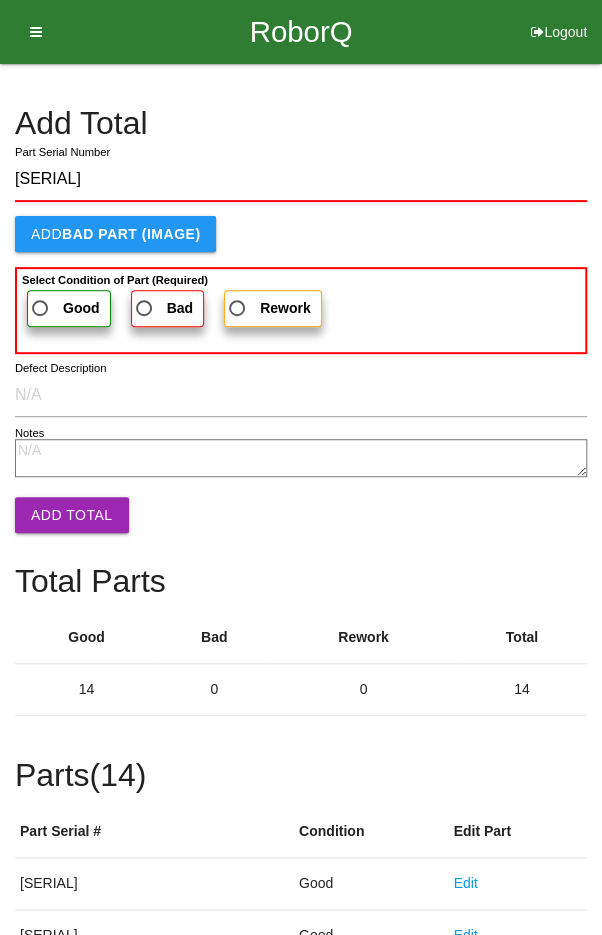 click on "Good" at bounding box center (69, 308) 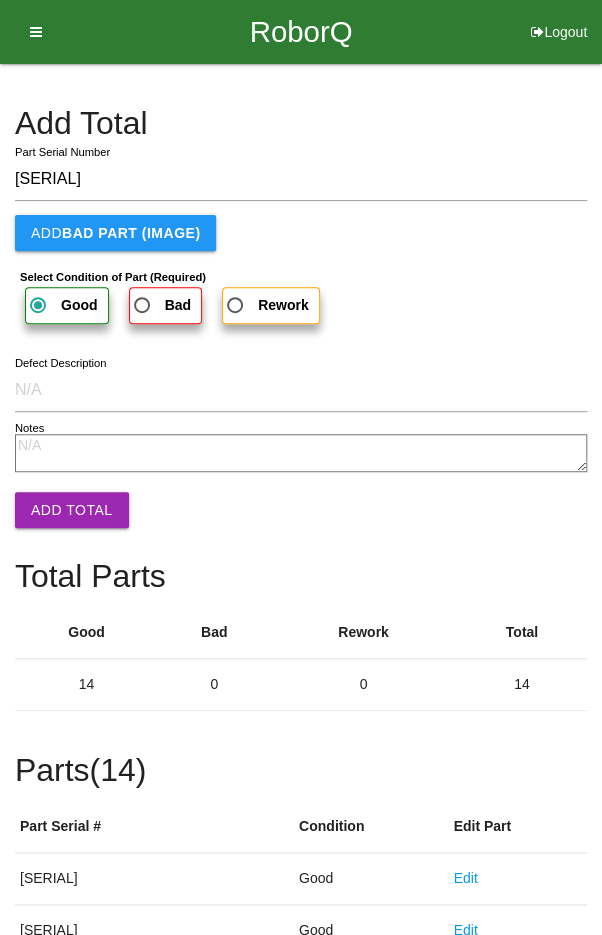 click on "Add Total" at bounding box center [72, 510] 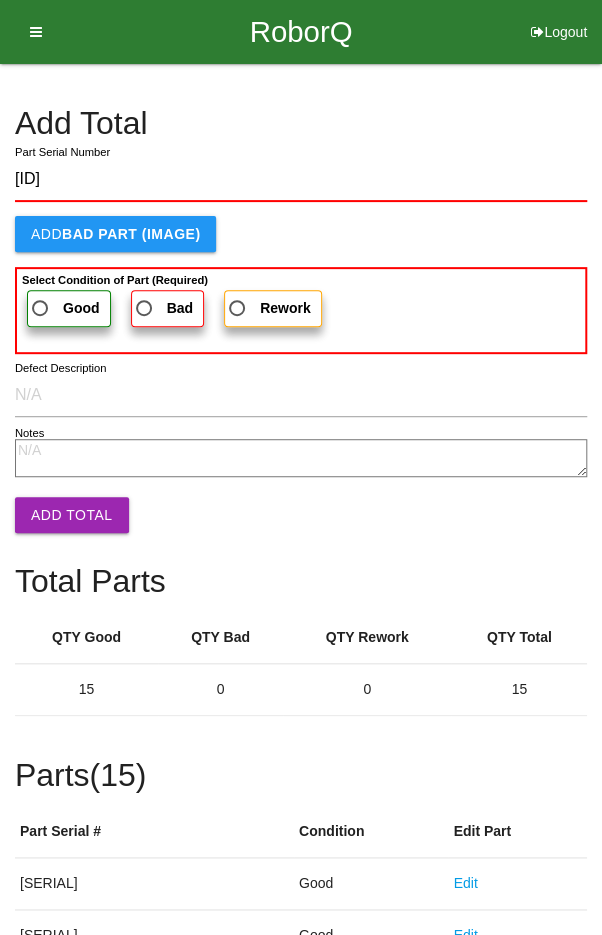 click on "Good" at bounding box center (64, 308) 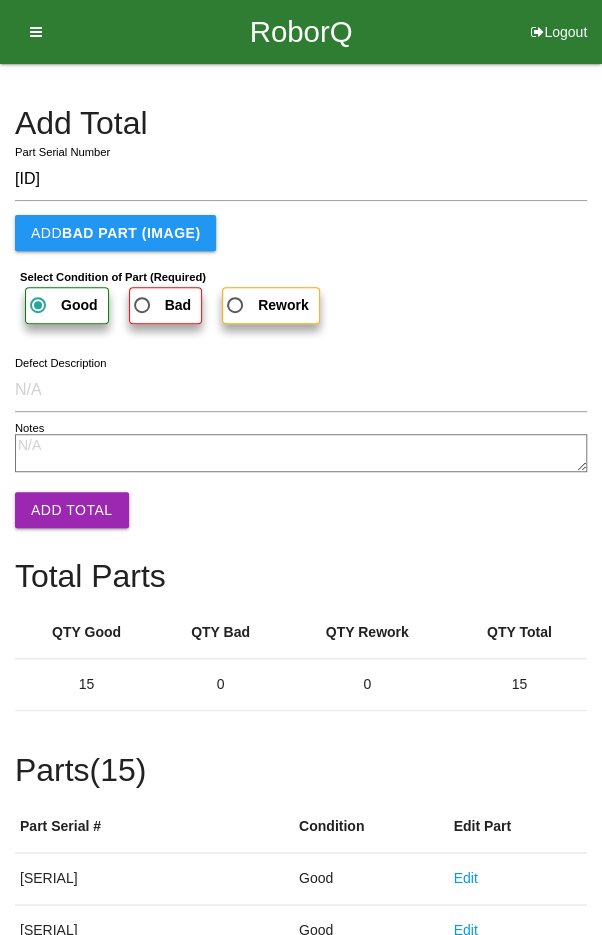 click on "Add Total" at bounding box center (72, 510) 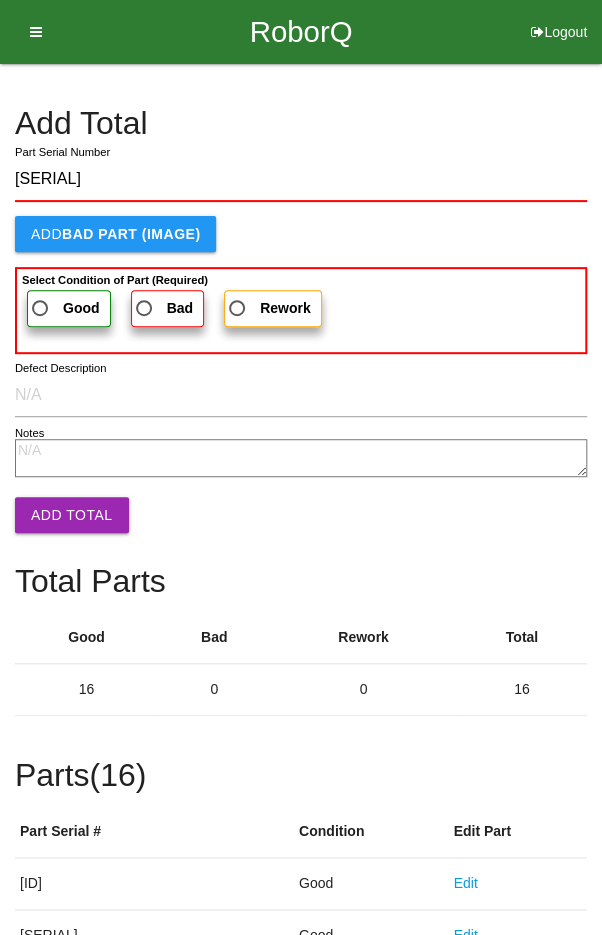 click on "Good" at bounding box center [64, 308] 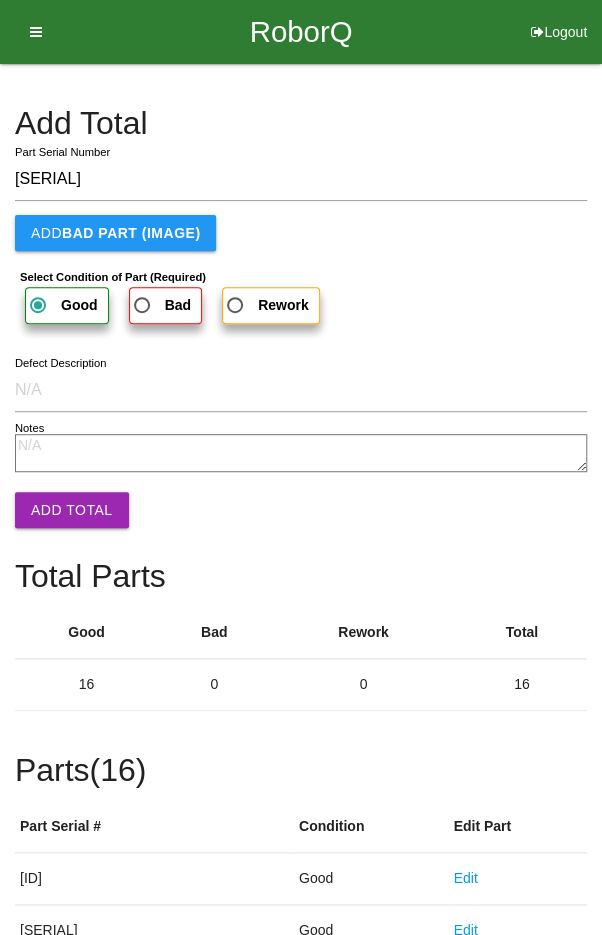click on "Add Total" at bounding box center [72, 510] 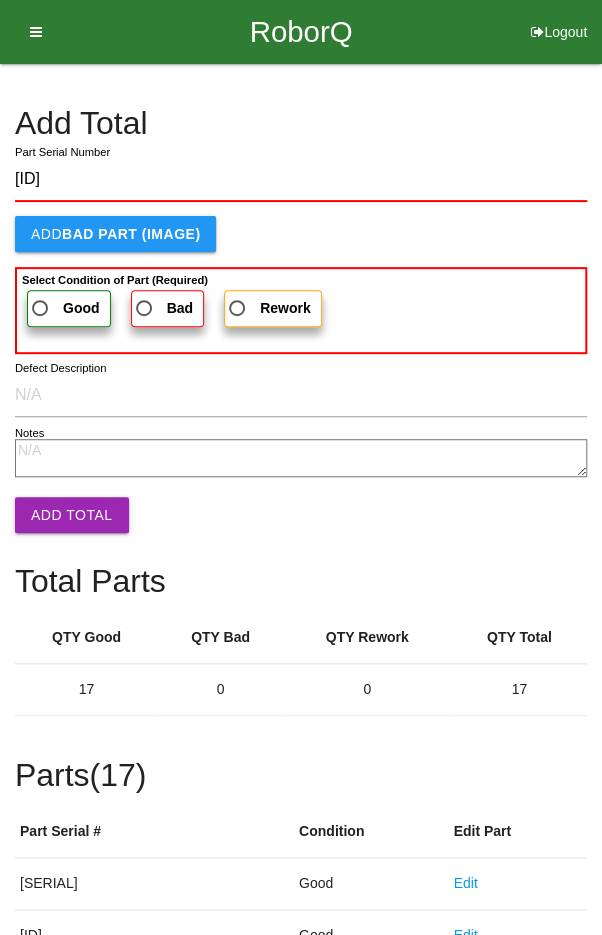 click on "Good" at bounding box center (64, 308) 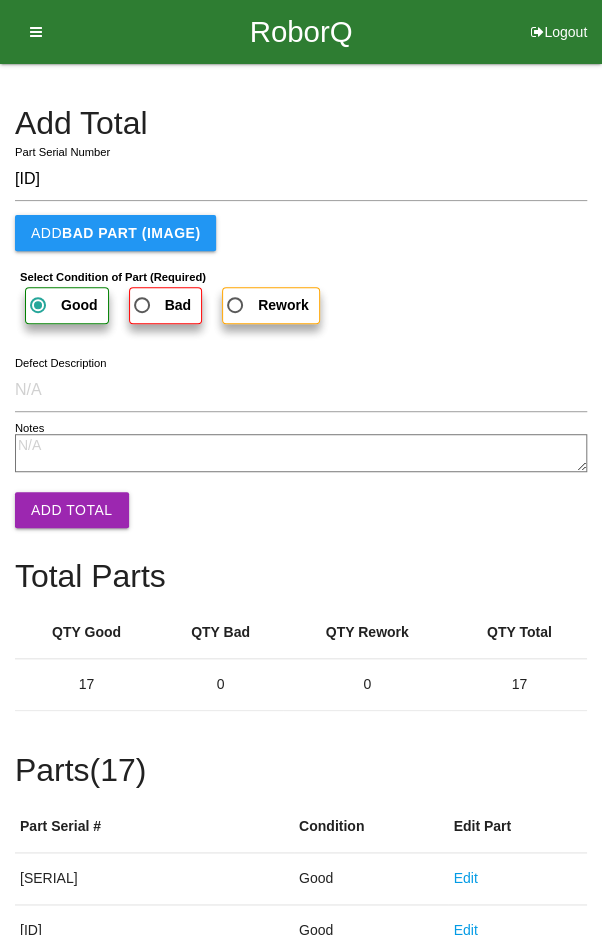 click on "Add Total" at bounding box center [72, 510] 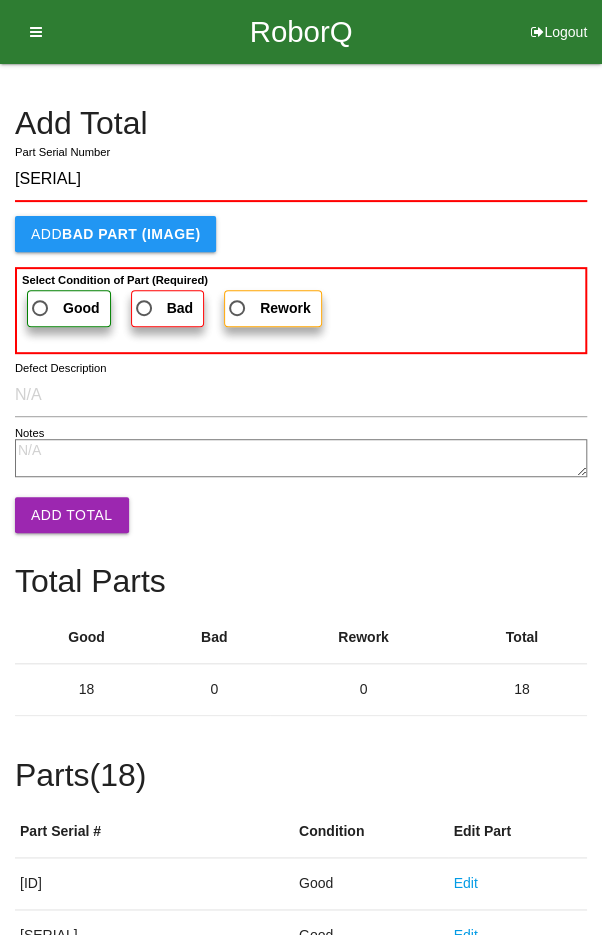 click on "Good" at bounding box center [64, 308] 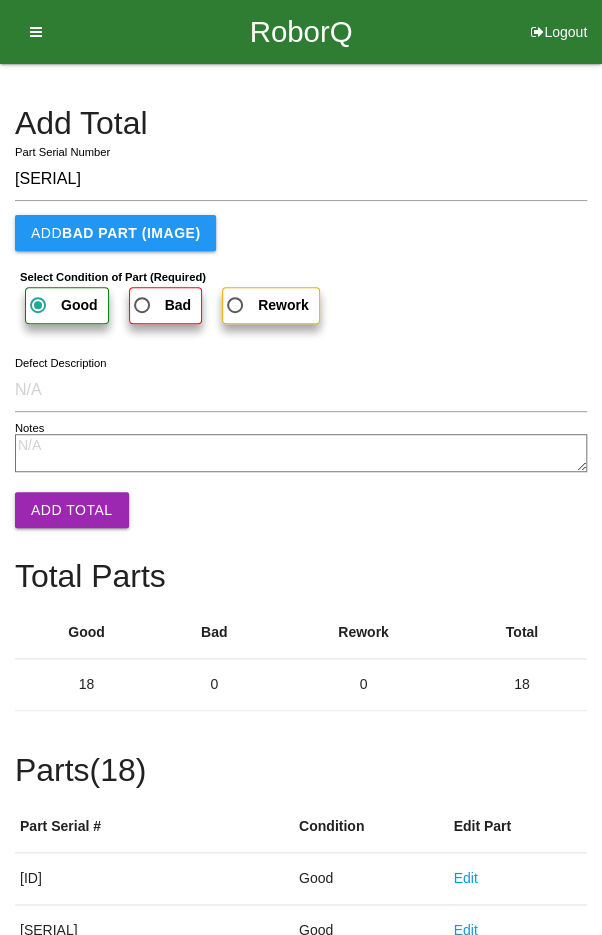click on "Add Total" at bounding box center [72, 510] 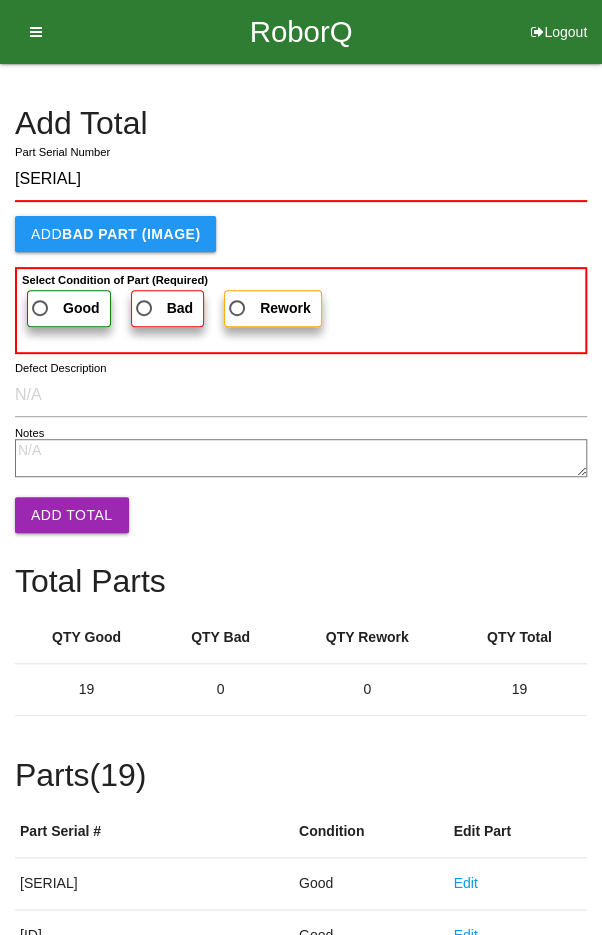 click on "Good" at bounding box center [64, 308] 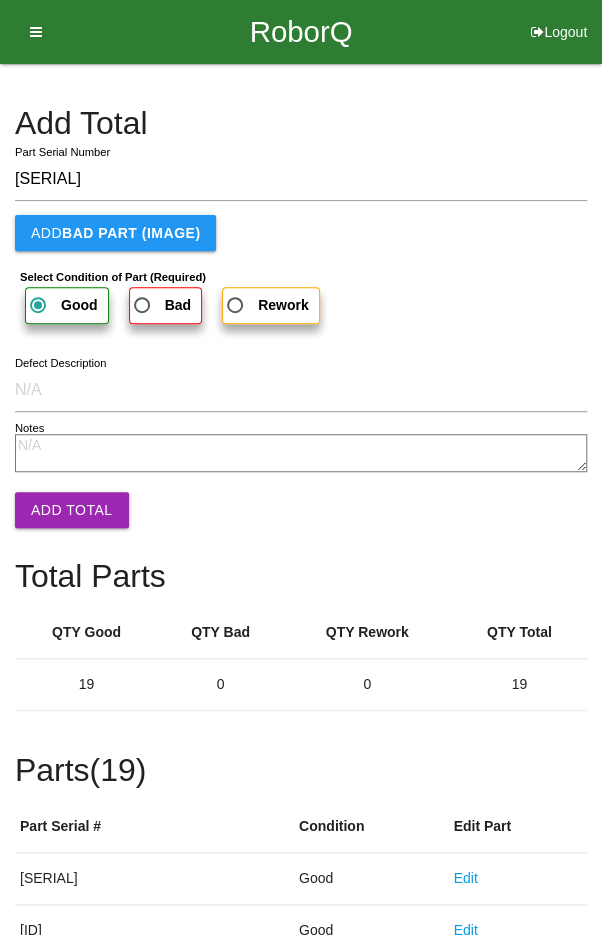 click on "Add Total" at bounding box center [72, 510] 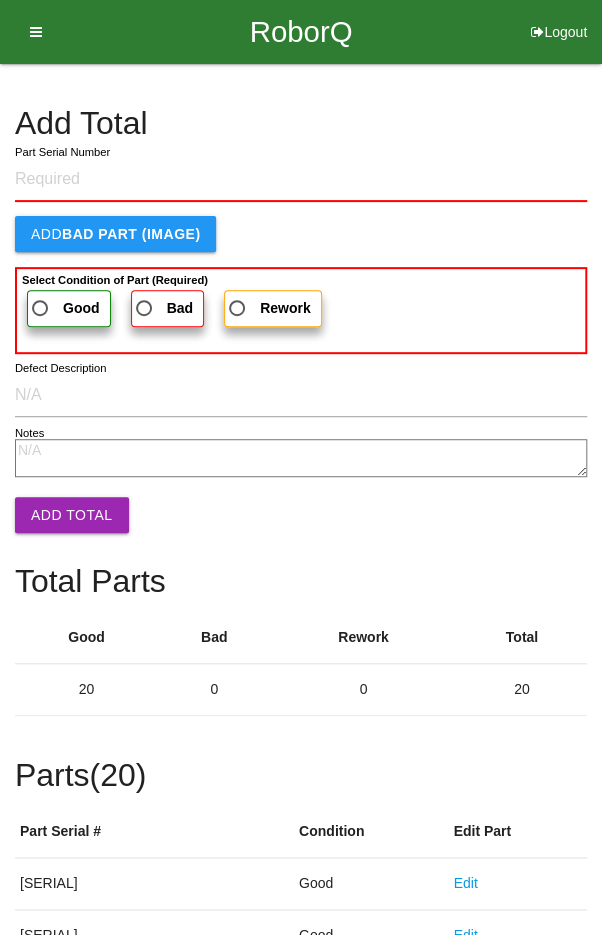 click on "Add Total" at bounding box center (301, 123) 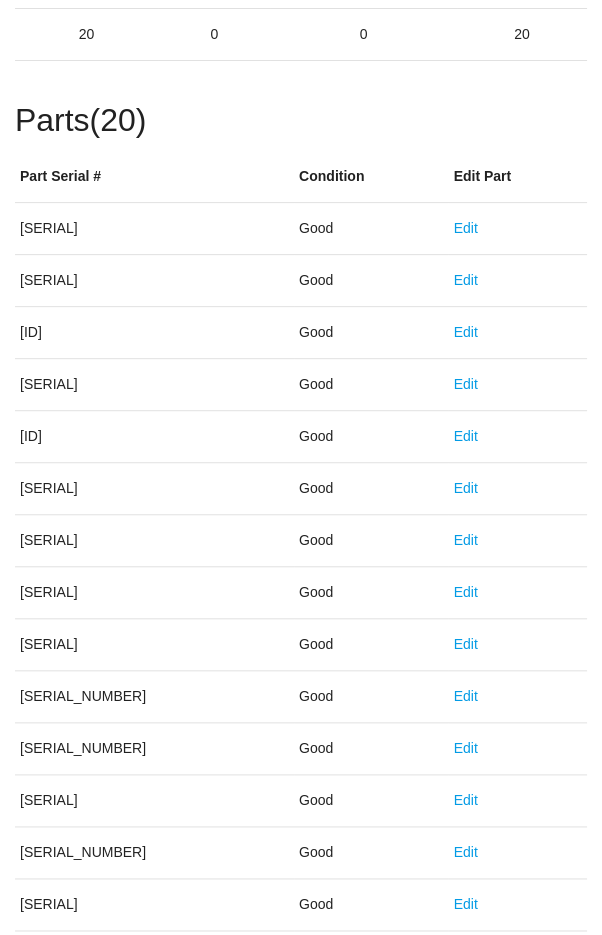 scroll, scrollTop: 1111, scrollLeft: 0, axis: vertical 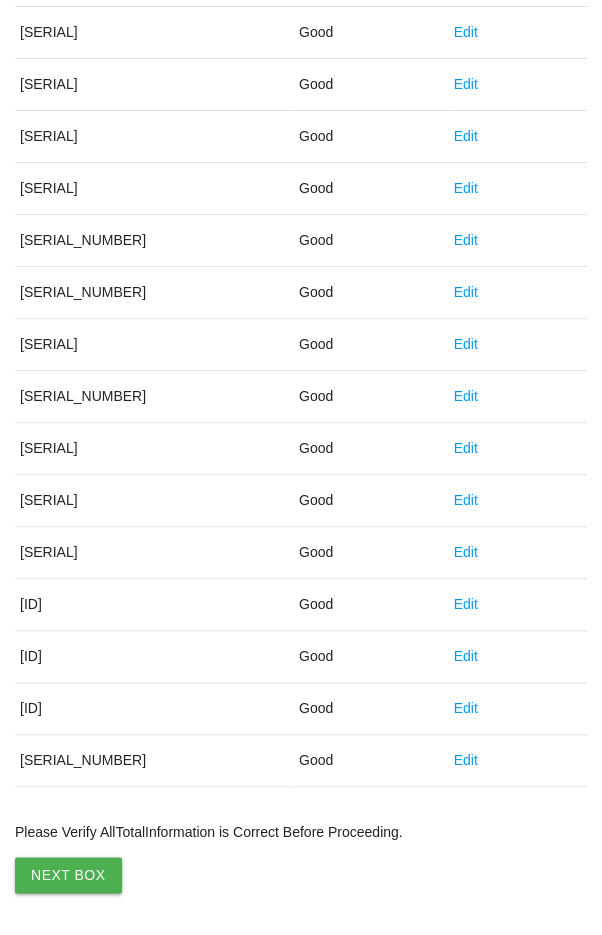 click on "Next Box" at bounding box center [68, 875] 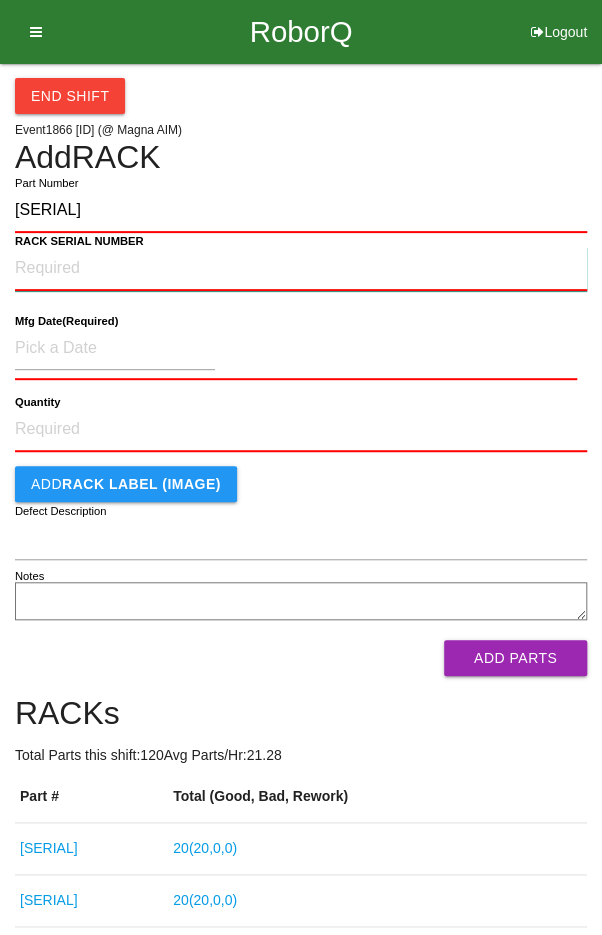 click on "RACK SERIAL NUMBER" at bounding box center (301, 269) 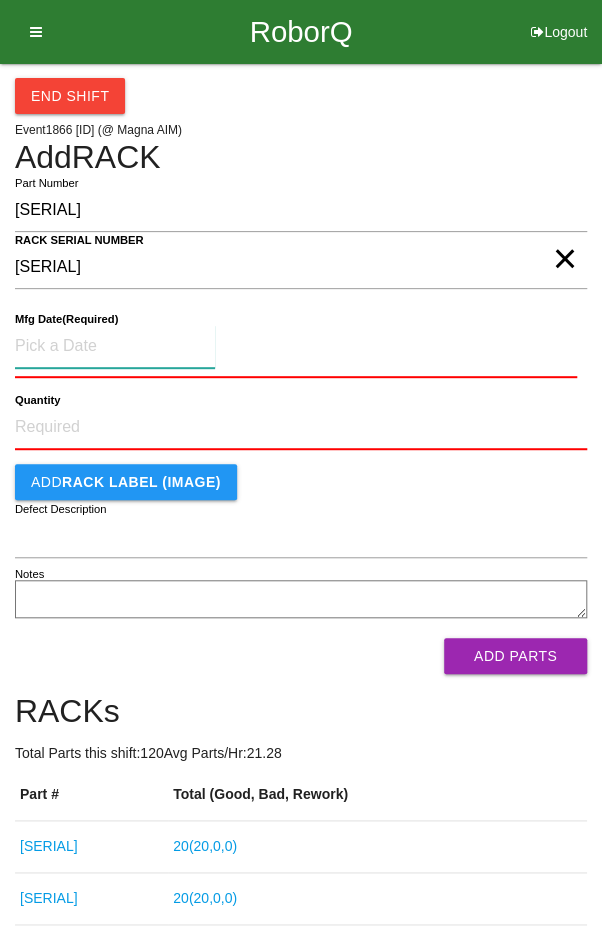 click at bounding box center (115, 346) 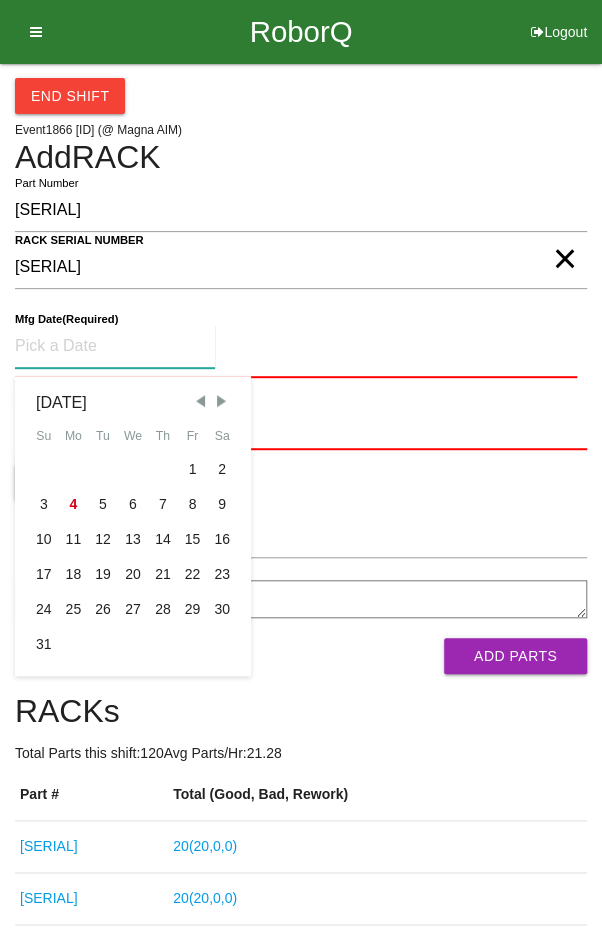 click at bounding box center [200, 401] 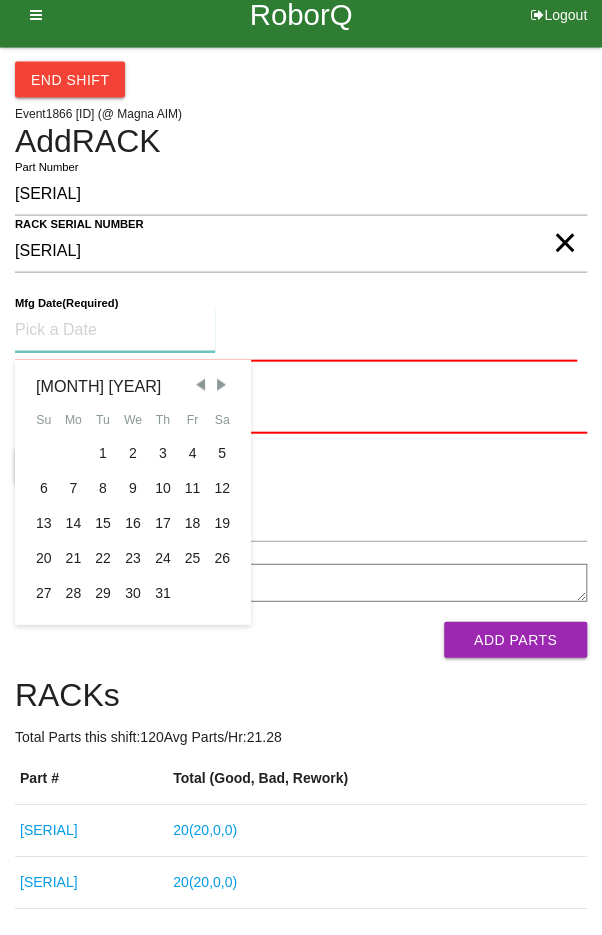 click on "7" at bounding box center (74, 504) 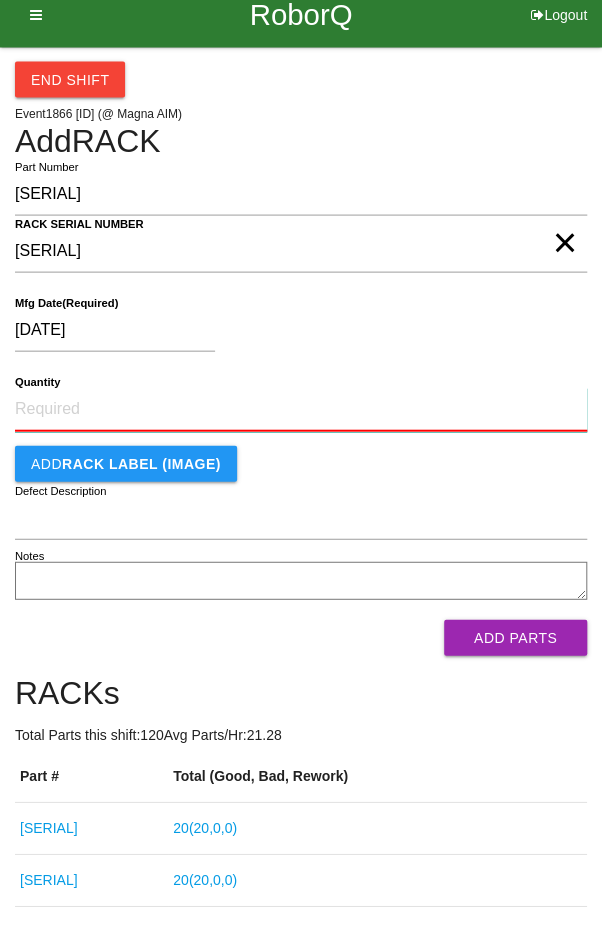 click on "Quantity" at bounding box center [301, 426] 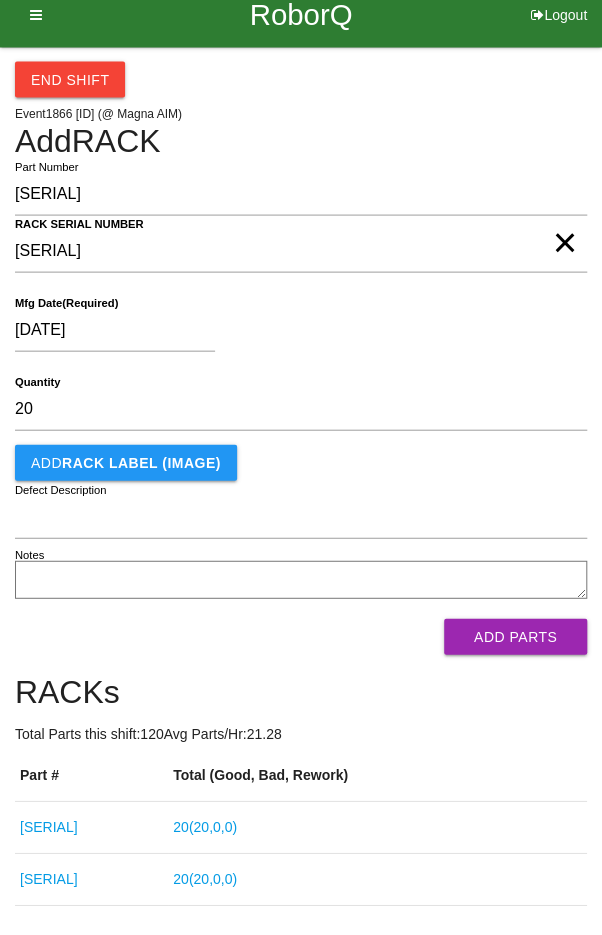 click on "[DATE]" at bounding box center [296, 350] 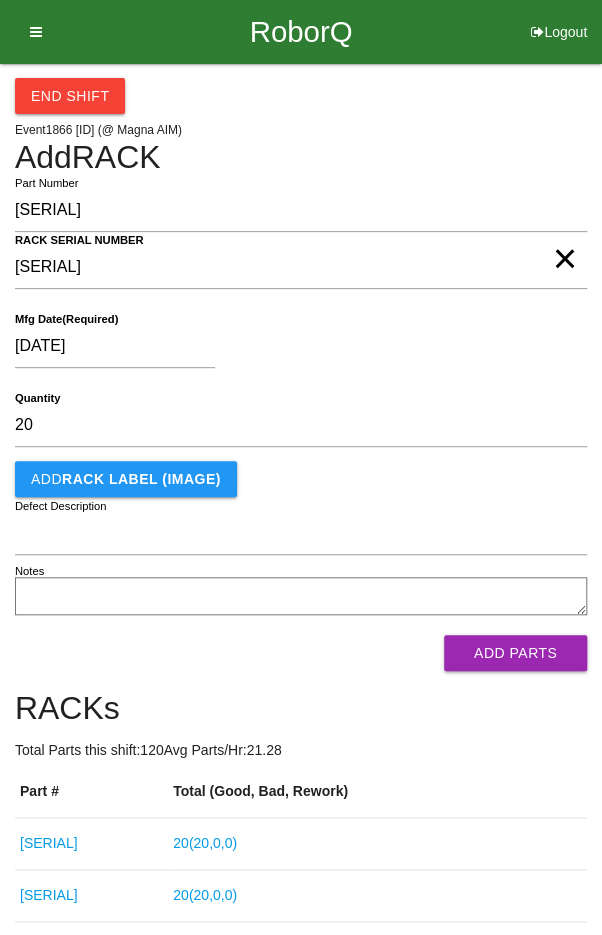 click on "Add Parts" at bounding box center (515, 653) 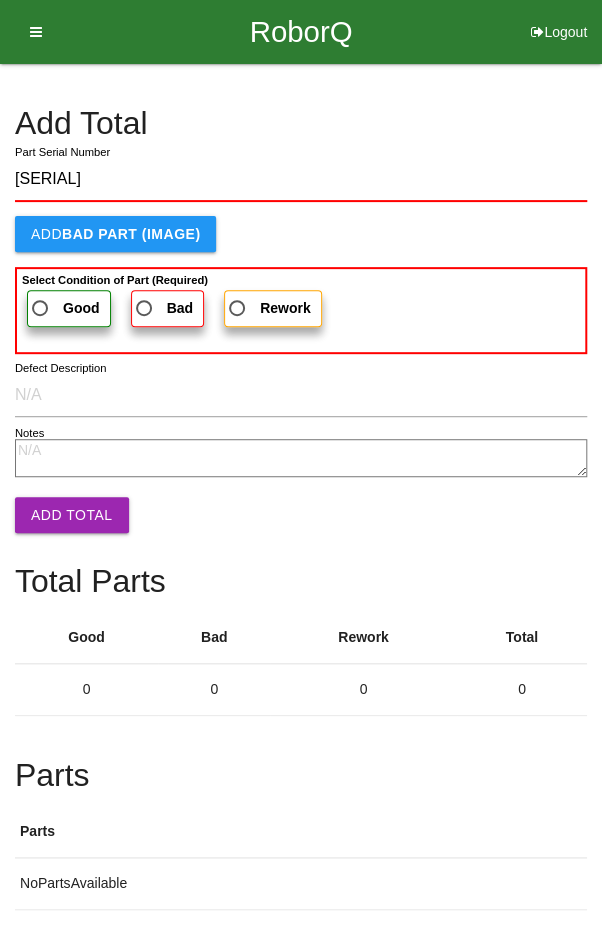 click on "Good" at bounding box center (69, 308) 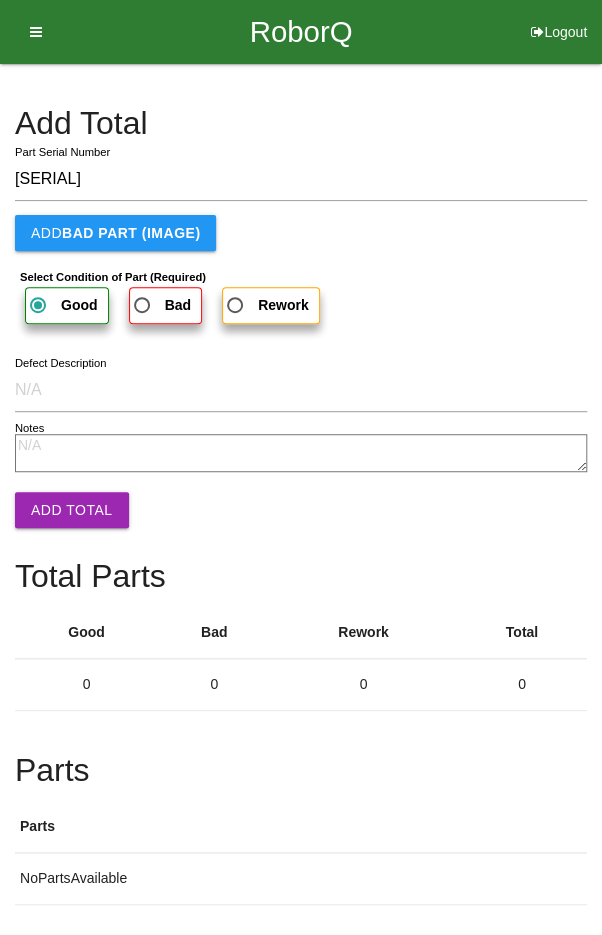click on "Add Total" at bounding box center [72, 510] 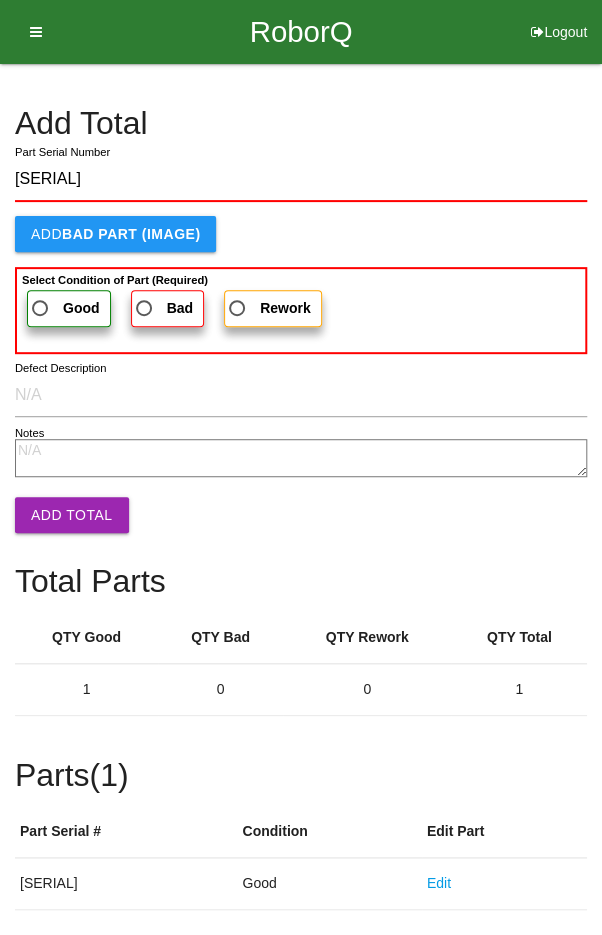 click on "Good" at bounding box center (64, 308) 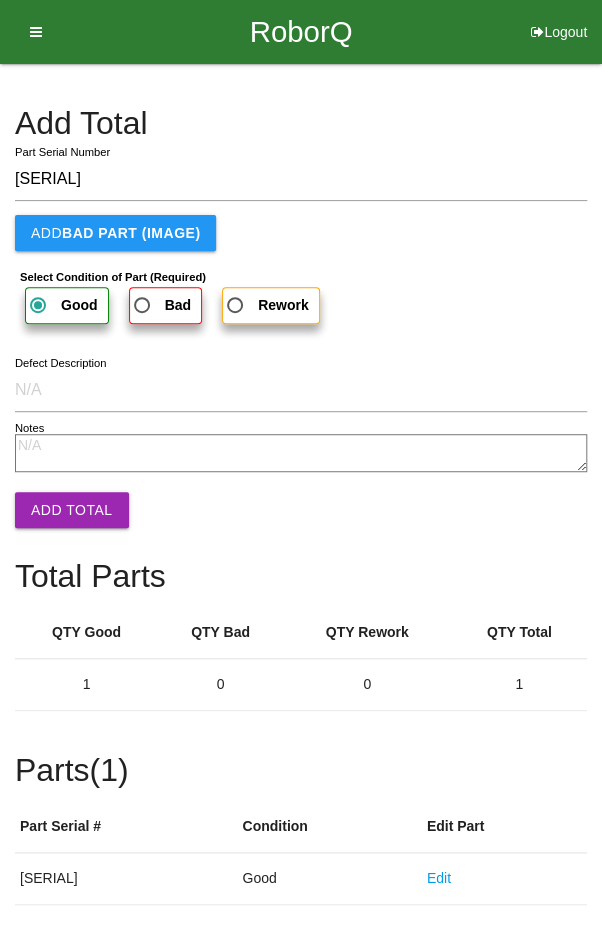 click on "Add Total" at bounding box center [72, 510] 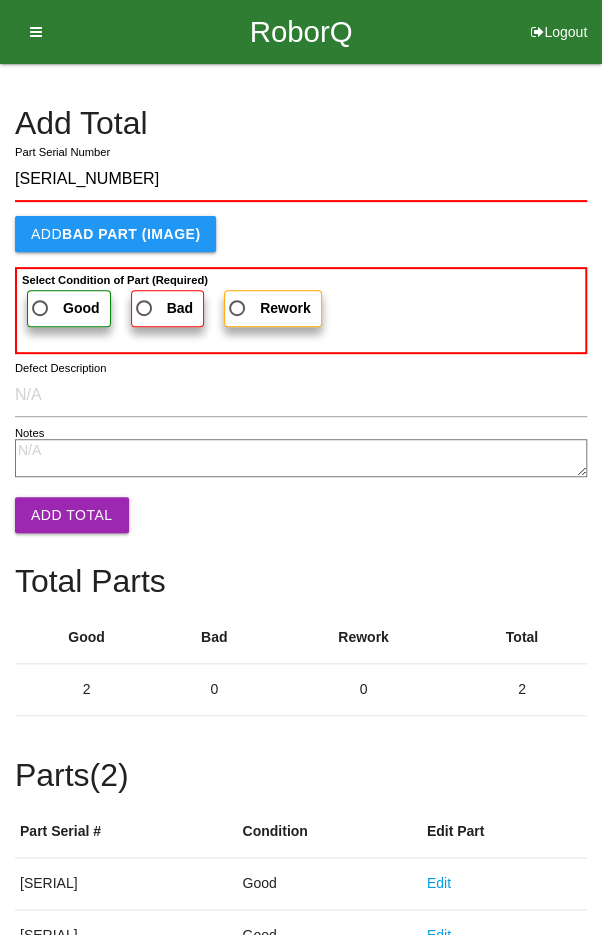 click on "Good" at bounding box center [64, 308] 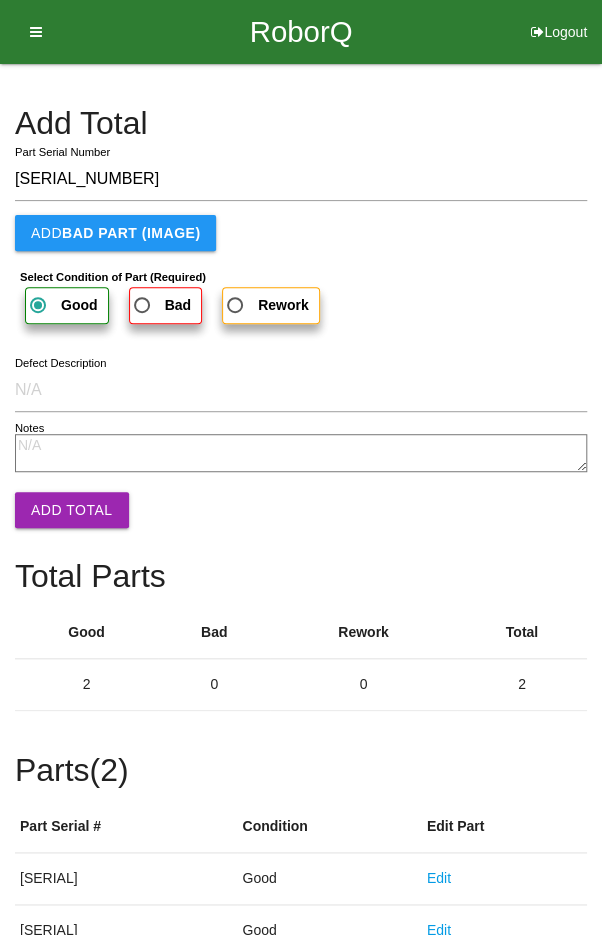 click on "Add Total" at bounding box center [72, 510] 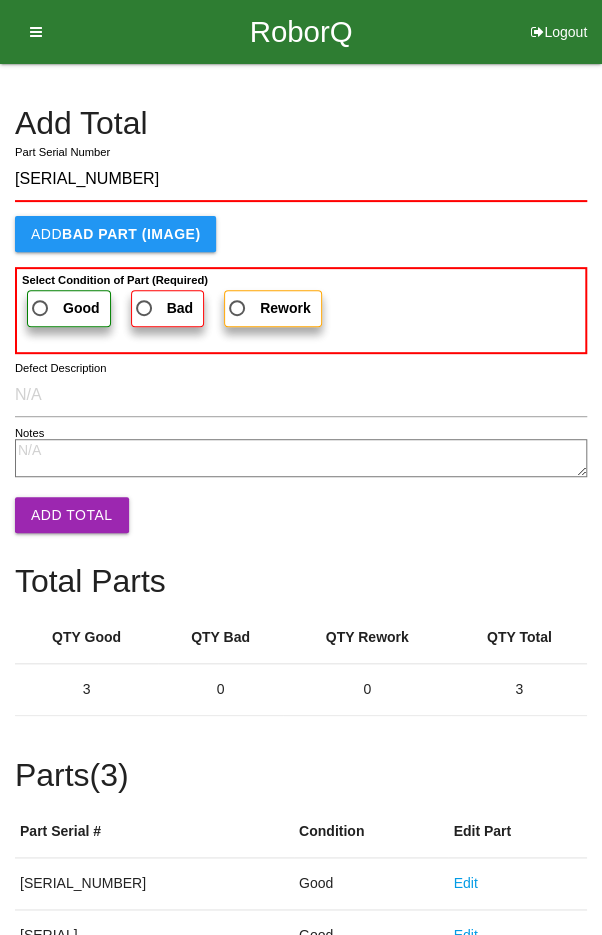 click on "Good" at bounding box center (64, 308) 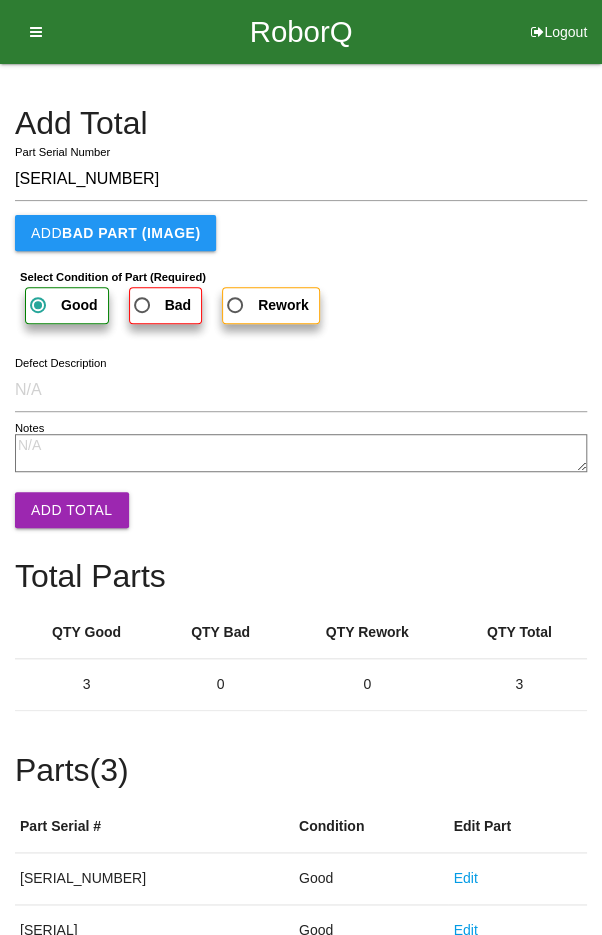 click on "Add Total" at bounding box center (72, 510) 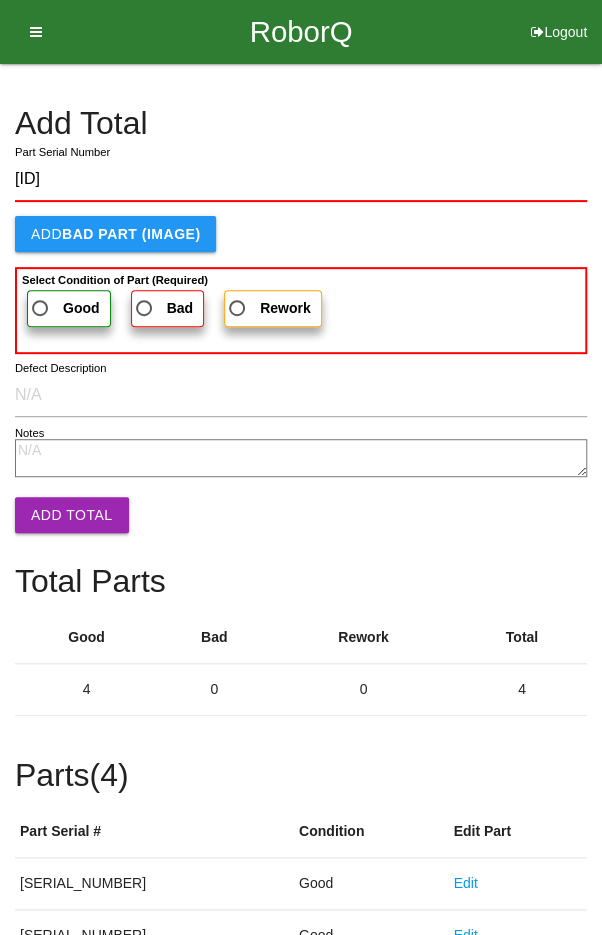 click on "Good" at bounding box center (64, 308) 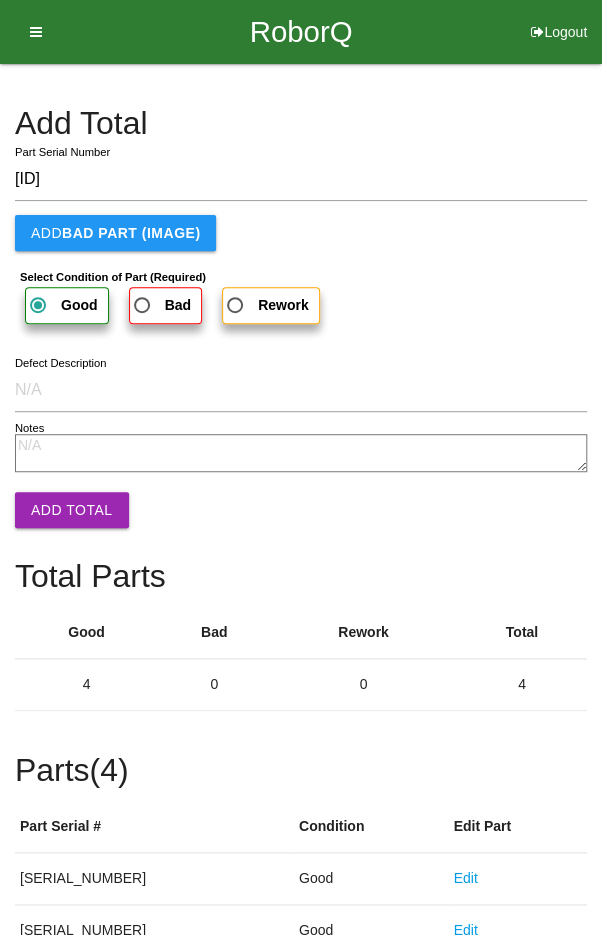 click on "Add Total" at bounding box center [72, 510] 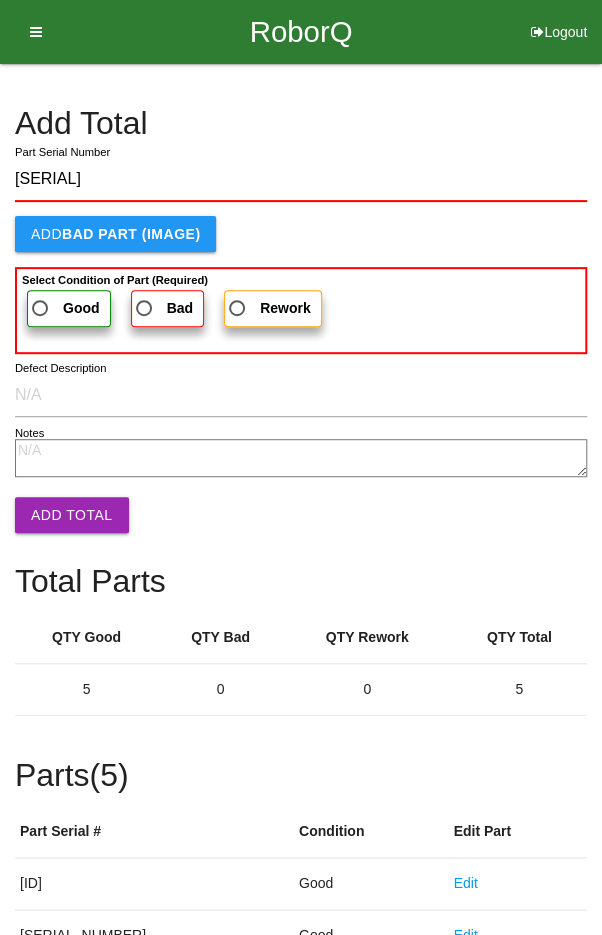 click on "Good" at bounding box center (64, 308) 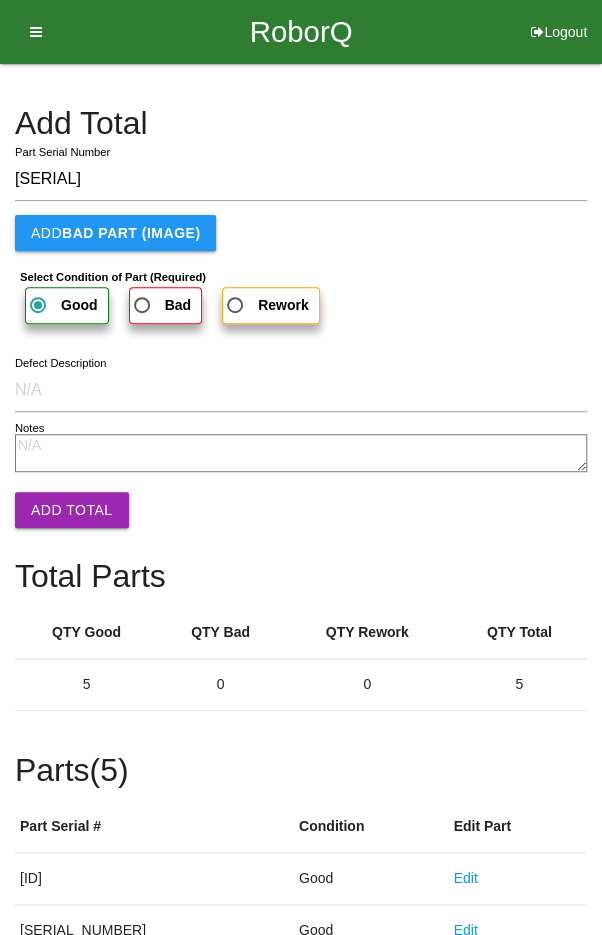 click on "Add Total" at bounding box center [72, 510] 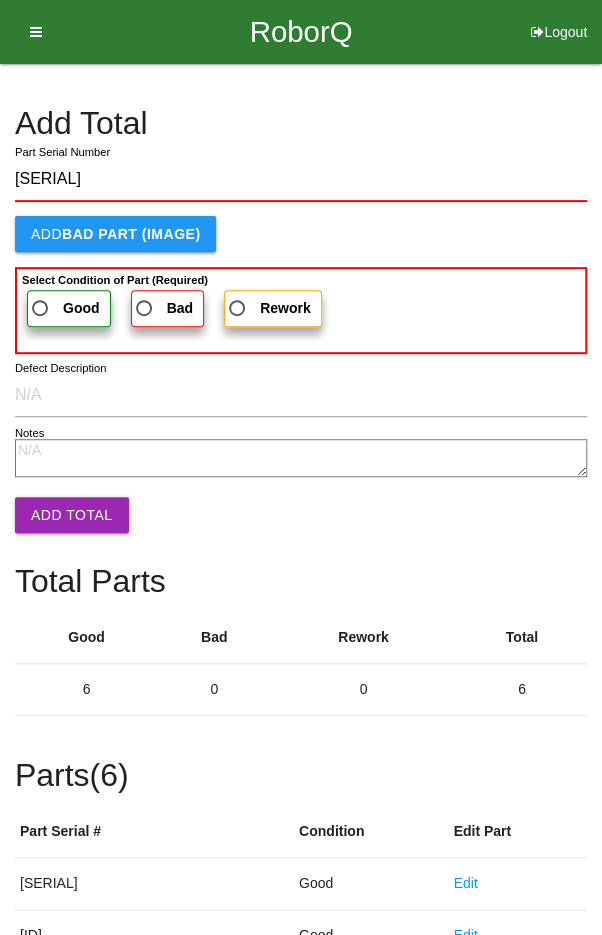 click on "Good" at bounding box center (64, 308) 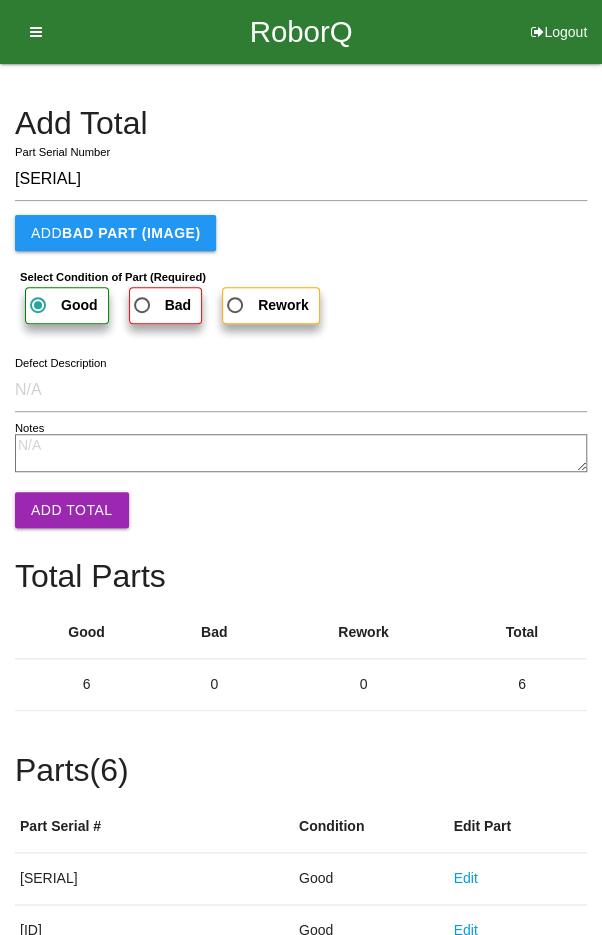 click on "Add Total" at bounding box center [72, 510] 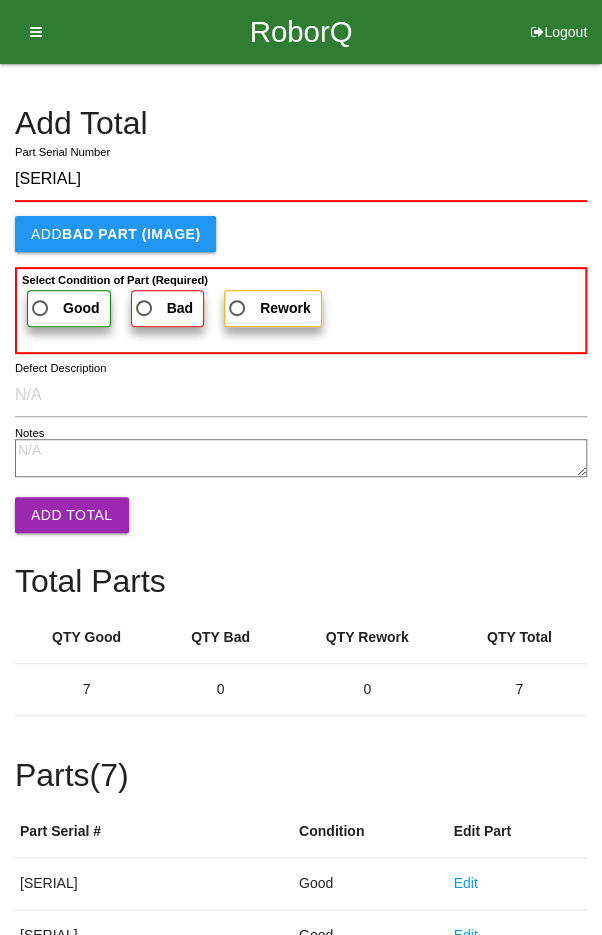 click on "Good" at bounding box center (64, 308) 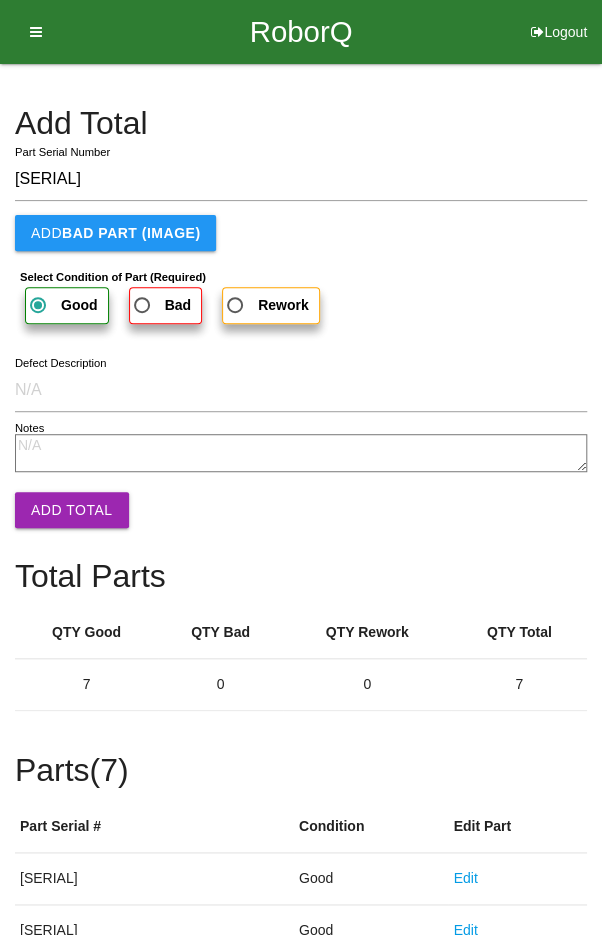 click on "Add Total" at bounding box center (72, 510) 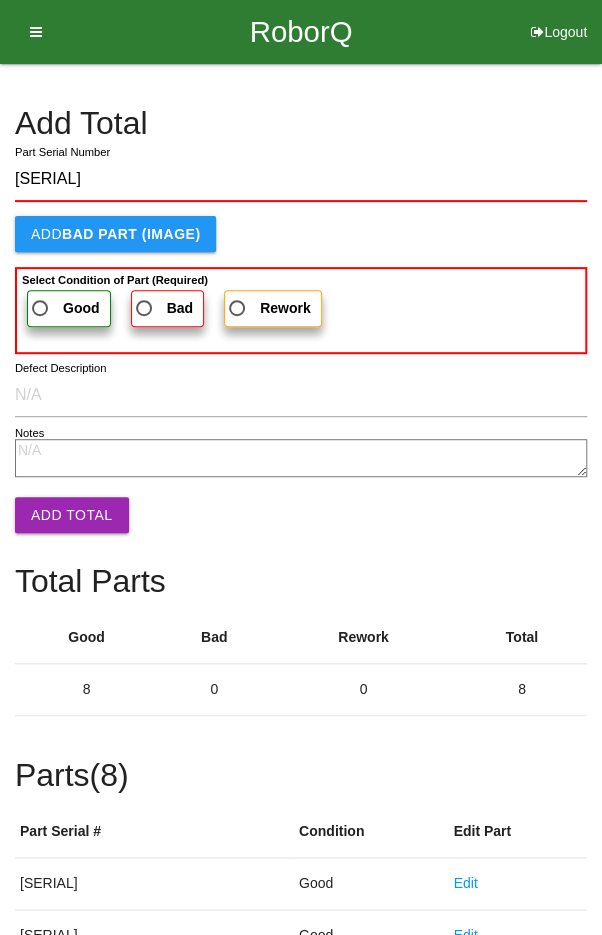 click on "Good" at bounding box center (64, 308) 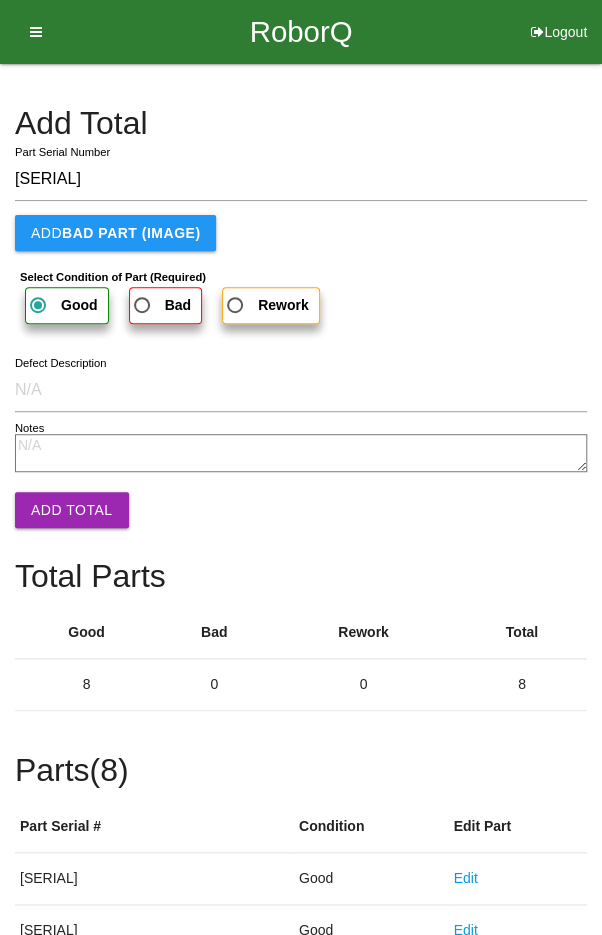 click on "Add Total" at bounding box center (72, 510) 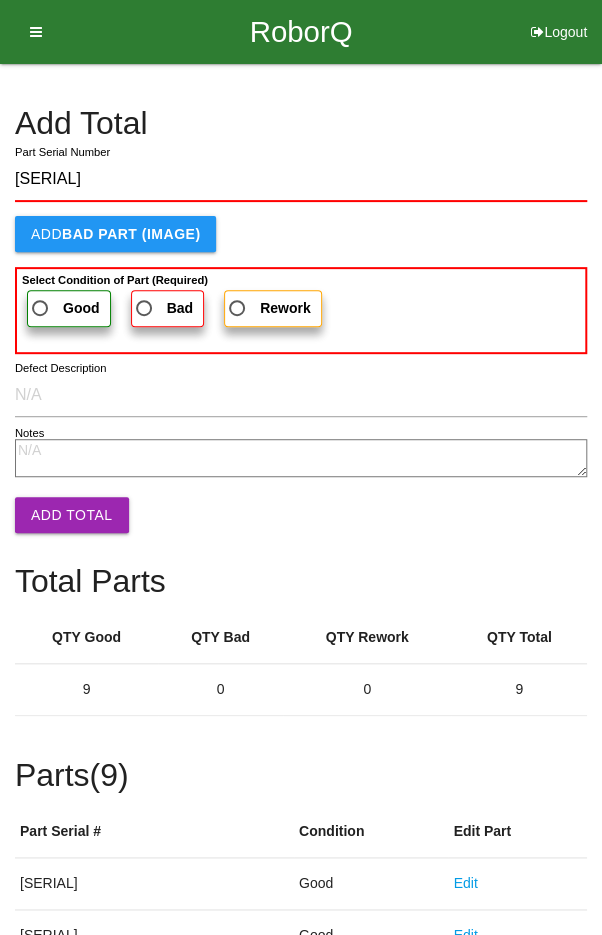 click on "Good" at bounding box center [64, 308] 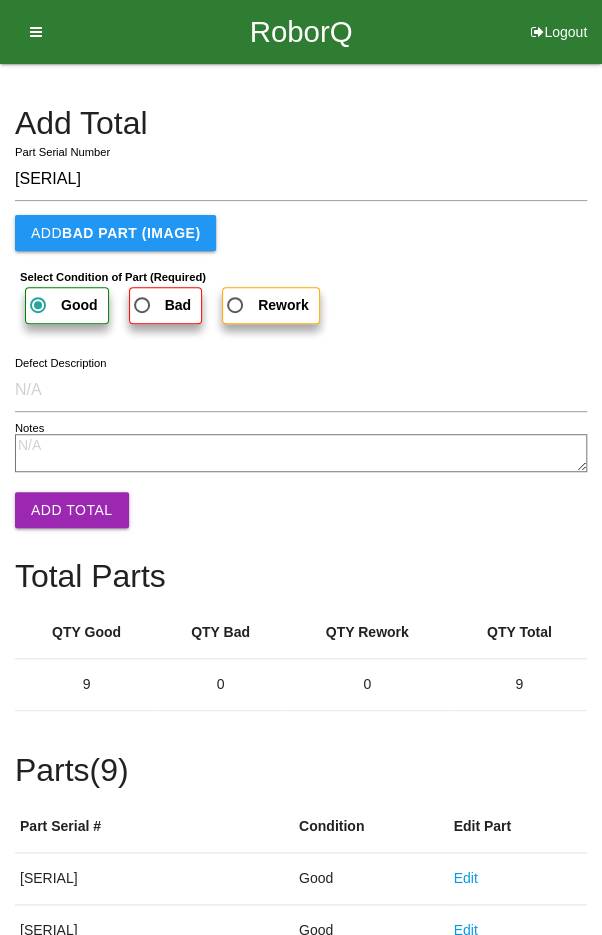 click on "Add Total" at bounding box center [72, 510] 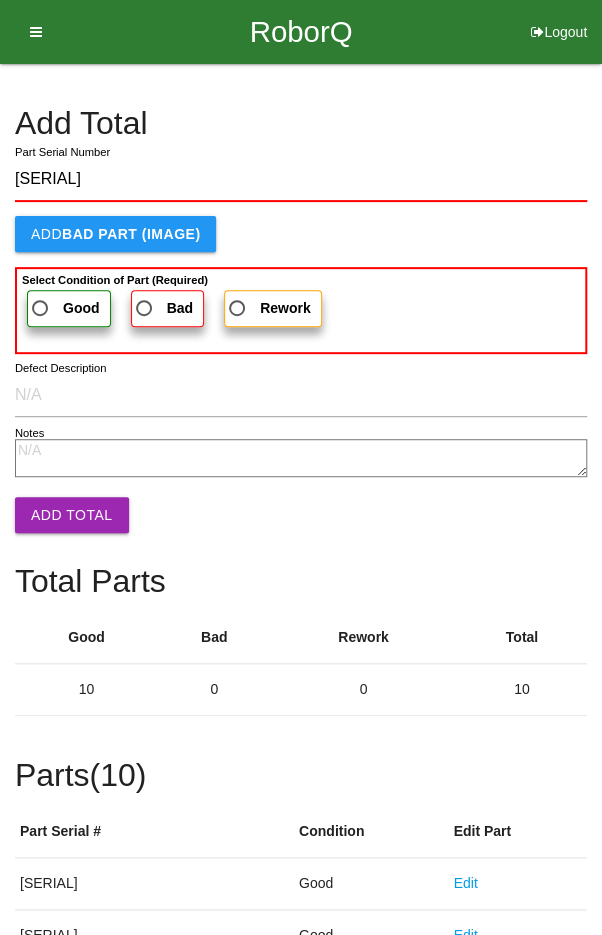 click on "Good" at bounding box center [64, 308] 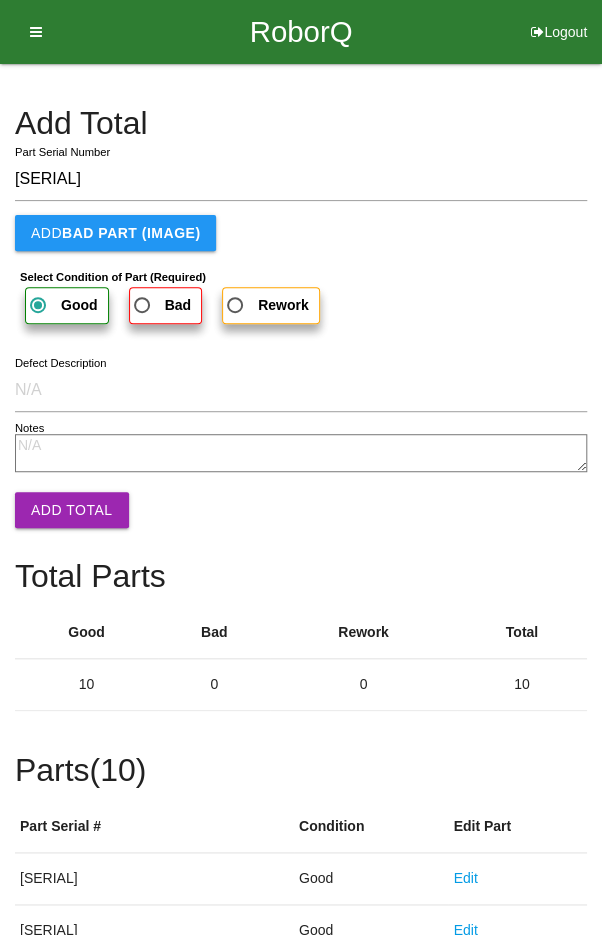 click on "Add Total" at bounding box center [72, 510] 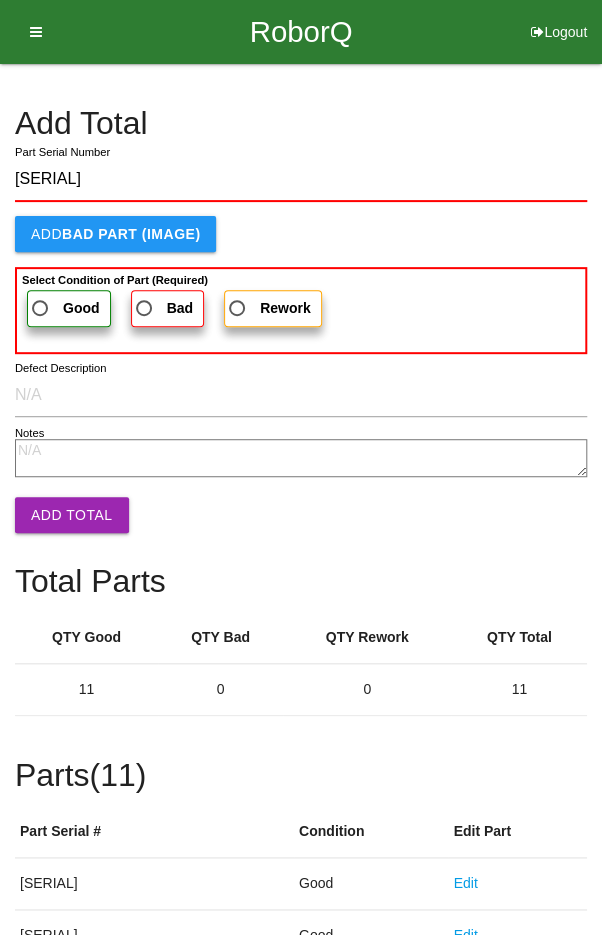 click on "Good" at bounding box center [64, 308] 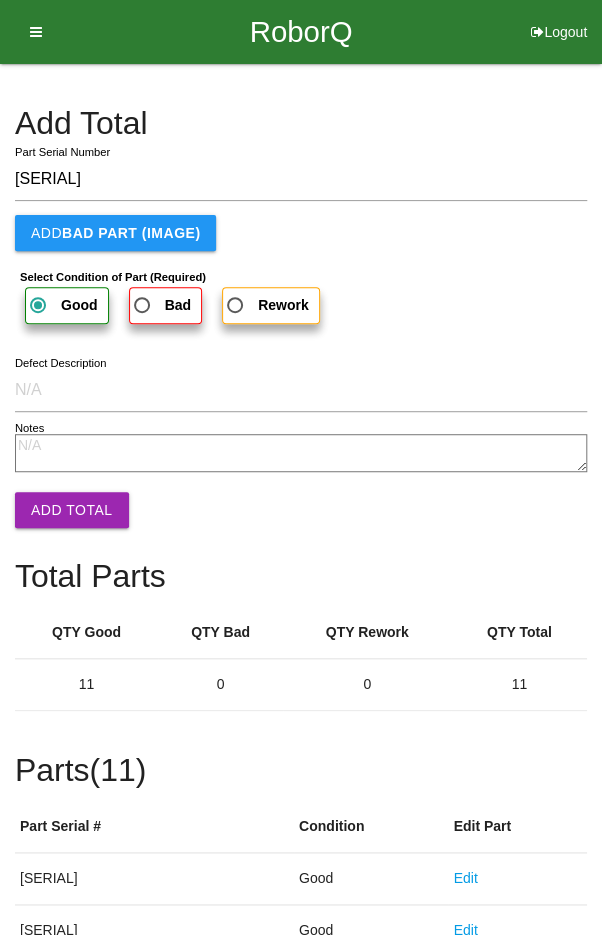 click on "Add Total" at bounding box center [72, 510] 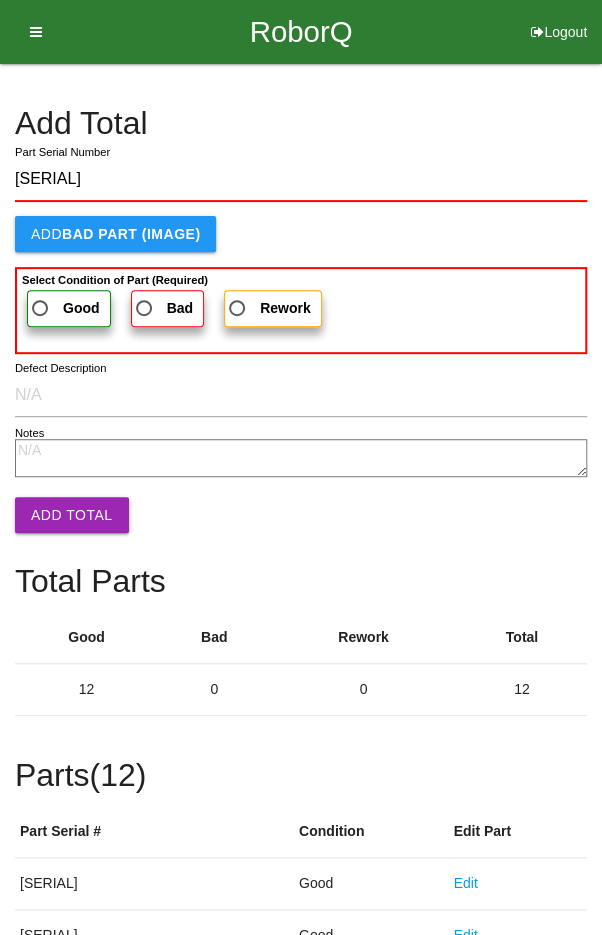 click on "Good" at bounding box center [69, 308] 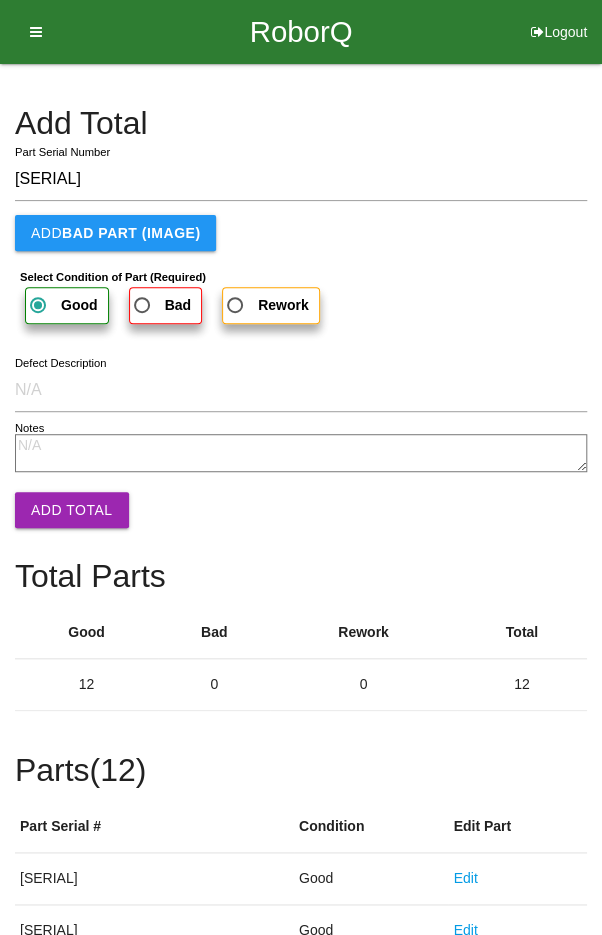click on "Add Total" at bounding box center [72, 510] 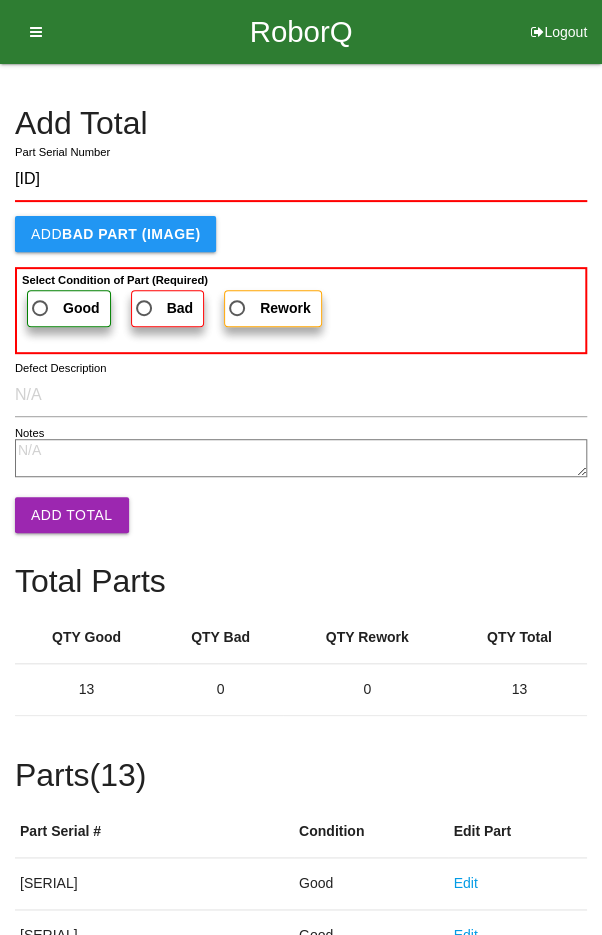 click on "Good" at bounding box center (64, 308) 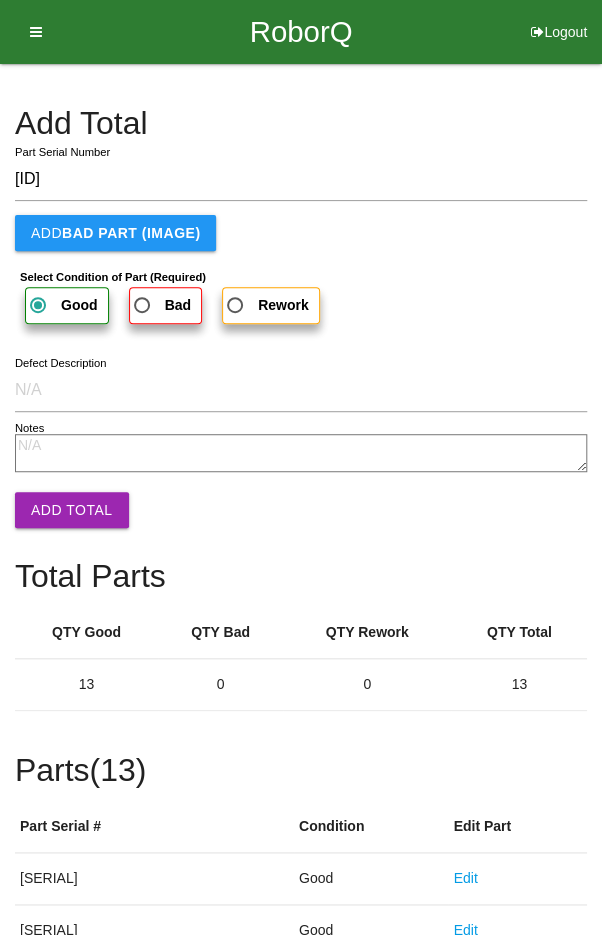 click on "Add Total" at bounding box center [72, 510] 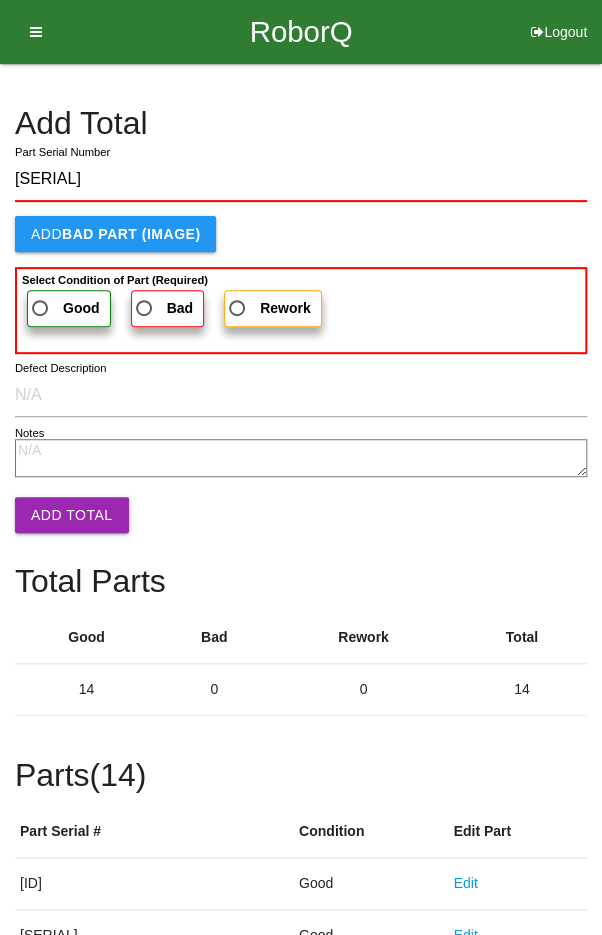 click on "Good" at bounding box center [64, 308] 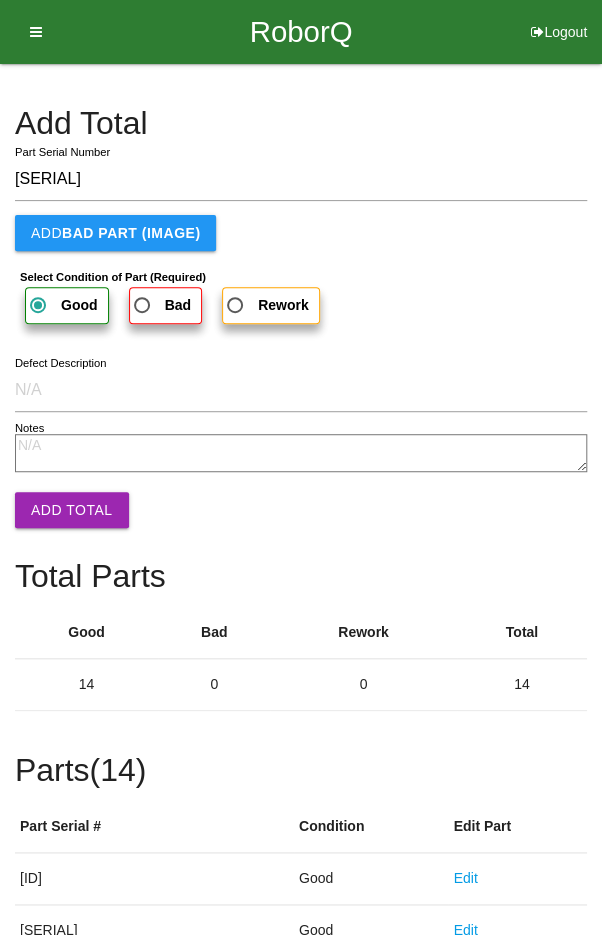 click on "Add Total" at bounding box center (72, 510) 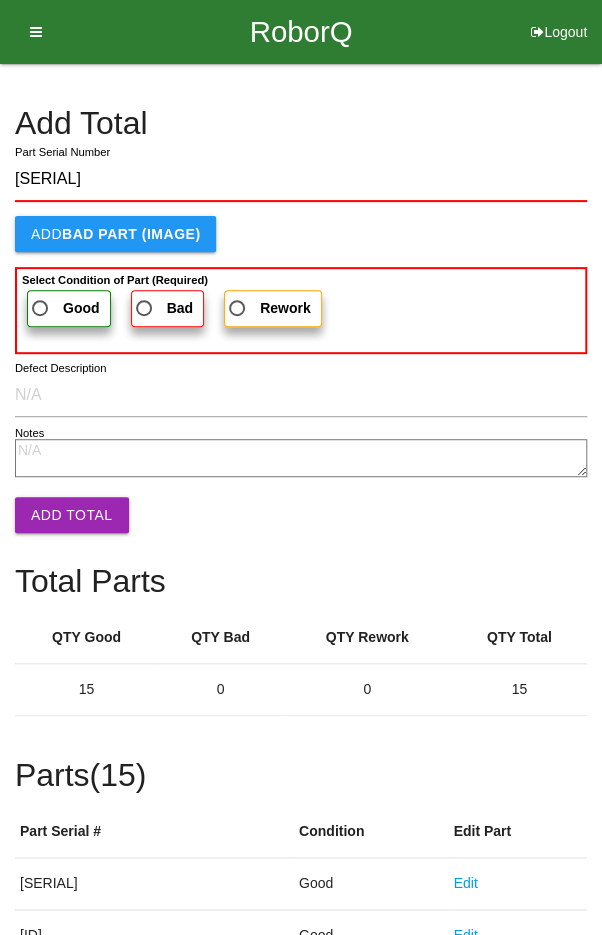 click on "Good" at bounding box center [64, 308] 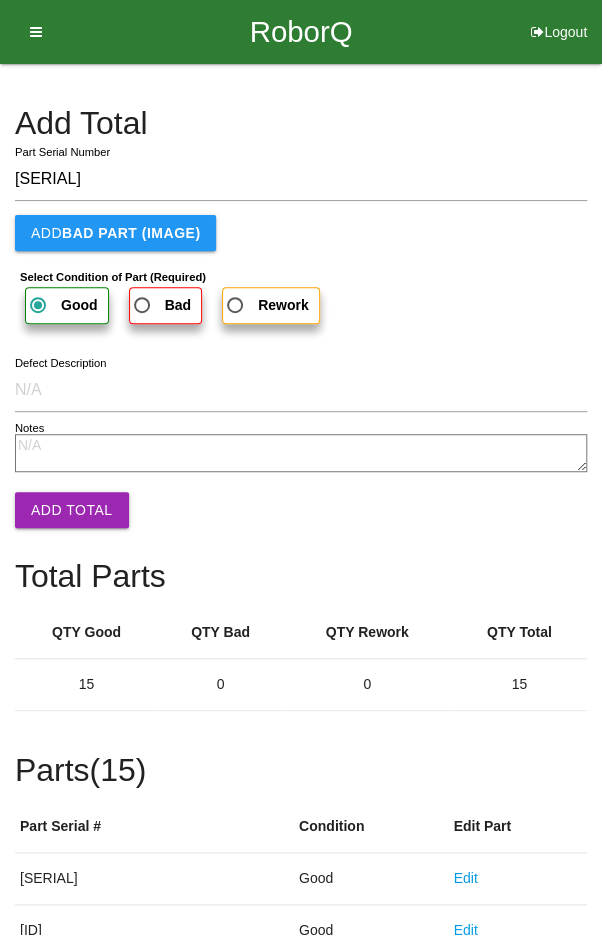 click on "Add Total" at bounding box center (72, 510) 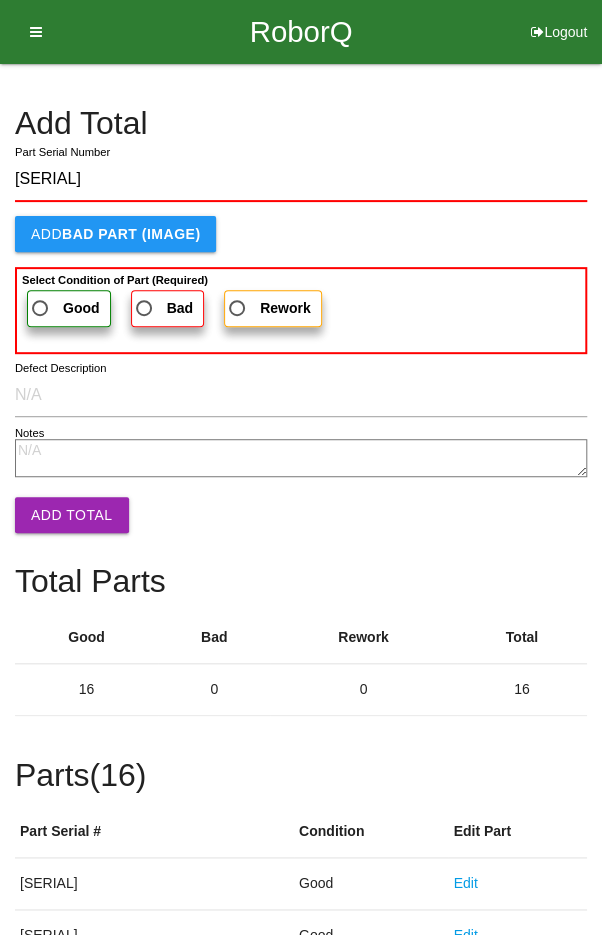 click on "Good" at bounding box center [64, 308] 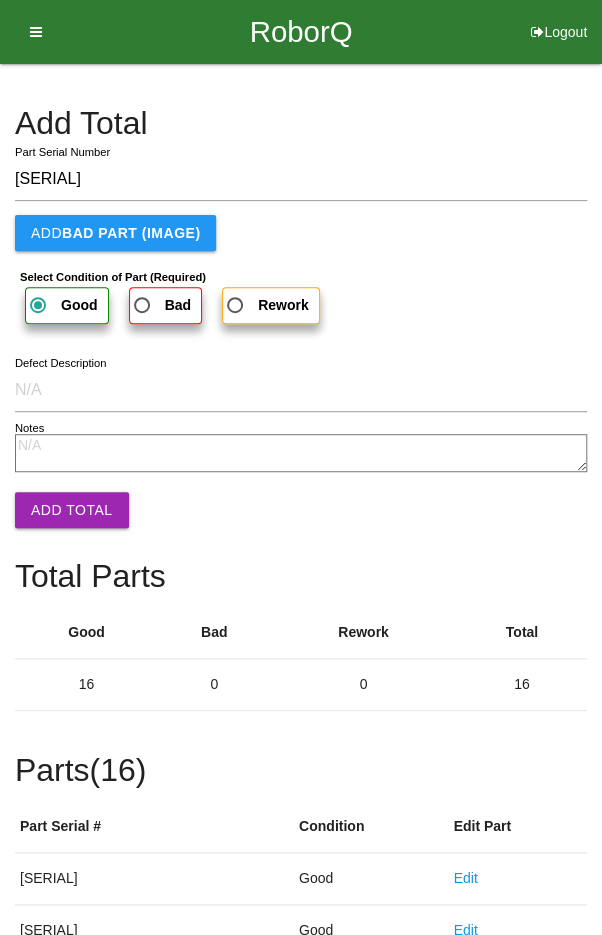 click on "Add Total" at bounding box center [72, 510] 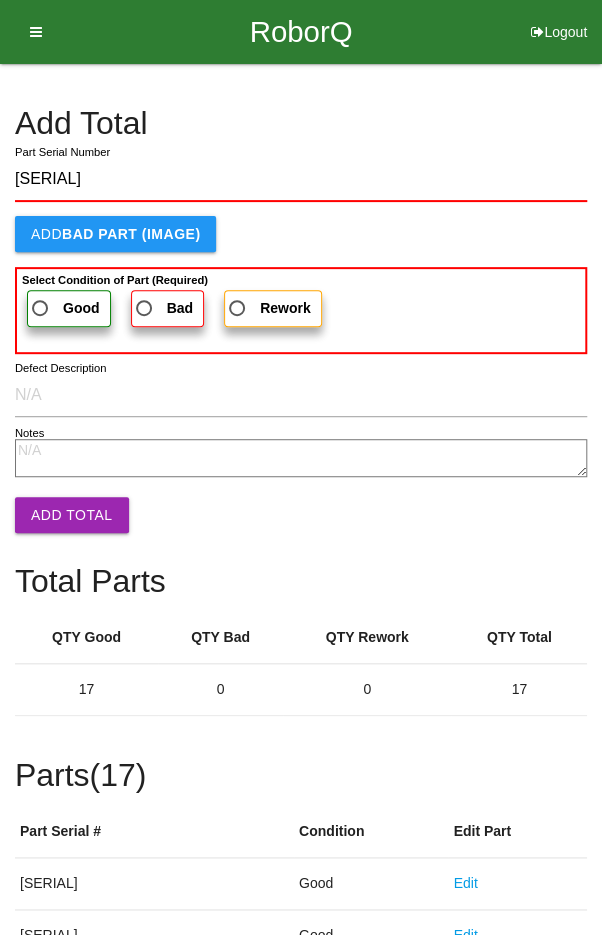 click on "Good" at bounding box center (69, 308) 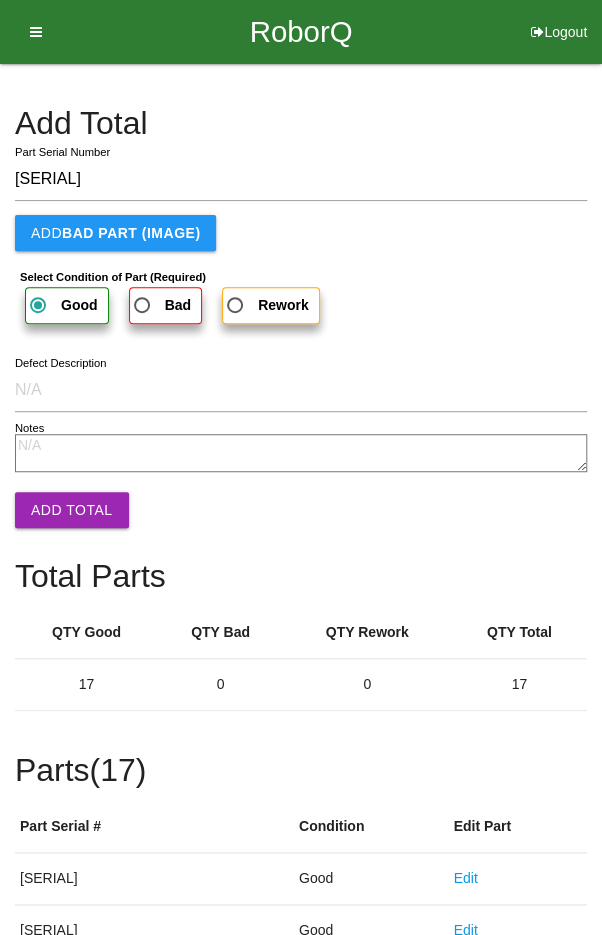 click on "Add Total" at bounding box center (72, 510) 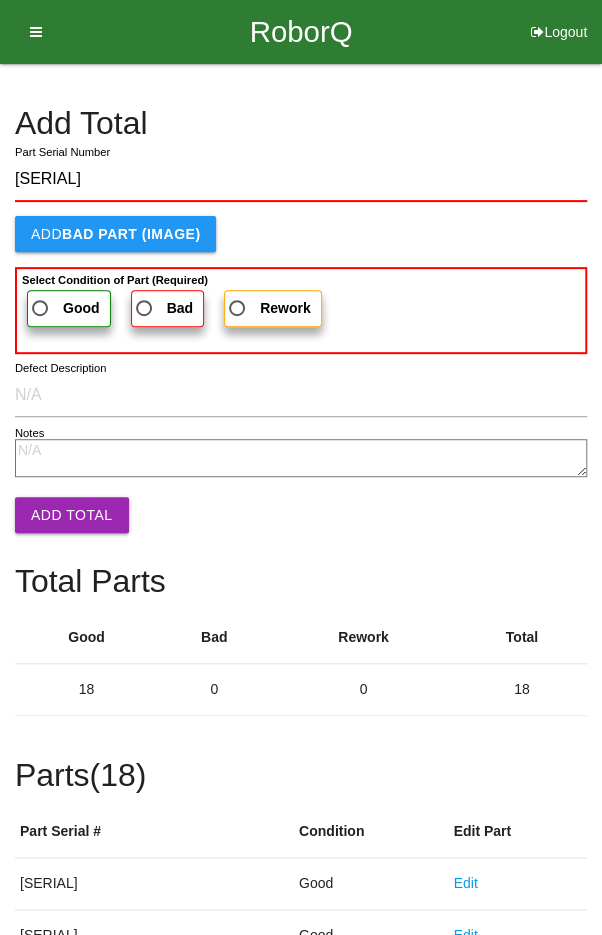 click on "Good" at bounding box center (64, 308) 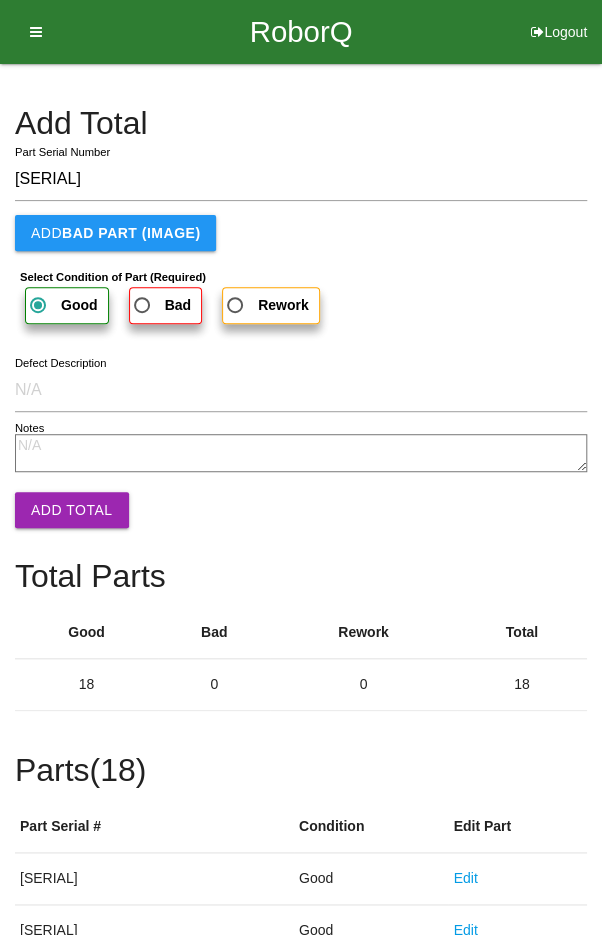 click on "Add Total" at bounding box center (72, 510) 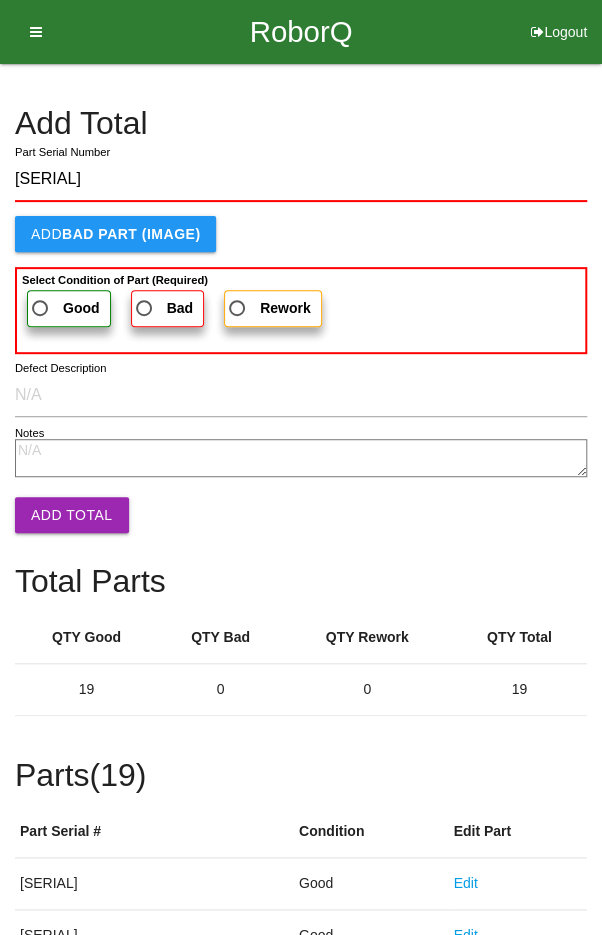 click on "Good" at bounding box center [69, 308] 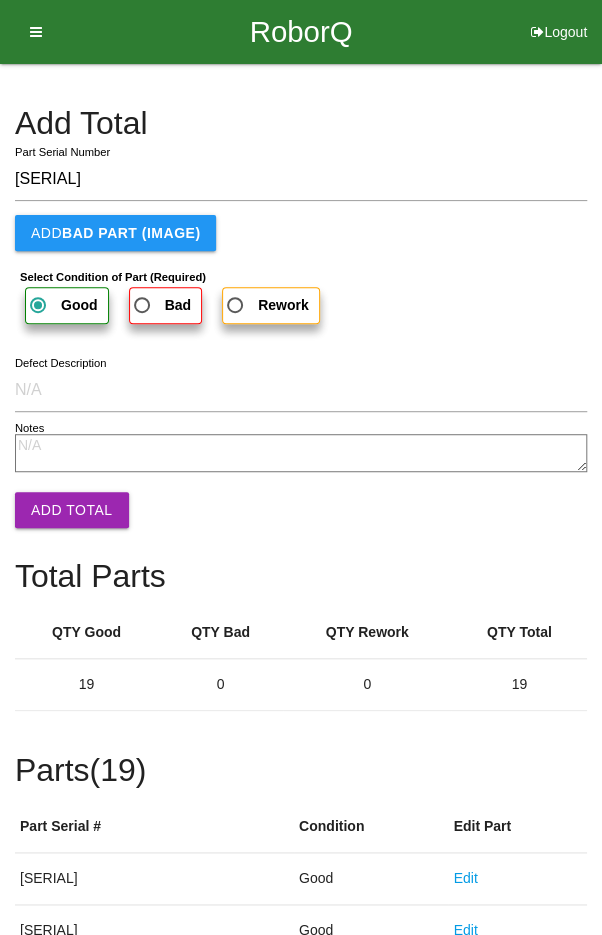 click on "Add Total" at bounding box center (72, 510) 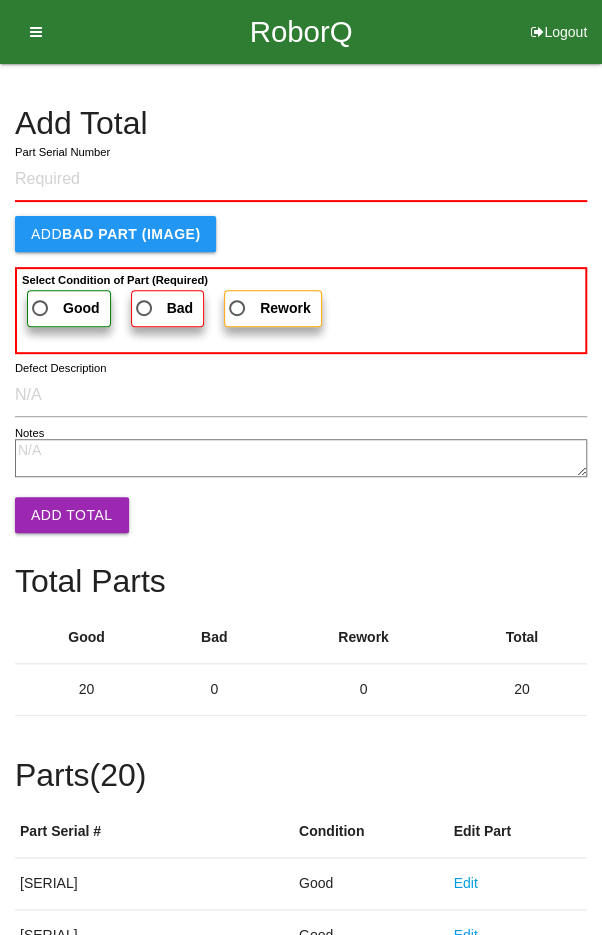 click on "Add Total" at bounding box center (301, 123) 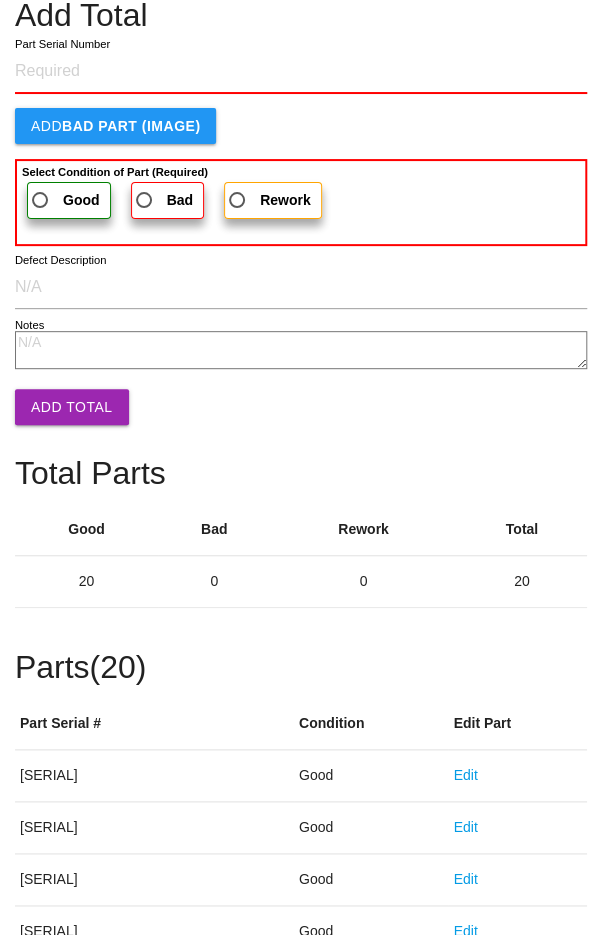 scroll, scrollTop: 1111, scrollLeft: 0, axis: vertical 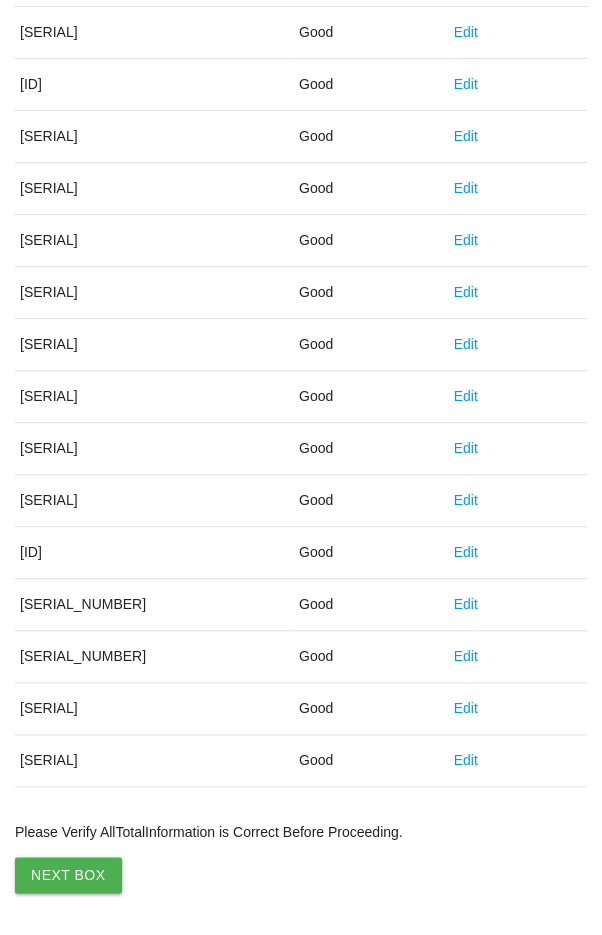 click on "Next Box" at bounding box center (68, 875) 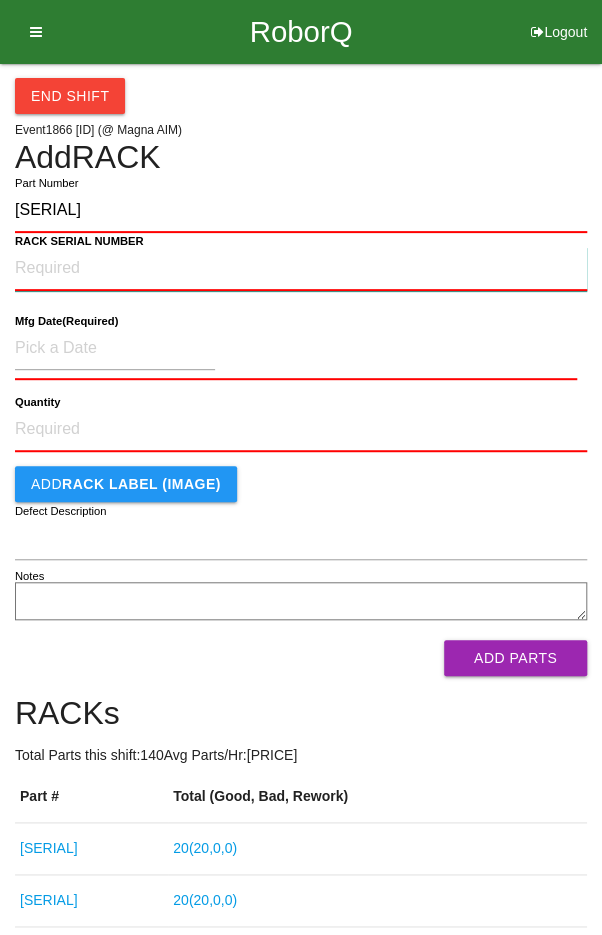 click on "RACK SERIAL NUMBER" at bounding box center [301, 269] 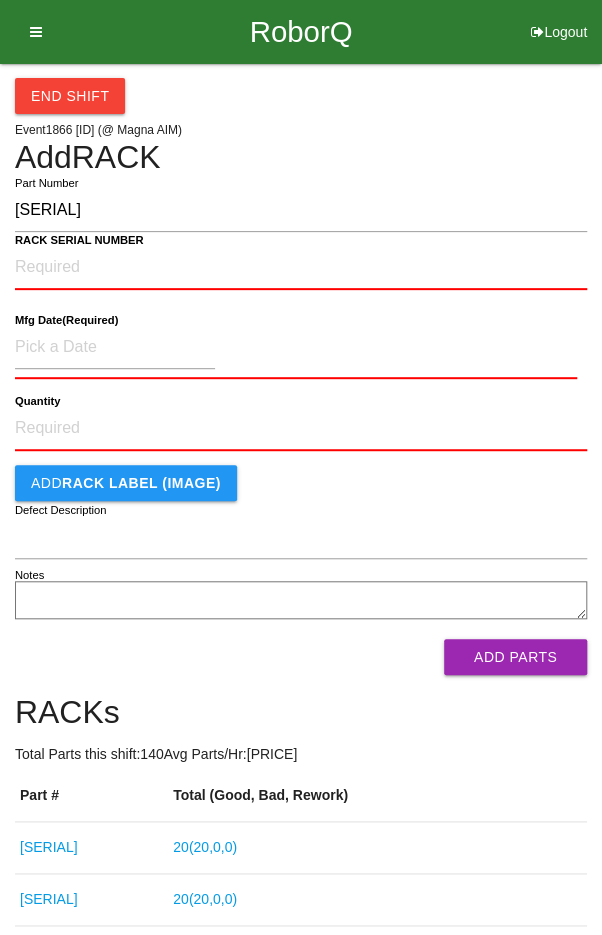 click on "End Shift Event  1866   > [SERIAL_NUMBER] (@ Magna AIM) Add  RACK   [SERIAL_NUMBER] Part Number    RACK SERIAL NUMBER     Mfg Date  (Required) Quantity Add  RACK LABEL (IMAGE) Defect Description Notes Add Parts RACKs Total Parts this shift:  140  Avg Parts/Hr:  24.64 Part # Total (Good, Bad, Rework) [SERIAL_NUMBER] 20  ( 20 ,  0 ,  0 ) [SERIAL_NUMBER] 20  ( 20 ,  0 ,  0 ) [SERIAL_NUMBER] 20  ( 20 ,  0 ,  0 ) [SERIAL_NUMBER] 20  ( 20 ,  0 ,  0 ) [SERIAL_NUMBER] 20  ( 20 ,  0 ,  0 ) [SERIAL_NUMBER] 20  ( 20 ,  0 ,  0 ) [SERIAL_NUMBER] 20  ( 20 ,  0 ,  0 )" at bounding box center (301, 625) 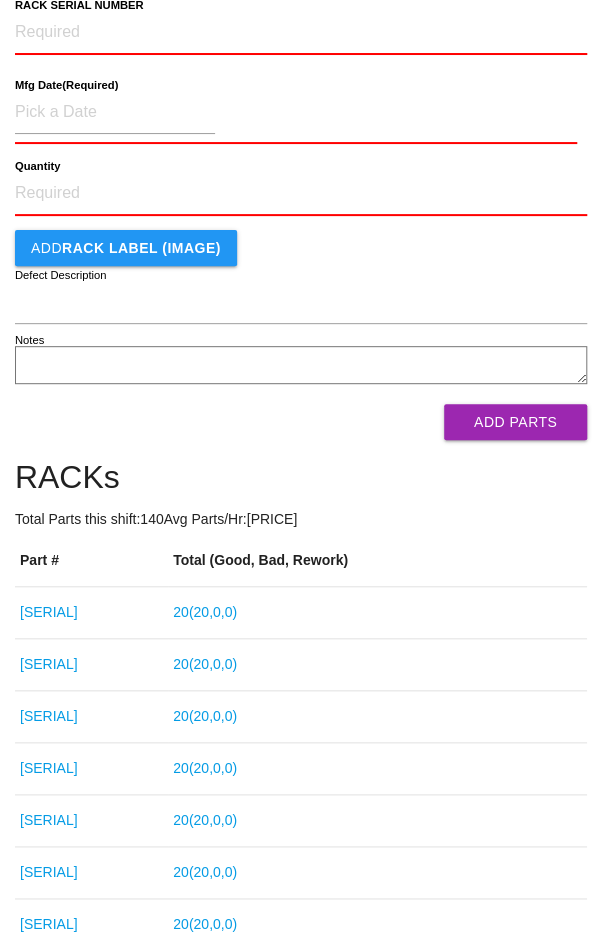scroll, scrollTop: 0, scrollLeft: 0, axis: both 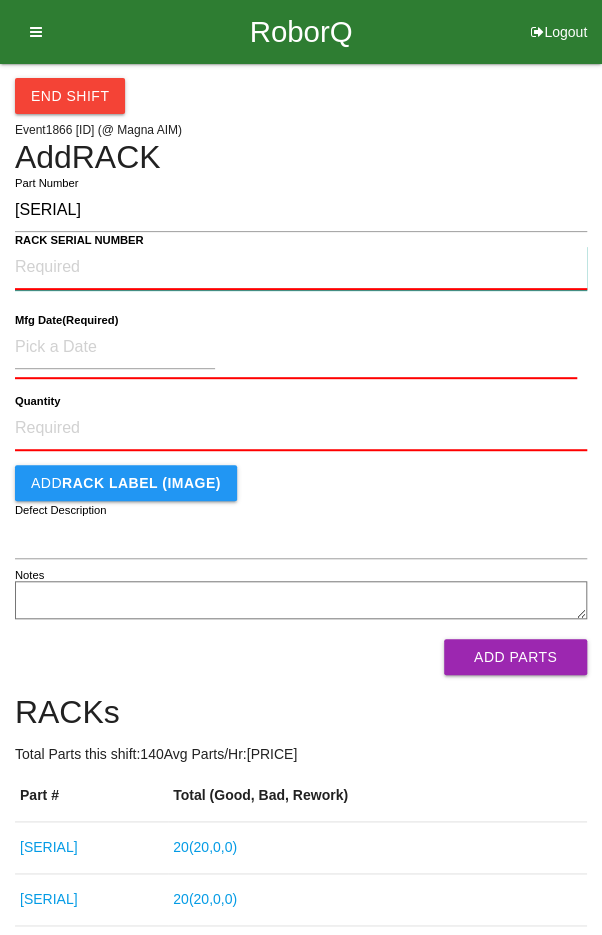 click on "RACK SERIAL NUMBER" at bounding box center [301, 268] 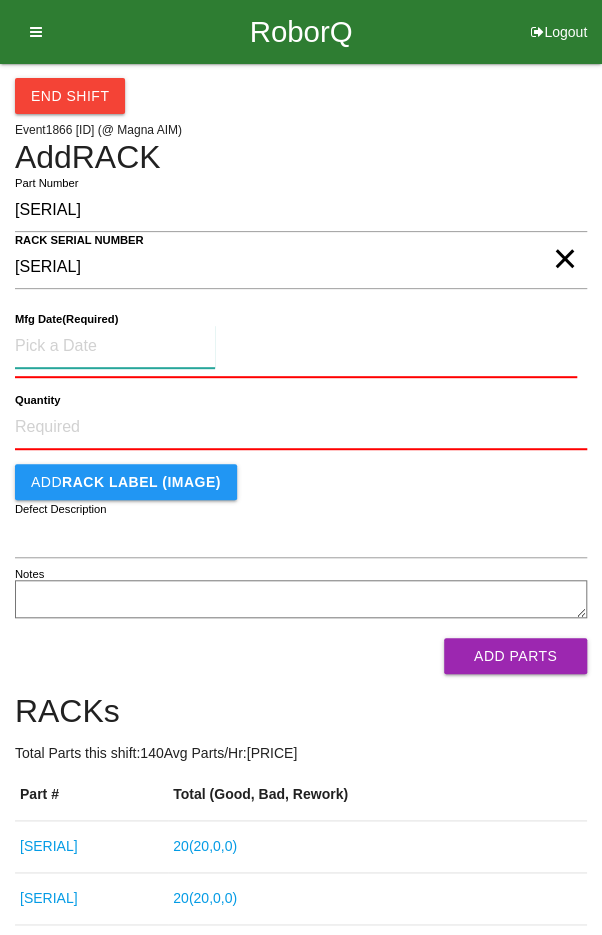click at bounding box center (115, 346) 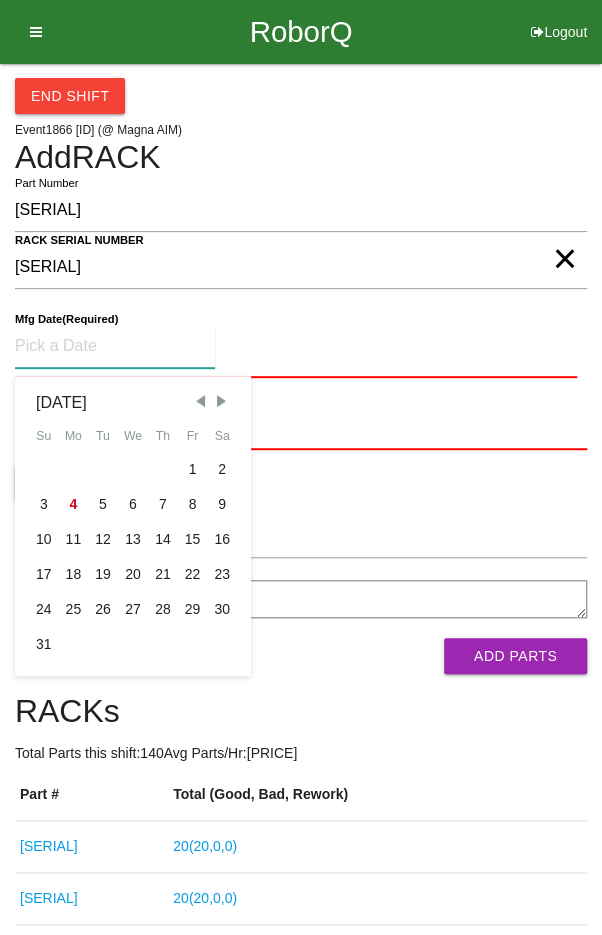 click at bounding box center [200, 401] 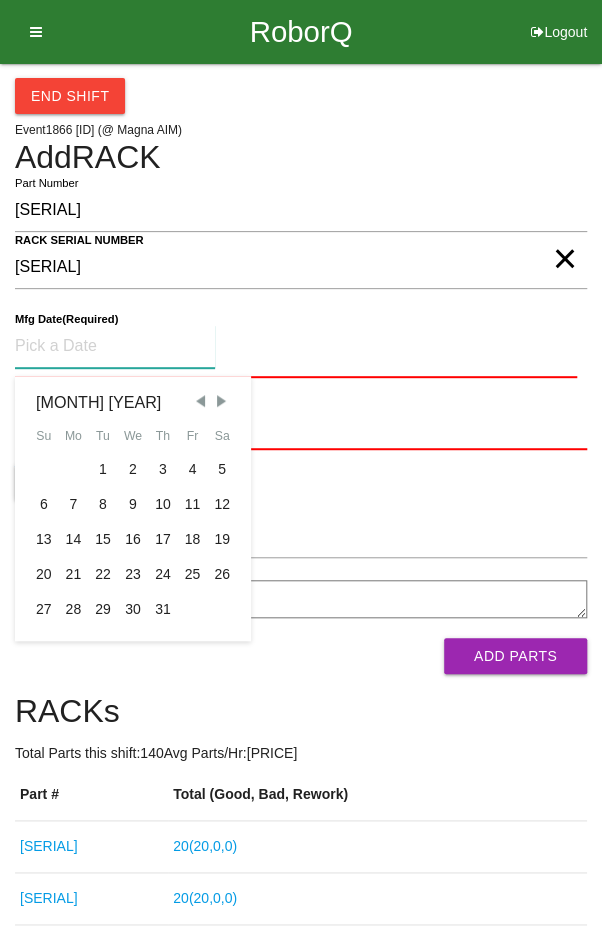 click on "7" at bounding box center [74, 504] 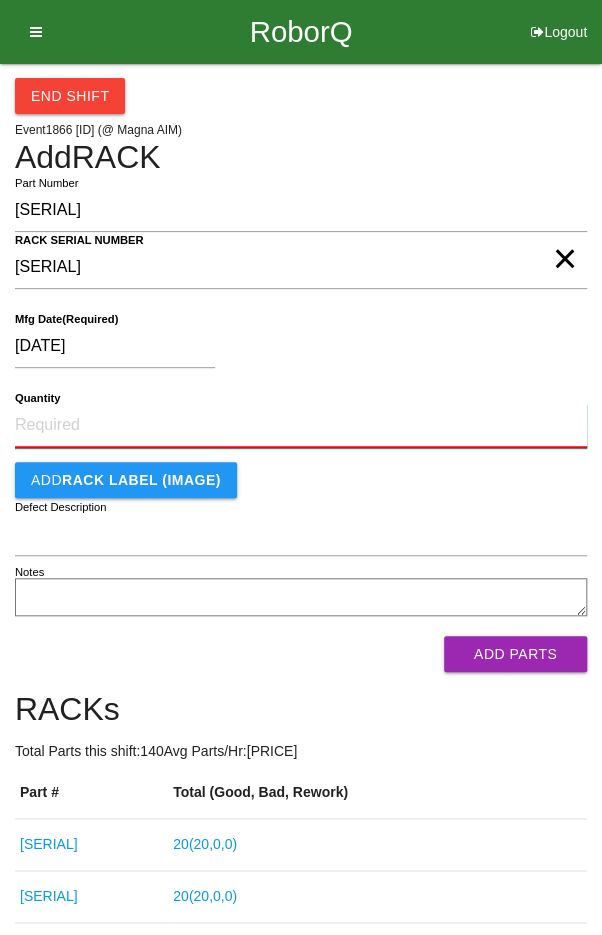 click on "Quantity" at bounding box center (301, 426) 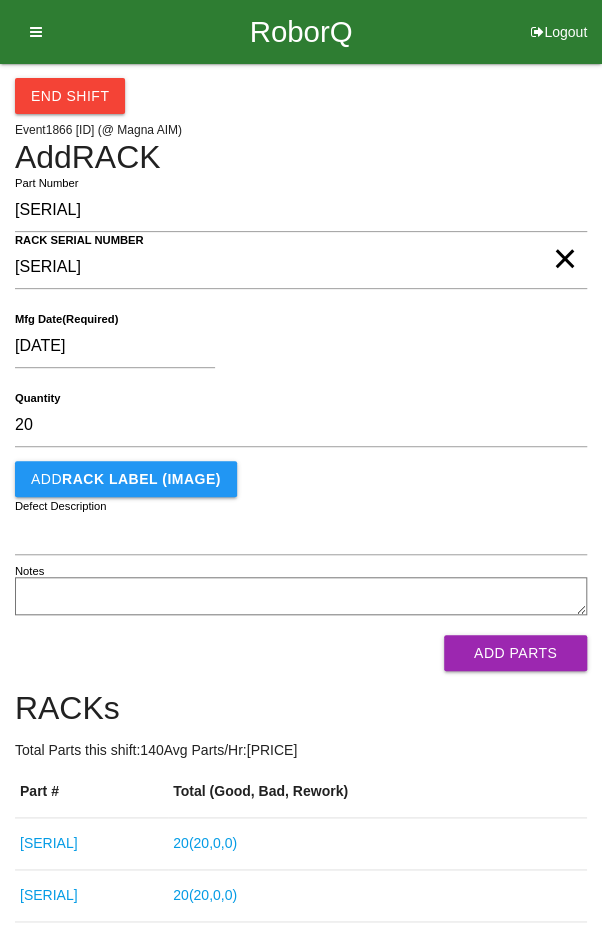 click on "[DATE]" at bounding box center [296, 350] 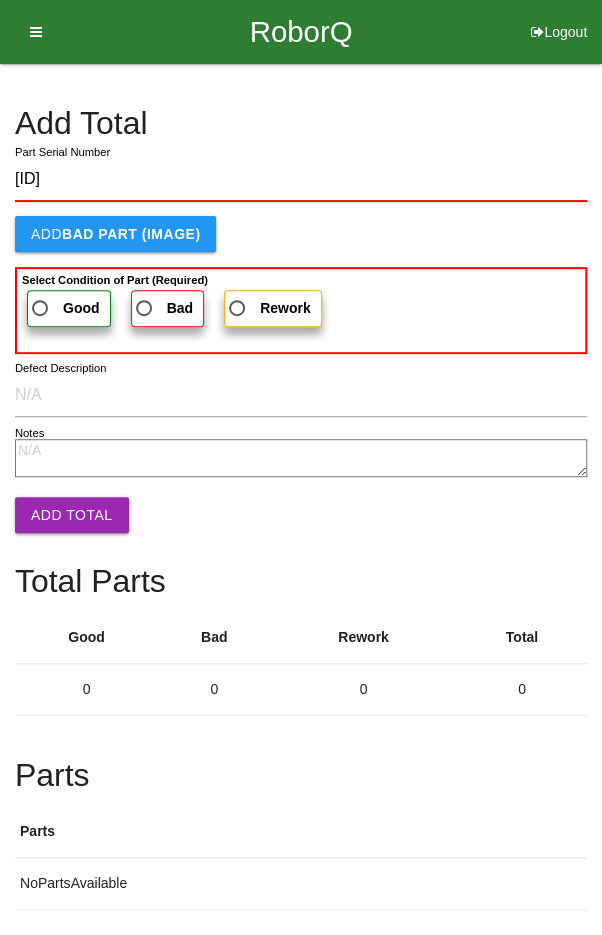 click on "Good" at bounding box center [64, 308] 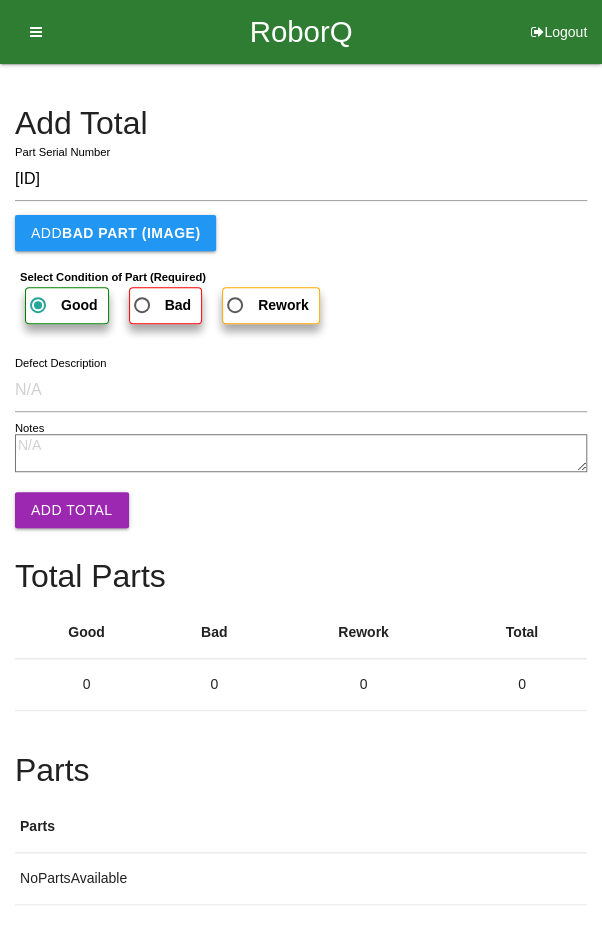 click on "Add Total" at bounding box center [72, 510] 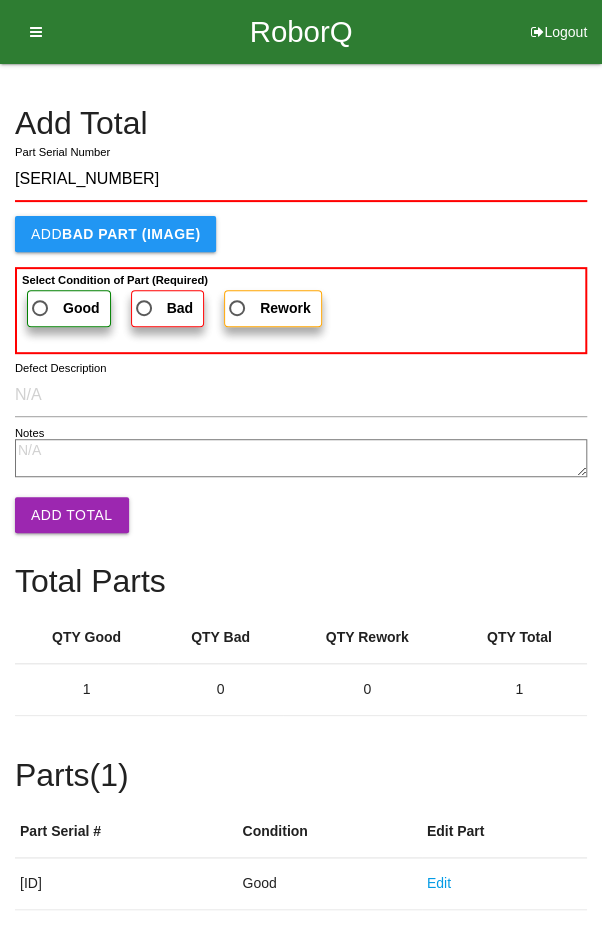 click on "Good" at bounding box center (64, 308) 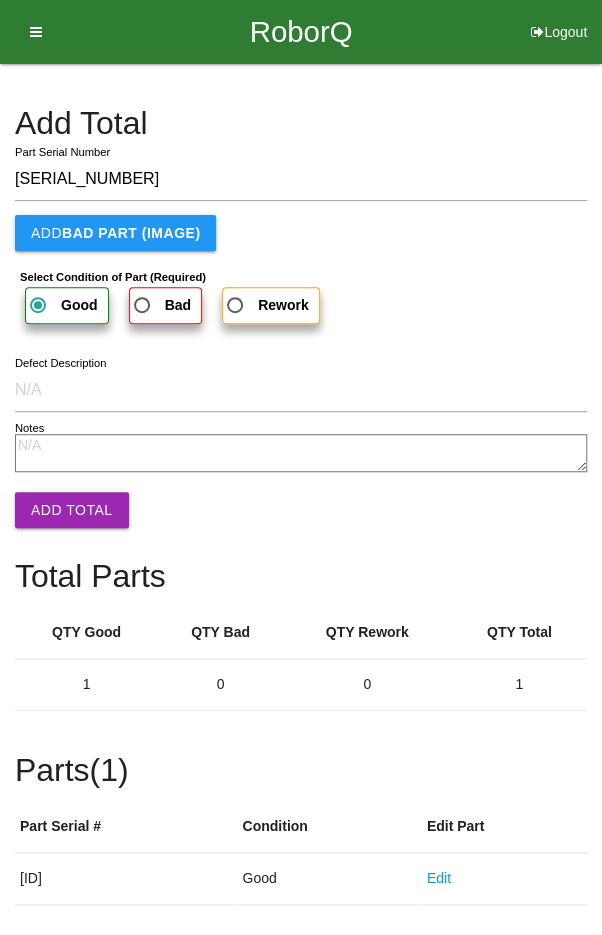 click on "Add Total" at bounding box center [72, 510] 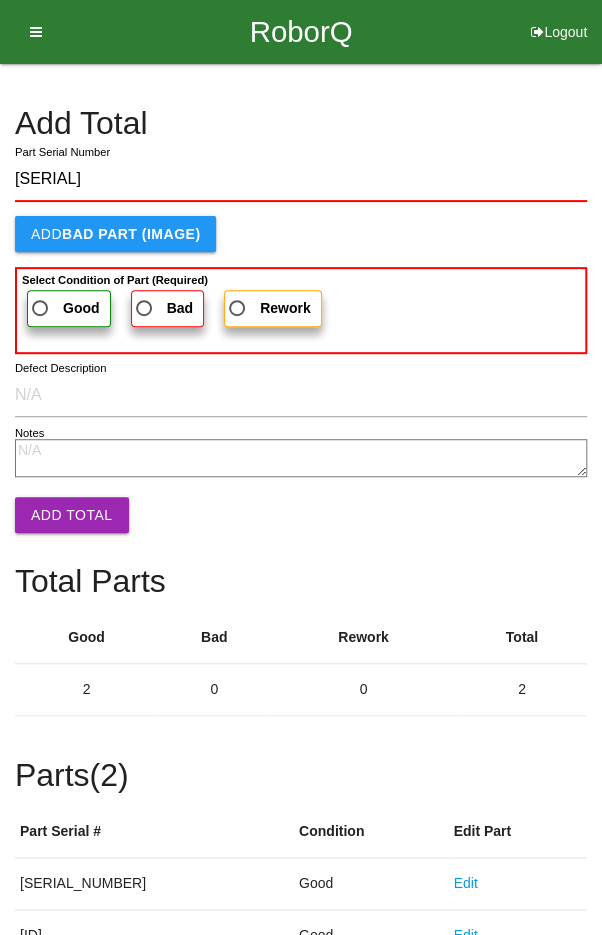 click on "Good" at bounding box center [64, 308] 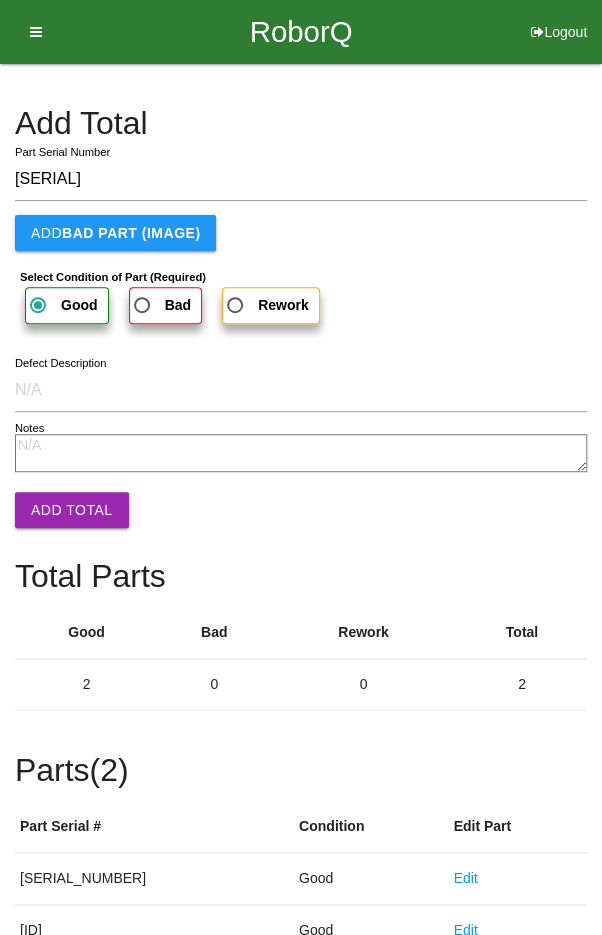 click on "Add Total" at bounding box center (72, 510) 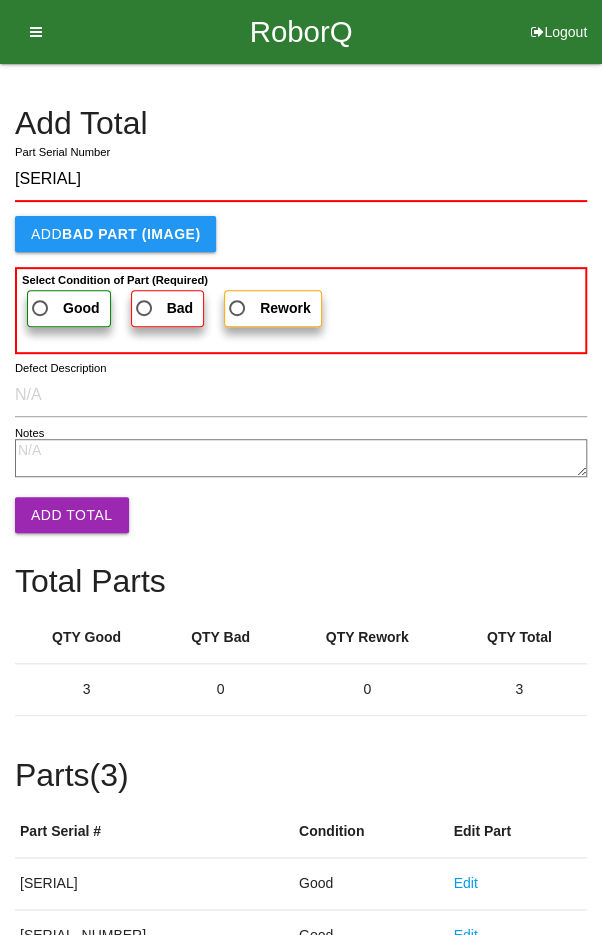 click on "Good" at bounding box center [64, 308] 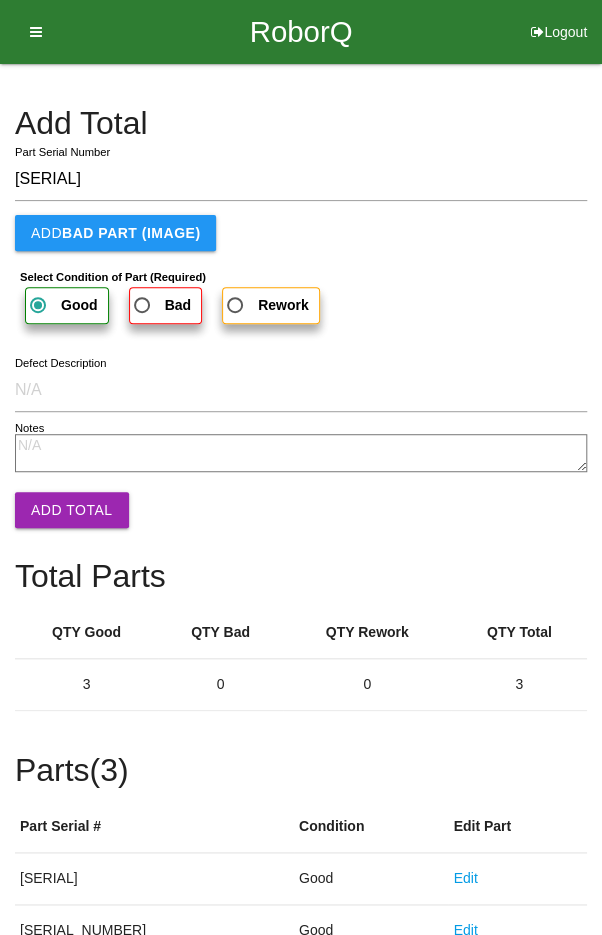 click on "Add Total" at bounding box center [72, 510] 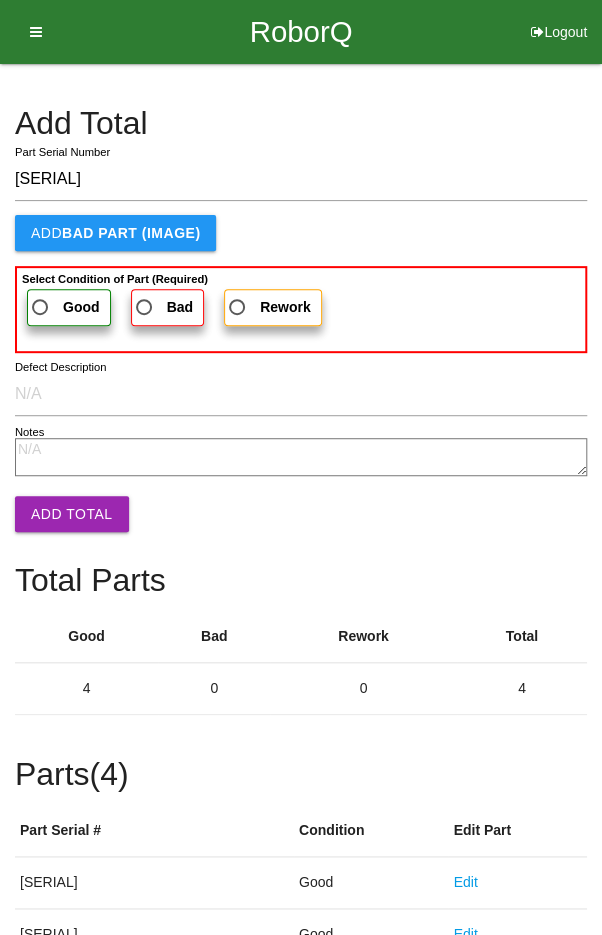 click on "Good" at bounding box center (64, 307) 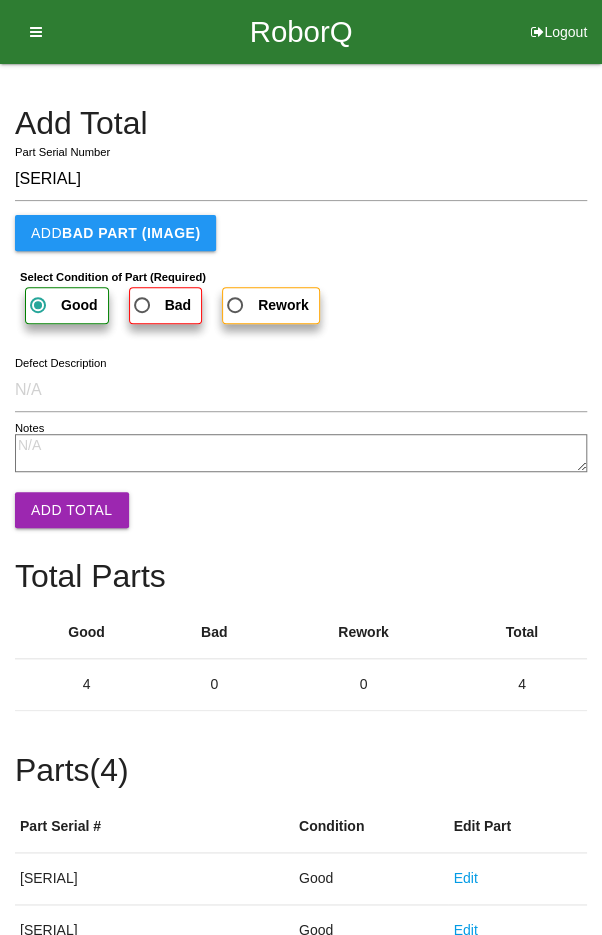 click on "Add Total" at bounding box center (72, 510) 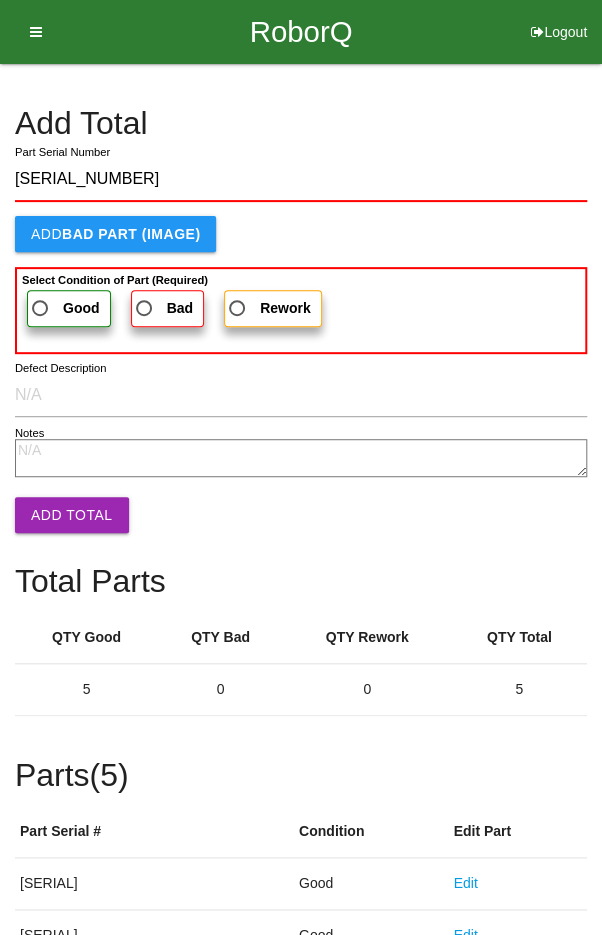click on "Good" at bounding box center (64, 308) 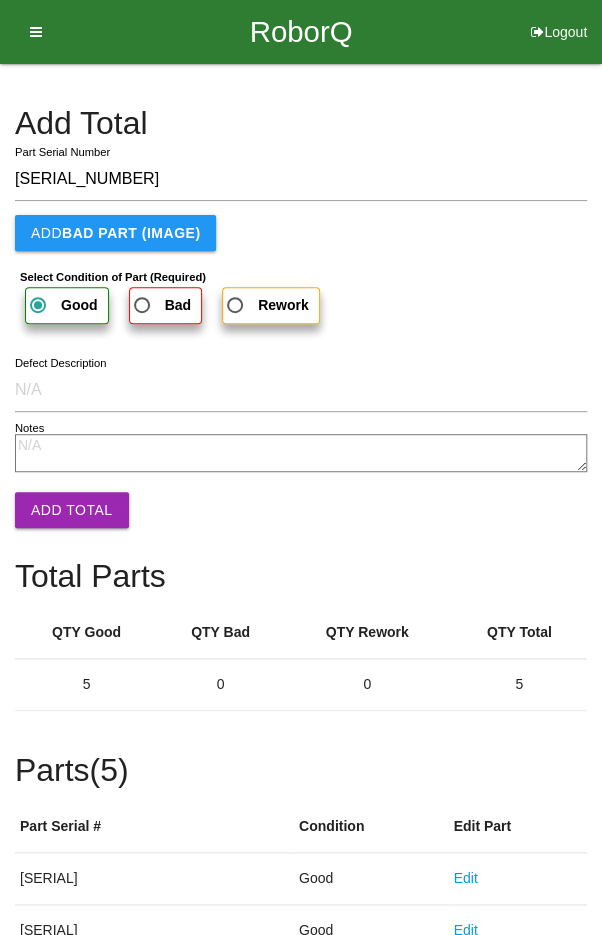 click on "Add Total" at bounding box center (72, 510) 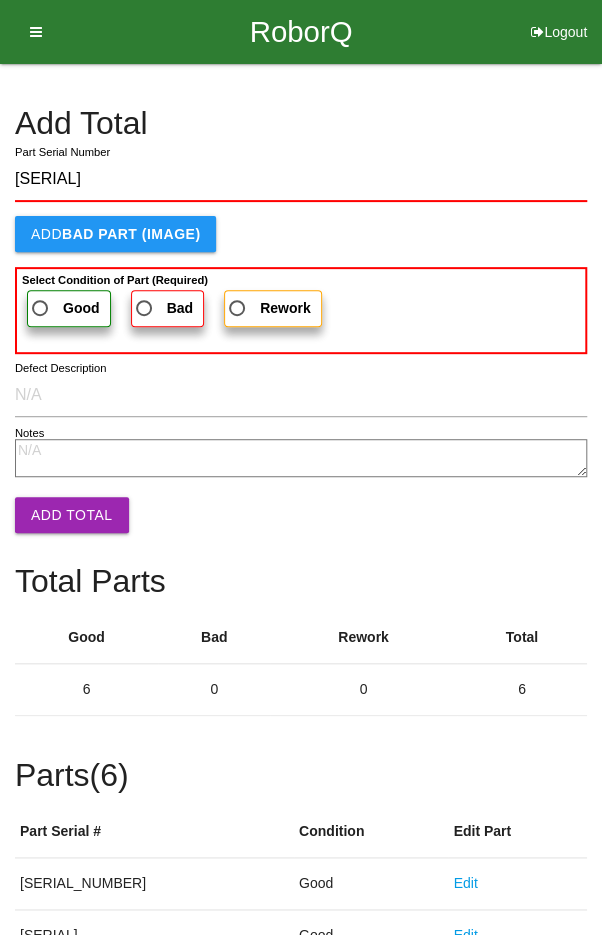 click on "Good" at bounding box center (64, 308) 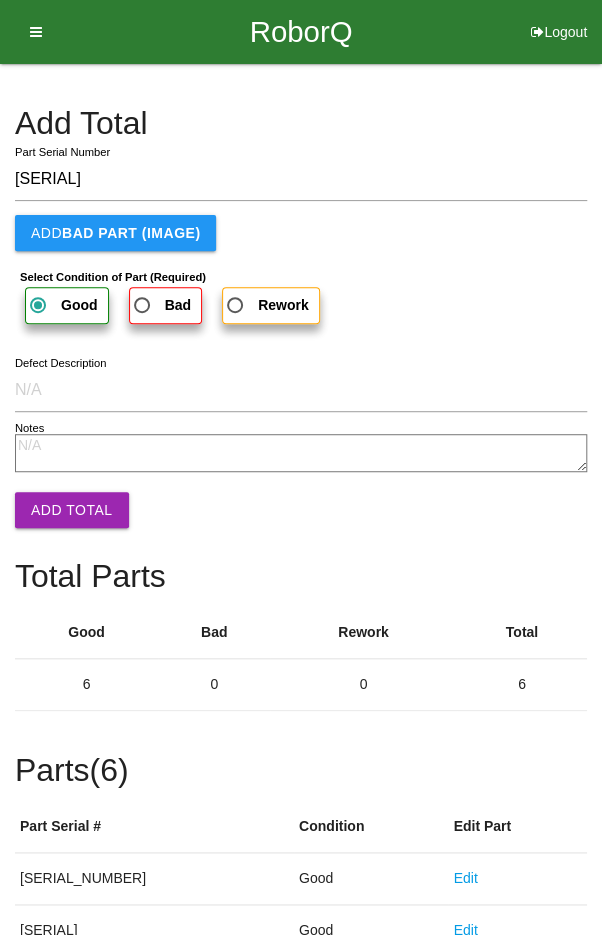 click on "Add Total" at bounding box center (72, 510) 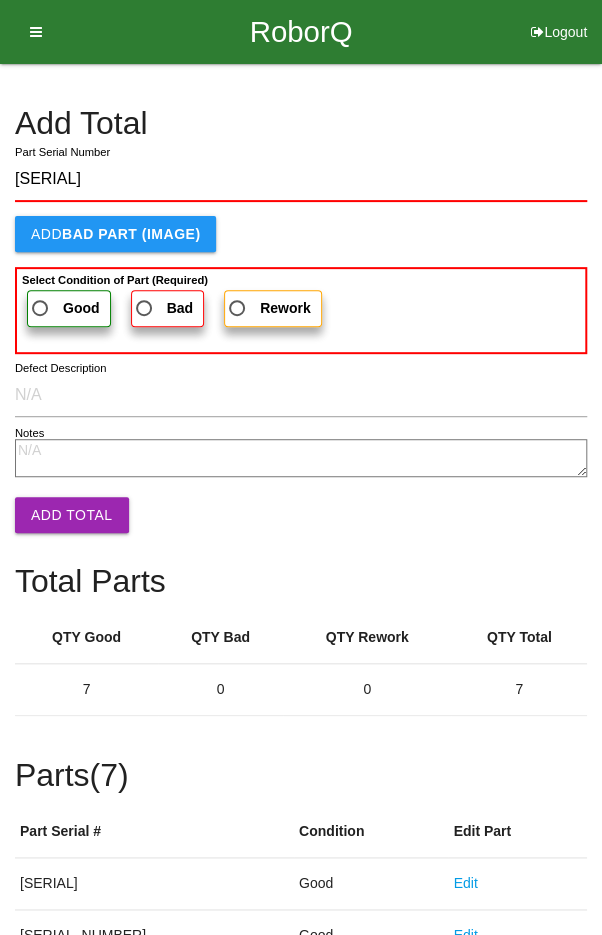 click on "Good" at bounding box center [69, 308] 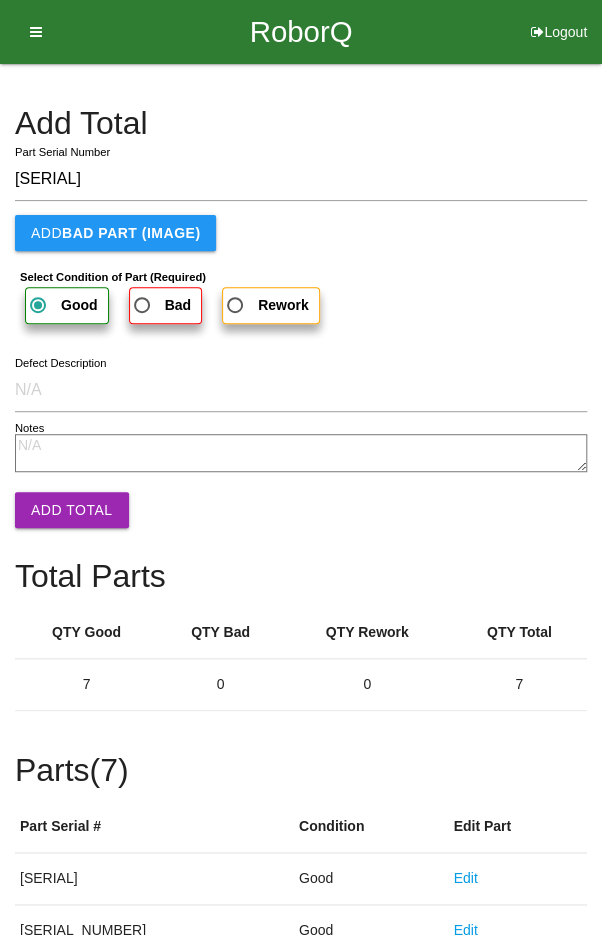 click on "Add Total" at bounding box center (72, 510) 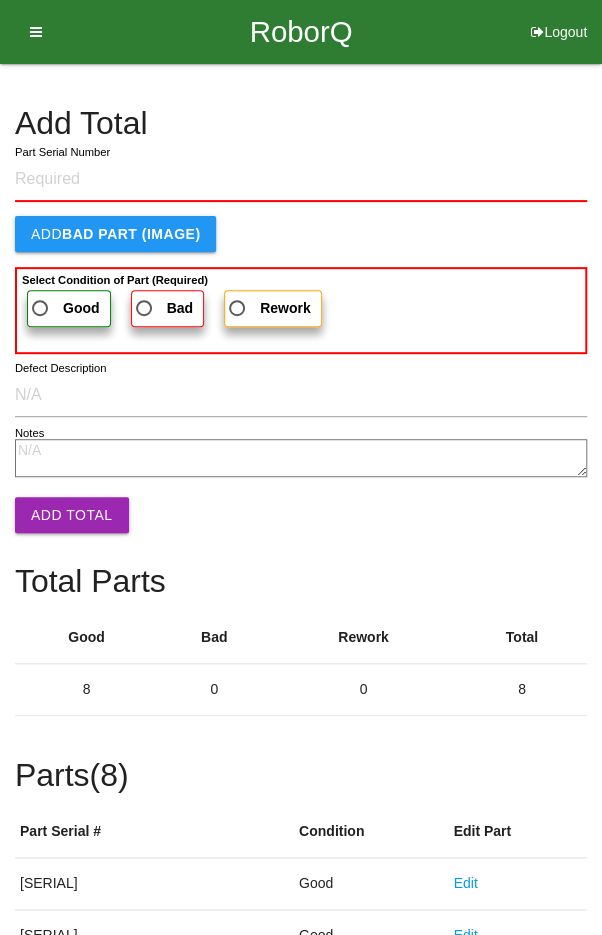 click on "Add Total" at bounding box center (301, 123) 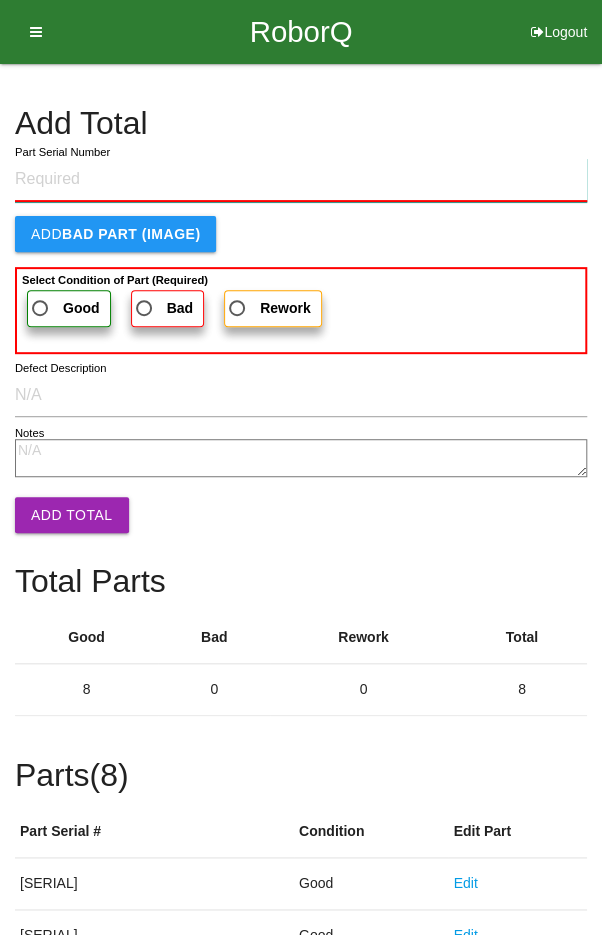 click on "Part Serial Number" at bounding box center (301, 180) 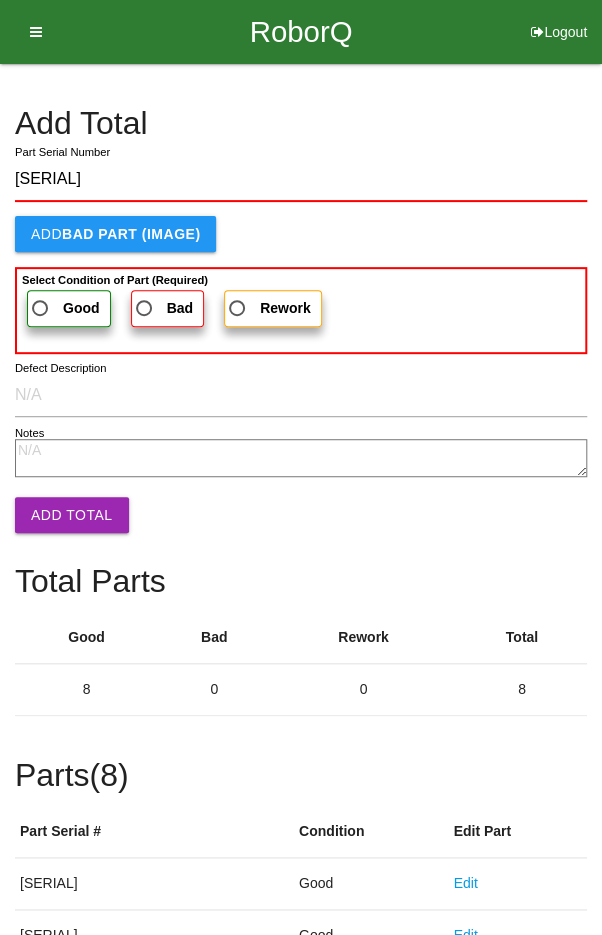 click on "Good" at bounding box center [64, 308] 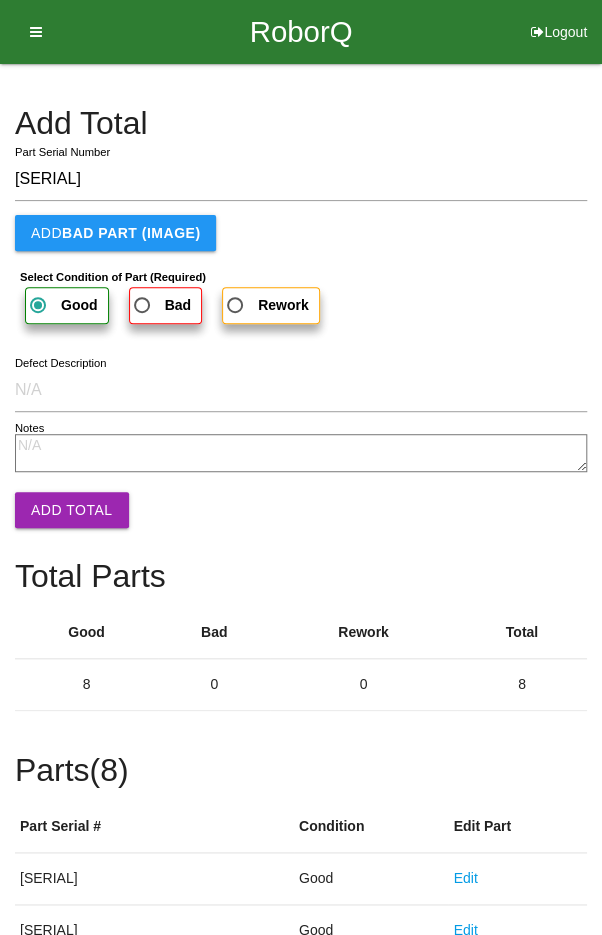 click on "Add Total" at bounding box center (72, 510) 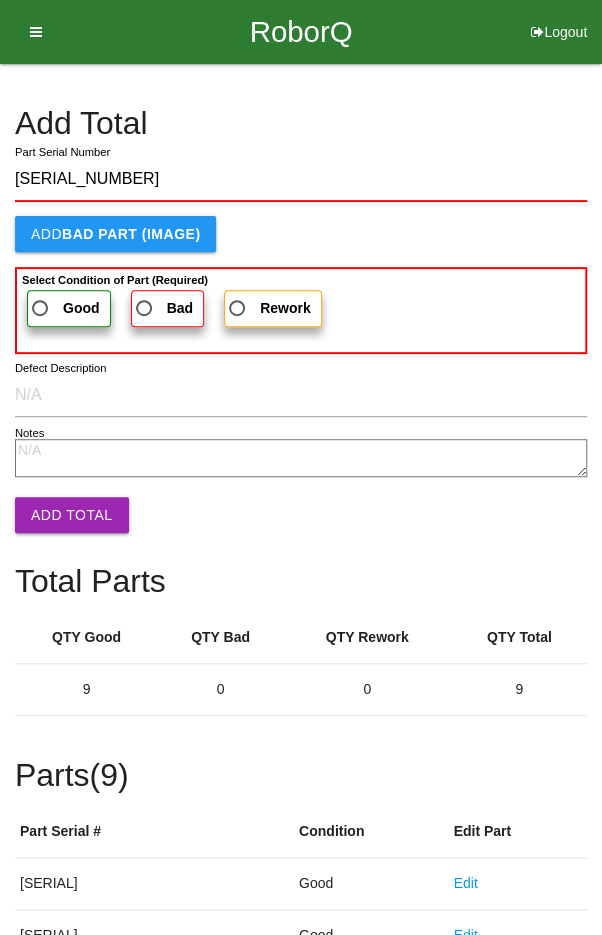 click on "Good" at bounding box center [64, 308] 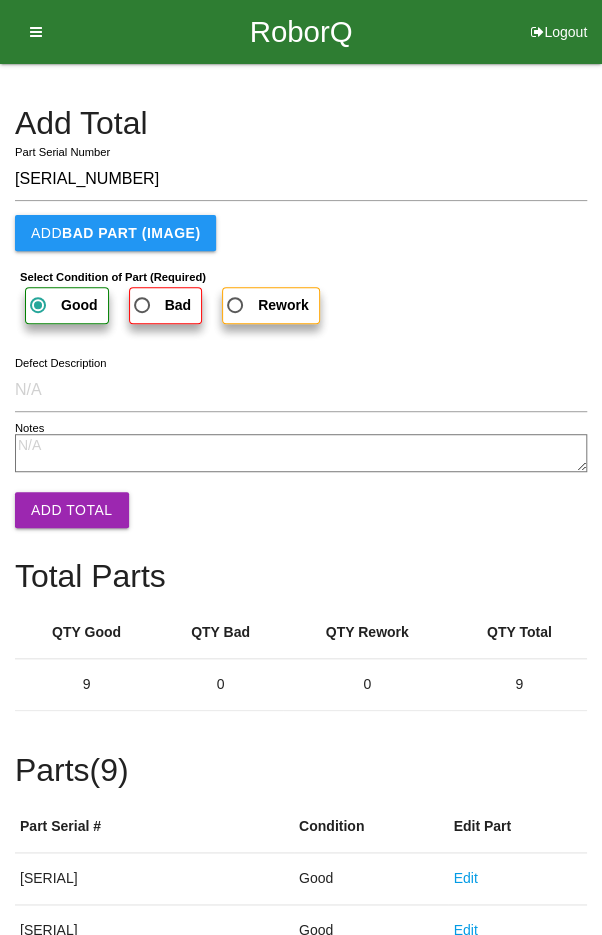 click on "Add Total" at bounding box center (72, 510) 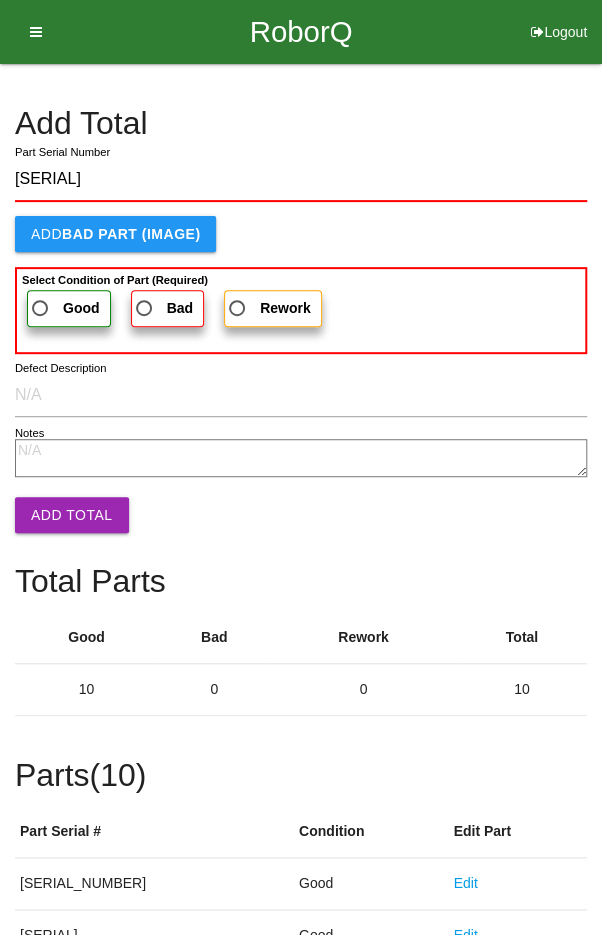 click on "Good" at bounding box center (81, 308) 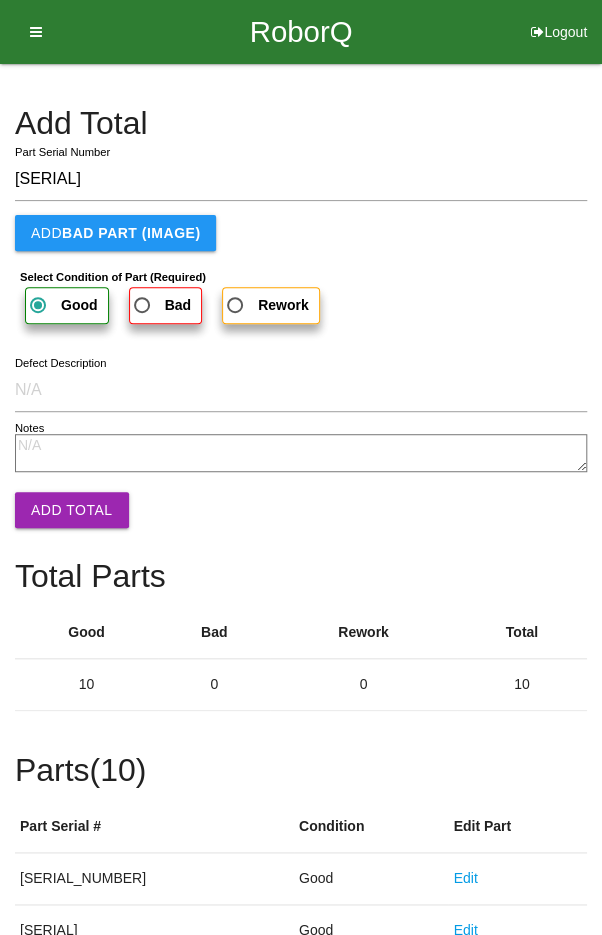 click on "Add Total" at bounding box center (72, 510) 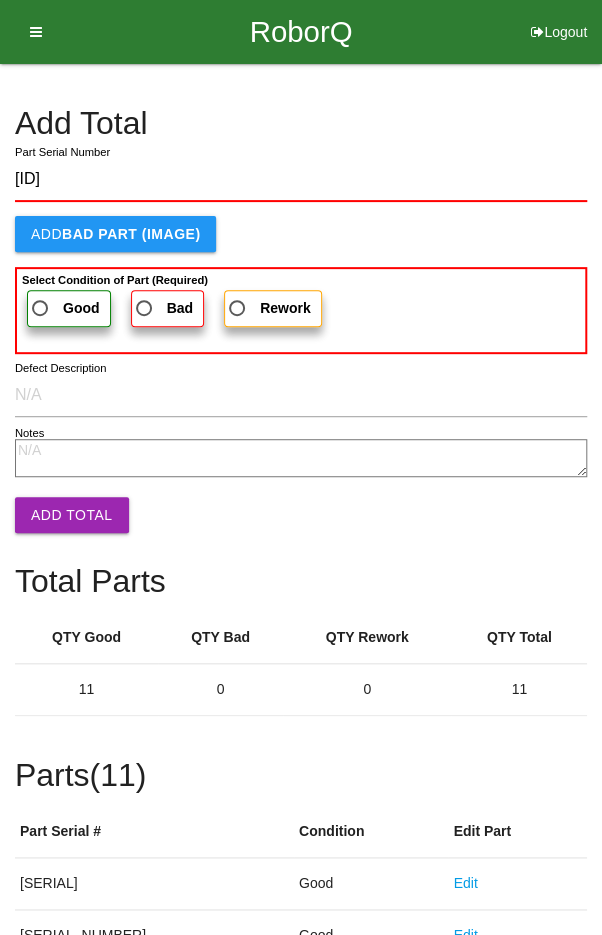 click on "Good" at bounding box center [64, 308] 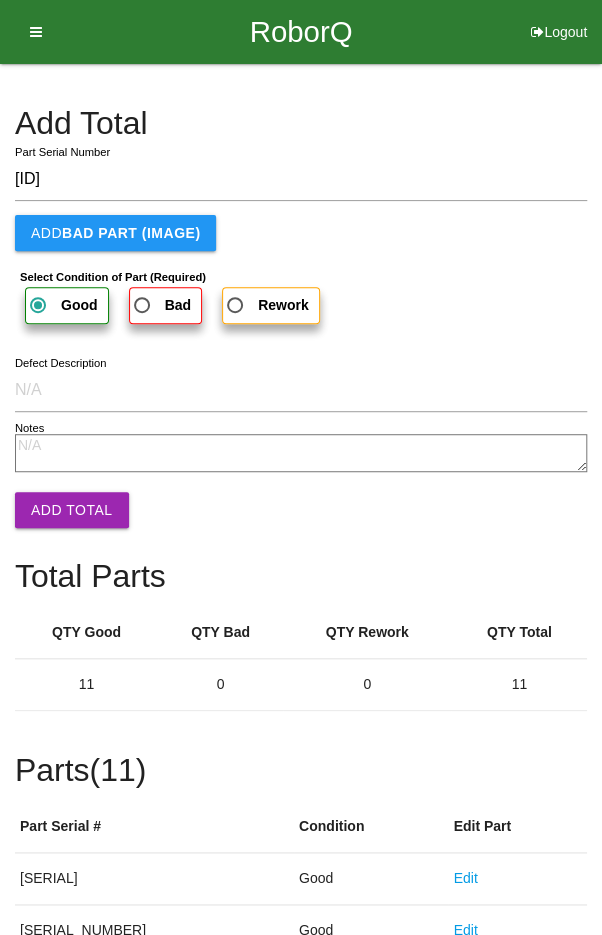 click on "Add Total" at bounding box center [72, 510] 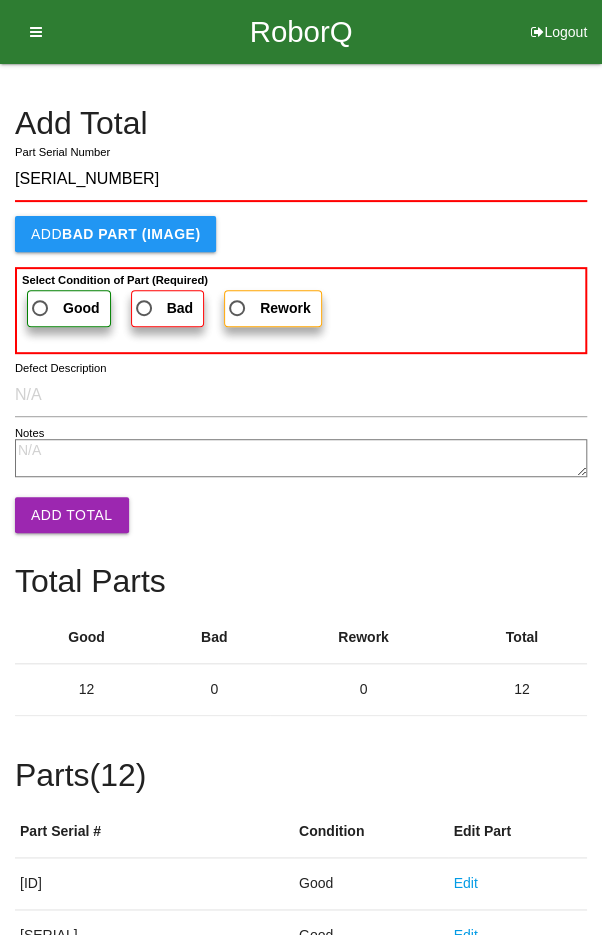 click on "Good" at bounding box center (81, 308) 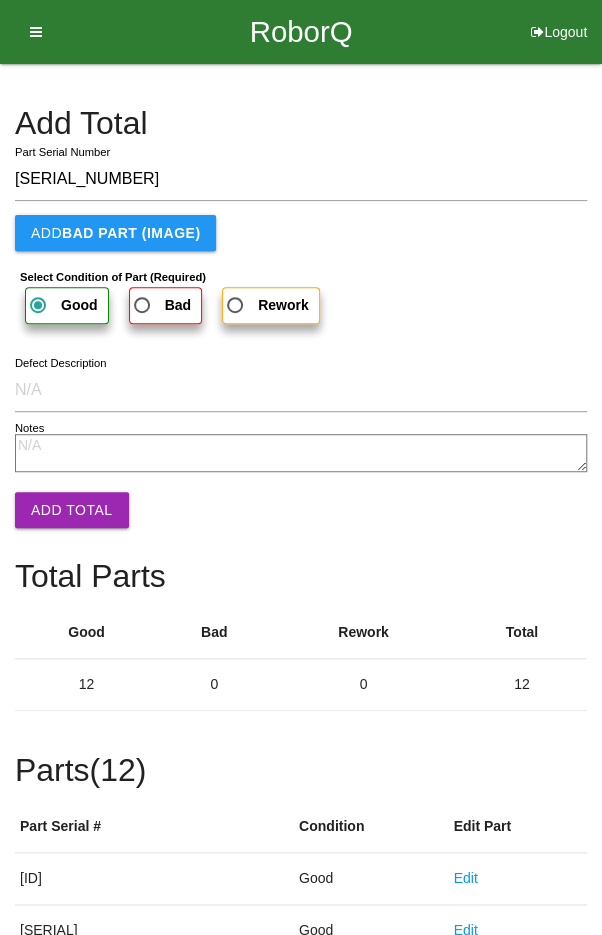 click on "Add Total" at bounding box center (72, 510) 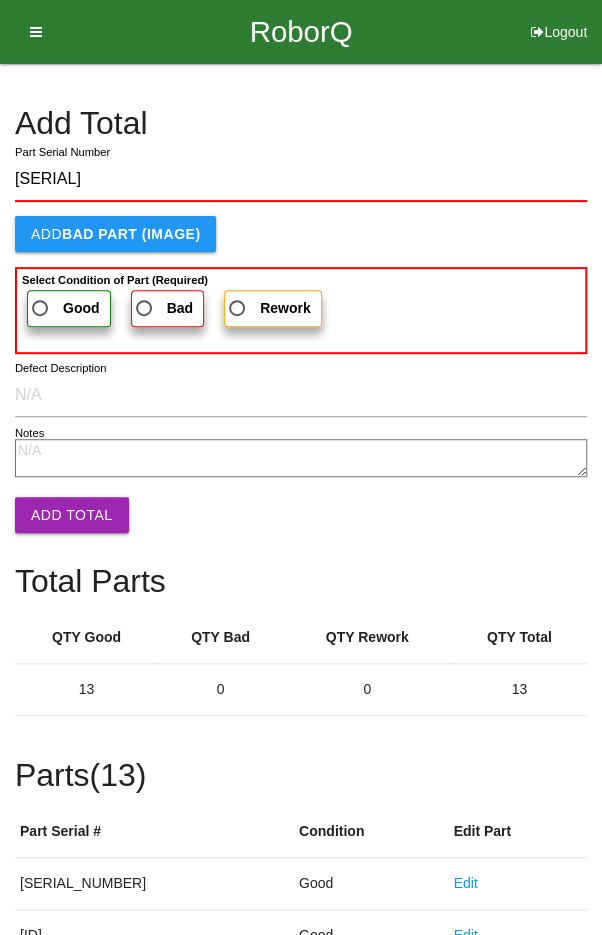 click on "Good" at bounding box center (64, 308) 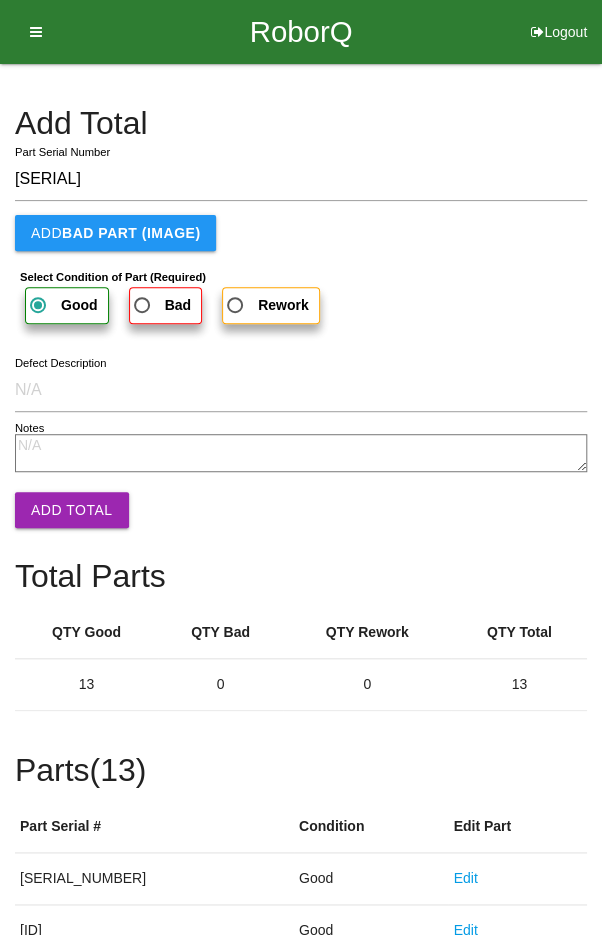 click on "Add Total" at bounding box center [72, 510] 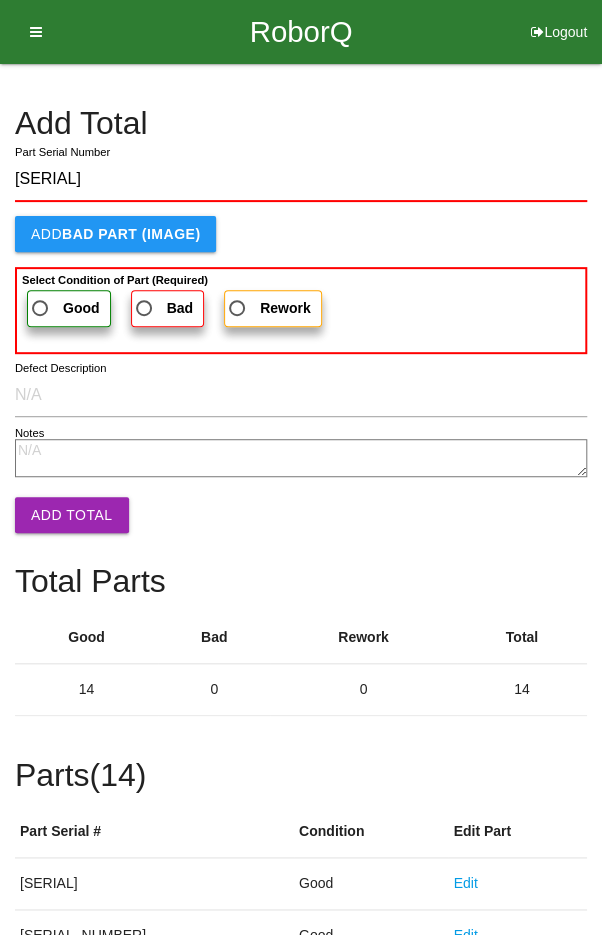 click on "Good" at bounding box center [64, 308] 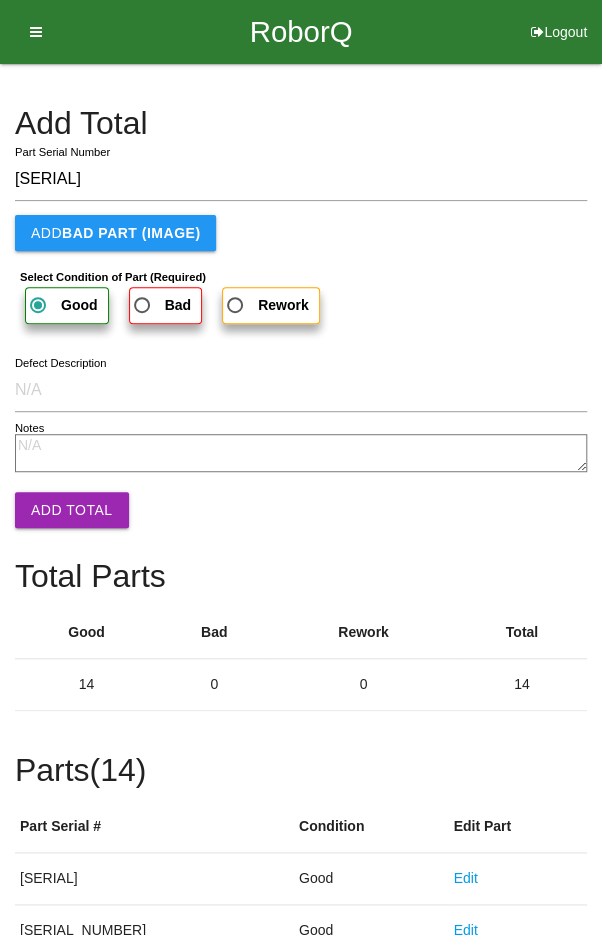 click on "Add Total" at bounding box center (72, 510) 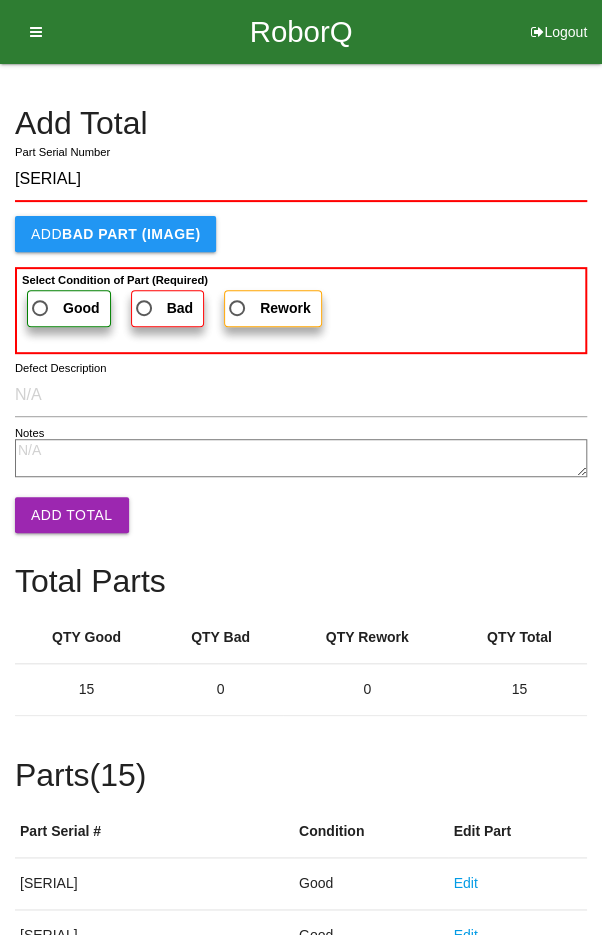 click on "Good" at bounding box center (64, 308) 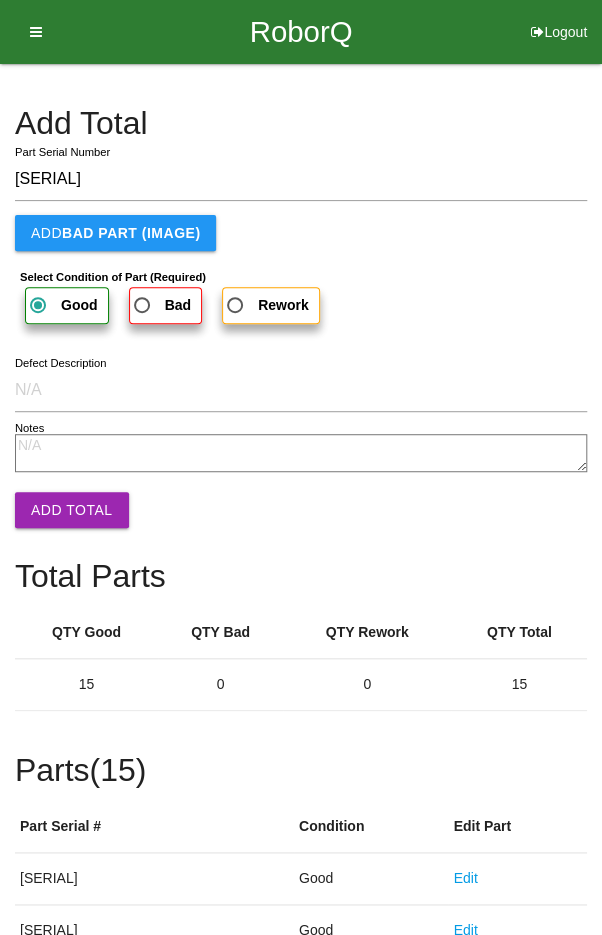 click on "Add Total" at bounding box center (72, 510) 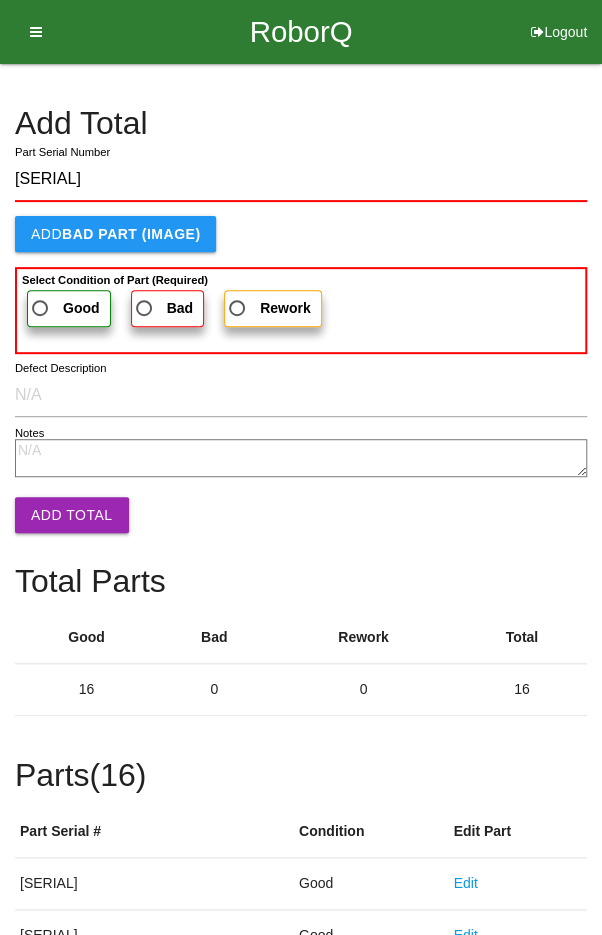 click on "Good" at bounding box center [64, 308] 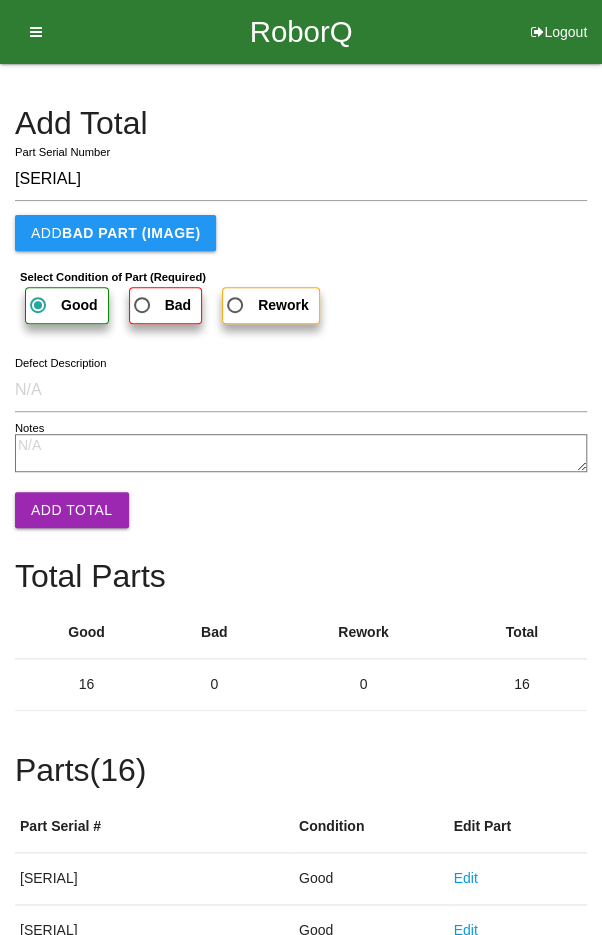 click on "Add Total" at bounding box center [72, 510] 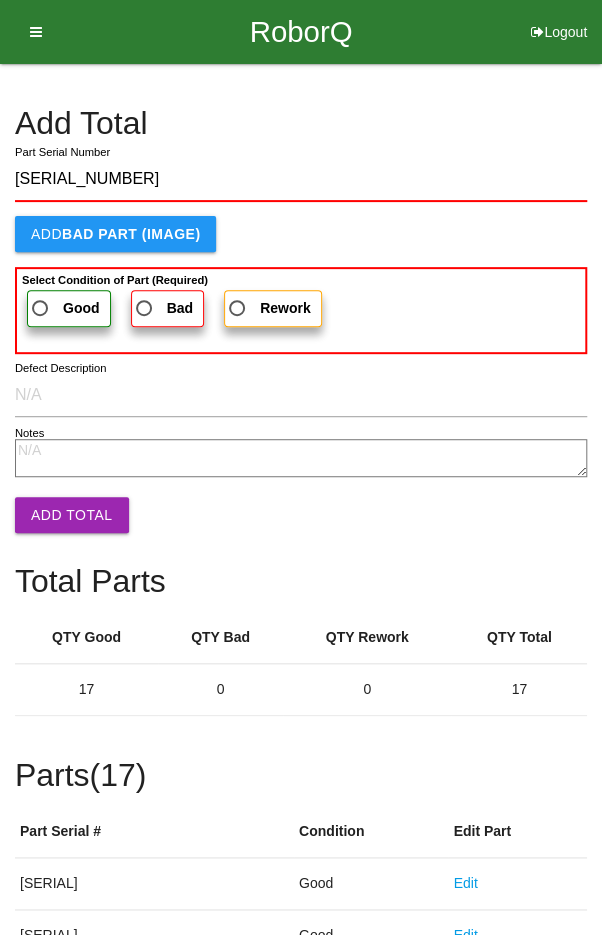 click on "Good" at bounding box center (64, 308) 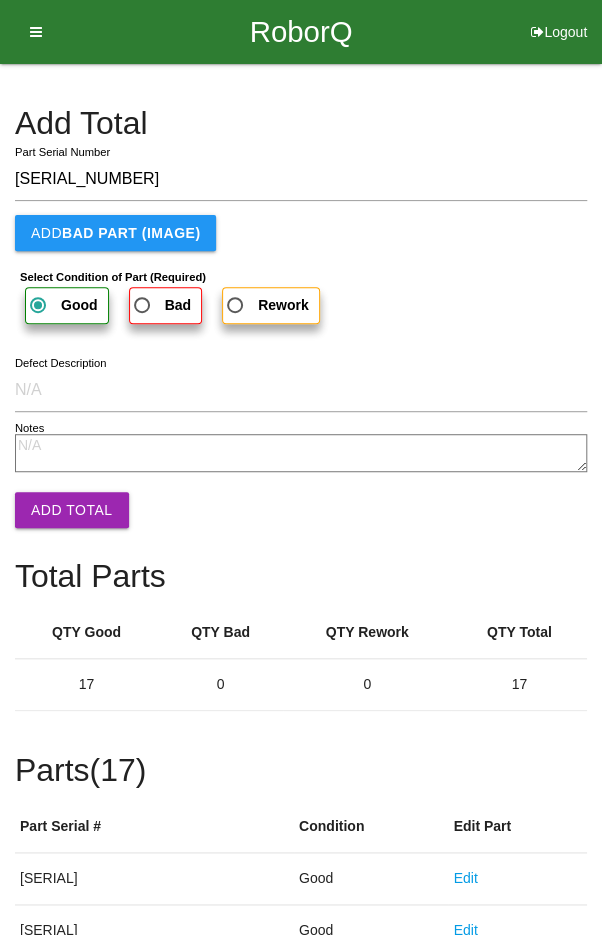 click on "Add Total" at bounding box center [72, 510] 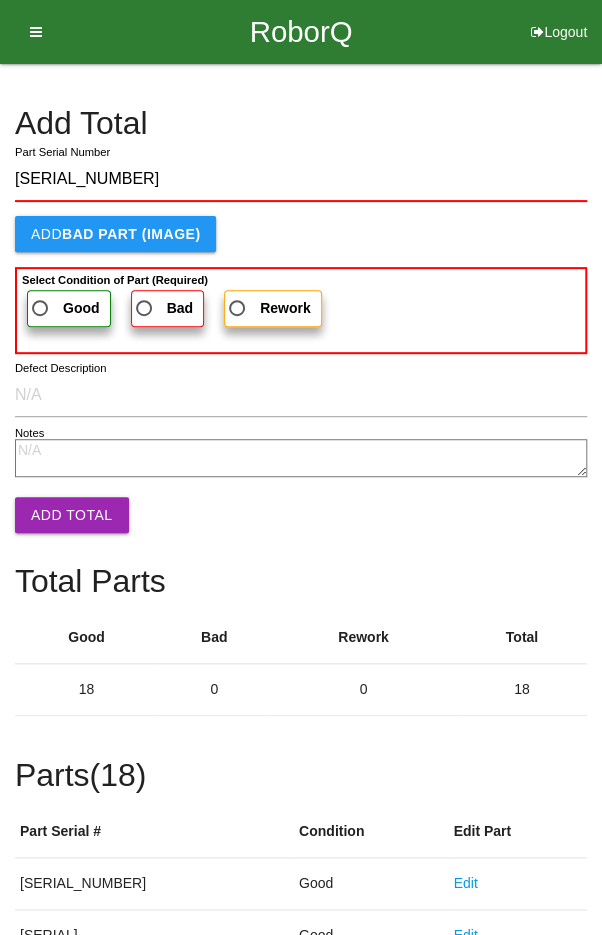 click on "Good" at bounding box center [81, 308] 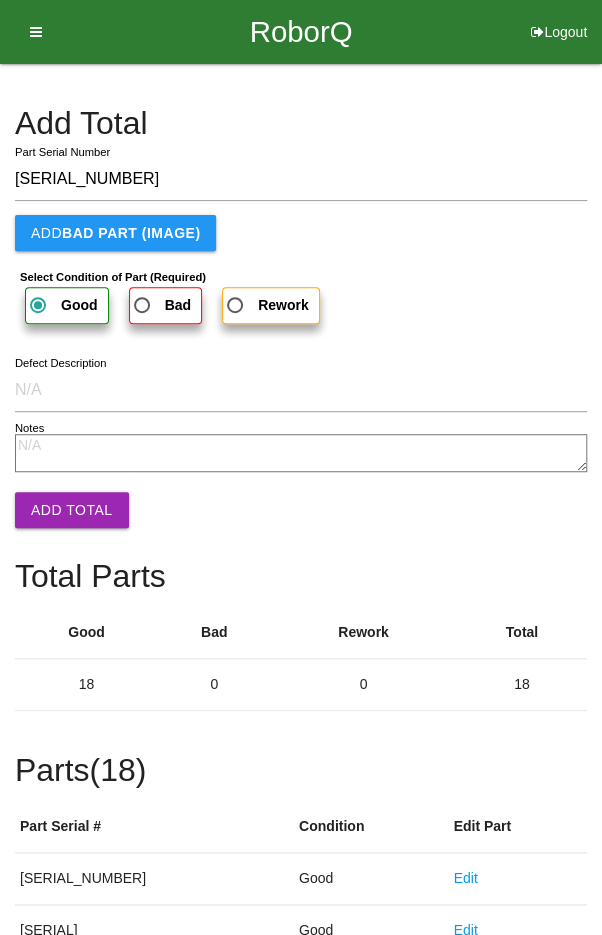 click on "Add Total" at bounding box center [72, 510] 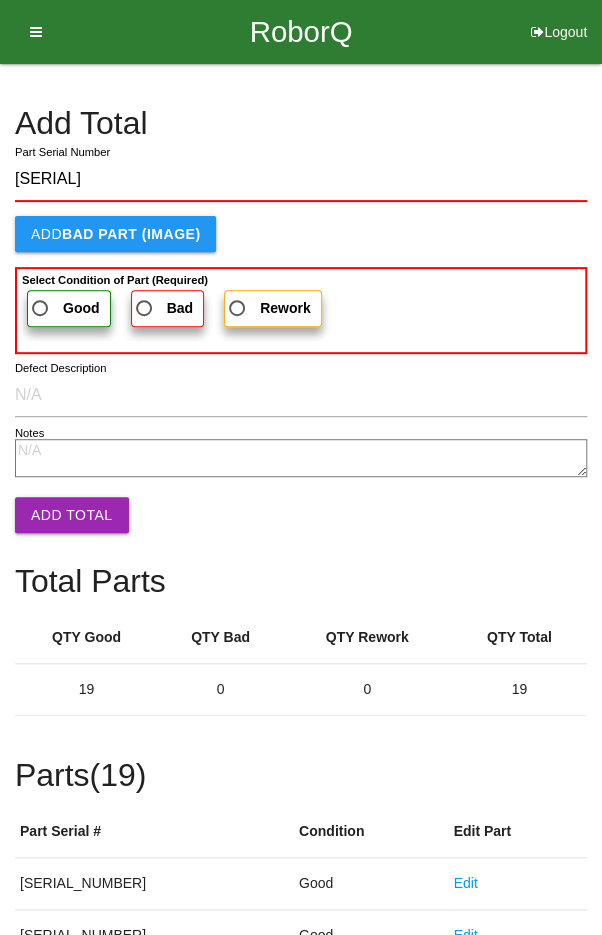 click on "Good" at bounding box center [64, 308] 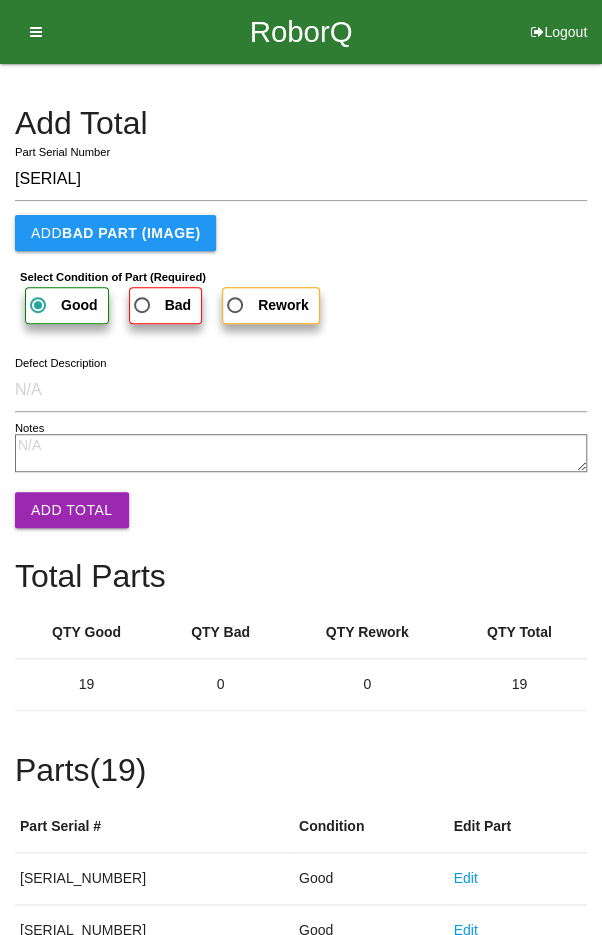 click on "Add Total" at bounding box center (72, 510) 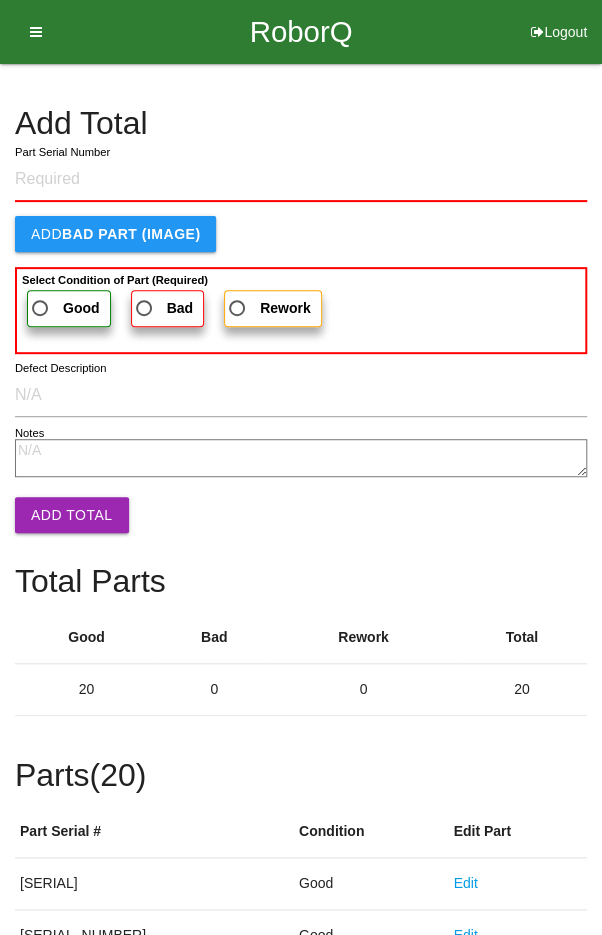 click on "Add Total" at bounding box center (301, 123) 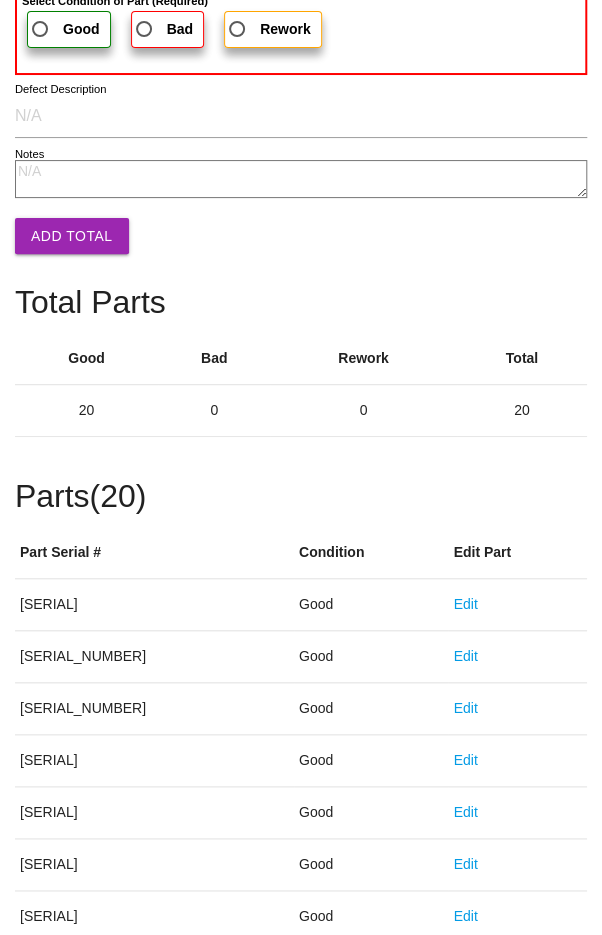 scroll, scrollTop: 1111, scrollLeft: 0, axis: vertical 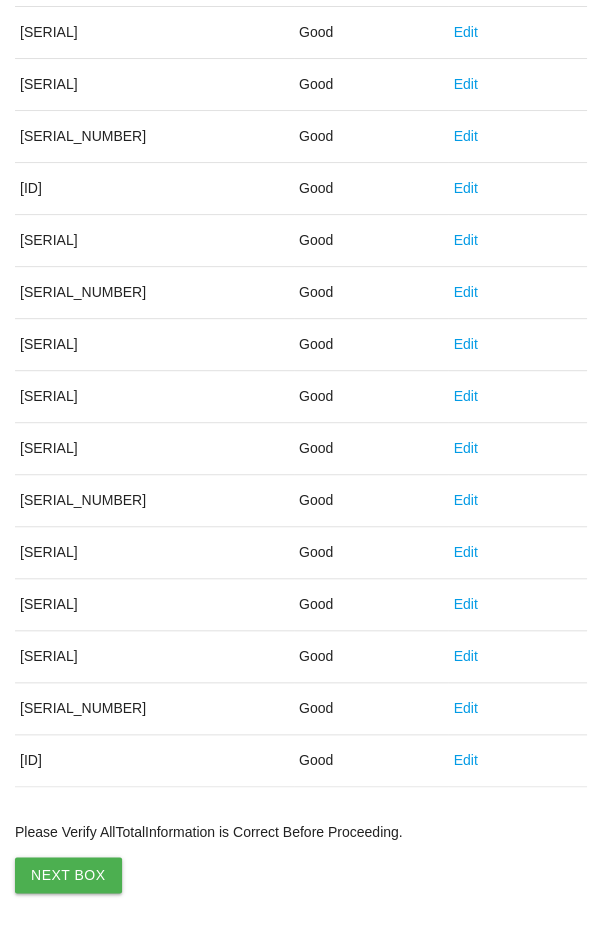 click on "Next Box" at bounding box center [68, 875] 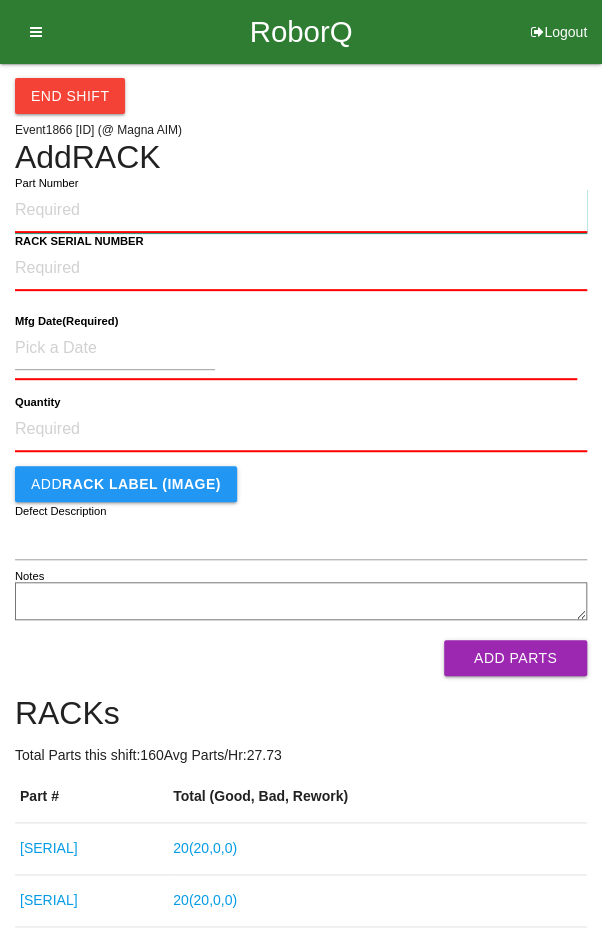 paste on "[SERIAL]" 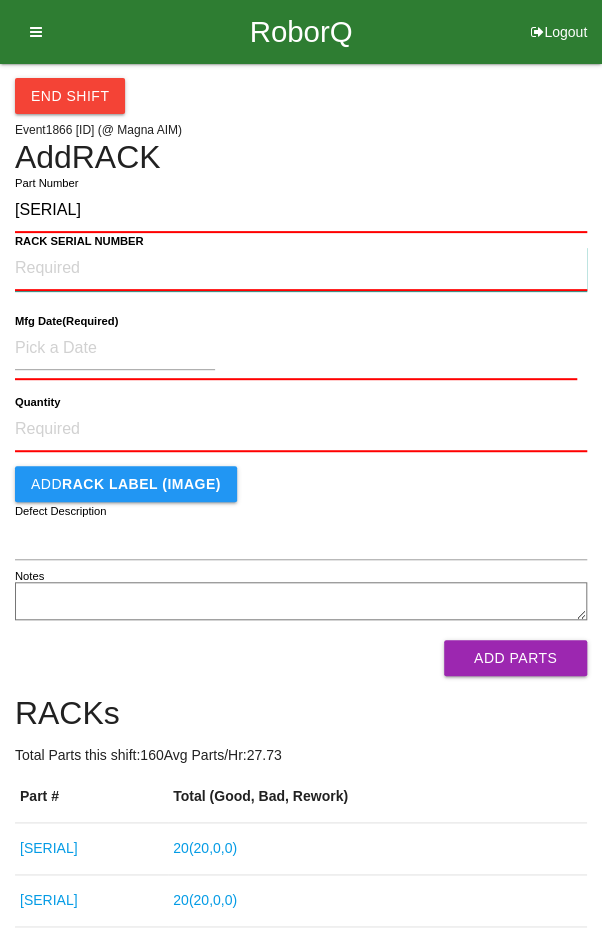 click on "RACK SERIAL NUMBER" at bounding box center (301, 269) 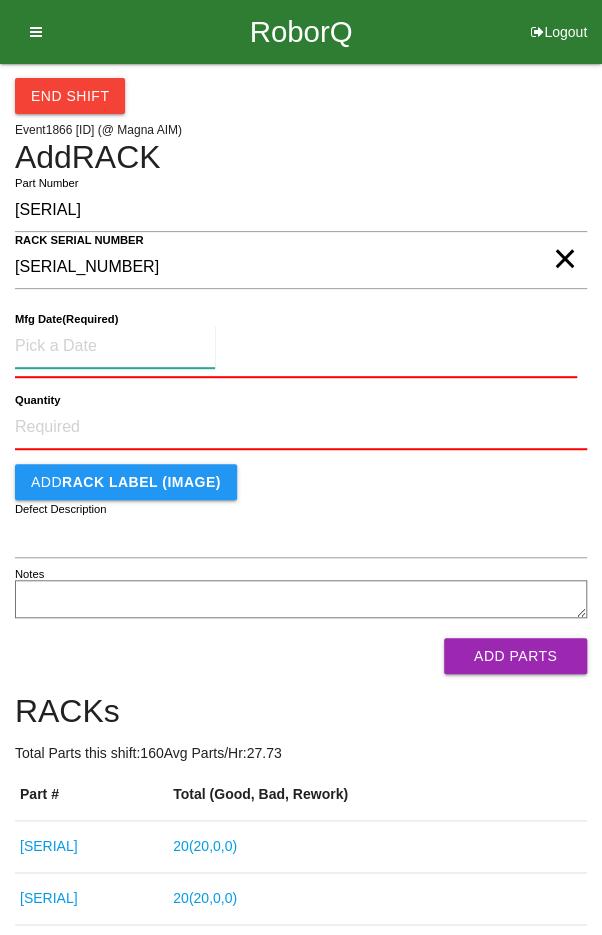 click at bounding box center (115, 346) 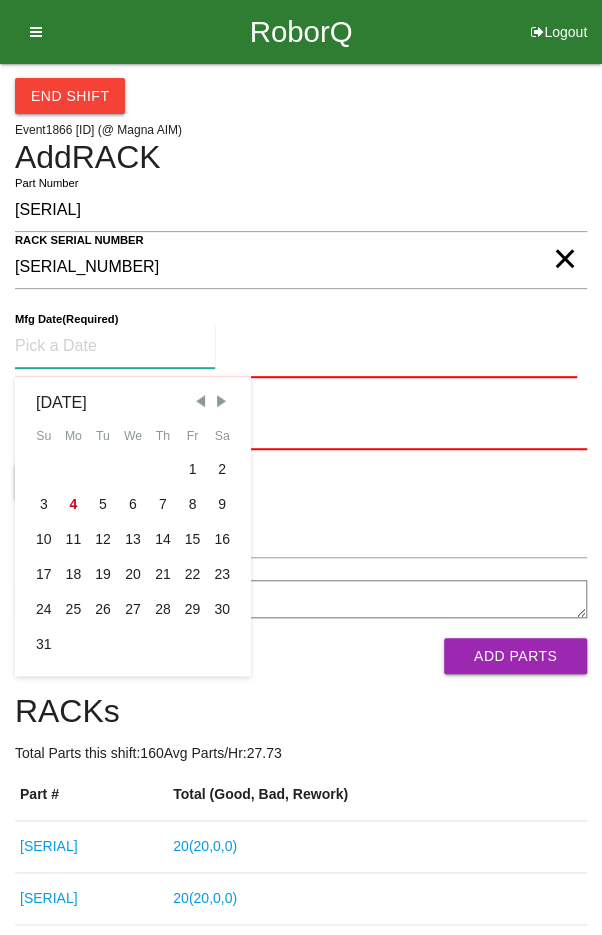click at bounding box center (200, 401) 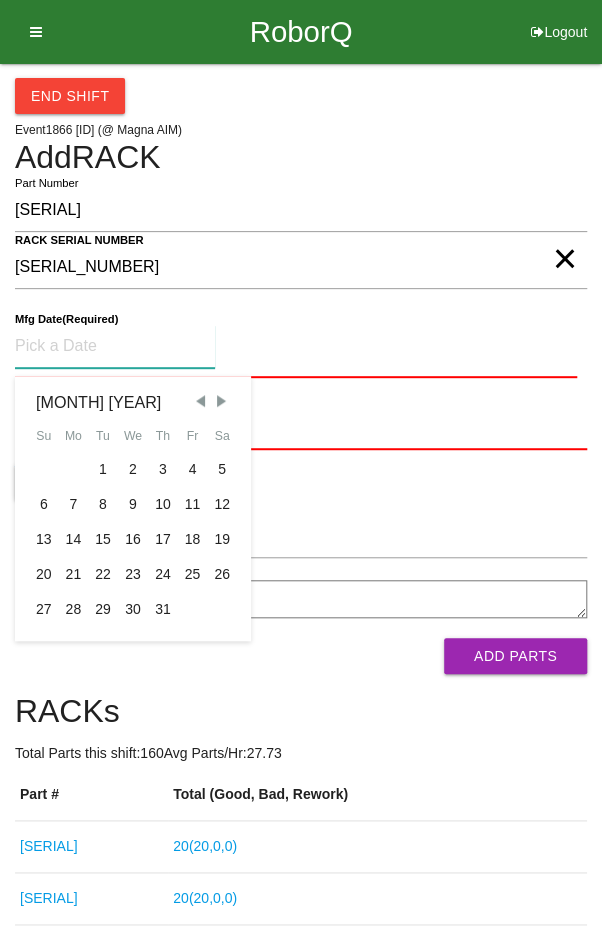 click on "7" at bounding box center (74, 504) 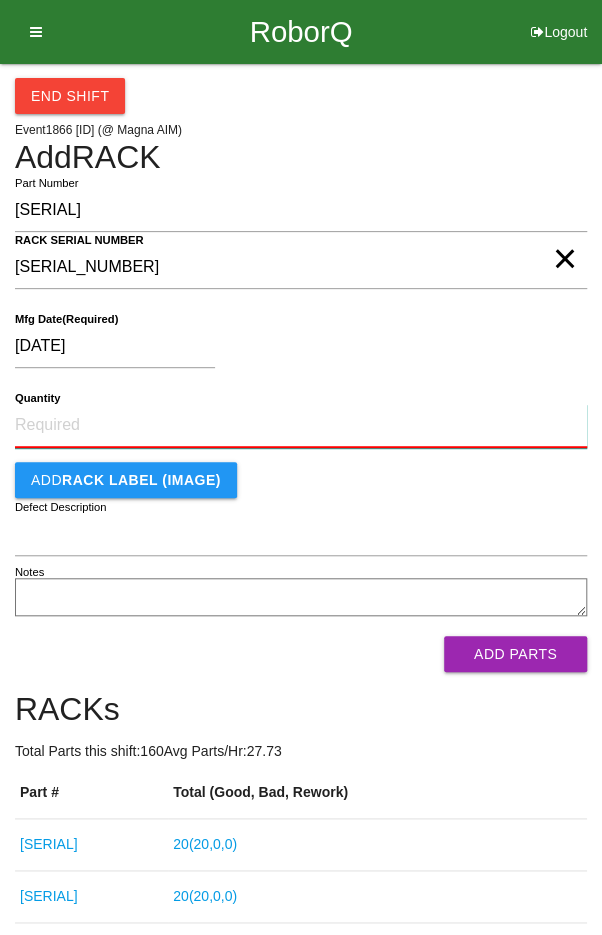 click on "Quantity" at bounding box center (301, 426) 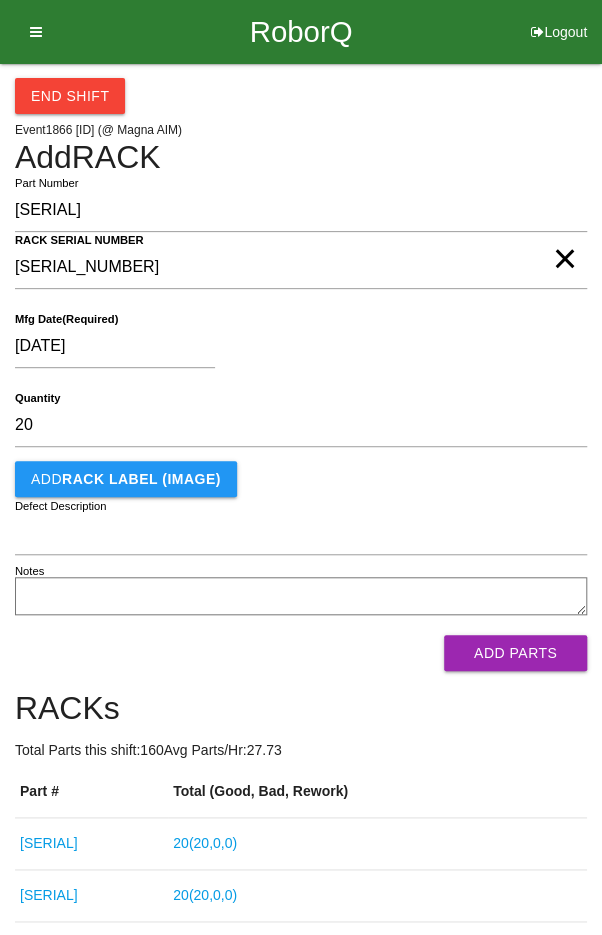 click on "[DATE]" at bounding box center [296, 350] 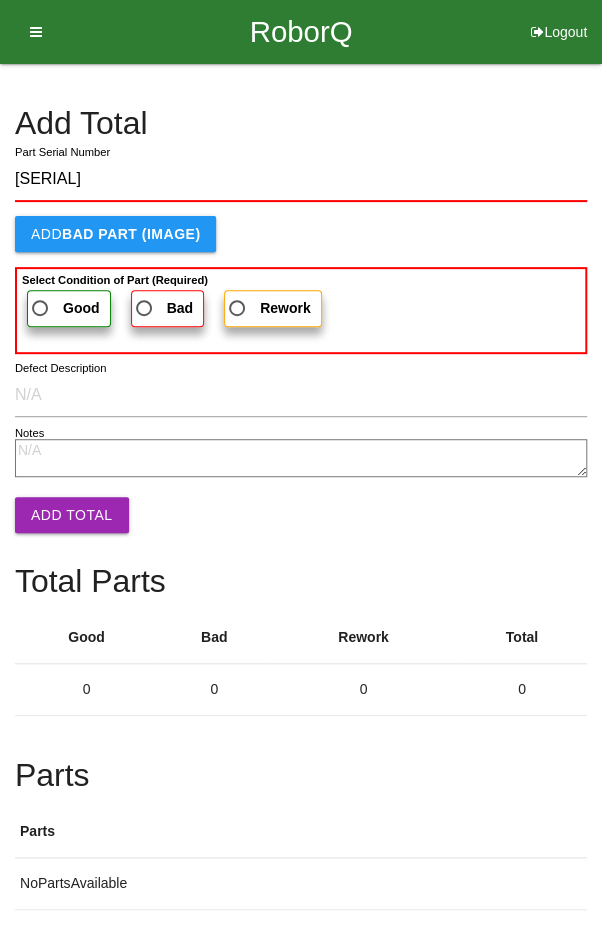 click on "Good" at bounding box center [64, 308] 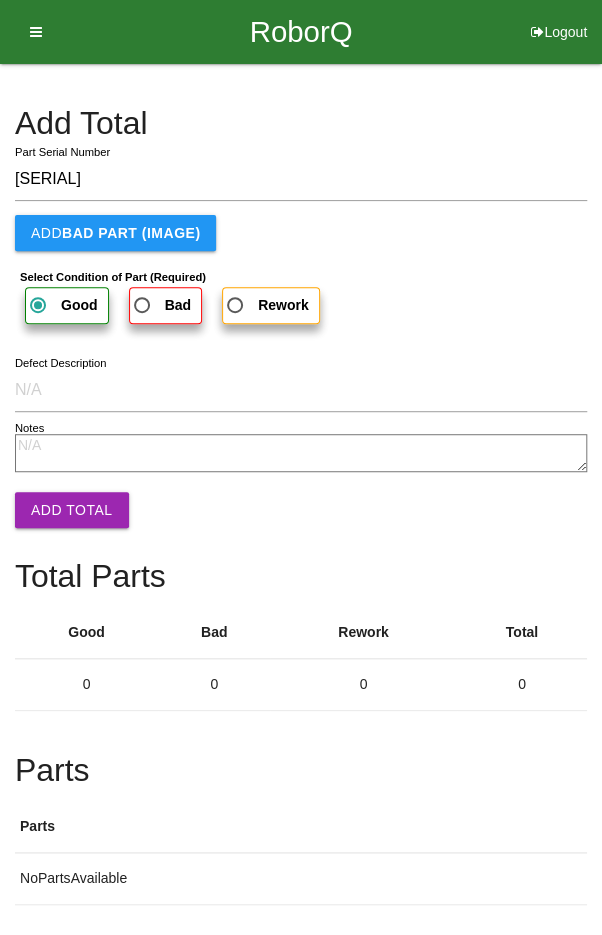 click on "Add Total" at bounding box center (72, 510) 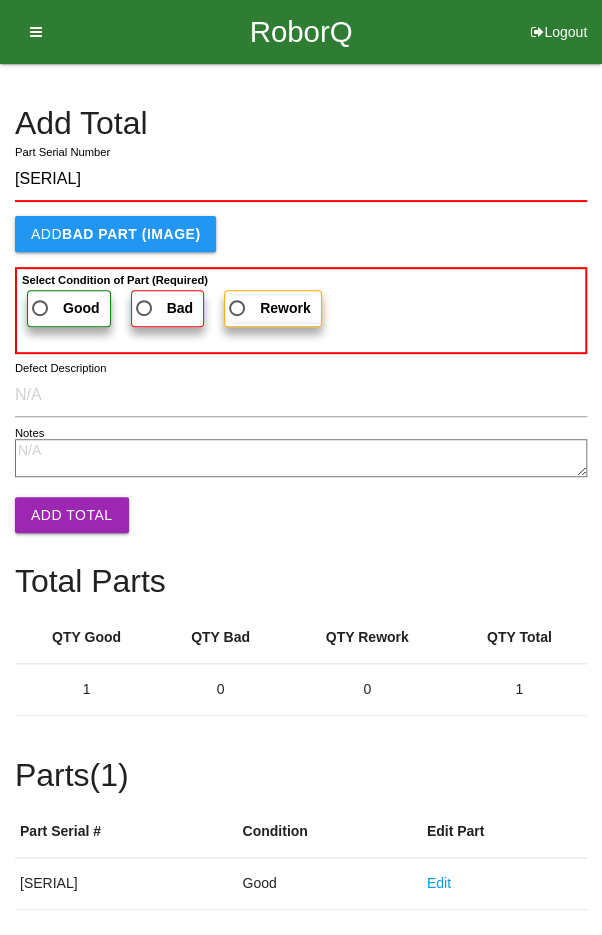 click on "Good" at bounding box center (64, 308) 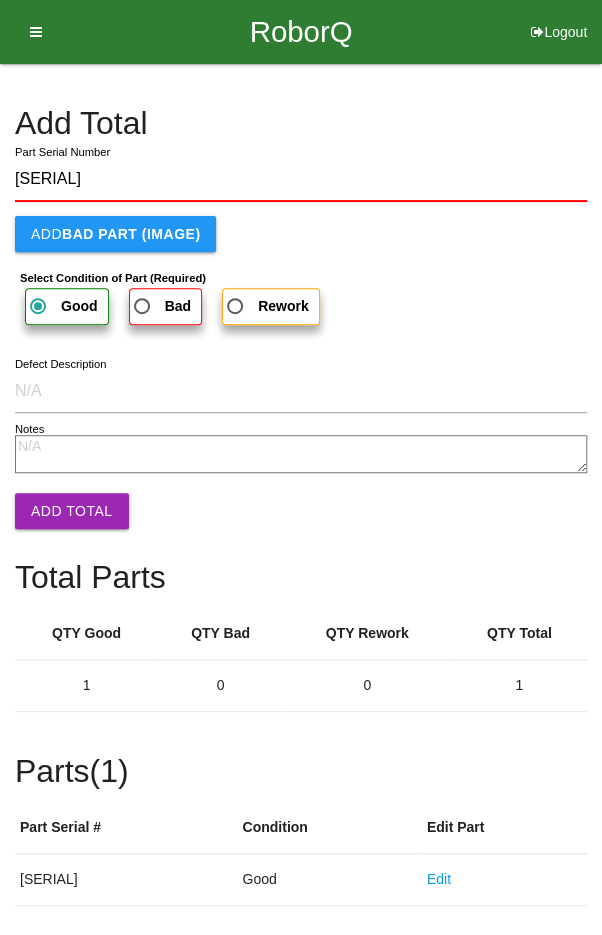 click on "Add Total" at bounding box center (72, 511) 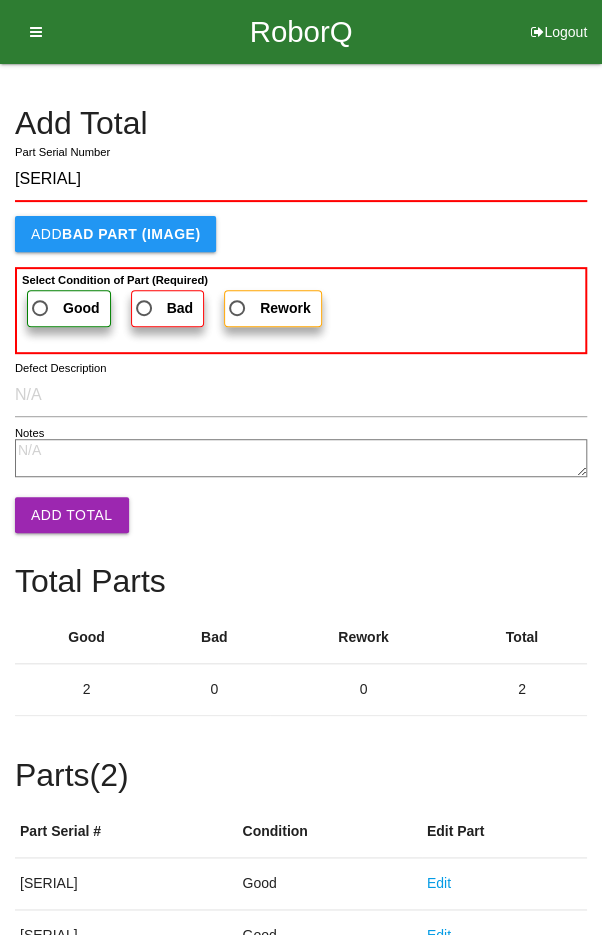 click on "Good" at bounding box center [64, 308] 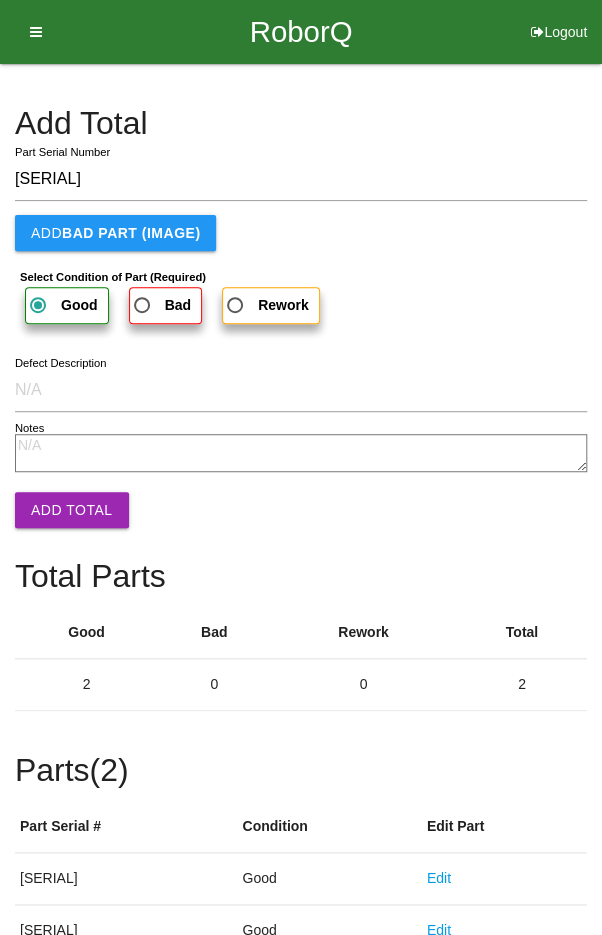 click on "Add Total" at bounding box center (72, 510) 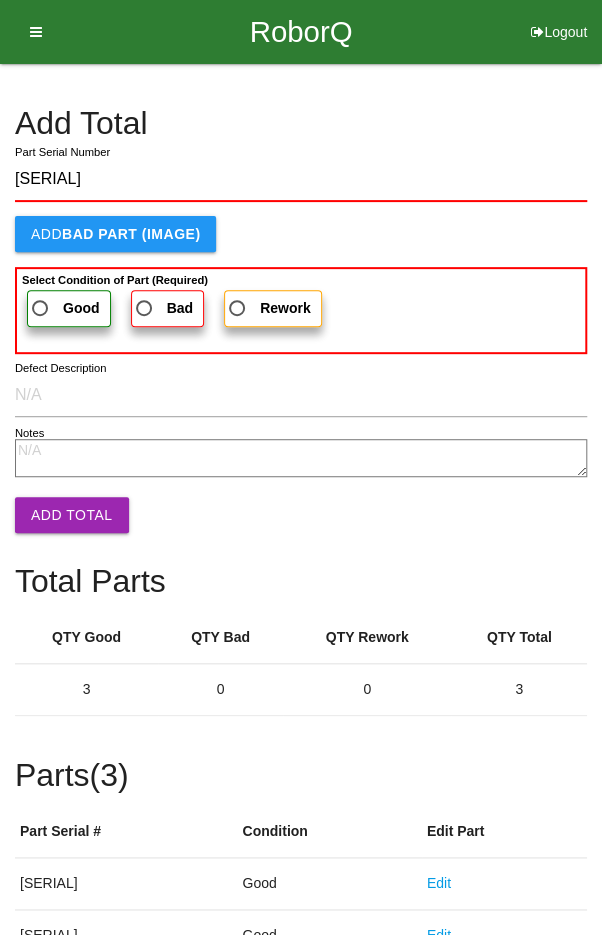 click on "Good" at bounding box center (64, 308) 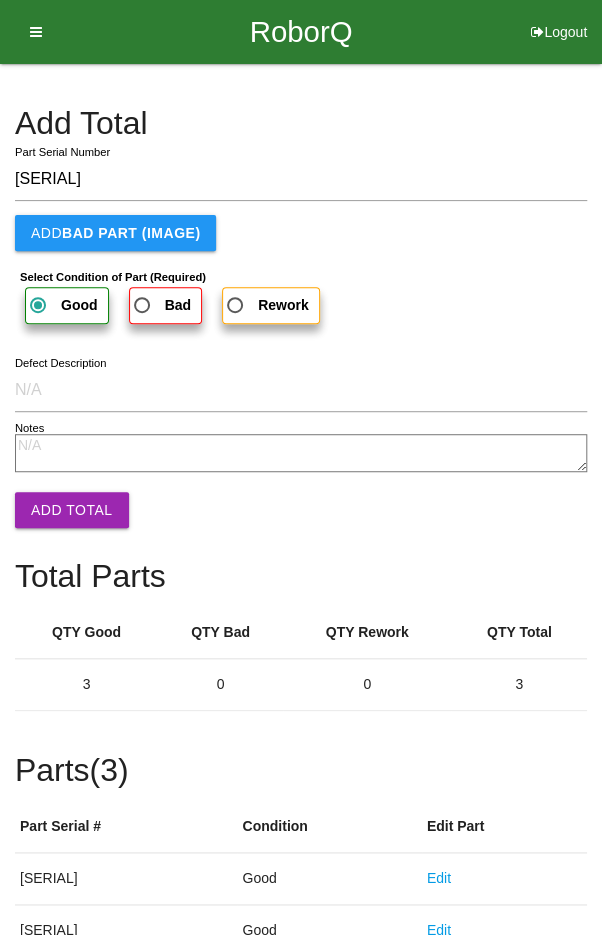 click on "Add Total" at bounding box center [72, 510] 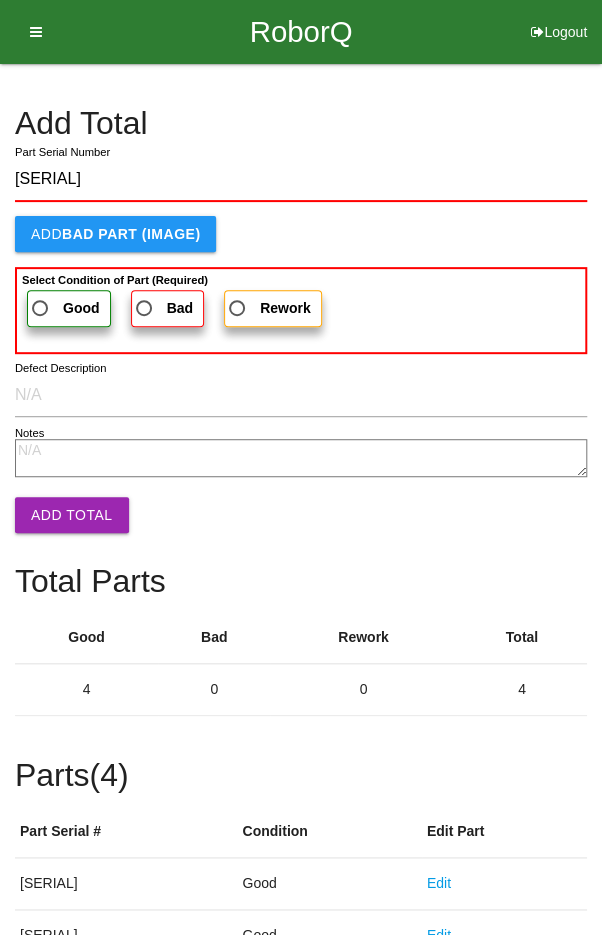 click on "Good" at bounding box center (64, 308) 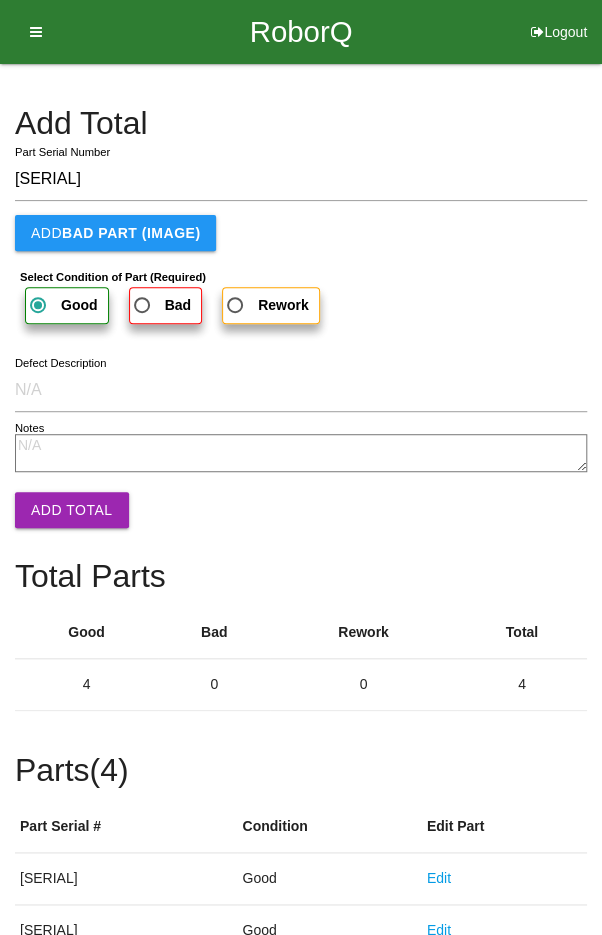 click on "Add Total" at bounding box center (72, 510) 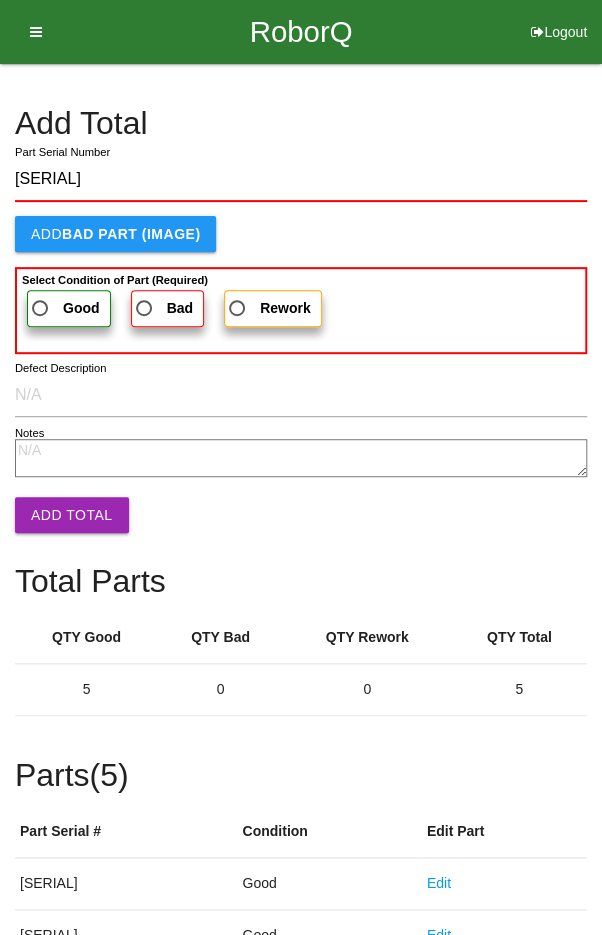click on "Good" at bounding box center [64, 308] 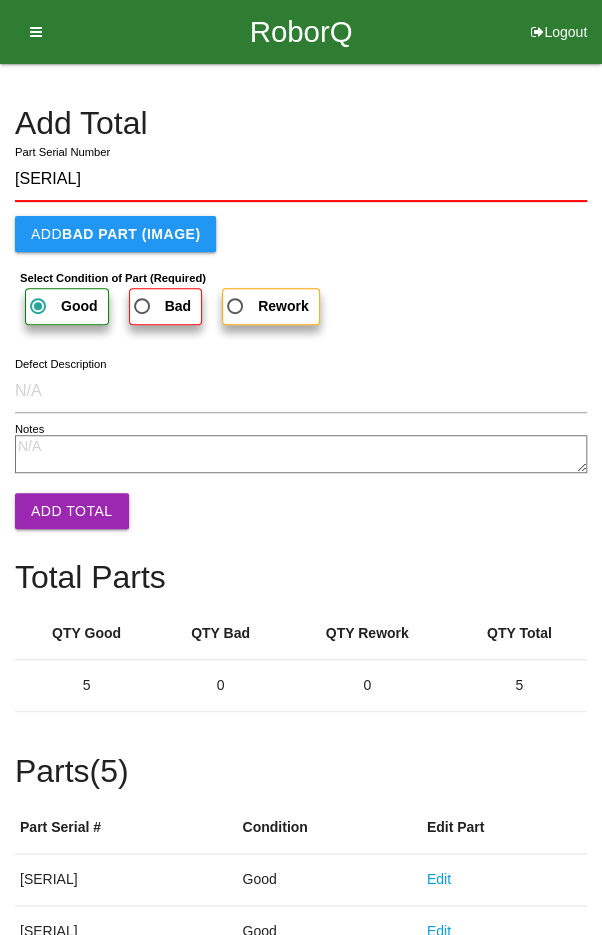 click on "Add Total" at bounding box center (72, 511) 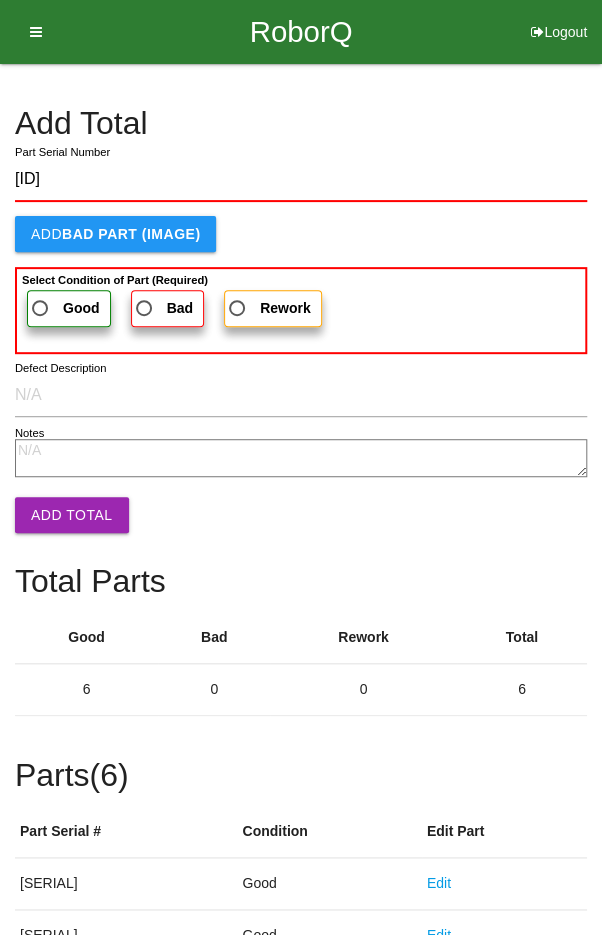 click on "Good" at bounding box center (64, 308) 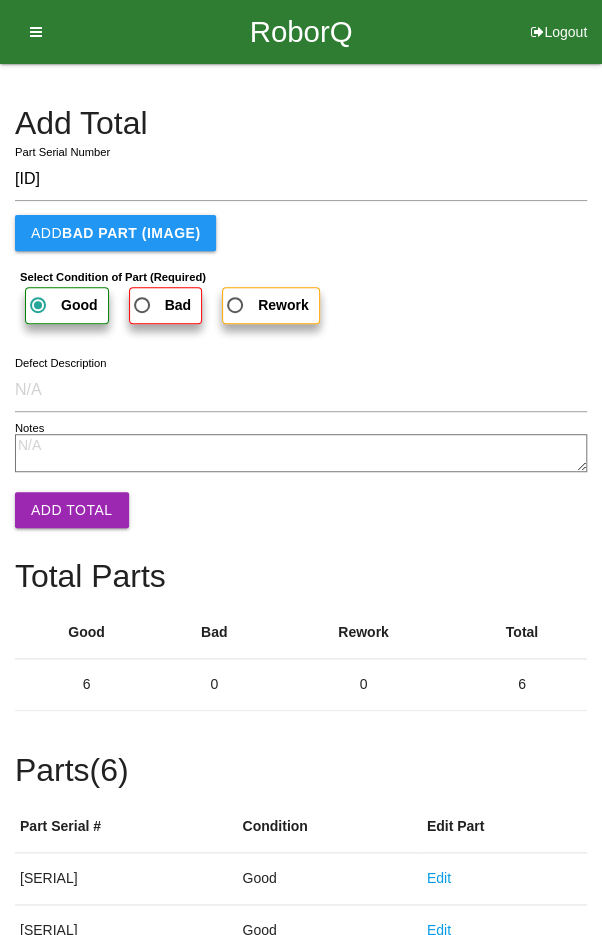 click on "Add Total" at bounding box center [72, 510] 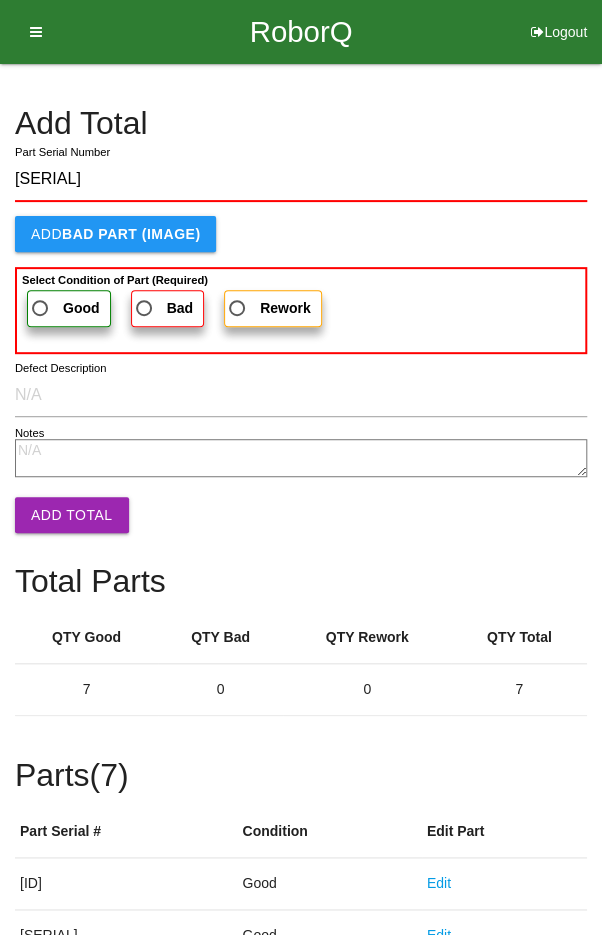 click on "Good" at bounding box center [69, 308] 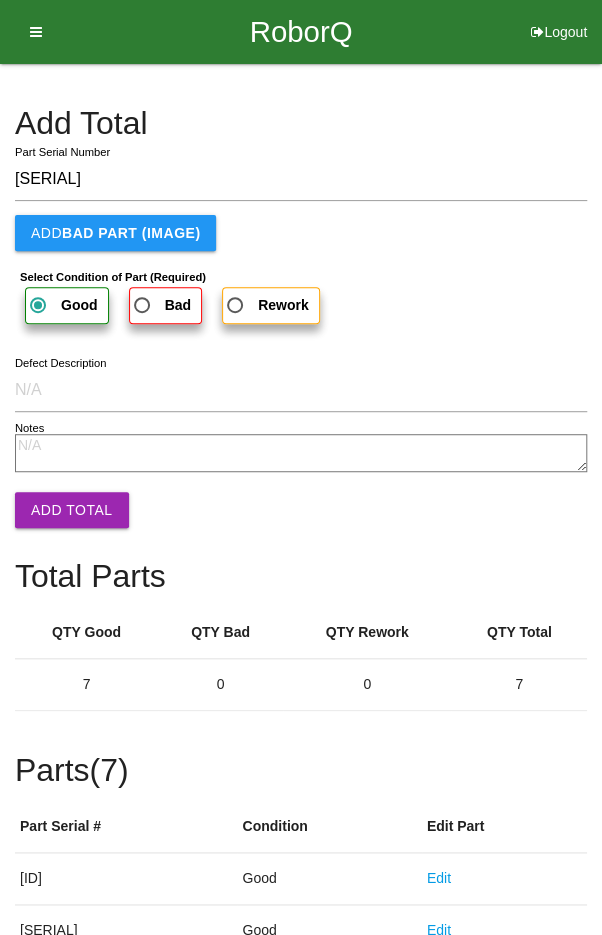 click on "Add Total" at bounding box center [72, 510] 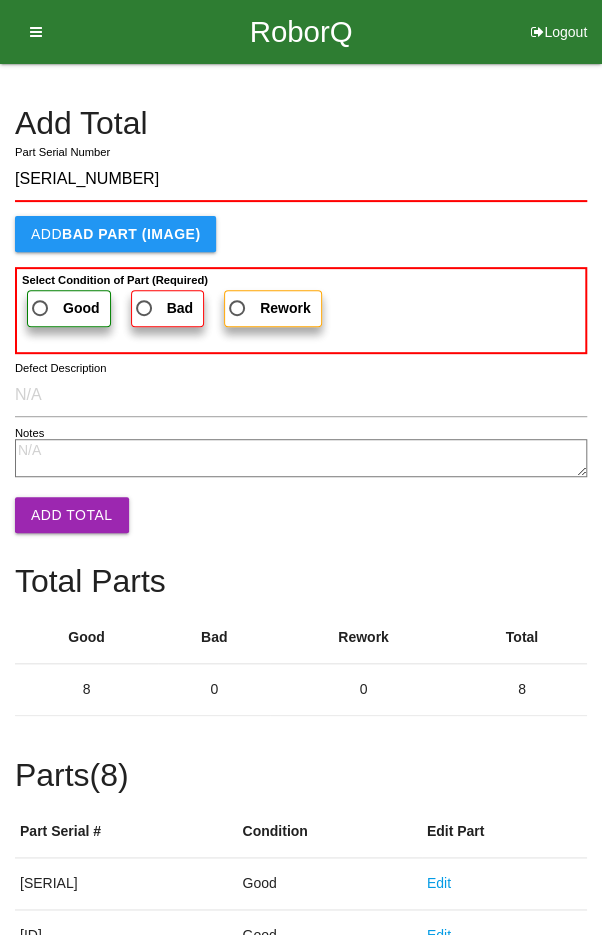 click on "Good" at bounding box center (64, 308) 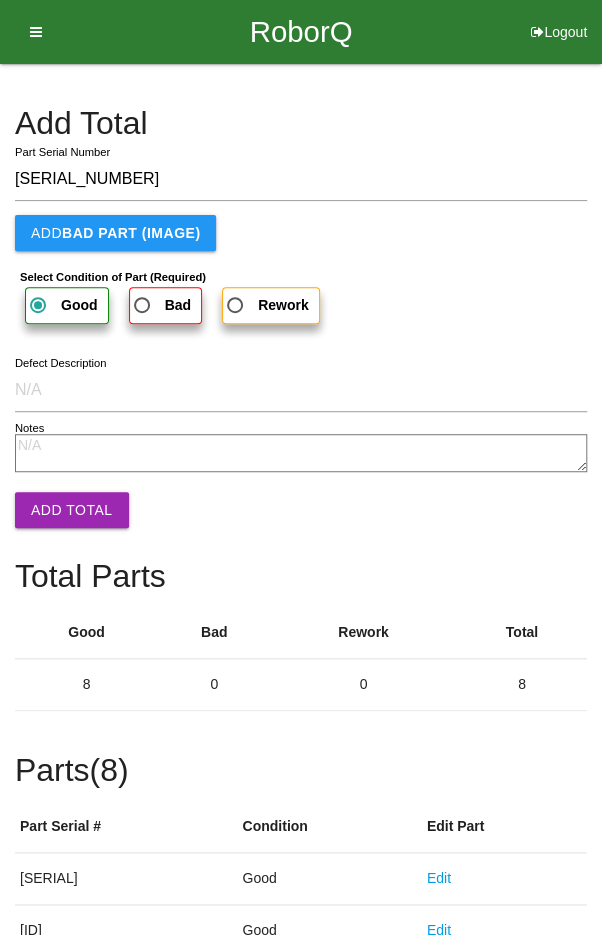 click on "Add Total" at bounding box center [72, 510] 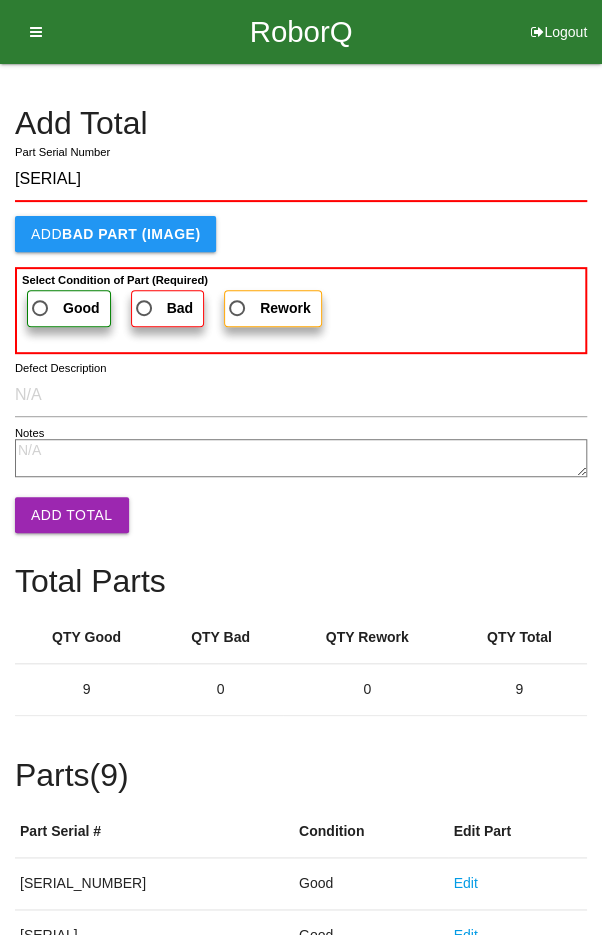 click on "Good" at bounding box center [64, 308] 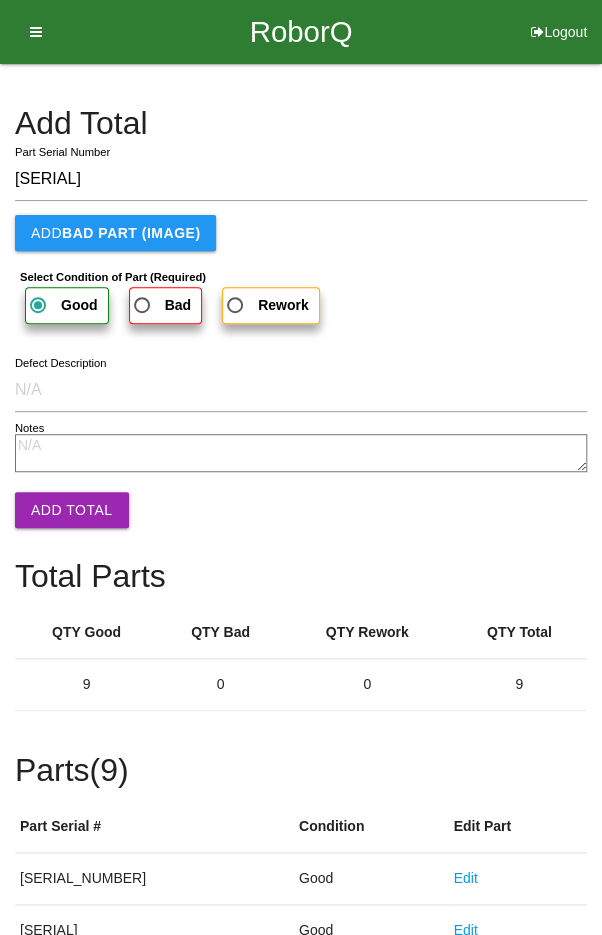click on "Add Total" at bounding box center [72, 510] 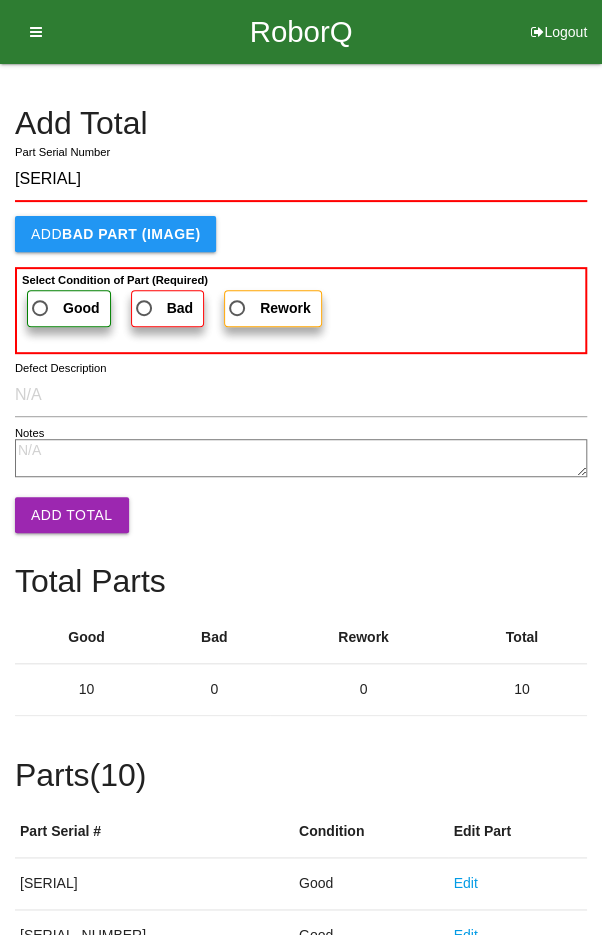 click on "Good" at bounding box center (69, 308) 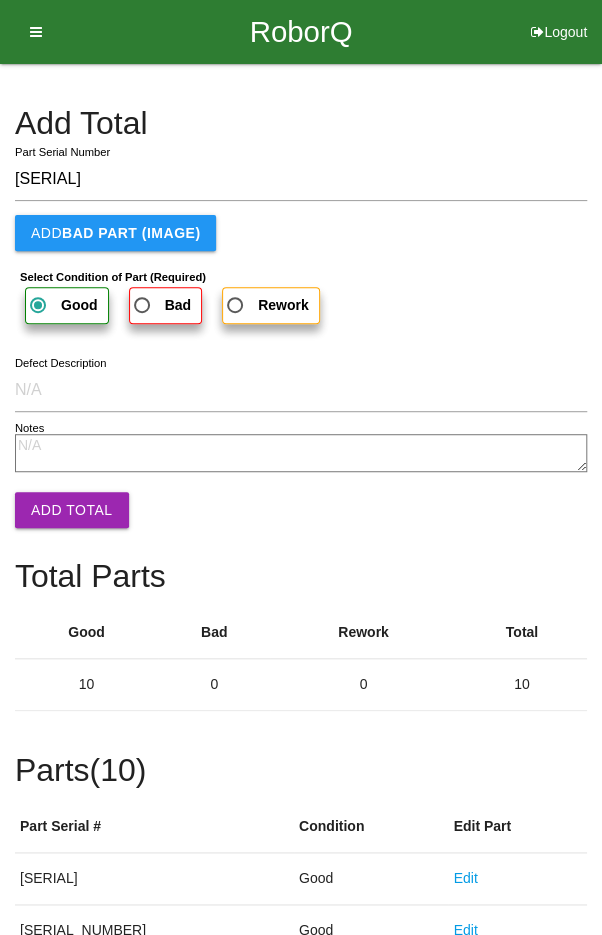 click on "Add Total" at bounding box center (72, 510) 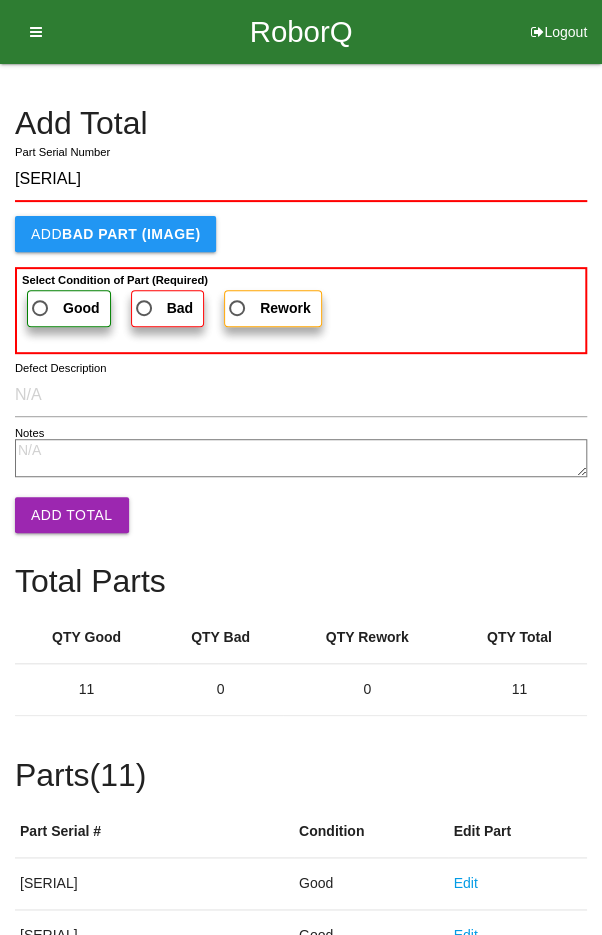 click on "Good" at bounding box center (64, 308) 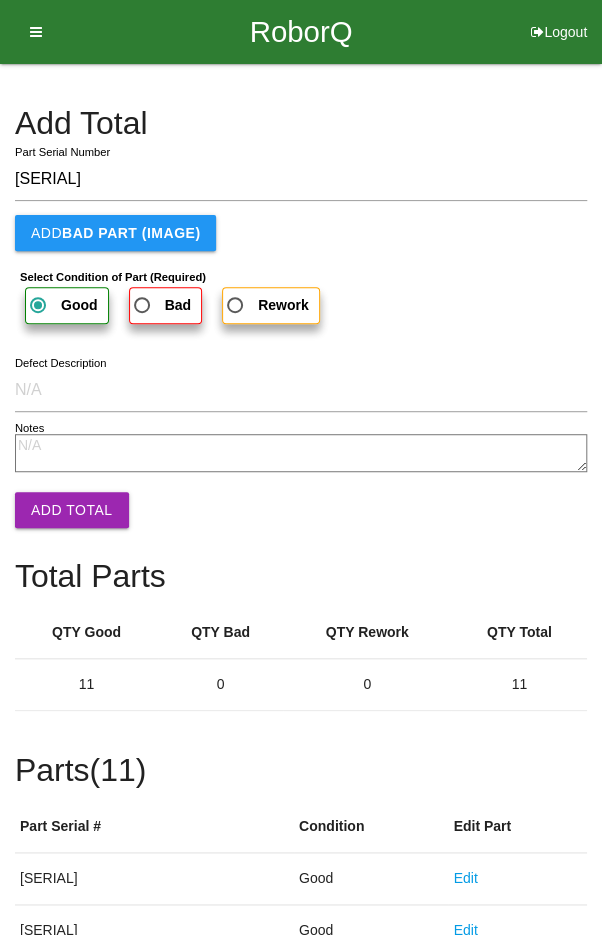 click on "Add Total" at bounding box center [72, 510] 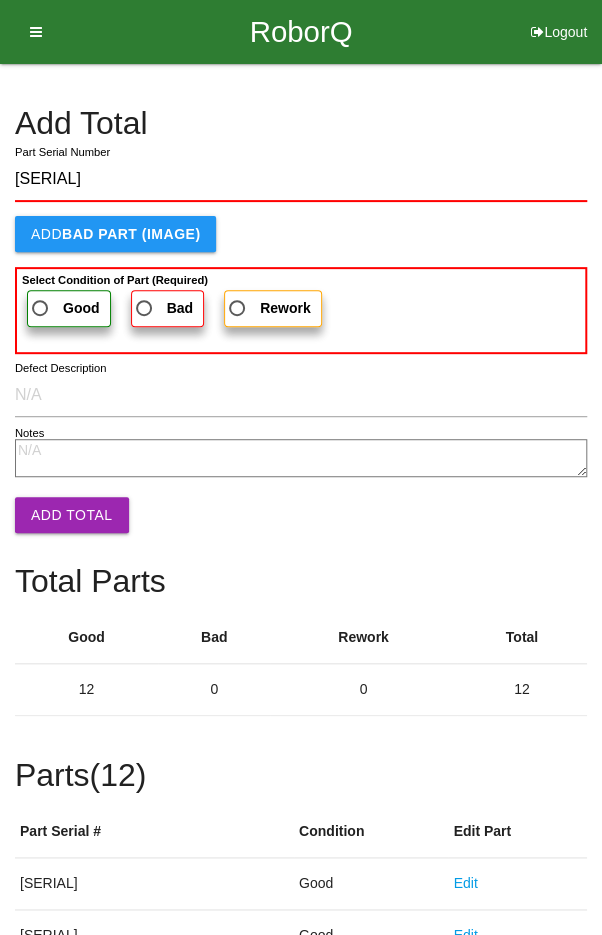 click on "Good" at bounding box center (81, 308) 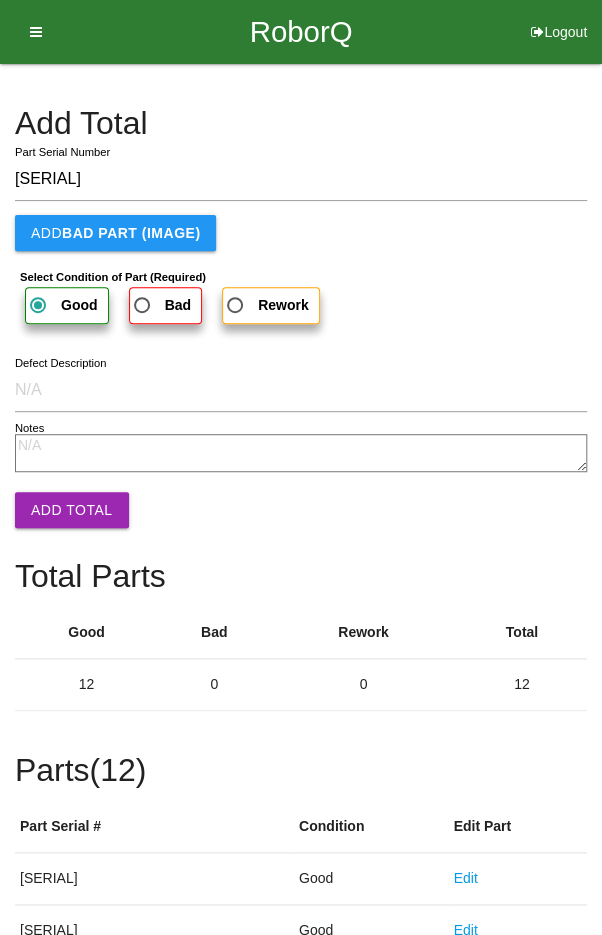 click on "Add Total" at bounding box center (72, 510) 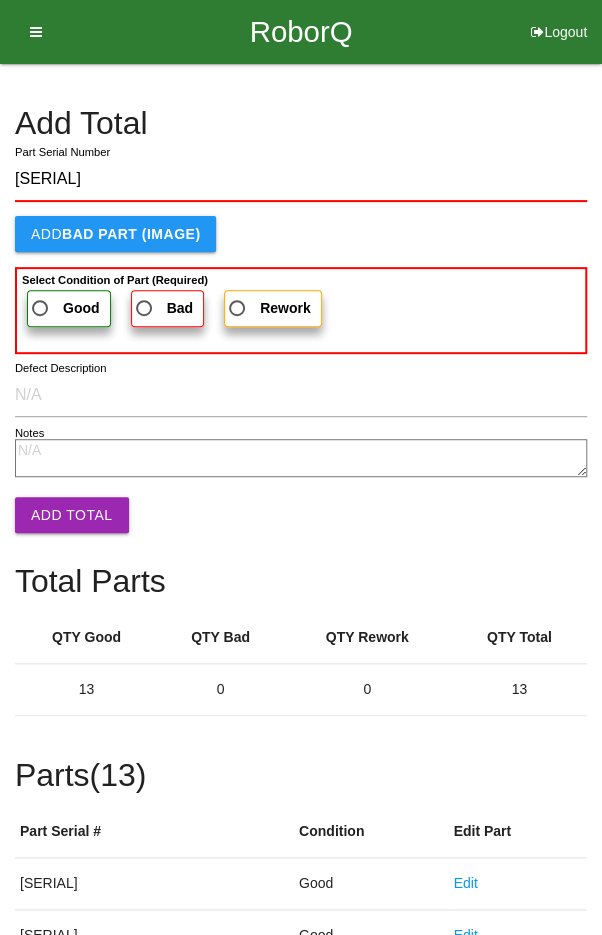 click on "Good" at bounding box center [64, 308] 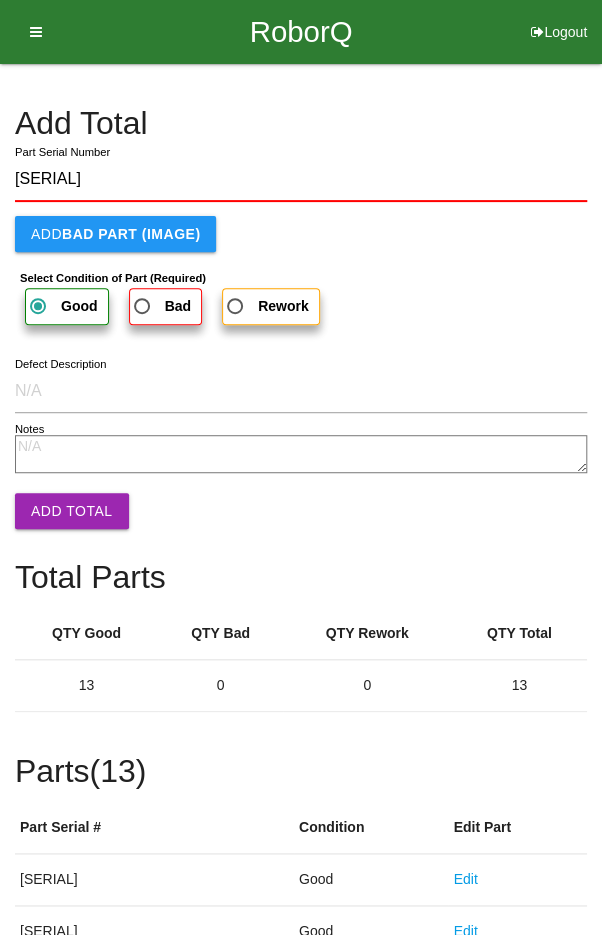 click on "Add Total" at bounding box center (72, 511) 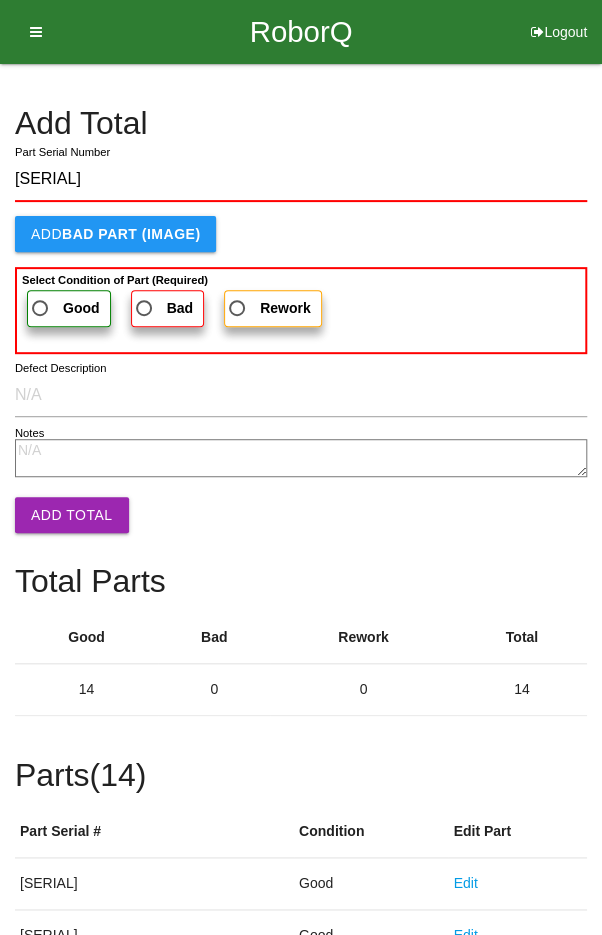 click on "Good" at bounding box center (64, 308) 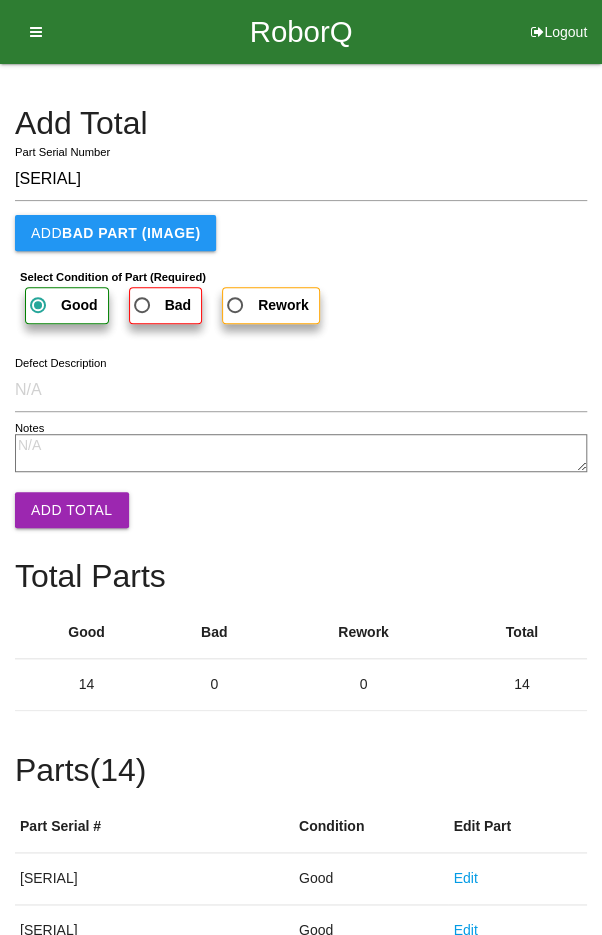 click on "Add Total" at bounding box center [72, 510] 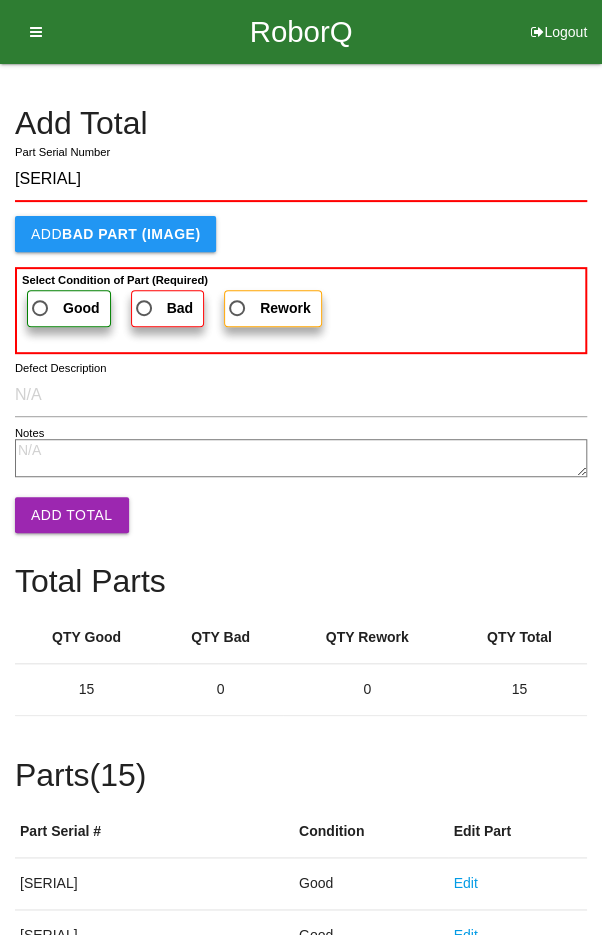 click on "Good" at bounding box center [64, 308] 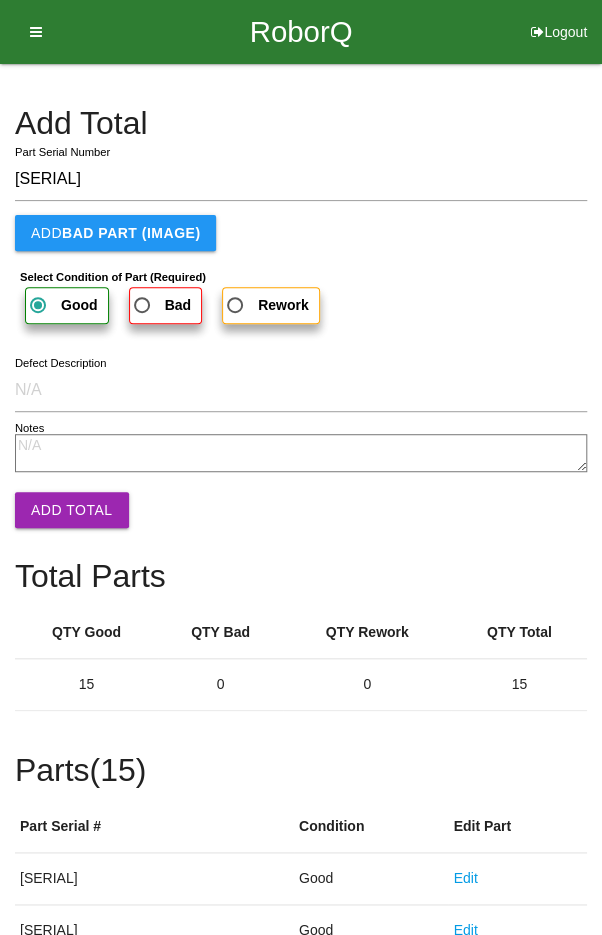click on "Add Total" at bounding box center (72, 510) 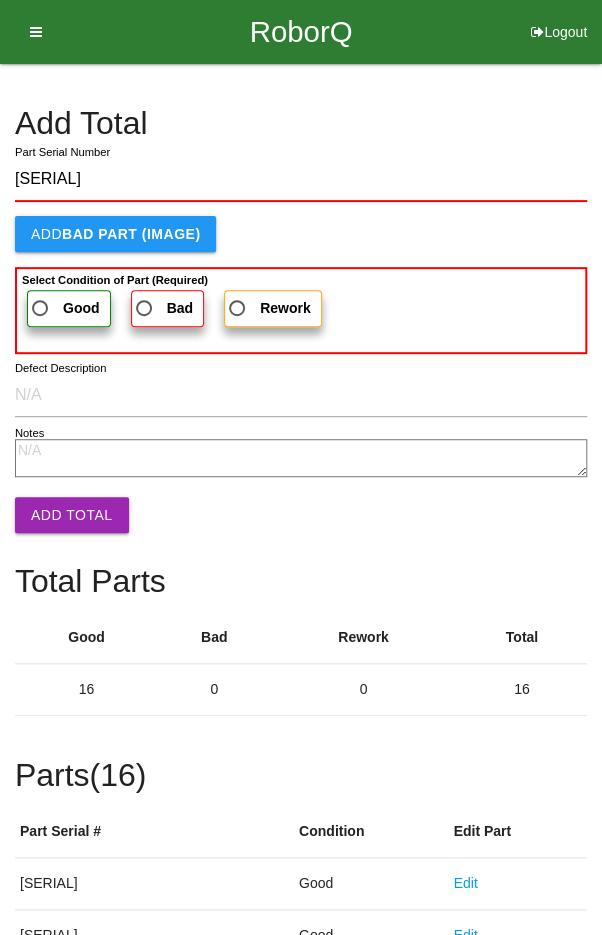 click on "Good" at bounding box center [64, 308] 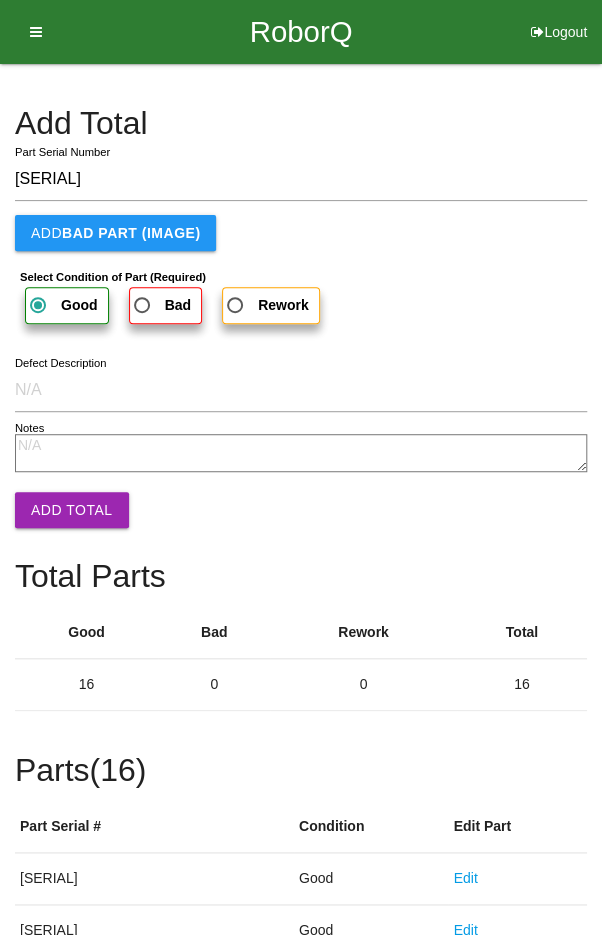 click on "Add Total" at bounding box center [72, 510] 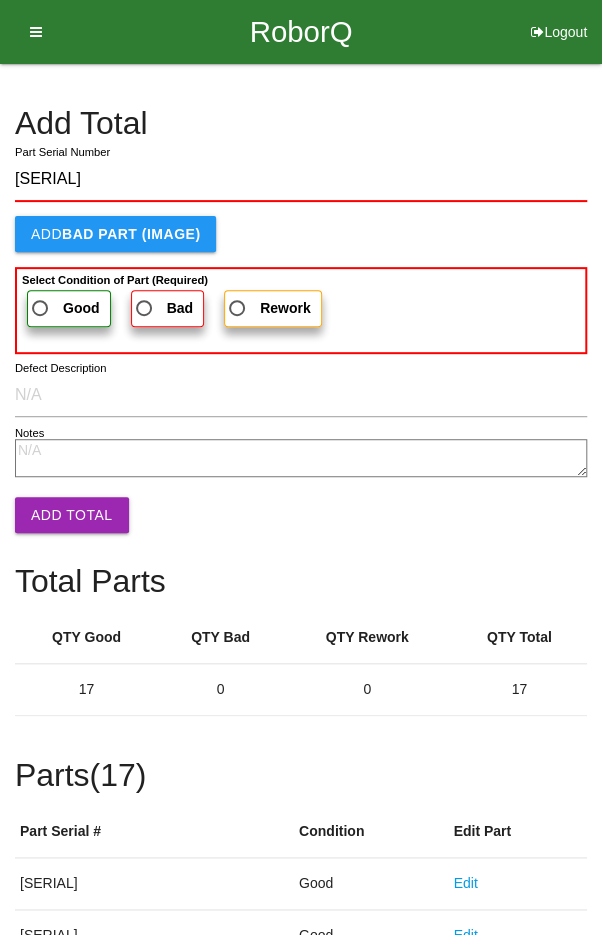 click on "Good" at bounding box center (64, 308) 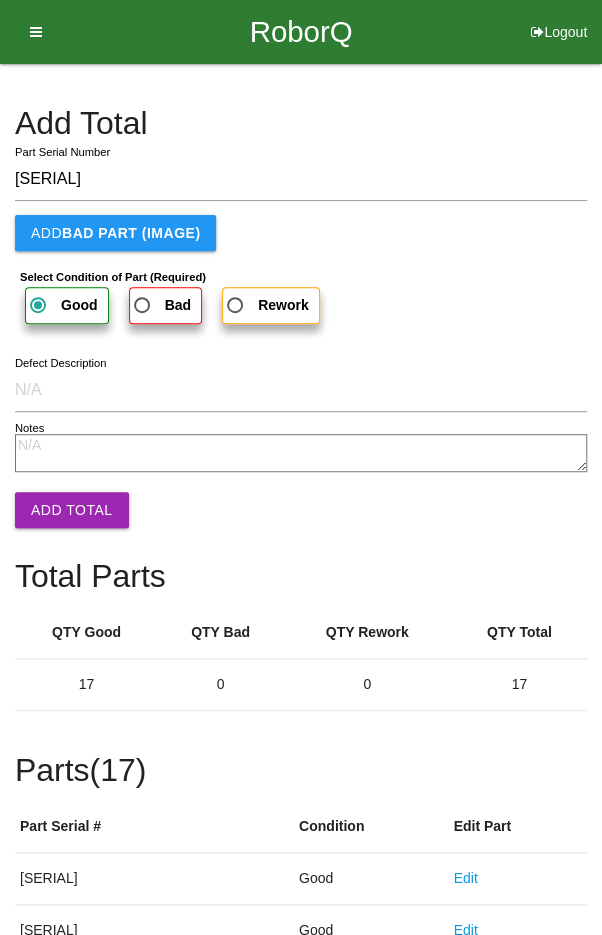 click on "Add Total" at bounding box center [72, 510] 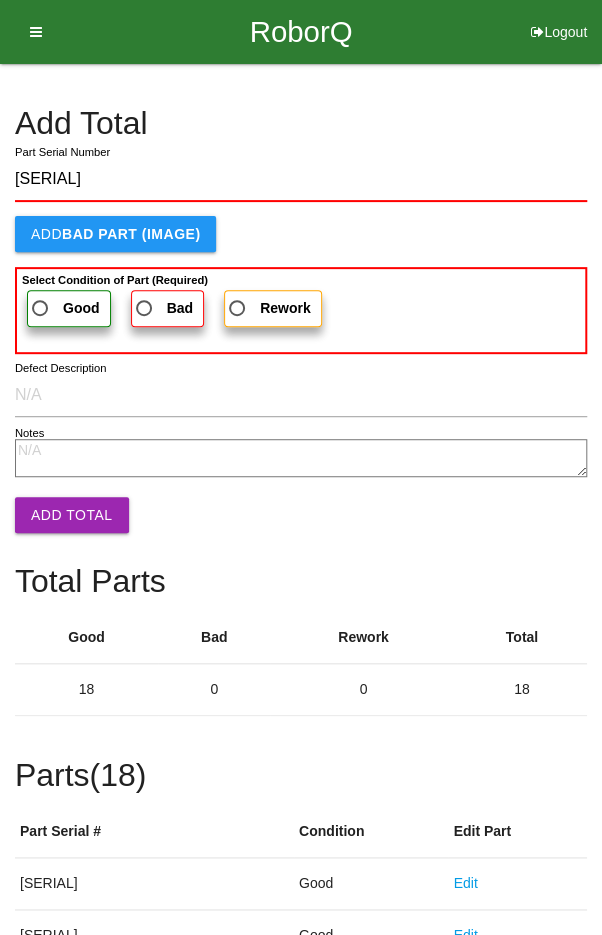click on "Good" at bounding box center [81, 308] 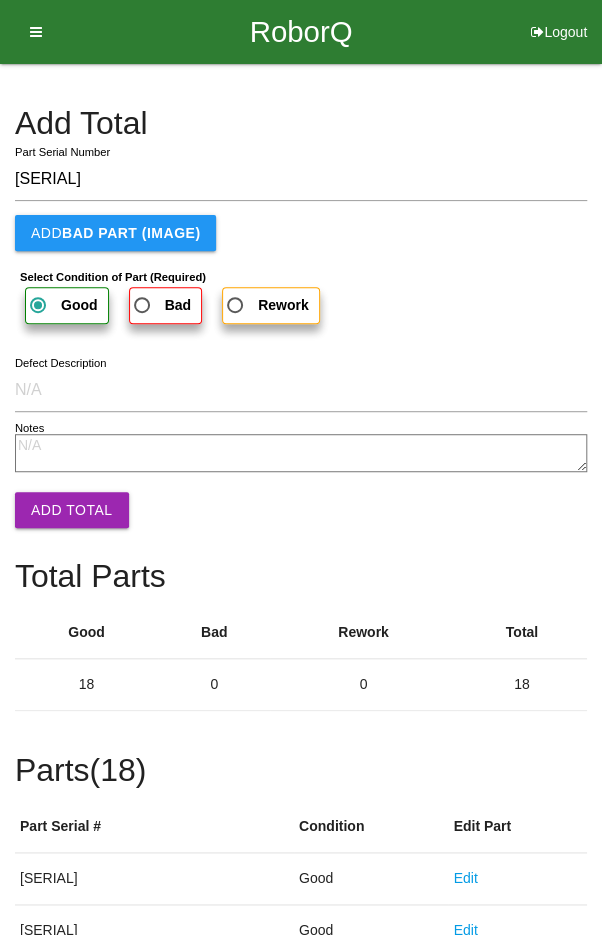 click on "Add Total" at bounding box center (72, 510) 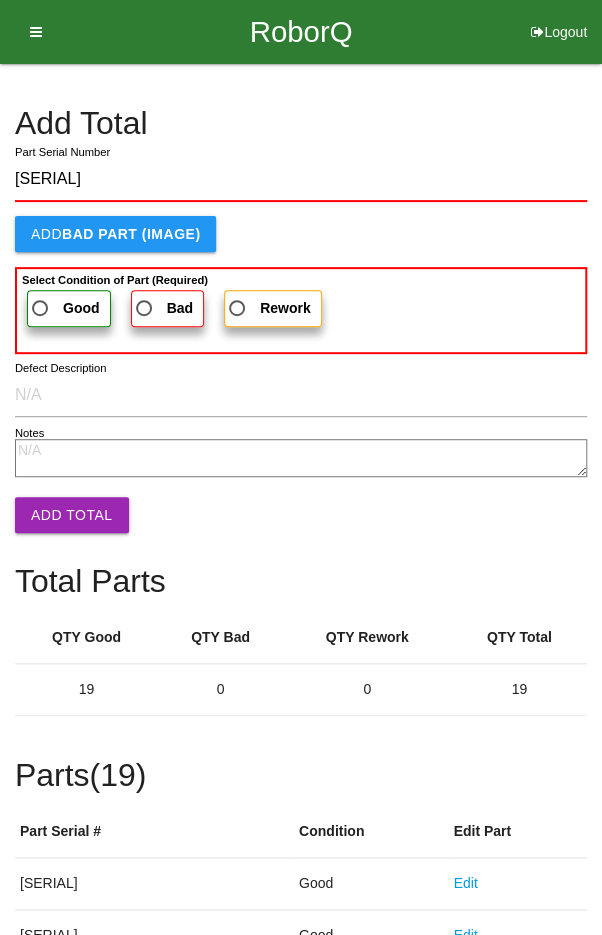 click on "Good" at bounding box center [64, 308] 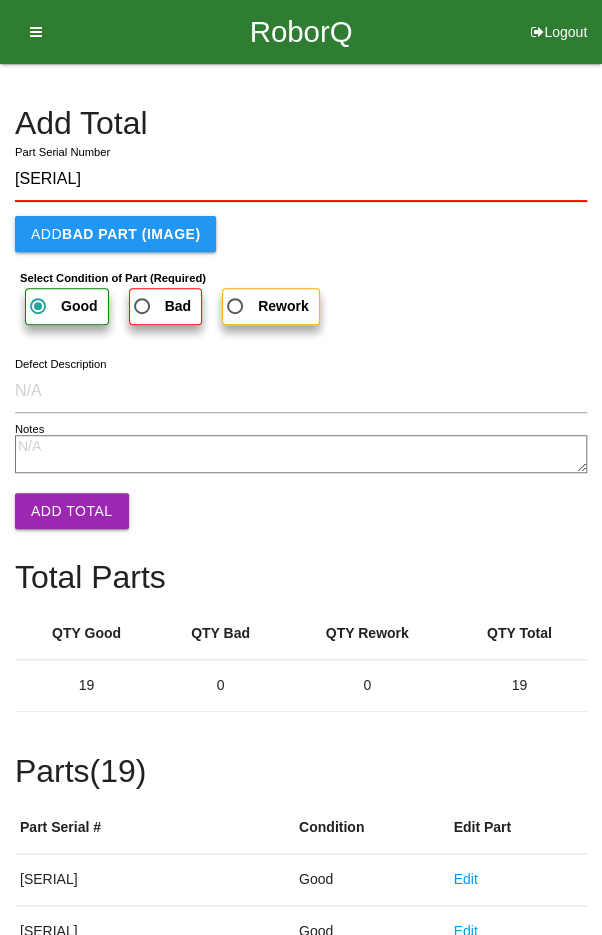 click on "Add Total" at bounding box center (72, 511) 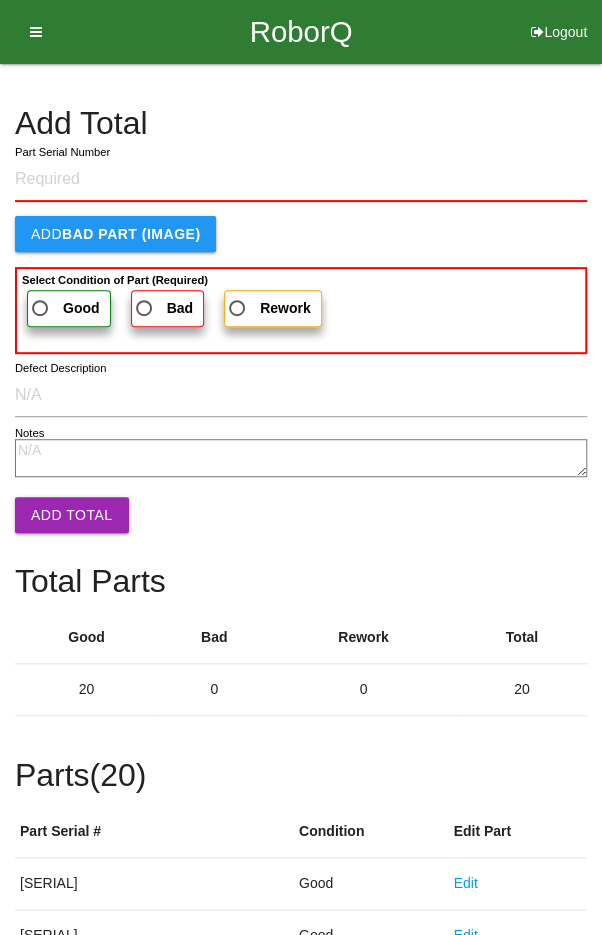 click on "Add Total" at bounding box center (301, 123) 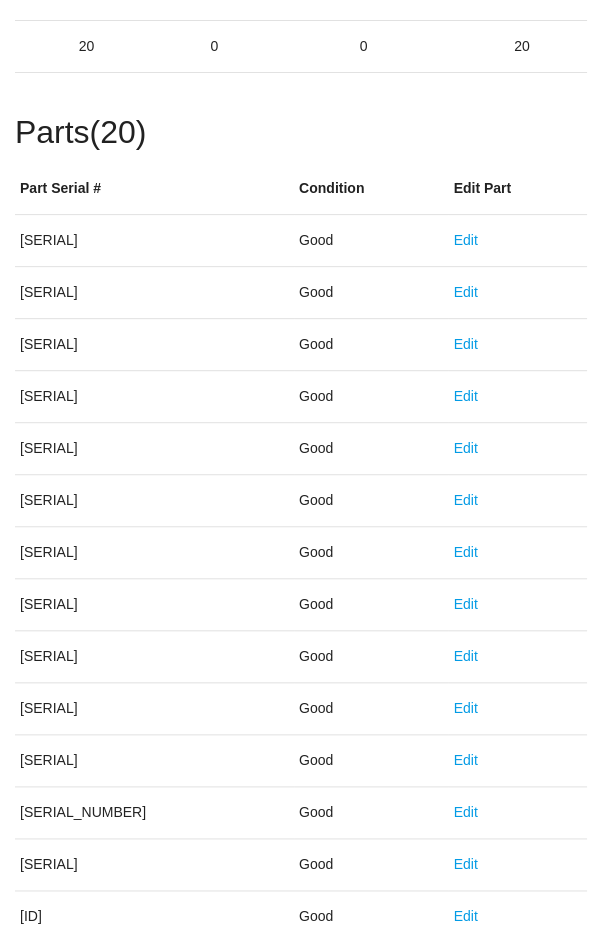 scroll, scrollTop: 1111, scrollLeft: 0, axis: vertical 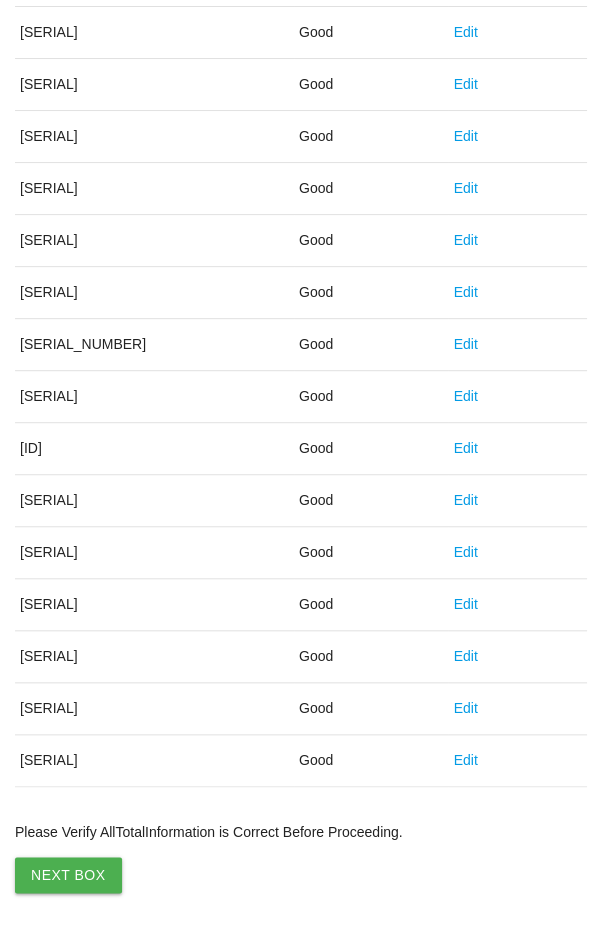click on "Next Box" at bounding box center (68, 875) 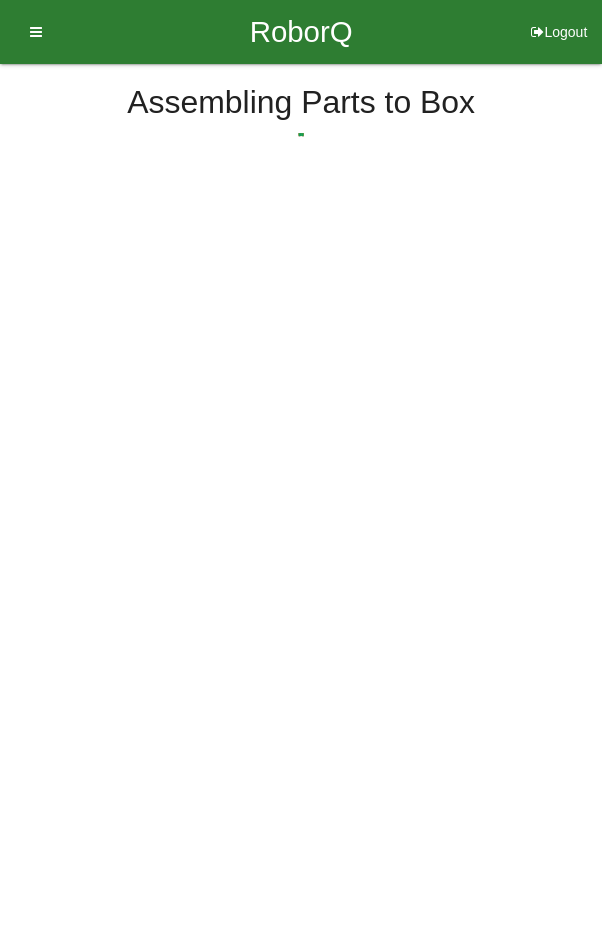scroll, scrollTop: 0, scrollLeft: 0, axis: both 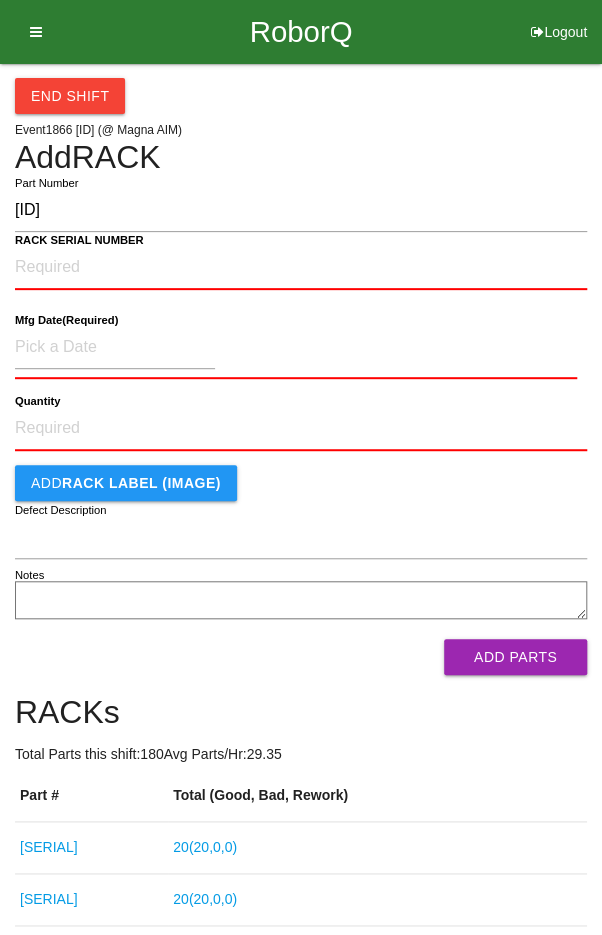 click on "[ID]" at bounding box center (301, 210) 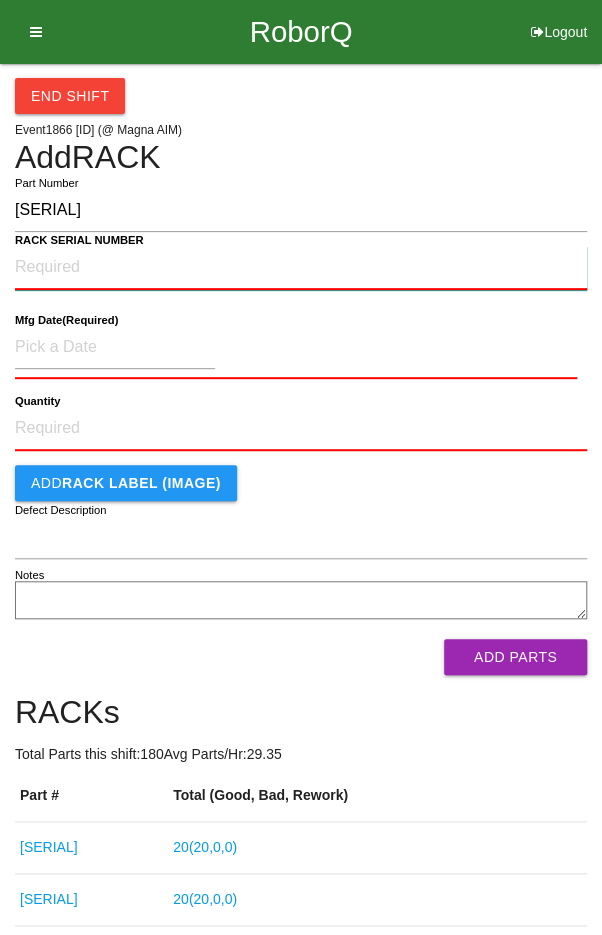 click on "RACK SERIAL NUMBER" at bounding box center [301, 268] 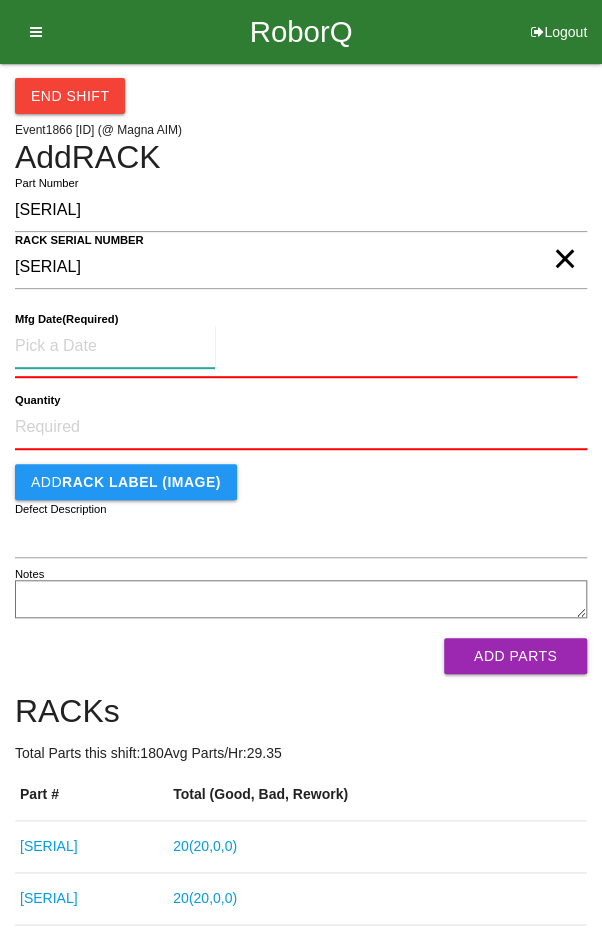 click at bounding box center (115, 346) 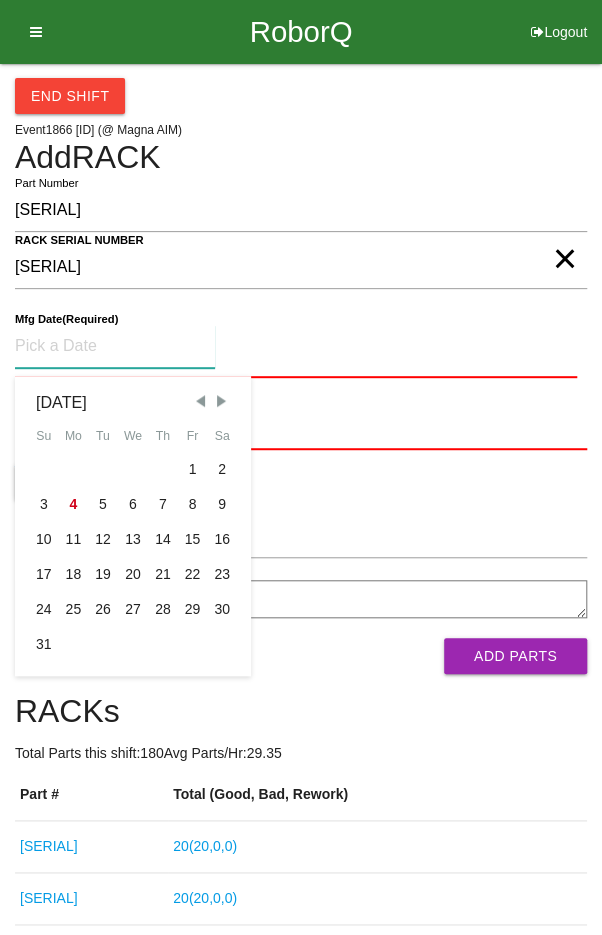 click at bounding box center [200, 401] 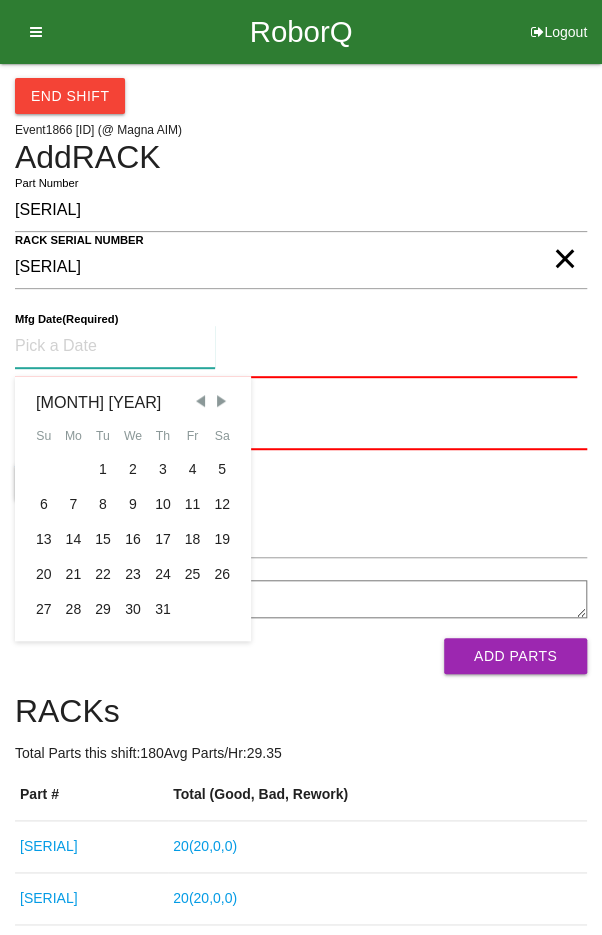 click on "7" at bounding box center (74, 504) 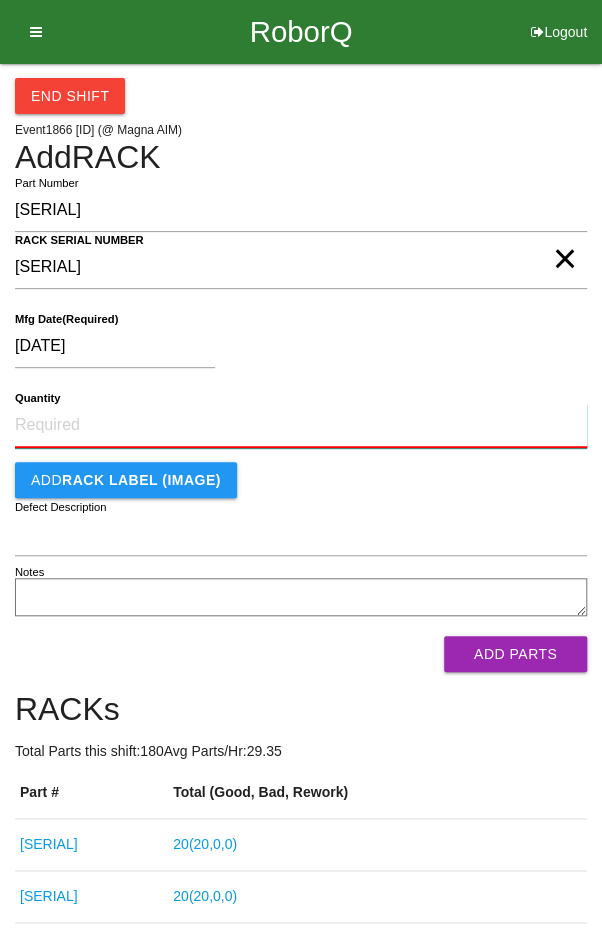 click on "Quantity" at bounding box center [301, 426] 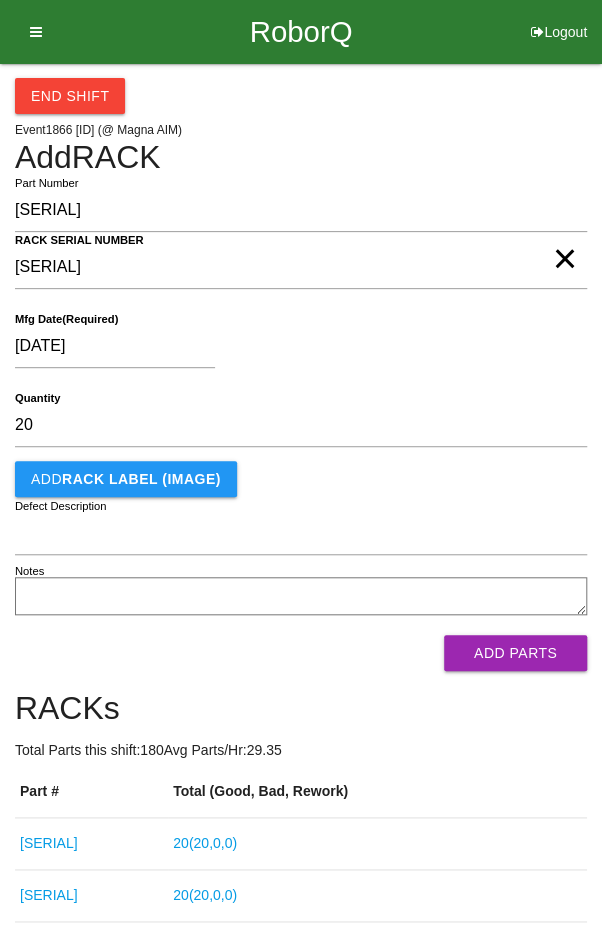 click on "[DATE]" at bounding box center (296, 350) 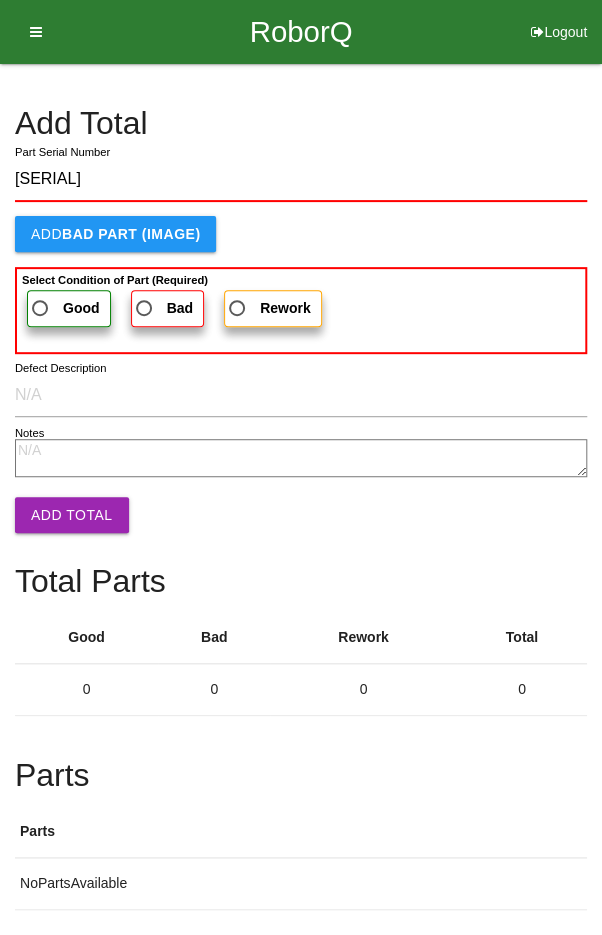 click on "Good" at bounding box center [64, 308] 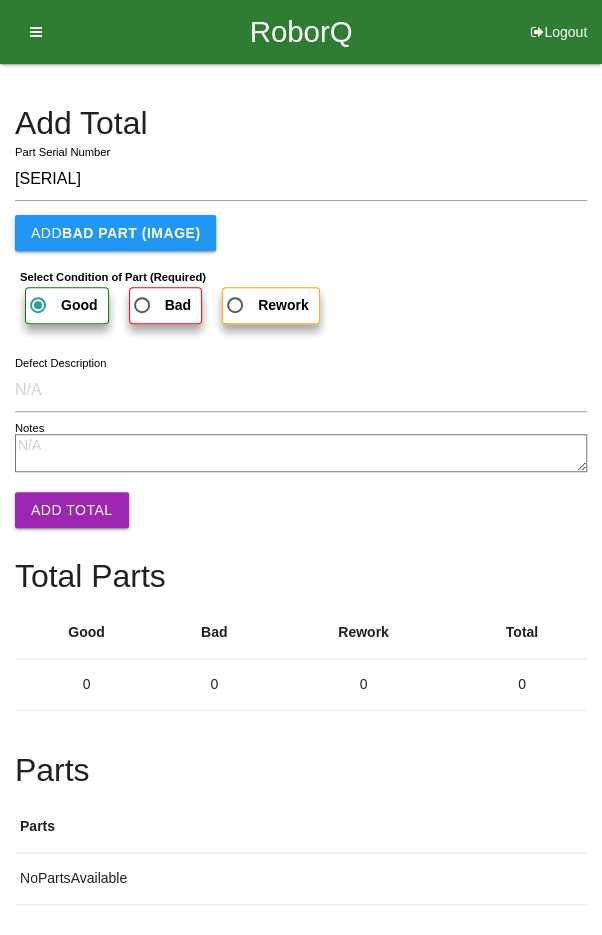 click on "Add Total" at bounding box center (72, 510) 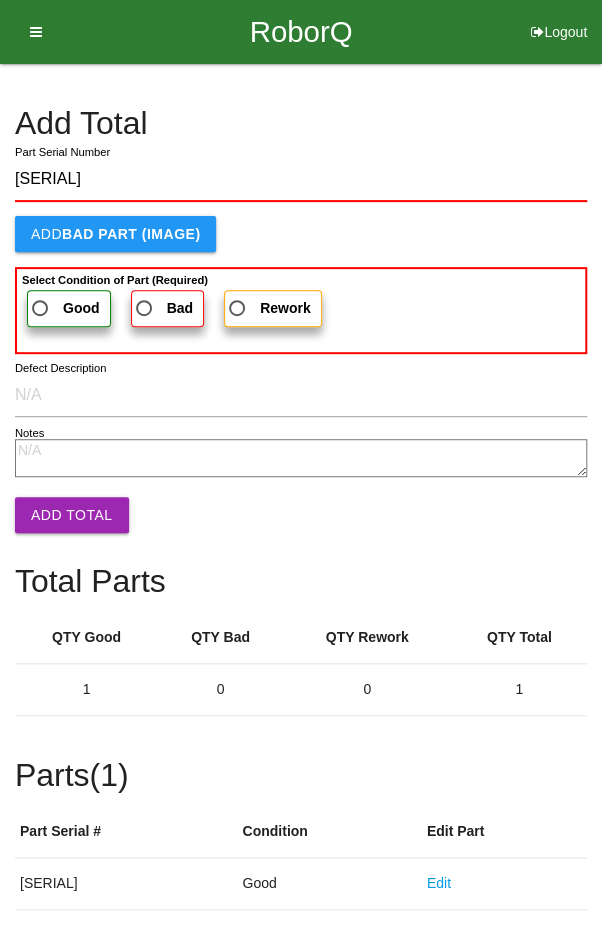 click on "Good" at bounding box center (64, 308) 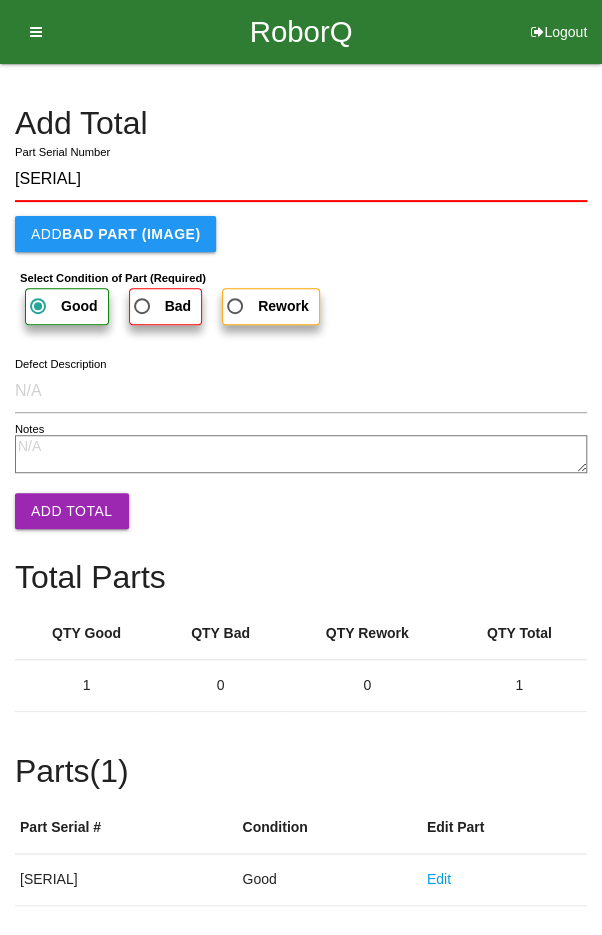 click on "Add Total" at bounding box center [72, 511] 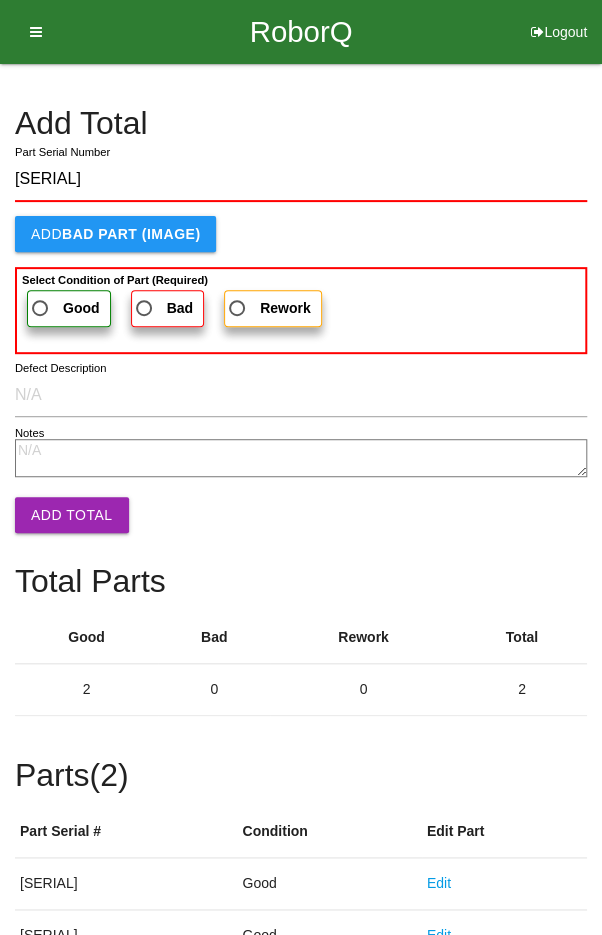 click on "Good" at bounding box center (69, 308) 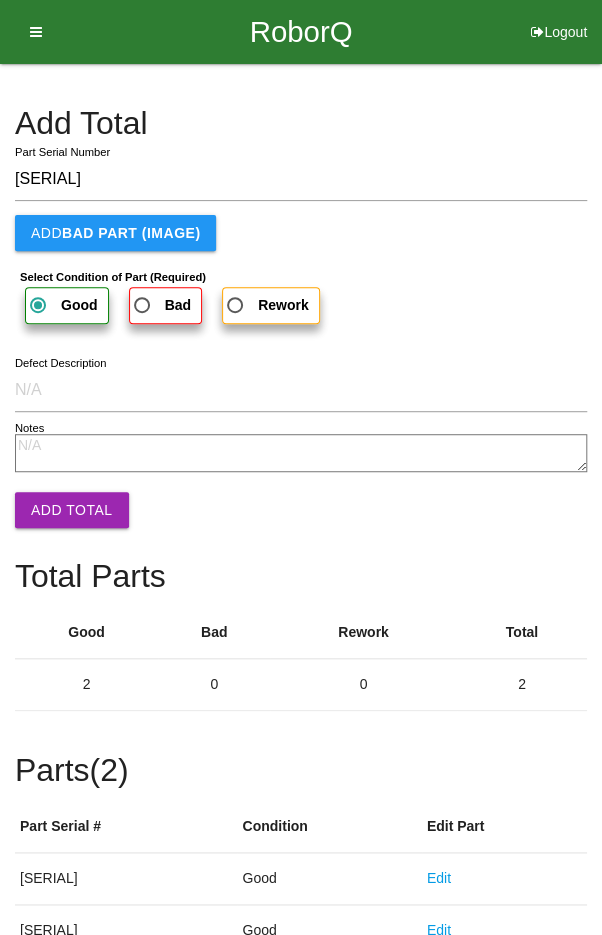 click on "Add Total" at bounding box center (72, 510) 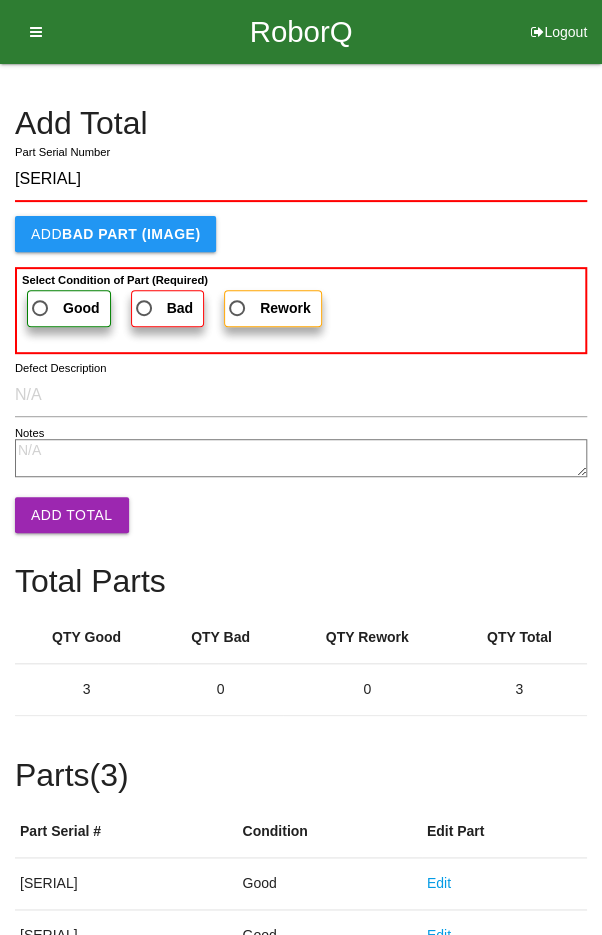 click on "Good" at bounding box center [69, 308] 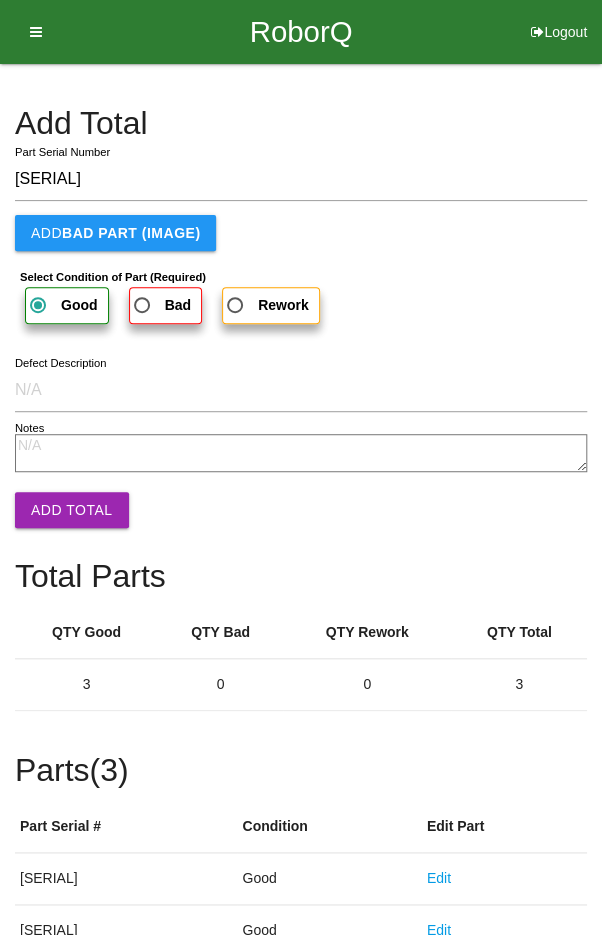 click on "Add Total" at bounding box center [72, 510] 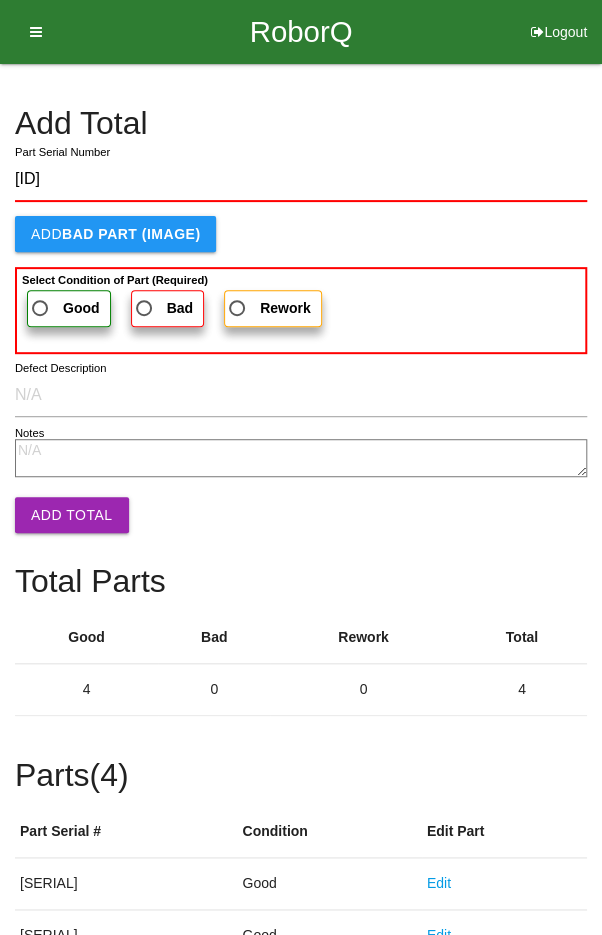 click on "Good" at bounding box center [64, 308] 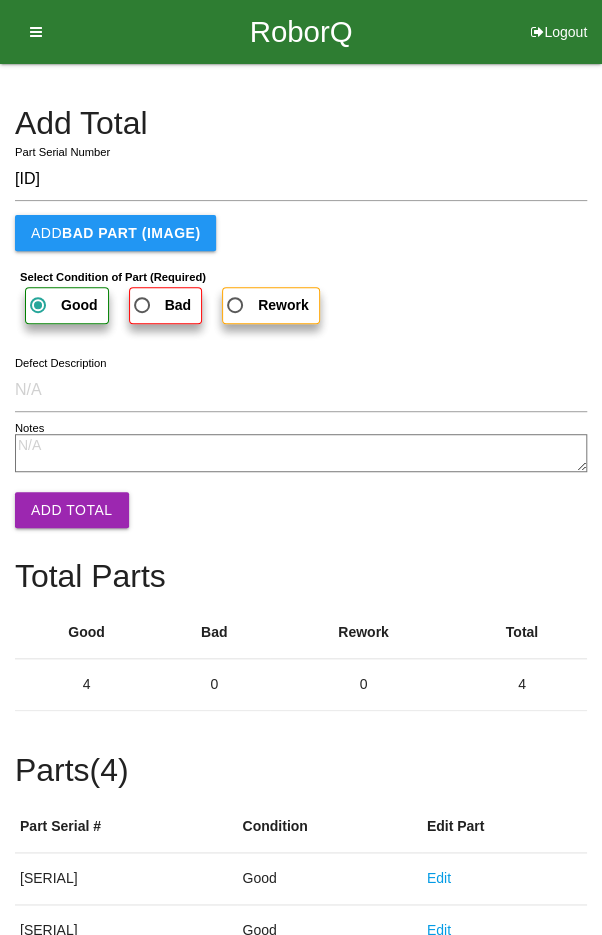 click on "Add Total" at bounding box center [72, 510] 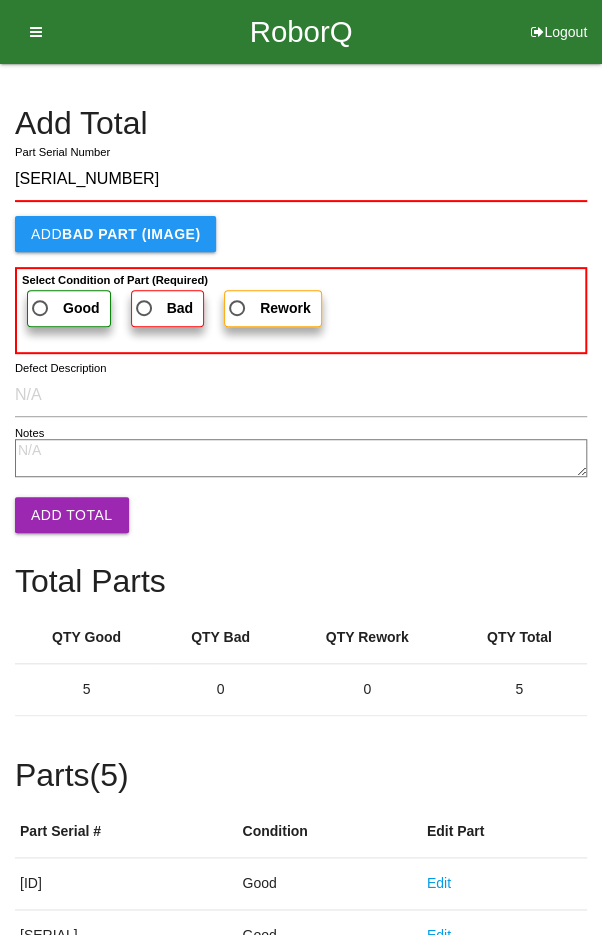 click on "Good" at bounding box center (64, 308) 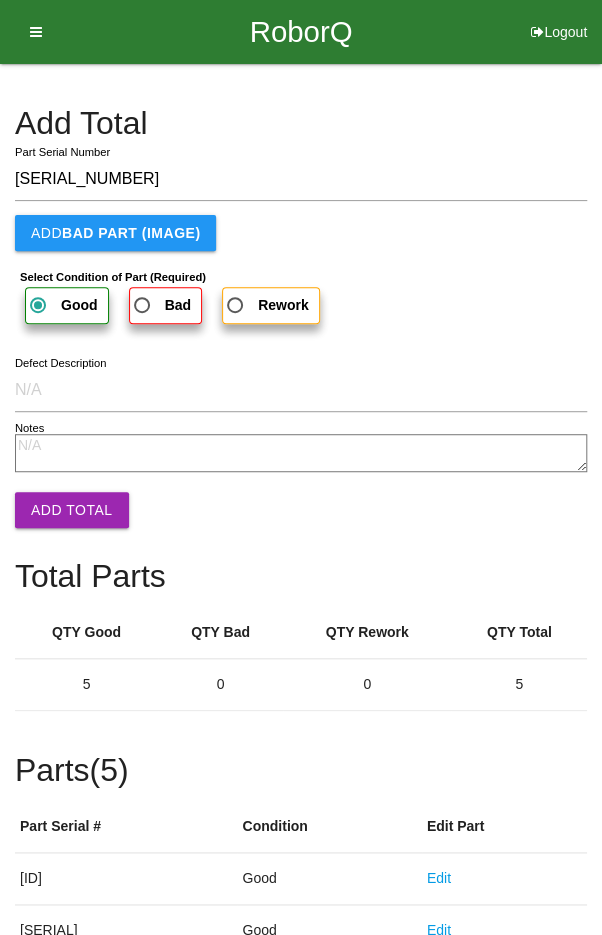 click on "Add Total" at bounding box center [72, 510] 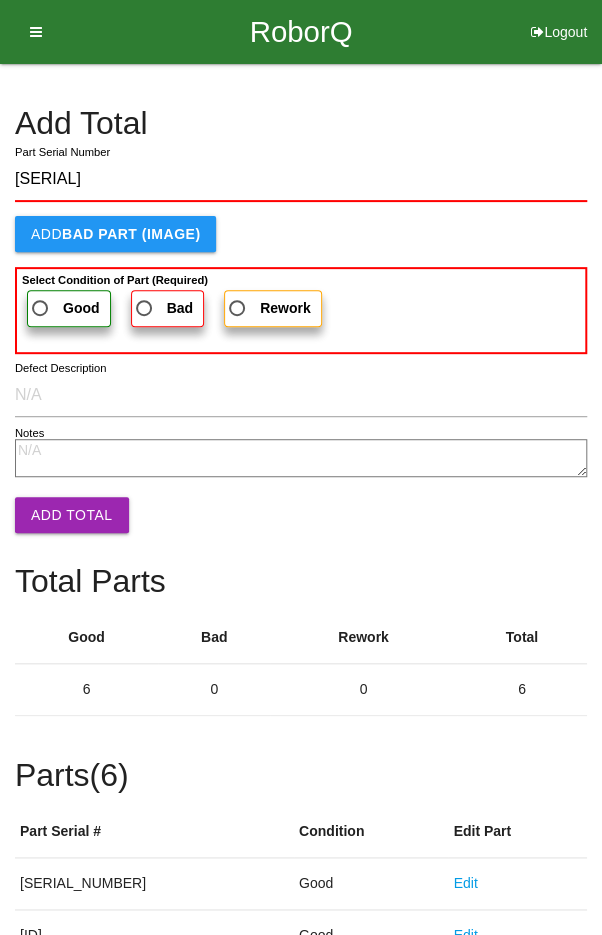 click on "Good" at bounding box center [64, 308] 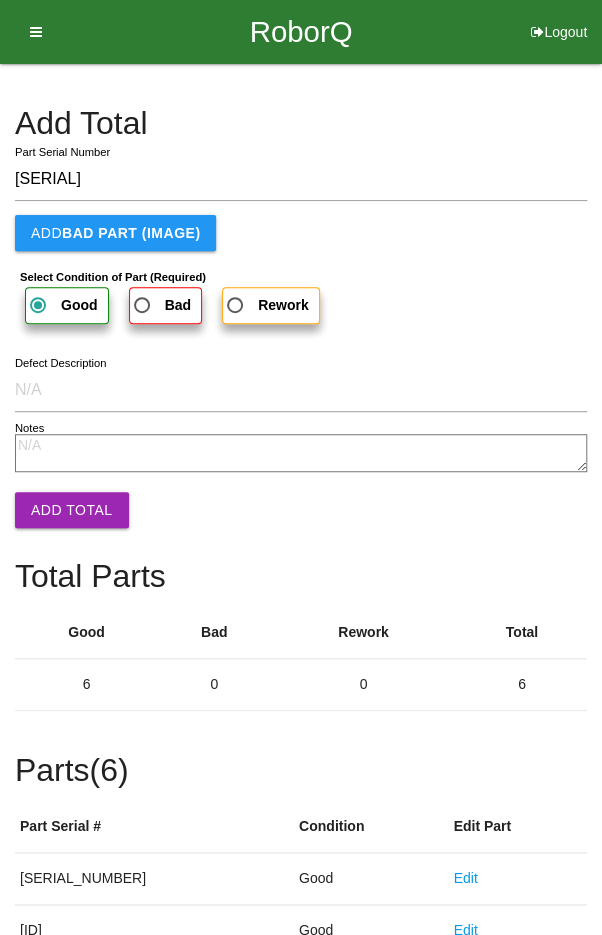 click on "Add Total" at bounding box center [72, 510] 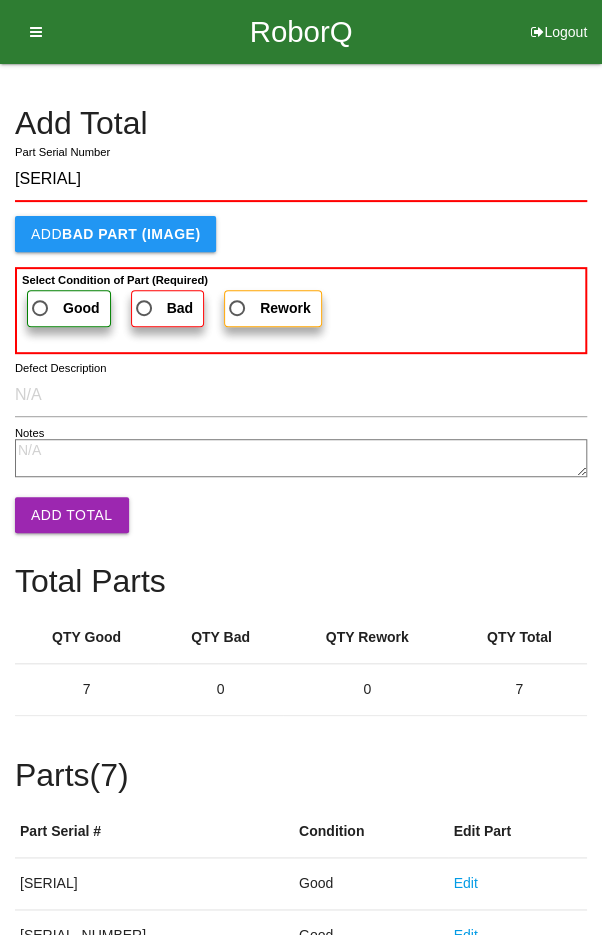 click on "Good" at bounding box center [64, 308] 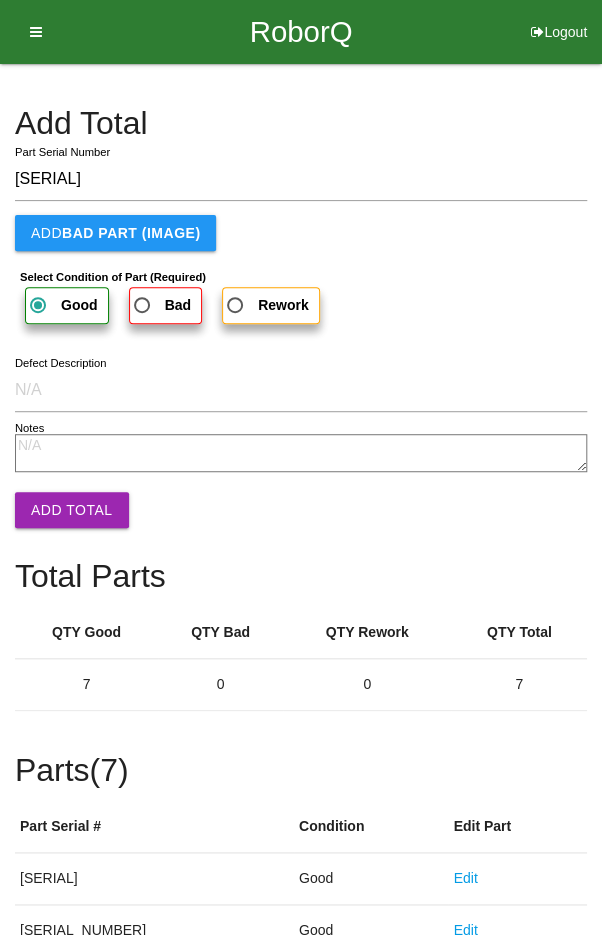 click on "Add Total" at bounding box center (72, 510) 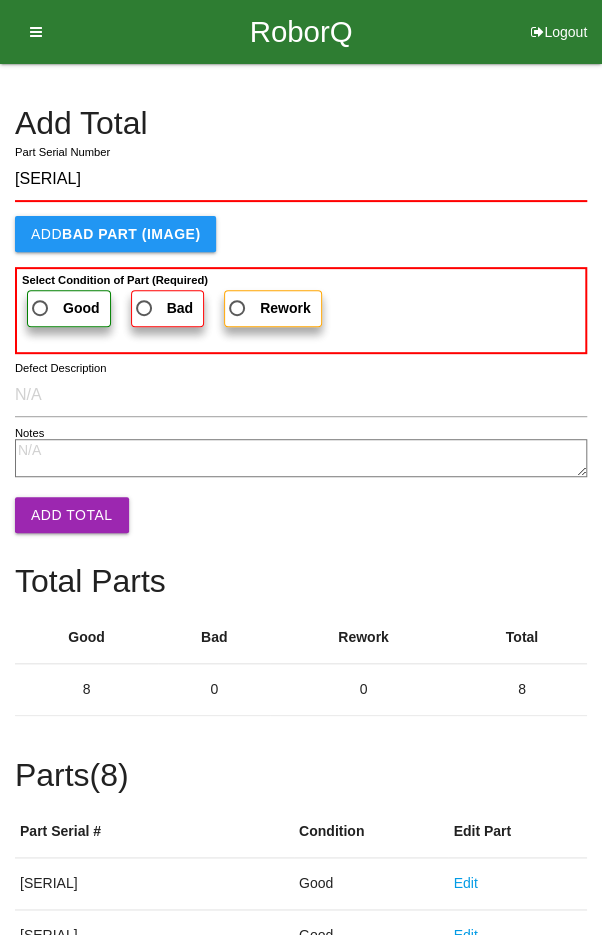 click on "Good" at bounding box center (64, 308) 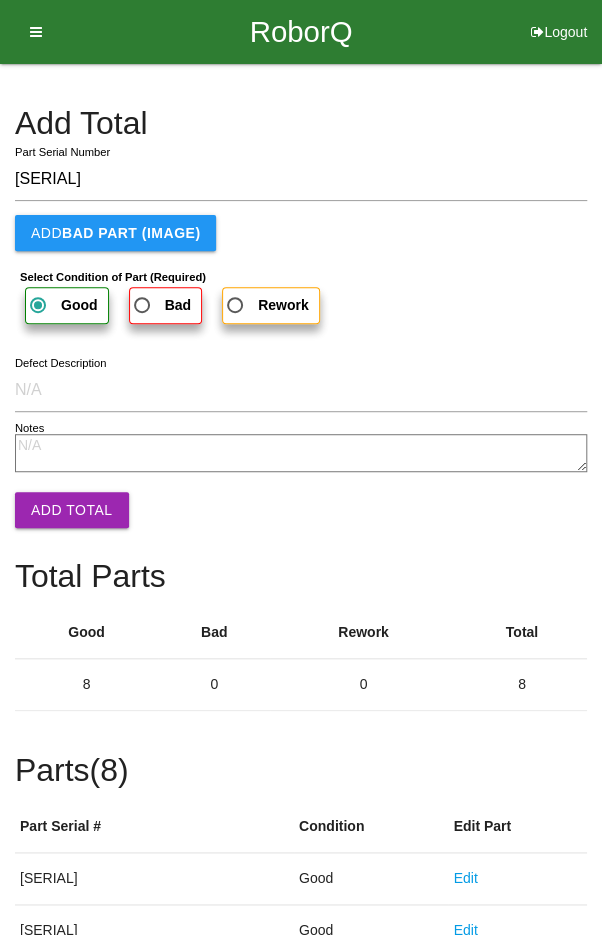 click on "Add Total" at bounding box center (72, 510) 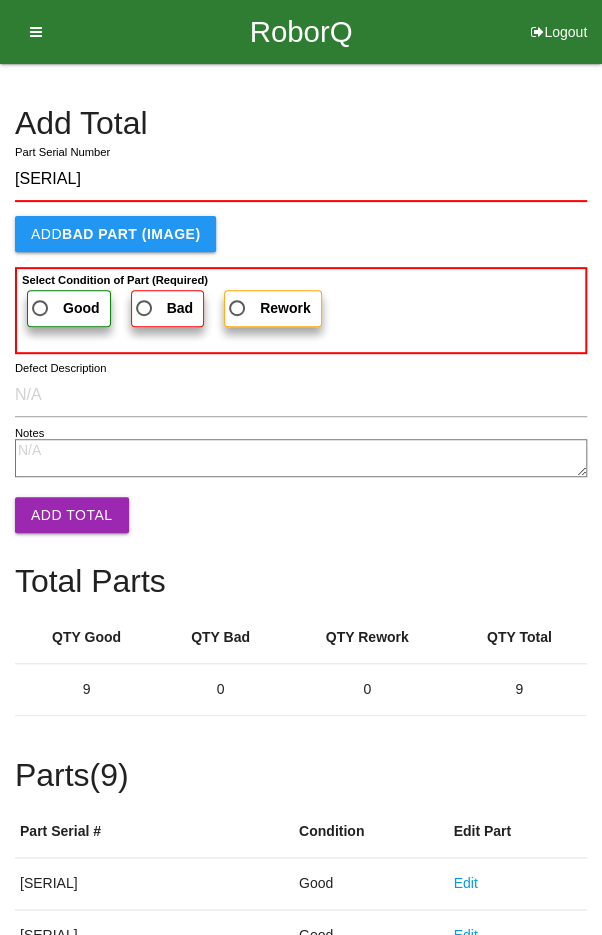 click on "Good" at bounding box center [64, 308] 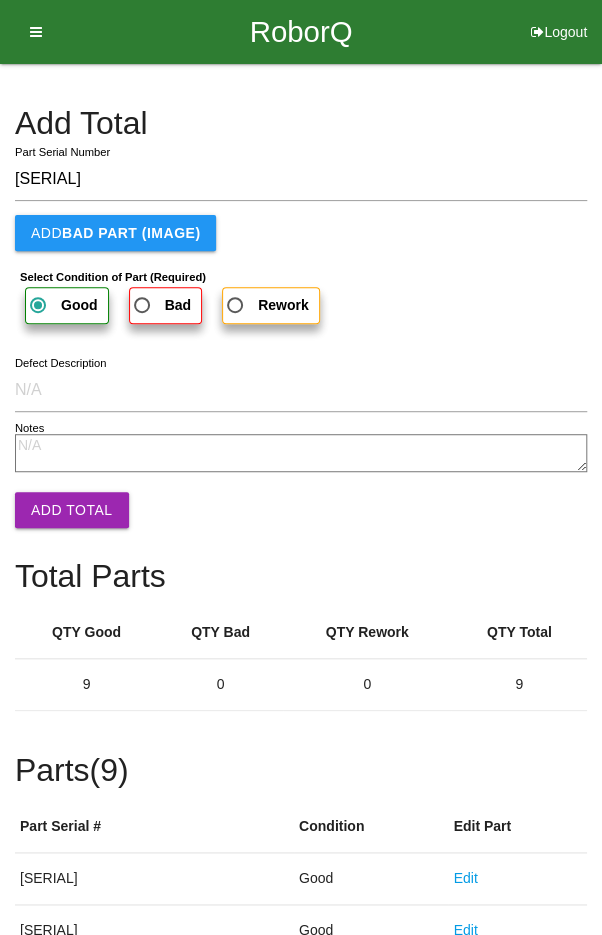 click on "Add Total" at bounding box center [72, 510] 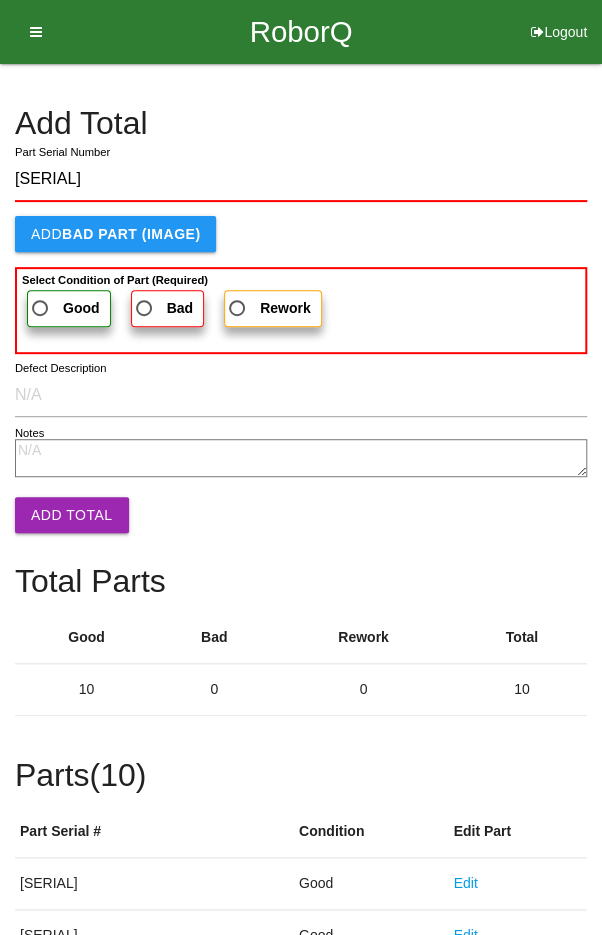 click on "Good" at bounding box center [64, 308] 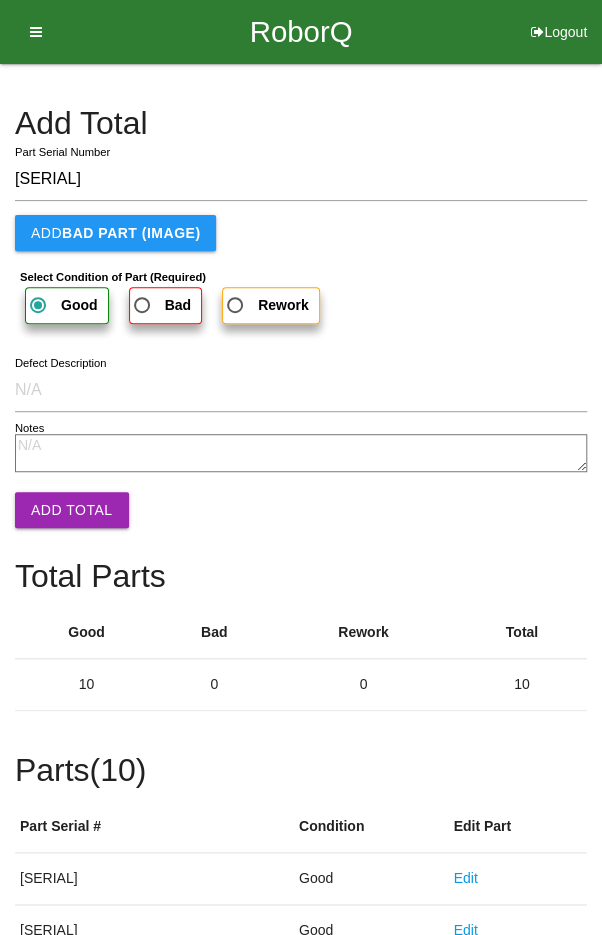 click on "Add Total" at bounding box center [72, 510] 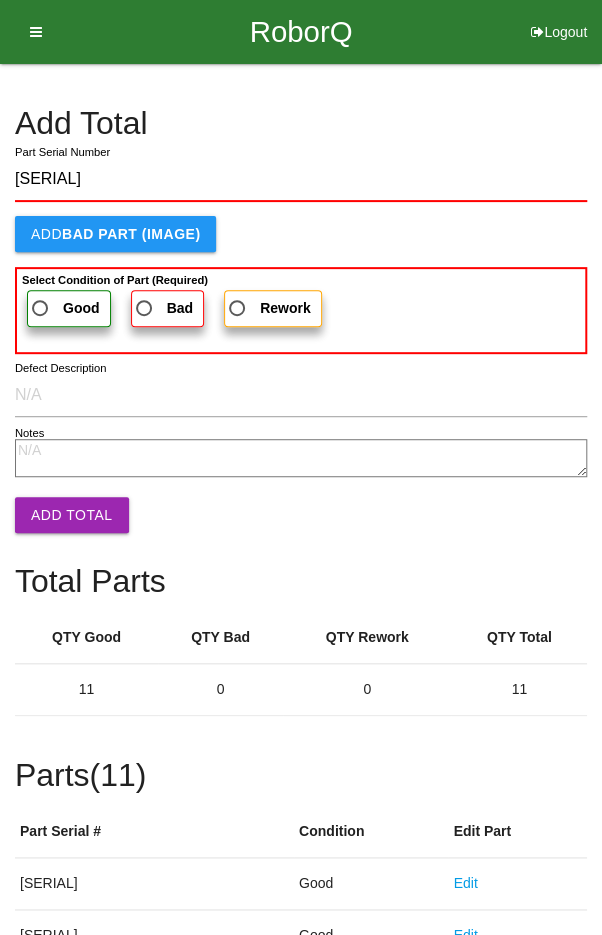 click on "Good" at bounding box center (64, 308) 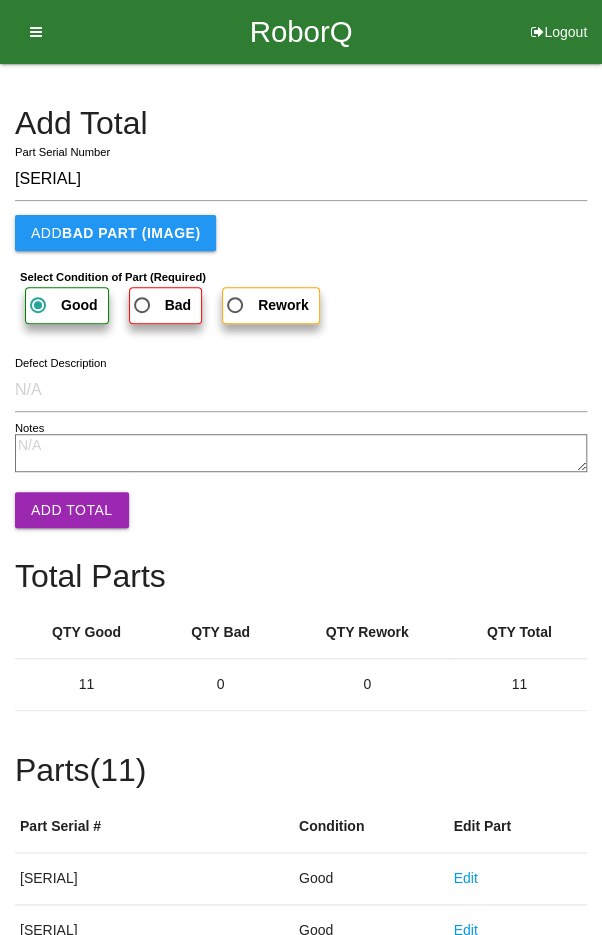 click on "Notes" at bounding box center (301, 453) 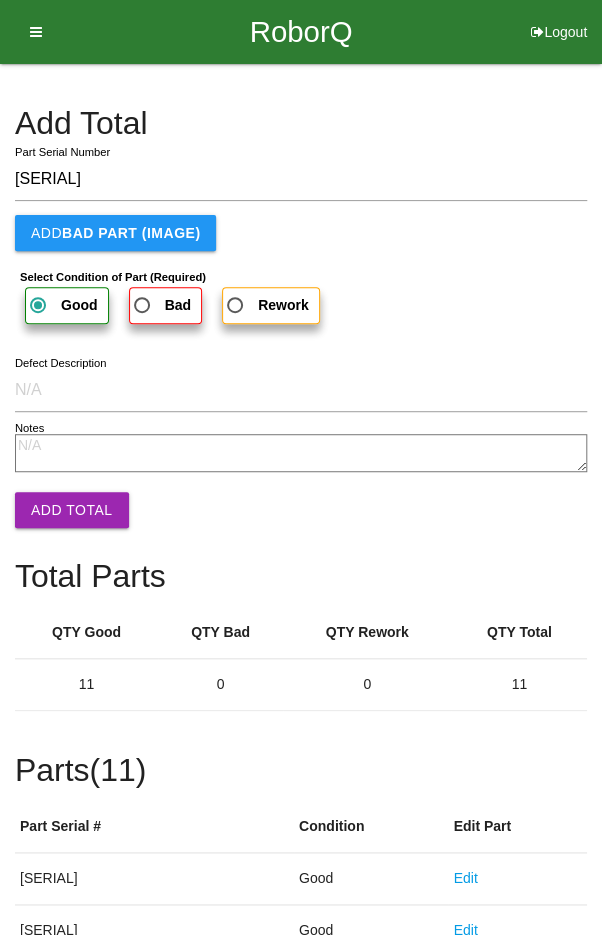 click on "Add Total" at bounding box center (72, 510) 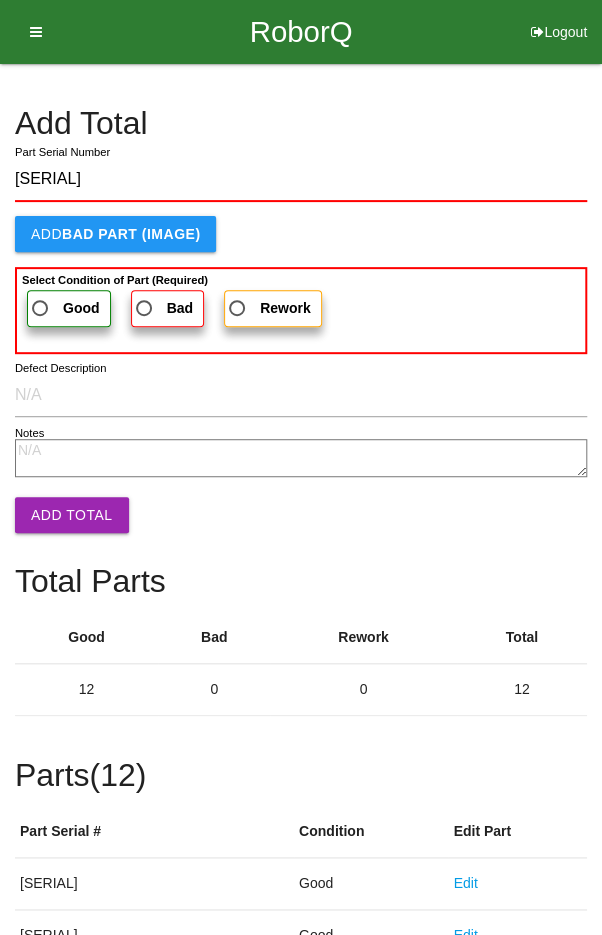 click on "Good" at bounding box center (64, 308) 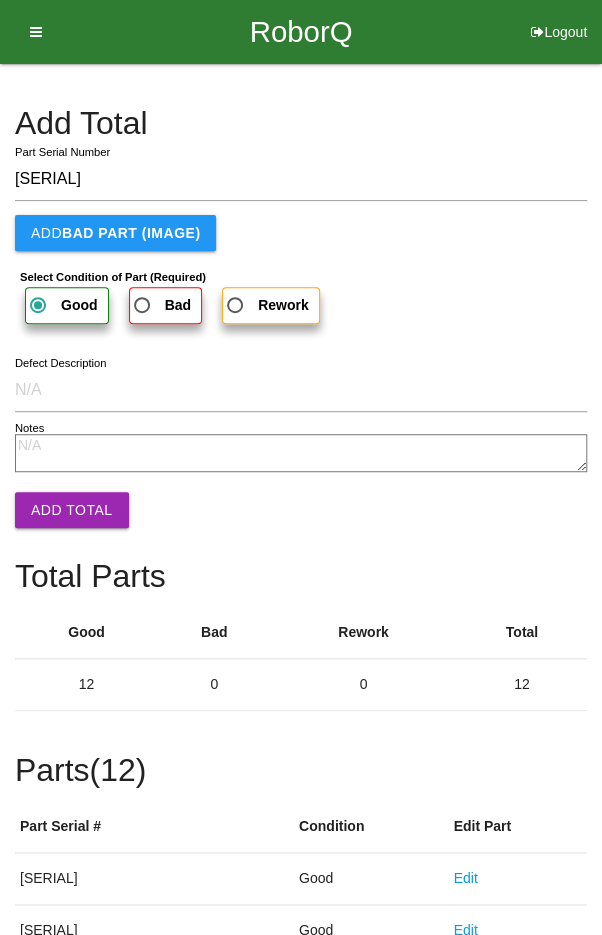 click on "Add Total" at bounding box center (72, 510) 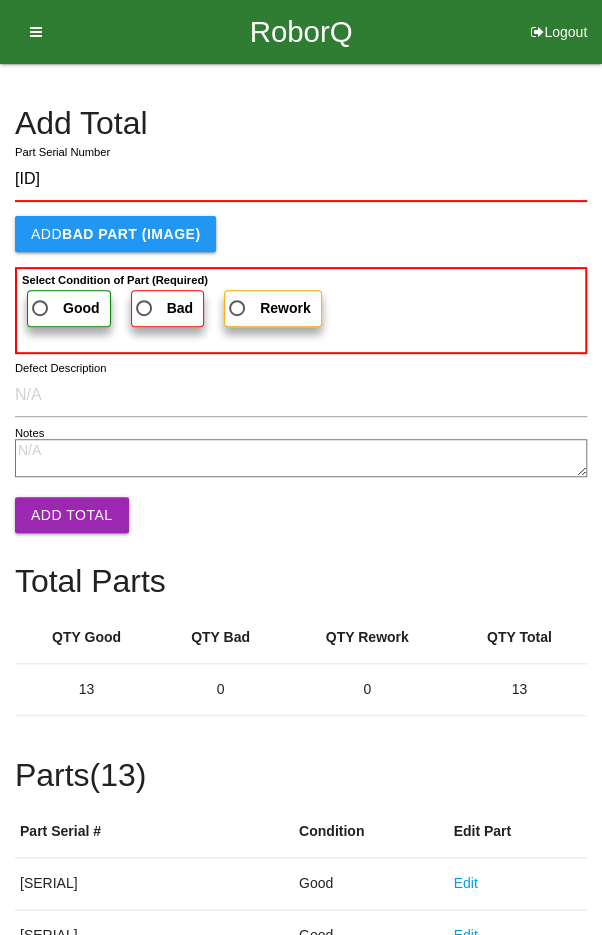 click on "Good" at bounding box center (64, 308) 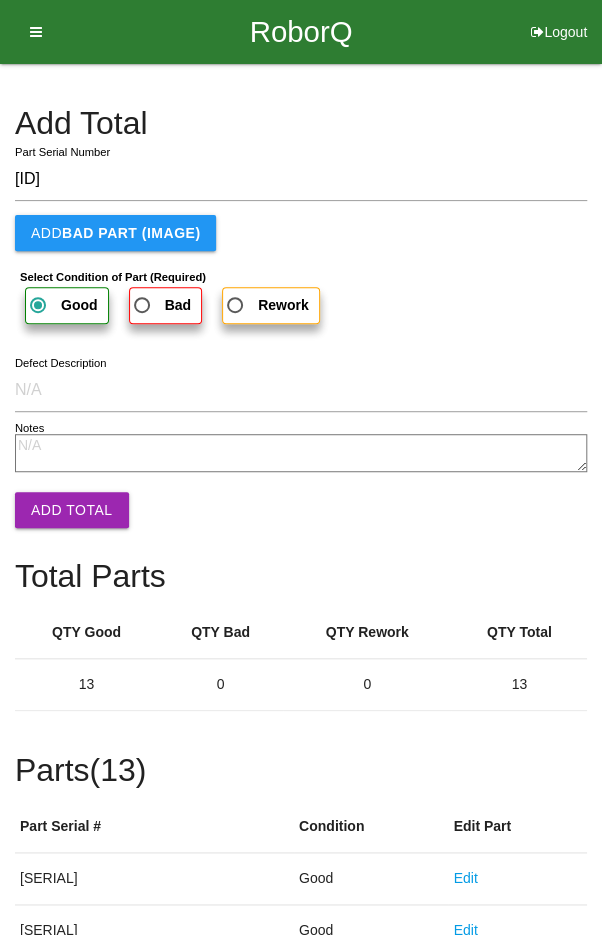 click on "Add Total" at bounding box center [72, 510] 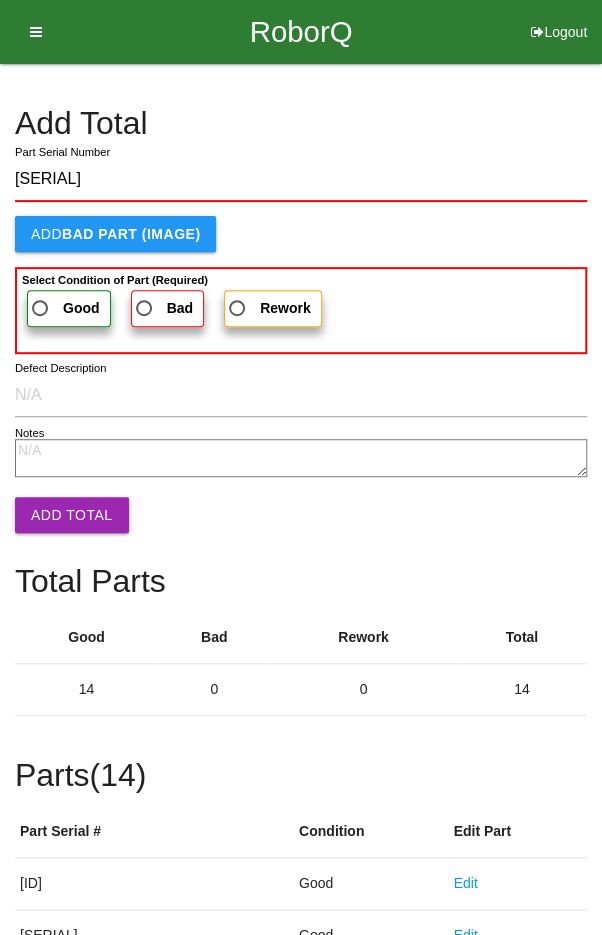 click on "Good" at bounding box center (64, 308) 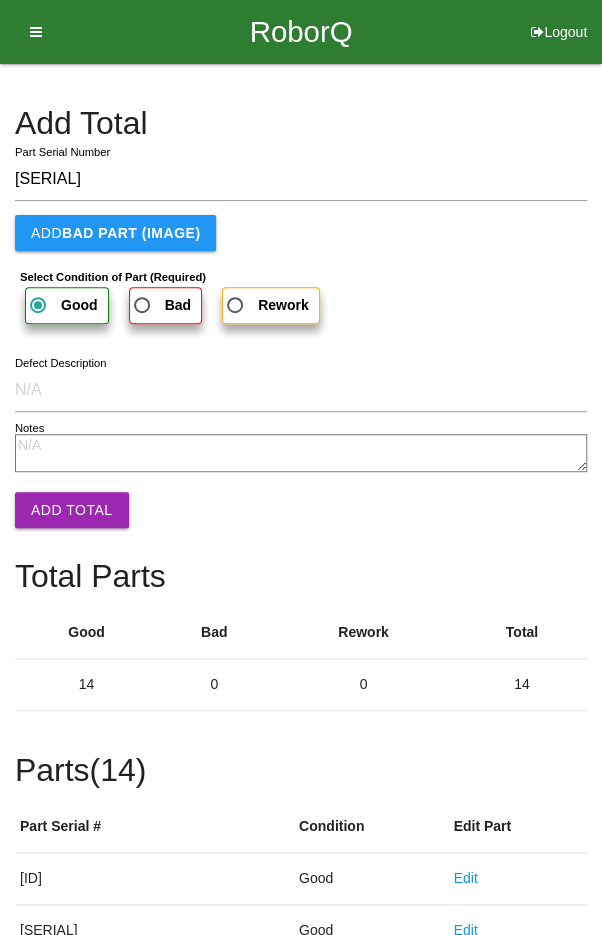 click on "Add Total" at bounding box center [72, 510] 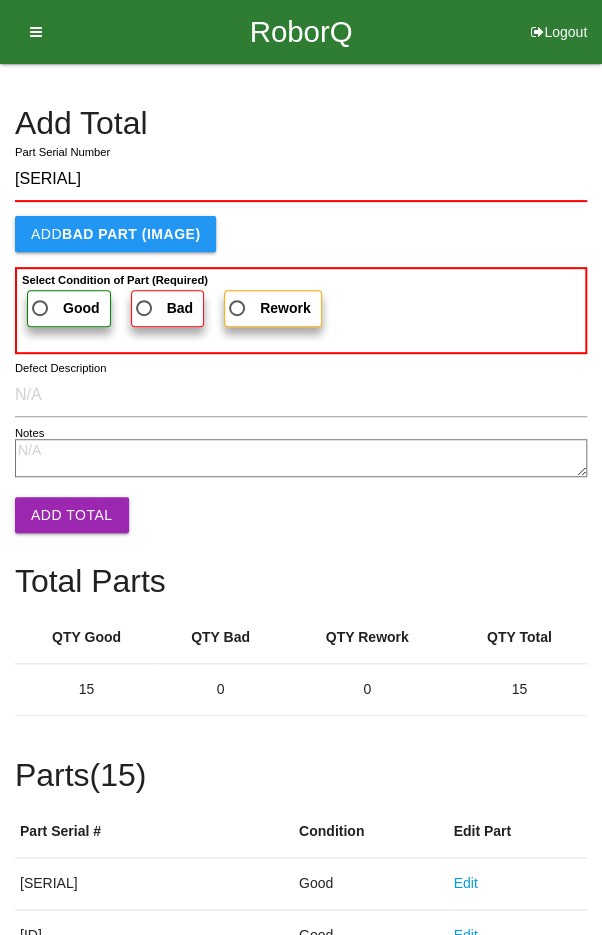 click on "Good" at bounding box center (64, 308) 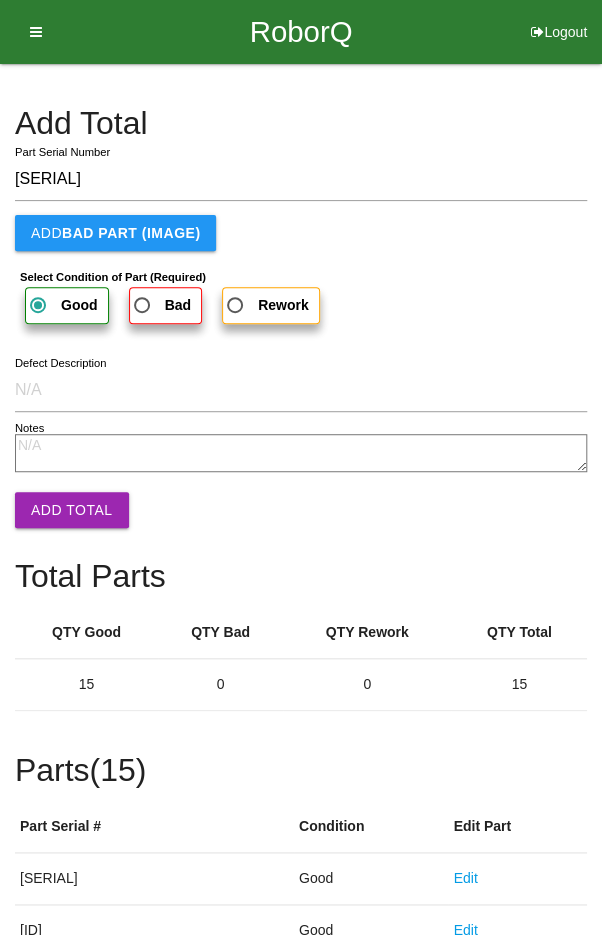 click on "Add Total" at bounding box center (72, 510) 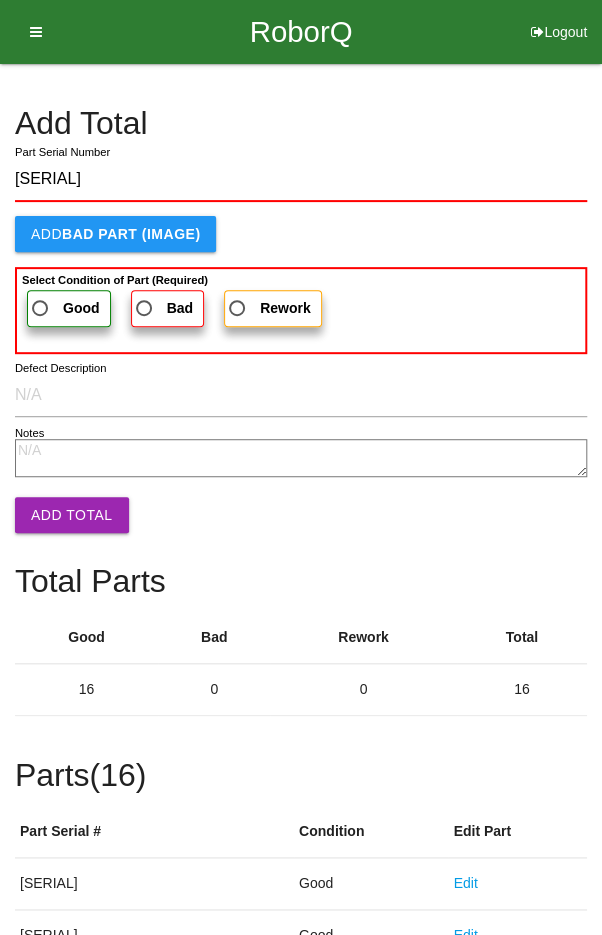 click on "Good" at bounding box center [64, 308] 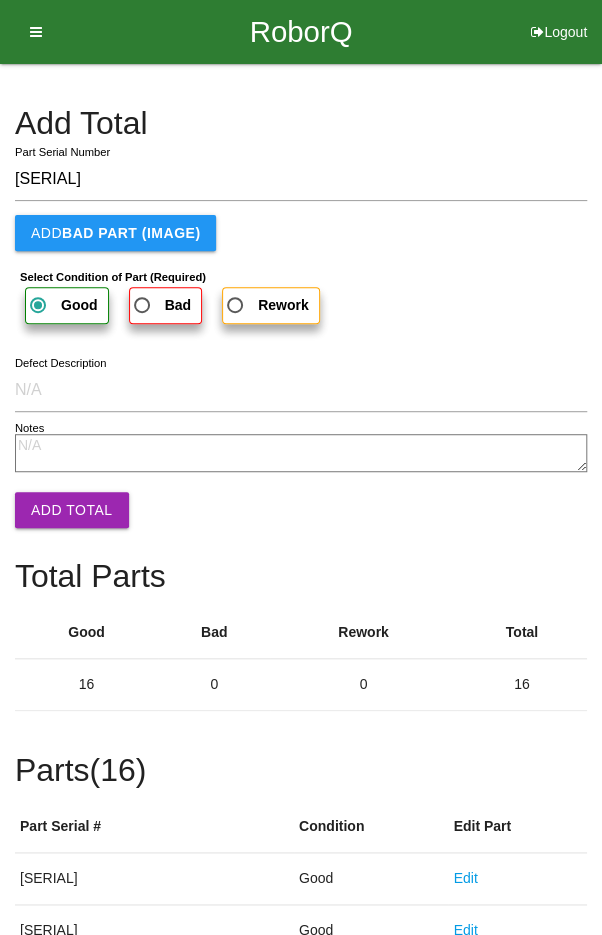 click on "Add Total" at bounding box center (72, 510) 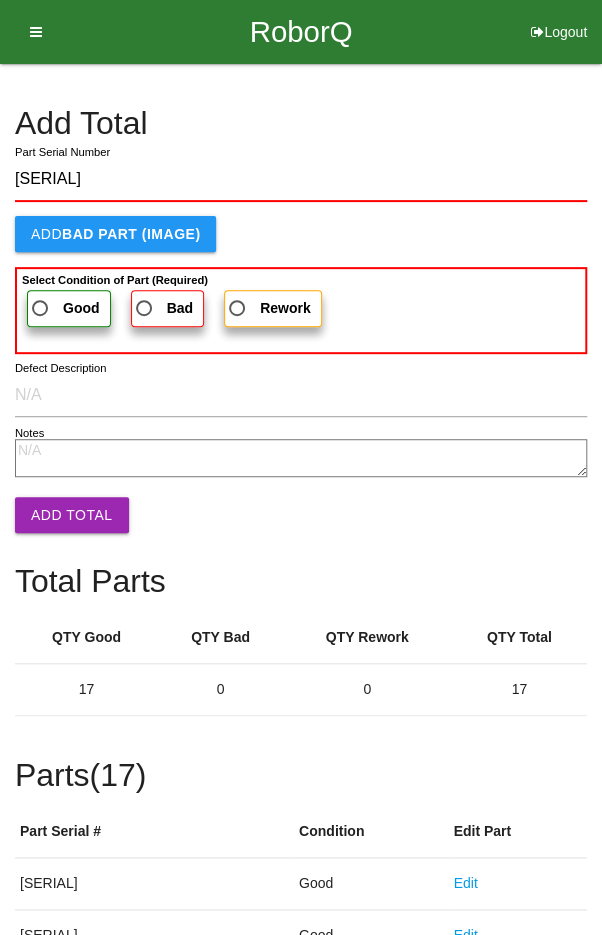 click on "Good" at bounding box center (69, 308) 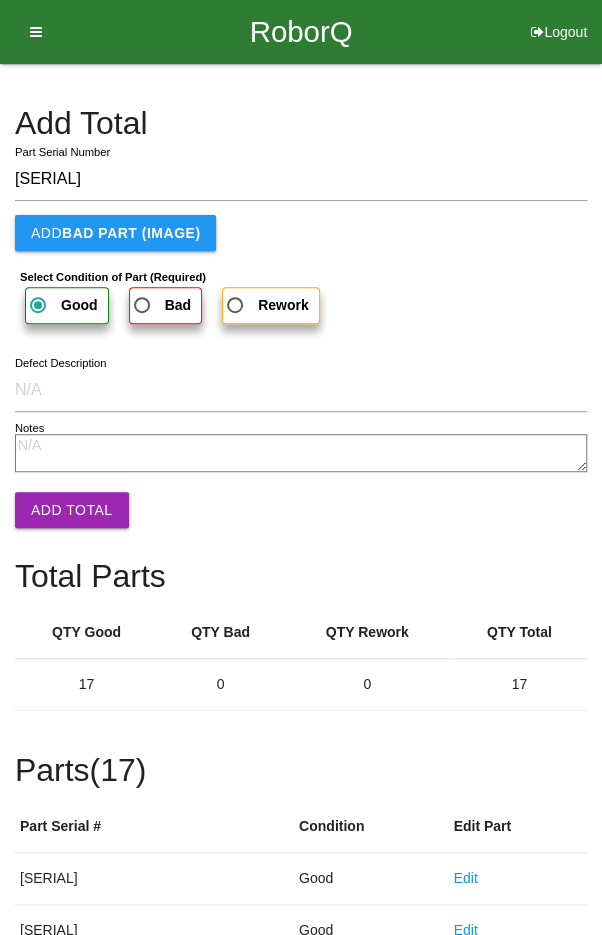 click on "Add Total" at bounding box center (72, 510) 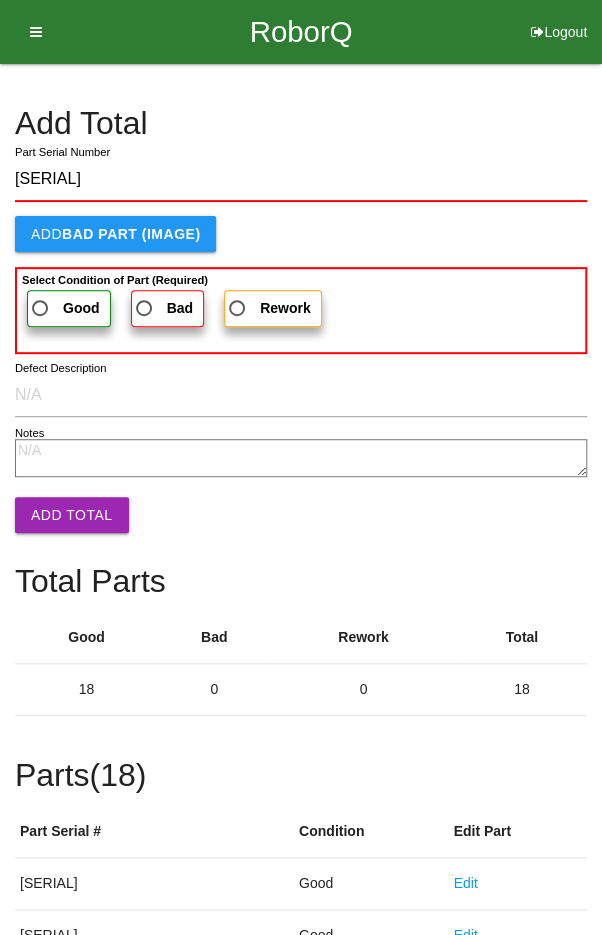 click on "Good" at bounding box center [64, 308] 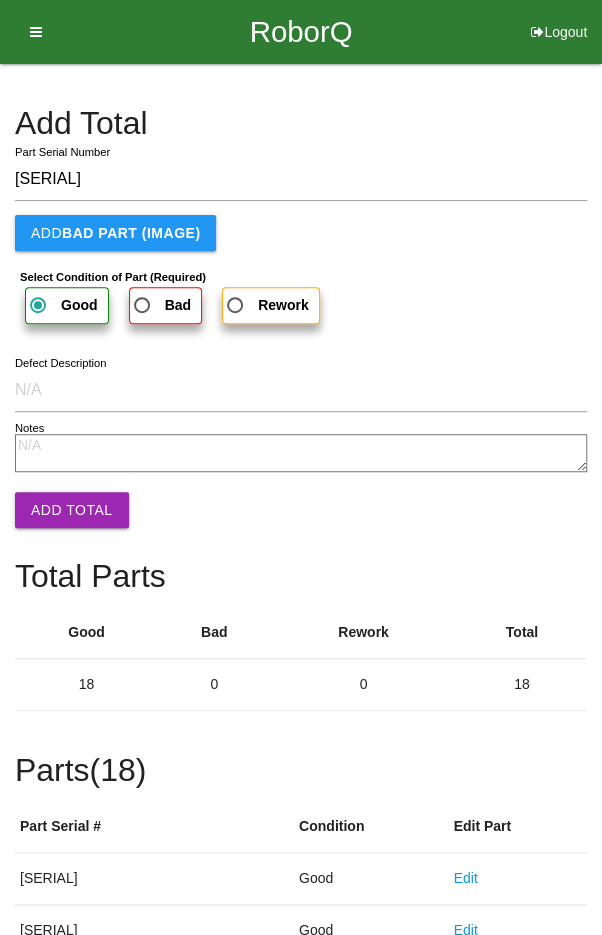 click on "Add Total" at bounding box center [72, 510] 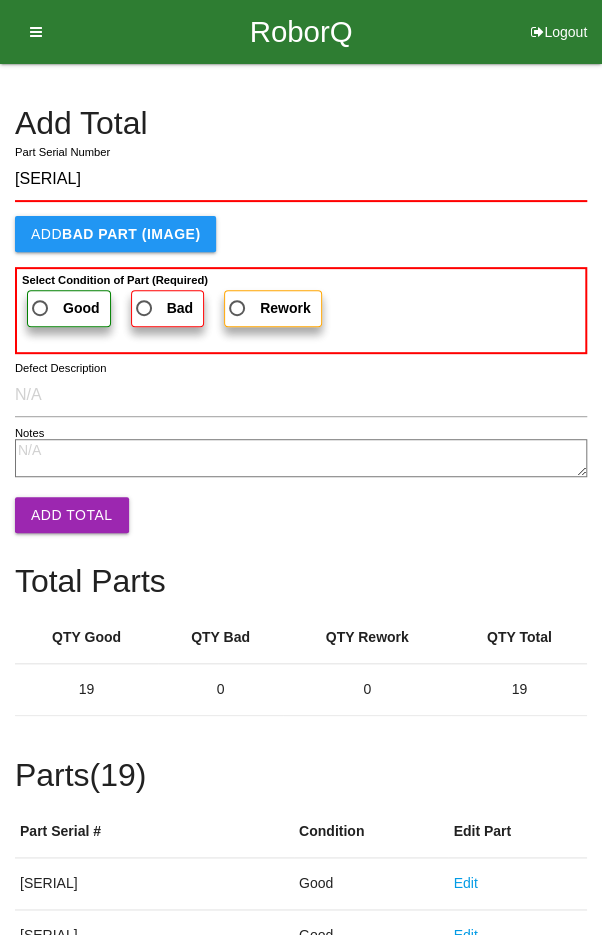 click on "Good" at bounding box center [64, 308] 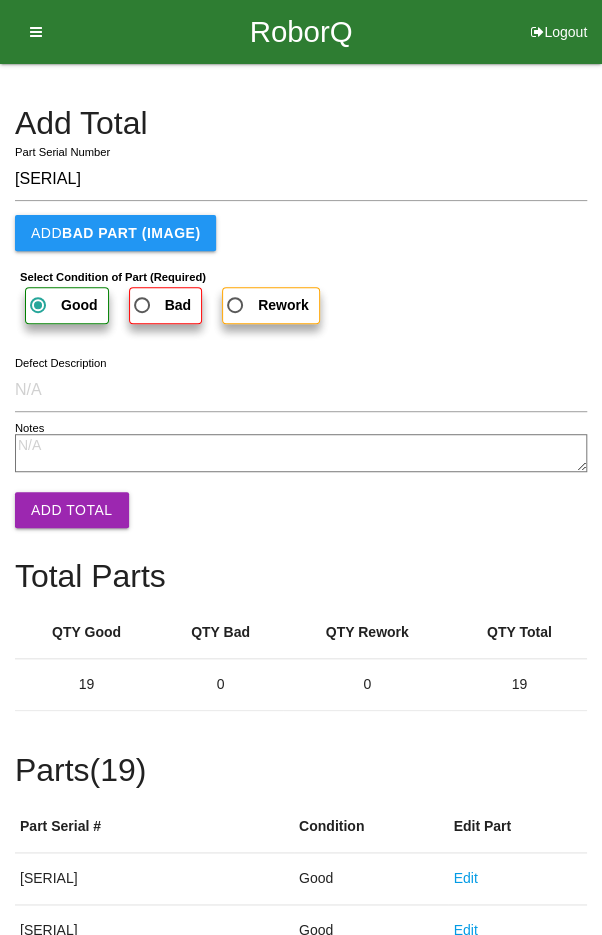 click on "Add Total" at bounding box center [72, 510] 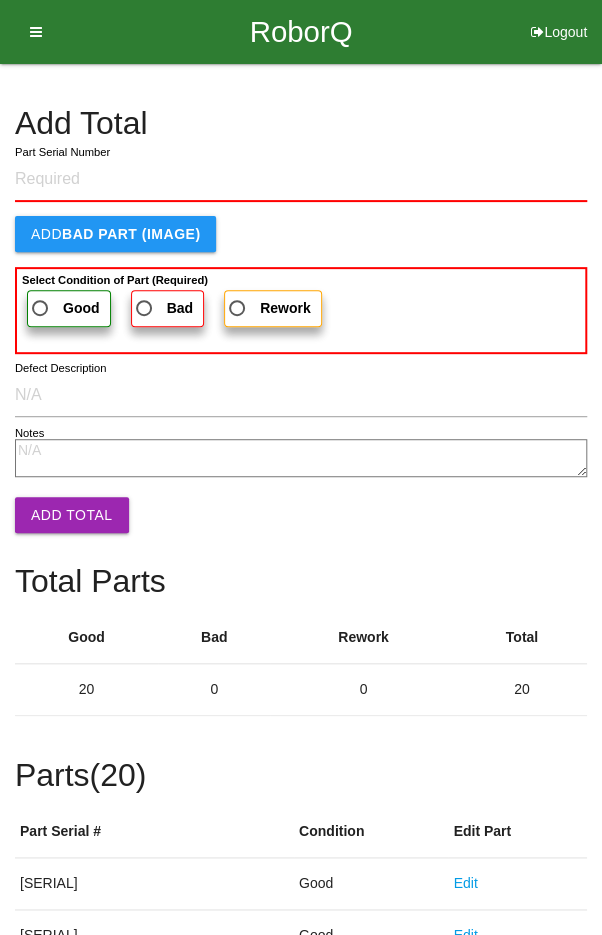click on "Add Total" at bounding box center (301, 123) 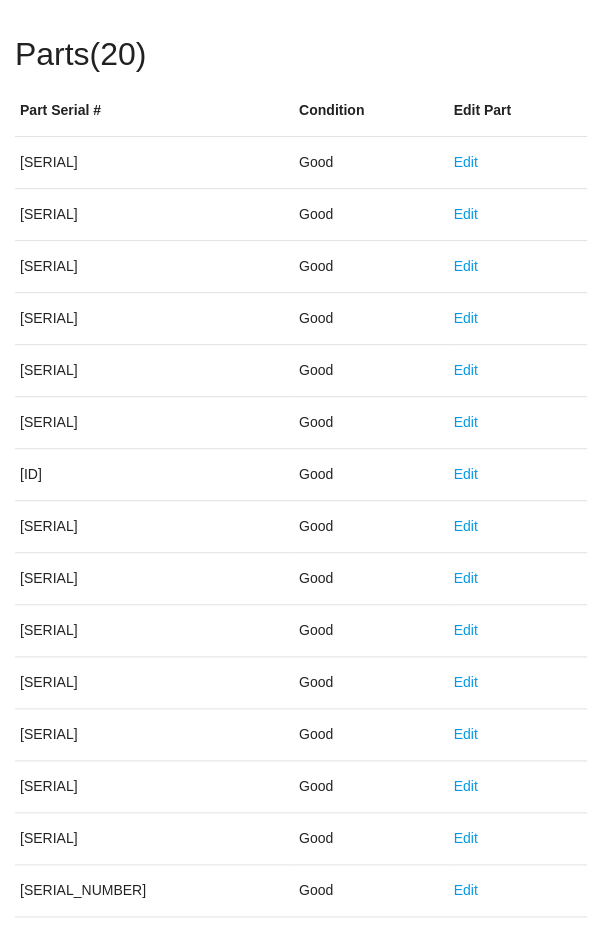 scroll, scrollTop: 1111, scrollLeft: 0, axis: vertical 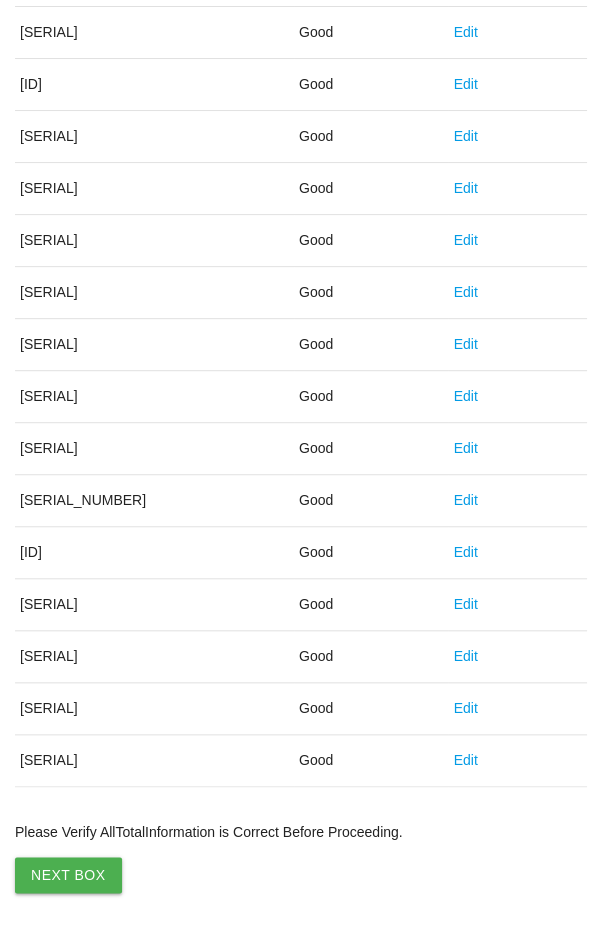 click on "Next Box" at bounding box center [68, 875] 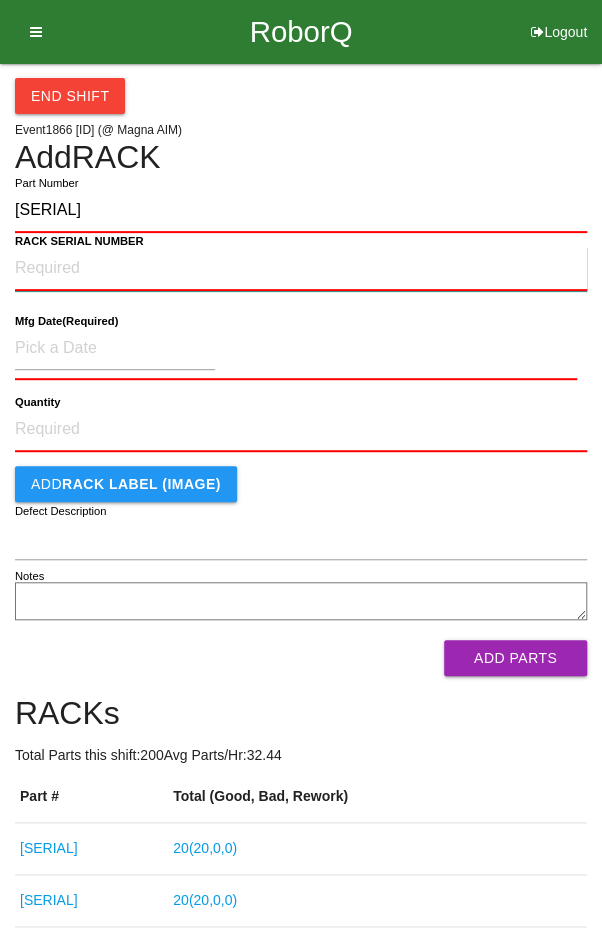 click on "RACK SERIAL NUMBER" at bounding box center (301, 269) 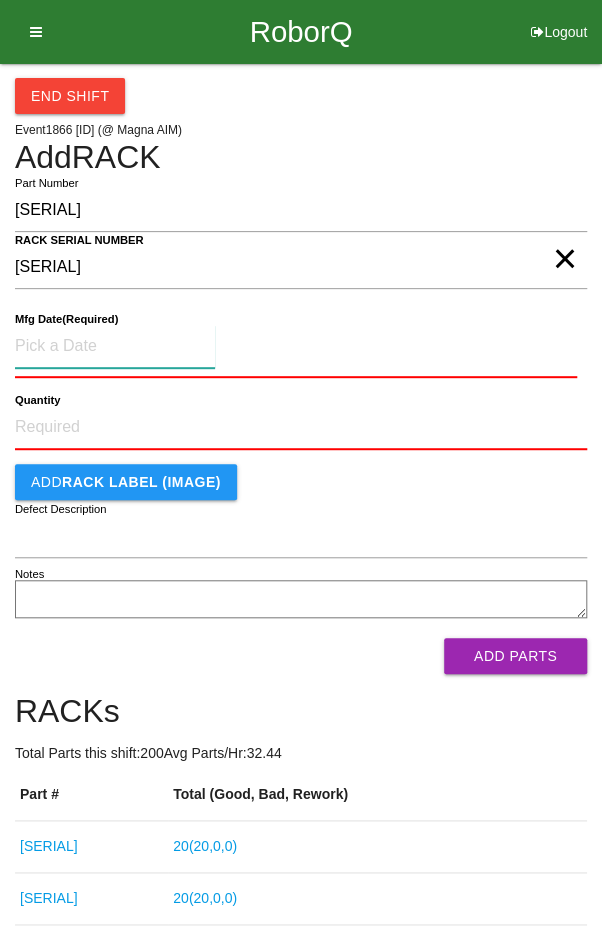 click at bounding box center (115, 346) 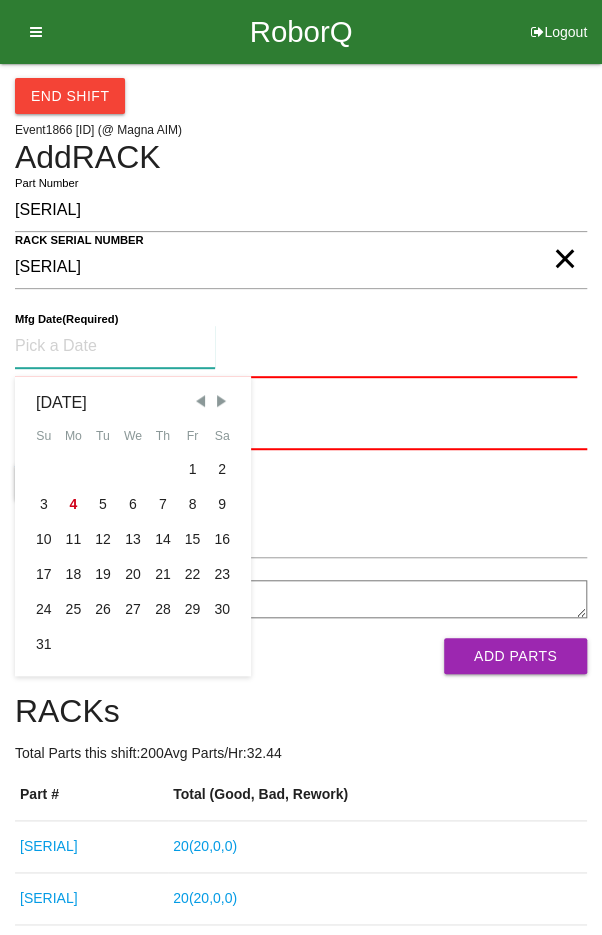 click at bounding box center (200, 401) 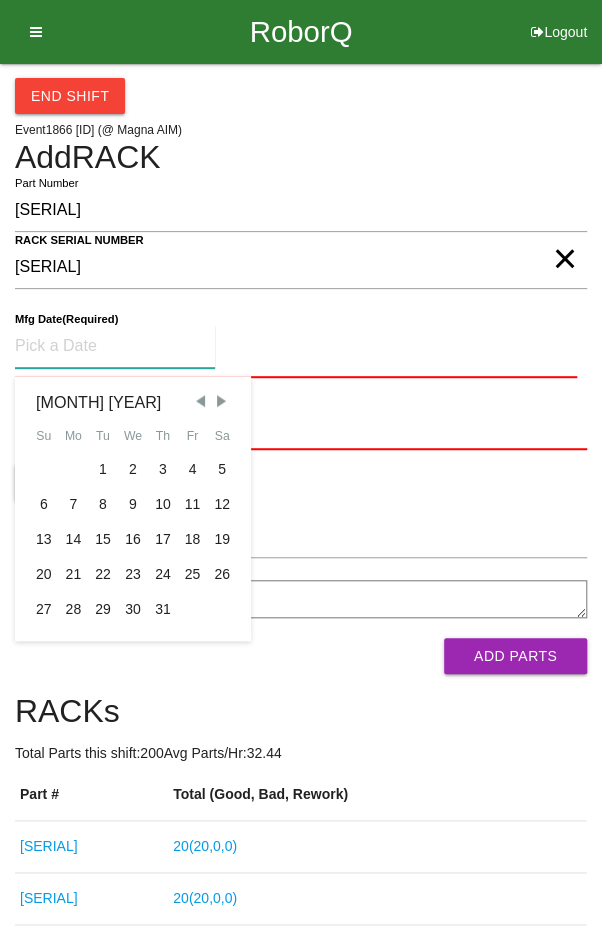 click on "7" at bounding box center (74, 504) 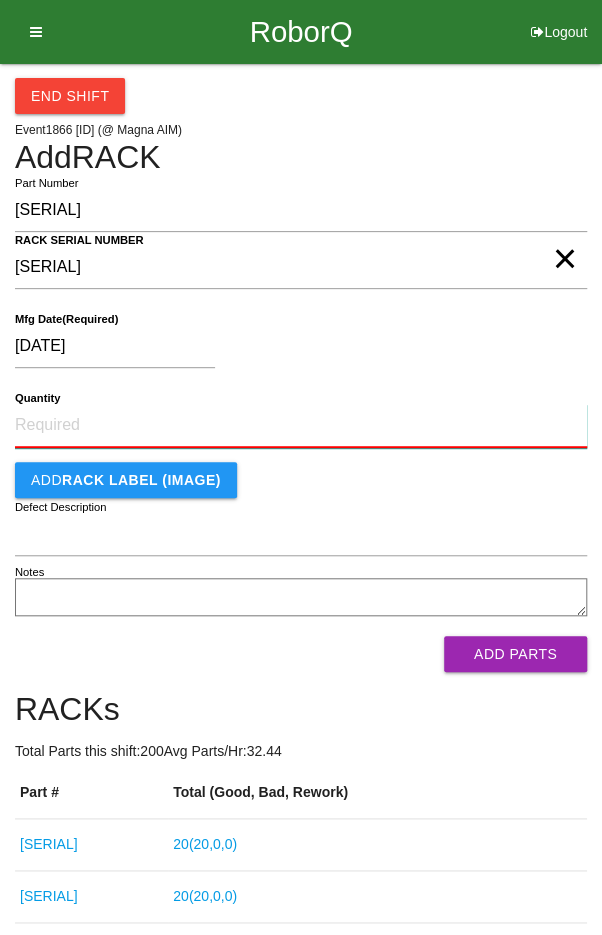 click on "Quantity" at bounding box center (301, 426) 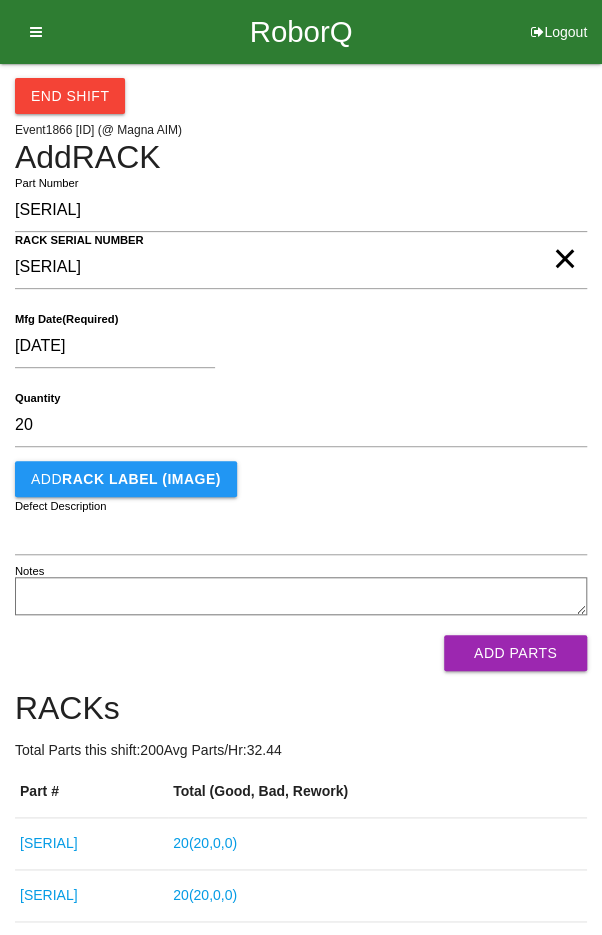 click on "[DATE]" at bounding box center [296, 350] 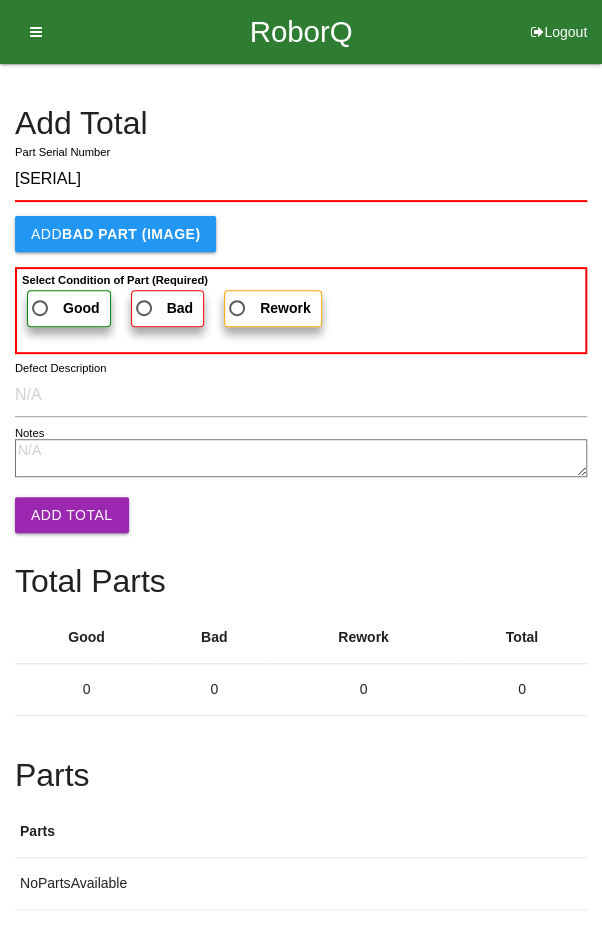 click on "Good" at bounding box center [64, 308] 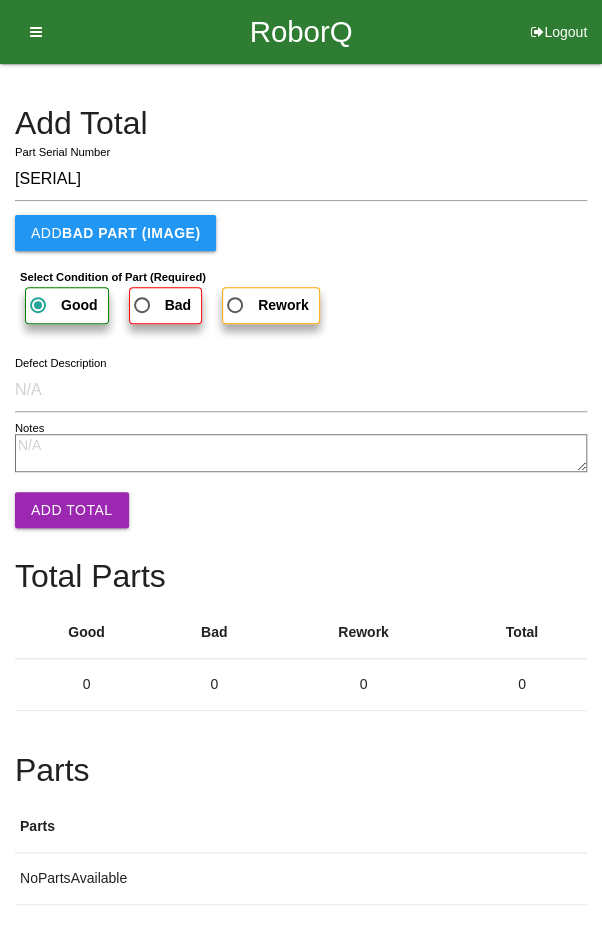 click on "Add Total" at bounding box center [72, 510] 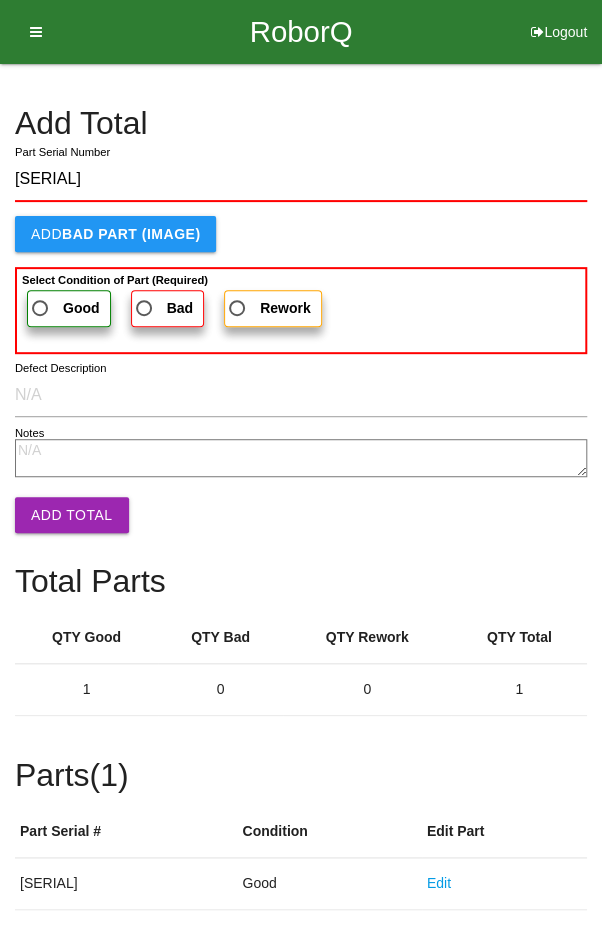 click on "Good" at bounding box center (64, 308) 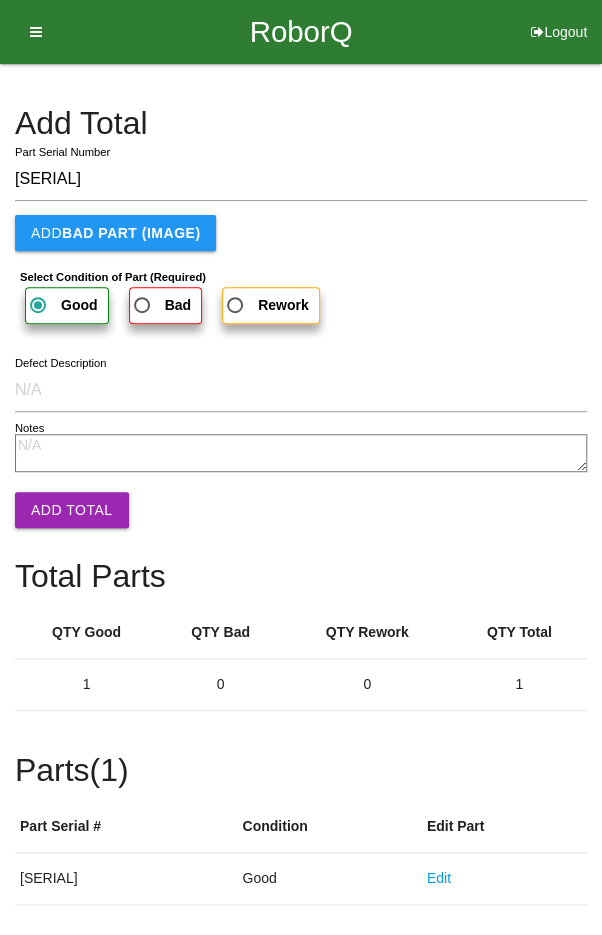 click on "Add Total" at bounding box center (72, 510) 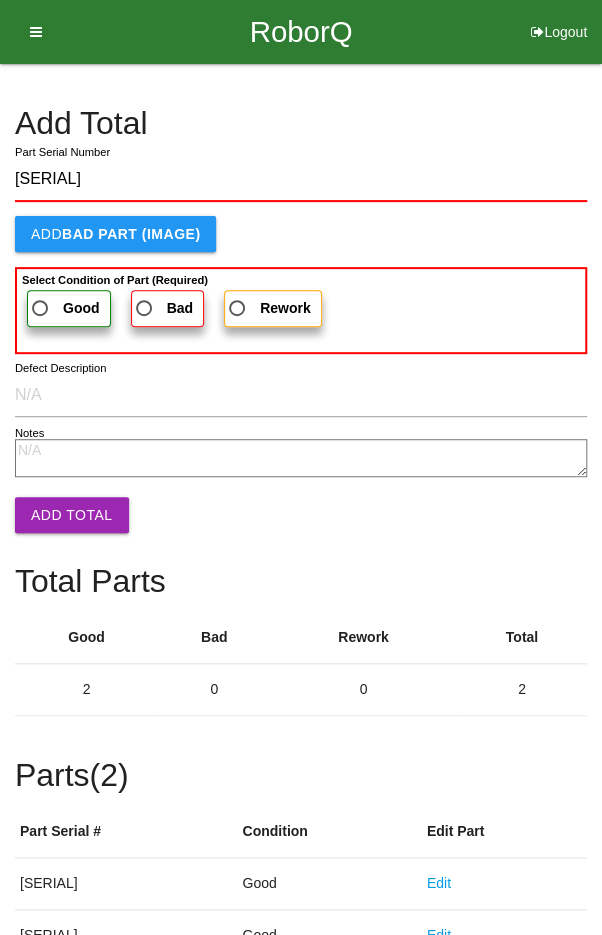 click on "Good" at bounding box center (64, 308) 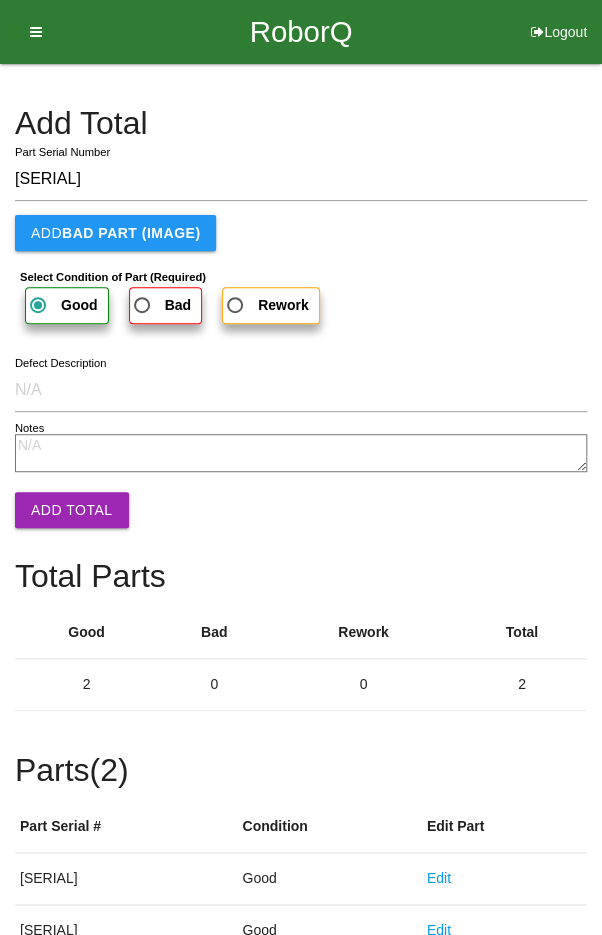 click on "Add Total" at bounding box center (72, 510) 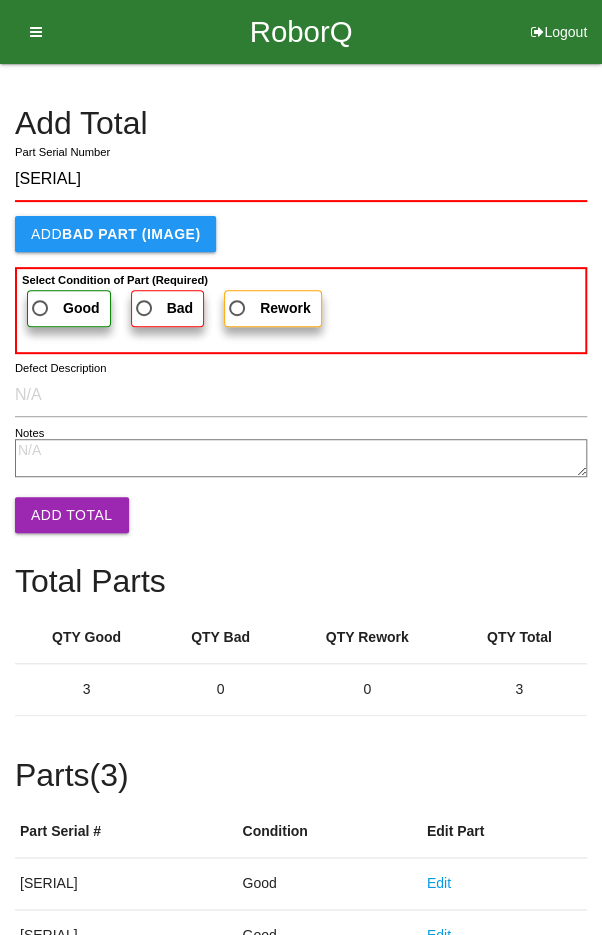 click on "Good" at bounding box center [64, 308] 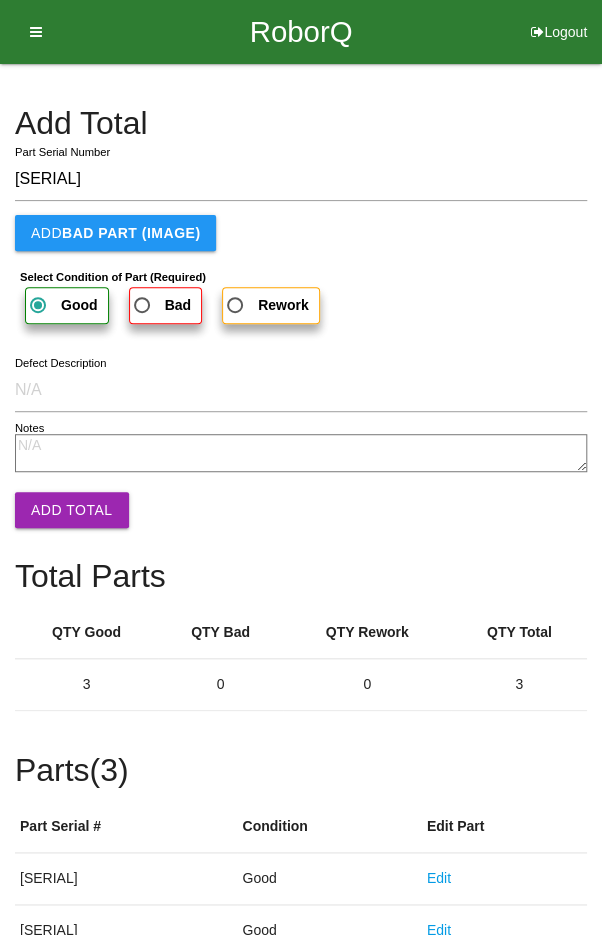click on "Add Total" at bounding box center [72, 510] 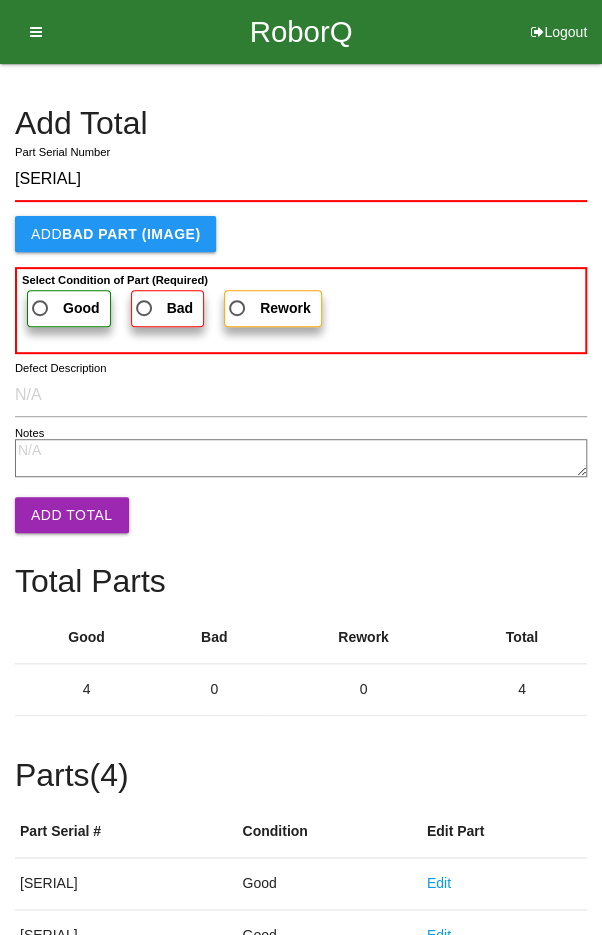 click on "Good" at bounding box center (64, 308) 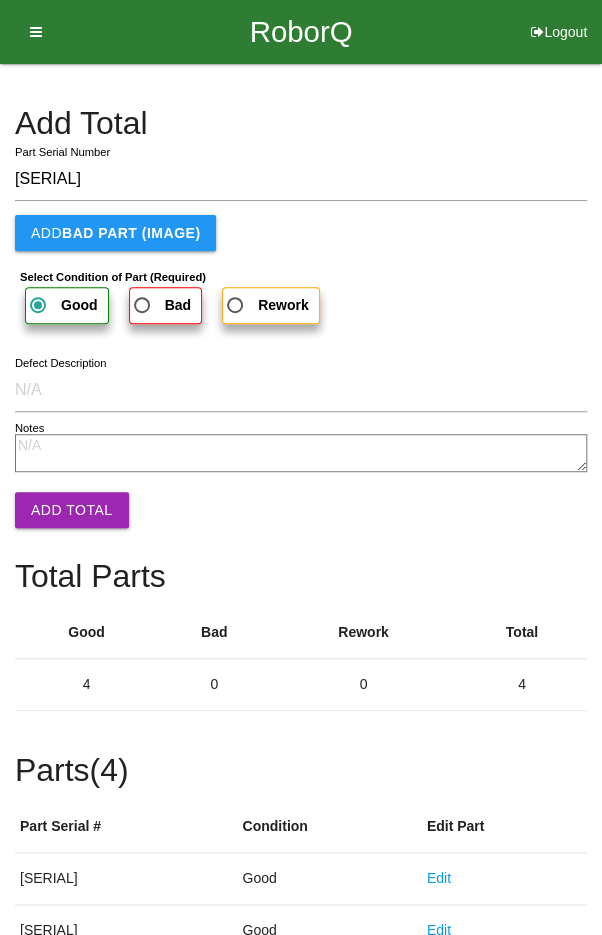 click on "Add Total" at bounding box center (72, 510) 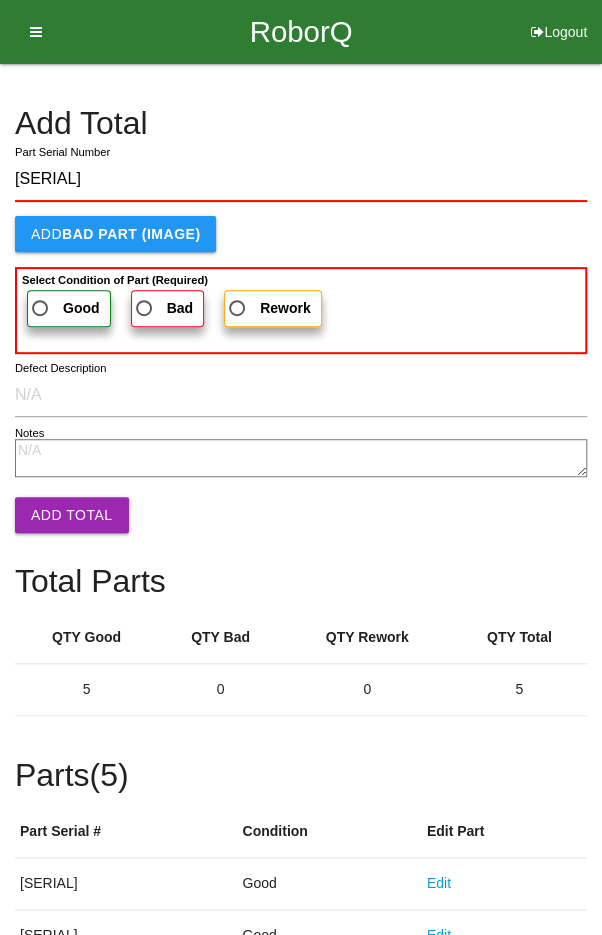 click on "Good" at bounding box center [64, 308] 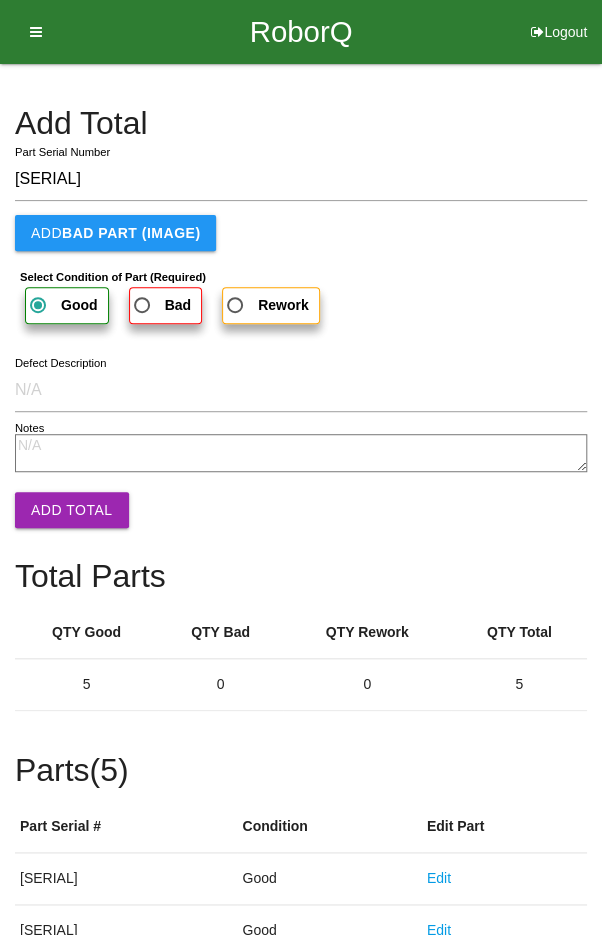 click on "Add Total" at bounding box center [72, 510] 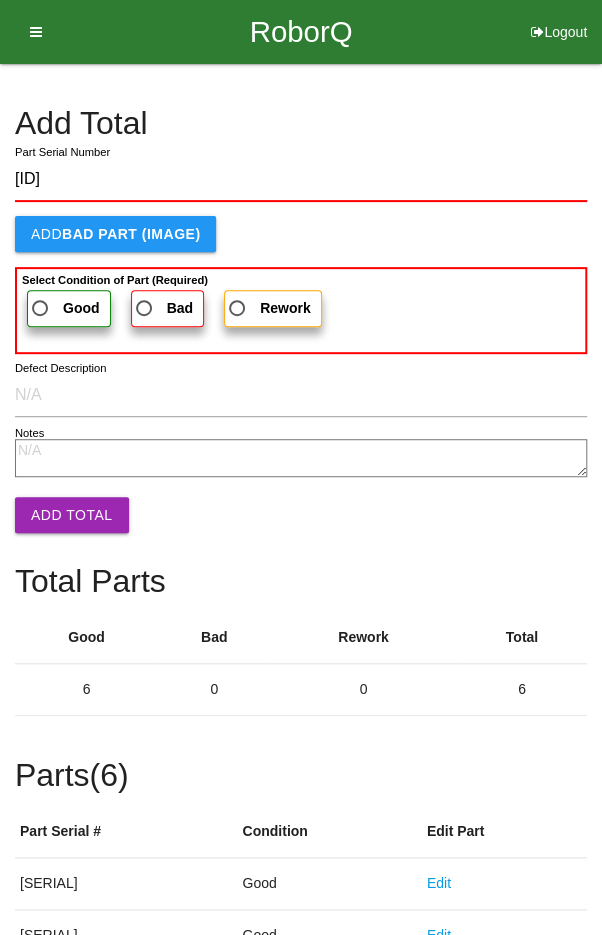 click on "Good" at bounding box center [64, 308] 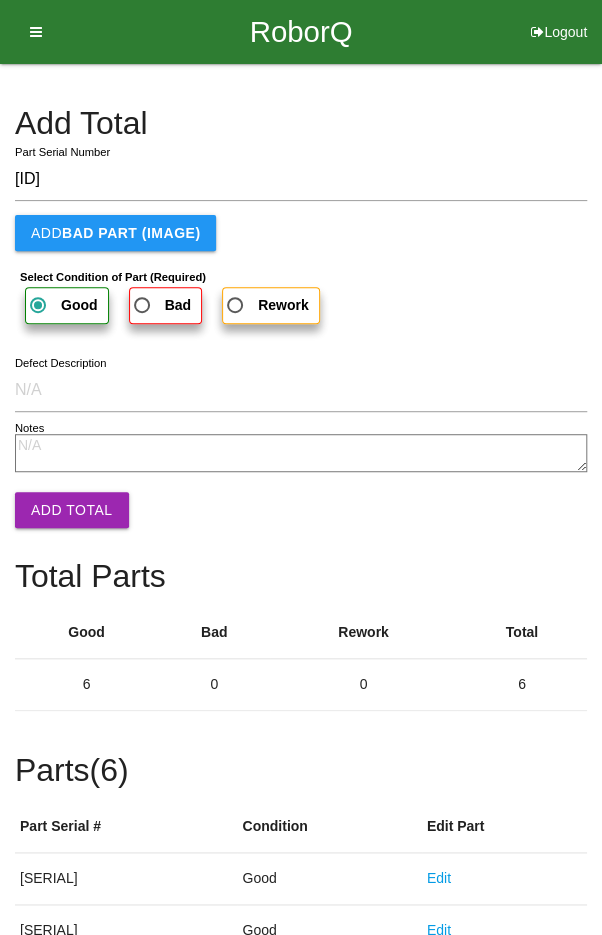 click on "Add Total" at bounding box center [72, 510] 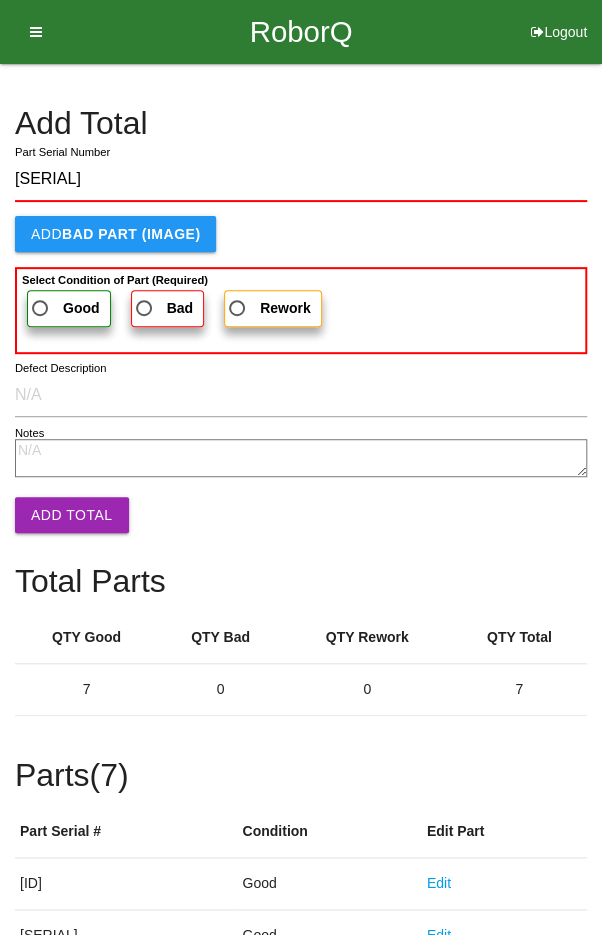 click on "Good" at bounding box center [64, 308] 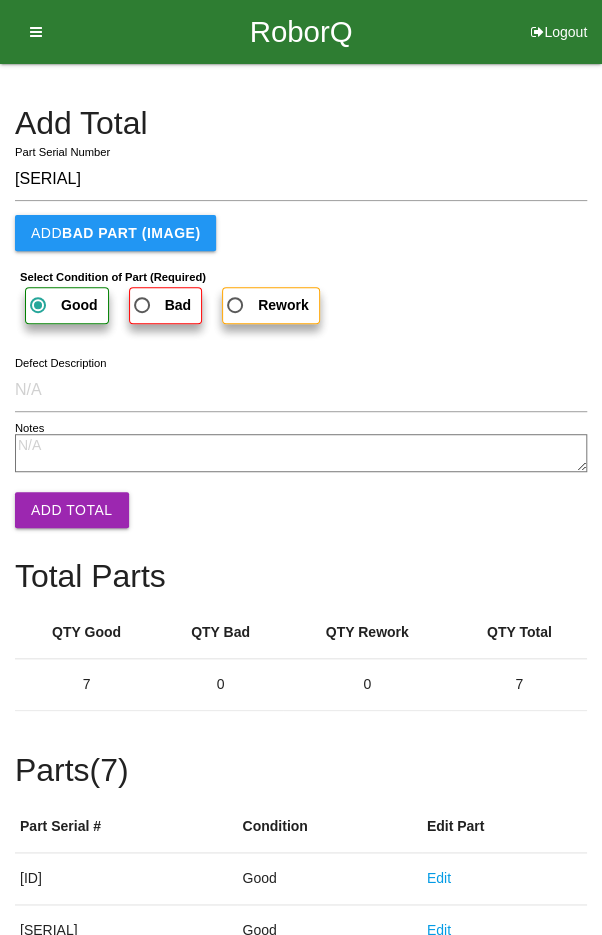 click on "Add Total" at bounding box center (72, 510) 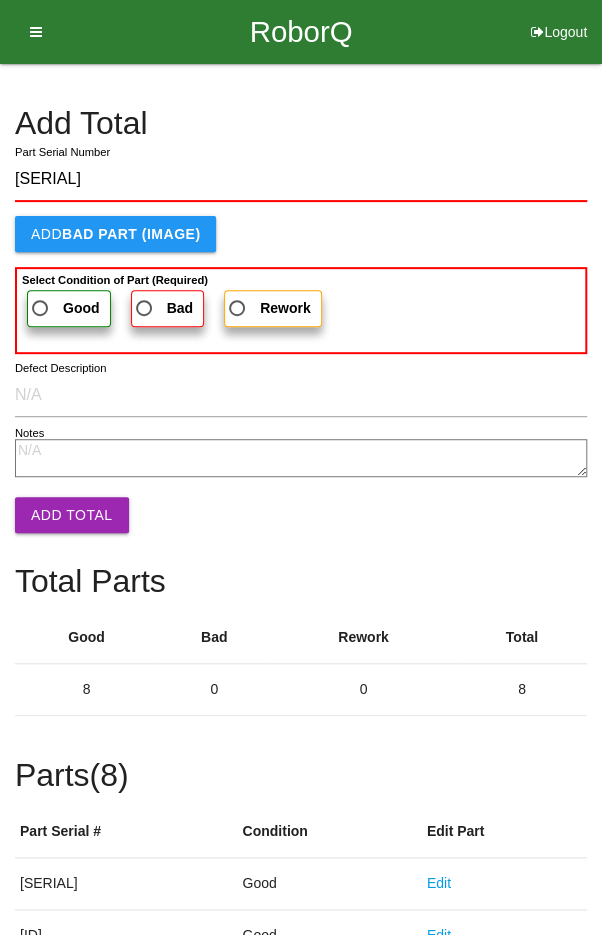 click on "Good" at bounding box center [64, 308] 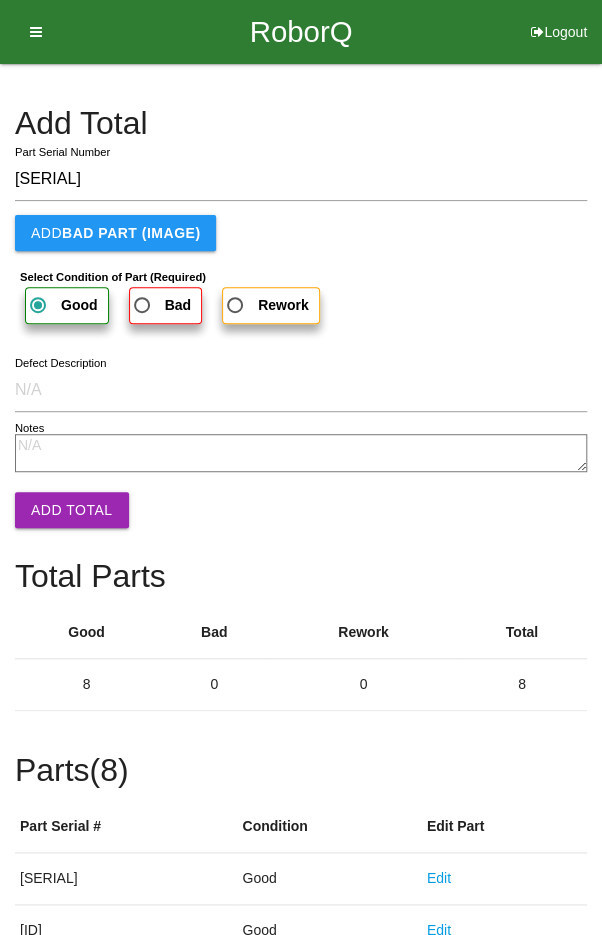 click on "Add Total" at bounding box center (72, 510) 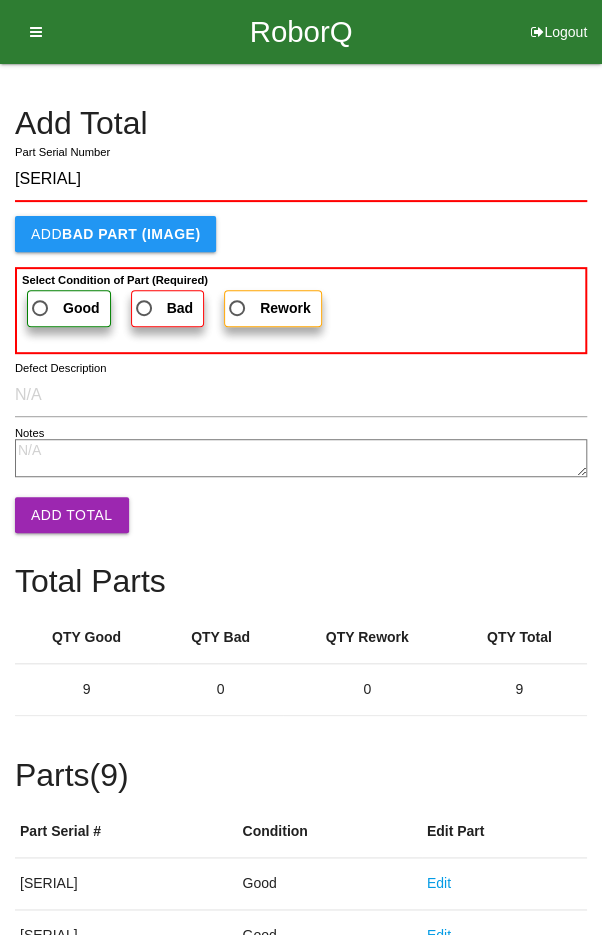 click on "Good" at bounding box center (64, 308) 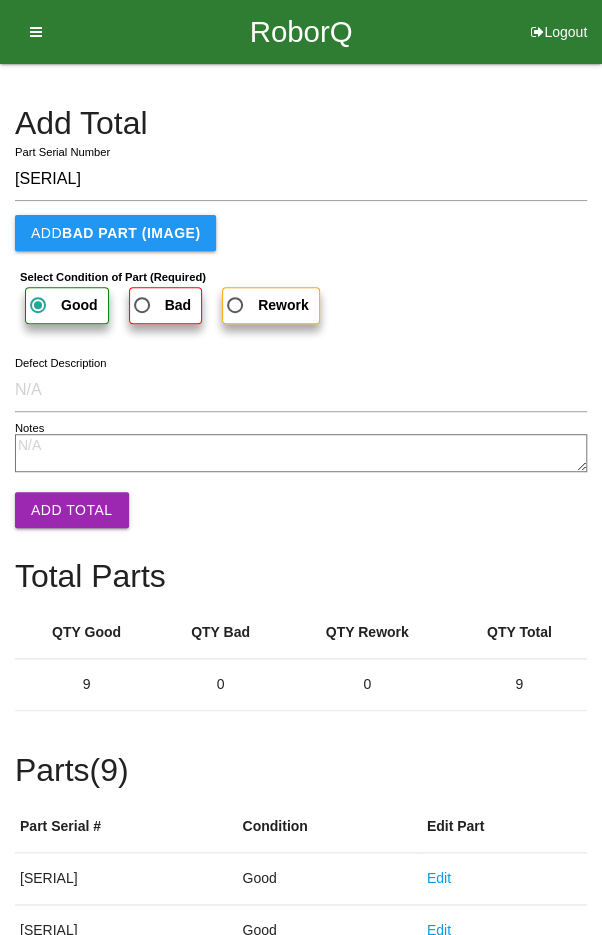click on "Add Total" at bounding box center [72, 510] 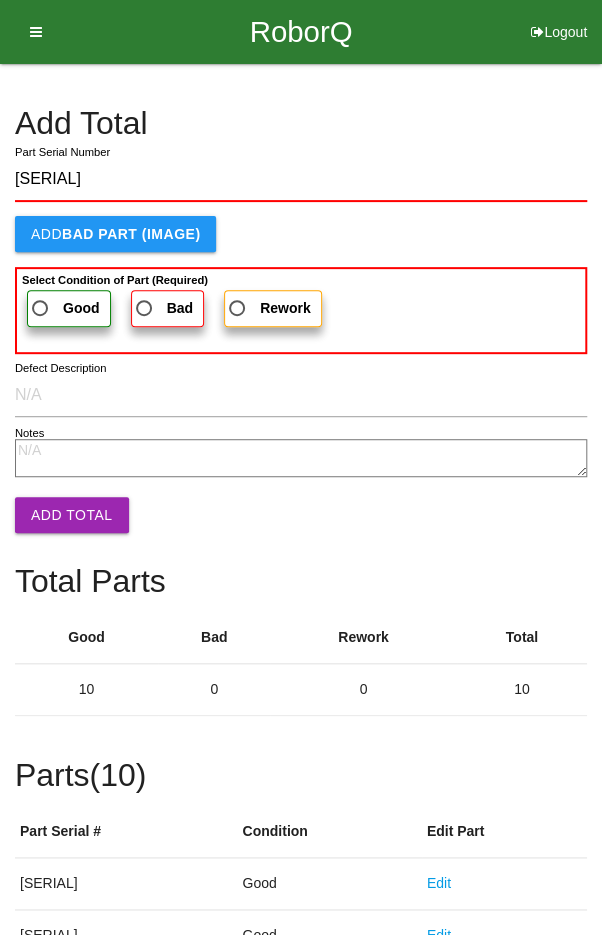 click on "Select Condition of Part (Required)" at bounding box center (115, 280) 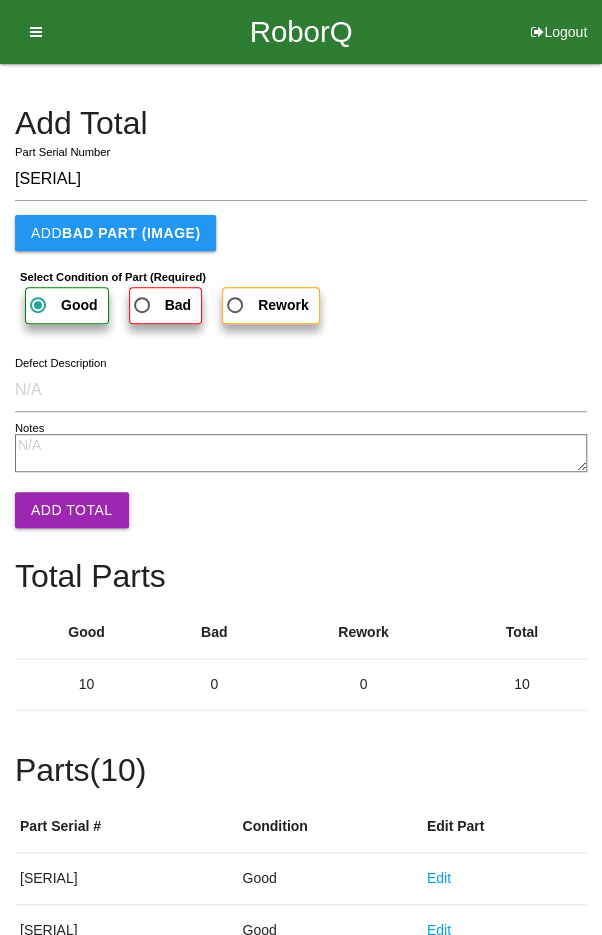 click on "Add Total" at bounding box center (72, 510) 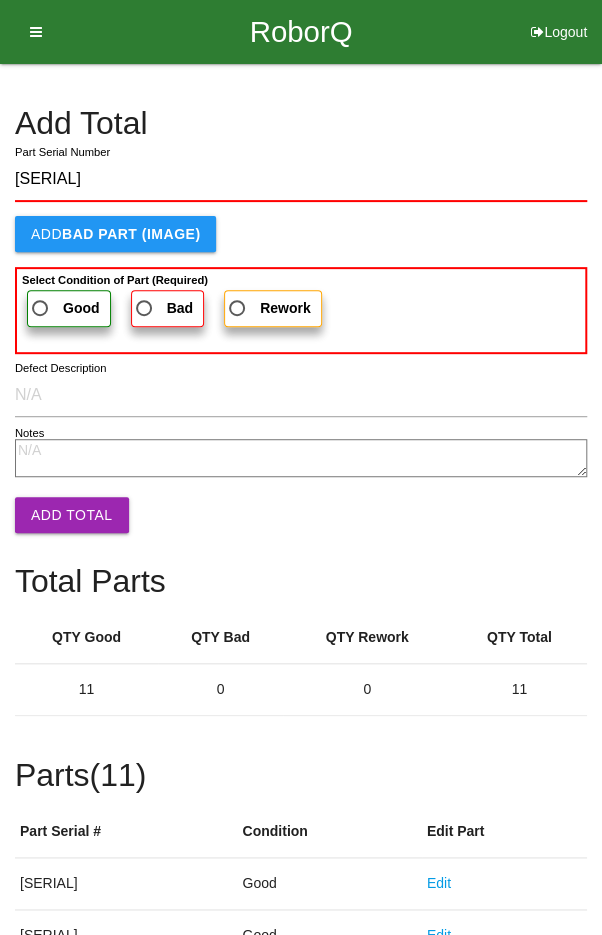 click on "Good" at bounding box center (64, 308) 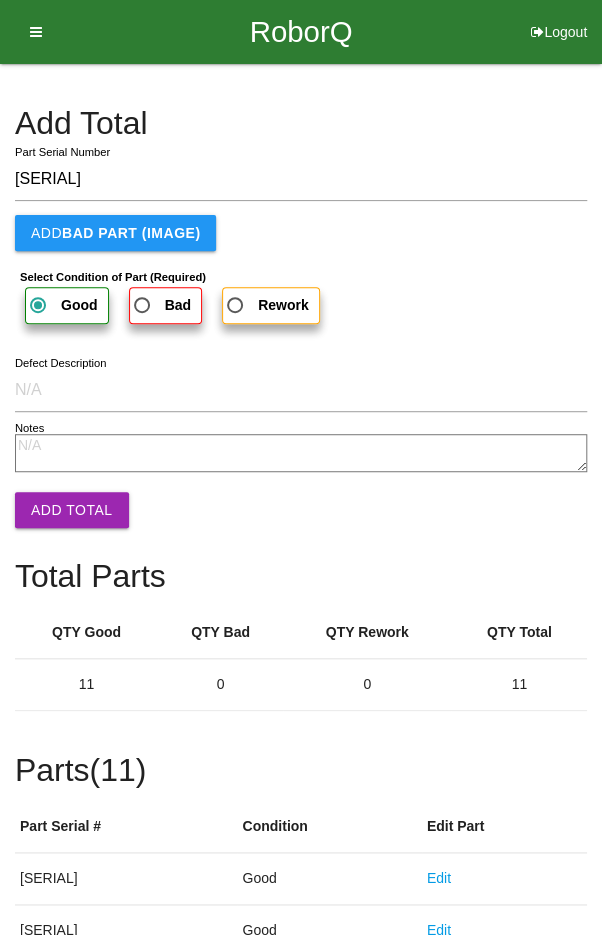 click on "Add Total" at bounding box center (72, 510) 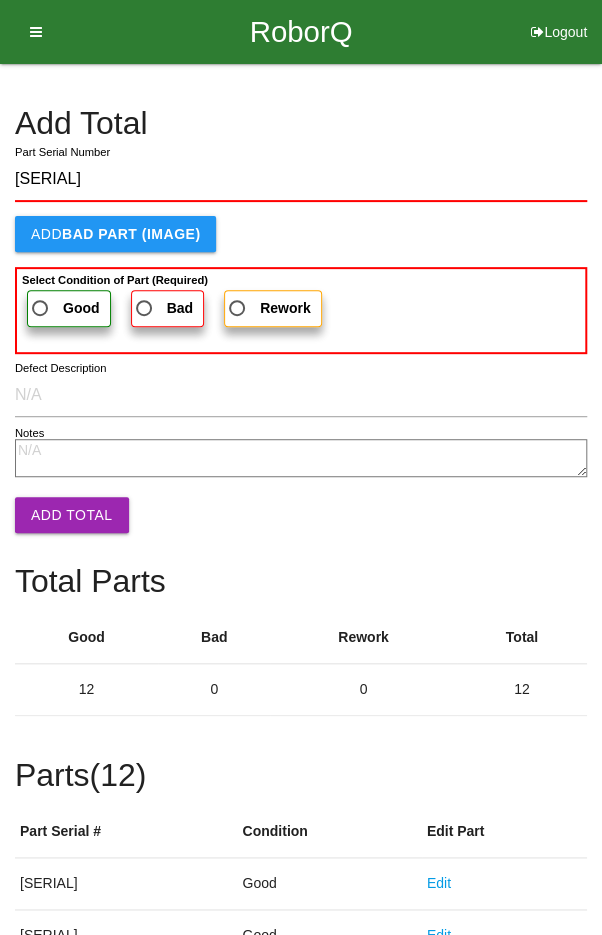 click on "Good" at bounding box center (64, 308) 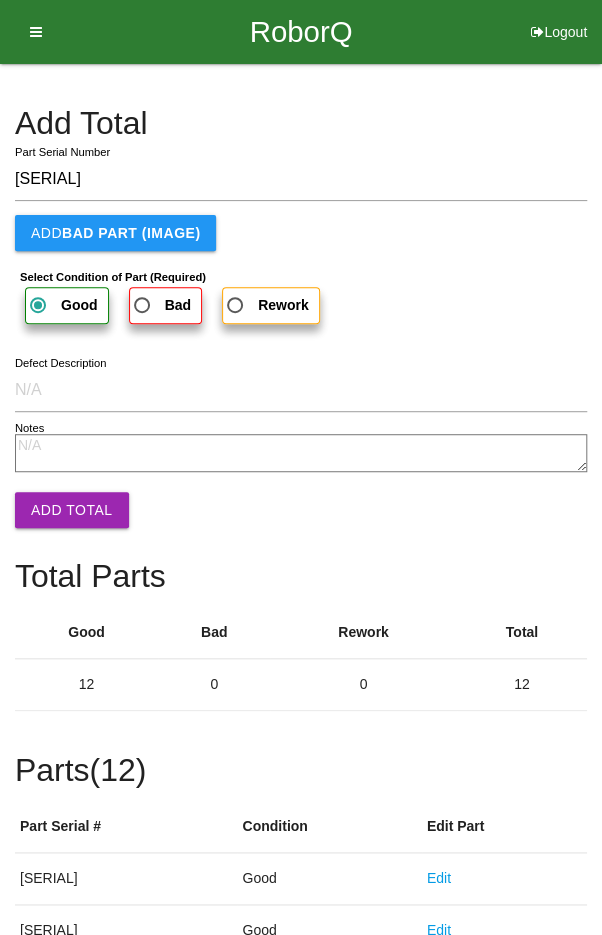 click on "Add Total" at bounding box center [72, 510] 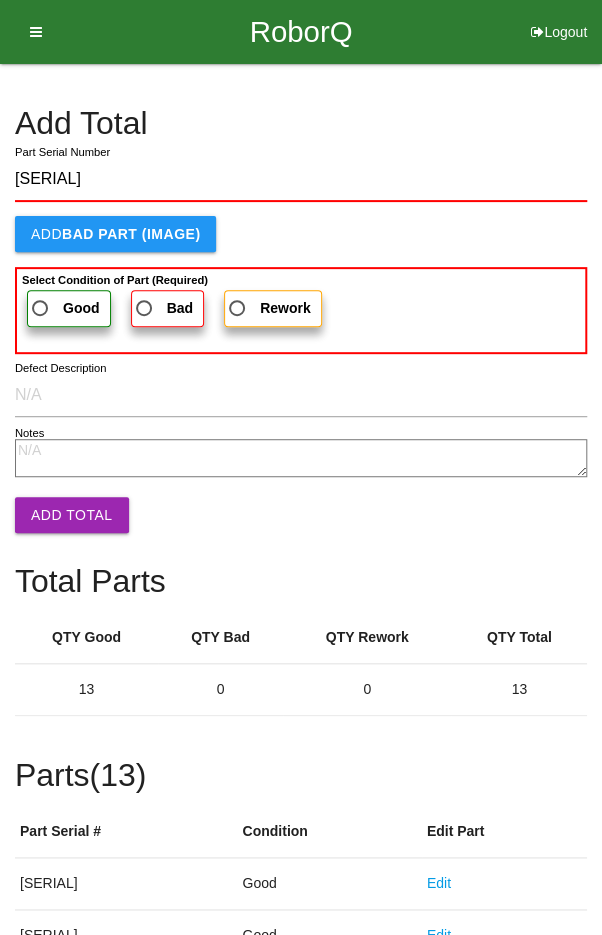 click on "Good" at bounding box center (69, 308) 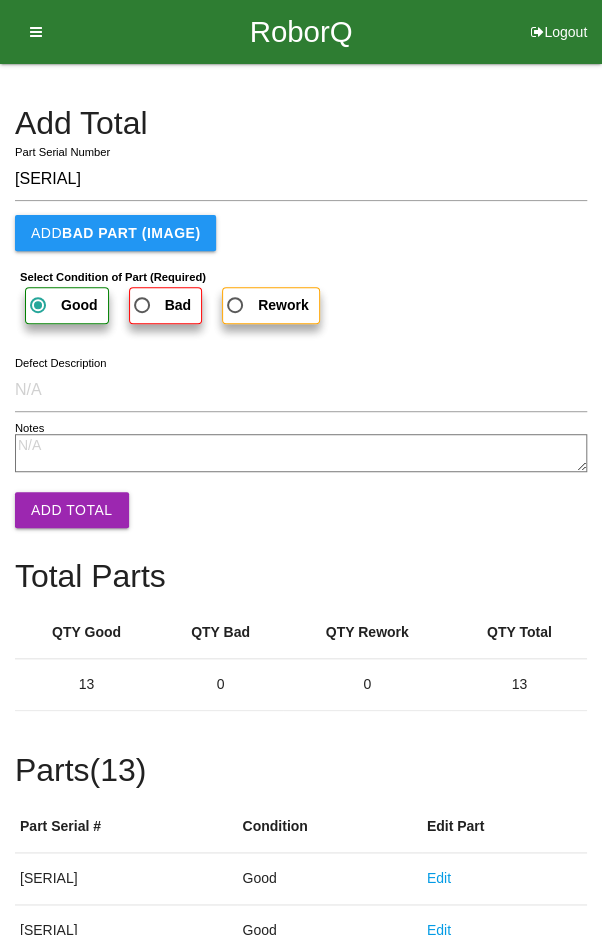 click on "Add Total" at bounding box center [72, 510] 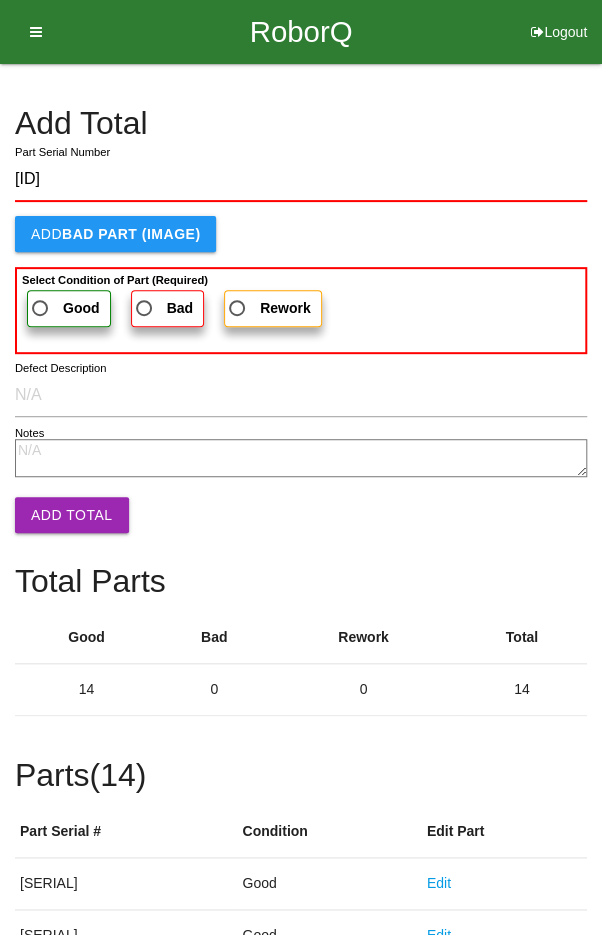 click on "Good" at bounding box center [64, 308] 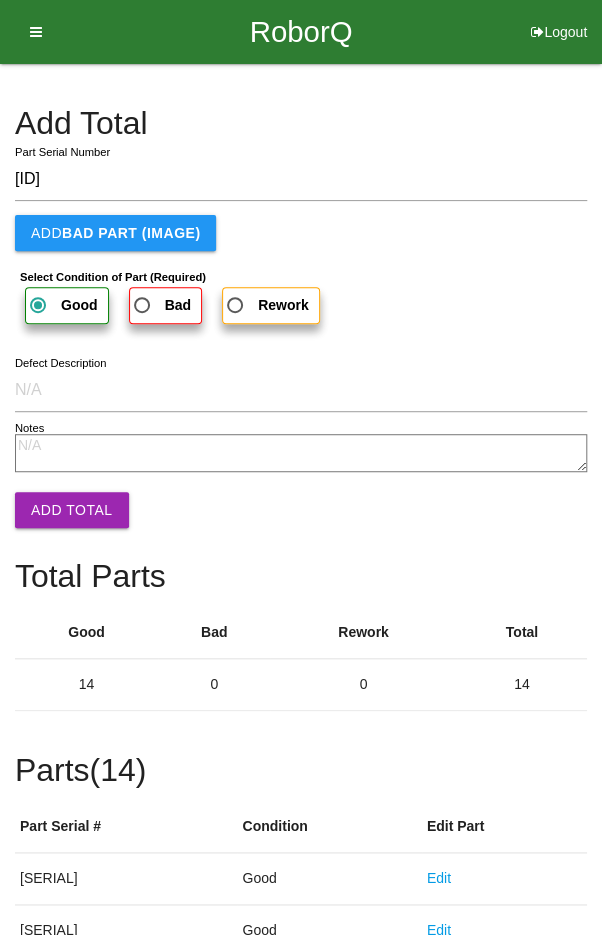 click on "Add Total" at bounding box center (72, 510) 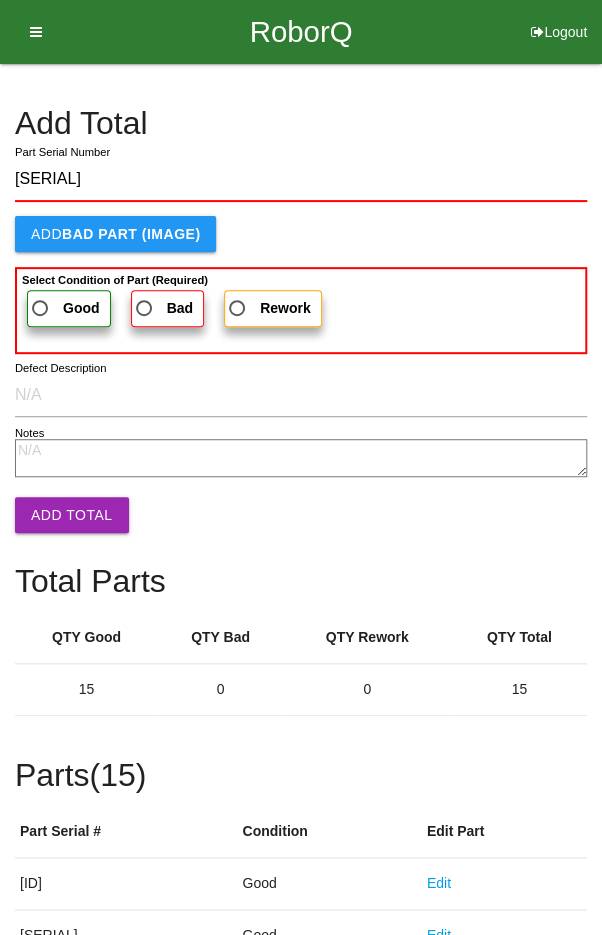 click on "Good" at bounding box center (64, 308) 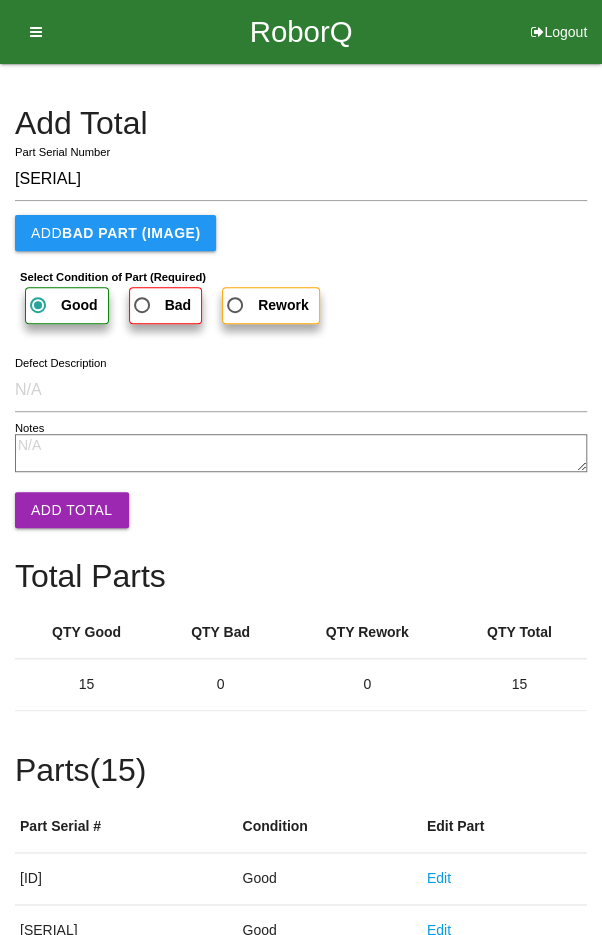 click on "Add Total" at bounding box center (72, 510) 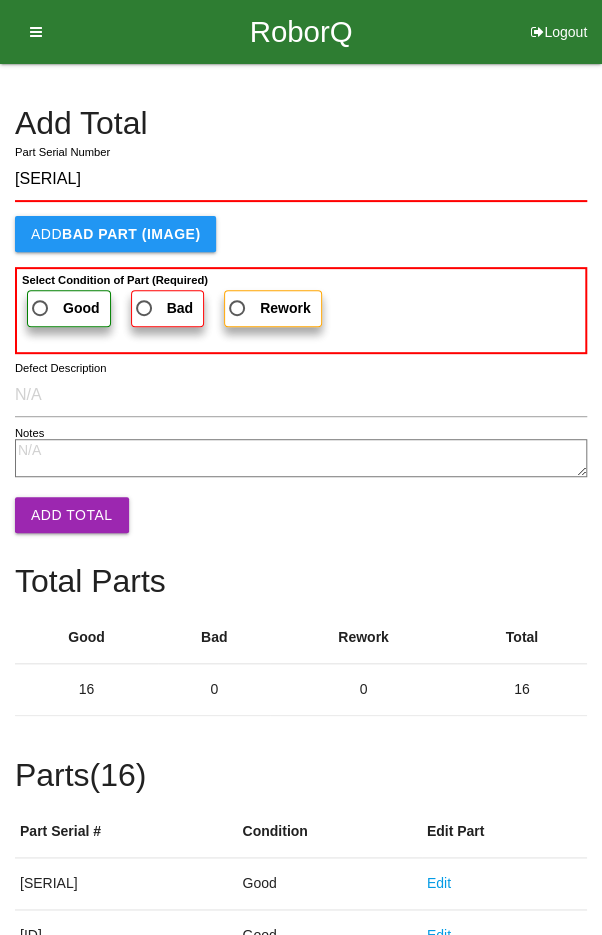 click on "Good" at bounding box center (64, 308) 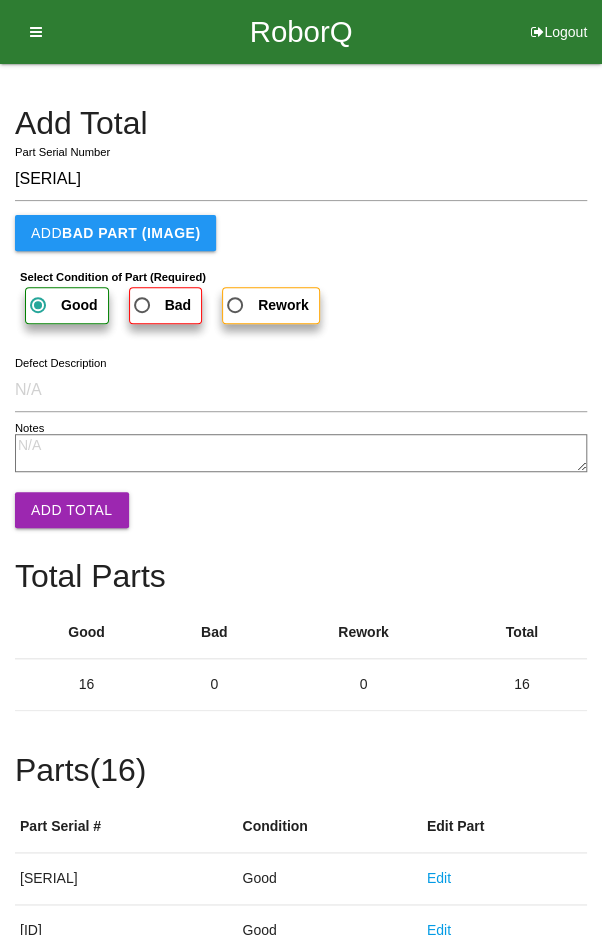 click on "Add Total" at bounding box center (72, 510) 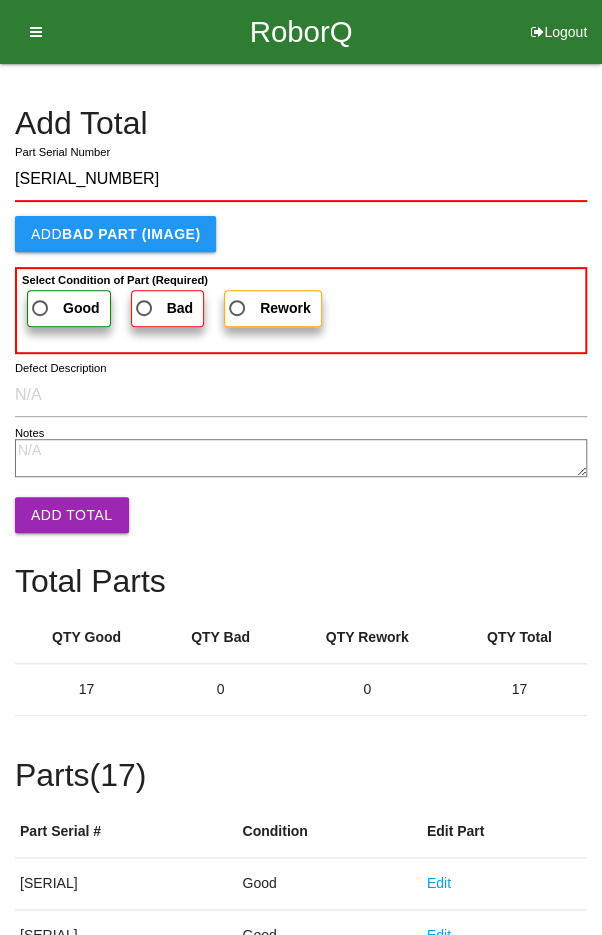 click on "Good" at bounding box center (64, 308) 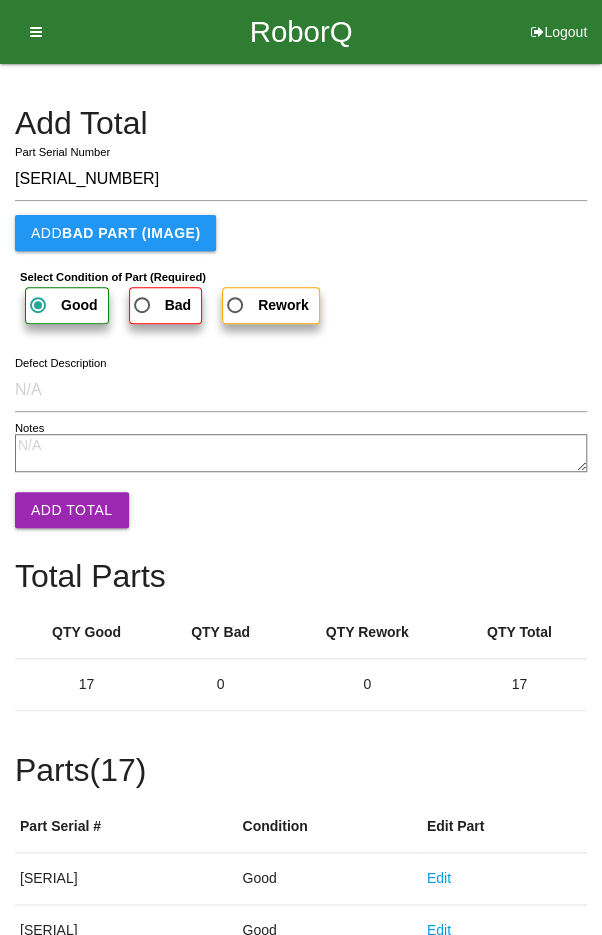 click on "Add Total" at bounding box center [72, 510] 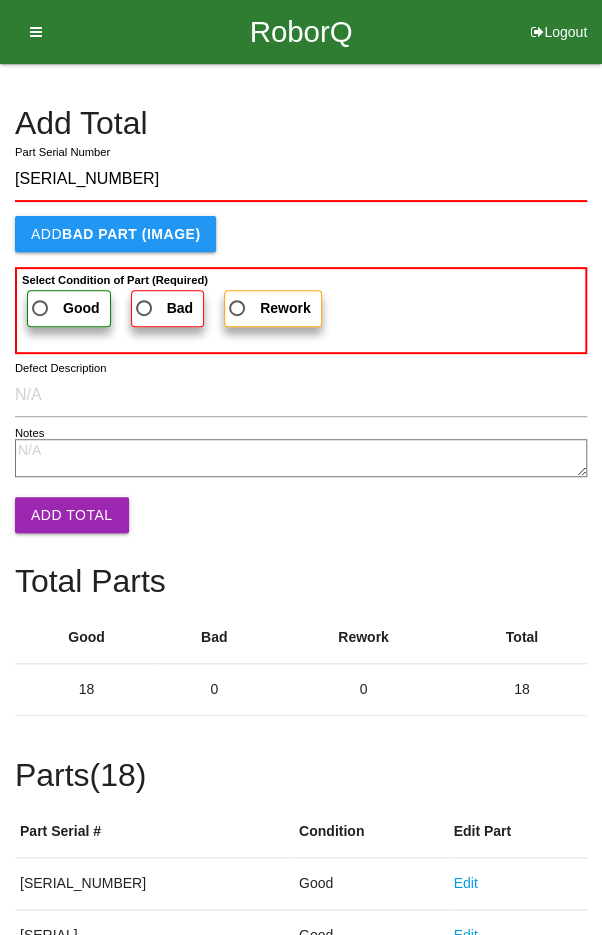 click on "Good" at bounding box center [64, 308] 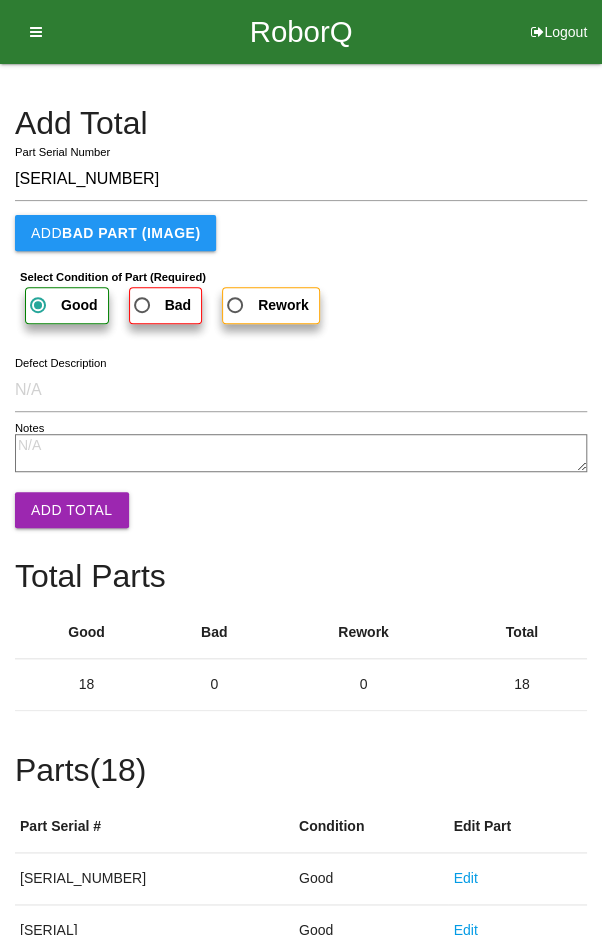 click on "Add Total" at bounding box center (72, 510) 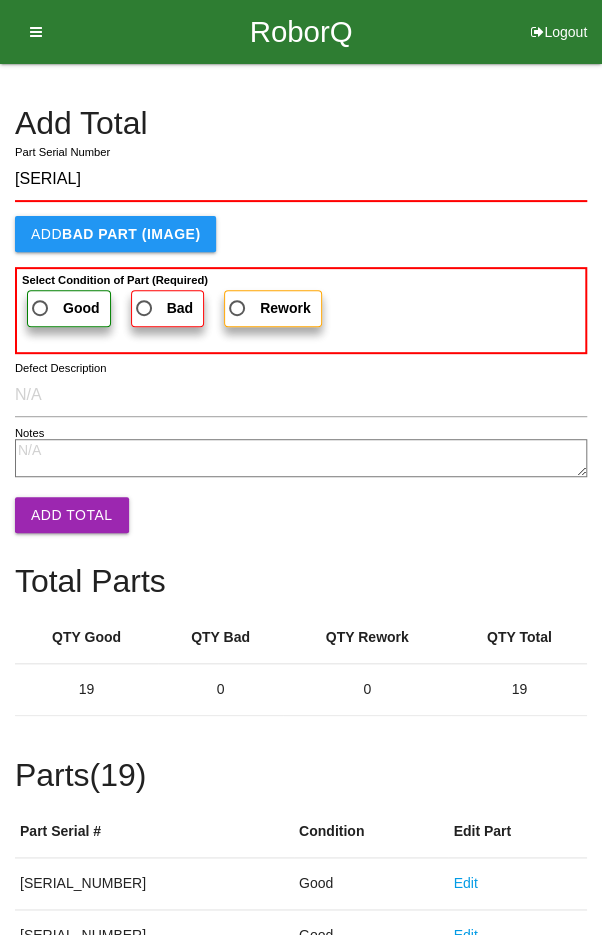 click on "Good" at bounding box center (64, 308) 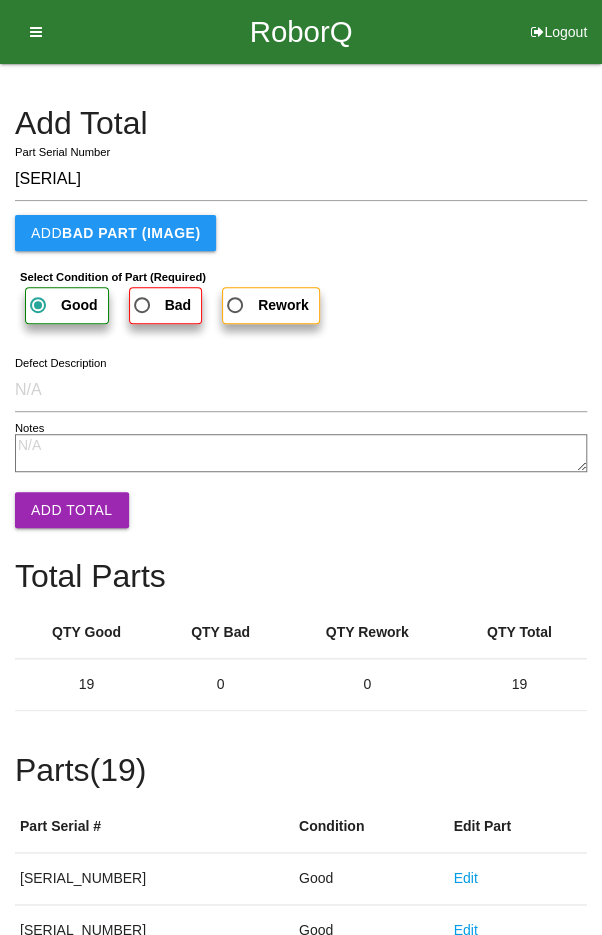 click on "Add Total" at bounding box center (72, 510) 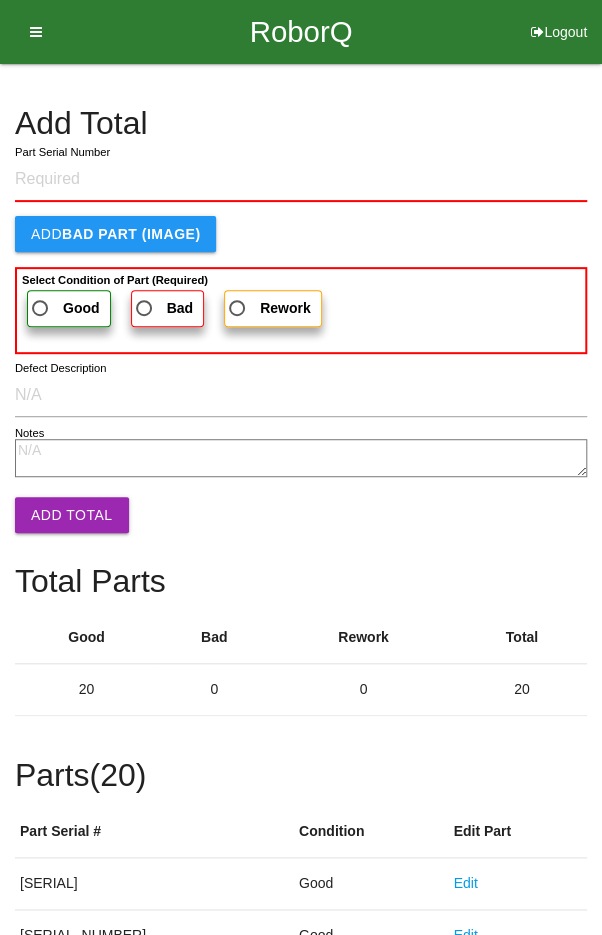click on "Add Total" at bounding box center (301, 123) 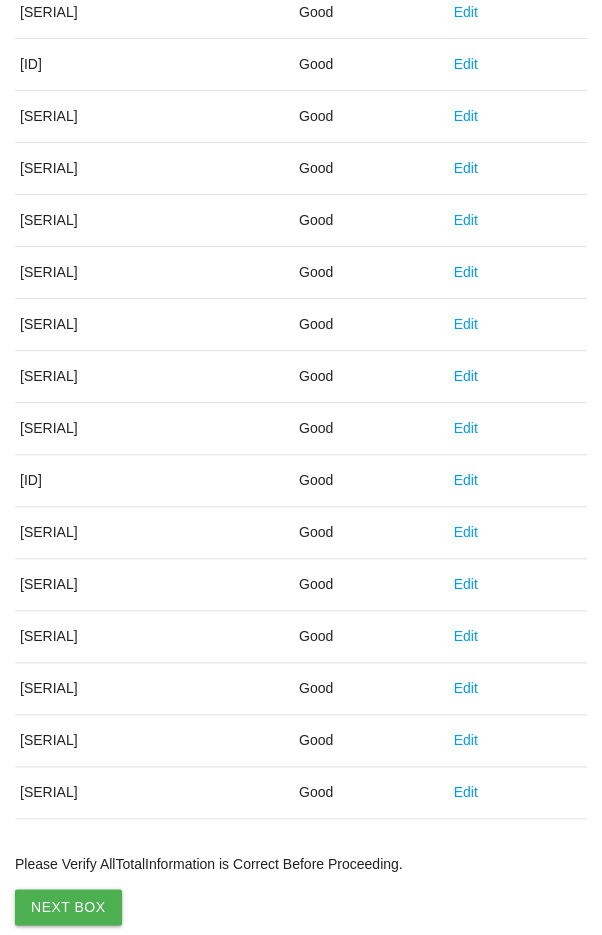 scroll, scrollTop: 1111, scrollLeft: 0, axis: vertical 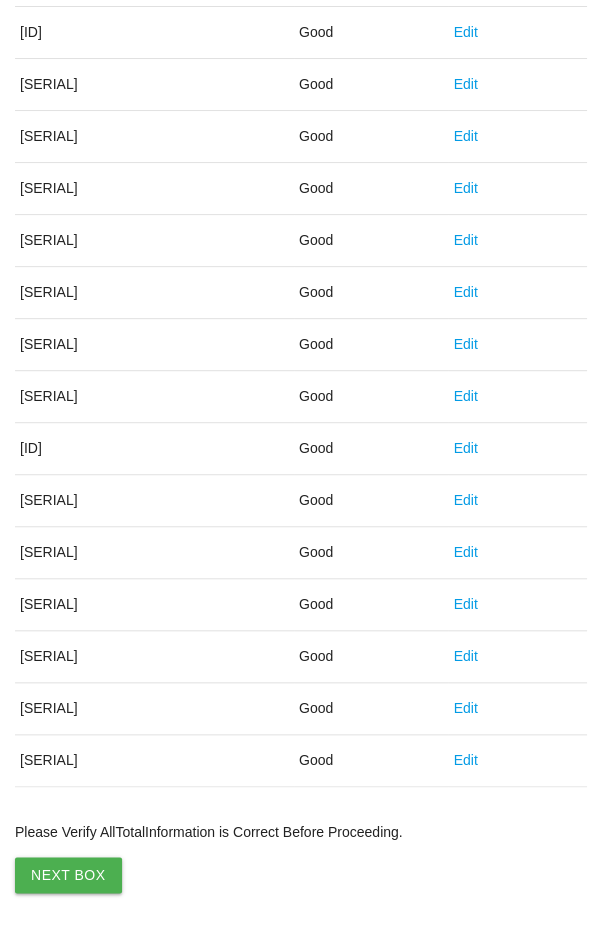 click on "Next Box" at bounding box center [68, 875] 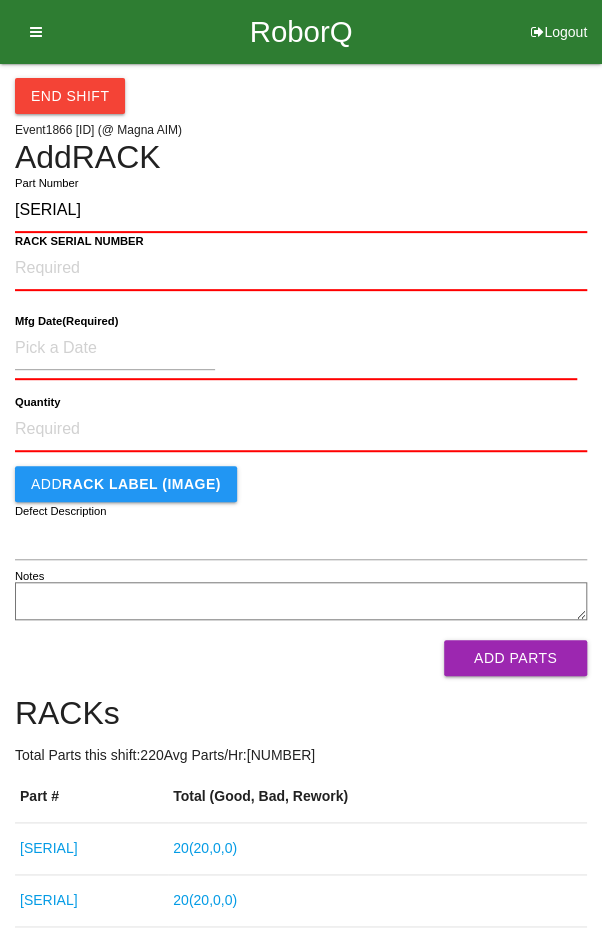 click on "RACK SERIAL NUMBER" at bounding box center (79, 241) 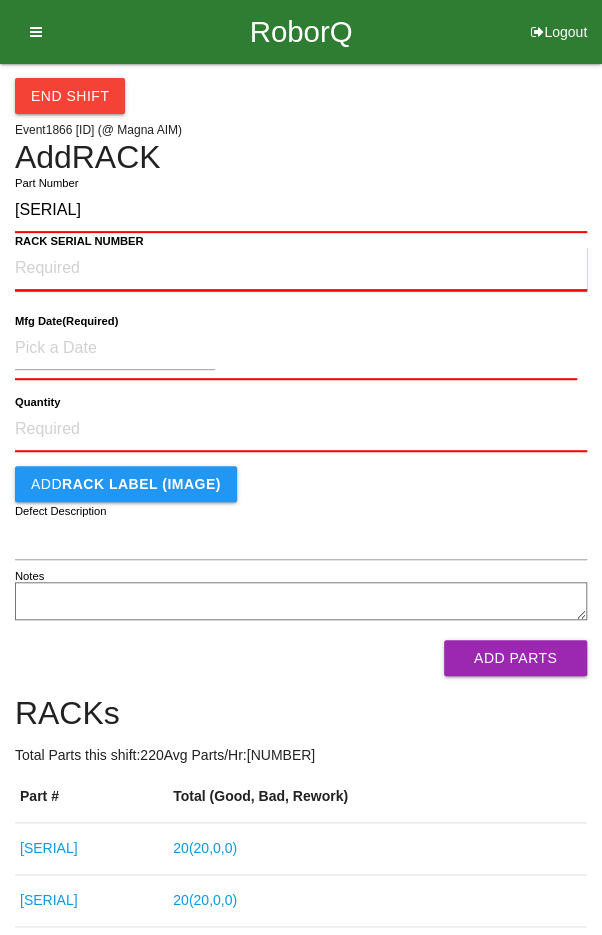 click on "RACK SERIAL NUMBER" at bounding box center [301, 269] 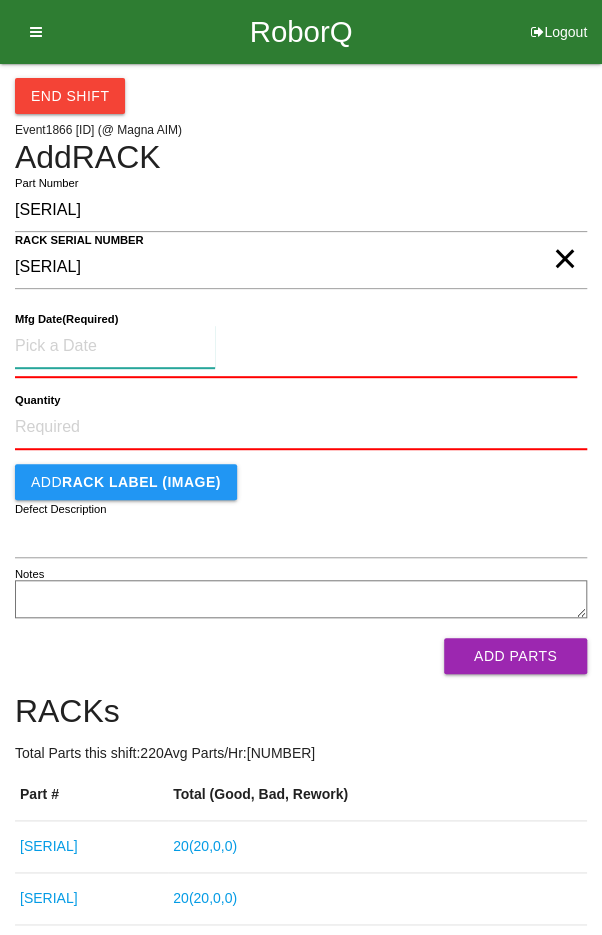 click at bounding box center (115, 346) 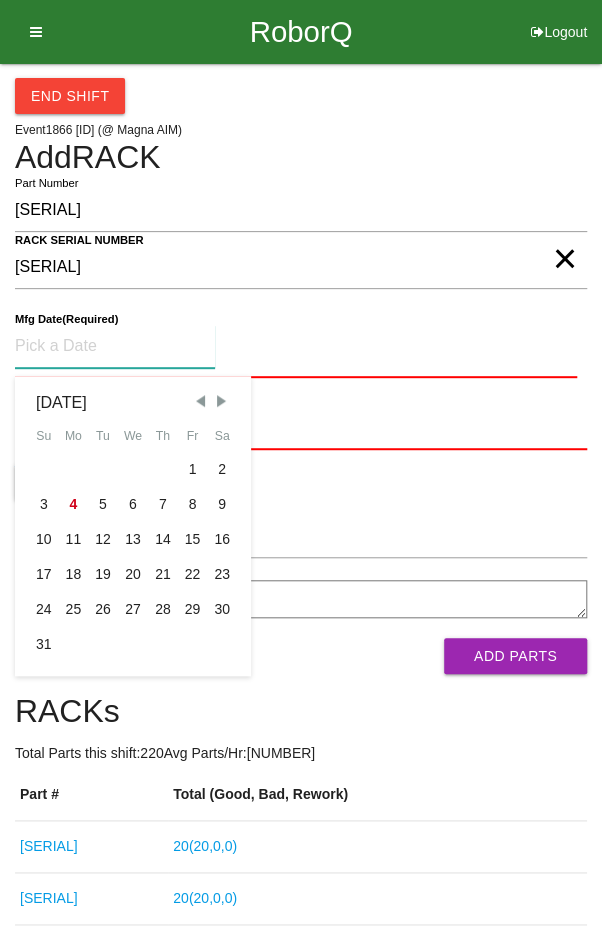 click at bounding box center [200, 401] 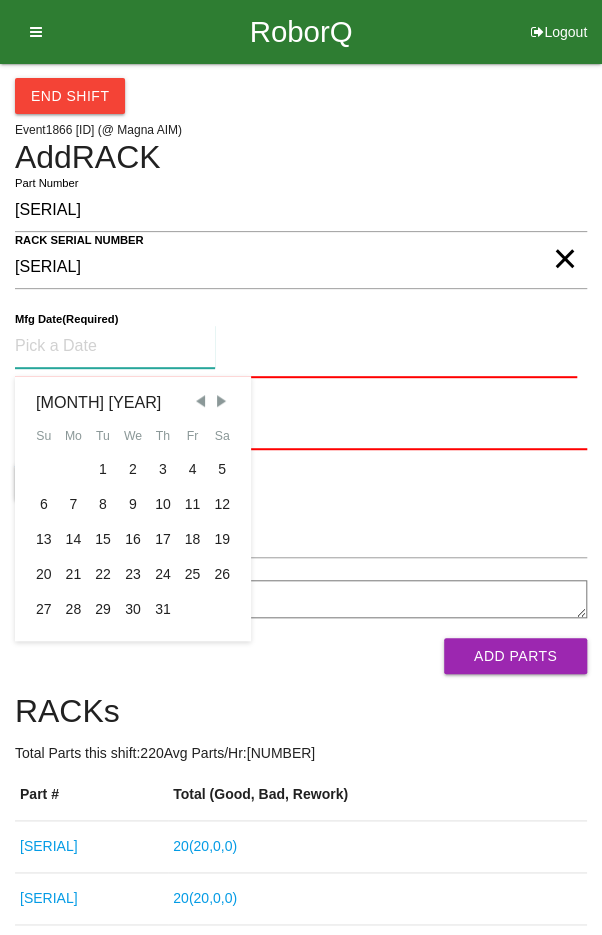 click on "7" at bounding box center [74, 504] 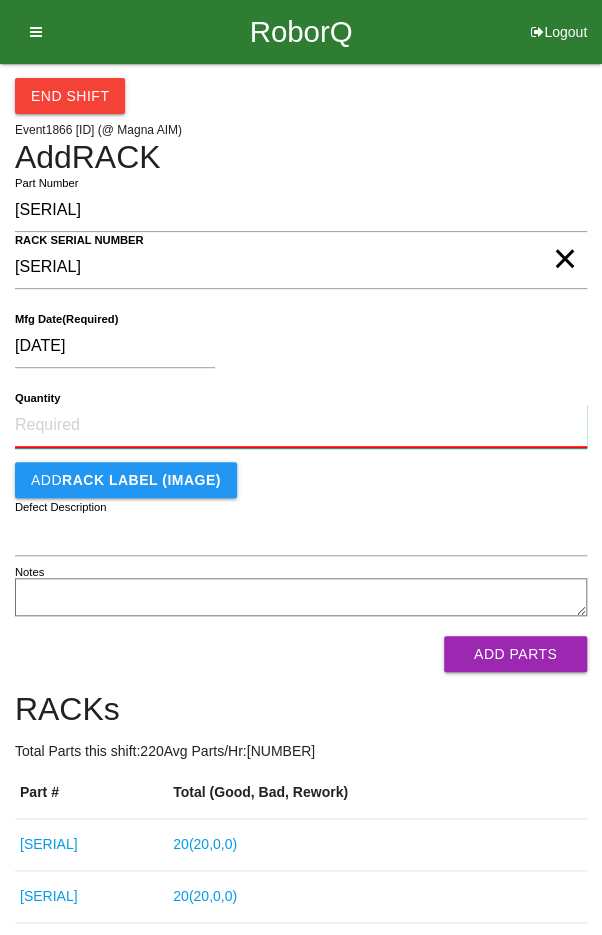click on "Quantity" at bounding box center [301, 426] 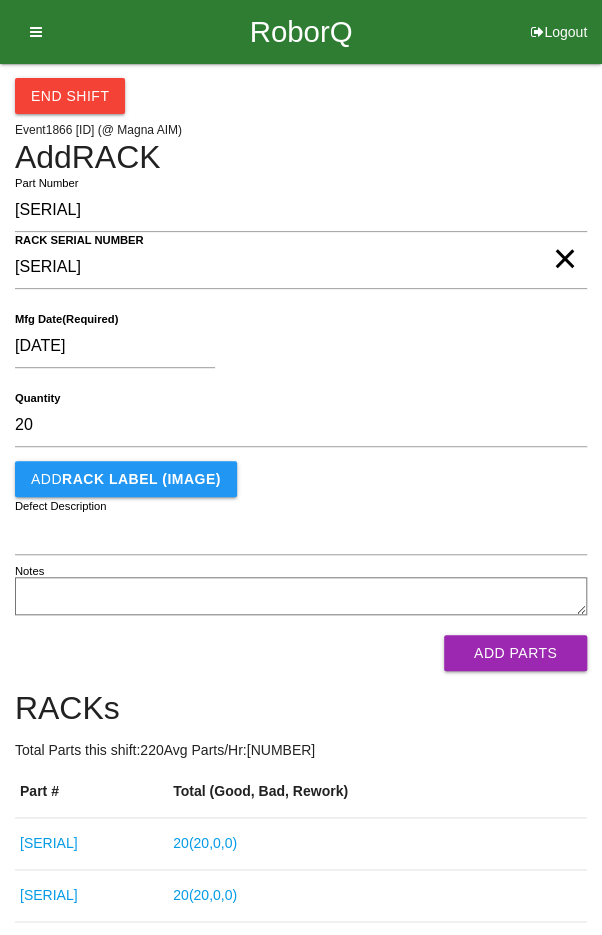 click on "[DATE]" at bounding box center [296, 350] 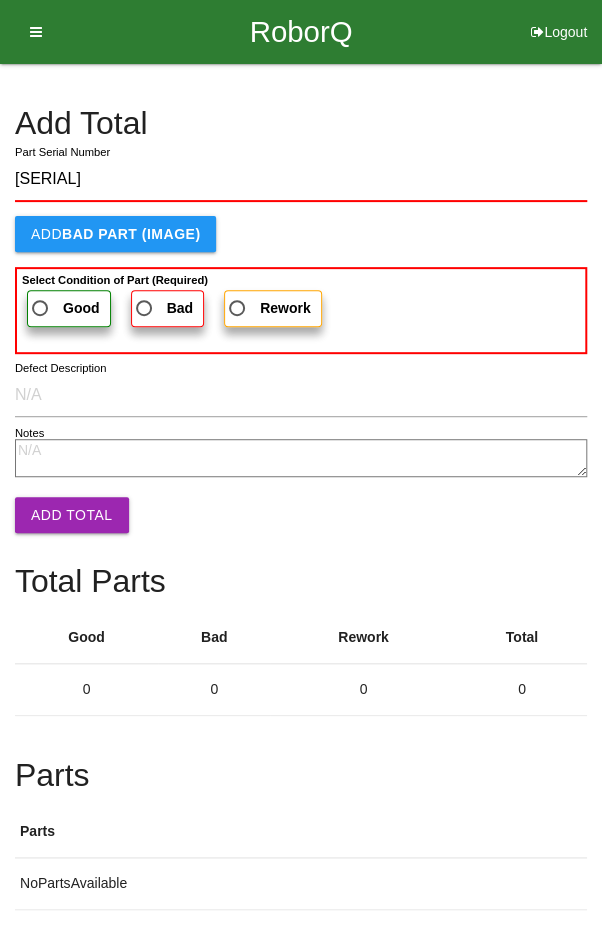click on "Good" at bounding box center (64, 308) 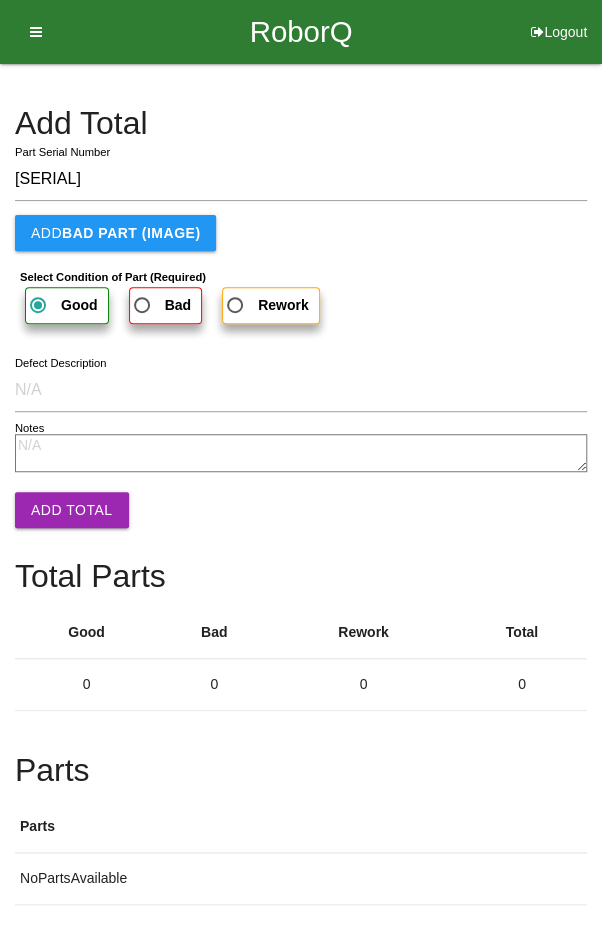 click on "Add Total" at bounding box center [72, 510] 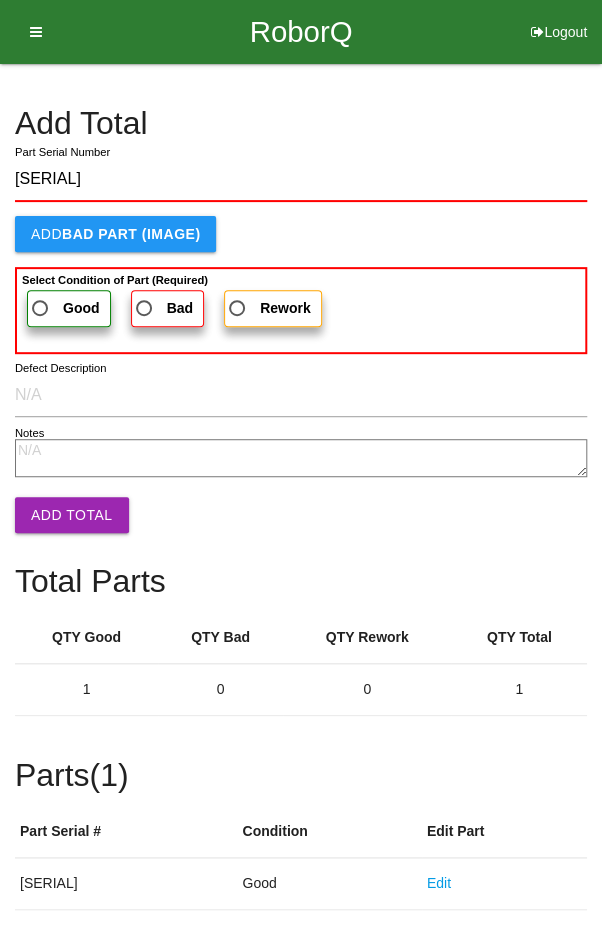 click on "Good" at bounding box center [64, 308] 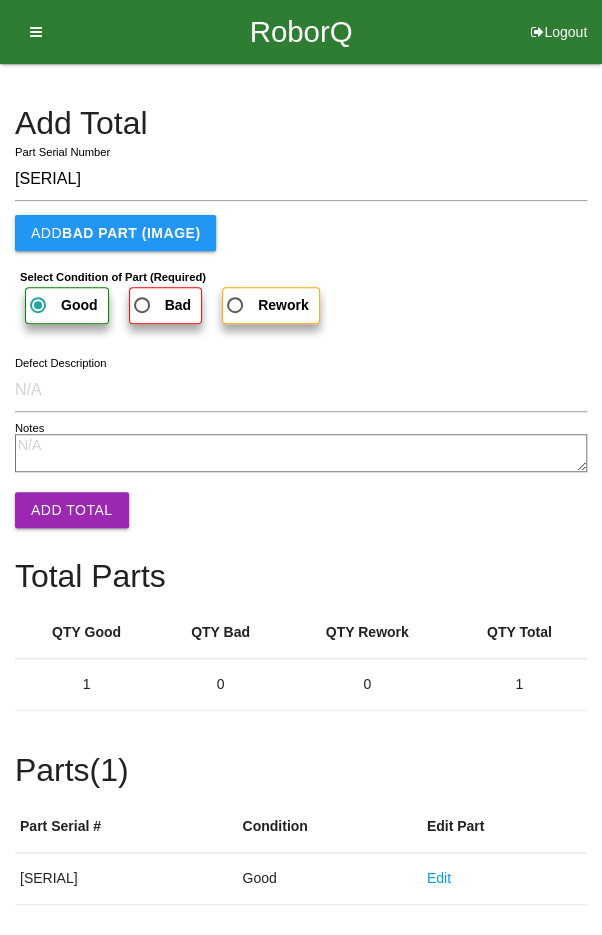 click on "Add Total" at bounding box center (72, 510) 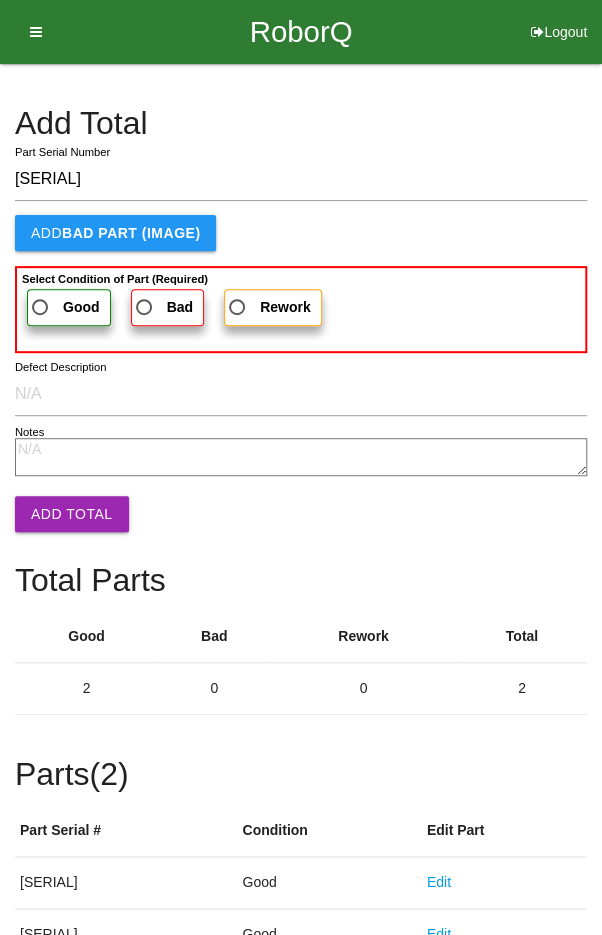 click on "Good" at bounding box center (64, 307) 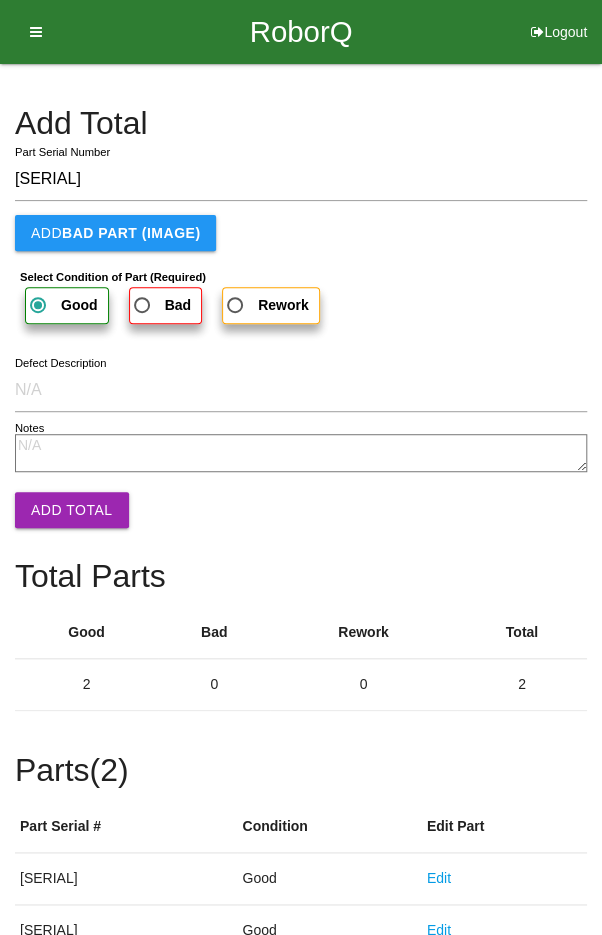 click on "Add Total" at bounding box center [72, 510] 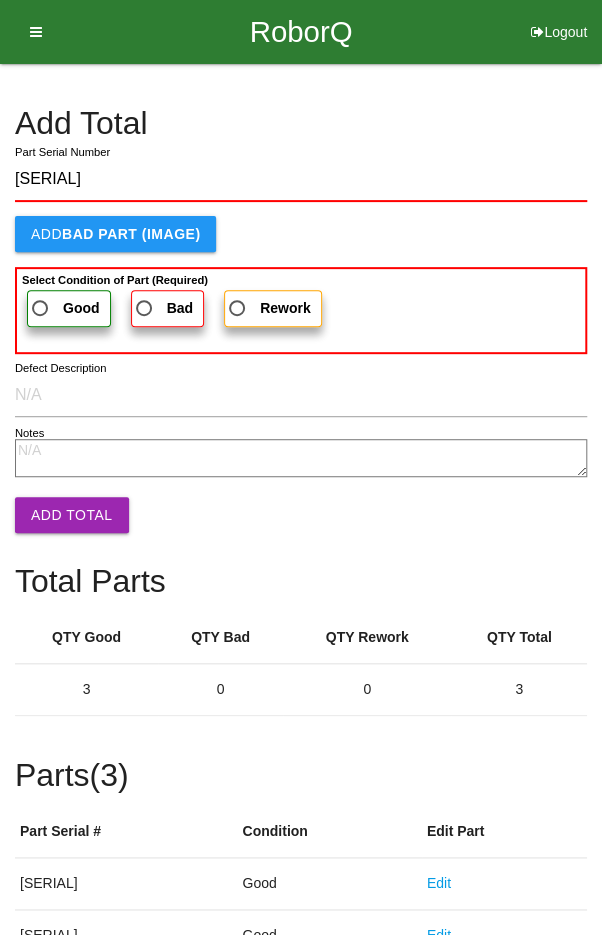 click on "Good" at bounding box center [64, 308] 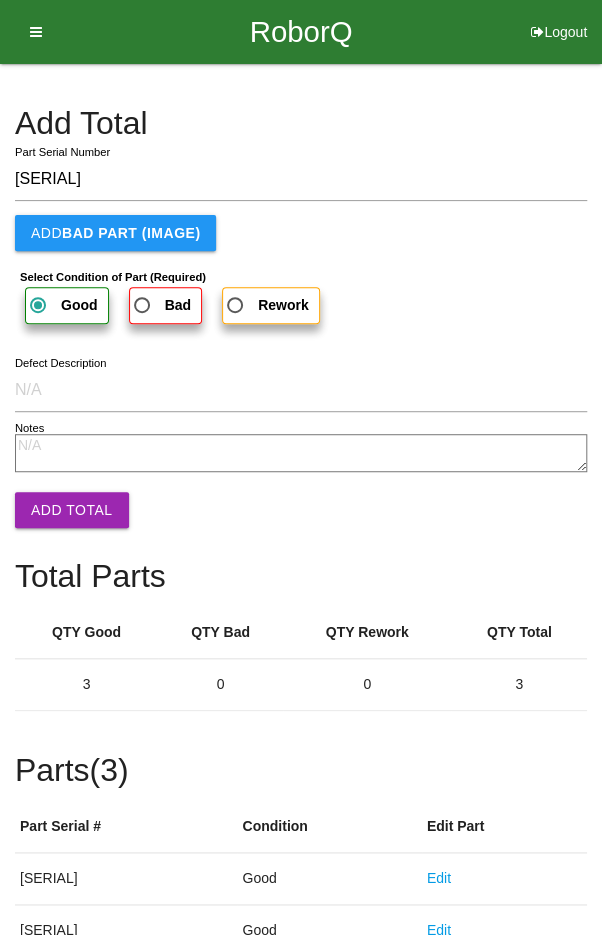click on "Add Total" at bounding box center (72, 510) 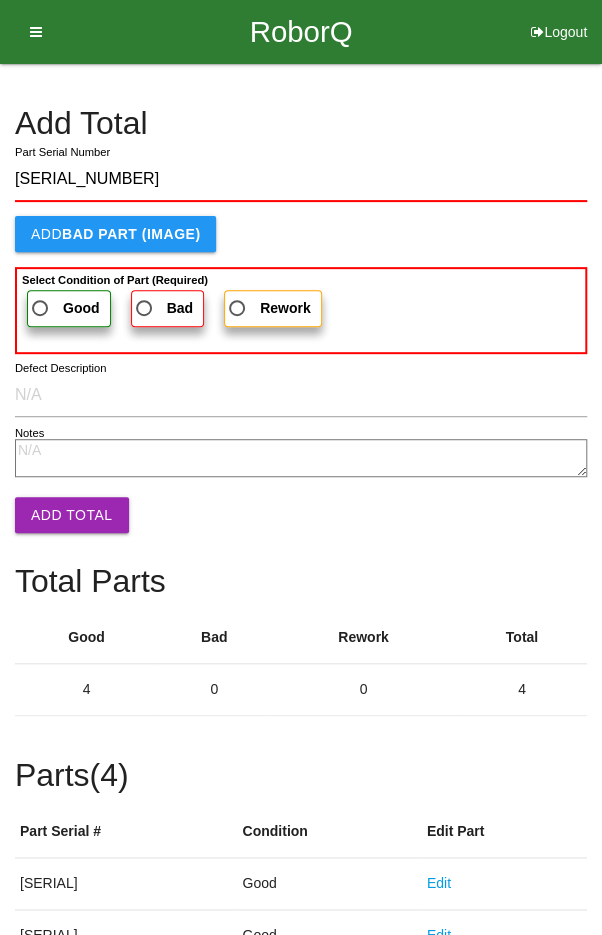 click on "Good" at bounding box center [64, 308] 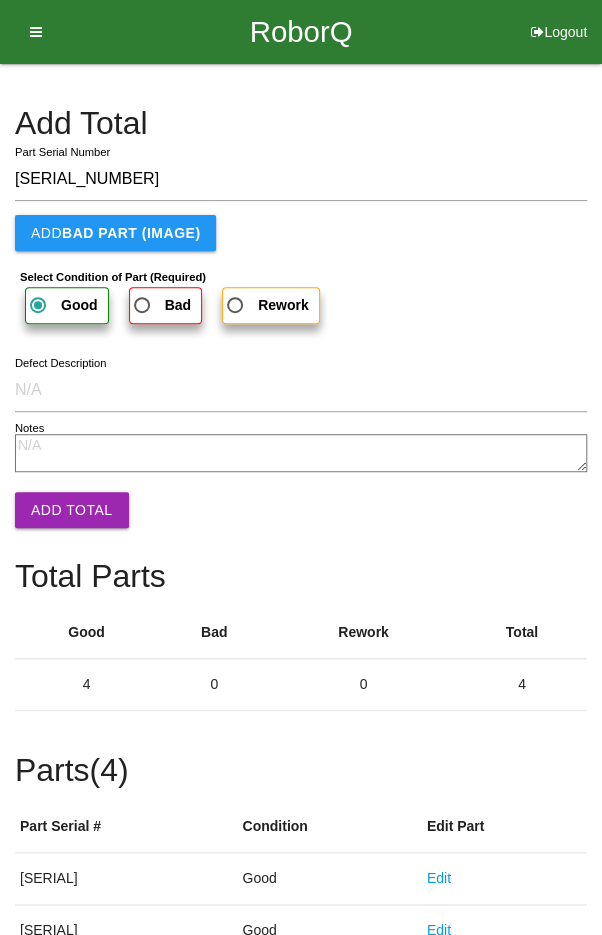 click on "Add Total" at bounding box center (72, 510) 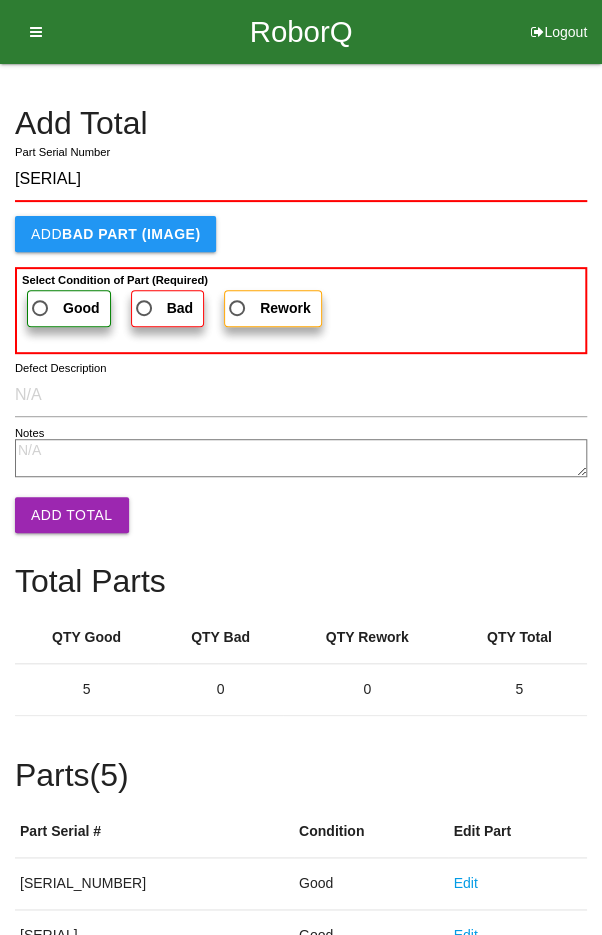 click on "Good" at bounding box center (69, 308) 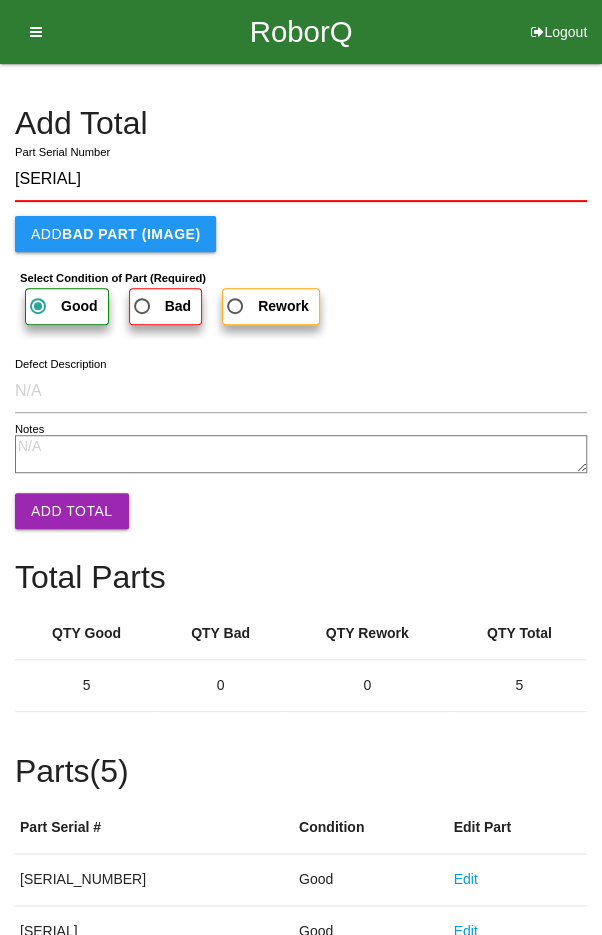 click on "Add Total" at bounding box center [72, 511] 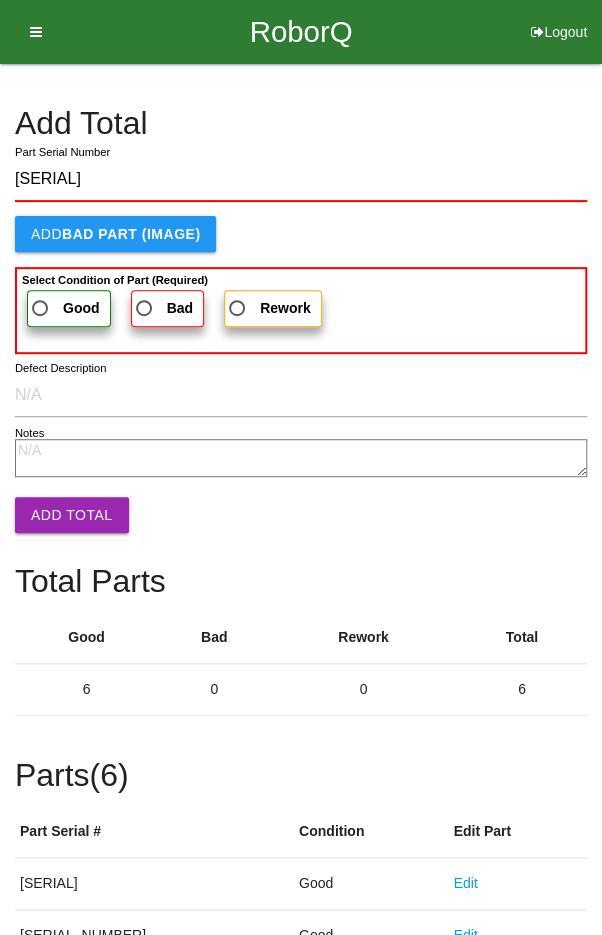 click on "Good" at bounding box center (64, 308) 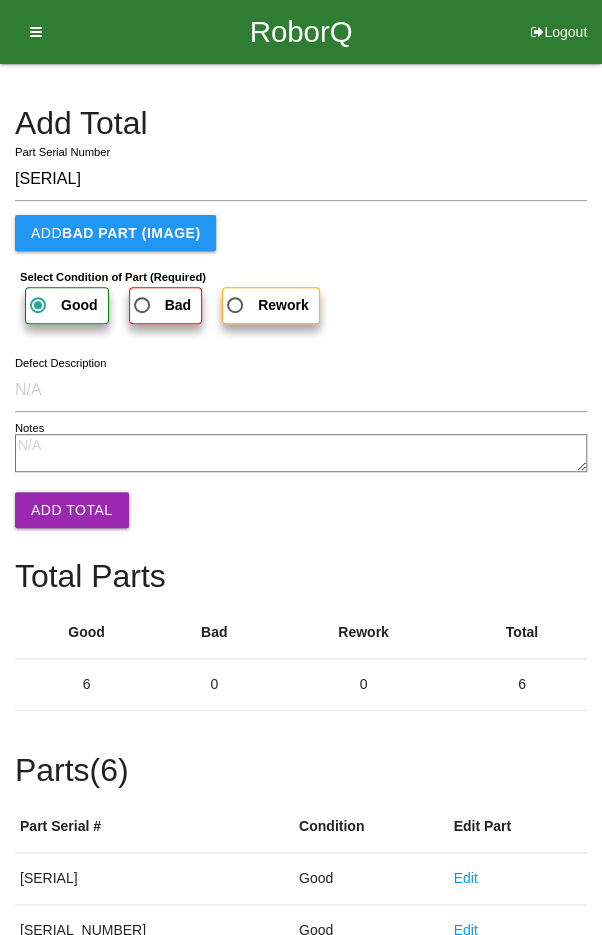 click on "Add Total" at bounding box center [72, 510] 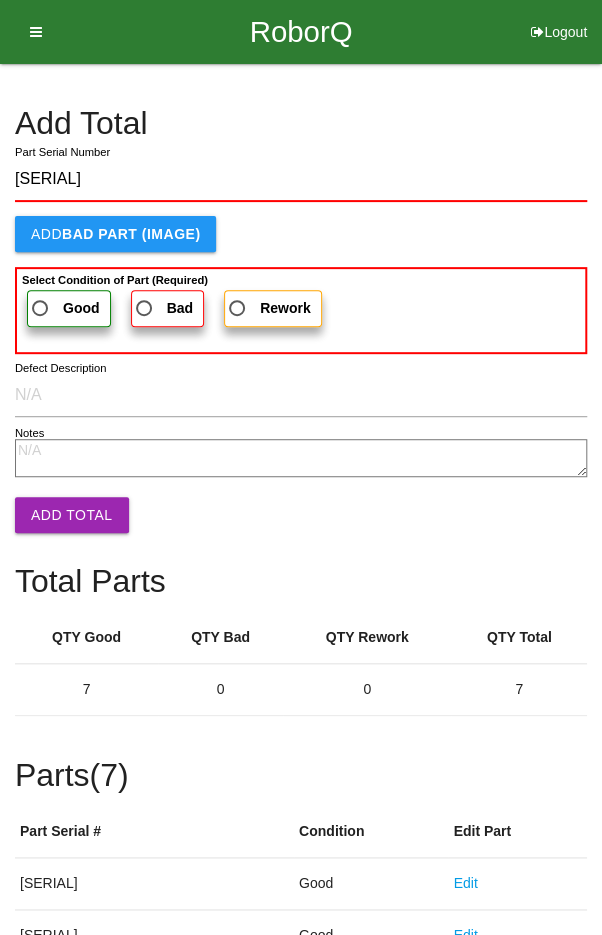 click on "Good" at bounding box center [64, 308] 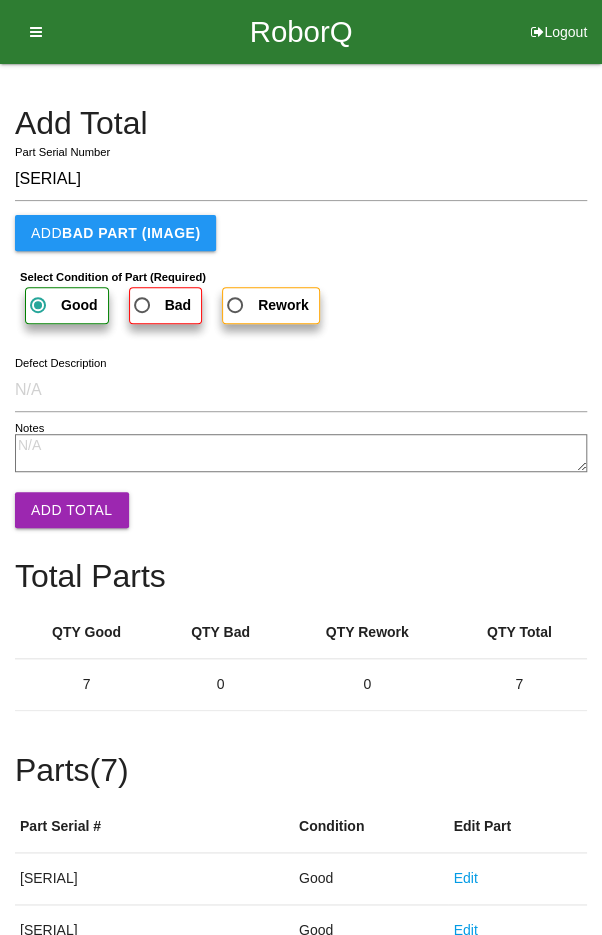 click on "Add Total" at bounding box center (72, 510) 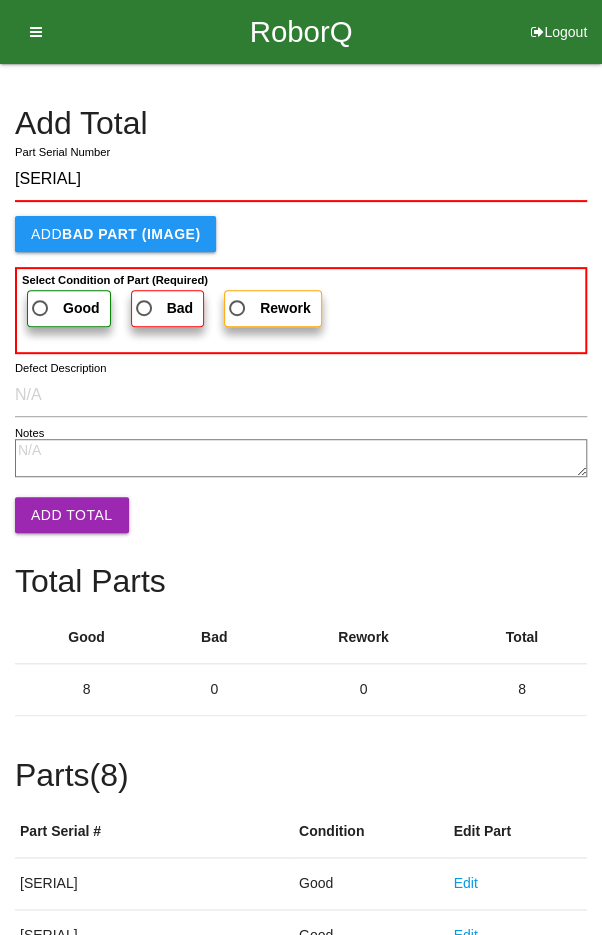 click on "Good" at bounding box center [64, 308] 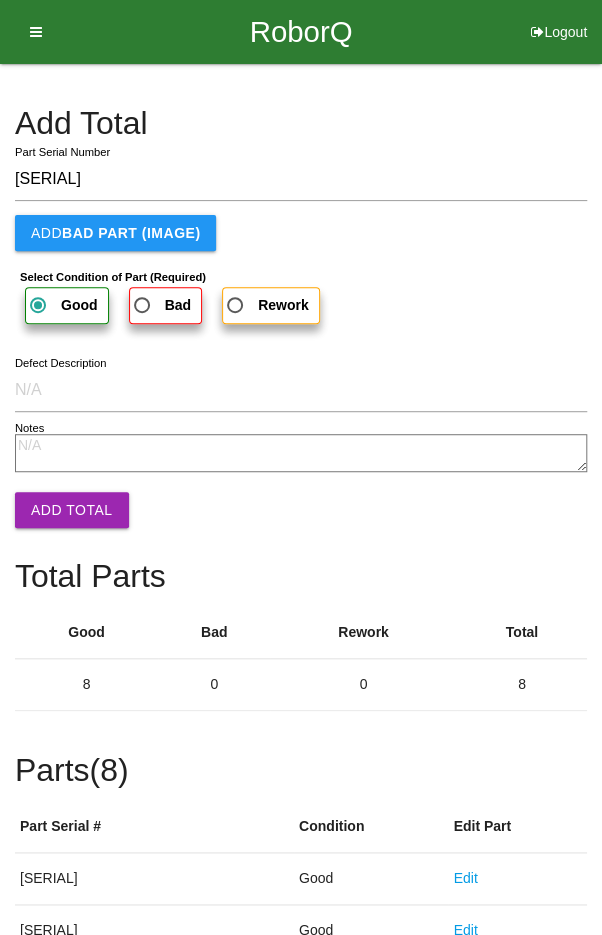 click on "Add Total" at bounding box center [72, 510] 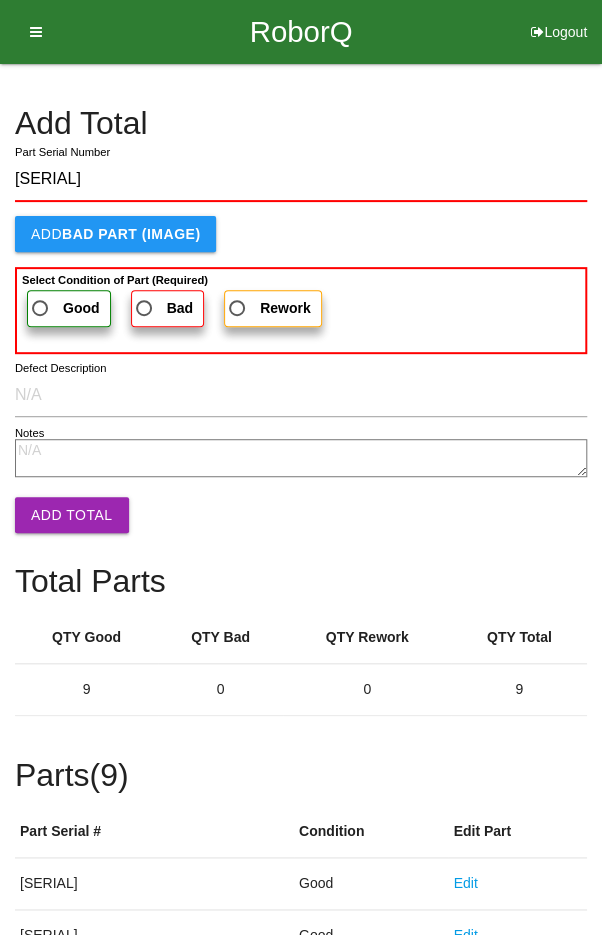 click on "Good" at bounding box center [69, 308] 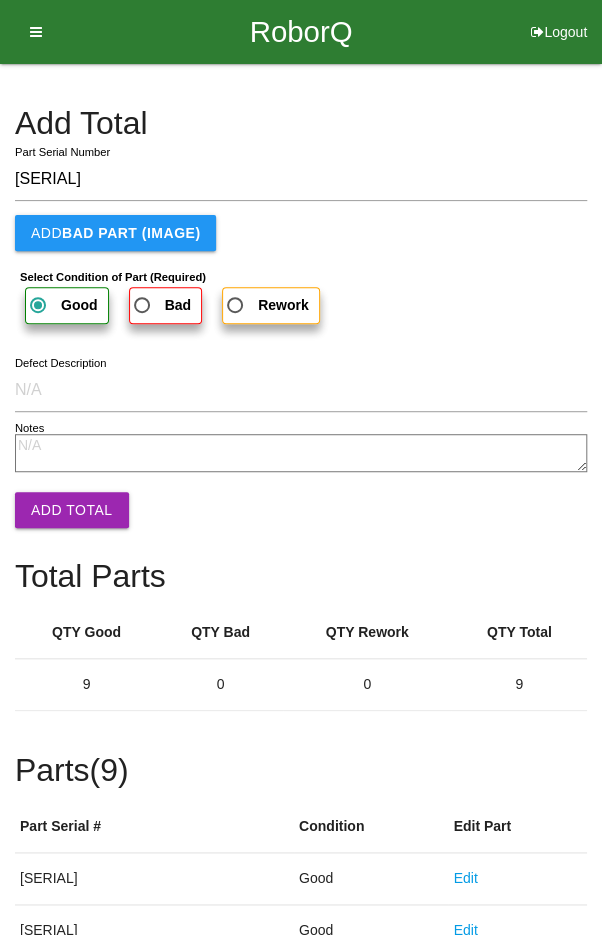 click on "Add Total" at bounding box center [72, 510] 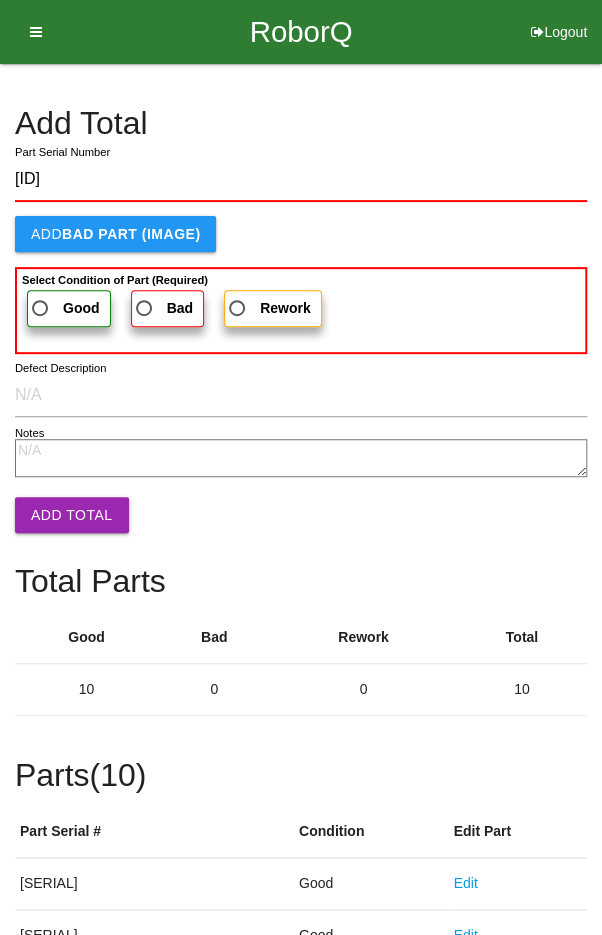 click on "Good" at bounding box center [64, 308] 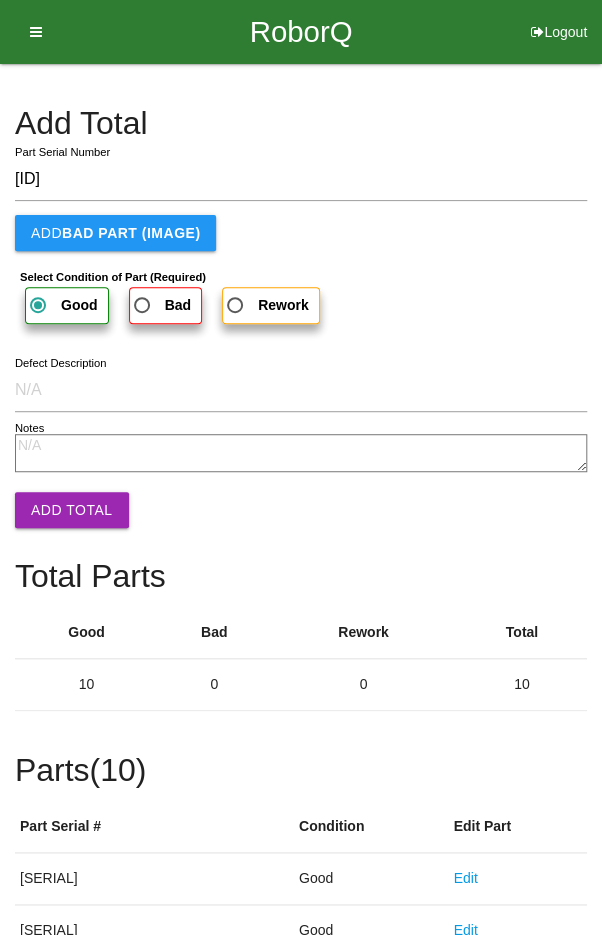 click on "Add Total" at bounding box center (72, 510) 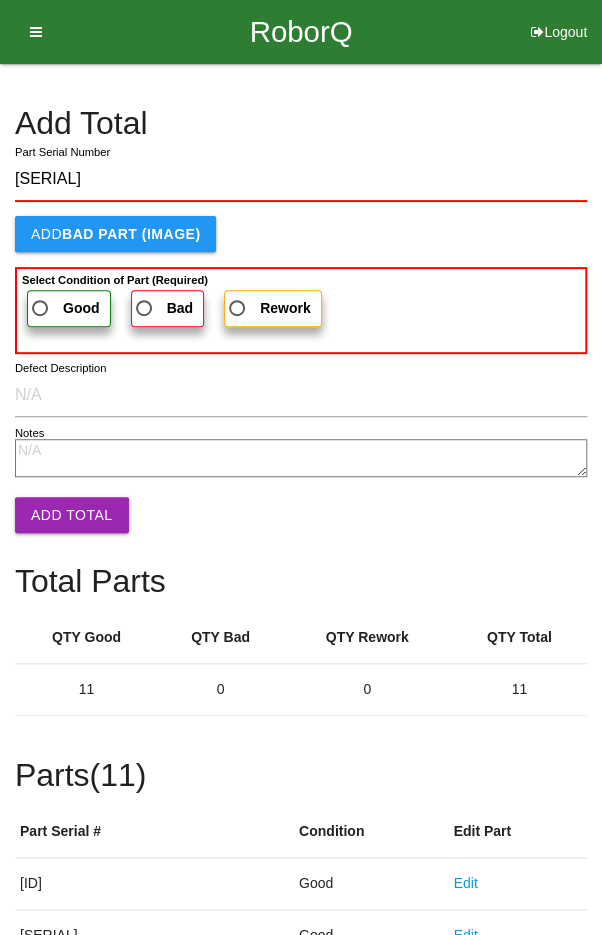 click on "Good" at bounding box center [64, 308] 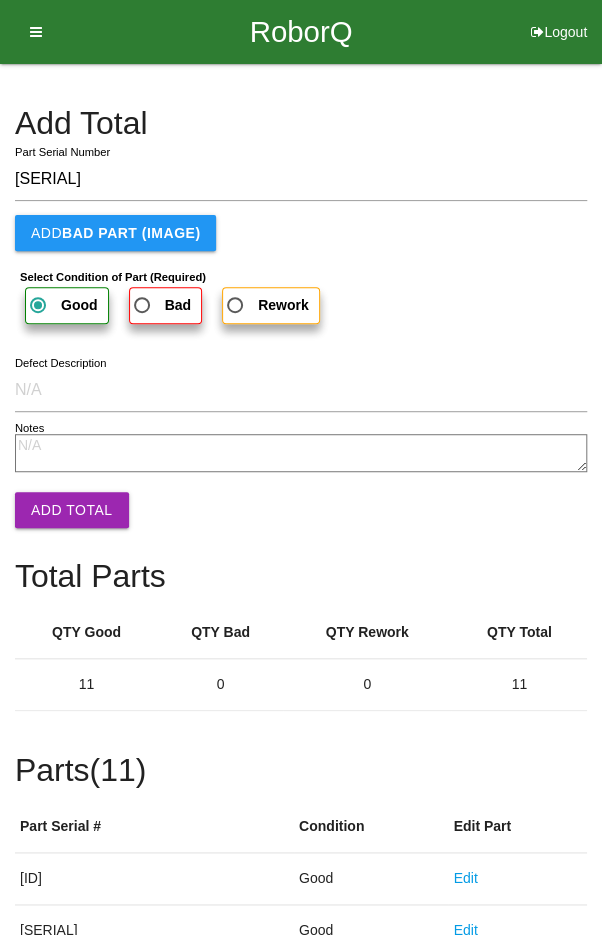 click on "Add Total" at bounding box center [72, 510] 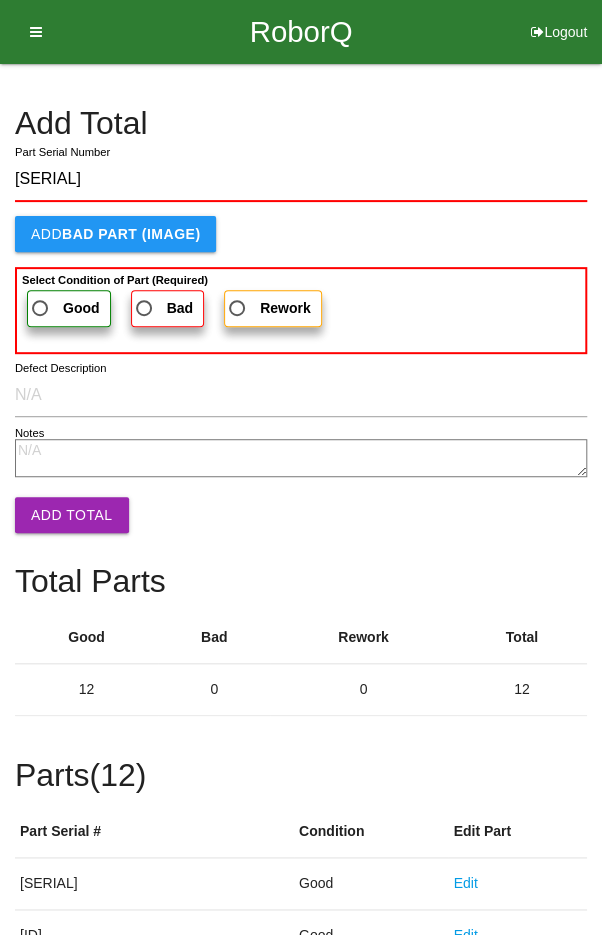click on "Good" at bounding box center (64, 308) 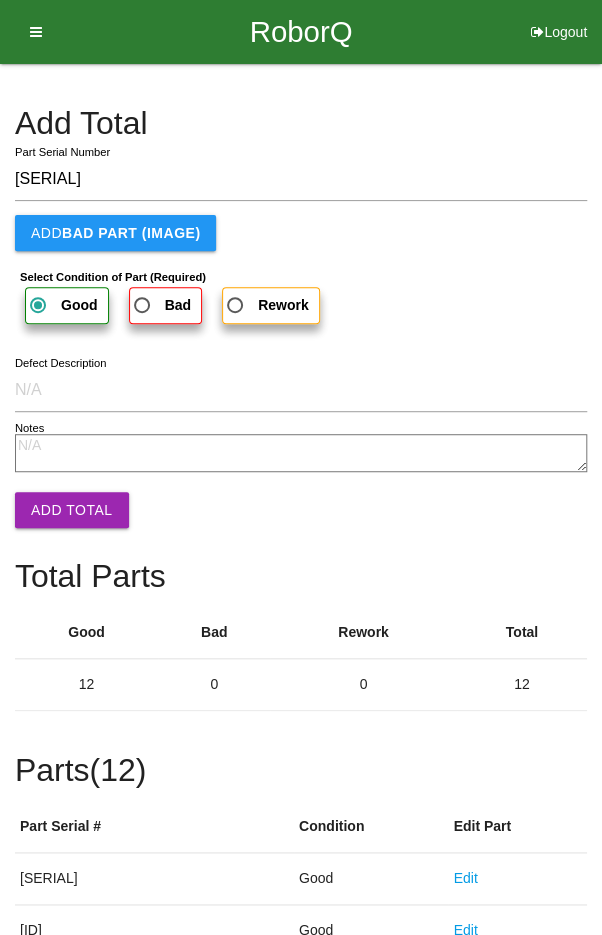 click on "Add Total" at bounding box center [72, 510] 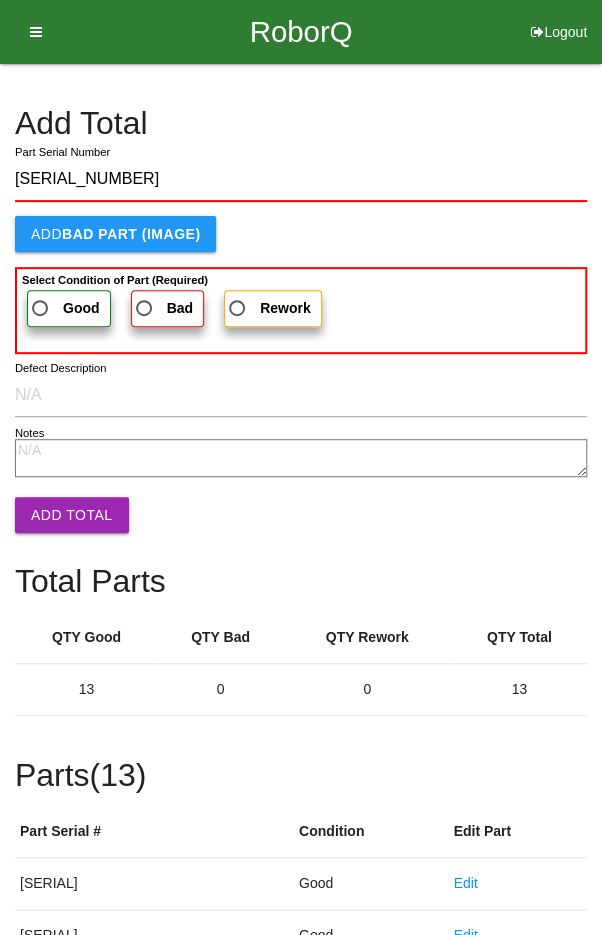 click on "Good" at bounding box center [64, 308] 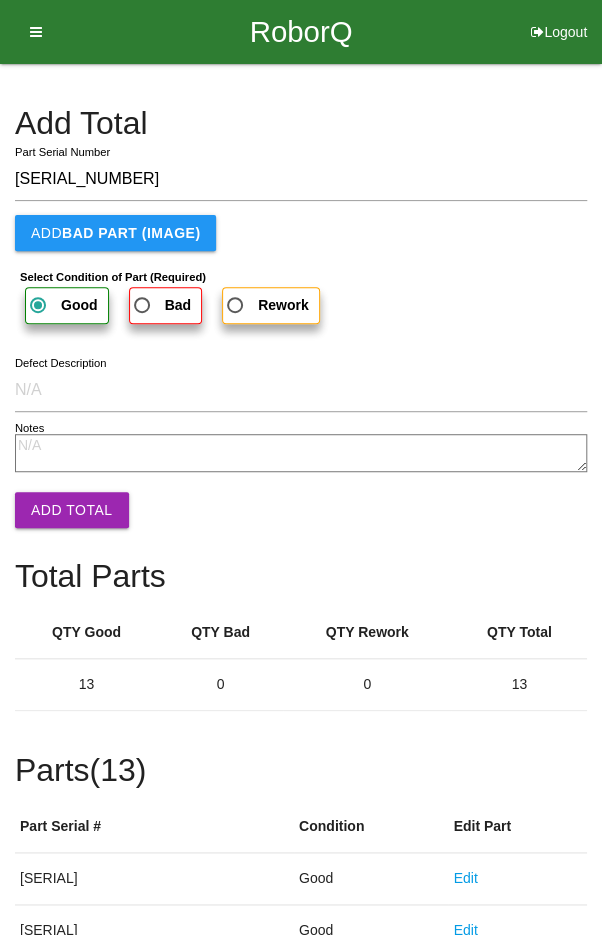 click on "Add Total" at bounding box center [72, 510] 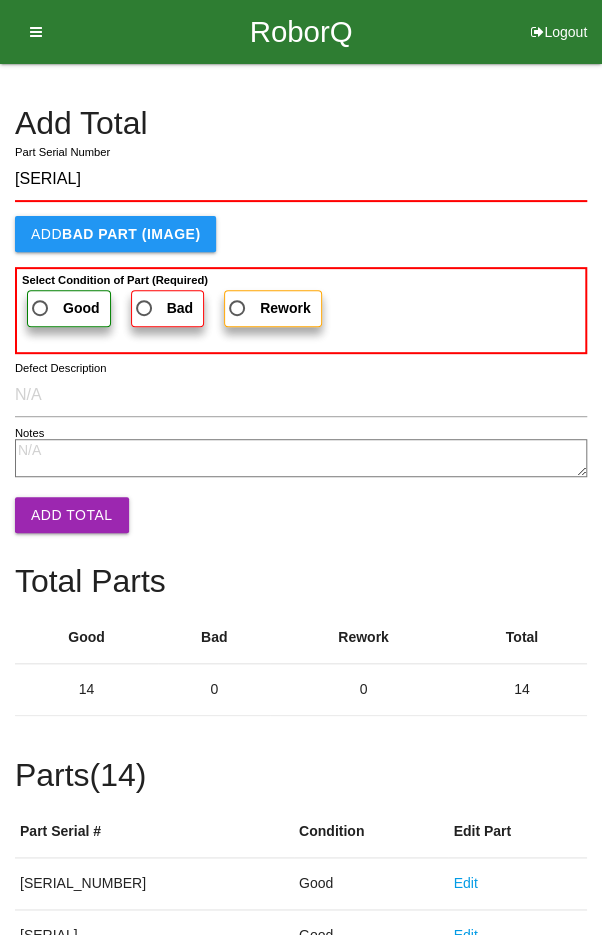 click on "Good" at bounding box center [64, 308] 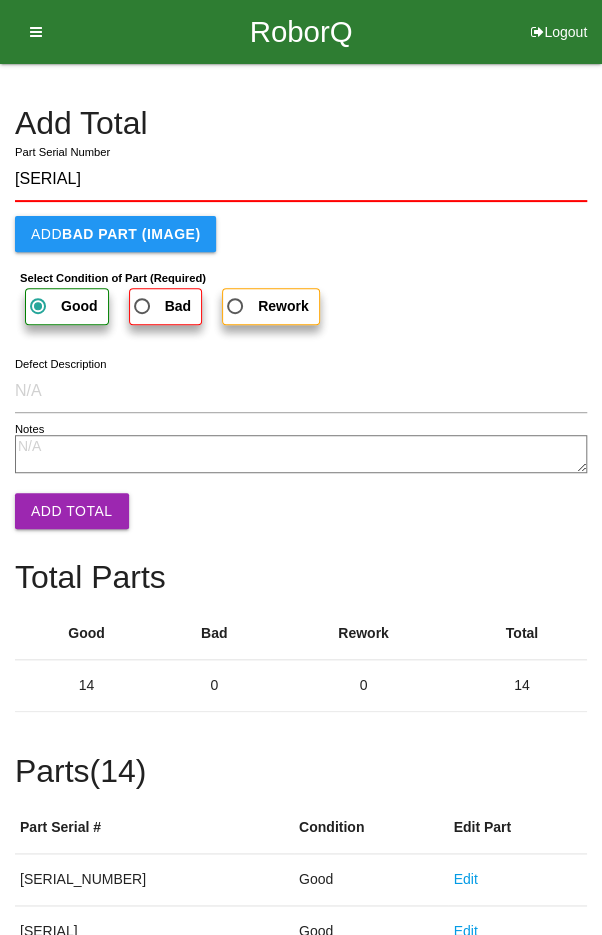 click on "Add Total" at bounding box center [72, 511] 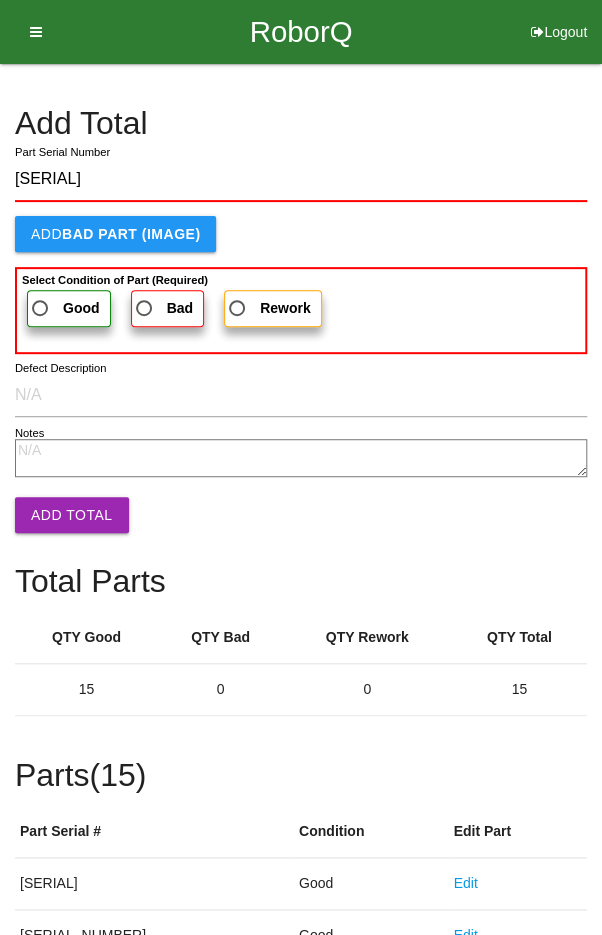 click on "Good" at bounding box center (64, 308) 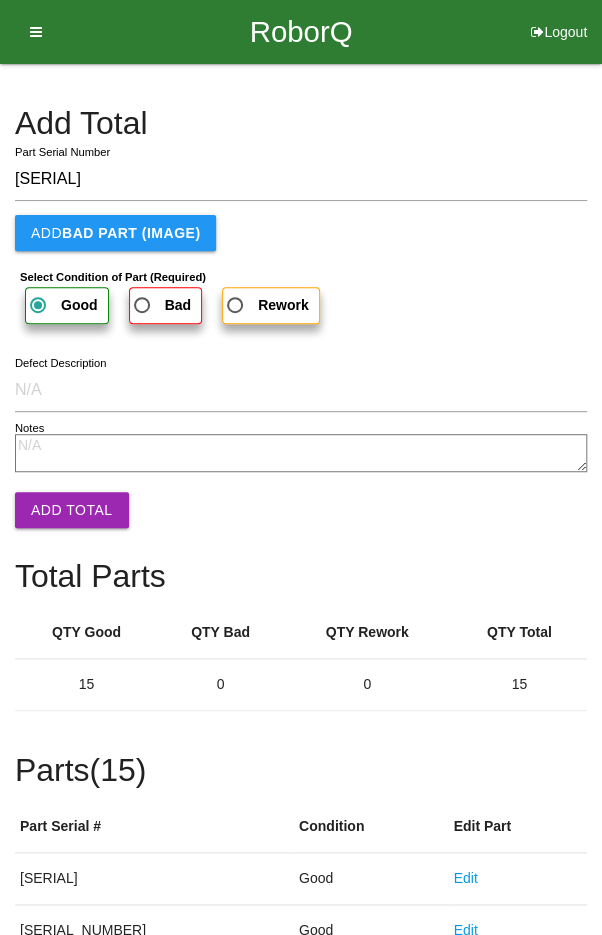 click on "Add Total" at bounding box center [72, 510] 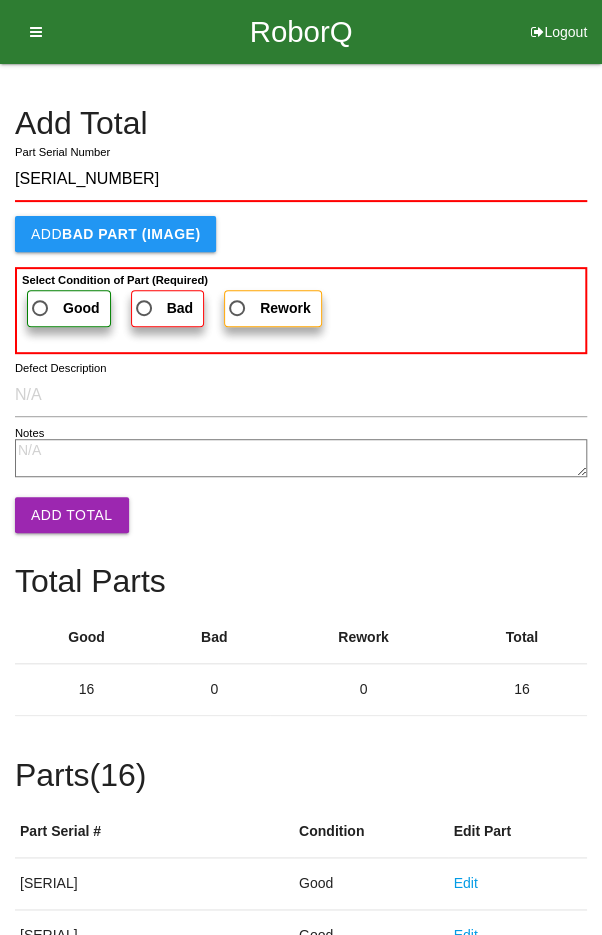 click on "Good" at bounding box center [64, 308] 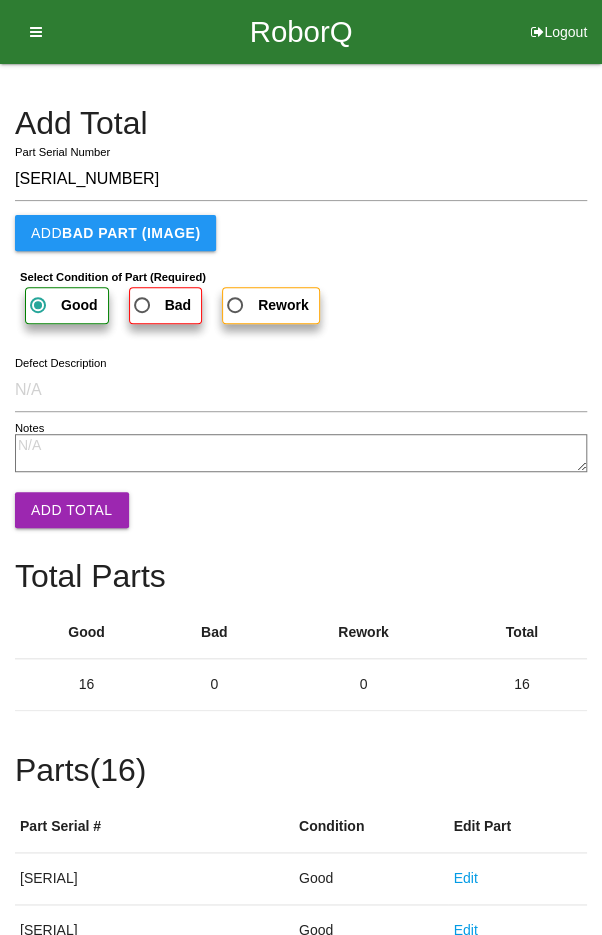 click on "Add Total" at bounding box center [72, 510] 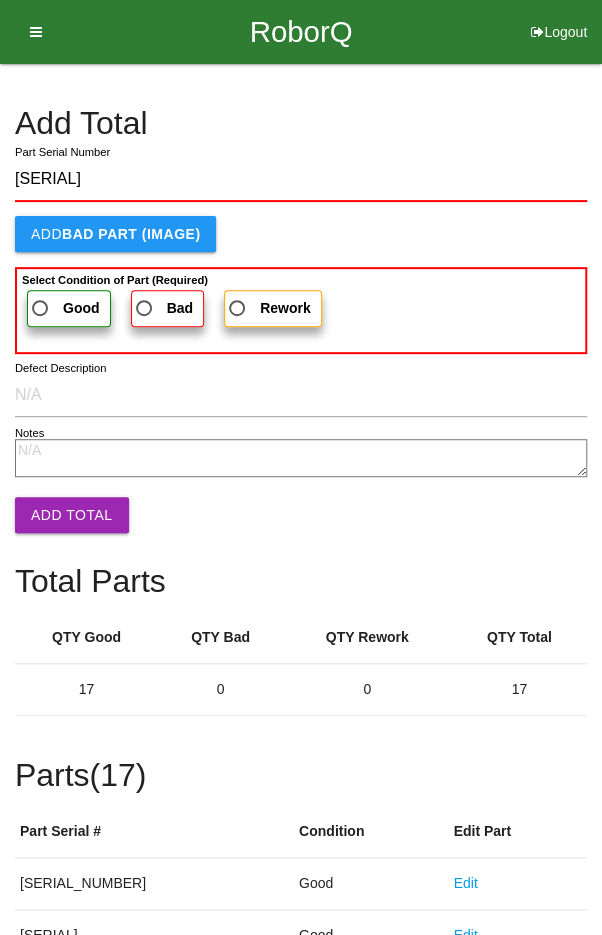 click on "Good" at bounding box center (64, 308) 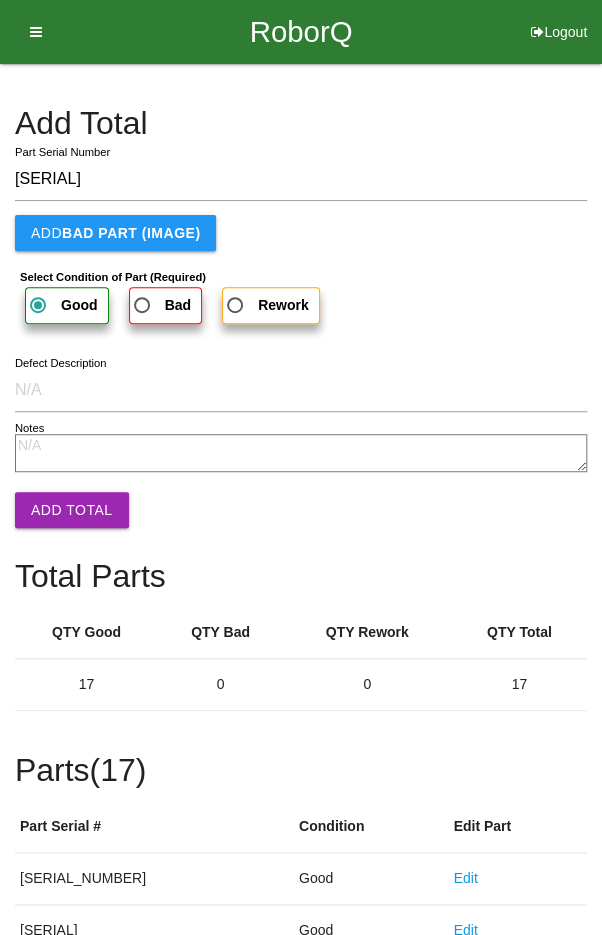 click on "Add Total" at bounding box center (72, 510) 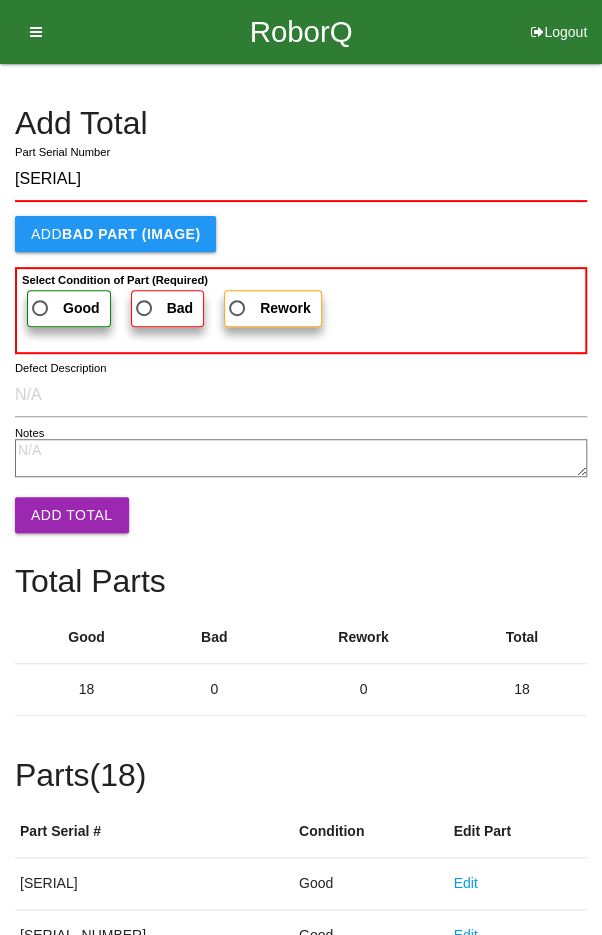 click on "Good" at bounding box center [64, 308] 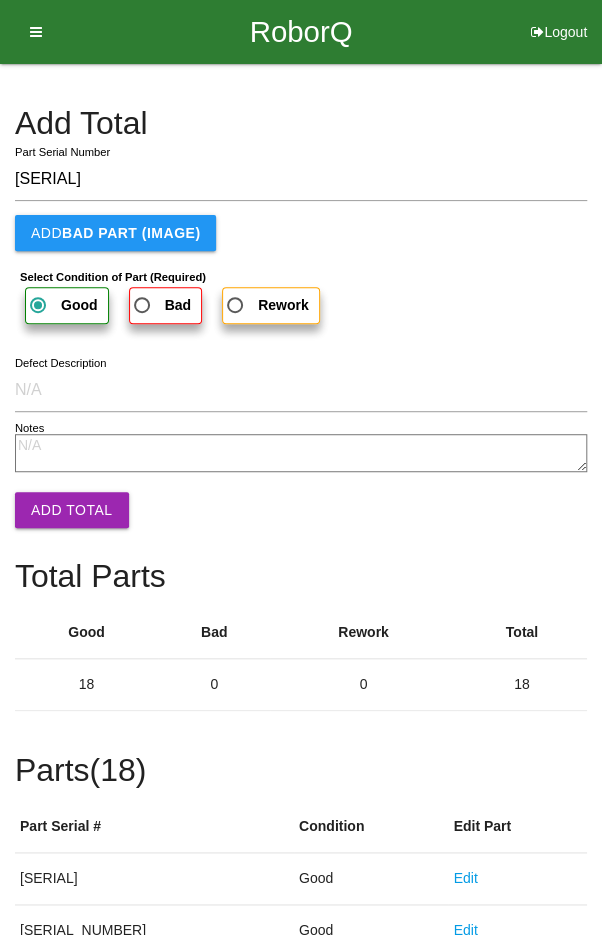 click on "Add Total" at bounding box center (72, 510) 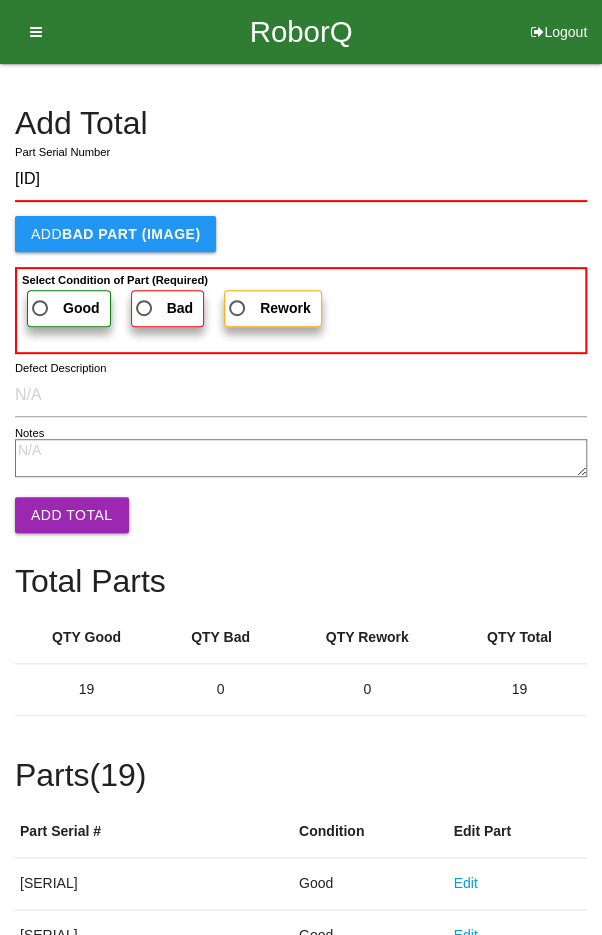 click on "Good" at bounding box center [64, 308] 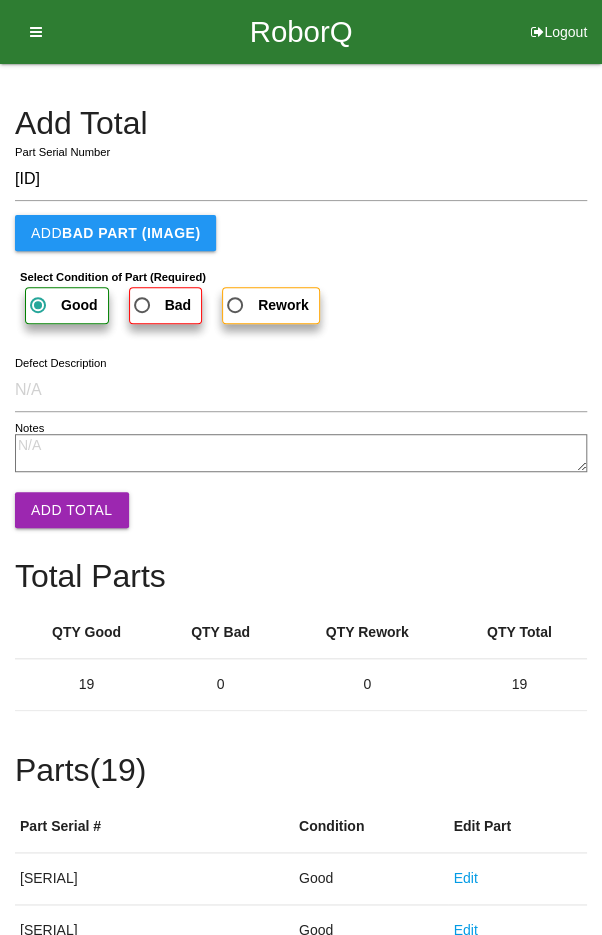 click on "Add Total" at bounding box center [72, 510] 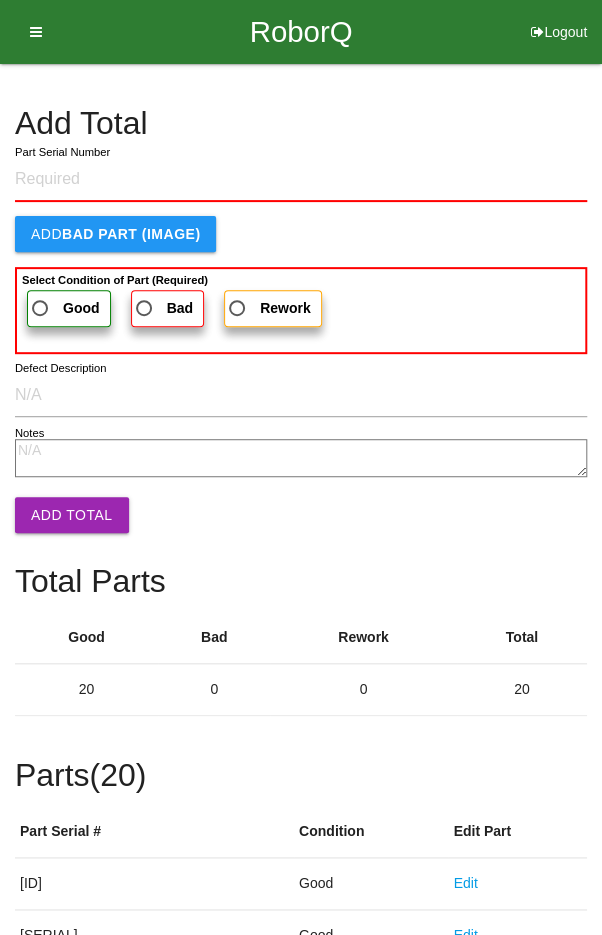 click on "Add Total Part Serial Number Add BAD PART (IMAGE) Select Condition of Part (Required) Good Bad Rework Defect Description Notes Add Total Total Parts Good Bad Rework Total 20 0 0 20 Parts ( 20 ) Part Serial # Condition Edit Part [SERIAL] Good Edit [SERIAL] Good Edit [SERIAL] Good Edit [SERIAL] Good Edit [SERIAL] Good Edit [SERIAL] Good Edit [SERIAL] Good Edit [SERIAL] Good Edit [SERIAL] Good Edit [SERIAL] Good Edit [SERIAL] Good Edit [SERIAL] Good Edit [SERIAL] Good Edit [SERIAL] Good Edit [SERIAL] Good Edit [SERIAL] Good Edit [SERIAL] Good Edit [SERIAL] Good Edit [SERIAL] Good Edit [SERIAL] Good Edit [SERIAL] Good Edit Please Verify All Total Next Box" at bounding box center [301, 1009] 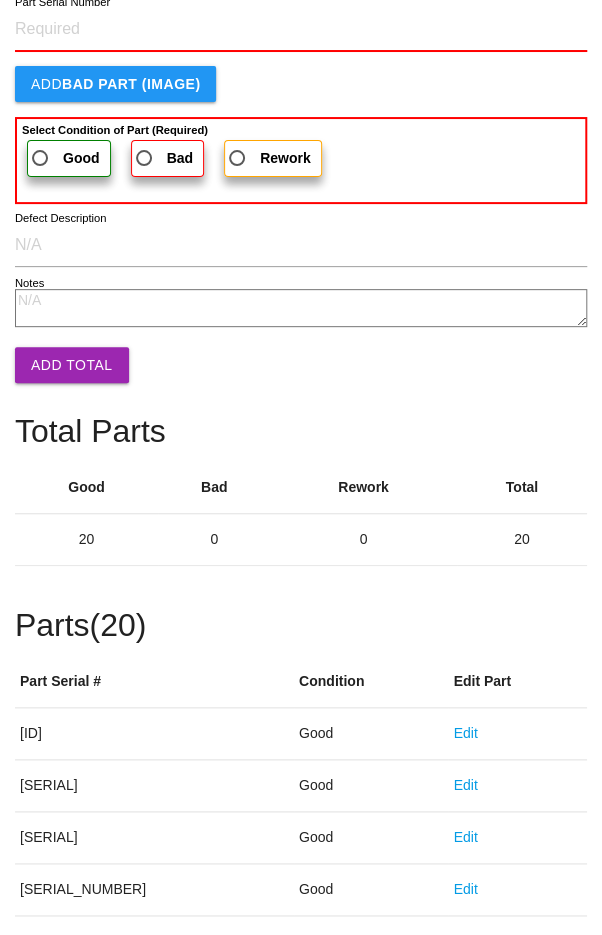 scroll, scrollTop: 1111, scrollLeft: 0, axis: vertical 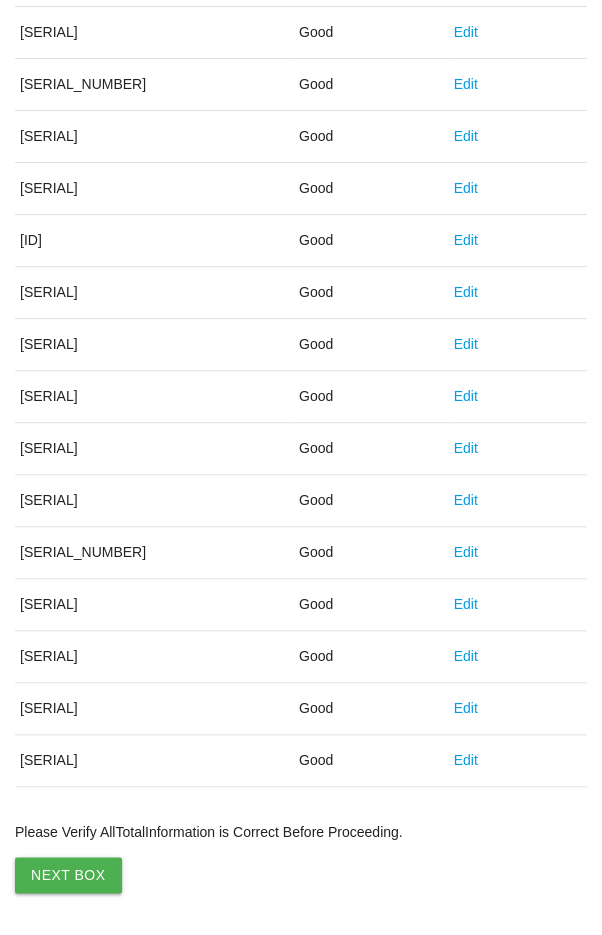 click on "Next Box" at bounding box center (68, 875) 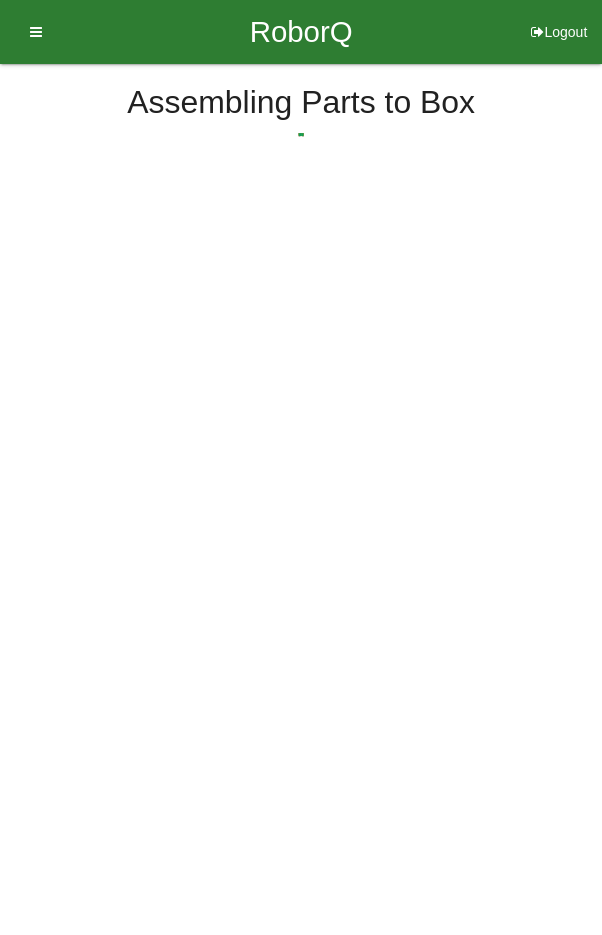 scroll, scrollTop: 0, scrollLeft: 0, axis: both 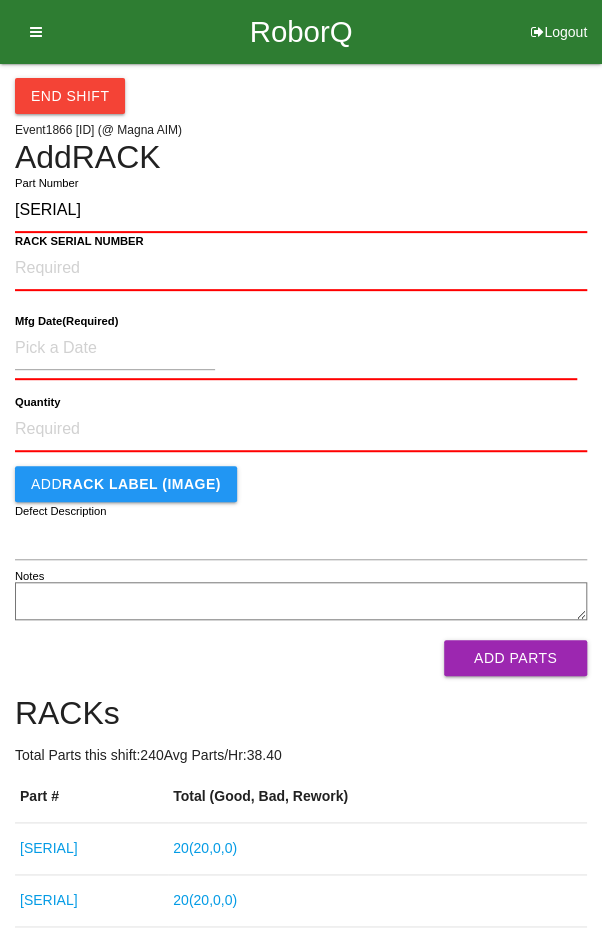 click on "RACK SERIAL NUMBER" at bounding box center [79, 241] 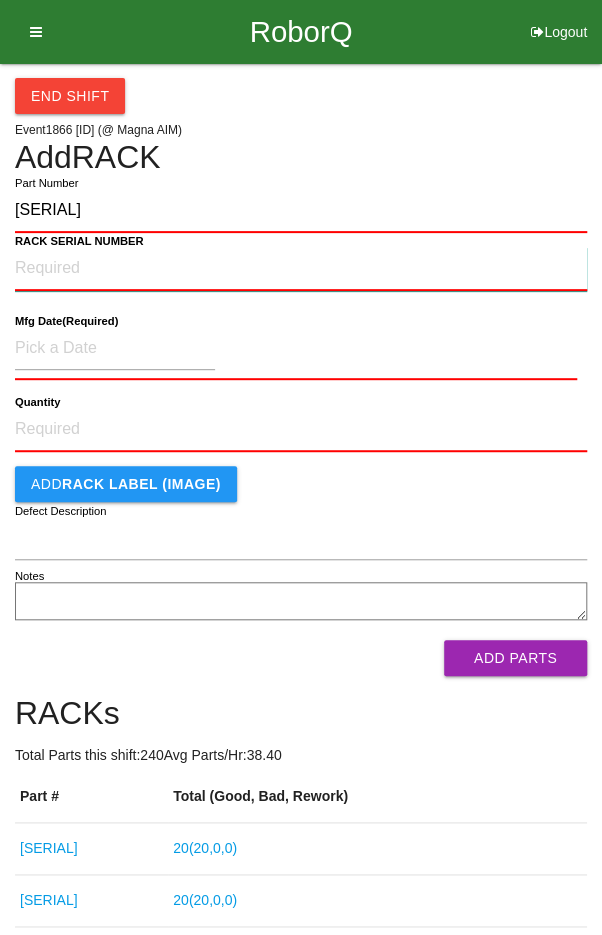 click on "RACK SERIAL NUMBER" at bounding box center [301, 269] 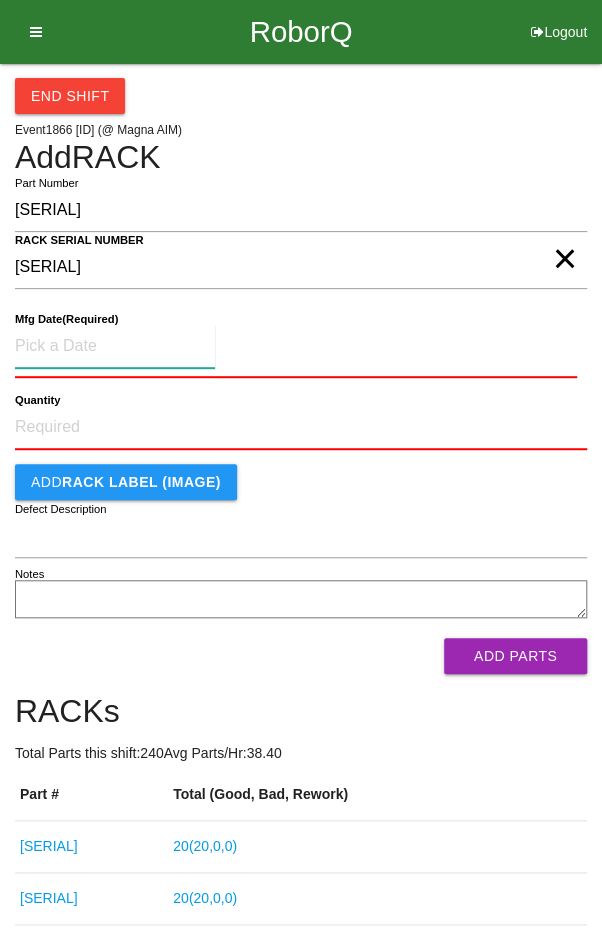 click at bounding box center (115, 346) 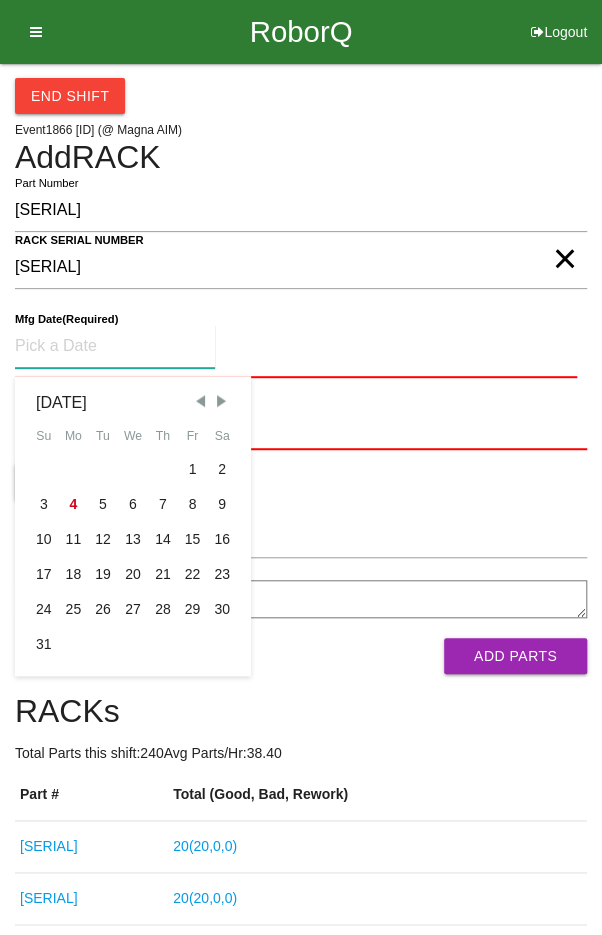 click at bounding box center (200, 401) 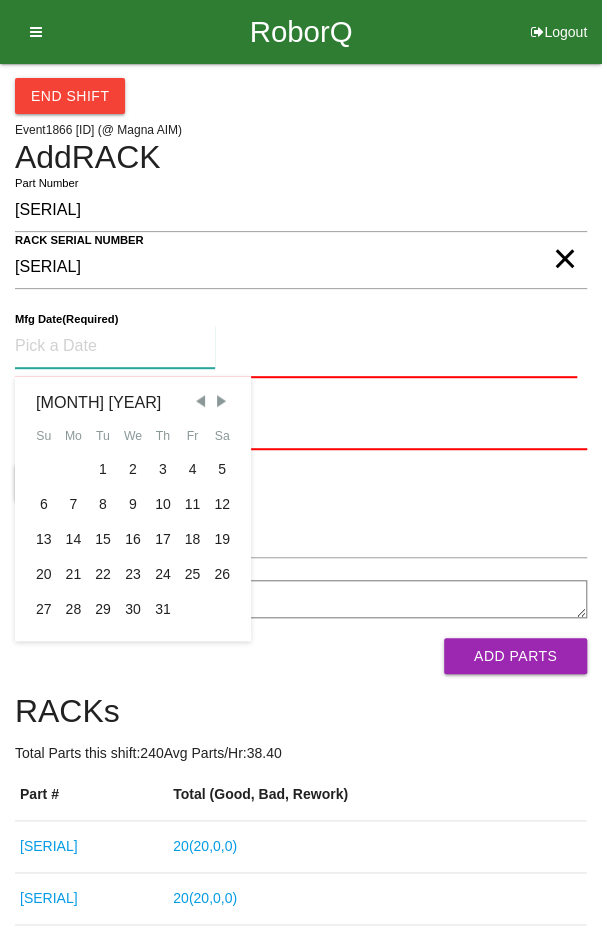 click on "7" at bounding box center [74, 504] 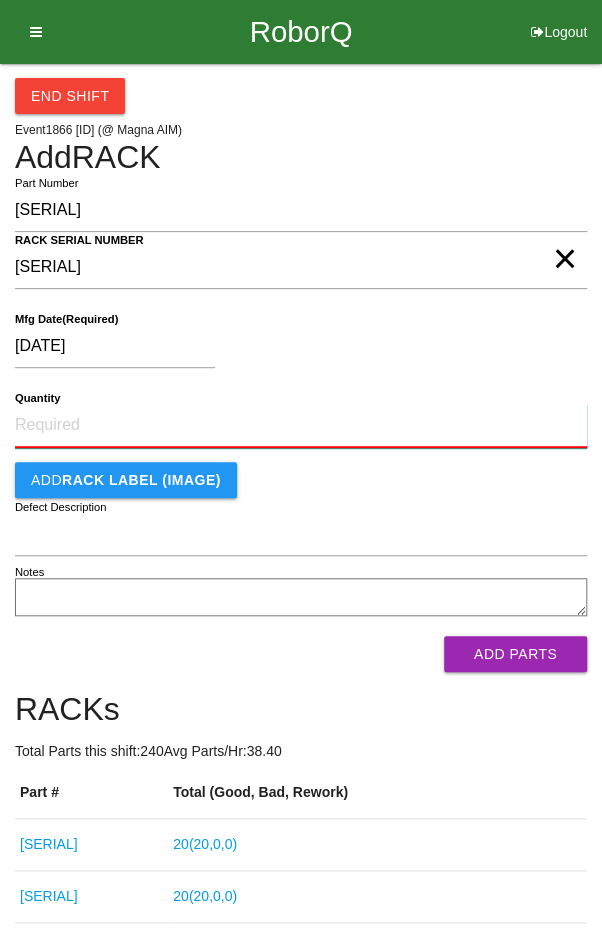 click on "Quantity" at bounding box center [301, 426] 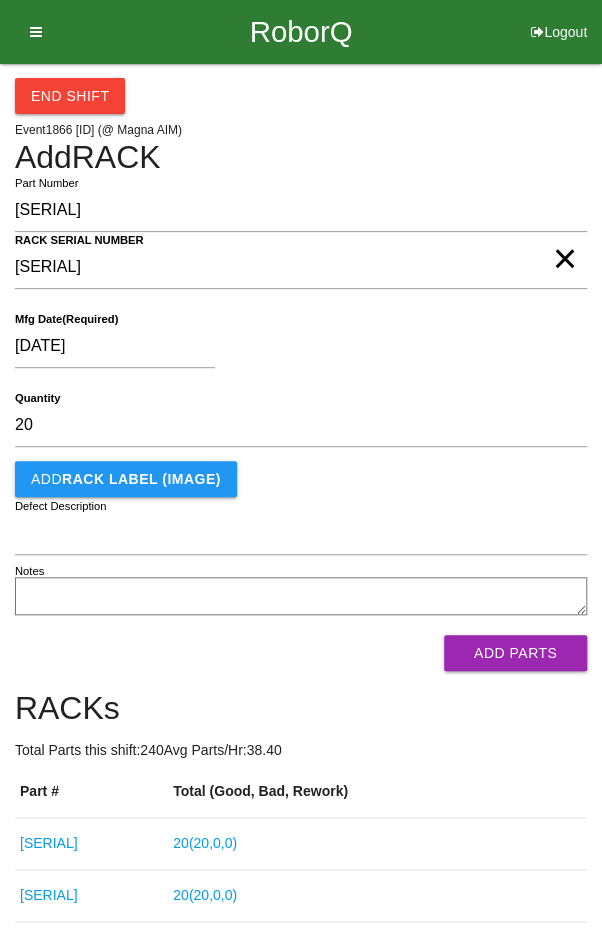 click on "[DATE]" at bounding box center [296, 350] 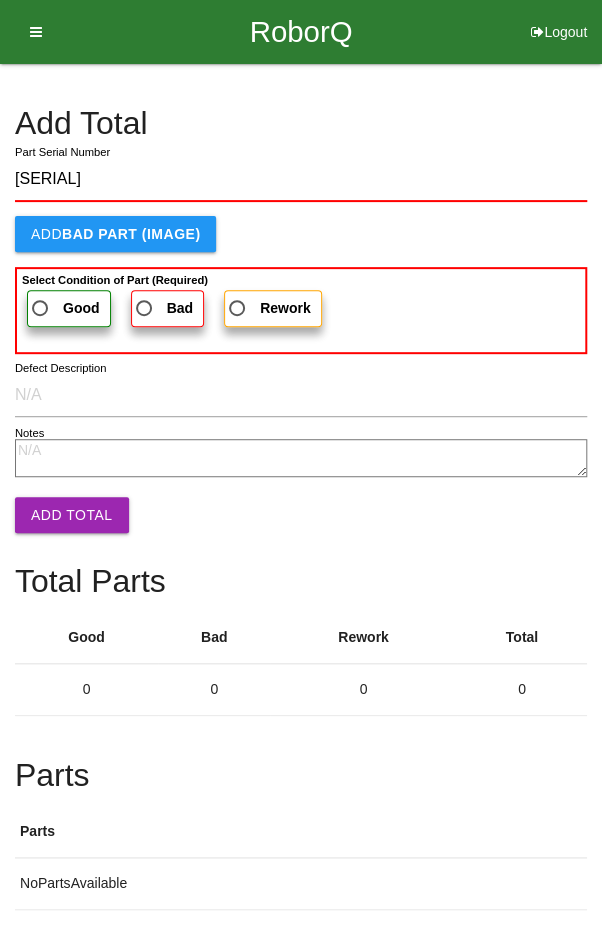 click on "Good" at bounding box center [64, 308] 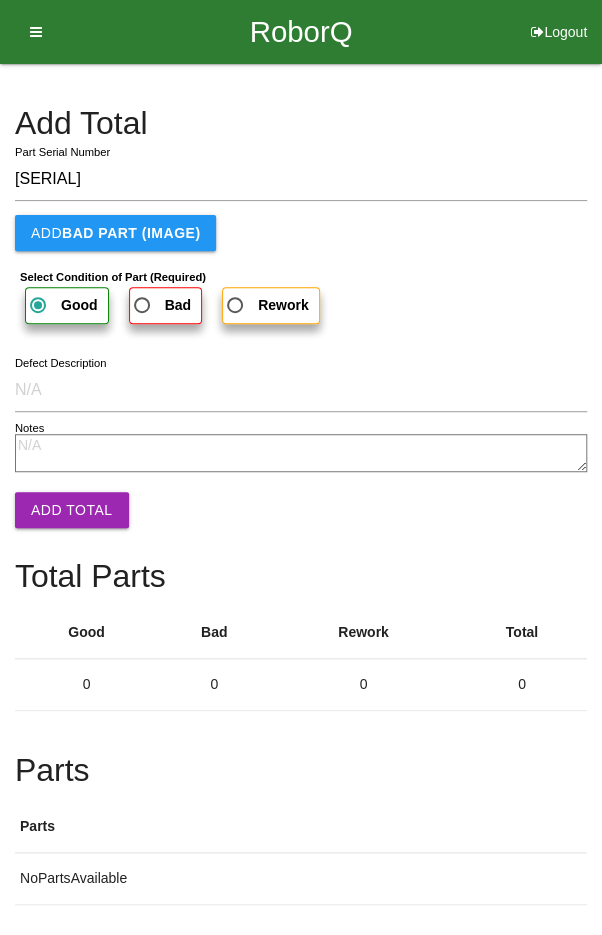 click on "Add Total" at bounding box center (72, 510) 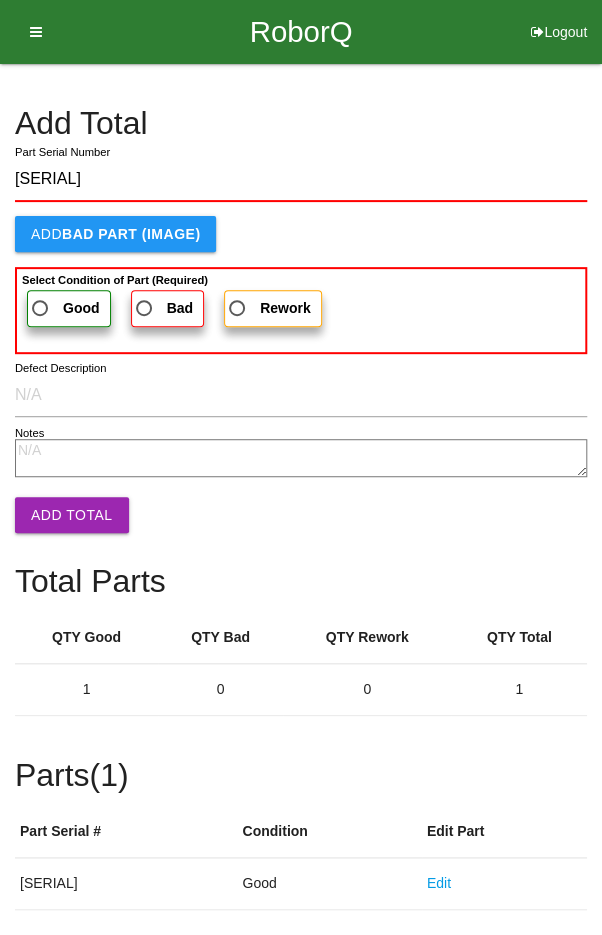 click on "Good" at bounding box center [64, 308] 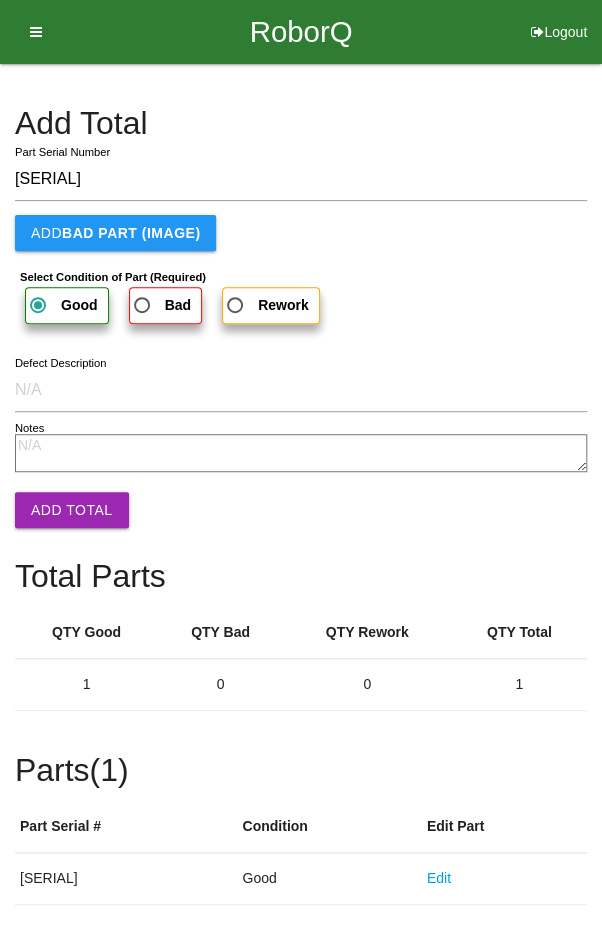 click on "Add Total" at bounding box center (72, 510) 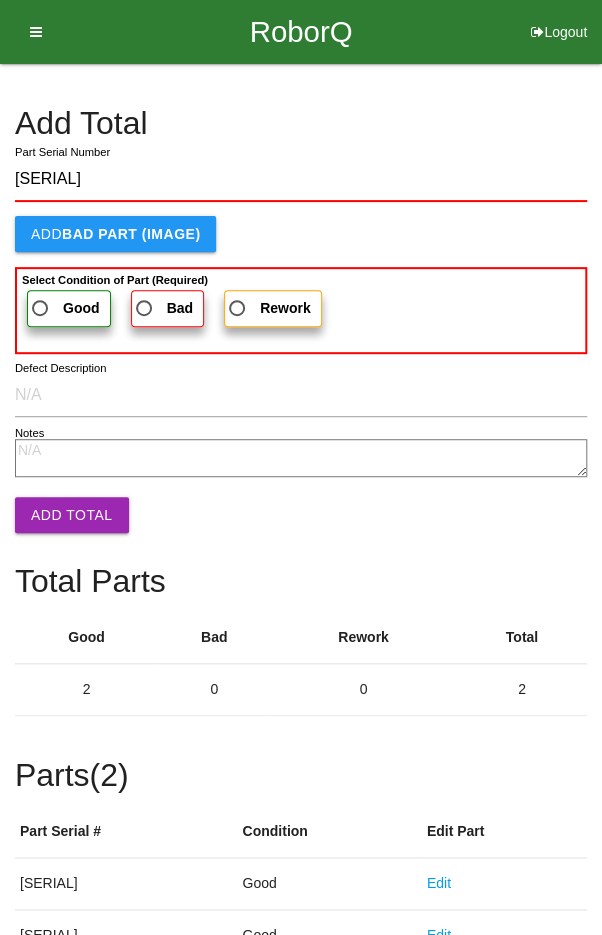 click on "Good" at bounding box center (64, 308) 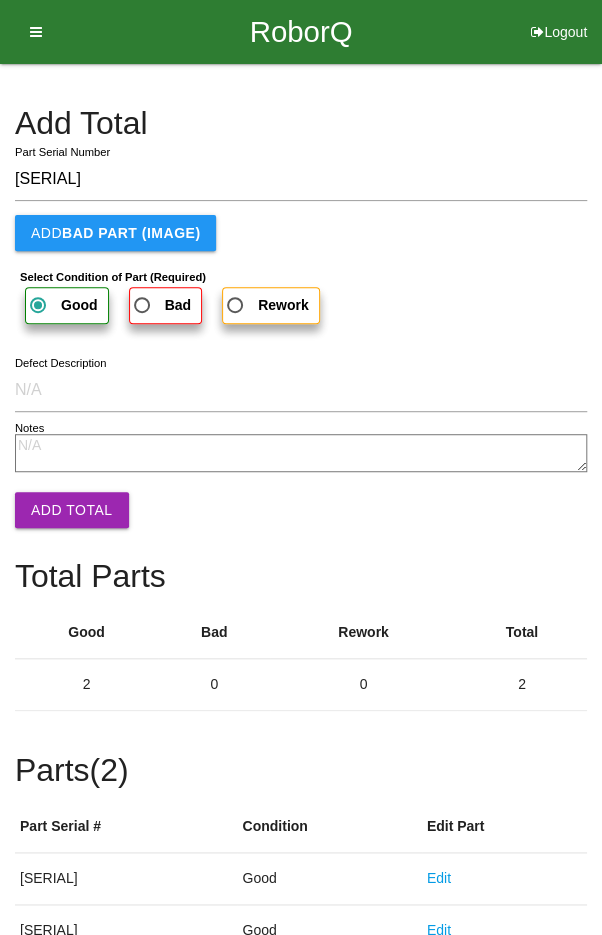 click on "Add Total" at bounding box center (72, 510) 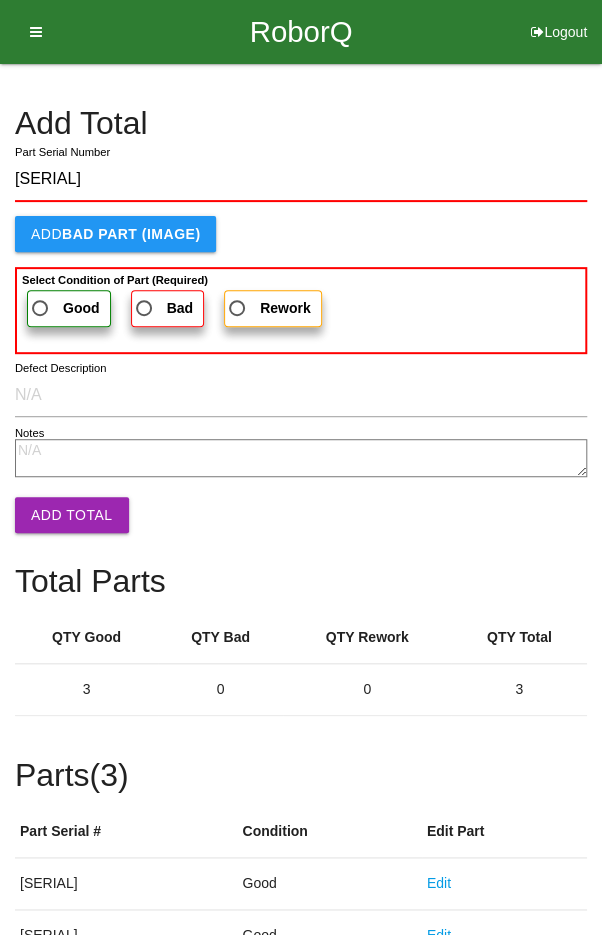 click on "Good" at bounding box center [64, 308] 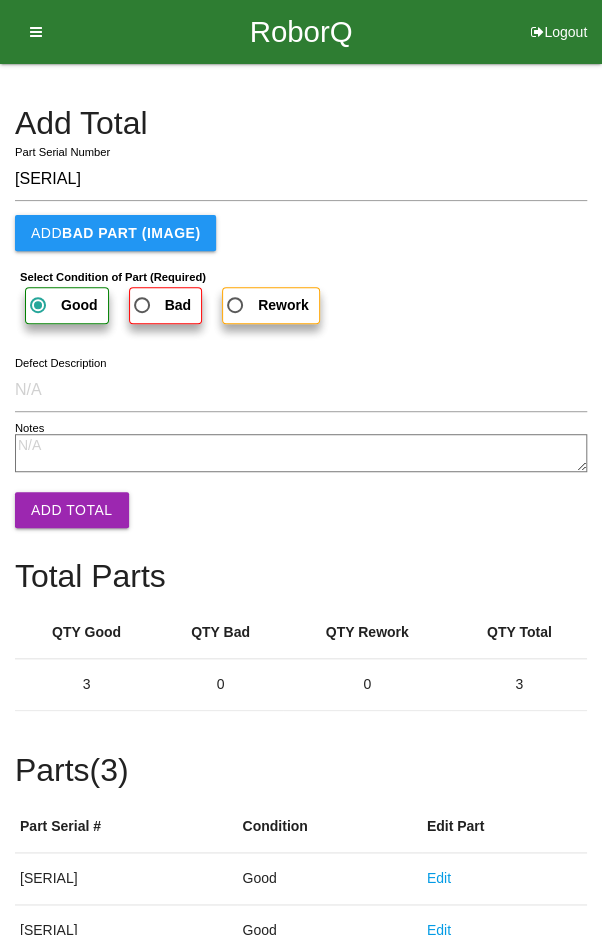 click on "Add Total" at bounding box center [72, 510] 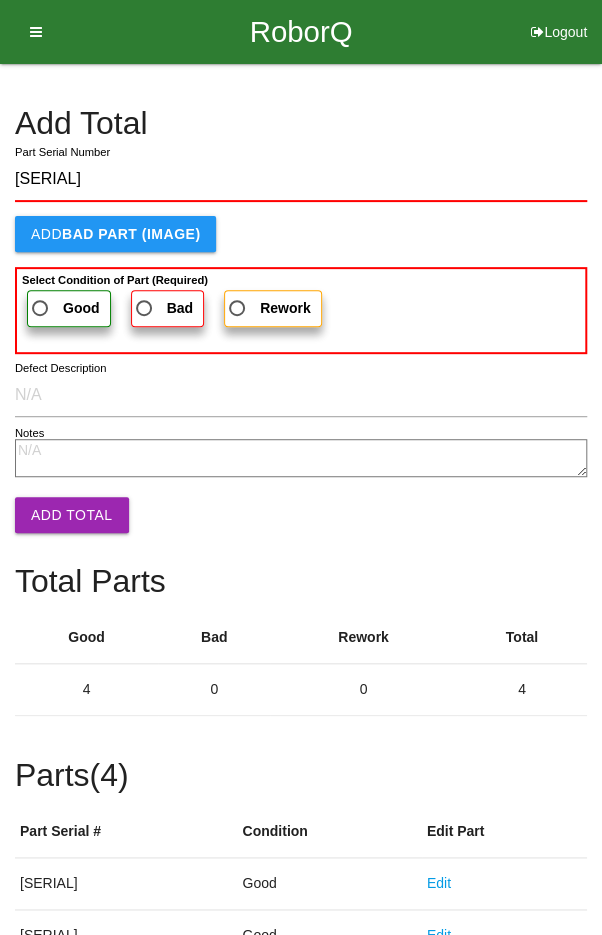click on "Good" at bounding box center (64, 308) 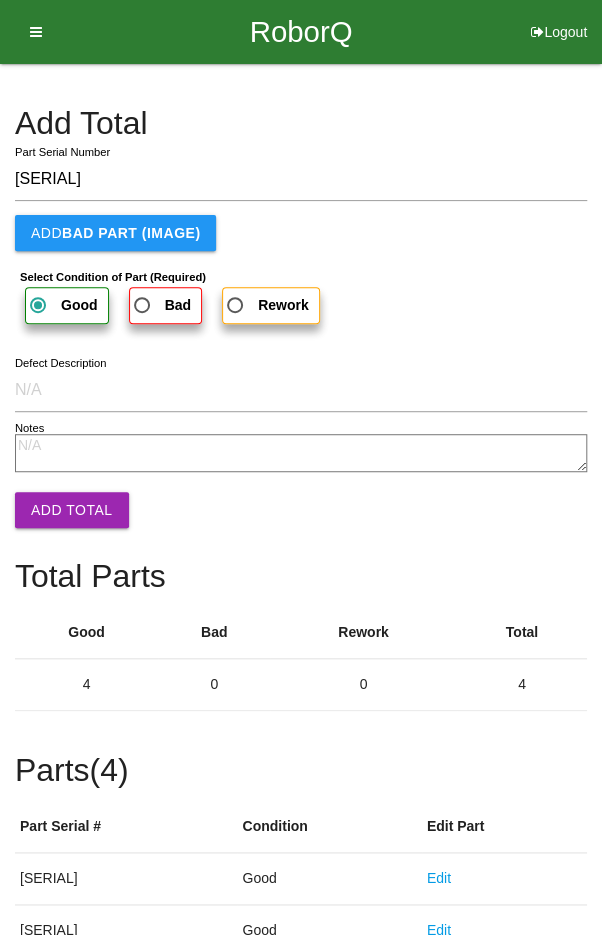 click on "Add Total" at bounding box center (72, 510) 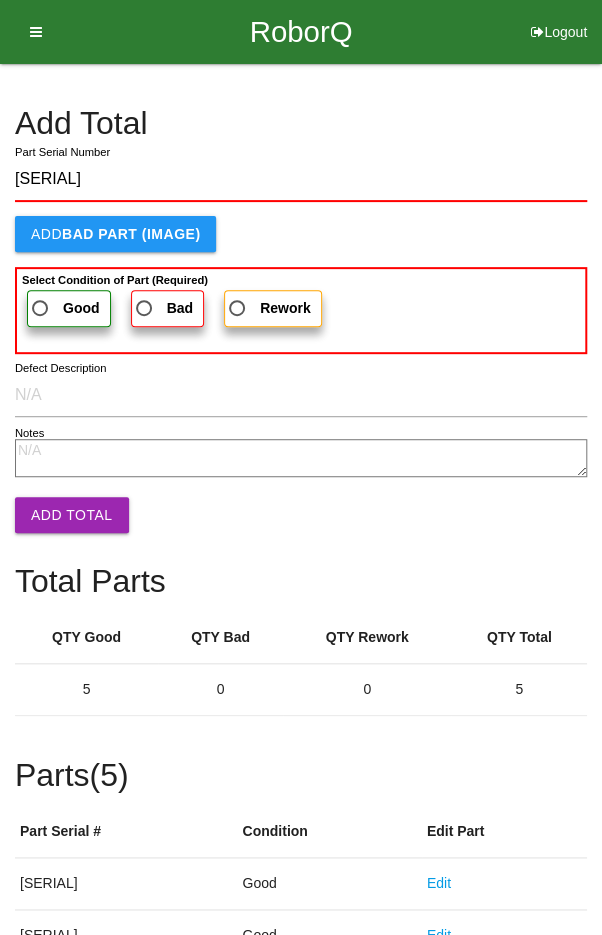 click on "Good" at bounding box center (64, 308) 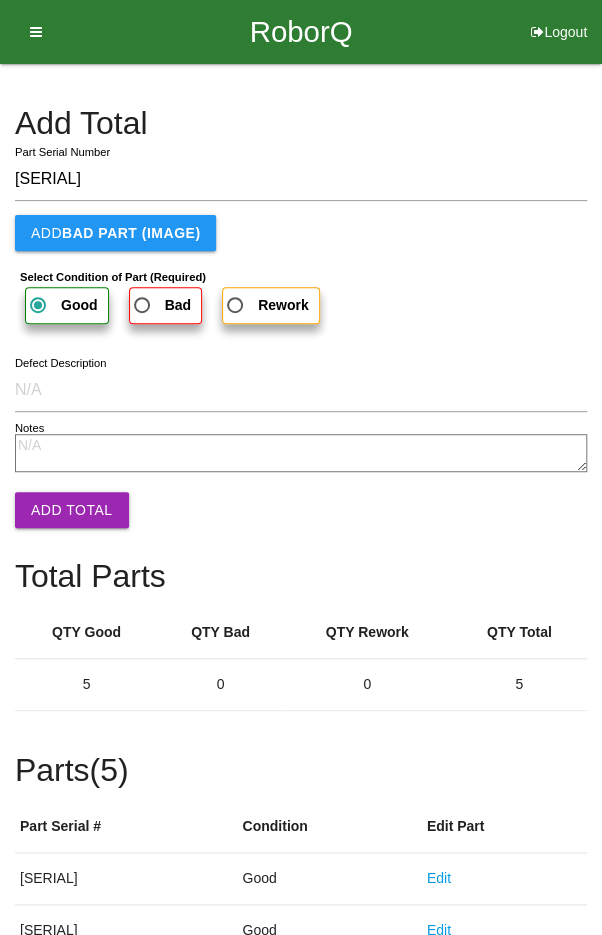 click on "Add Total" at bounding box center [72, 510] 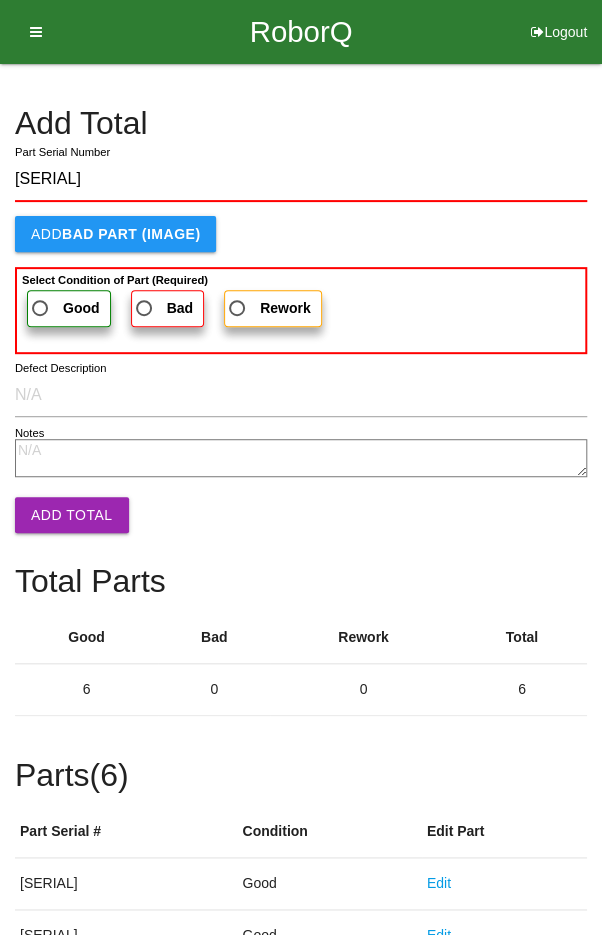 click on "Good" at bounding box center [69, 308] 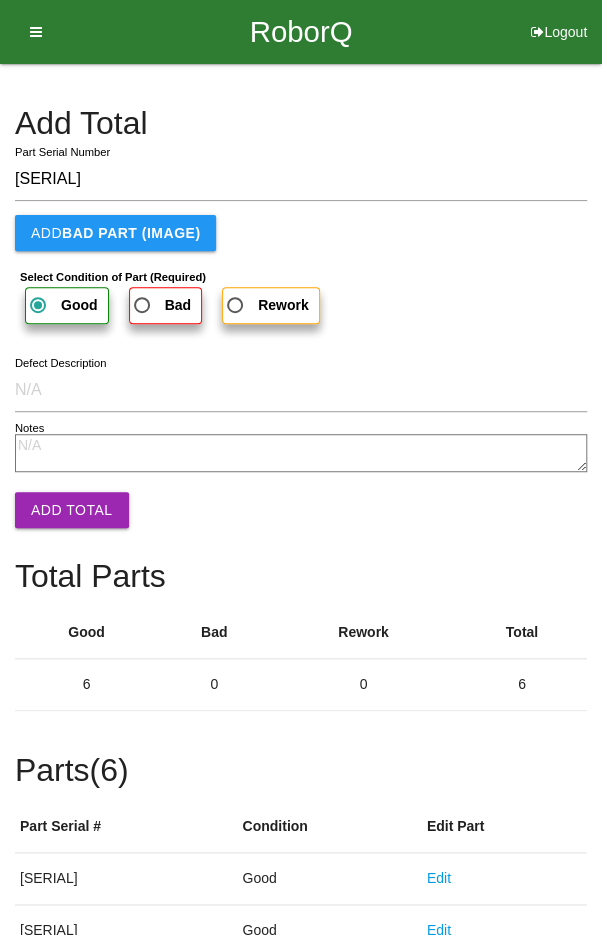 click on "Add Total" at bounding box center (72, 510) 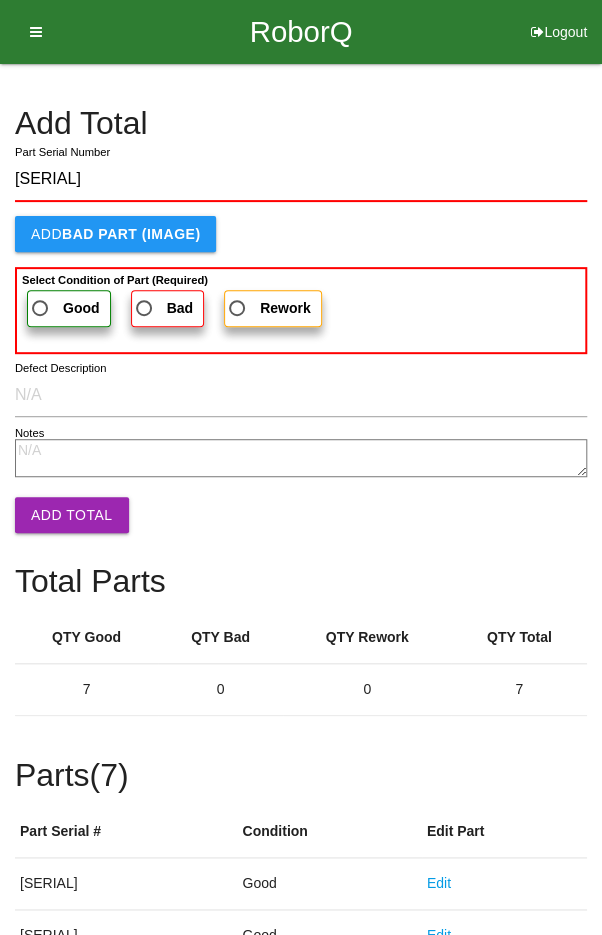 click on "Good" at bounding box center [64, 308] 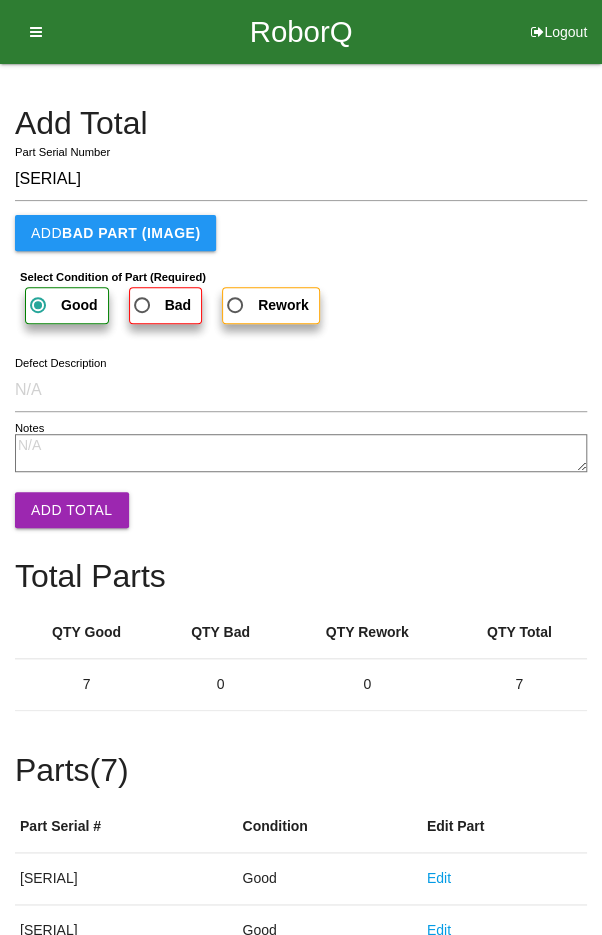 click on "Add Total" at bounding box center (72, 510) 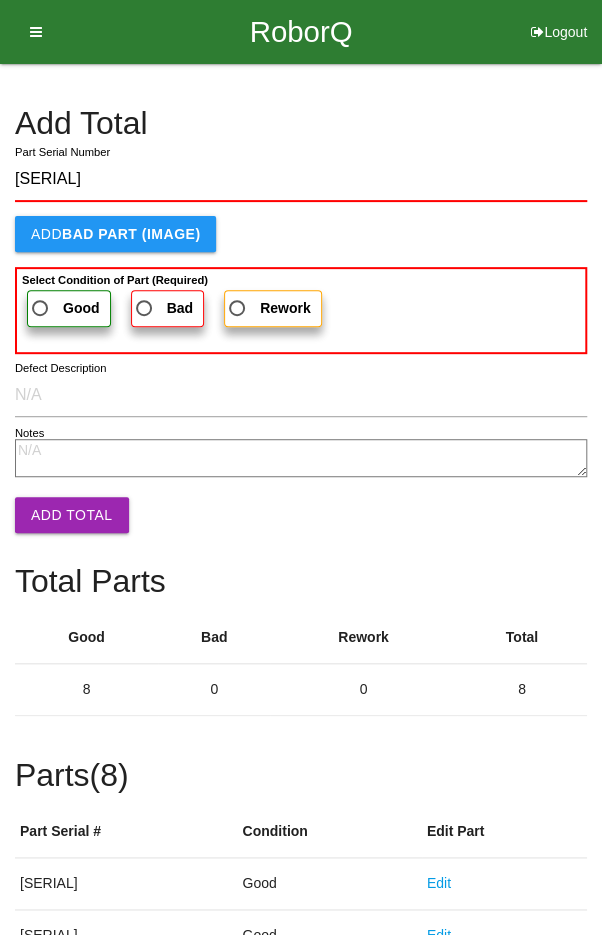 click on "Good" at bounding box center (64, 308) 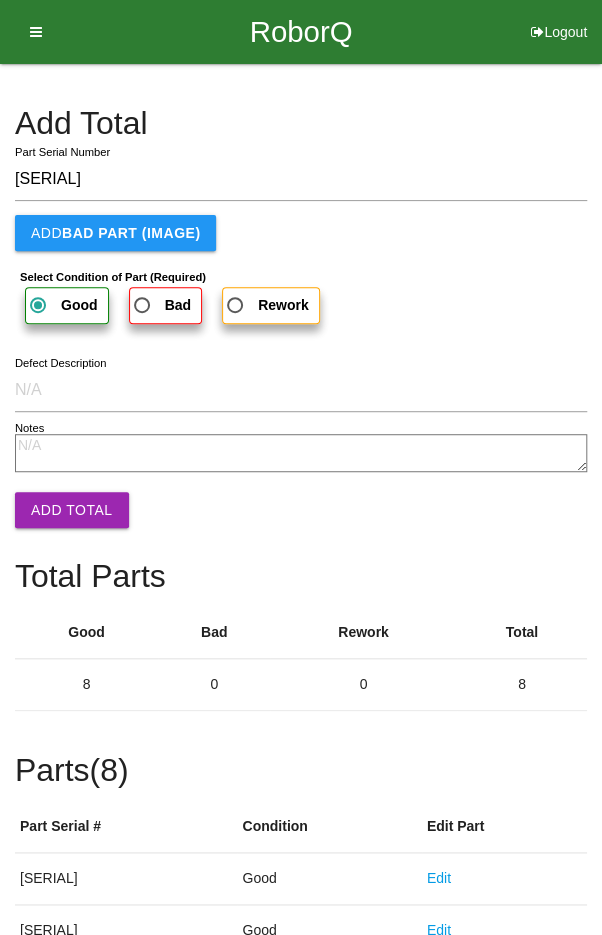 click on "Add Total" at bounding box center (72, 510) 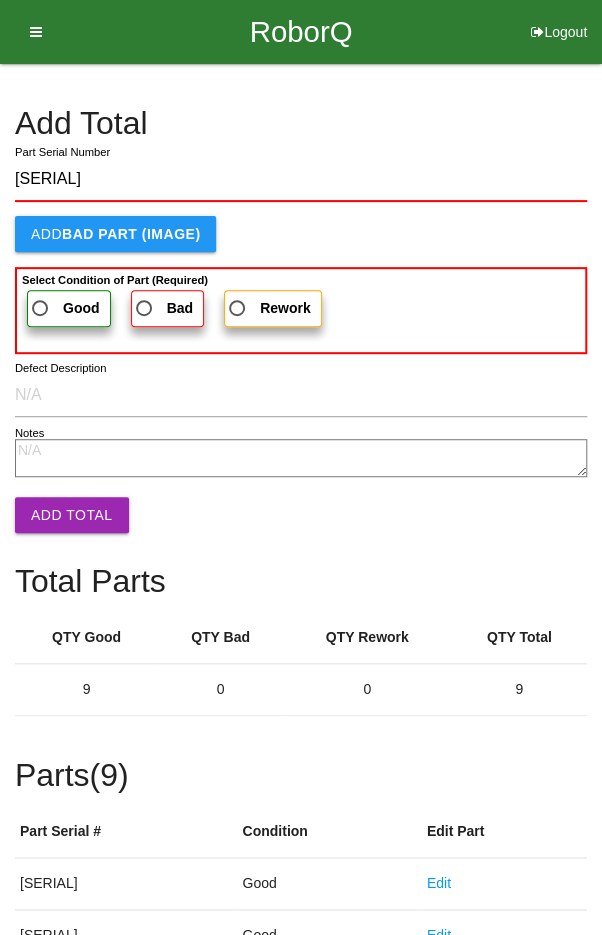 click on "Good" at bounding box center (64, 308) 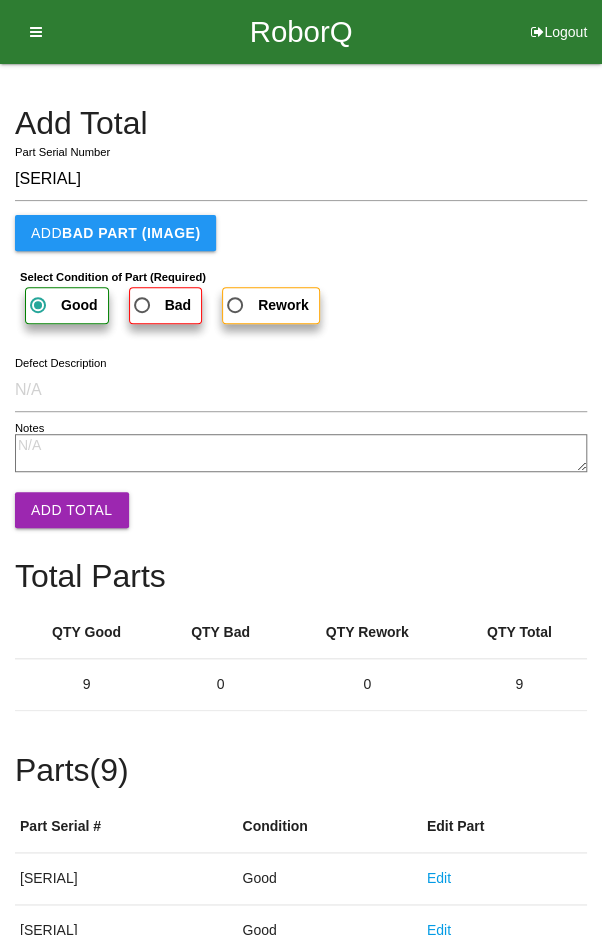 click on "Add Total" at bounding box center (72, 510) 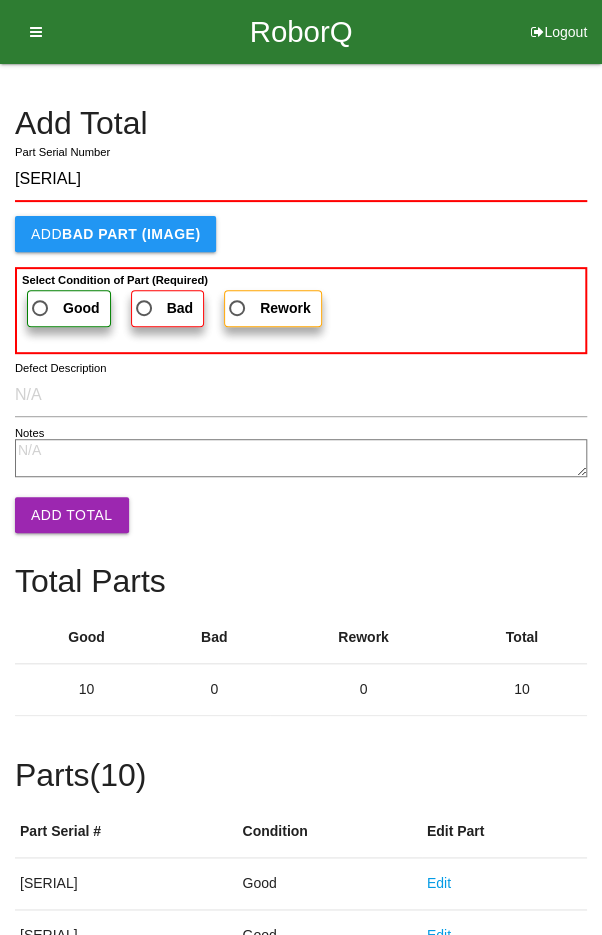 click on "Good" at bounding box center (64, 308) 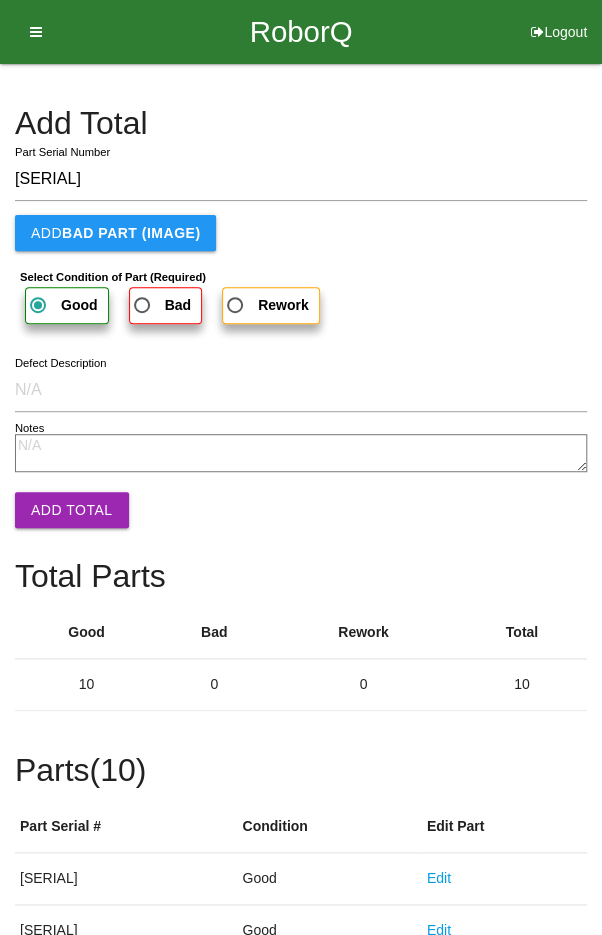 click on "Add Total" at bounding box center (72, 510) 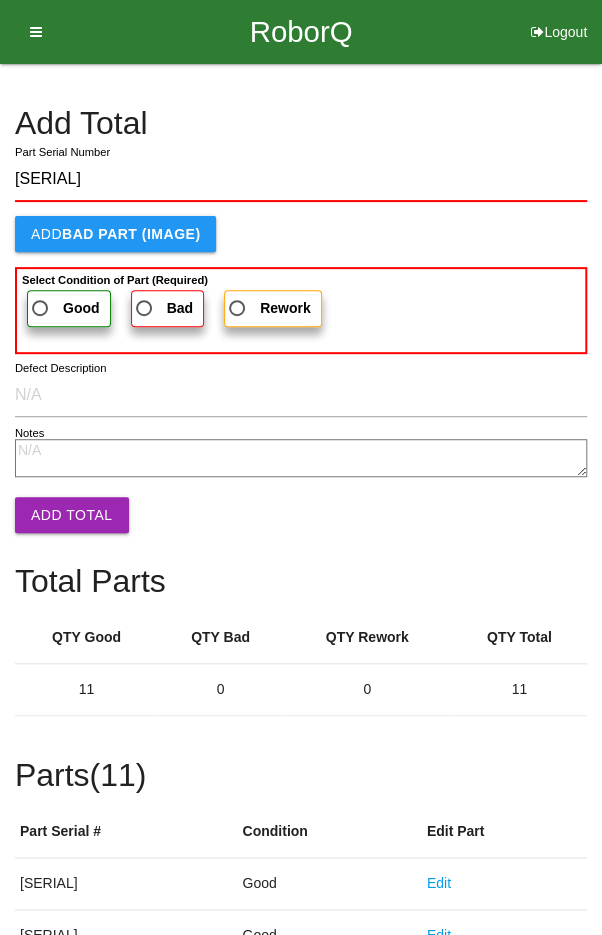 click on "Good" at bounding box center (64, 308) 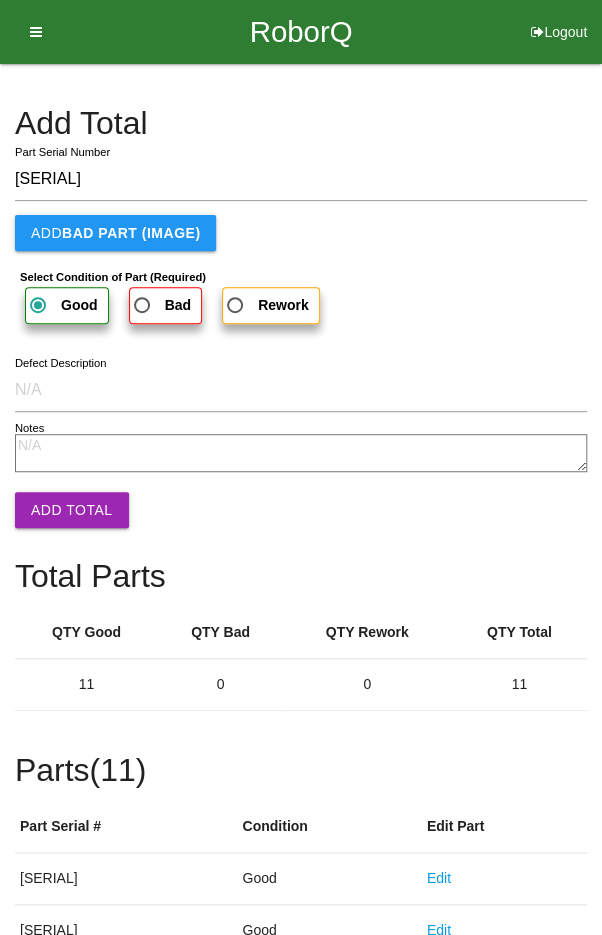 click on "Add Total" at bounding box center [72, 510] 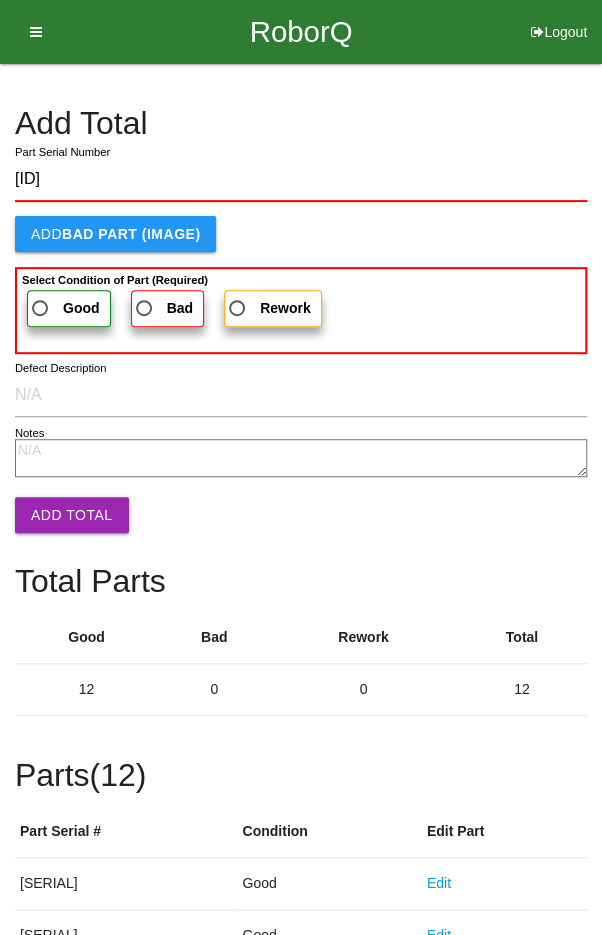 click on "Good" at bounding box center [64, 308] 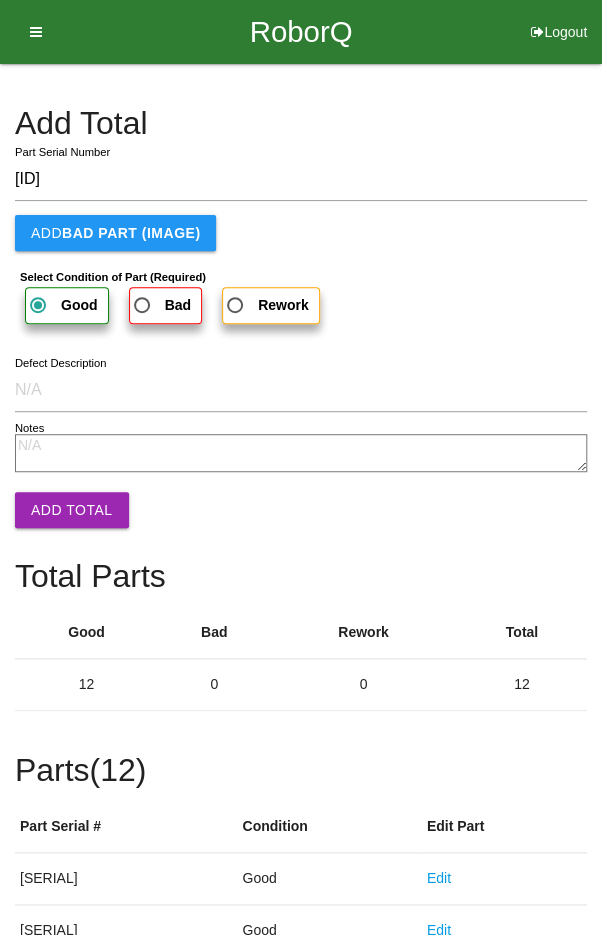 click on "Add Total" at bounding box center (72, 510) 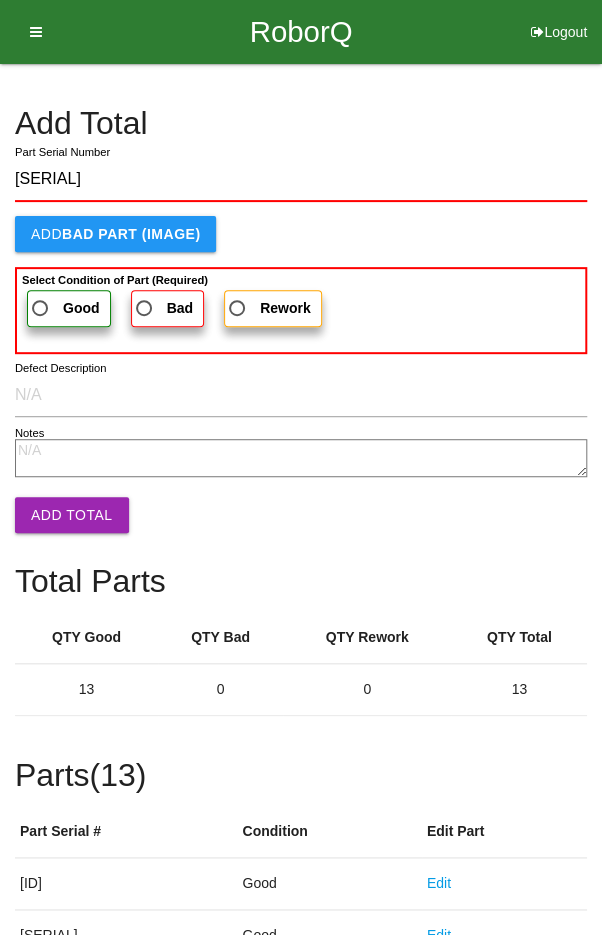 click on "Good" at bounding box center (64, 308) 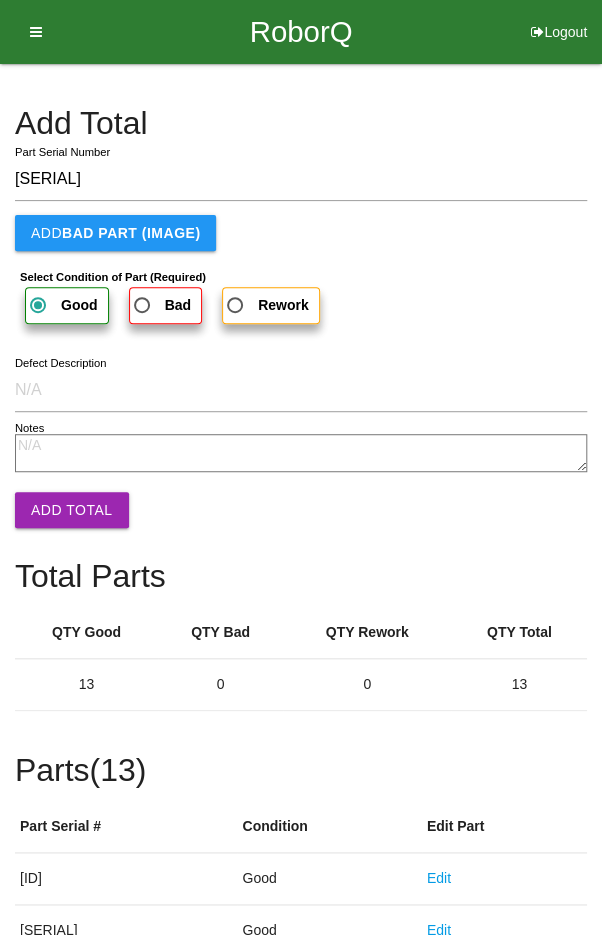 click on "Add Total" at bounding box center (72, 510) 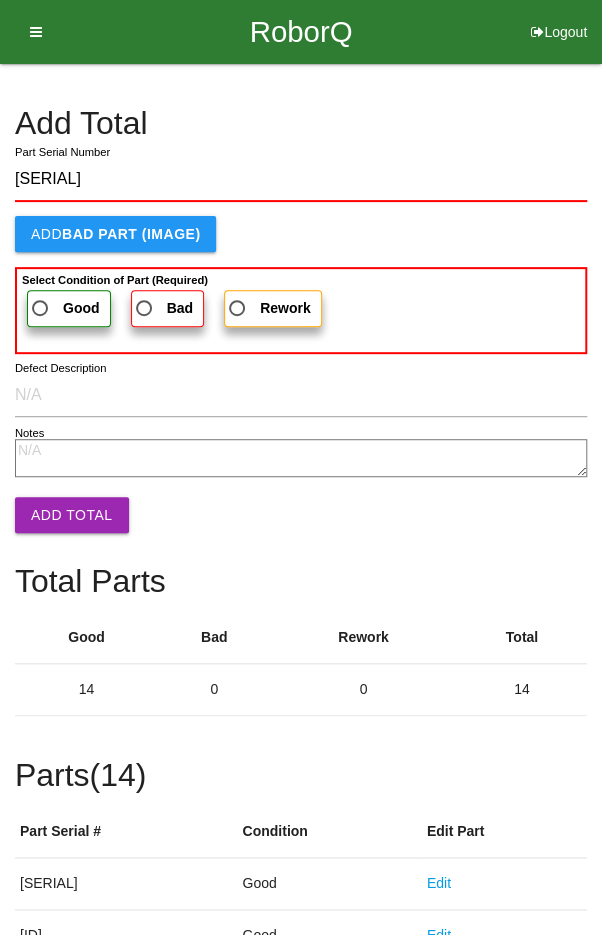 click on "Good" at bounding box center (64, 308) 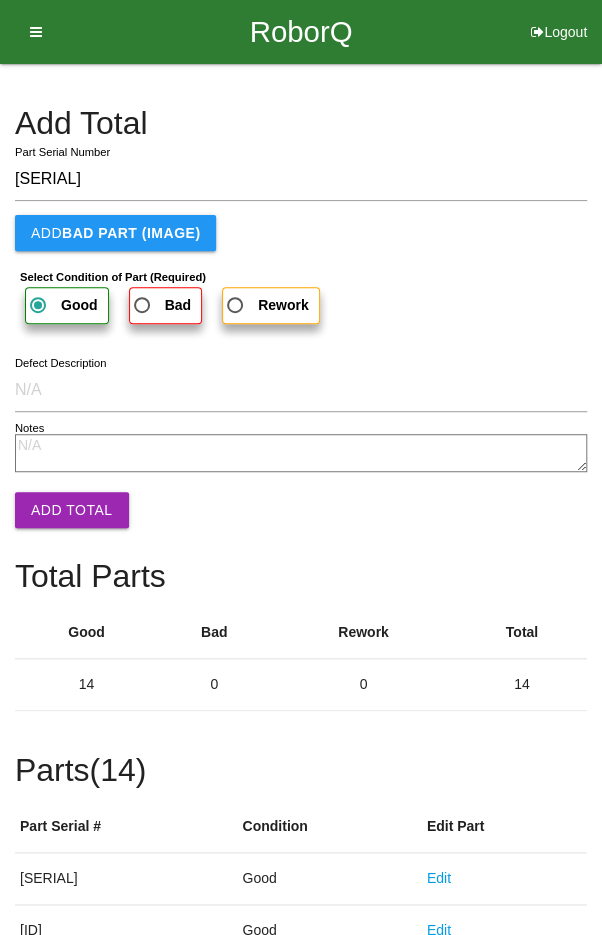 click on "Add Total" at bounding box center [72, 510] 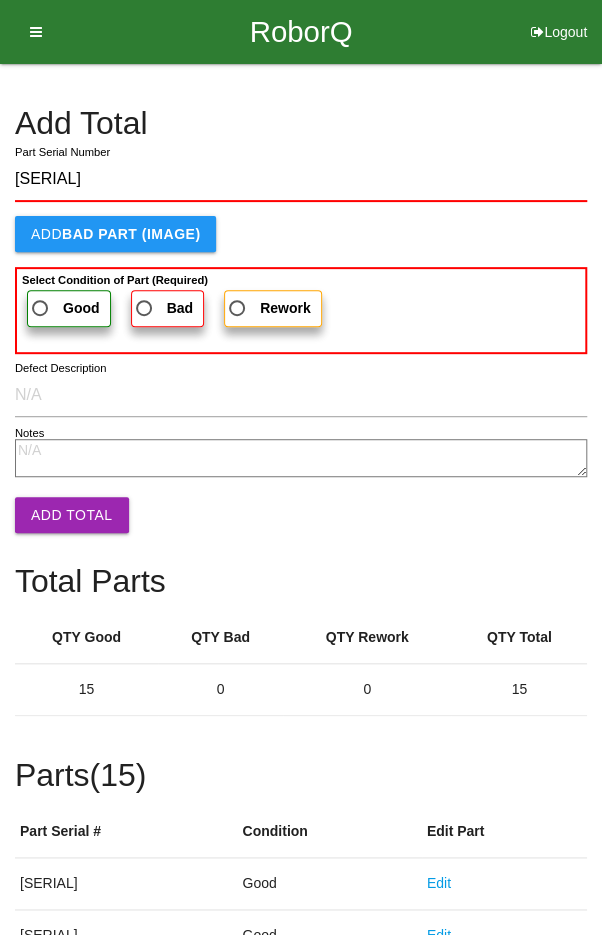 click on "Good" at bounding box center (64, 308) 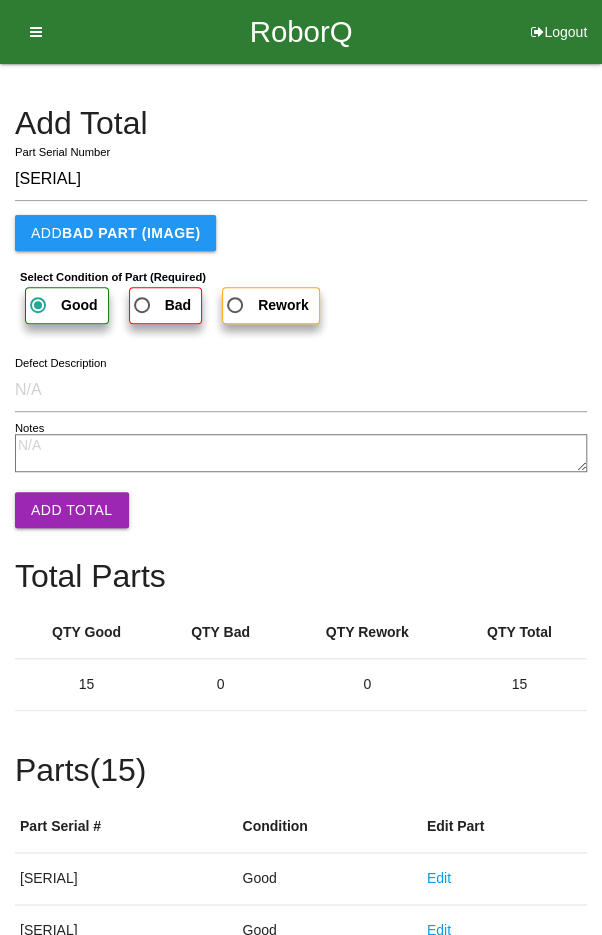 click on "Add Total" at bounding box center [72, 510] 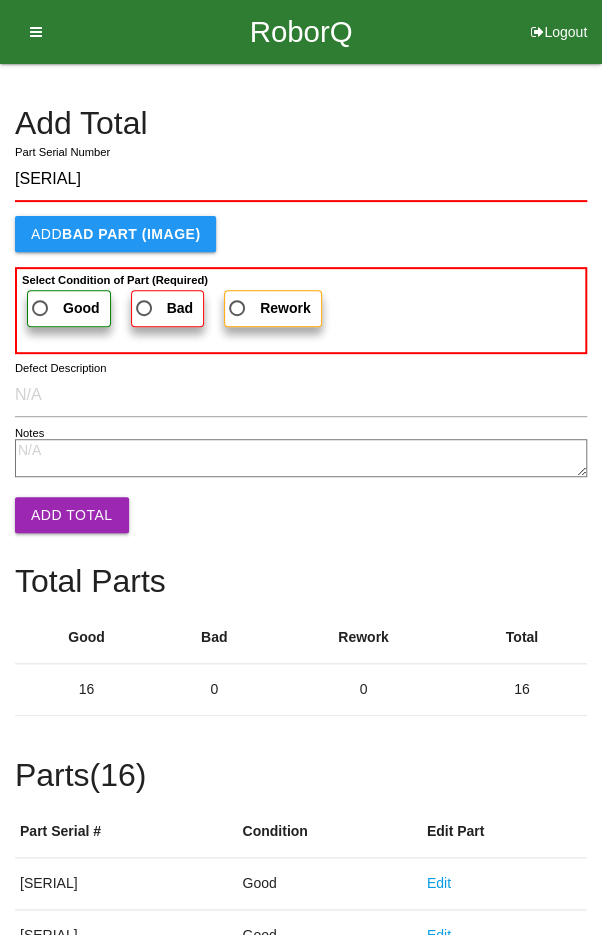 click on "Good" at bounding box center [64, 308] 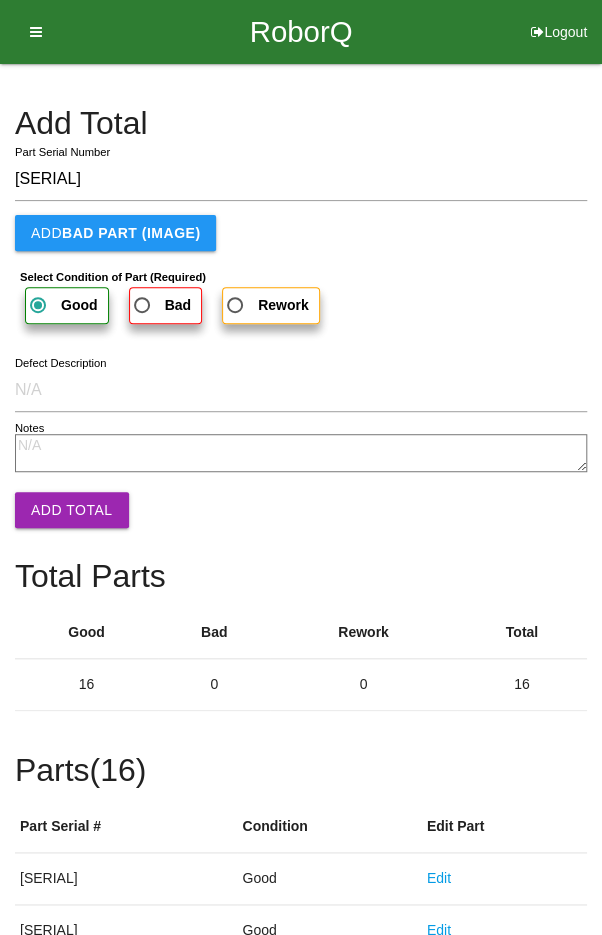 click on "Add Total" at bounding box center [72, 510] 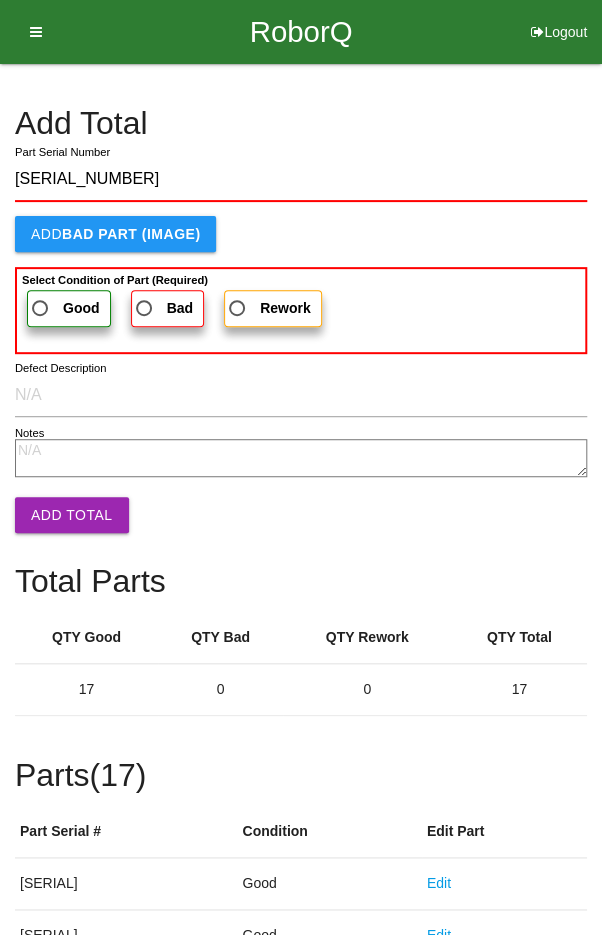 click on "Good" at bounding box center (64, 308) 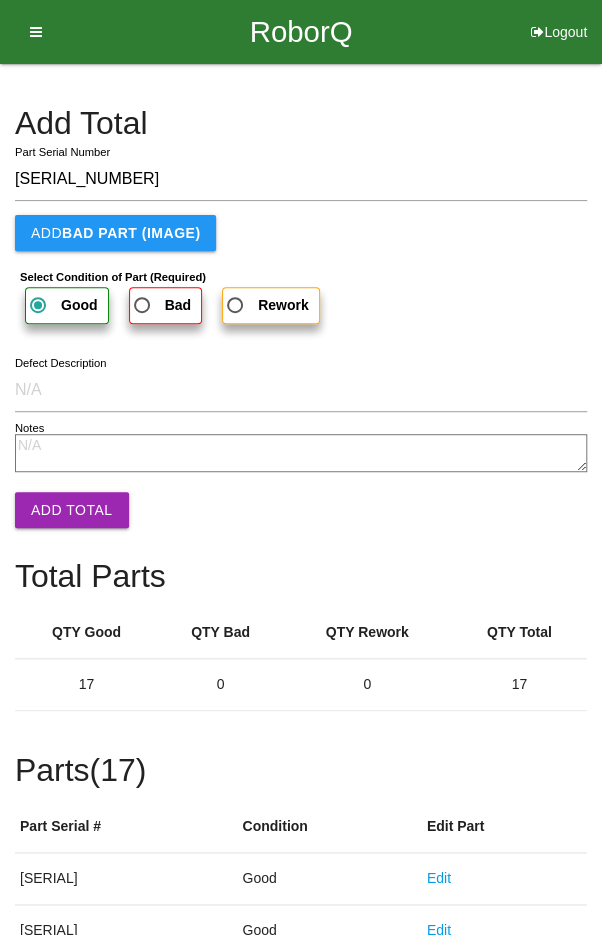 click on "Add Total" at bounding box center [72, 510] 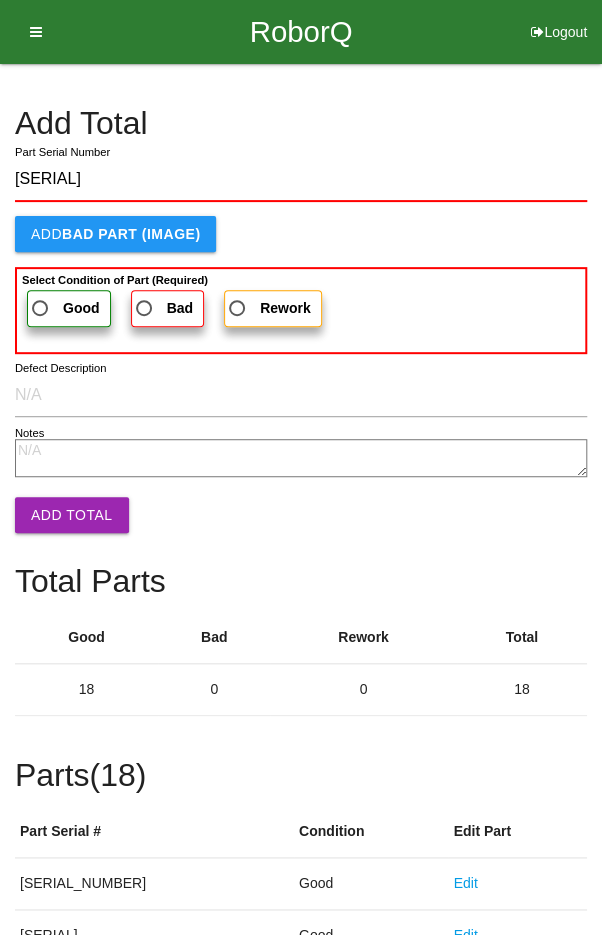 click on "Good" at bounding box center (64, 308) 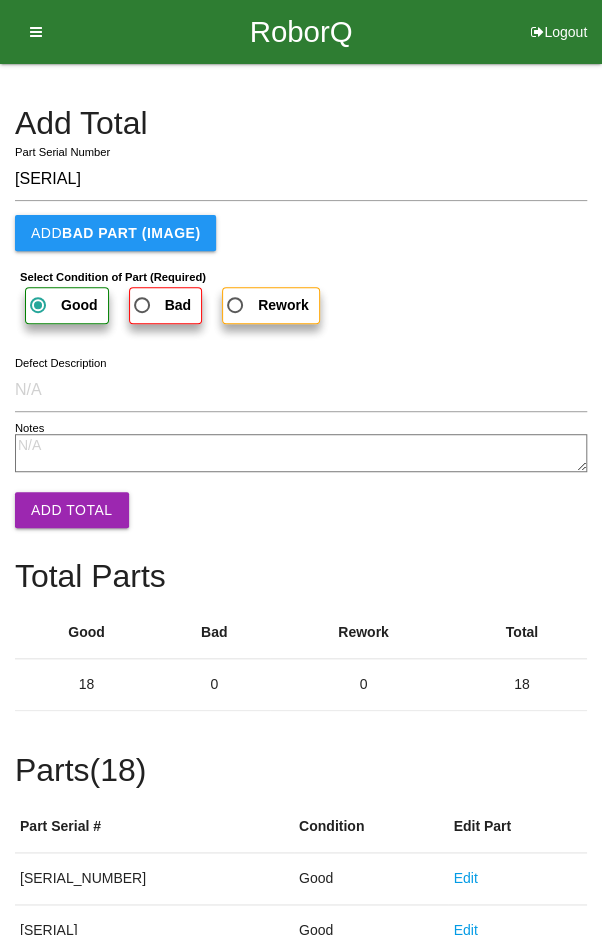 click on "Add Total" at bounding box center (72, 510) 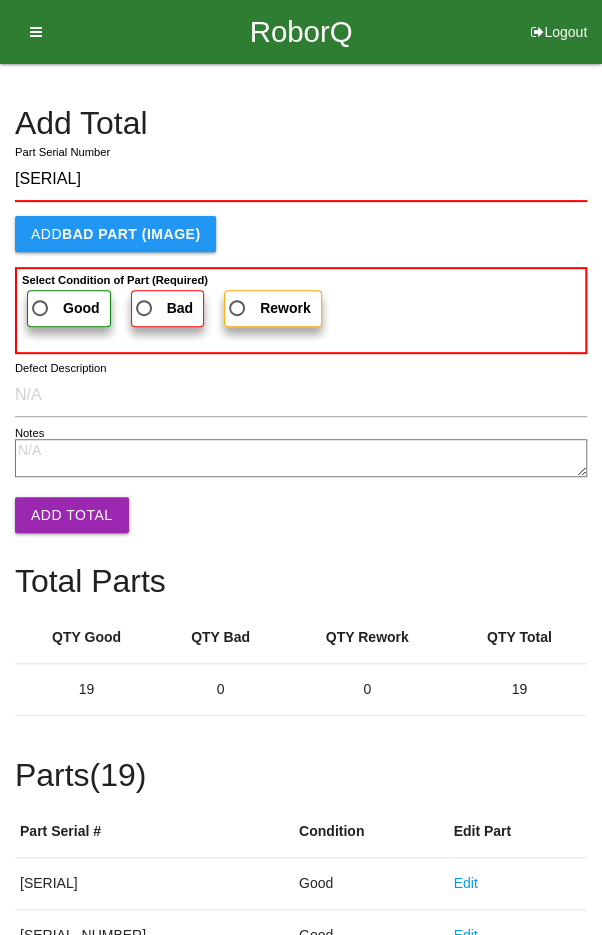 click on "Good" at bounding box center [64, 308] 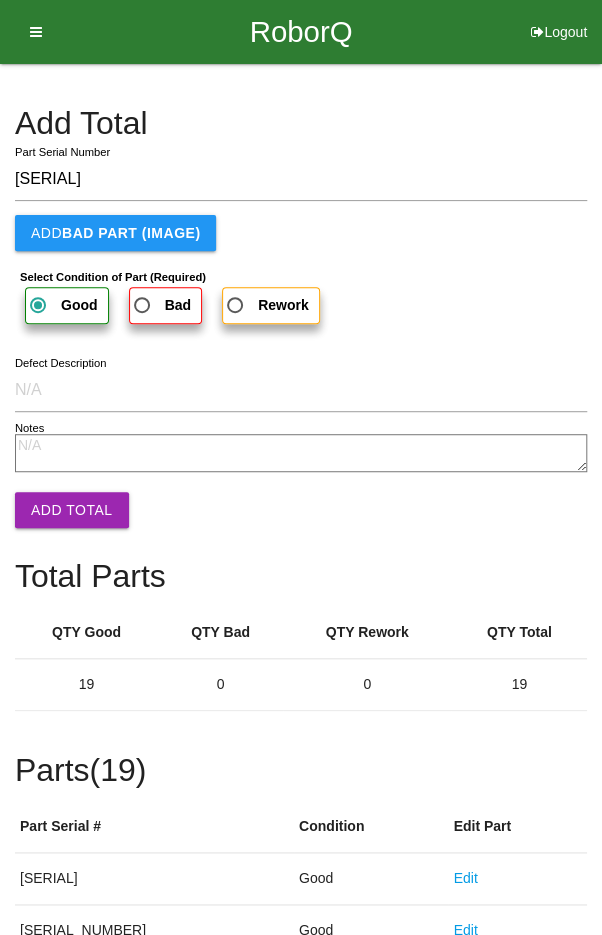 click on "Add Total" at bounding box center [72, 510] 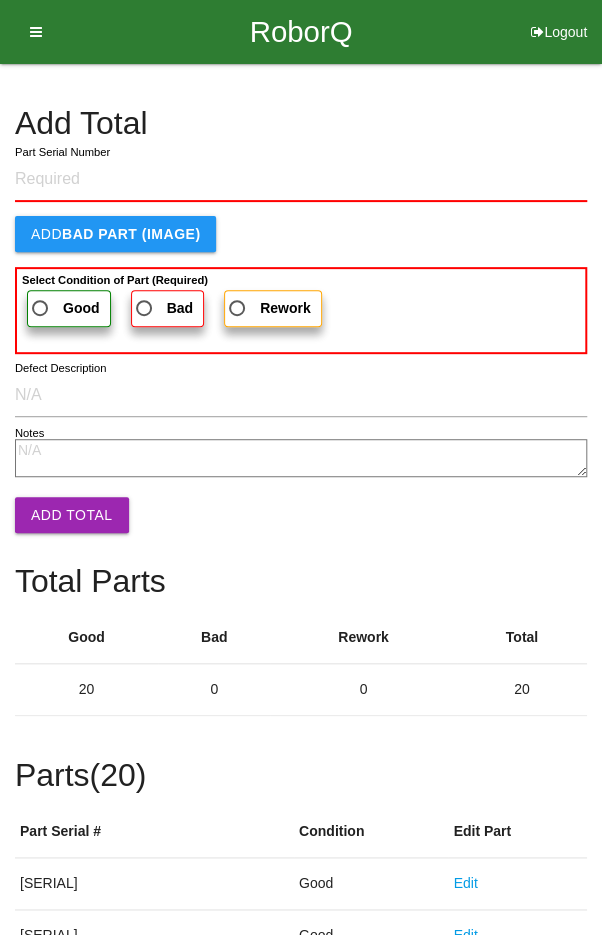 click on "Add Total Part Serial Number     Add  BAD PART (IMAGE) Select Condition of Part (Required) Good Bad Rework Defect Description Notes Add Total Total Parts Good Bad Rework Total 20 0 0 20 Parts ( 20 ) Part Serial # Condition Edit Part [SERIAL] Good Edit [SERIAL] Good Edit [SERIAL] Good Edit [SERIAL] Good Edit [SERIAL] Good Edit [SERIAL] Good Edit [SERIAL] Good Edit [SERIAL] Good Edit [SERIAL] Good Edit [SERIAL] Good Edit [SERIAL] Good Edit [SERIAL] Good Edit [SERIAL] Good Edit [SERIAL] Good Edit [SERIAL] Good Edit [SERIAL] Good Edit [SERIAL] Good Edit [SERIAL] Good Edit [SERIAL] Good Edit [SERIAL] Good Edit [SERIAL] Good Edit Please Verify All  Total Next Box" at bounding box center [301, 1009] 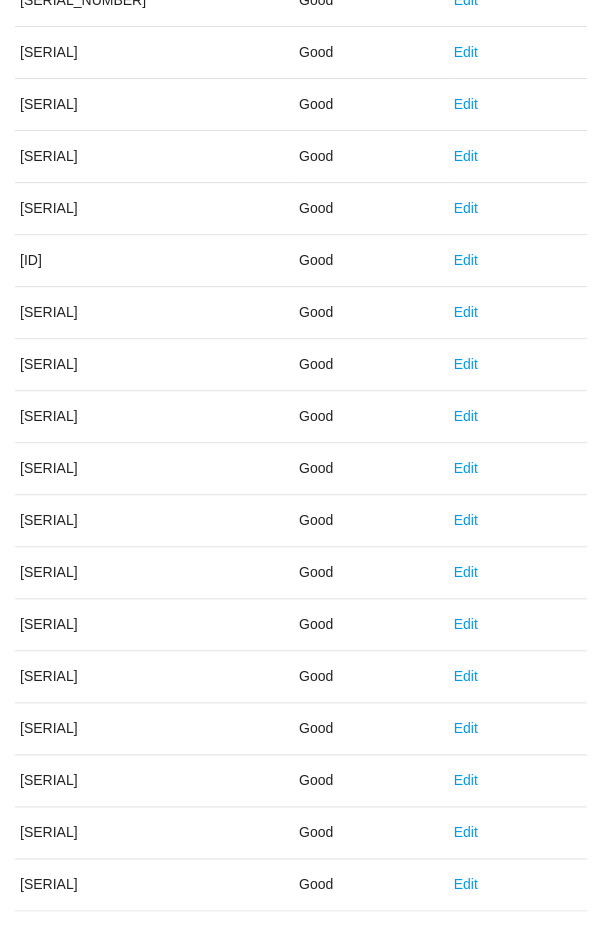 scroll, scrollTop: 1111, scrollLeft: 0, axis: vertical 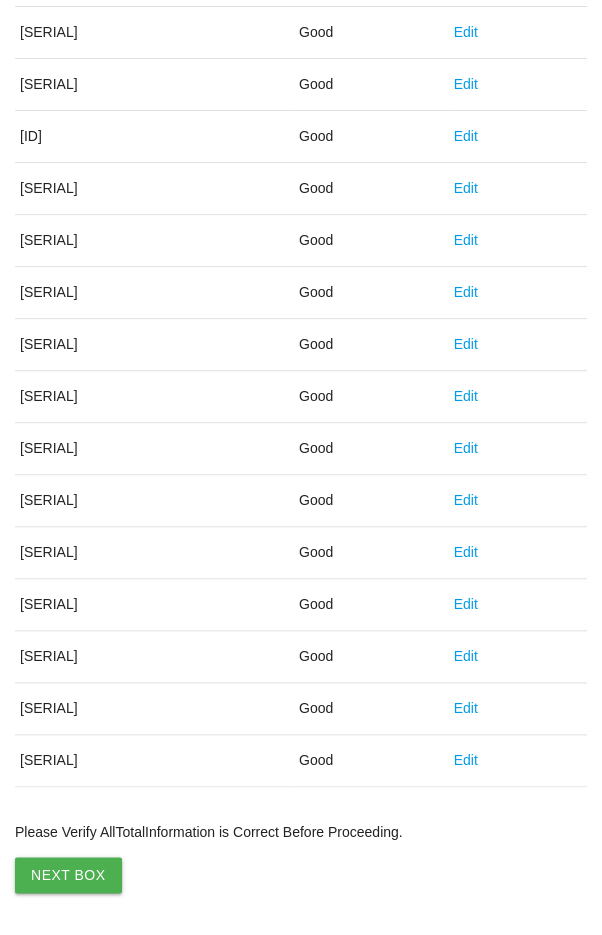 click on "Next Box" at bounding box center (68, 875) 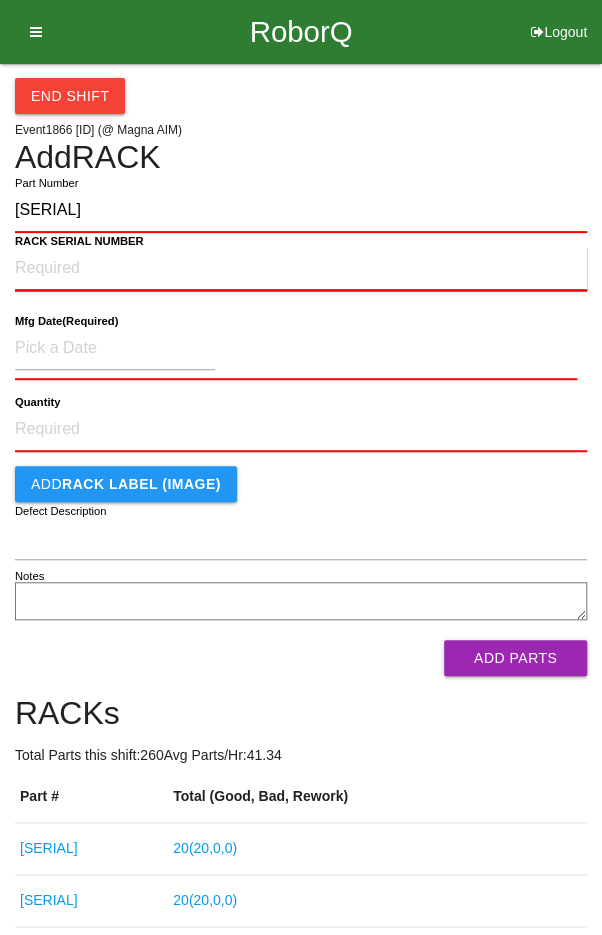 click on "RACK SERIAL NUMBER" at bounding box center [301, 269] 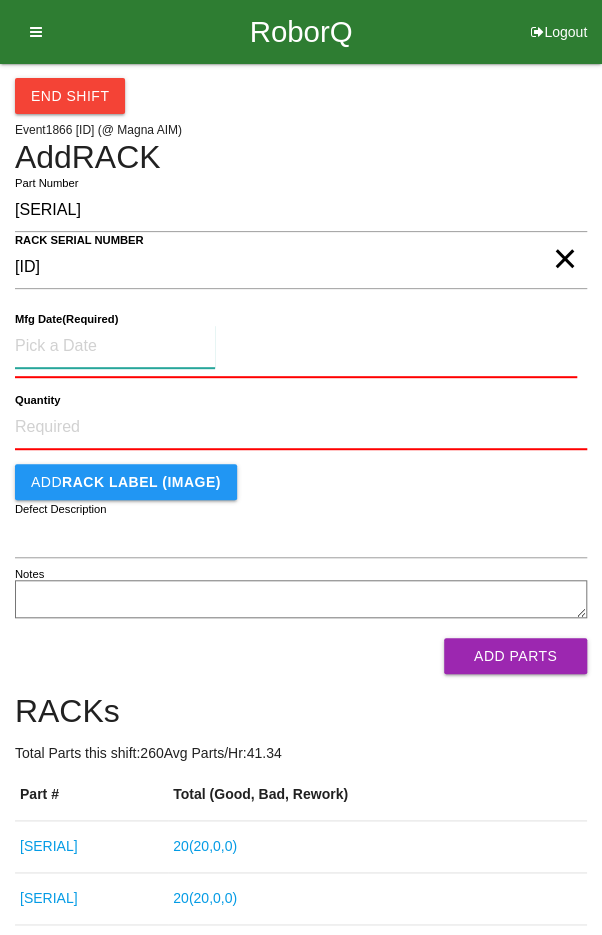 click at bounding box center [115, 346] 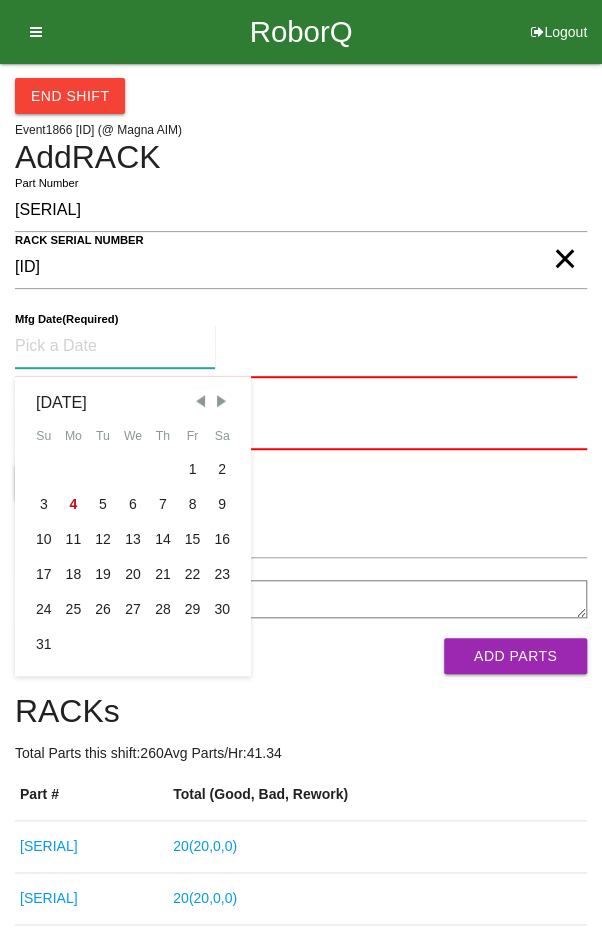 click at bounding box center (200, 401) 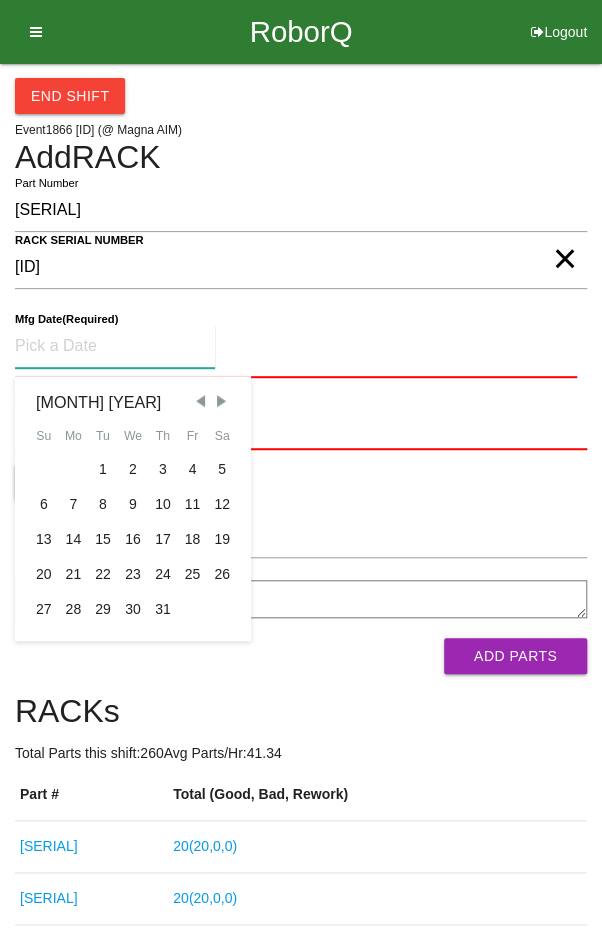 click on "7" at bounding box center [74, 504] 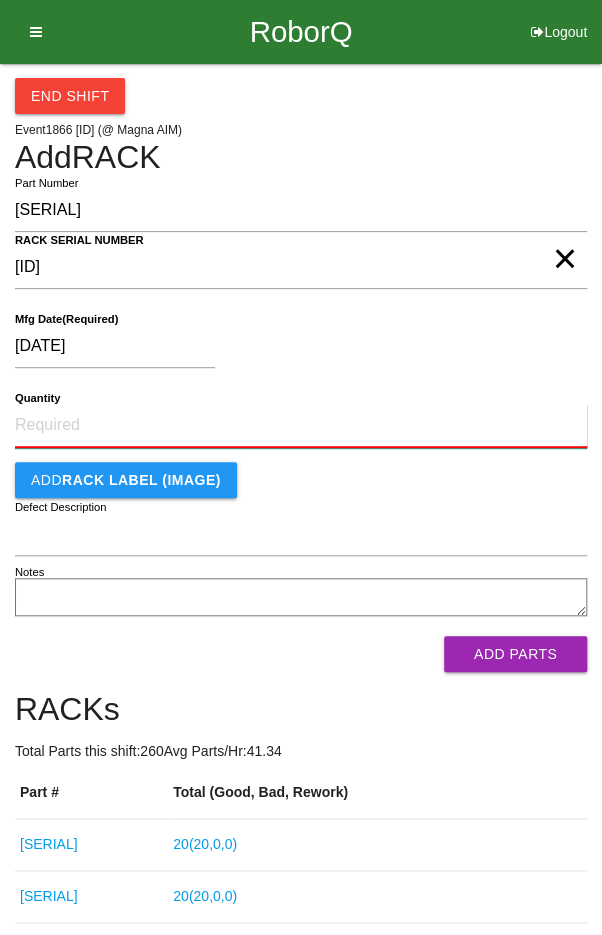 click on "Quantity" at bounding box center [301, 426] 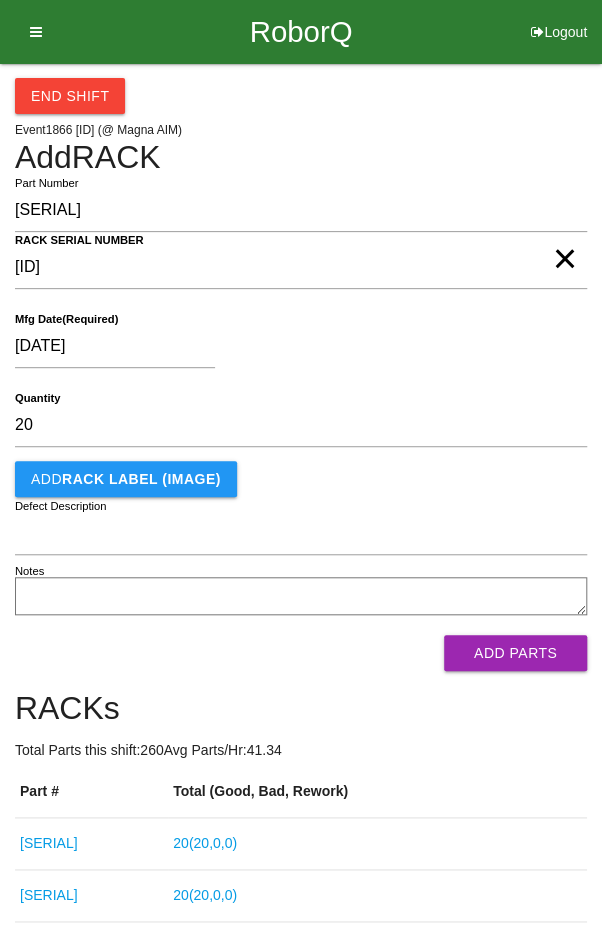 click on "07/07/2025 Mfg Date  (Required)" at bounding box center (301, 350) 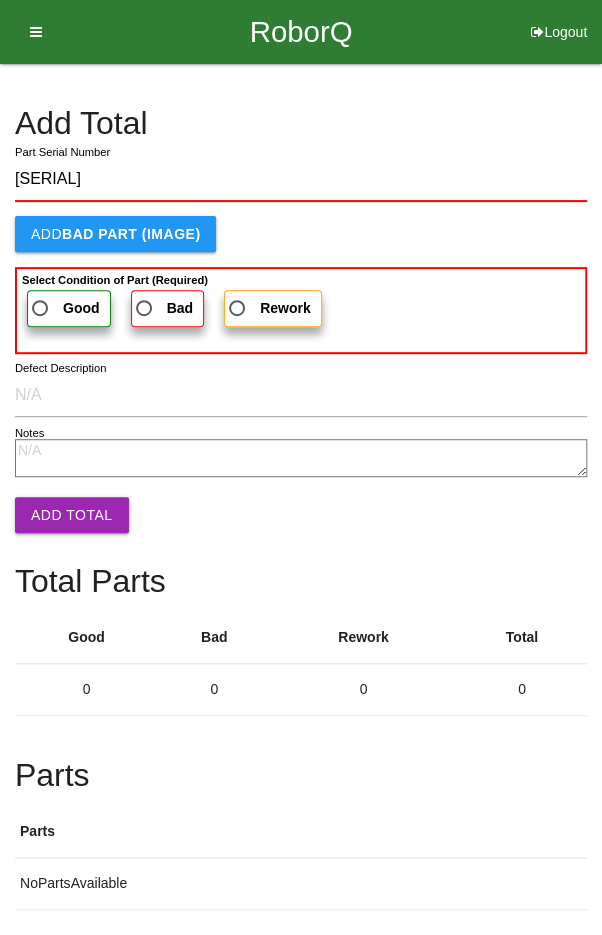 click on "Good" at bounding box center (64, 308) 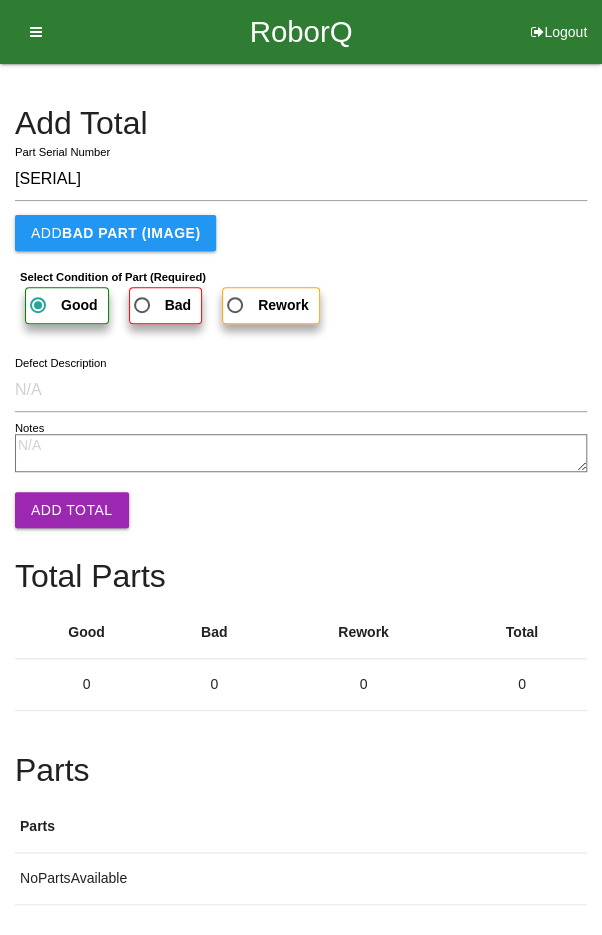 click on "Add Total" at bounding box center (72, 510) 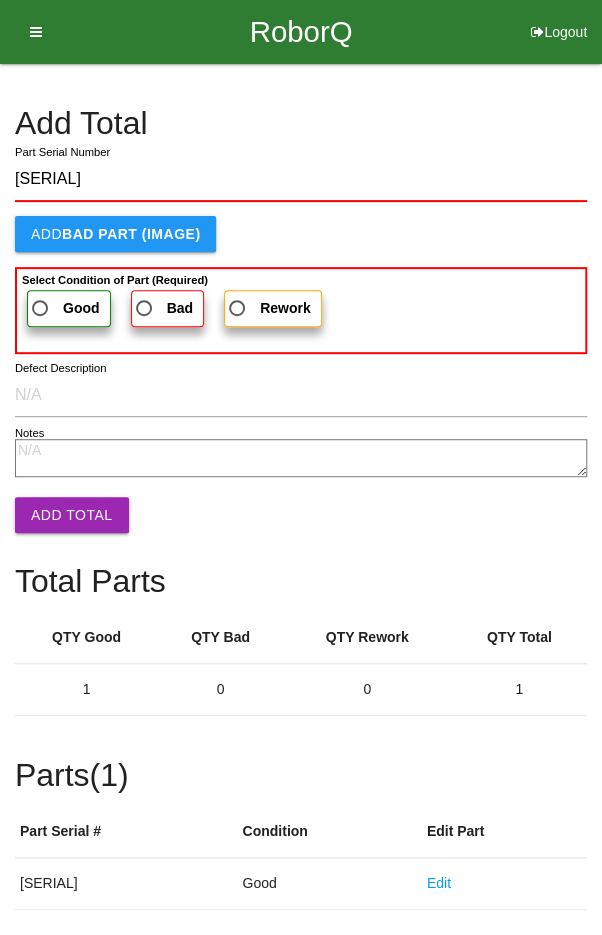 click on "Good" at bounding box center (64, 308) 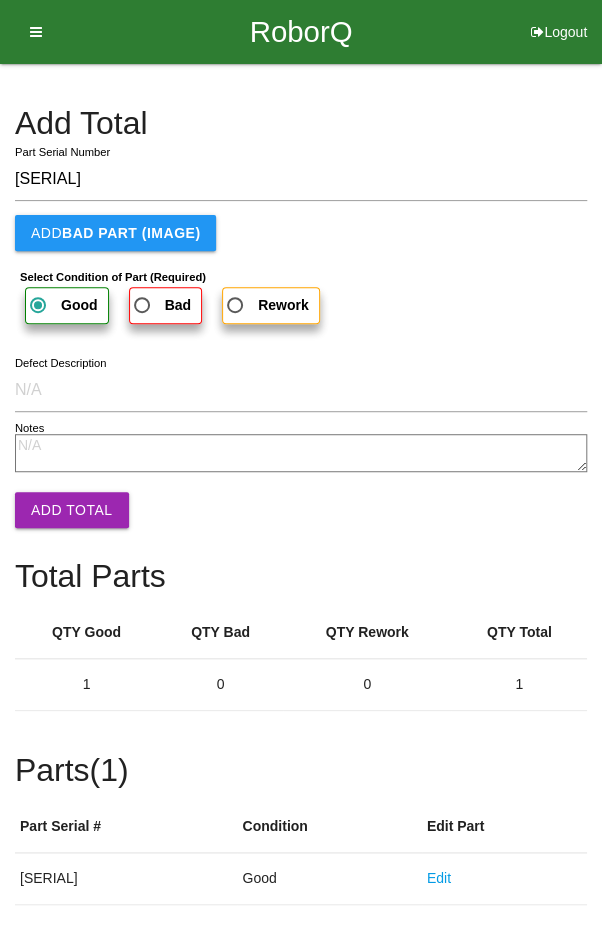 click on "Add Total" at bounding box center [72, 510] 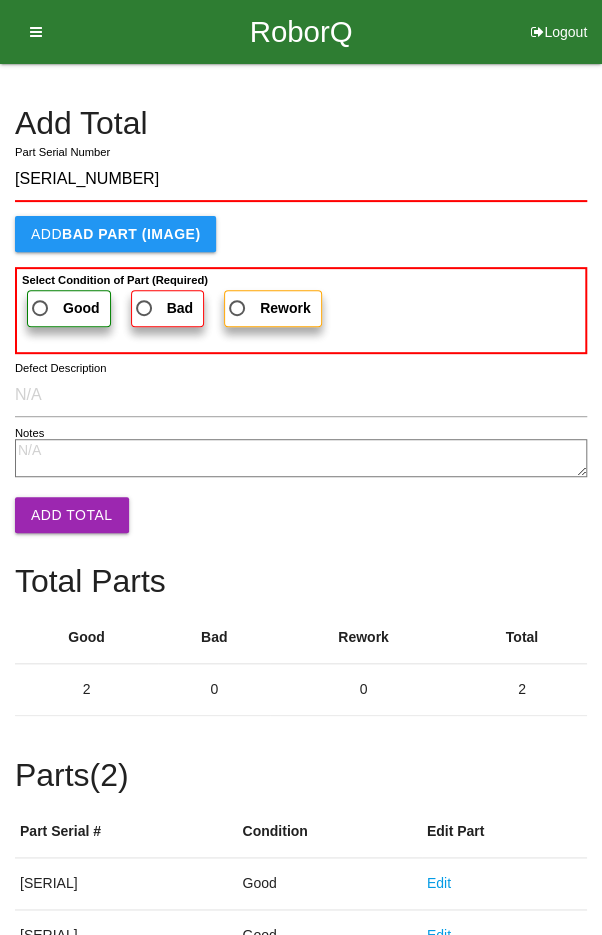 click on "Good" at bounding box center (64, 308) 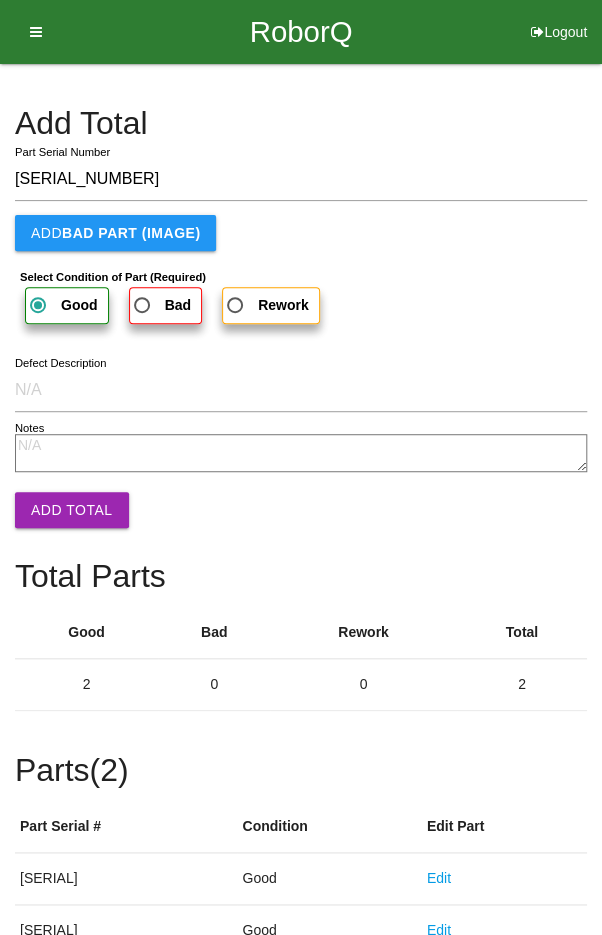 click on "Add Total" at bounding box center [72, 510] 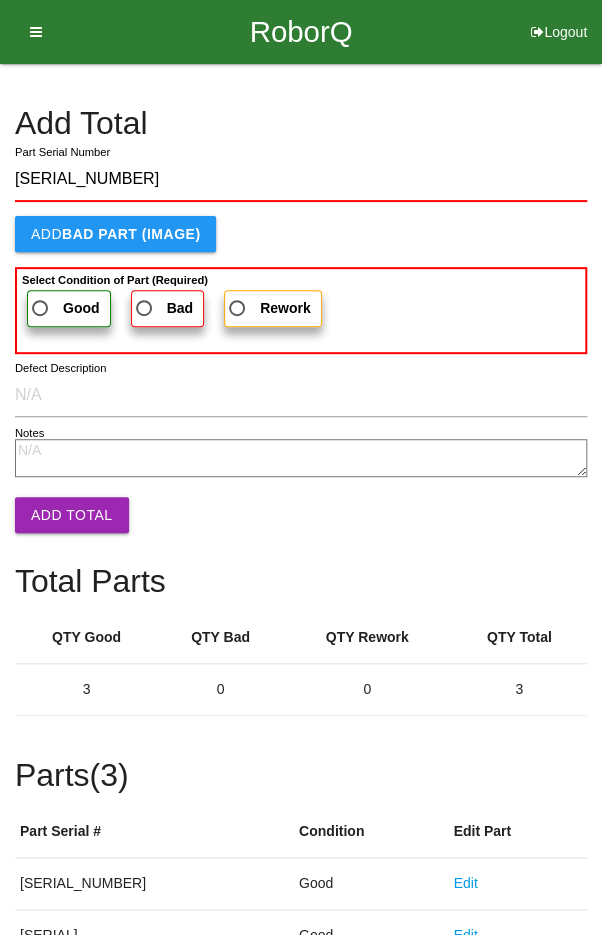 click on "Good" at bounding box center (69, 308) 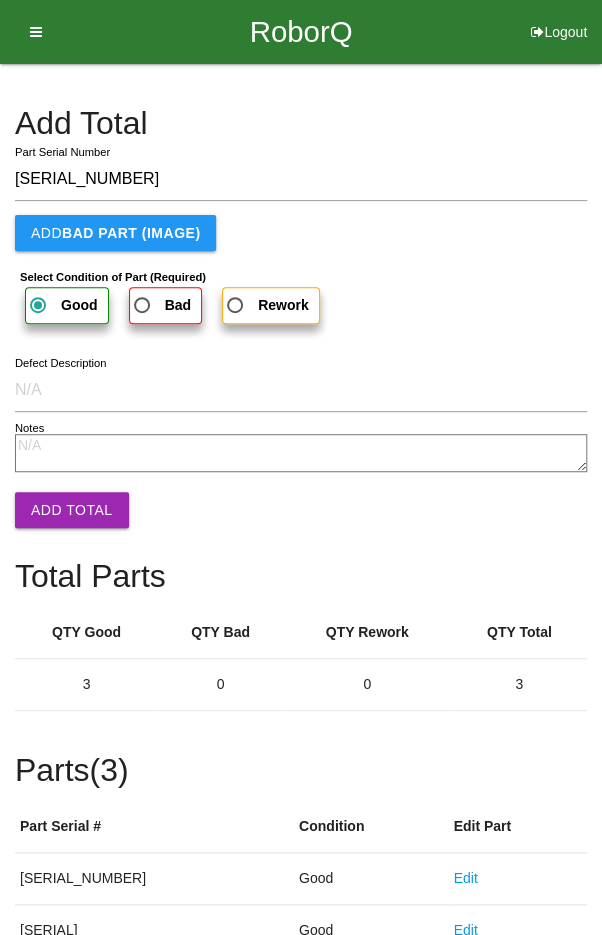 click on "Add Total" at bounding box center (72, 510) 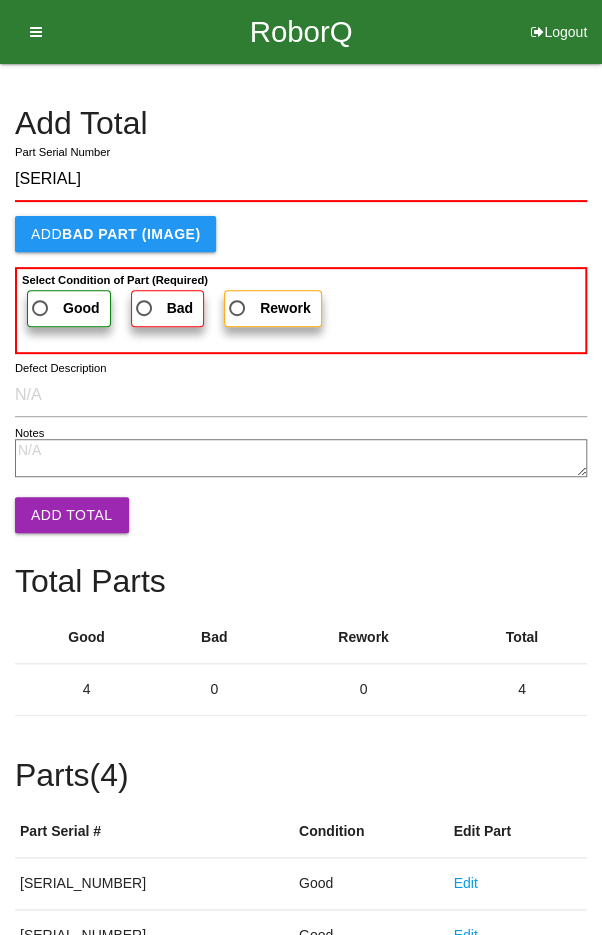 click on "Good" at bounding box center (64, 308) 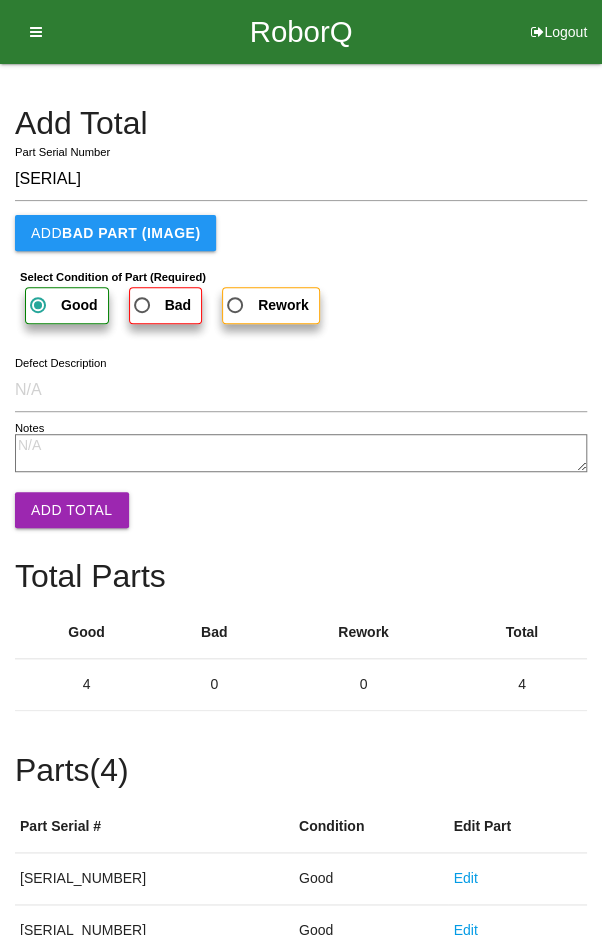 click on "Add Total" at bounding box center [72, 510] 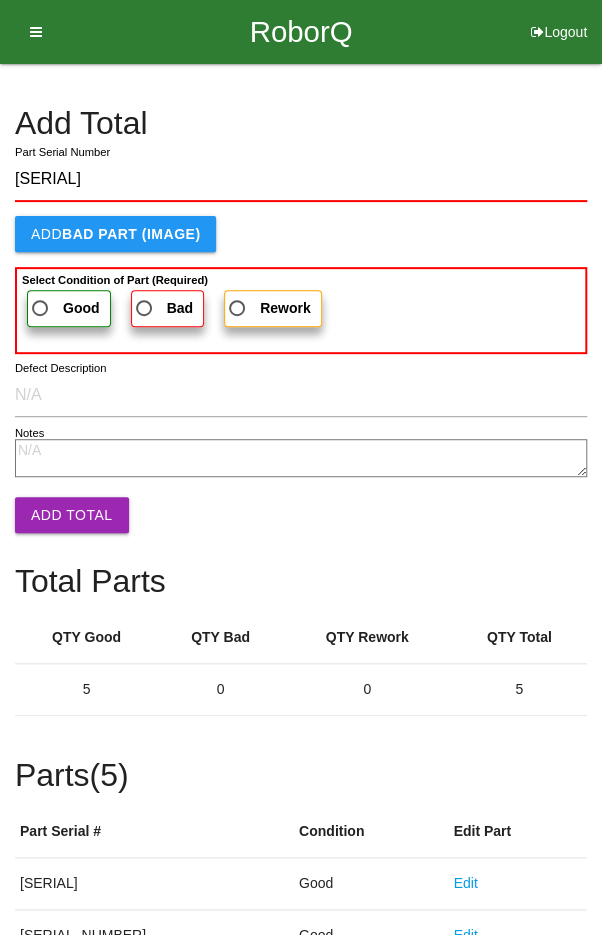 click on "Good" at bounding box center [64, 308] 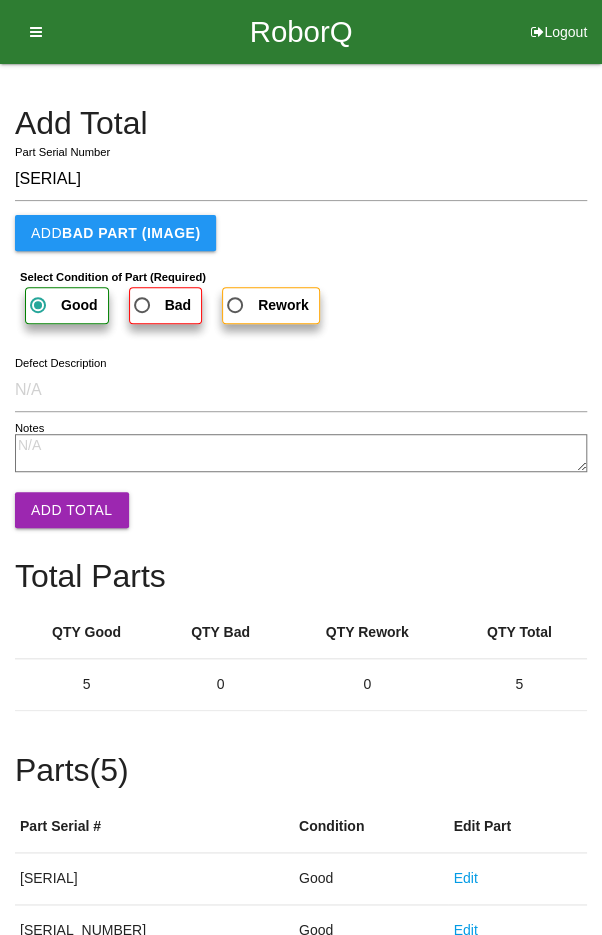 click on "Add Total" at bounding box center (72, 510) 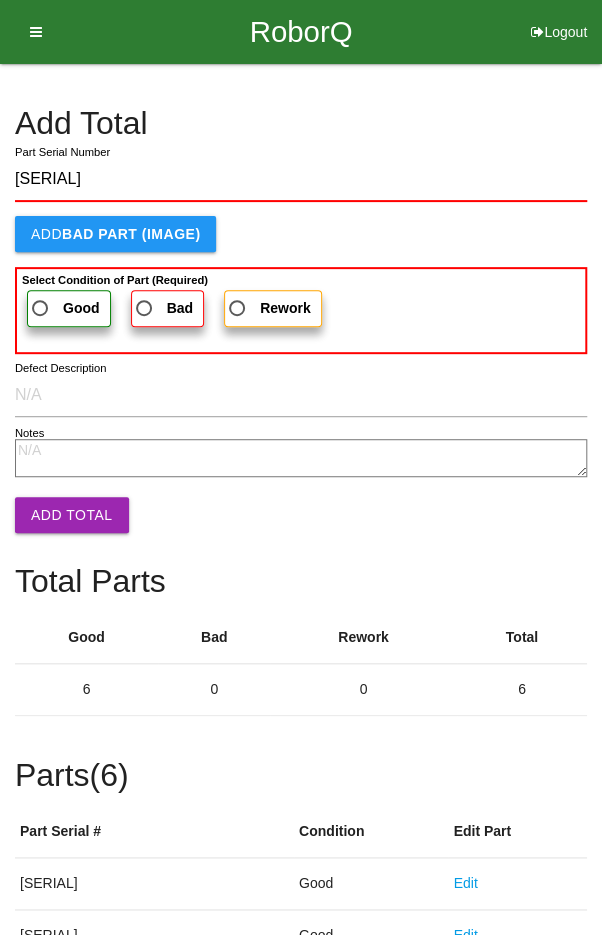 click on "Good" at bounding box center [64, 308] 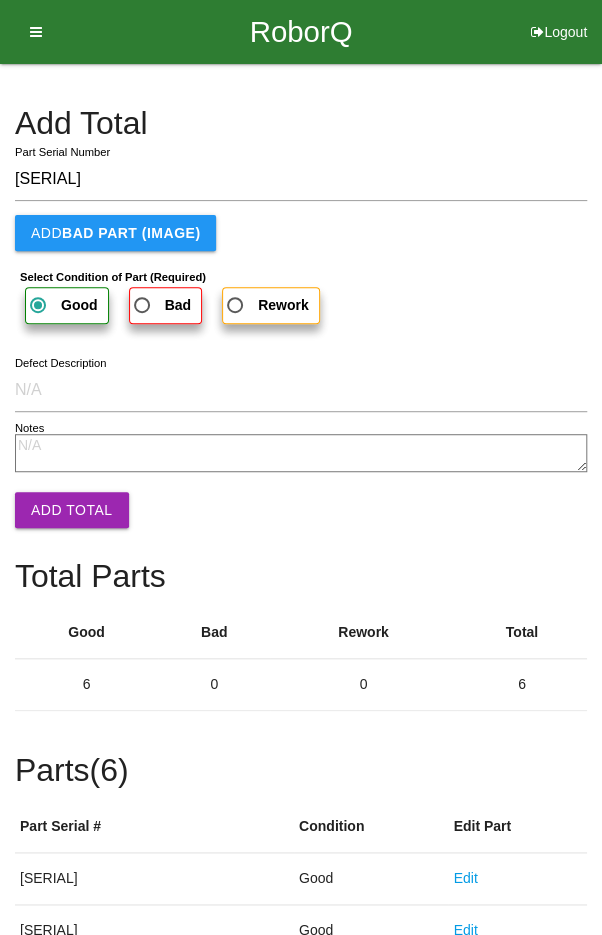 click on "Add Total" at bounding box center [72, 510] 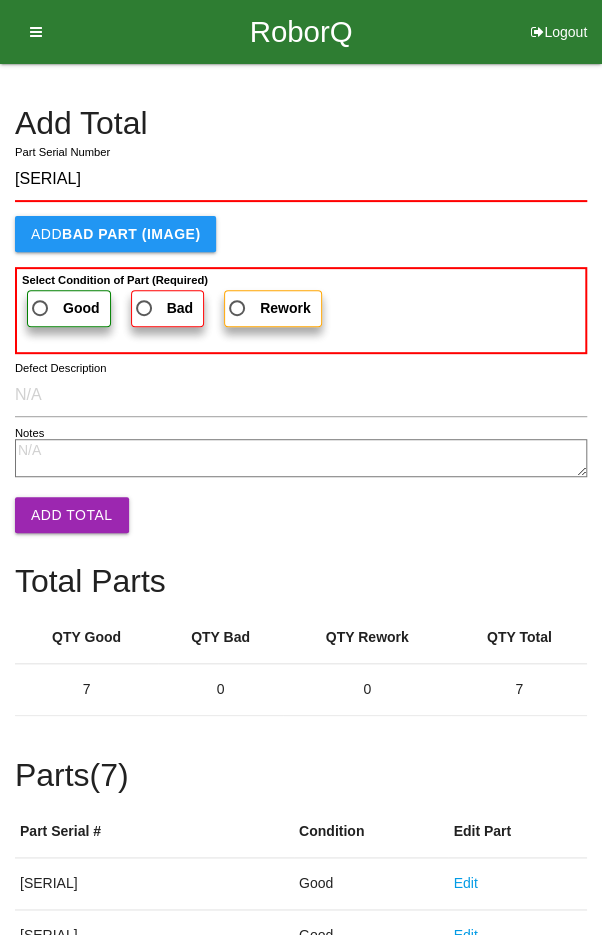 click on "Good" at bounding box center [64, 308] 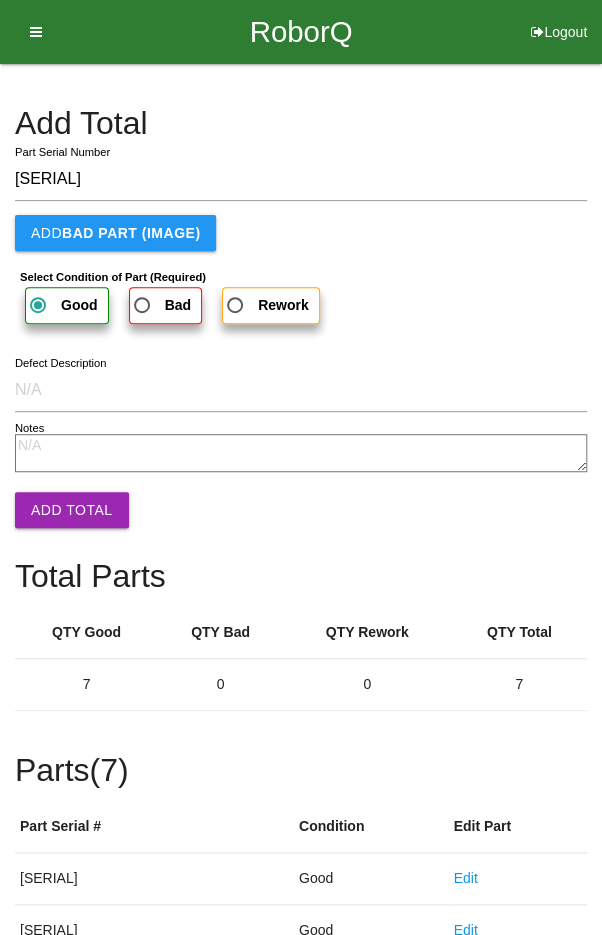 click on "Add Total" at bounding box center (72, 510) 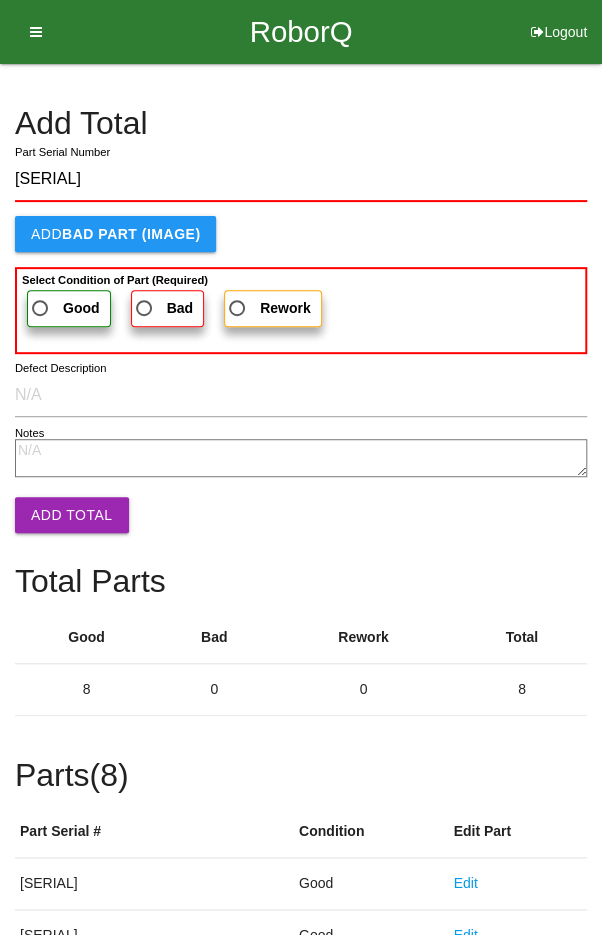 click on "Good" at bounding box center [64, 308] 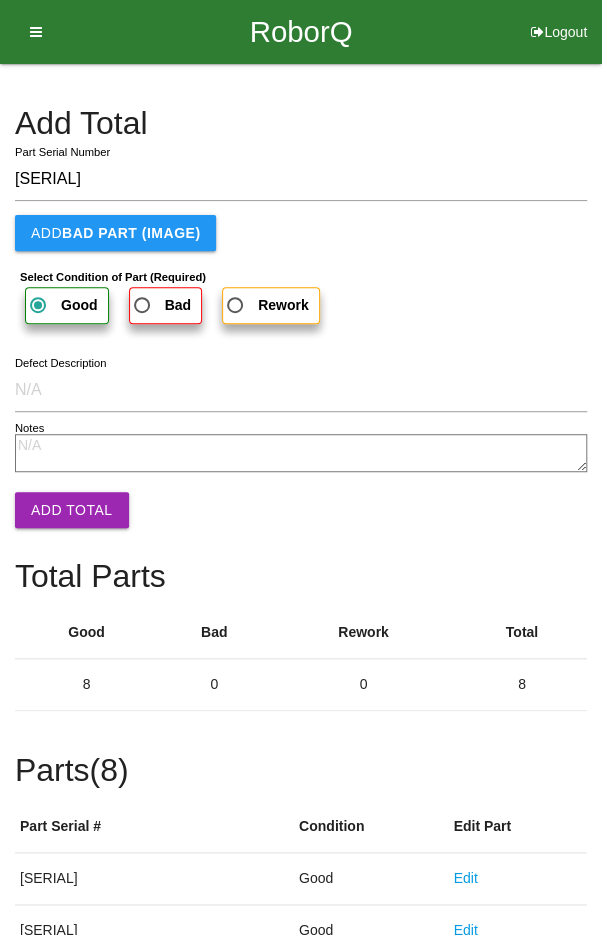 click on "Add Total" at bounding box center (72, 510) 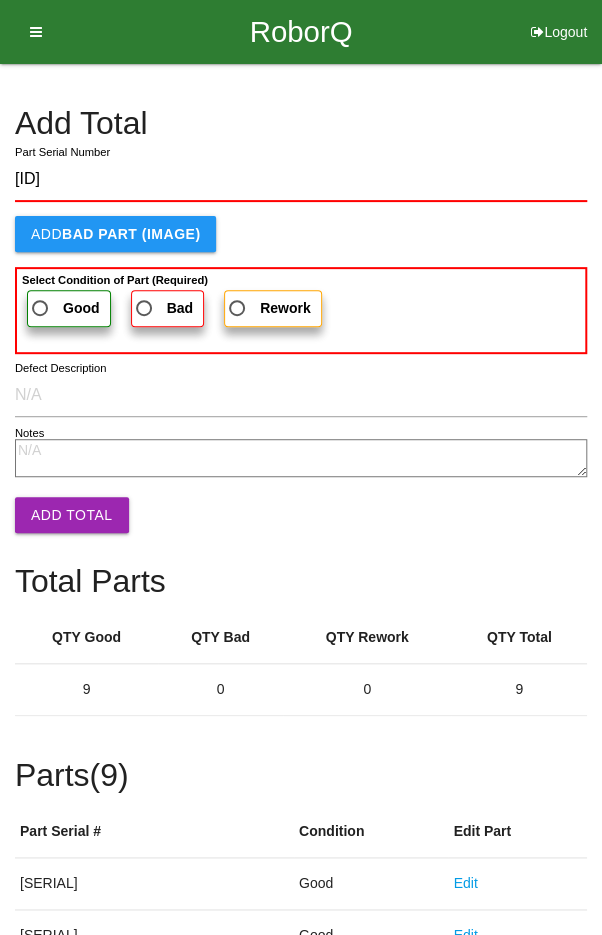click on "Good" at bounding box center [64, 308] 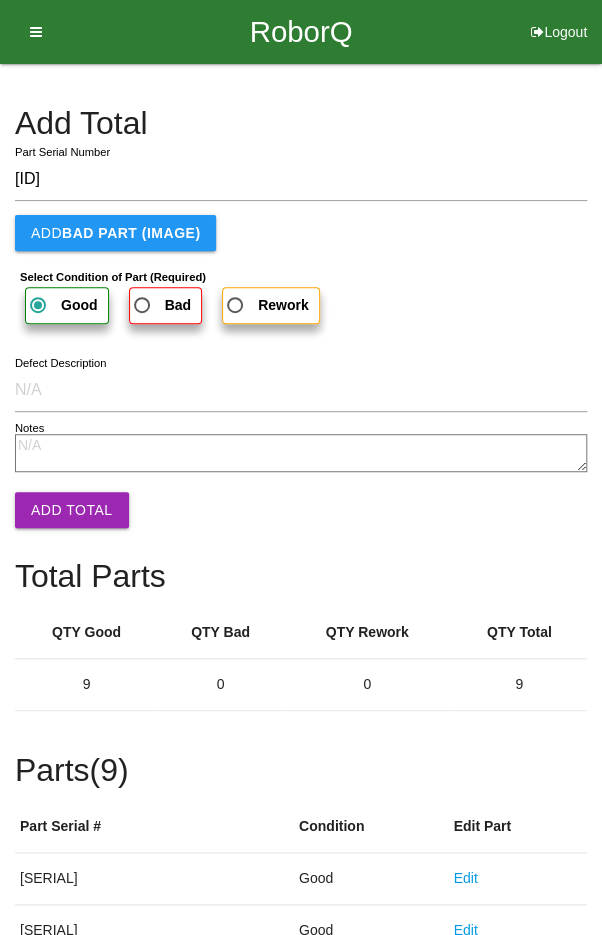 click on "Add Total" at bounding box center (72, 510) 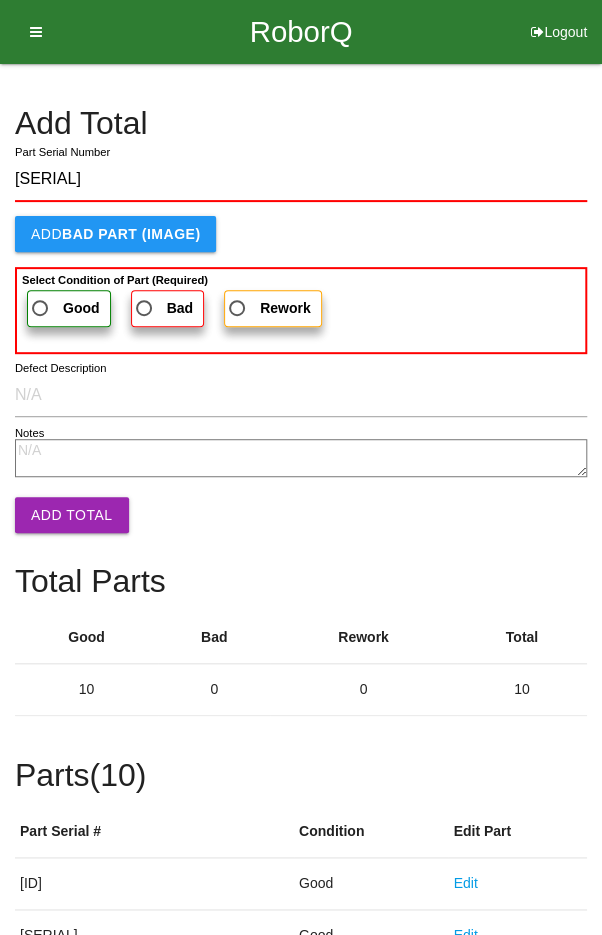 click on "Good" at bounding box center (64, 308) 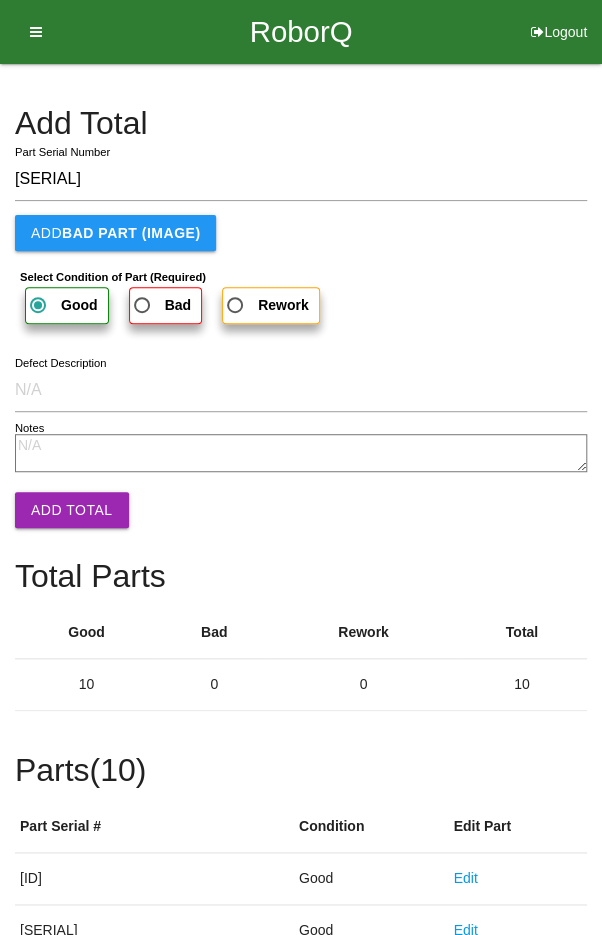 click on "Add Total" at bounding box center [72, 510] 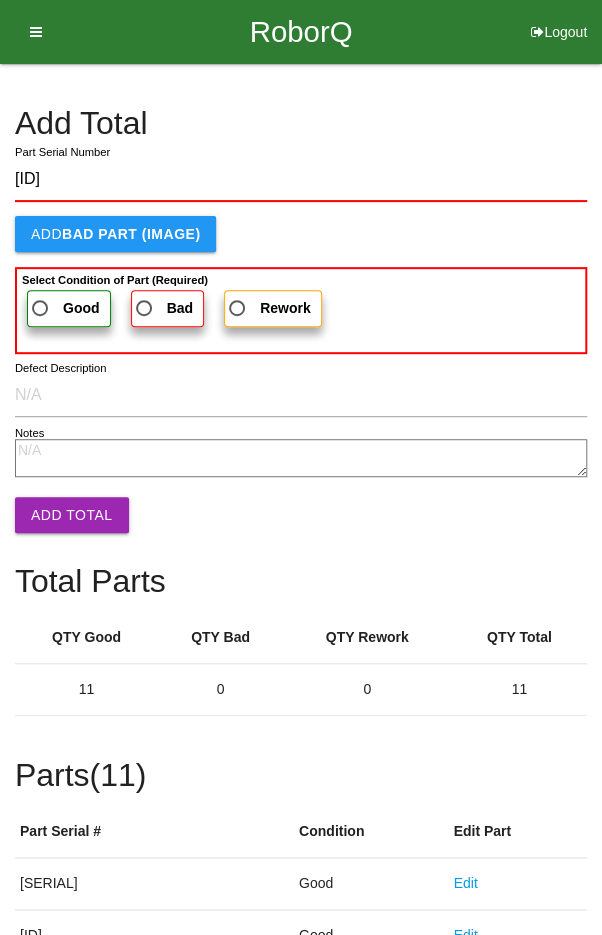 click on "Good" at bounding box center [64, 308] 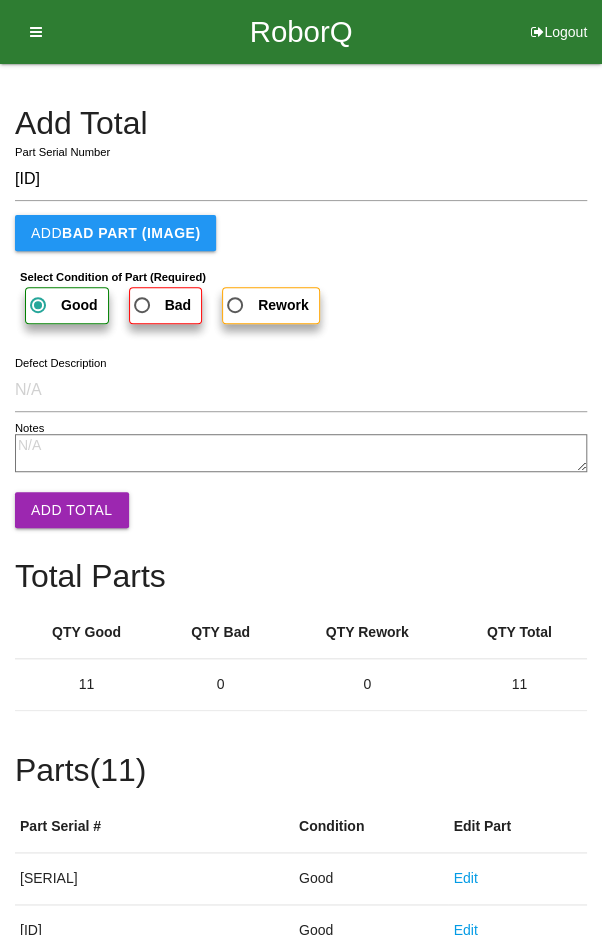 click on "Add Total" at bounding box center (72, 510) 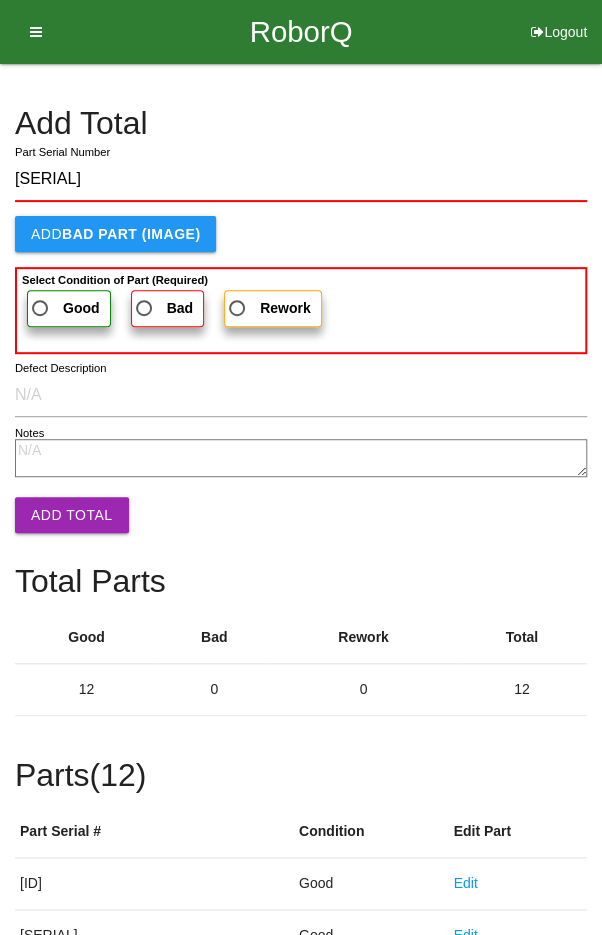 click on "Good" at bounding box center (64, 308) 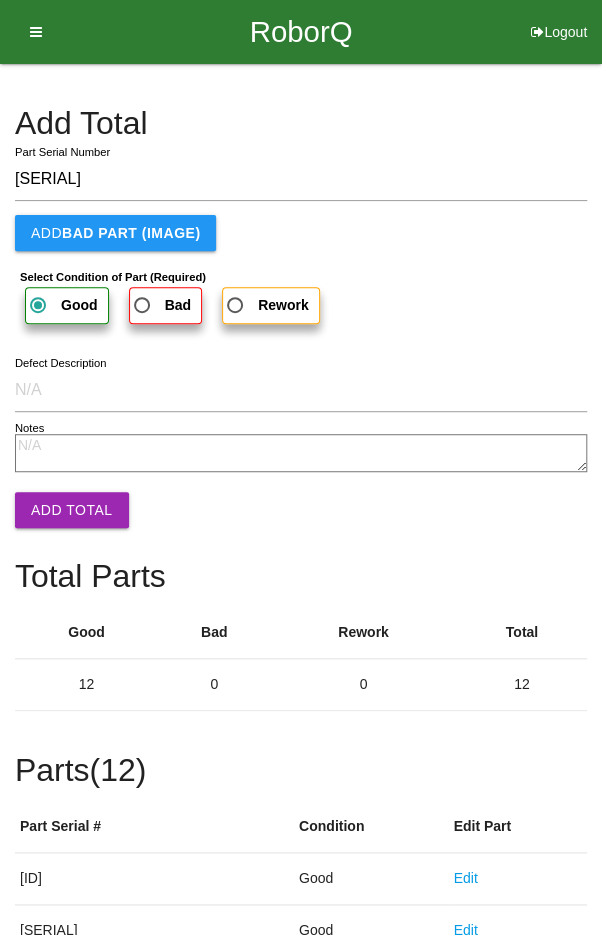 click on "Add Total" at bounding box center [72, 510] 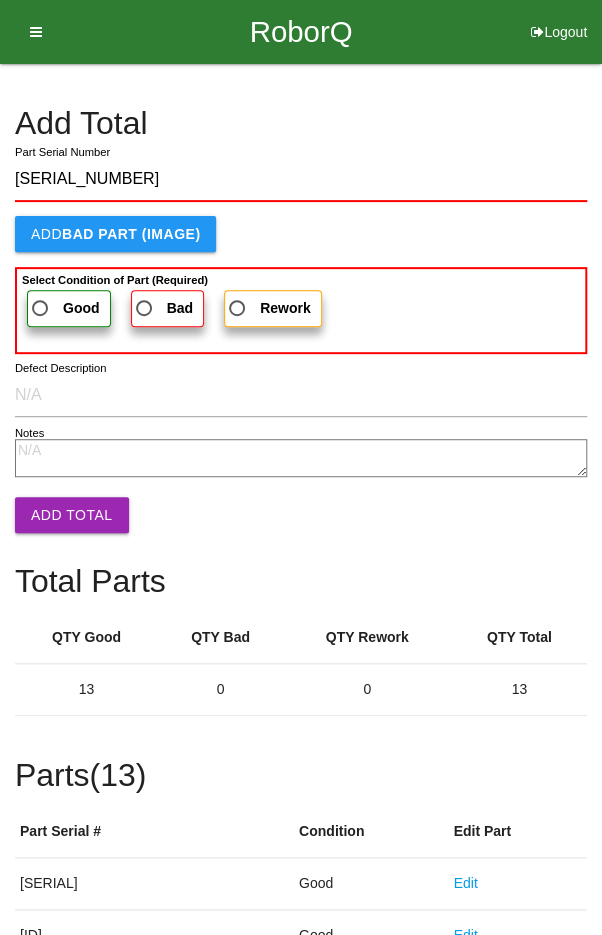click on "Good" at bounding box center [64, 308] 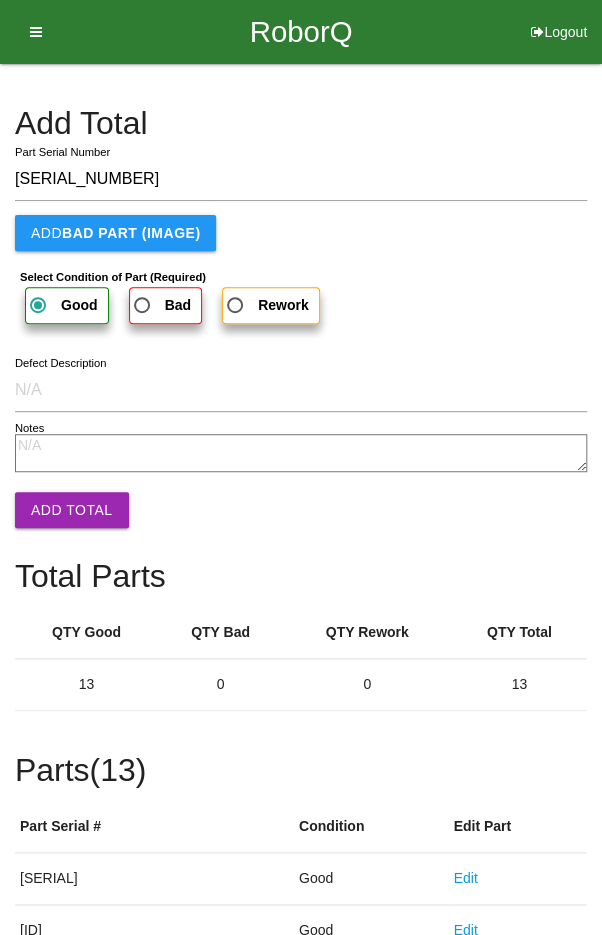 click on "Add Total" at bounding box center [72, 510] 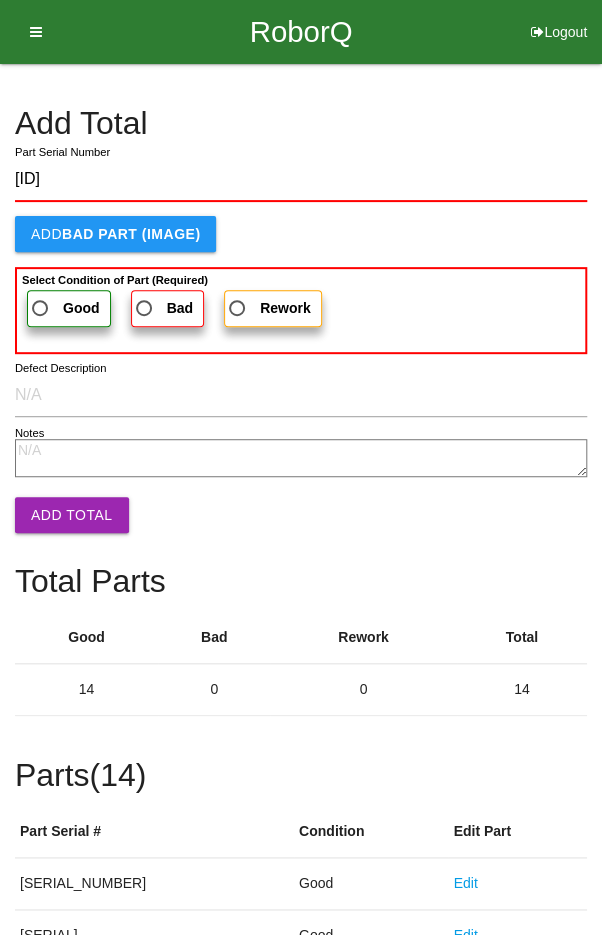 click on "Good" at bounding box center [69, 308] 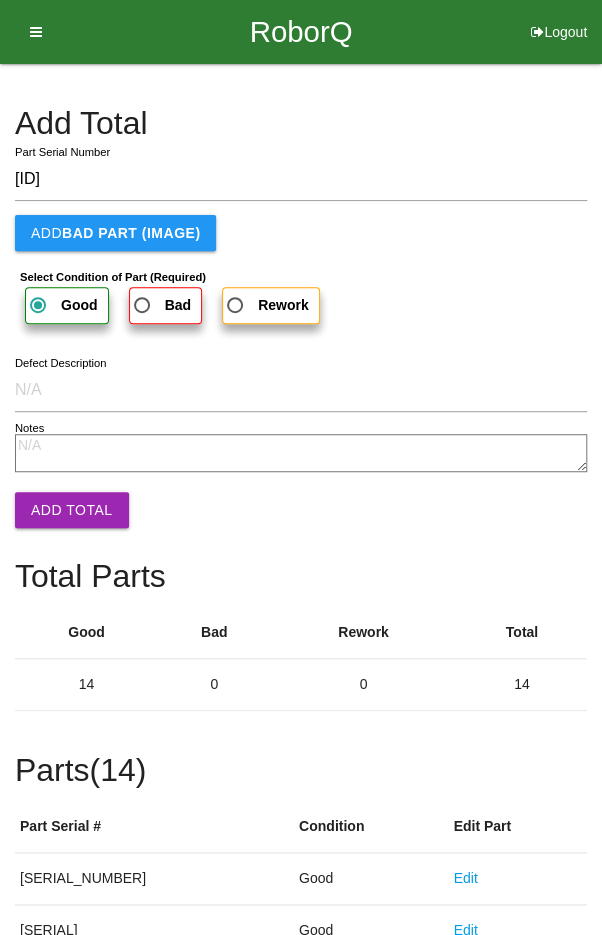 click on "Add Total" at bounding box center (72, 510) 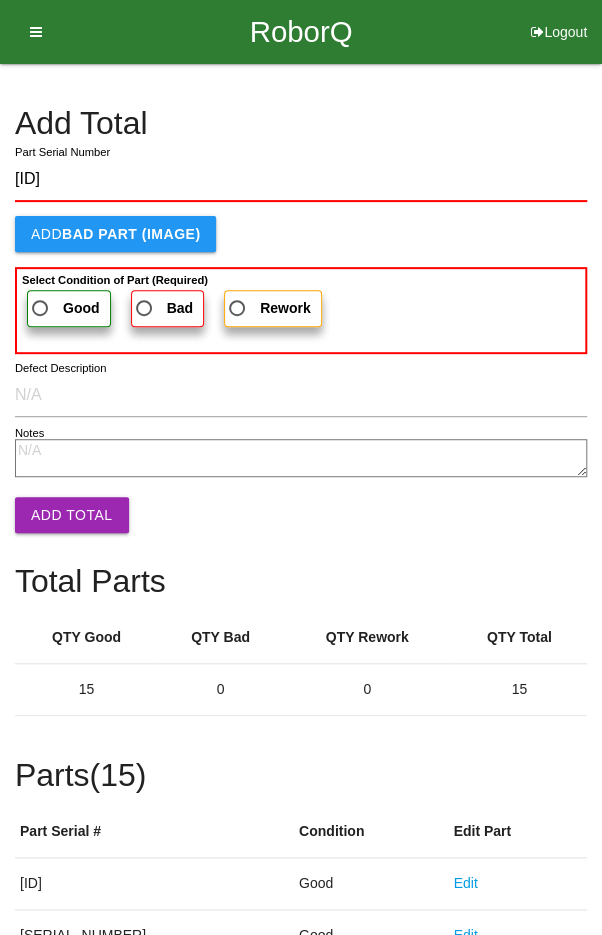 click on "Good" at bounding box center [64, 308] 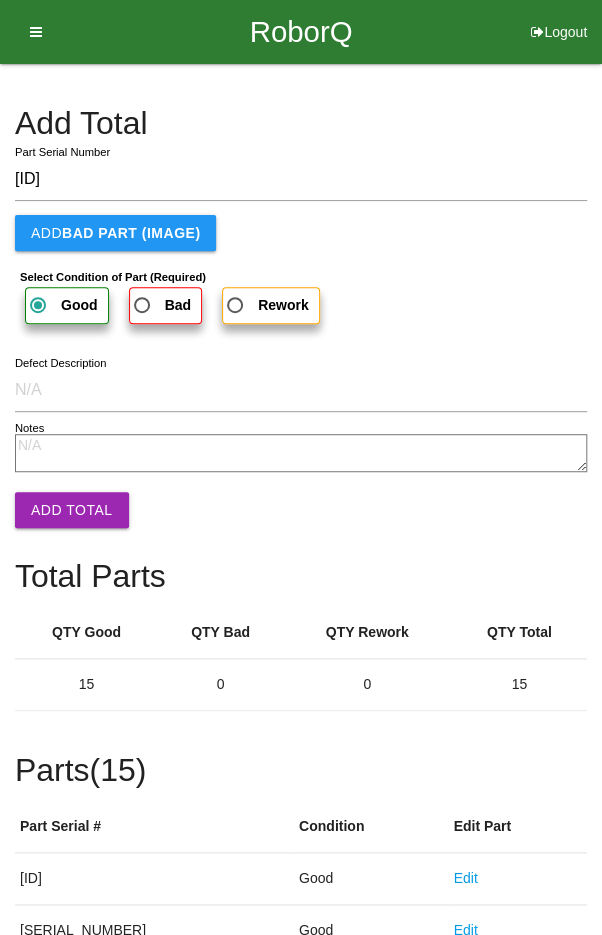 click on "Add Total" at bounding box center (72, 510) 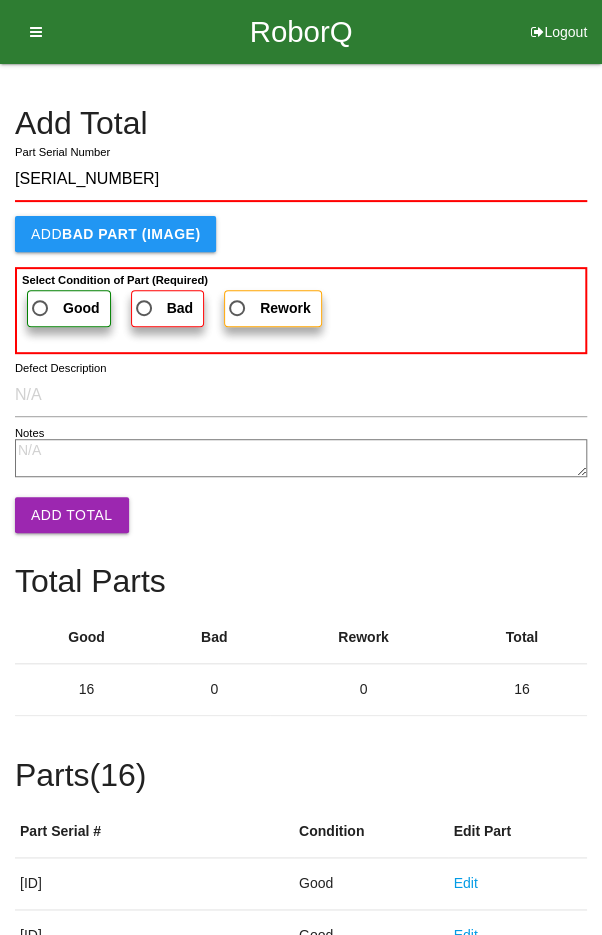 click on "Good" at bounding box center [64, 308] 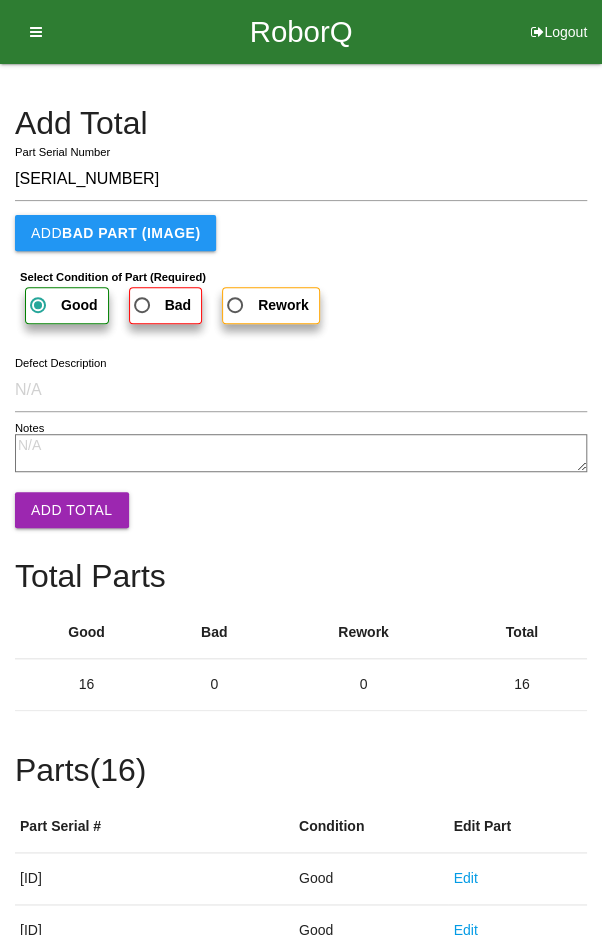 click on "Add Total" at bounding box center [72, 510] 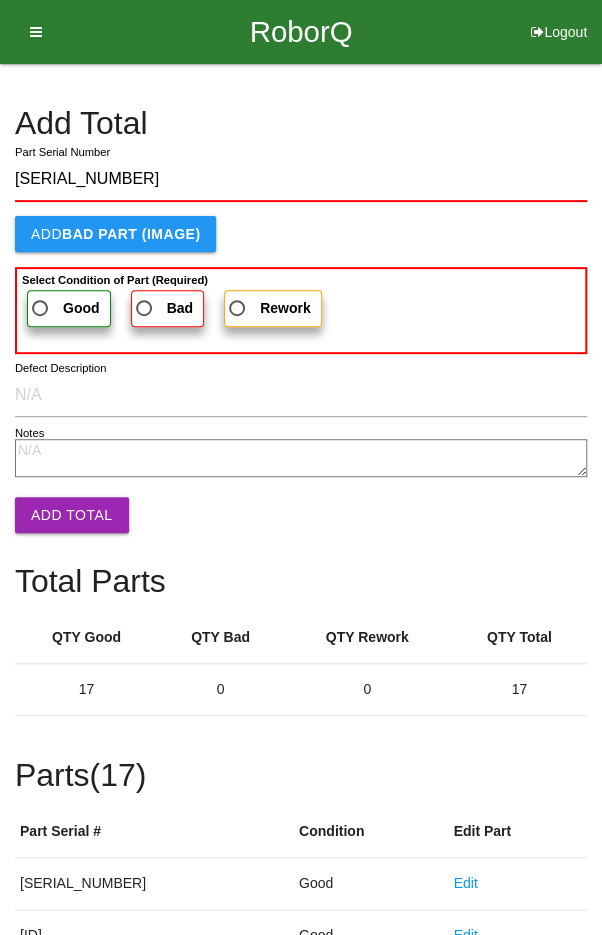 click on "Good" at bounding box center (64, 308) 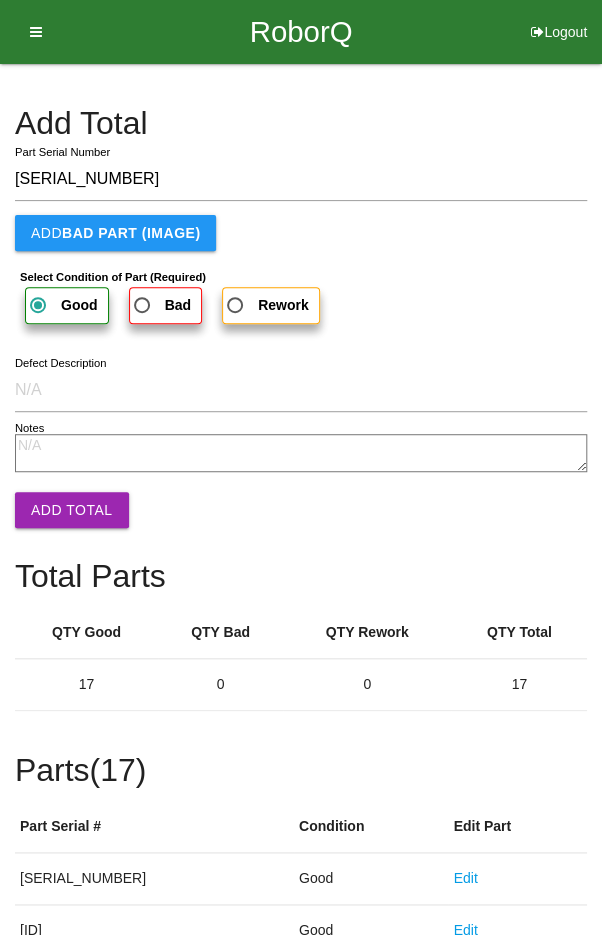 click on "Add Total" at bounding box center [72, 510] 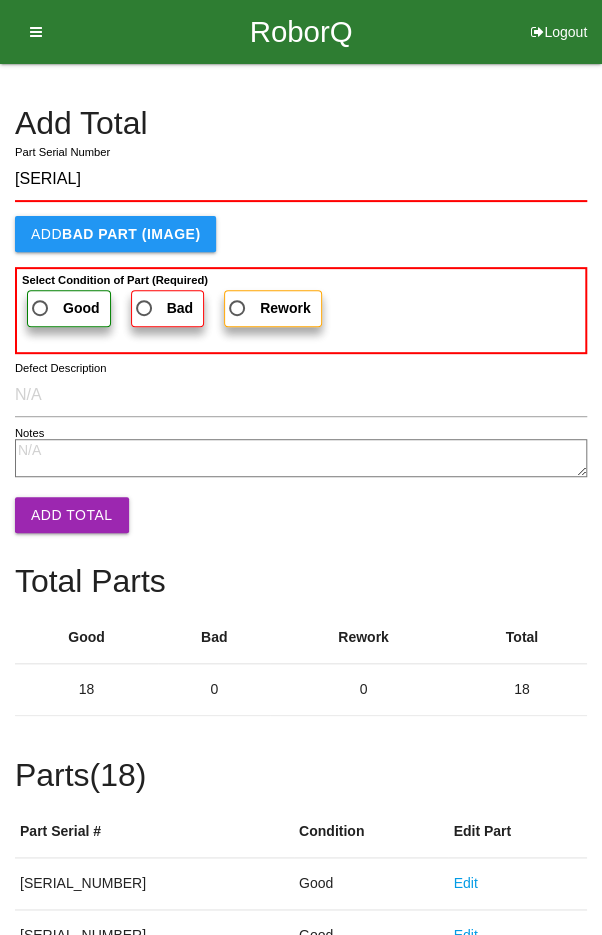 click on "Good" at bounding box center (64, 308) 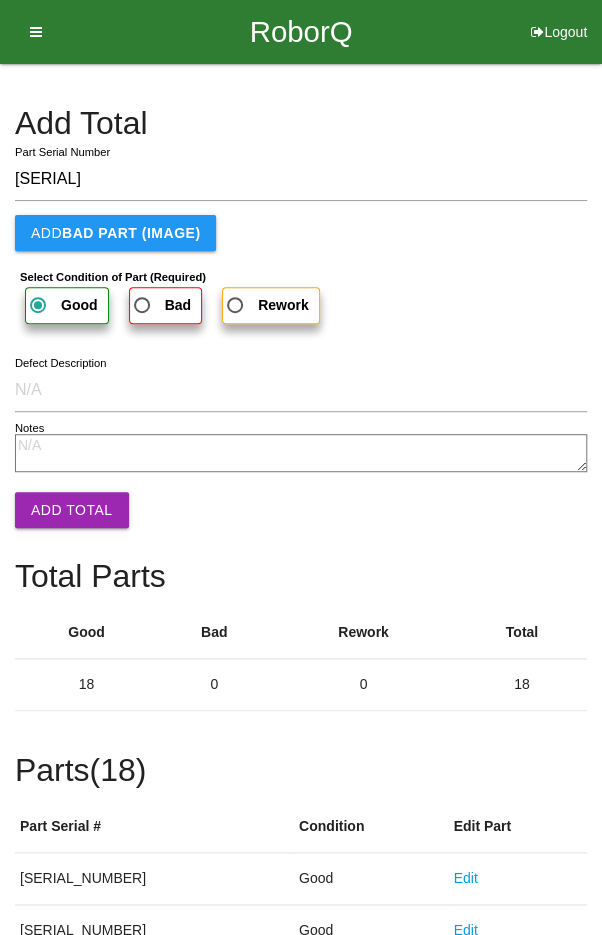 click on "Add Total" at bounding box center (72, 510) 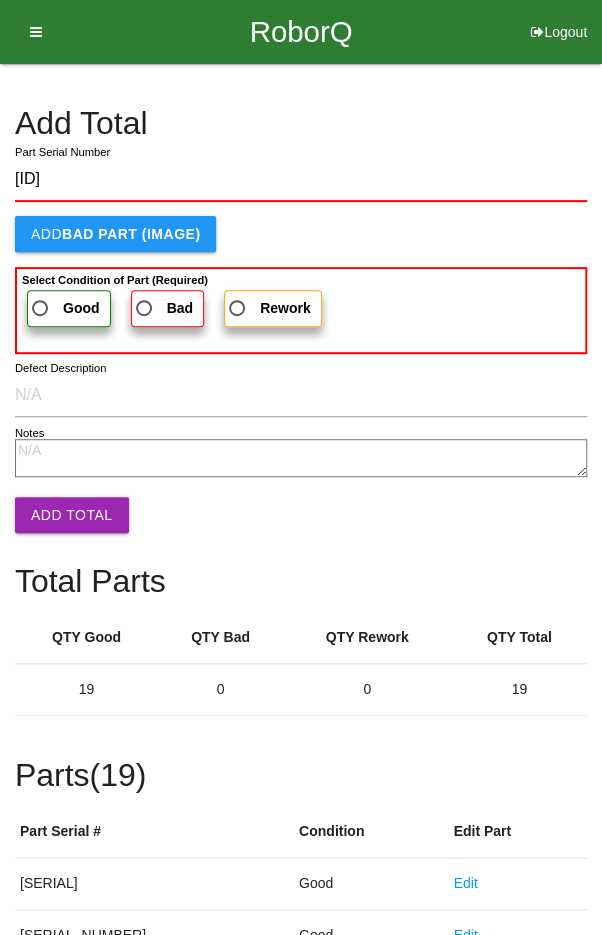 click on "Good" at bounding box center (64, 308) 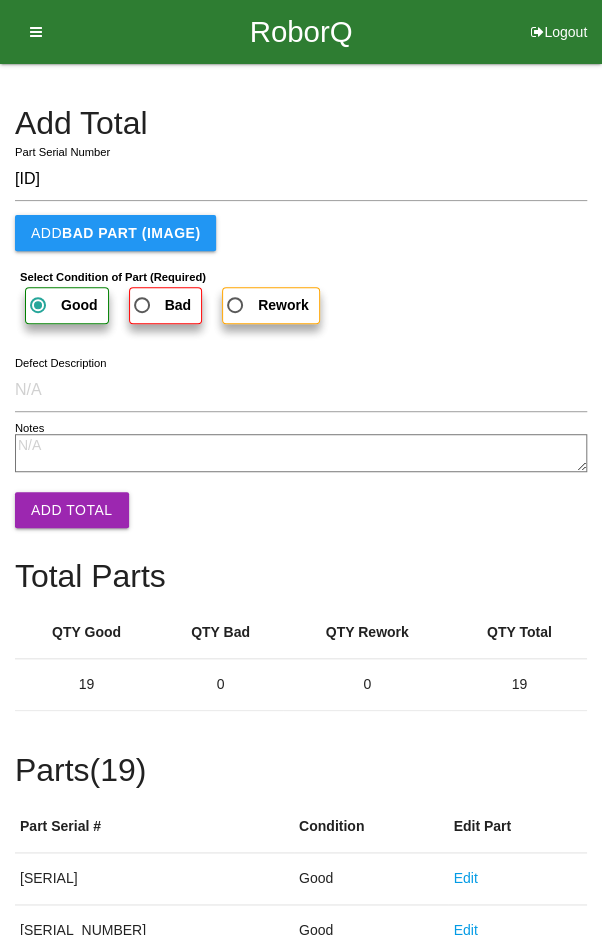click on "Add Total" at bounding box center [72, 510] 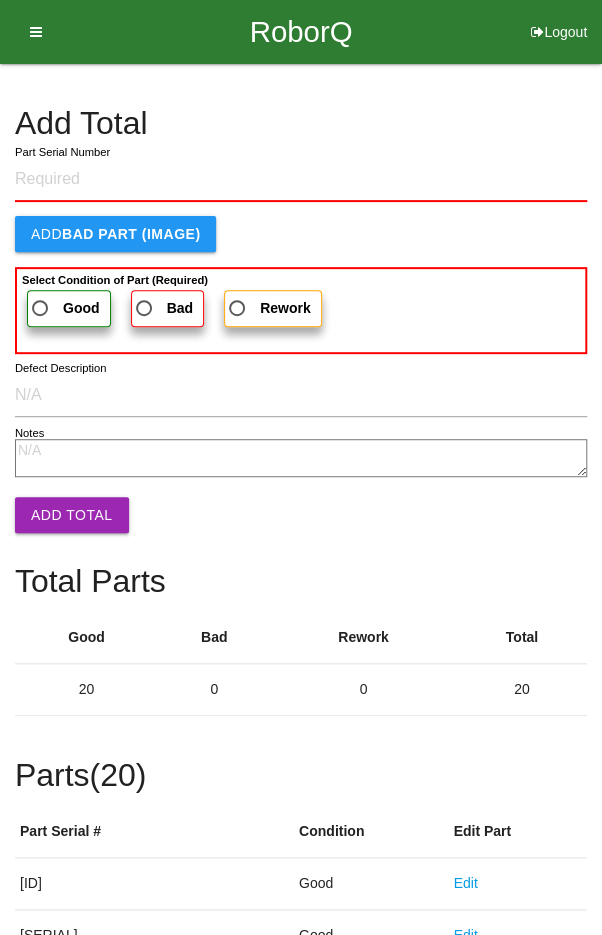 click on "Add Total" at bounding box center [301, 123] 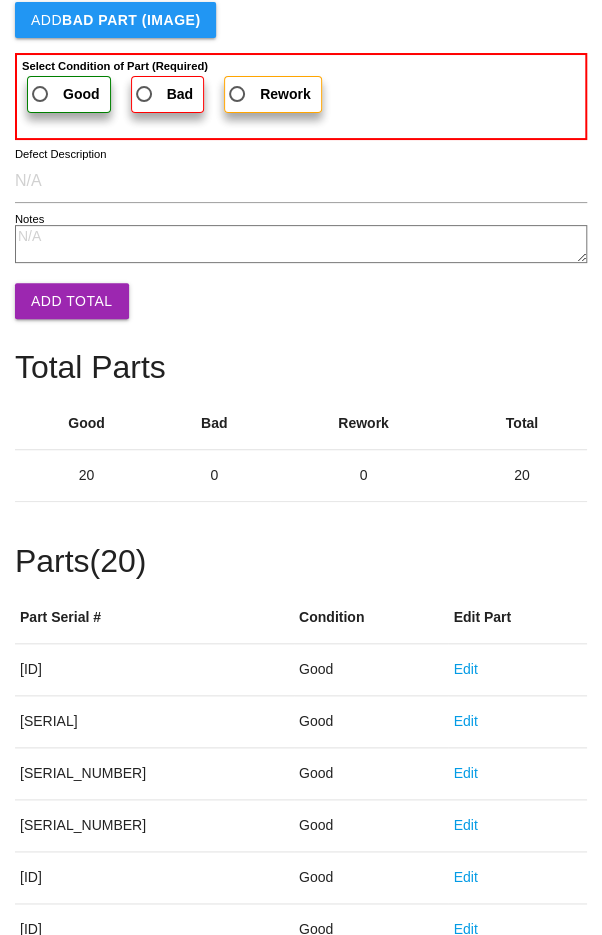 scroll, scrollTop: 1111, scrollLeft: 0, axis: vertical 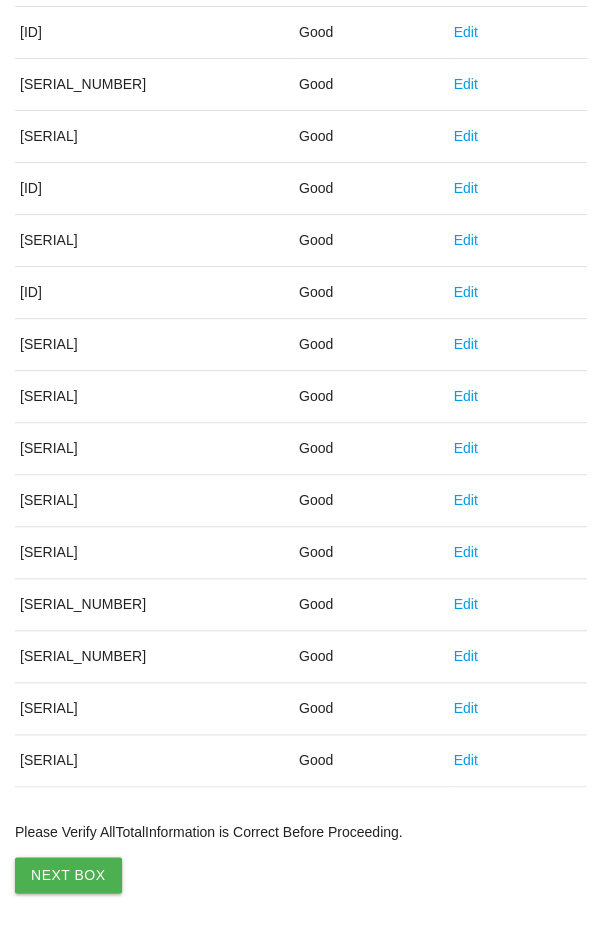 click on "Next Box" at bounding box center (68, 875) 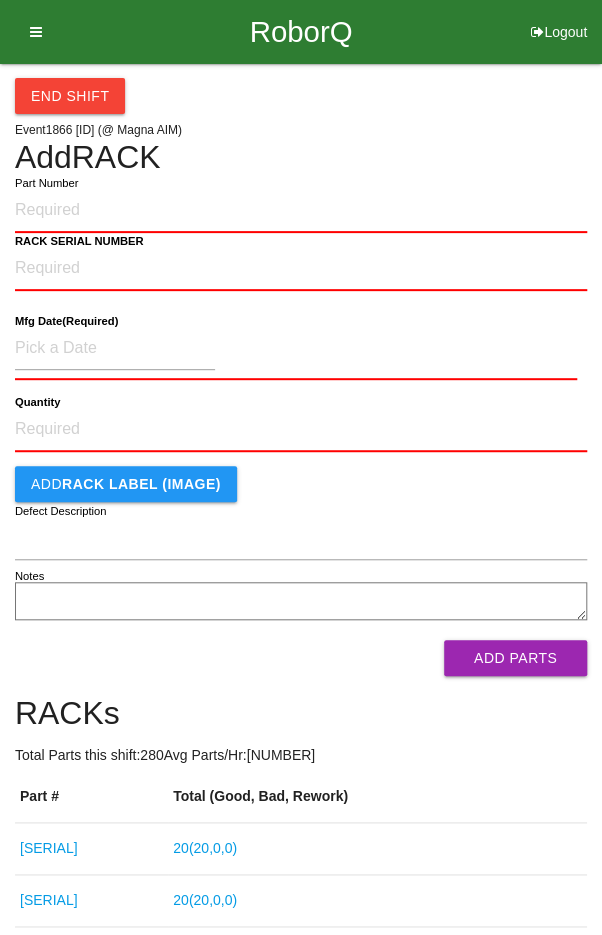 click on "End Shift Event  1866   > [SERIAL] (@ Magna AIM) Add  RACK   Part Number    RACK SERIAL NUMBER     Mfg Date  (Required) Quantity Add  RACK LABEL (IMAGE) Defect Description Notes Add Parts RACKs Total Parts this shift:  280  Avg Parts/Hr:  44.24 Part # Total (Good, Bad, Rework) [SERIAL] 20  ( 20 ,  0 ,  0 ) [SERIAL] 20  ( 20 ,  0 ,  0 ) [SERIAL] 20  ( 20 ,  0 ,  0 ) [SERIAL] 20  ( 20 ,  0 ,  0 ) [SERIAL] 20  ( 20 ,  0 ,  0 ) [SERIAL] 20  ( 20 ,  0 ,  0 ) [SERIAL] 20  ( 20 ,  0 ,  0 ) [SERIAL] 20  ( 20 ,  0 ,  0 ) [SERIAL] 20  ( 20 ,  0 ,  0 ) [SERIAL] 20  ( 20 ,  0 ,  0 ) [SERIAL] 20  ( 20 ,  0 ,  0 ) [SERIAL] 20  ( 20 ,  0 ,  0 ) [SERIAL] 20  ( 20 ,  0 ,  0 ) [SERIAL] 20  ( 20 ,  0 ,  0 )" at bounding box center [301, 807] 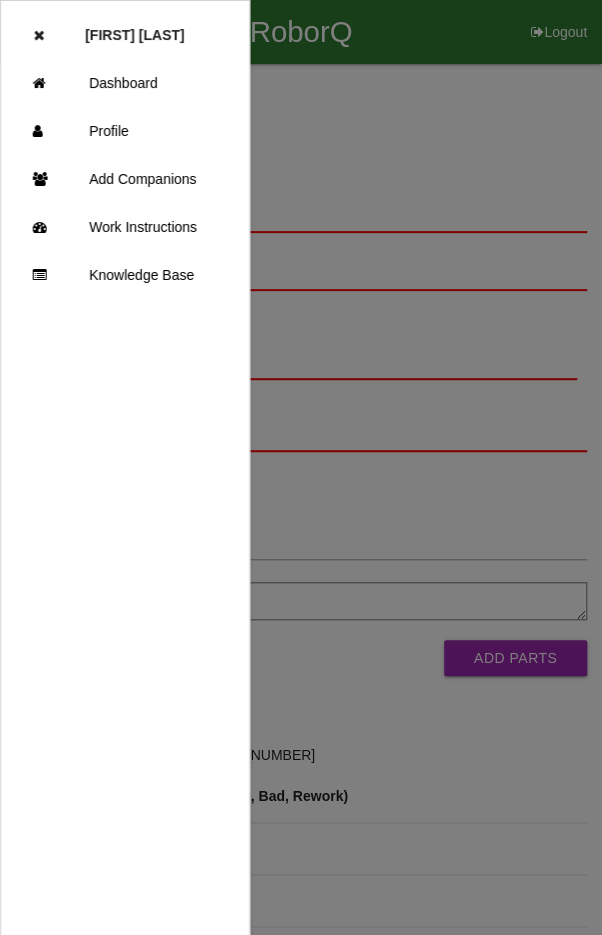 click on "Dashboard" at bounding box center [125, 83] 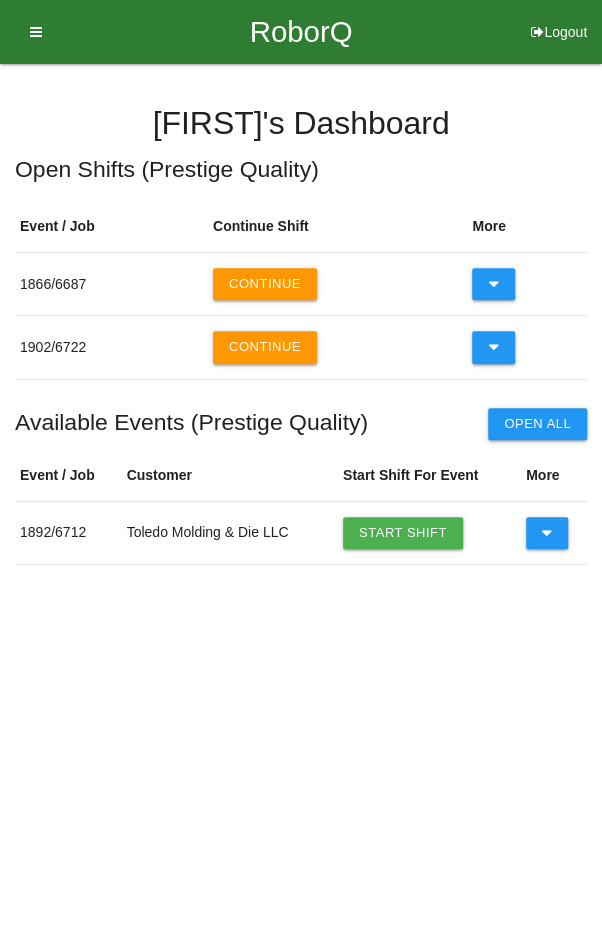 click at bounding box center (547, 533) 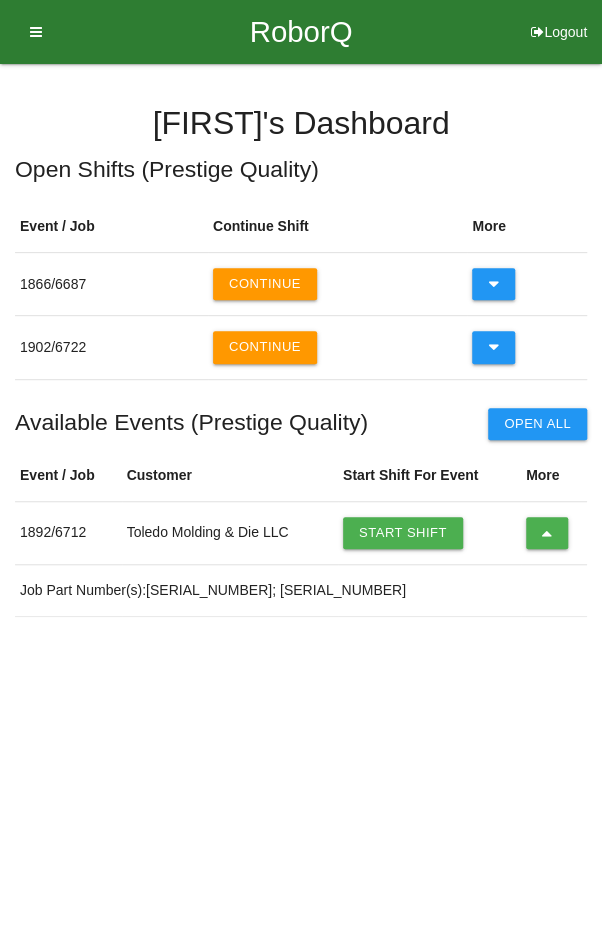 click on "Start Shift" at bounding box center (403, 533) 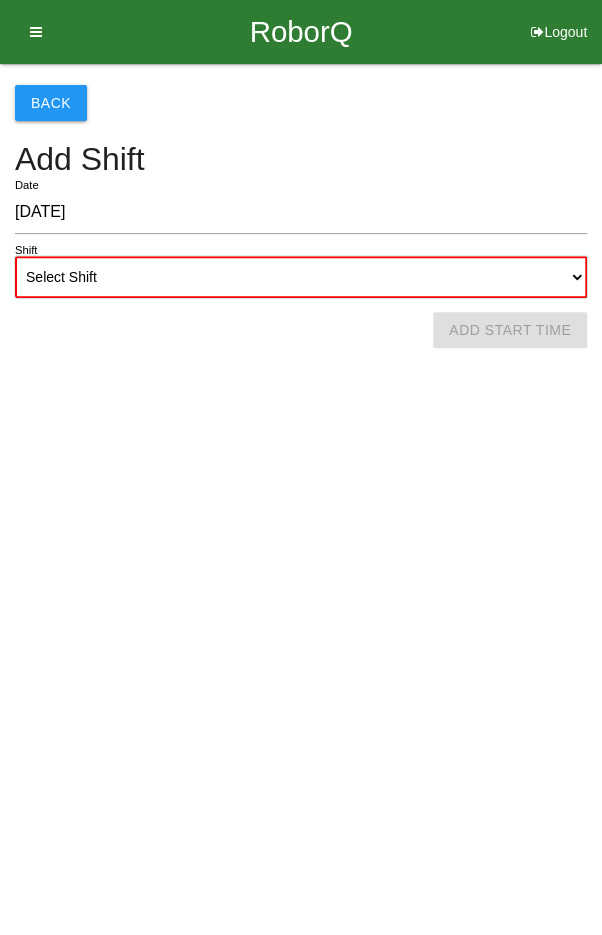click on "Select Shift 1st Shift 2nd Shift 3rd Shift 4th Shift" at bounding box center [301, 277] 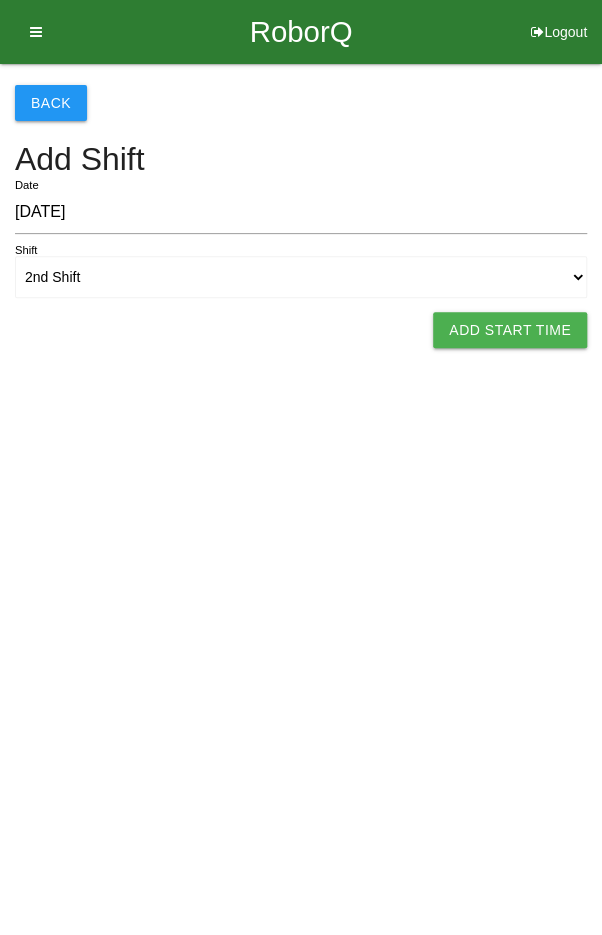 click on "Add Start Time" at bounding box center [510, 330] 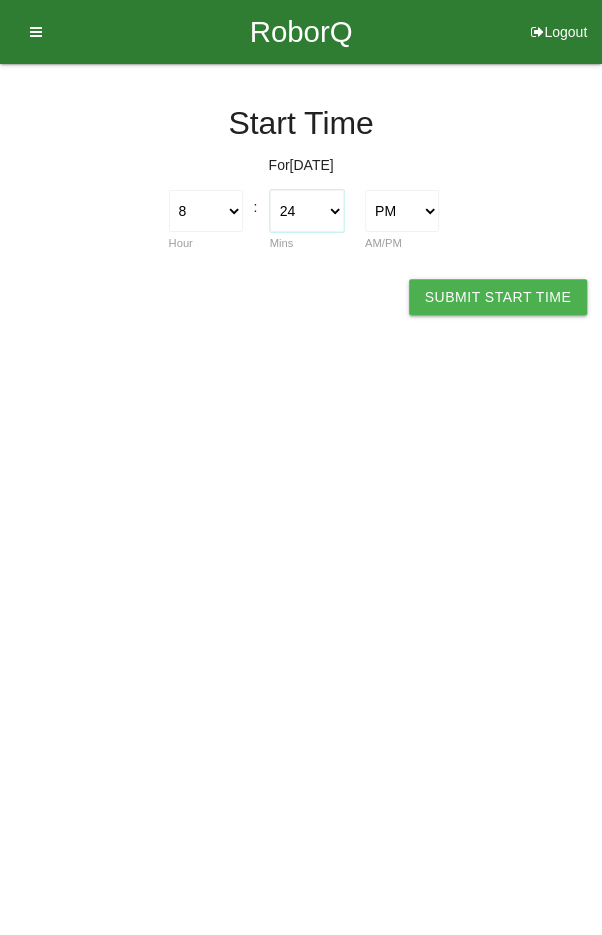 click on "00 01 02 03 04 05 06 07 08 09 10 11 12 13 14 15 16 17 18 19 20 21 22 23 24 25 26 27 28 29 30 31 32 33 34 35 36 37 38 39 40 41 42 43 44 45 46 47 48 49 50 51 52 53 54 55 56 57 58 59" at bounding box center (307, 211) 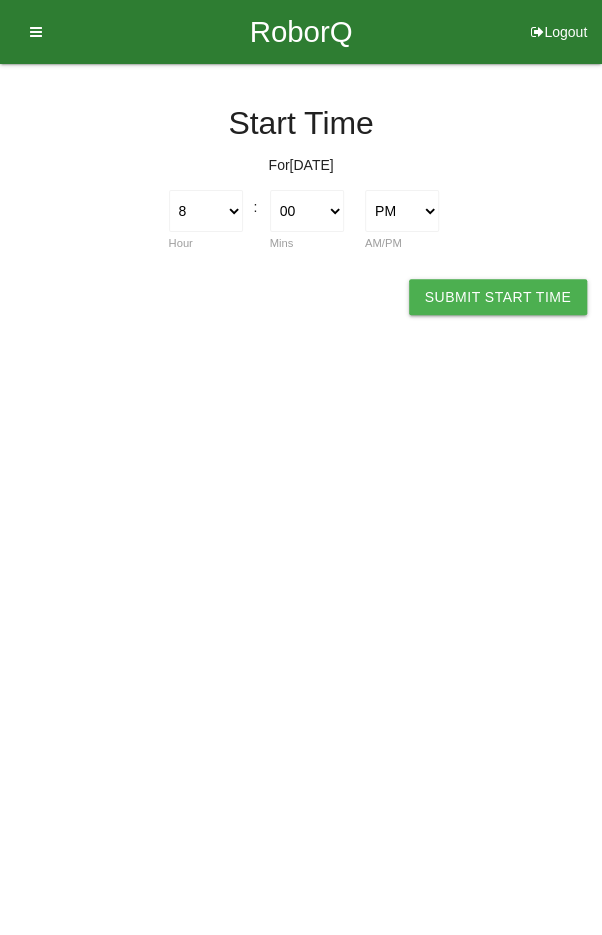 click on "Submit Start Time" at bounding box center [498, 297] 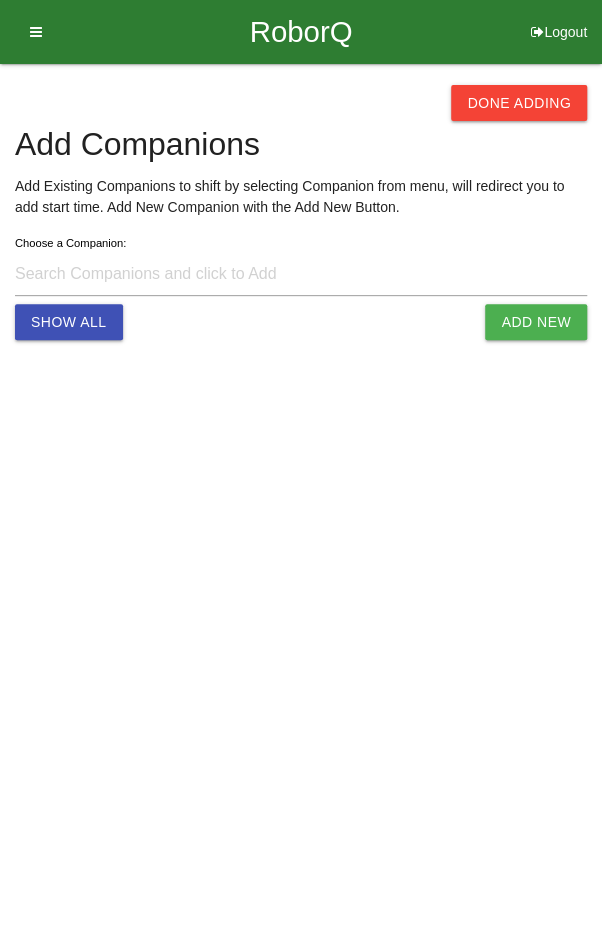 click on "Done Adding" at bounding box center [519, 103] 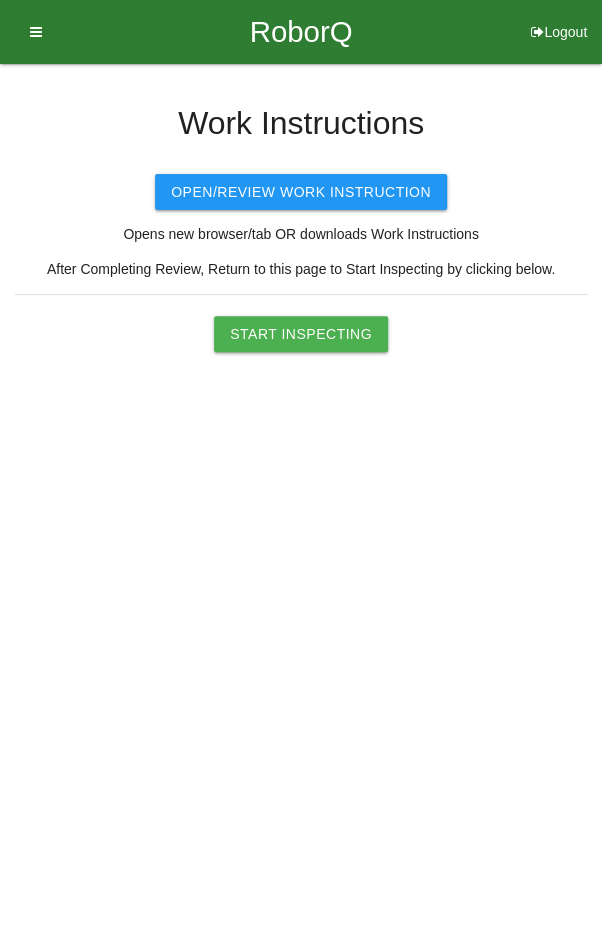 click on "Start Inspecting" at bounding box center [301, 334] 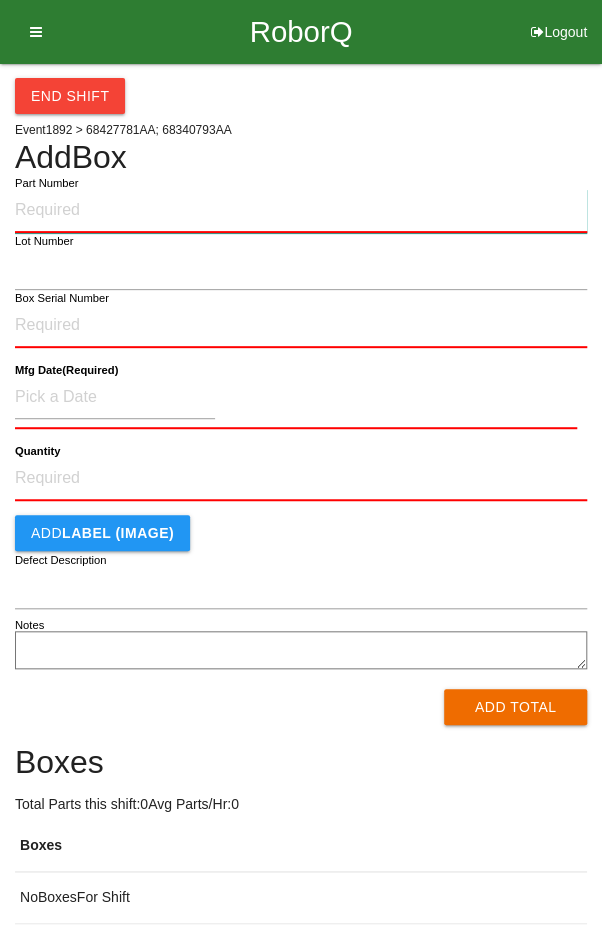 click on "Part Number" at bounding box center (301, 211) 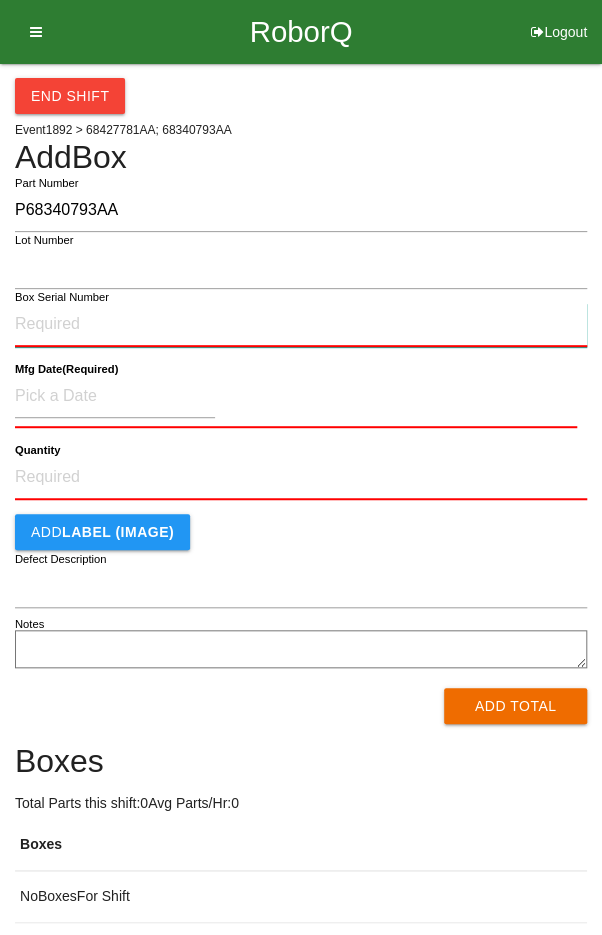 click on "Box Serial Number" at bounding box center [301, 325] 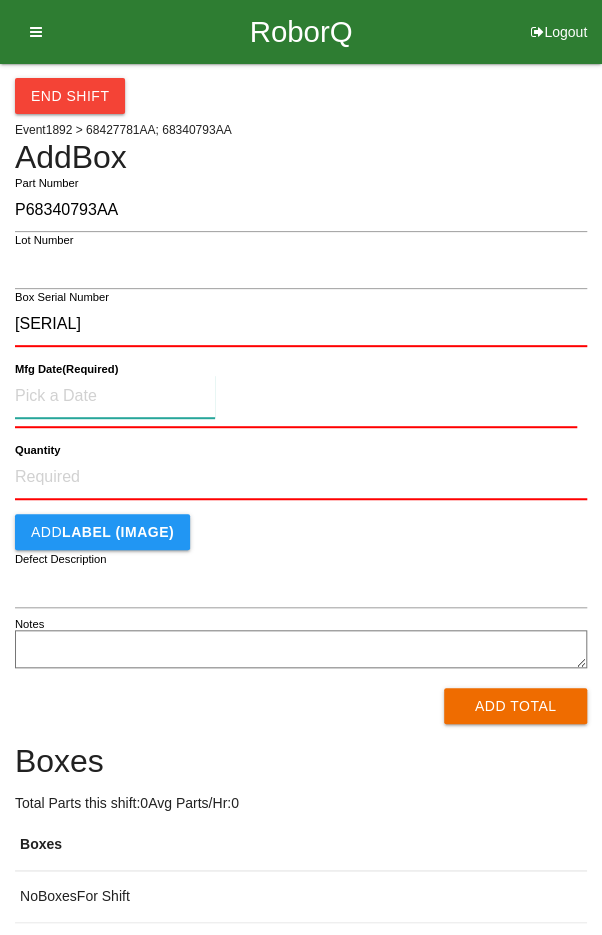click at bounding box center (115, 396) 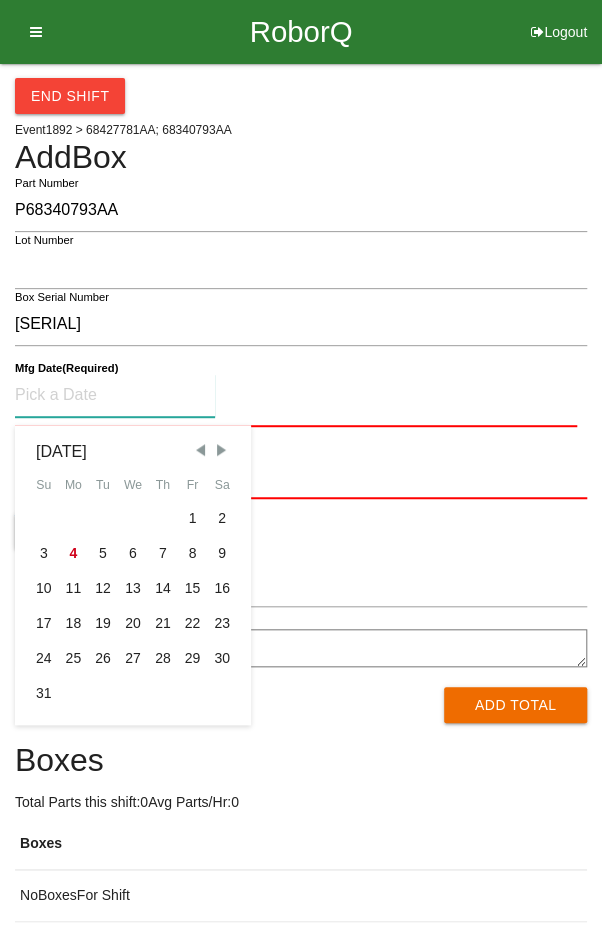 click on "1" at bounding box center [193, 518] 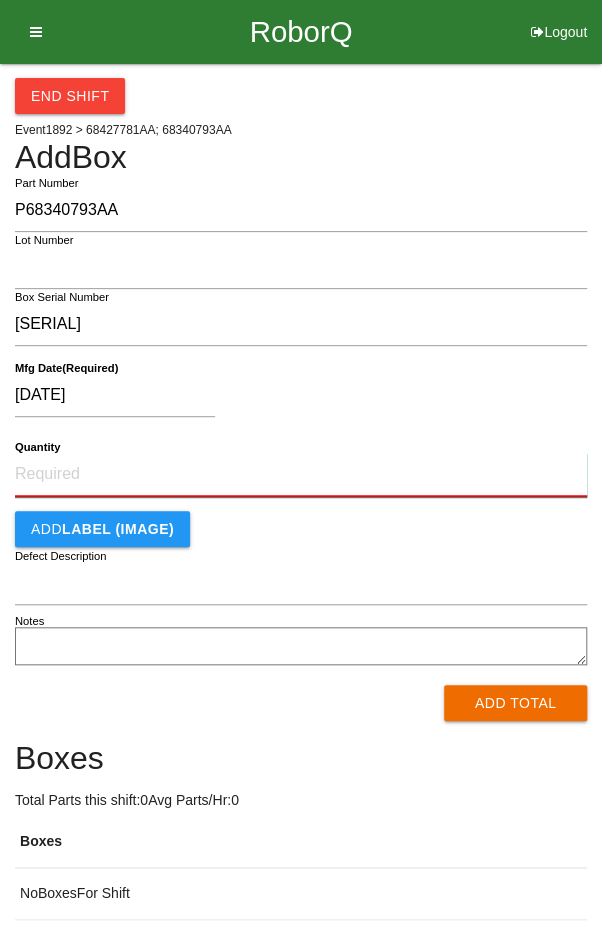 click on "Quantity" at bounding box center [301, 475] 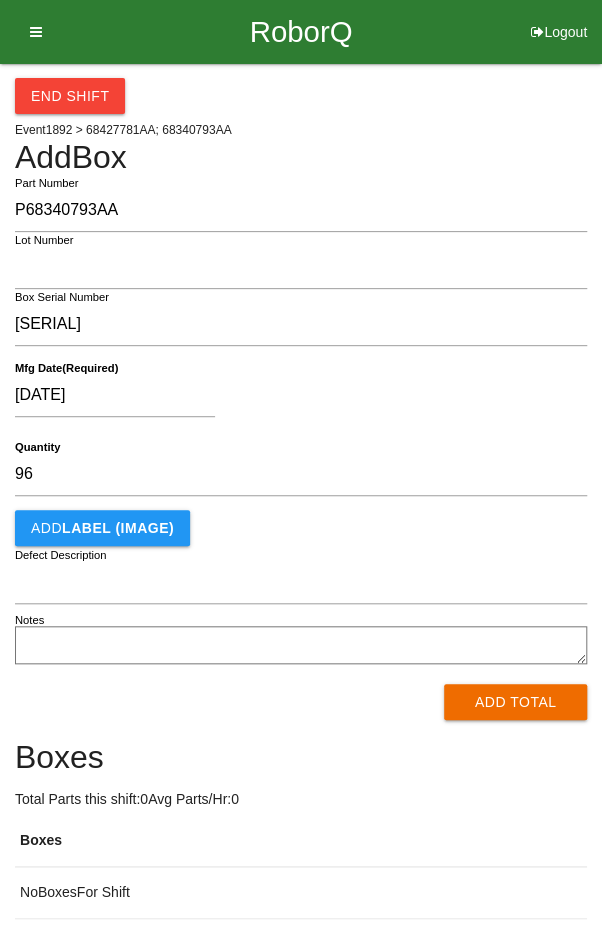 click on "[DATE]" at bounding box center (296, 399) 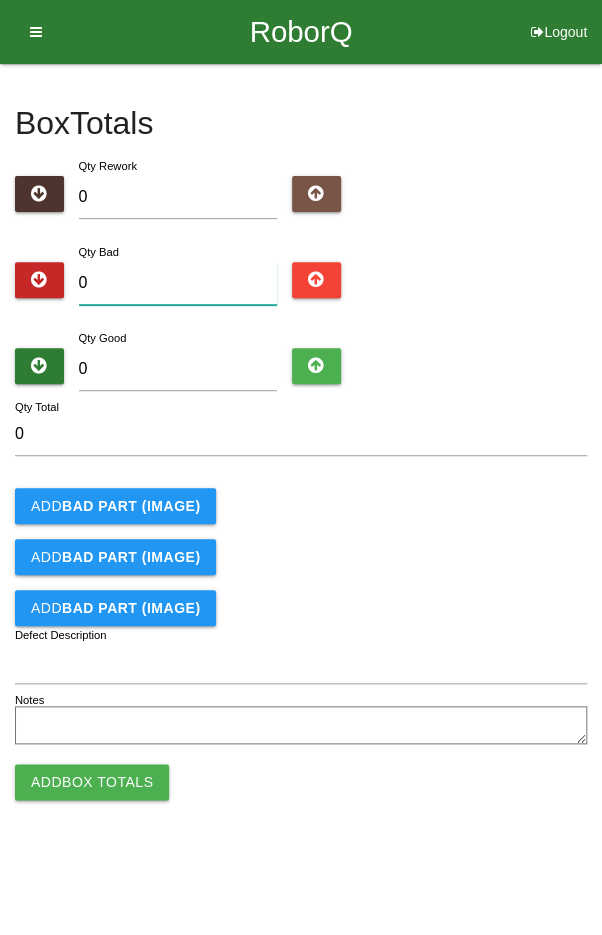click on "0" at bounding box center [178, 283] 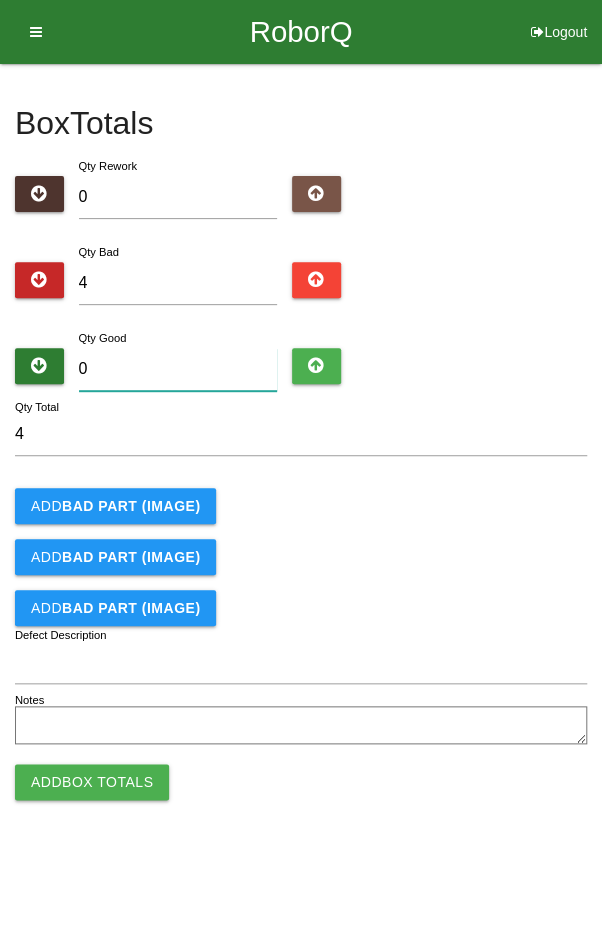 click on "0" at bounding box center [178, 369] 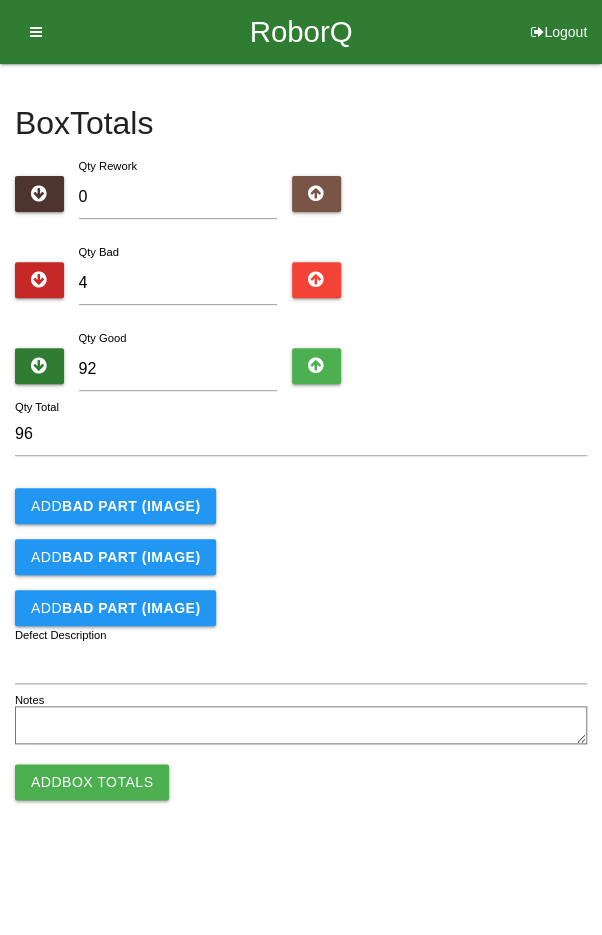 click on "BAD PART (IMAGE)" at bounding box center (131, 506) 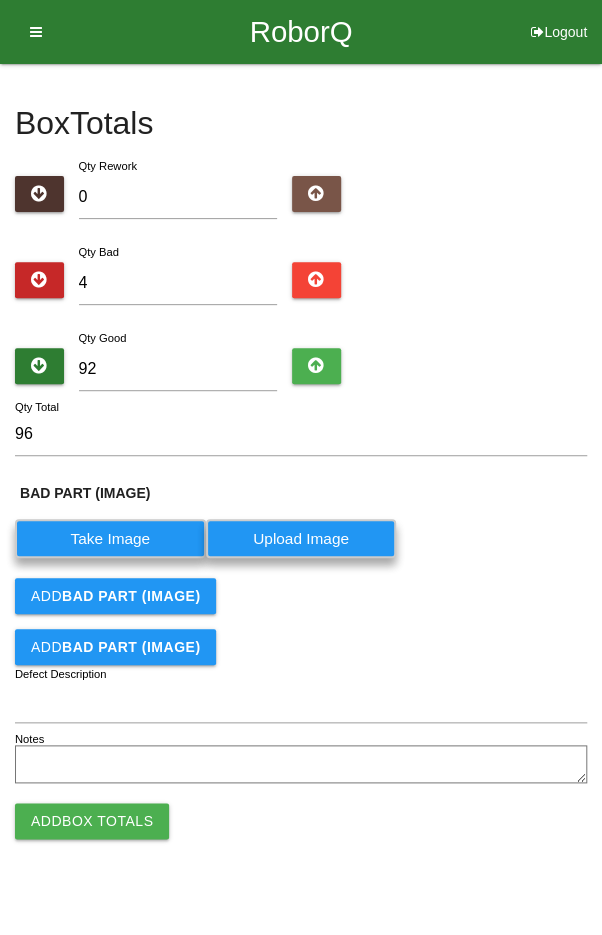 click on "BAD PART (IMAGE)" at bounding box center (131, 596) 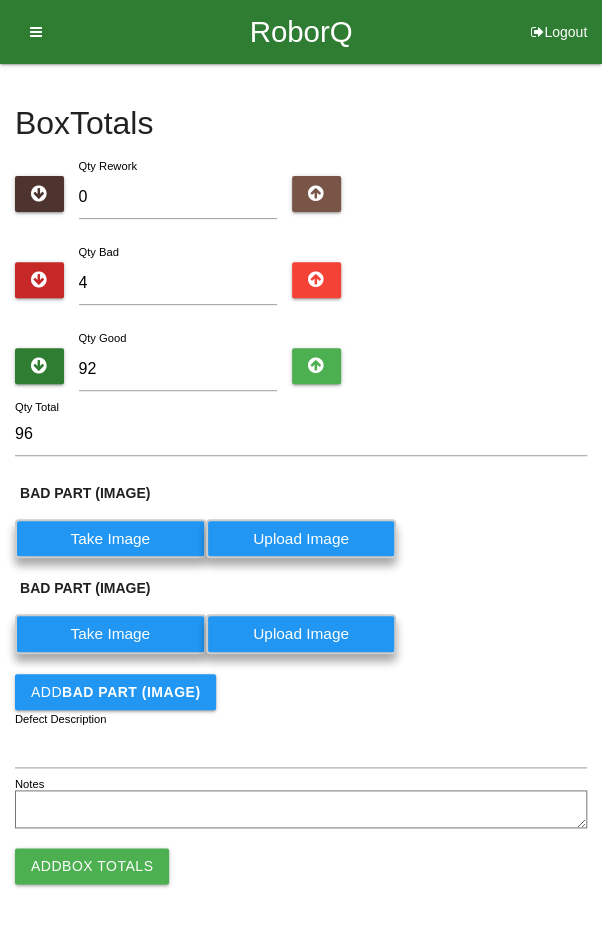 click on "BAD PART (IMAGE)" at bounding box center [131, 692] 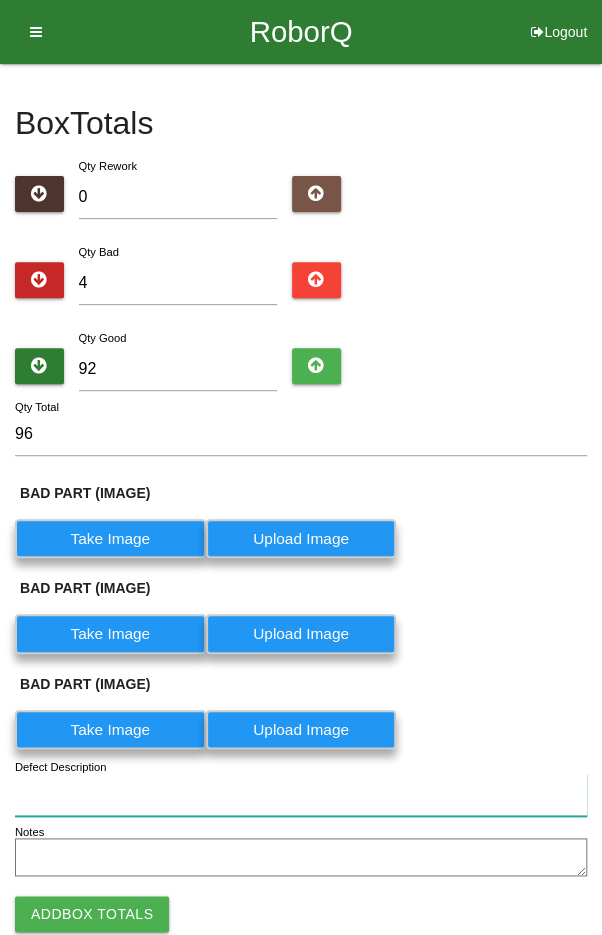 click on "Defect Description" at bounding box center [301, 794] 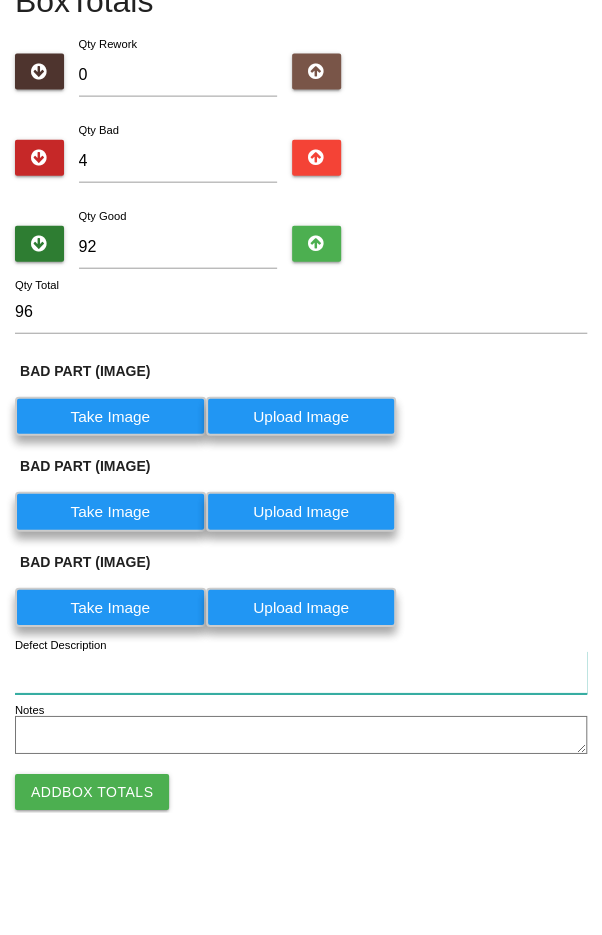 scroll, scrollTop: 42, scrollLeft: 0, axis: vertical 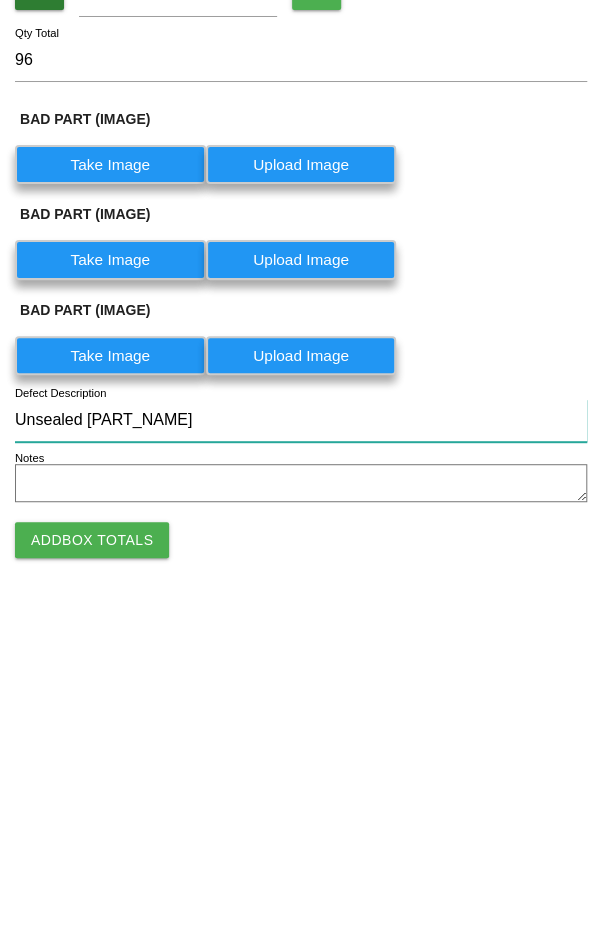 click on "Unsealed [PART_NAME]" at bounding box center (301, 752) 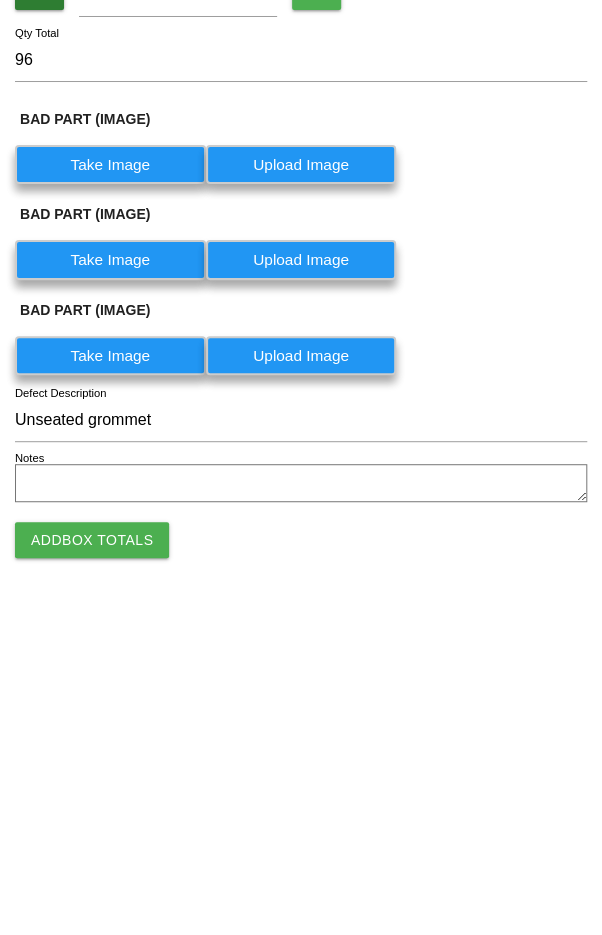 click on "Take Image" at bounding box center (110, 496) 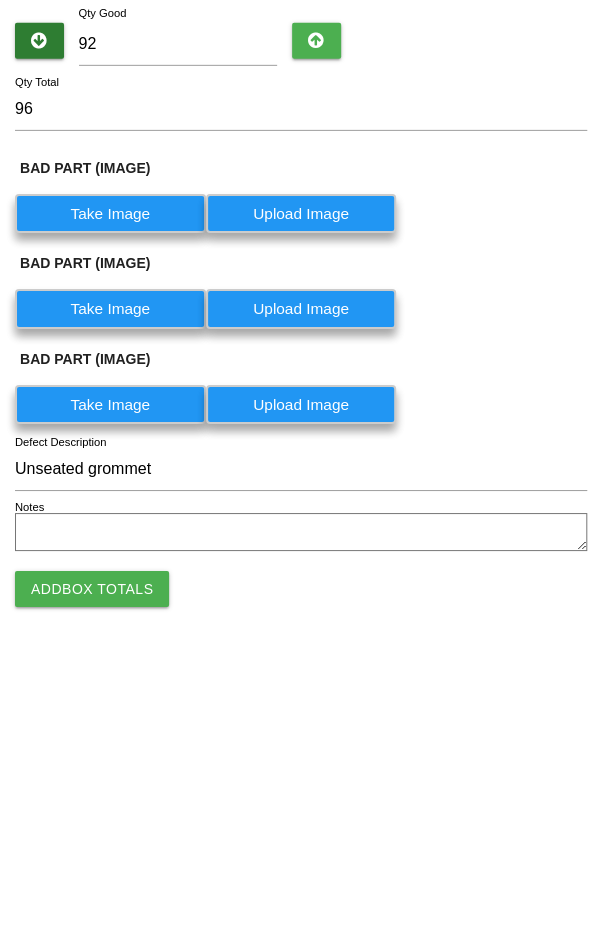 scroll, scrollTop: 42, scrollLeft: 0, axis: vertical 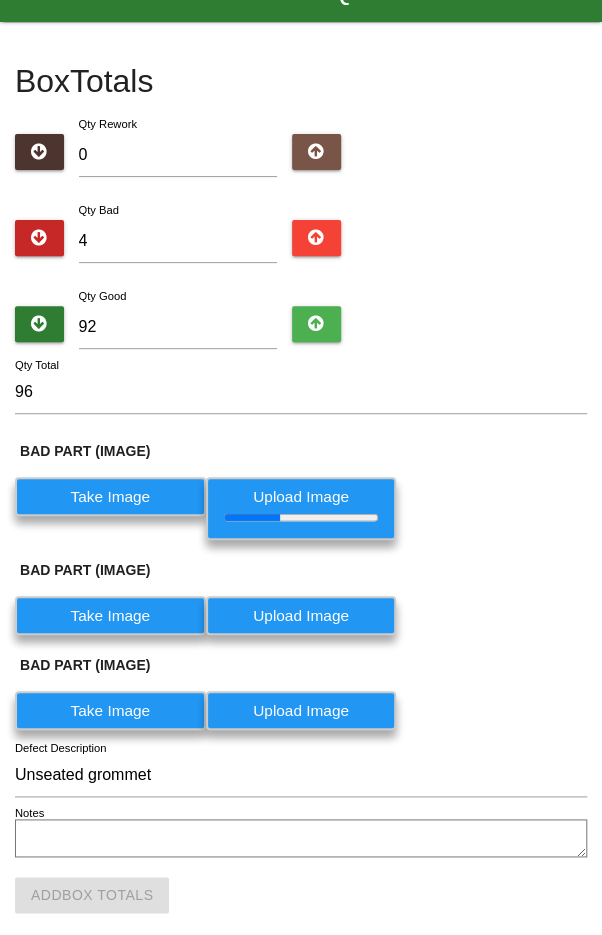 click on "Take Image" at bounding box center [110, 615] 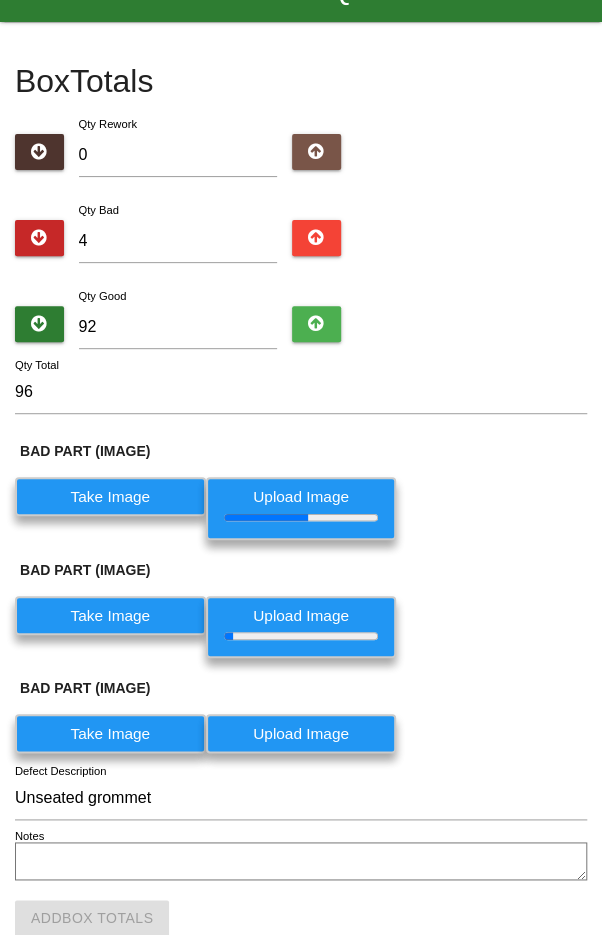 click on "Take Image" at bounding box center [110, 733] 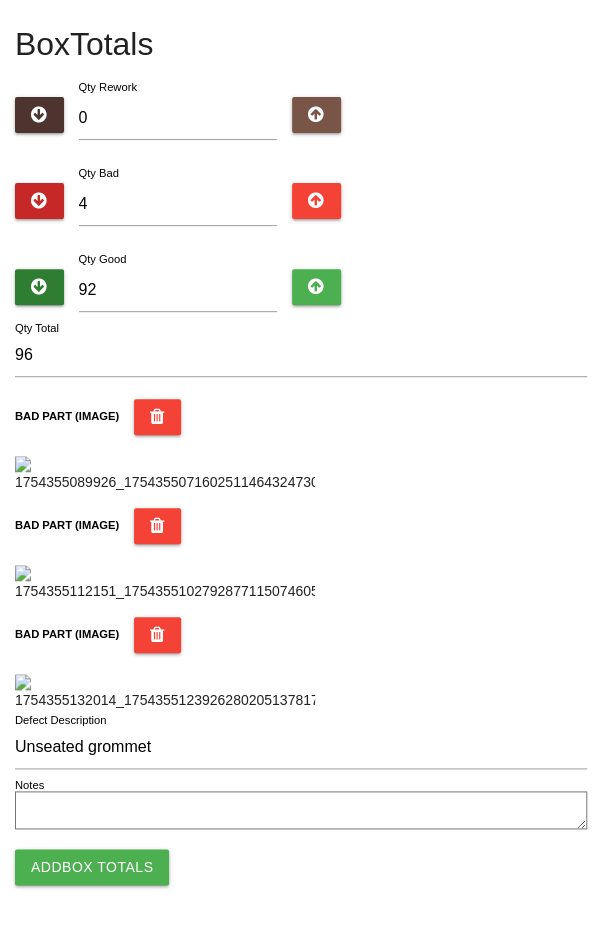 scroll, scrollTop: 1187, scrollLeft: 0, axis: vertical 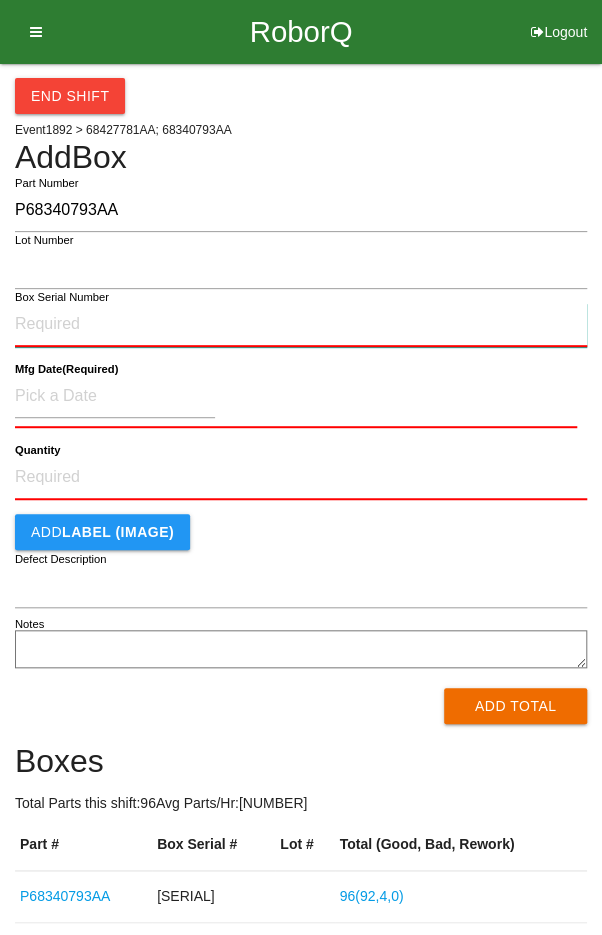 click on "Box Serial Number" at bounding box center (301, 325) 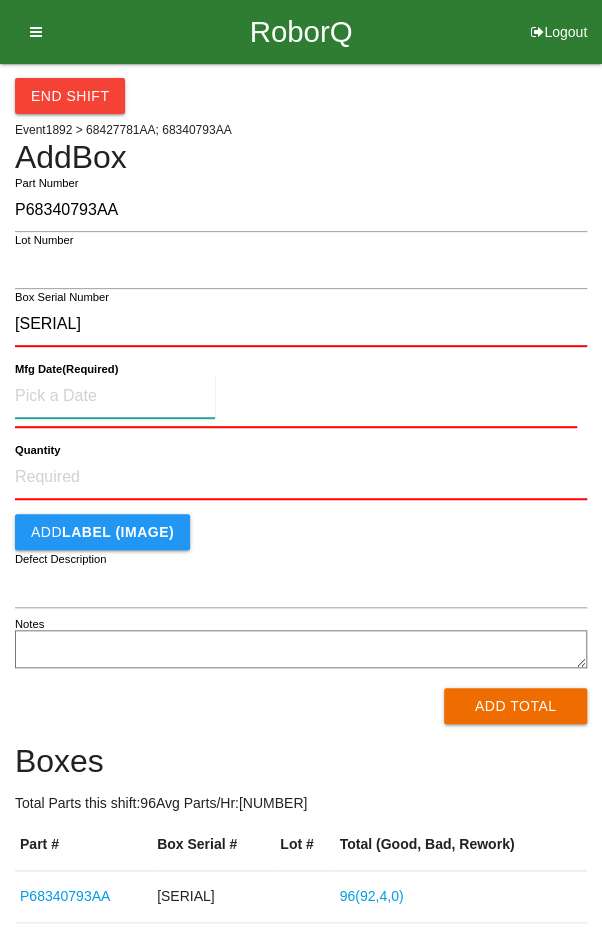 click at bounding box center [115, 396] 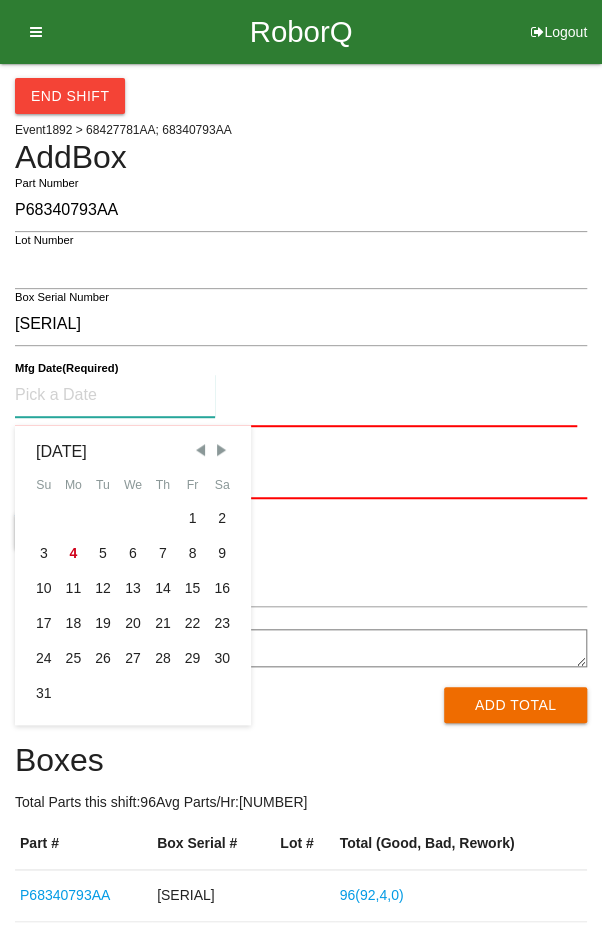 click on "1" at bounding box center [193, 518] 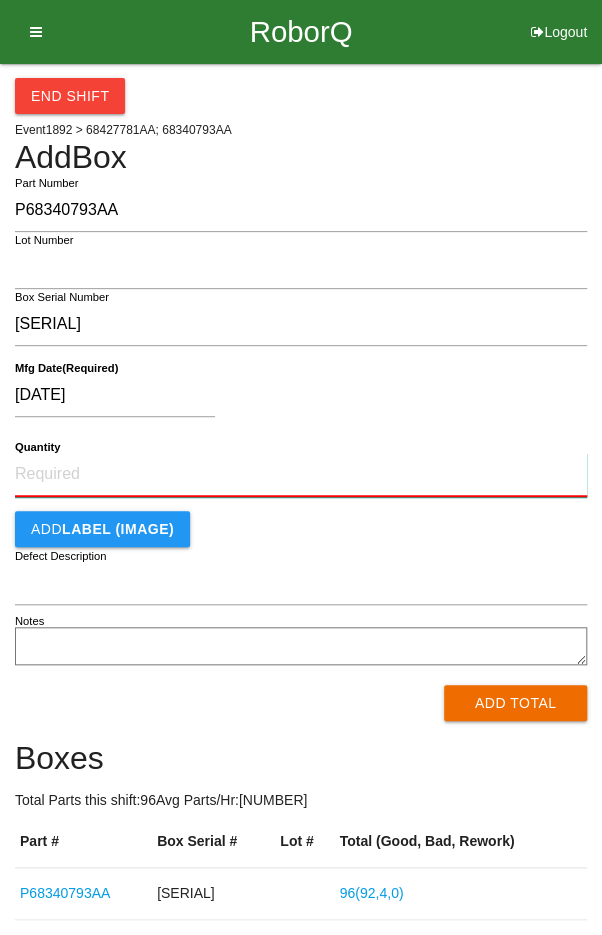 click on "Quantity" at bounding box center (301, 475) 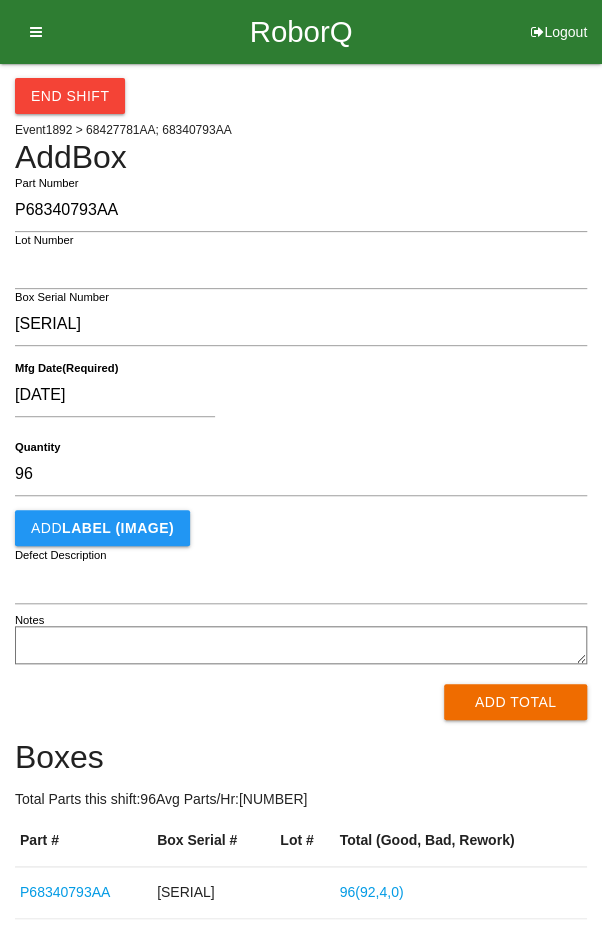 click on "[DATE]" at bounding box center (296, 399) 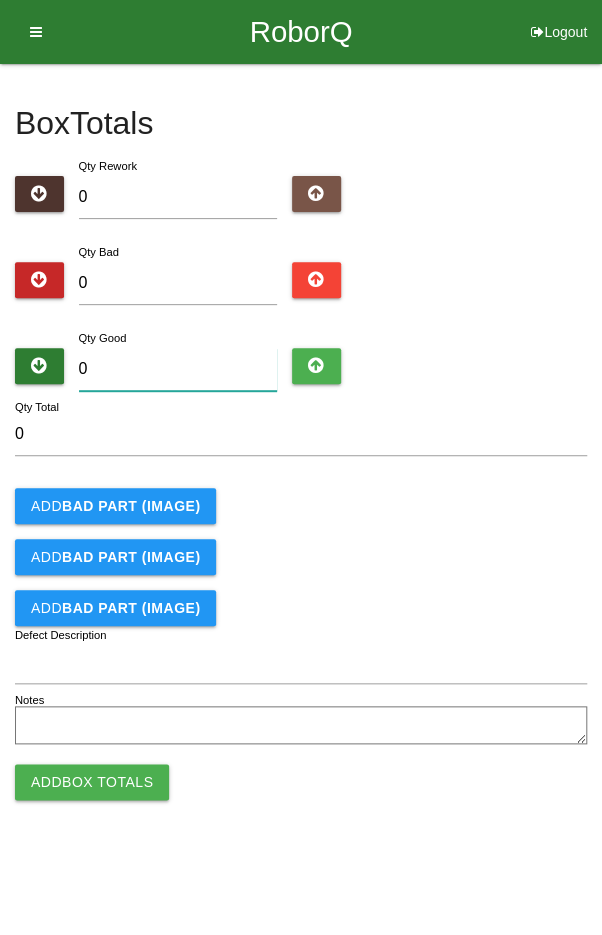 click on "0" at bounding box center (178, 369) 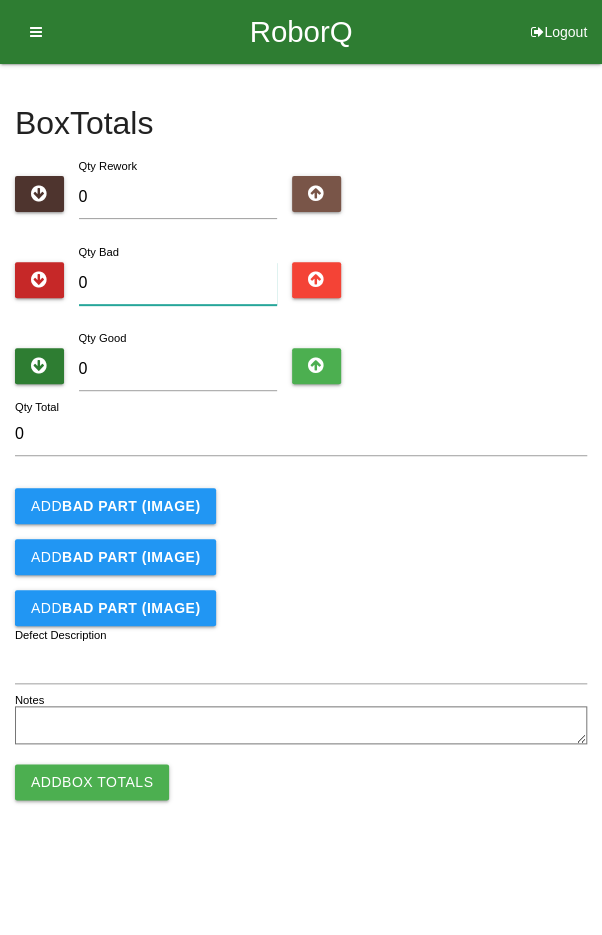 click on "0" at bounding box center [178, 283] 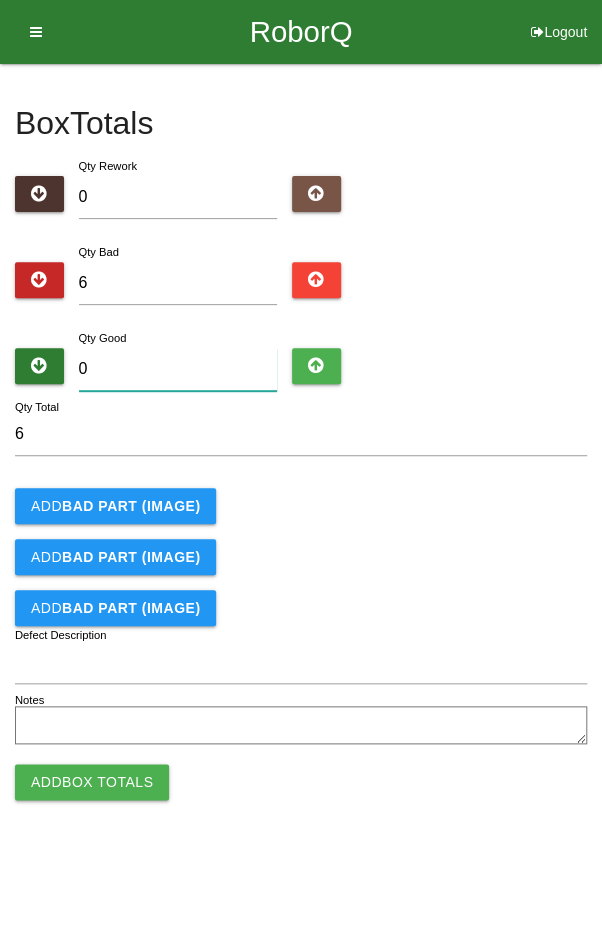 click on "0" at bounding box center (178, 369) 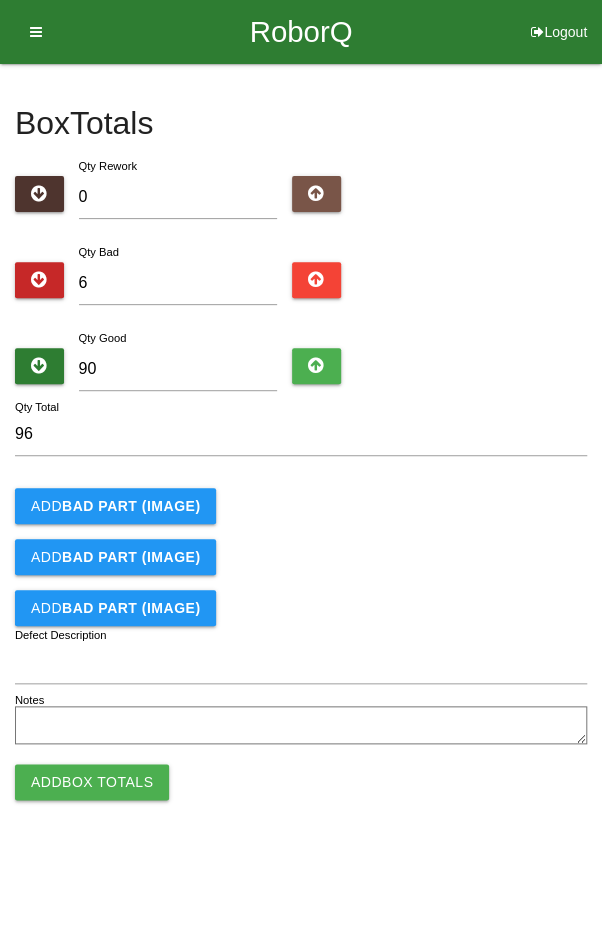 click on "Add  BAD PART (IMAGE)" at bounding box center [115, 506] 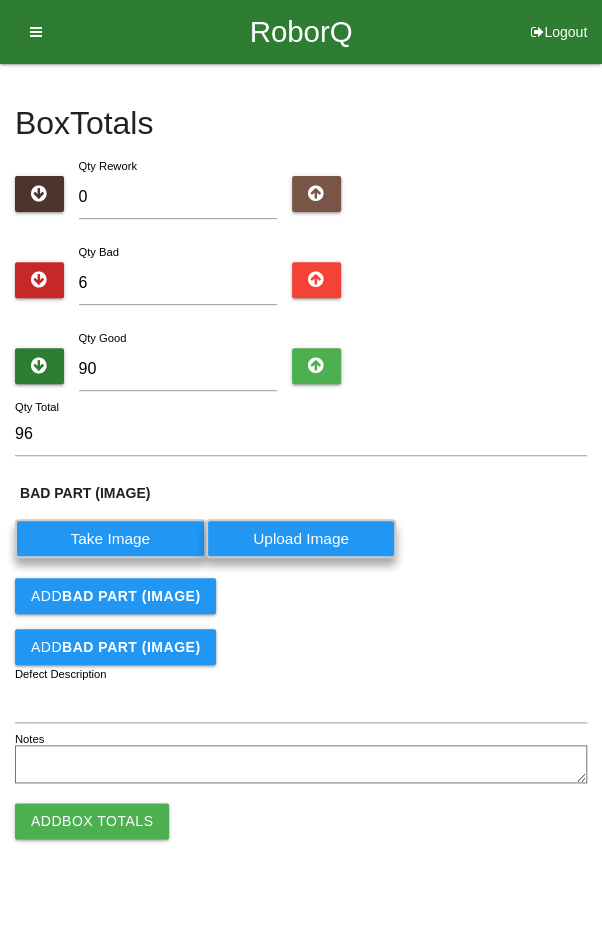 click on "BAD PART (IMAGE)" at bounding box center (131, 596) 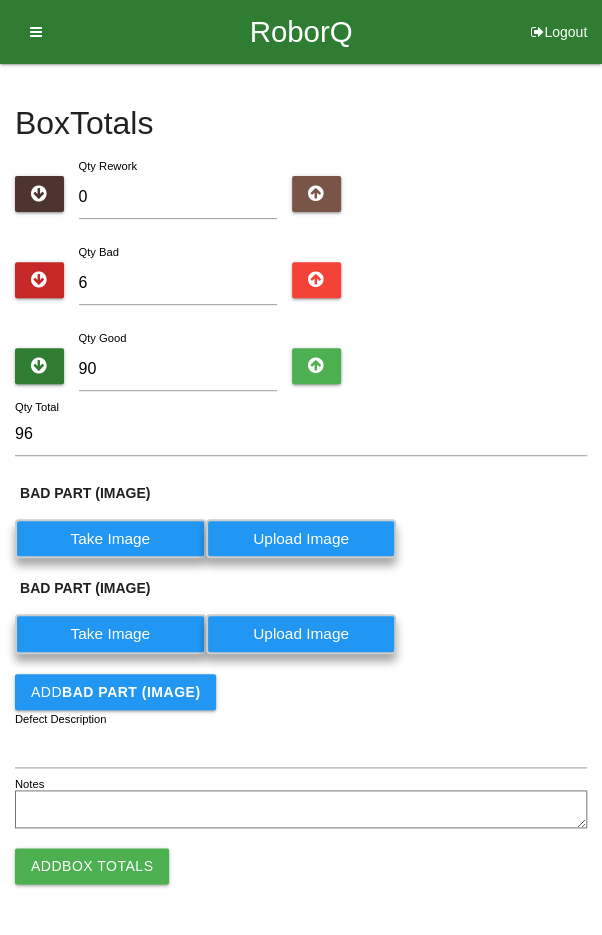 click on "BAD PART (IMAGE)" at bounding box center (131, 692) 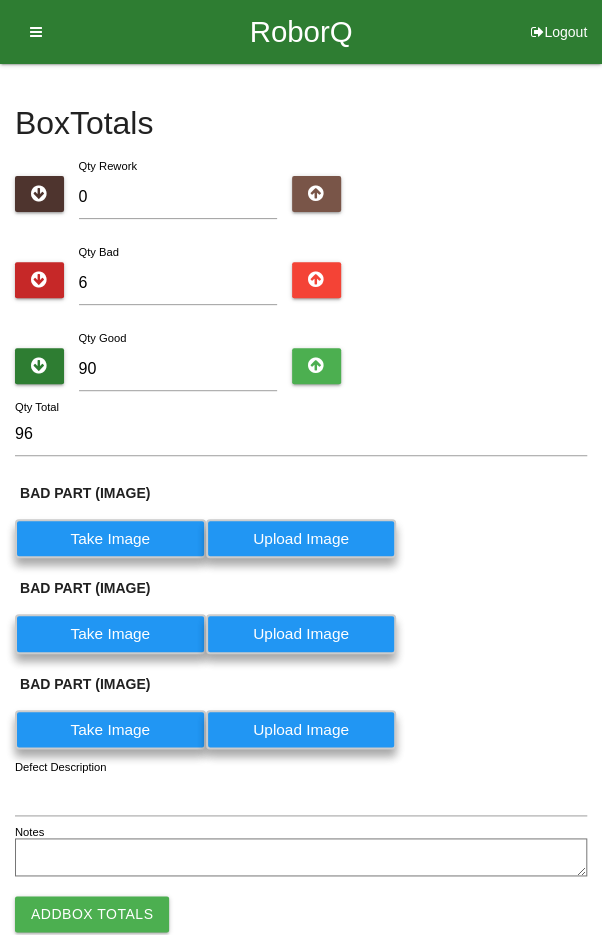 click on "Take Image" at bounding box center (110, 538) 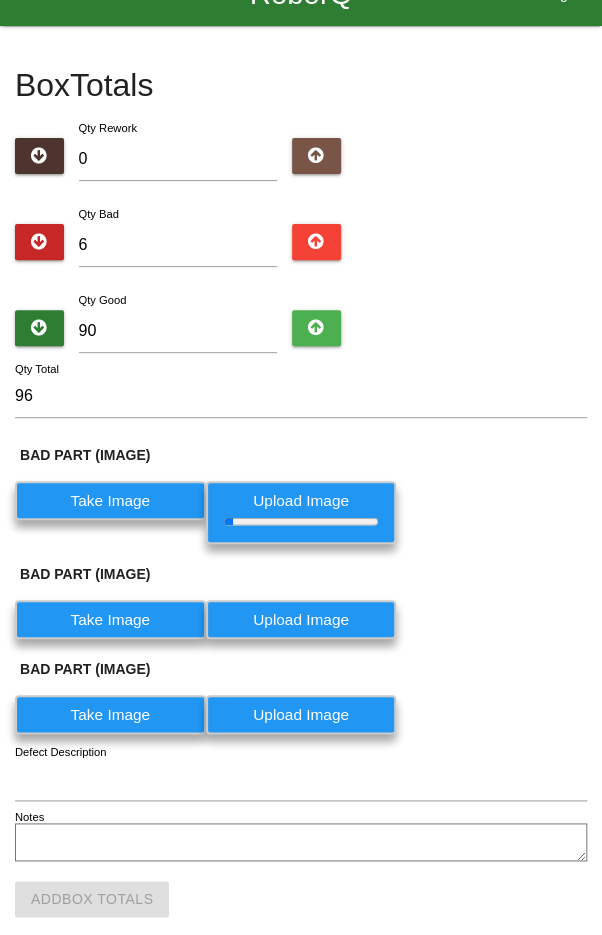 scroll, scrollTop: 66, scrollLeft: 0, axis: vertical 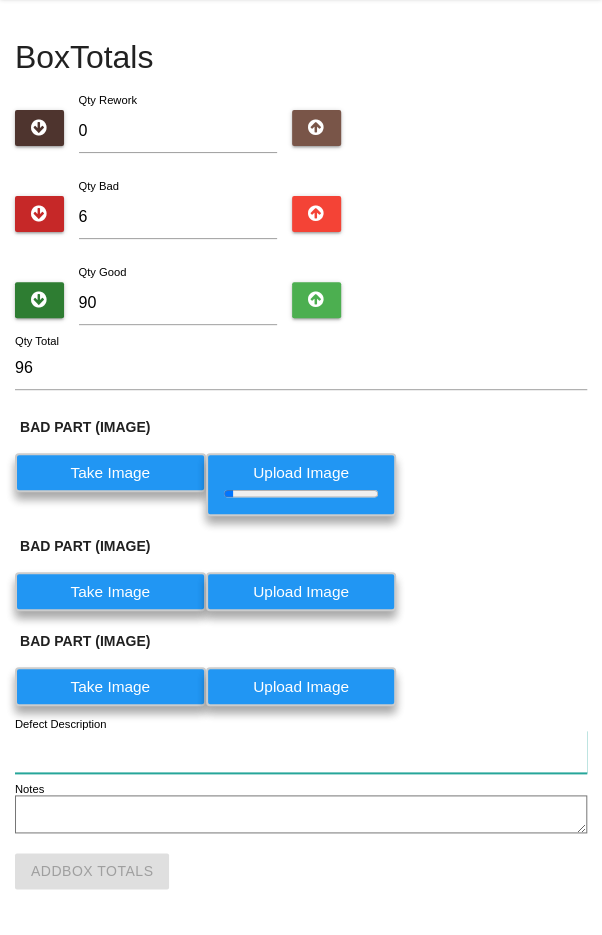 click on "Defect Description" at bounding box center [301, 751] 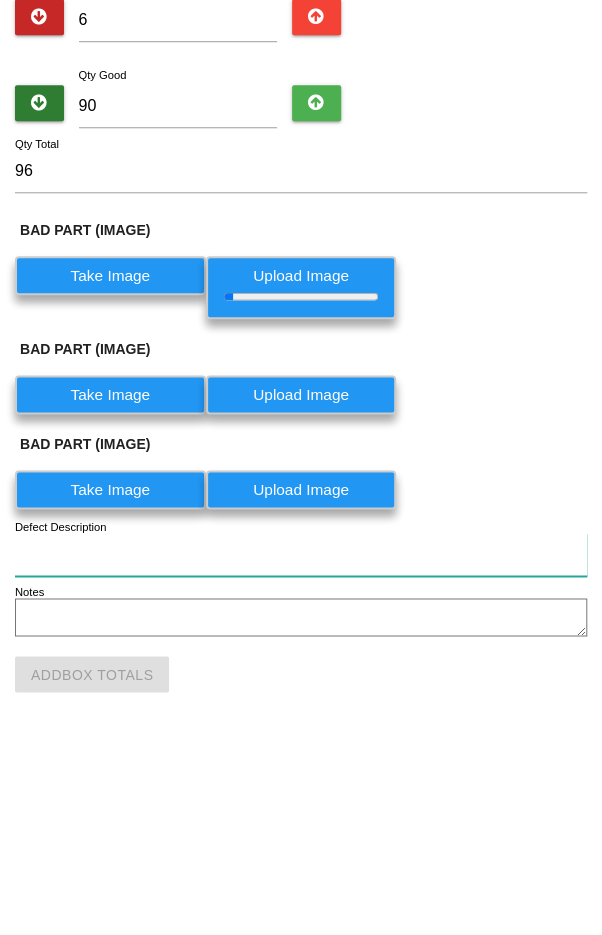 scroll, scrollTop: 66, scrollLeft: 0, axis: vertical 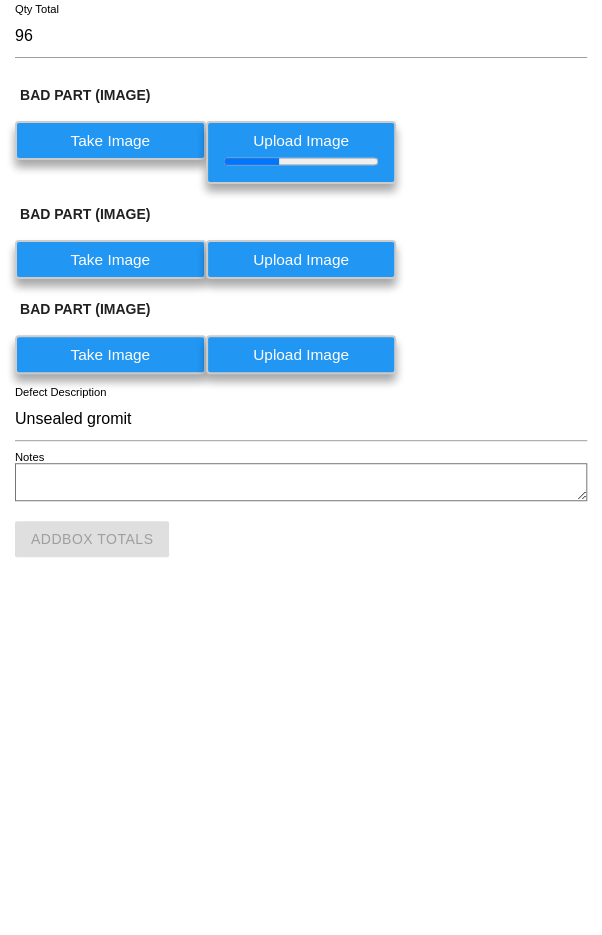 click on "BAD PART (IMAGE) Take Image Upload Image" at bounding box center [301, 578] 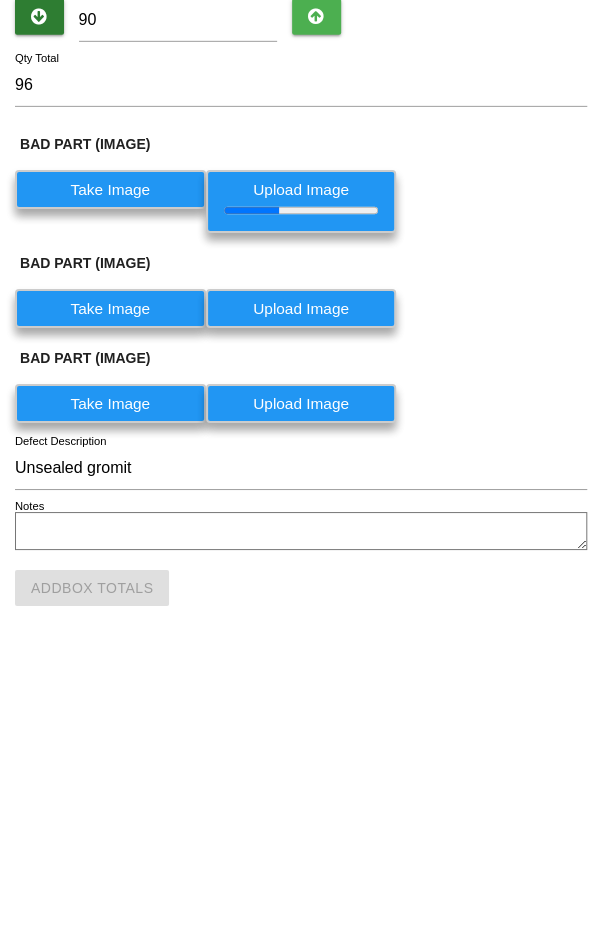 scroll, scrollTop: 66, scrollLeft: 0, axis: vertical 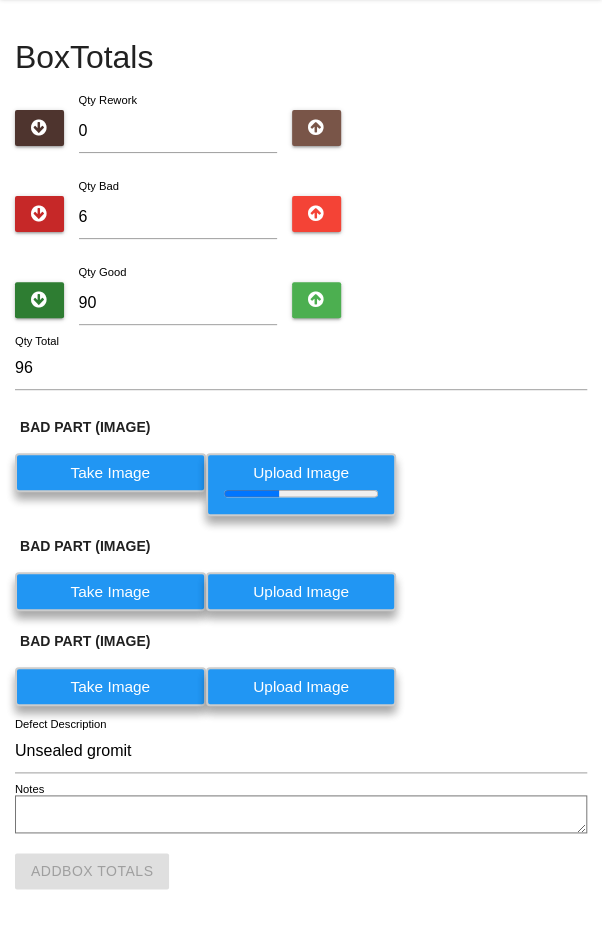 click on "Take Image" at bounding box center [110, 591] 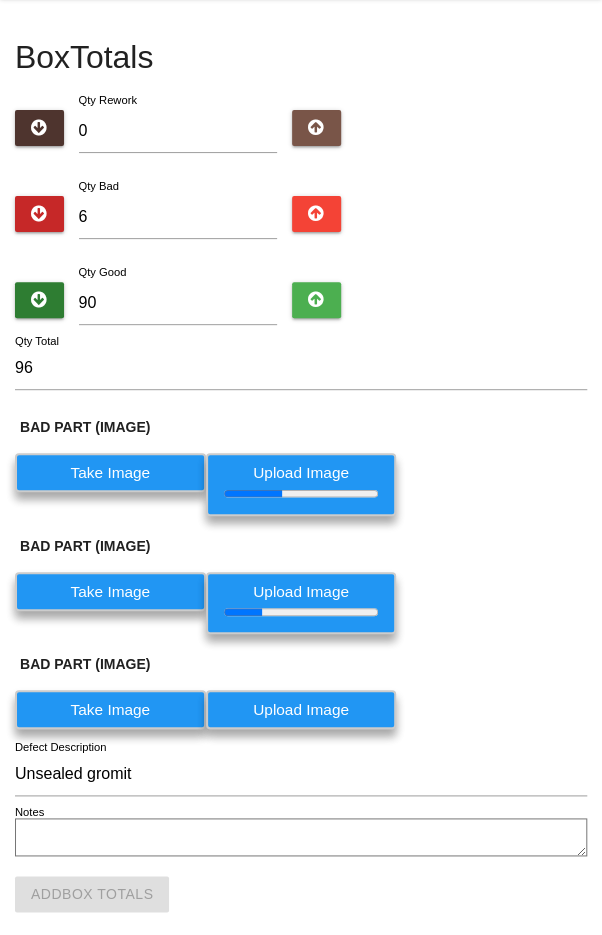 click on "Take Image" at bounding box center [110, 709] 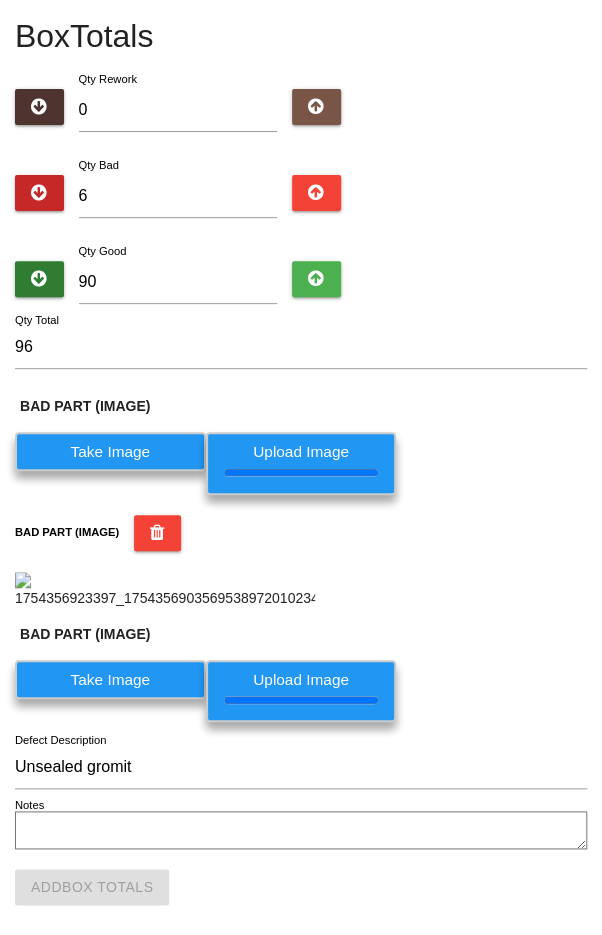 scroll, scrollTop: 88, scrollLeft: 0, axis: vertical 